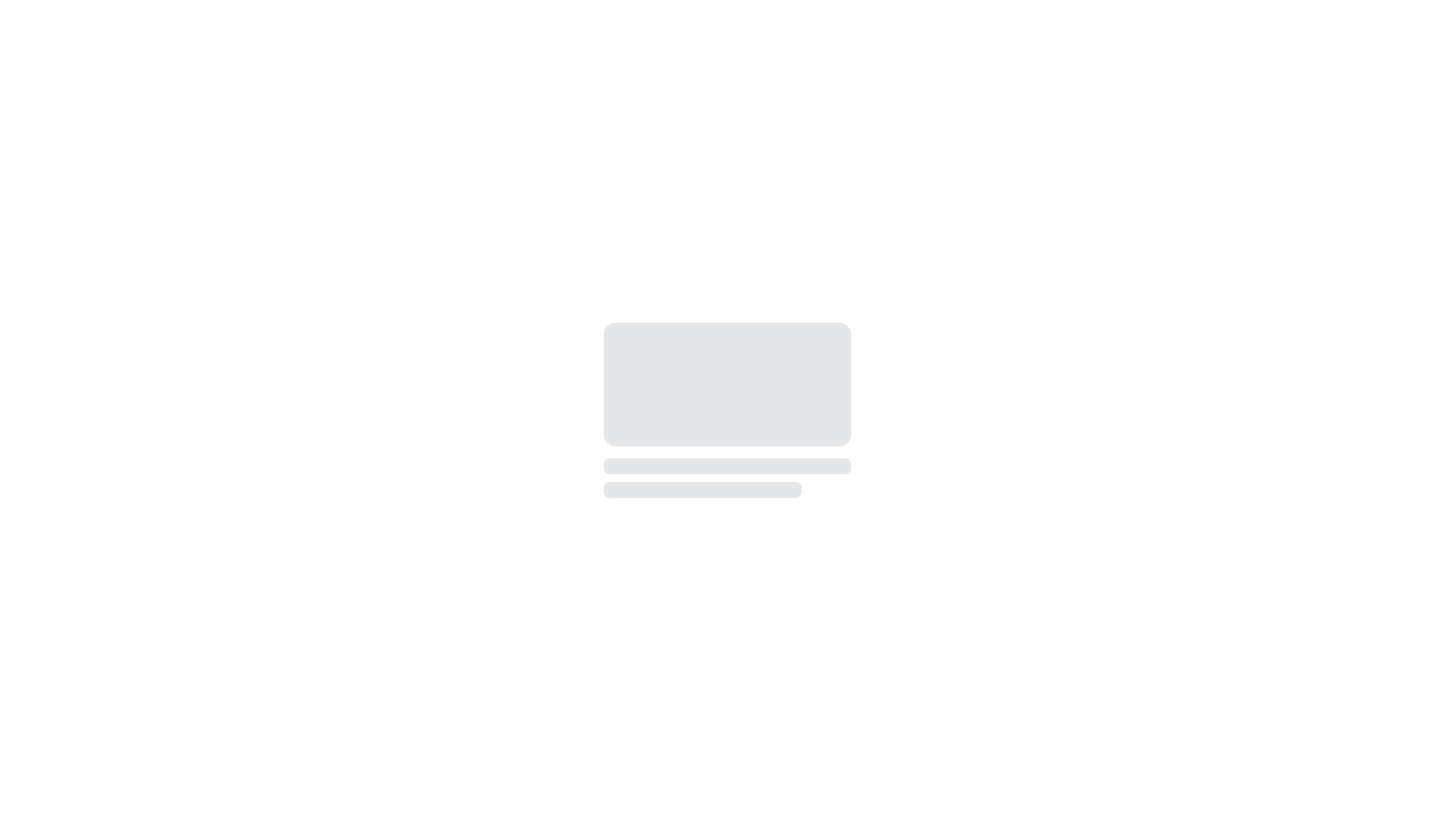 scroll, scrollTop: 0, scrollLeft: 0, axis: both 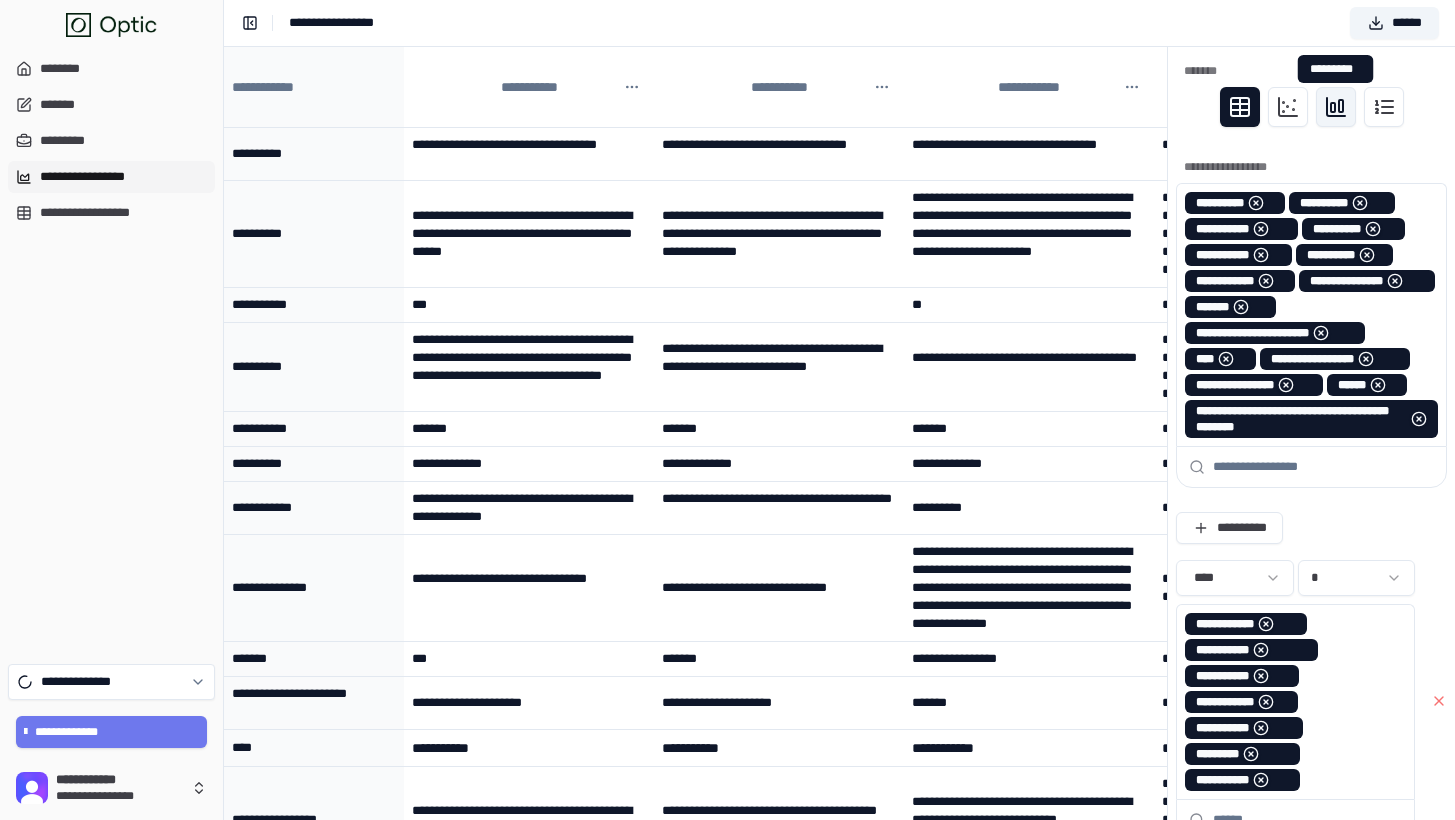 click at bounding box center [1336, 107] 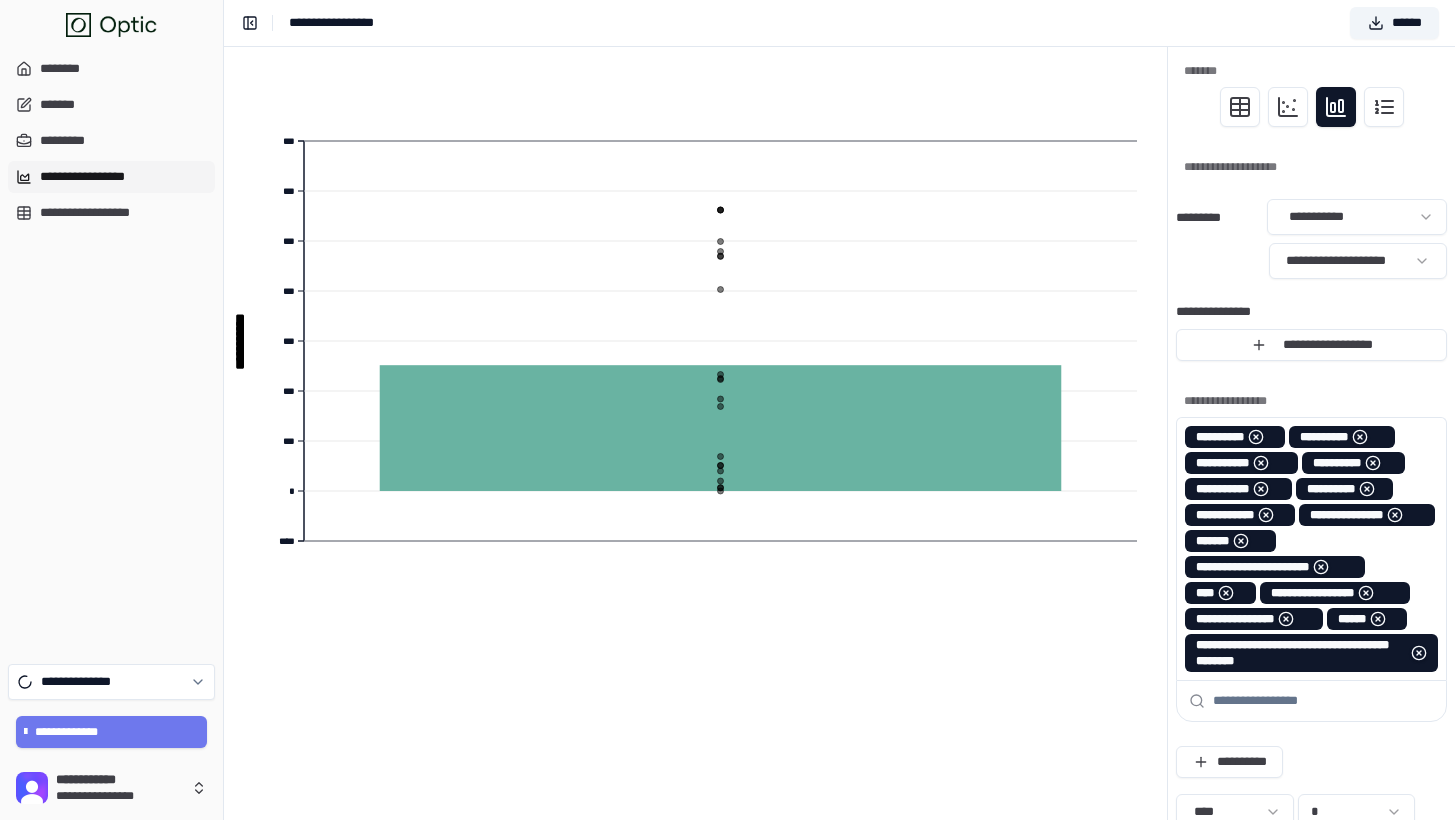 click on "**********" at bounding box center (727, 730) 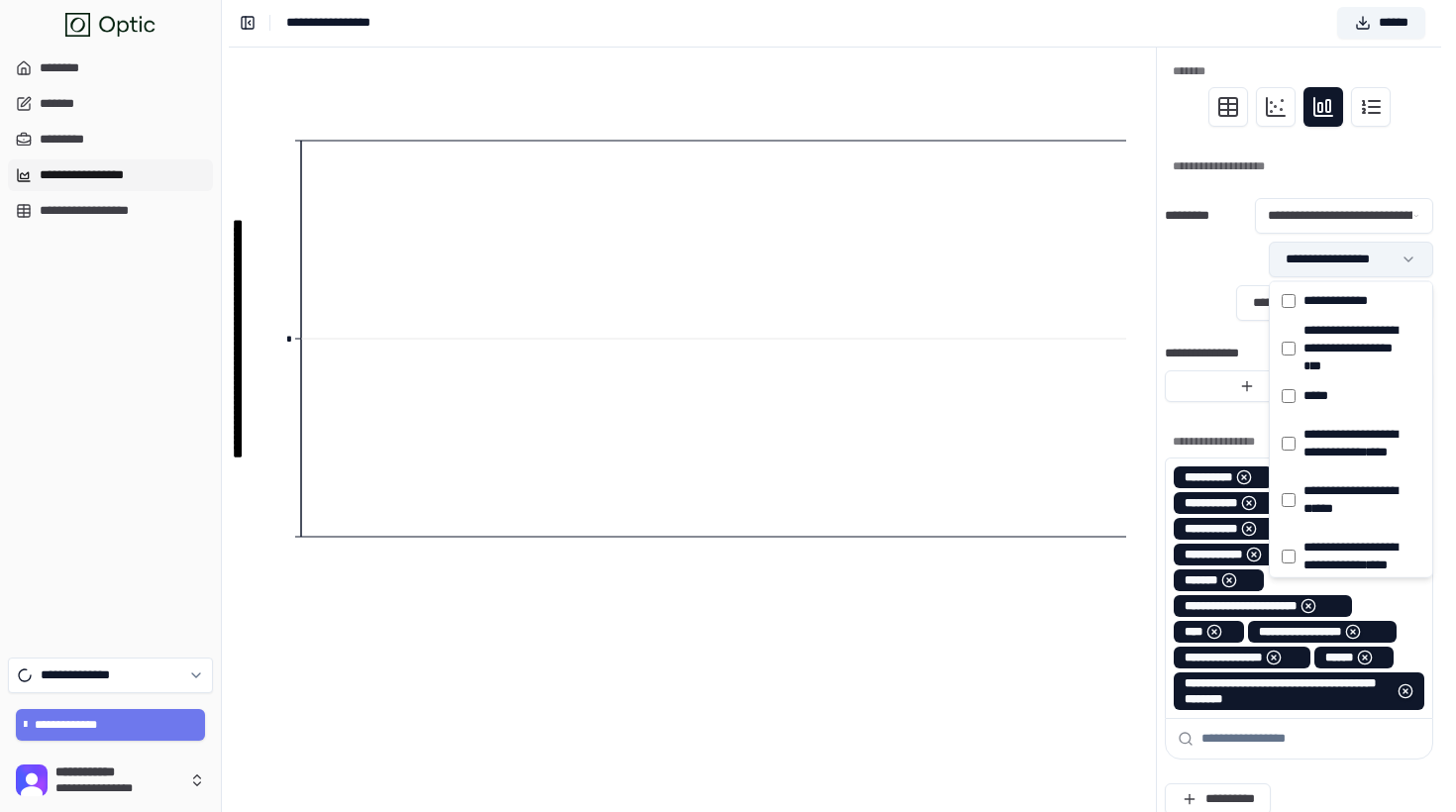 click on "**********" at bounding box center [728, 745] 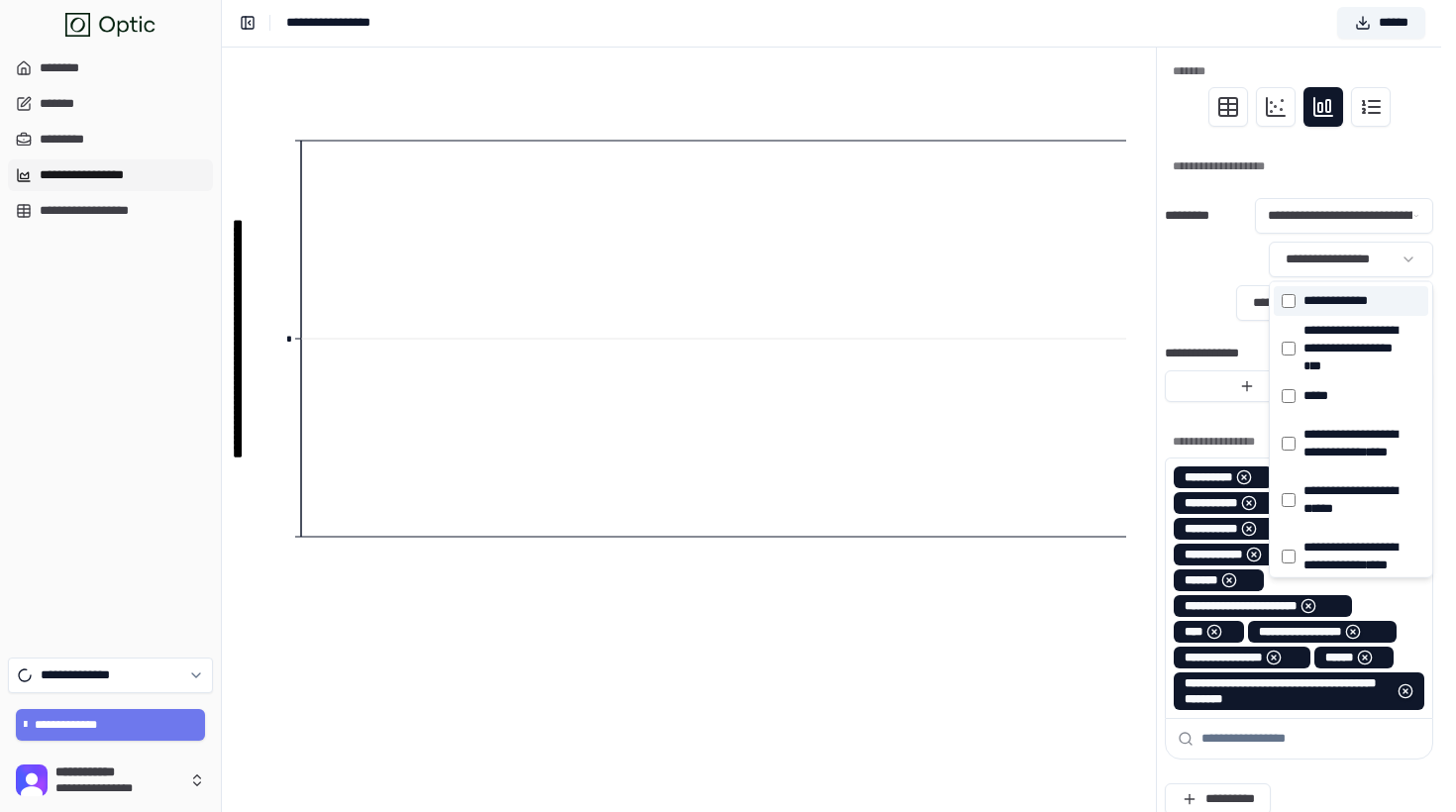 click on "********* * * *" at bounding box center [1333, 301] 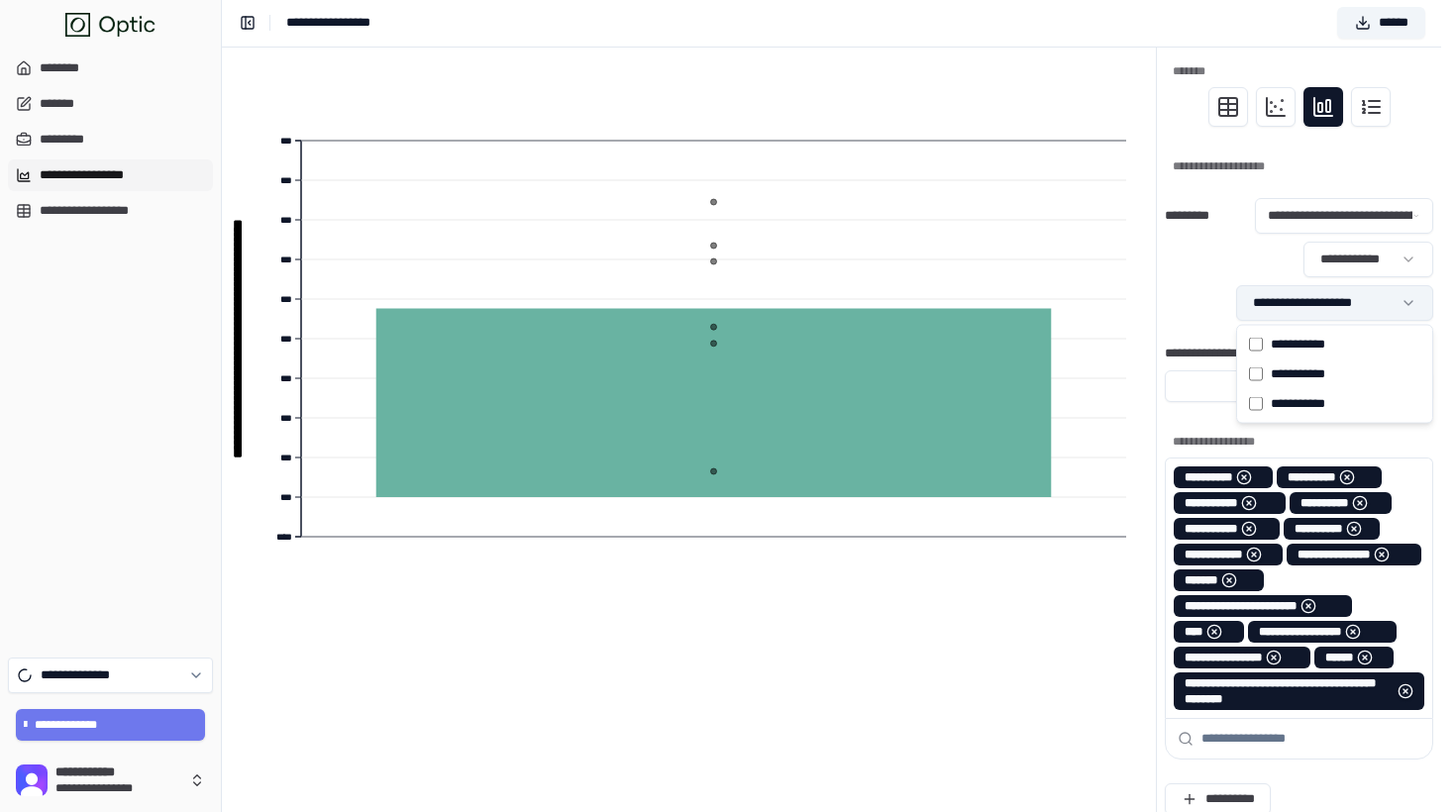 click on "**********" at bounding box center (728, 745) 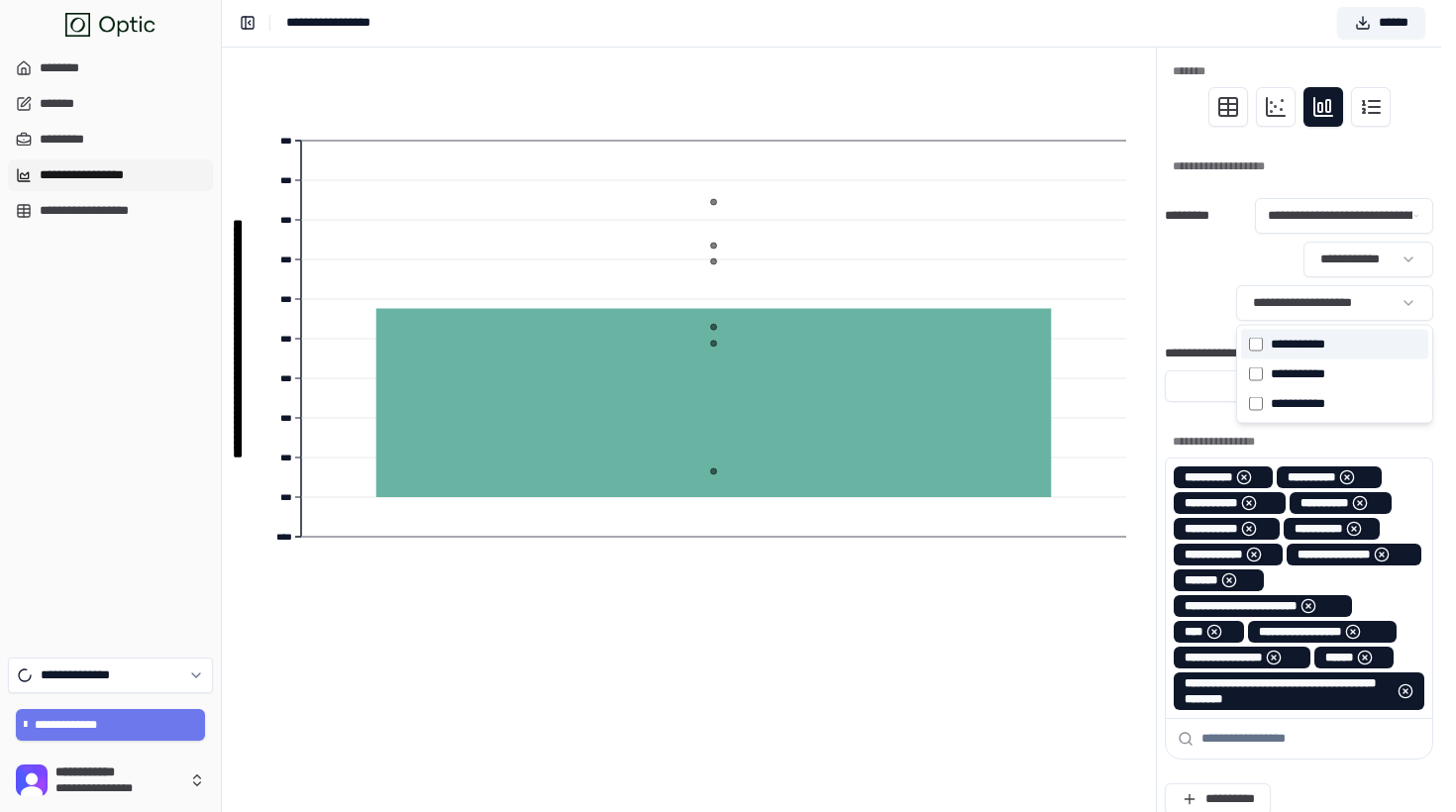 click on "******* * * *" at bounding box center (1297, 345) 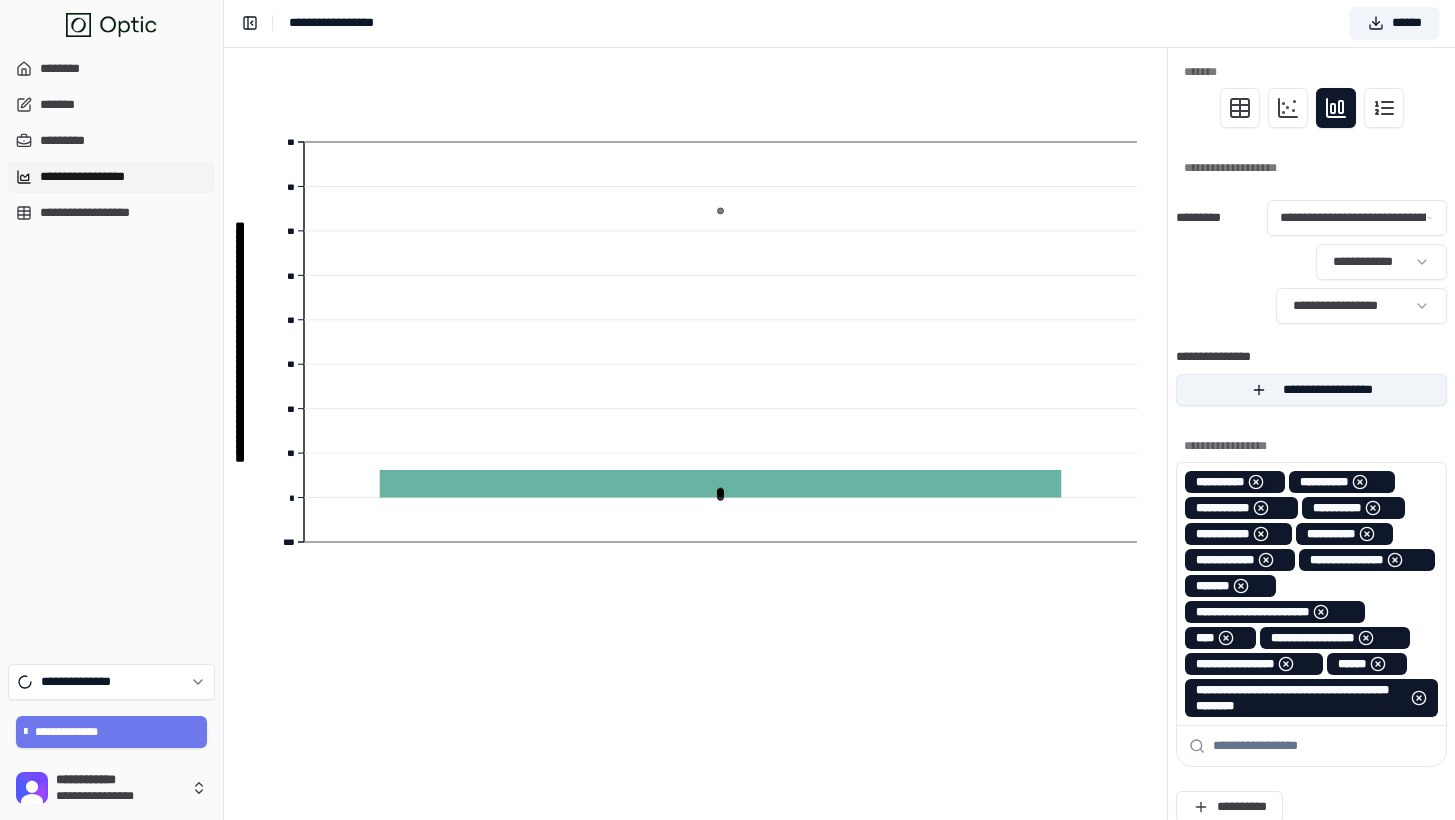 click on "**********" at bounding box center [1311, 390] 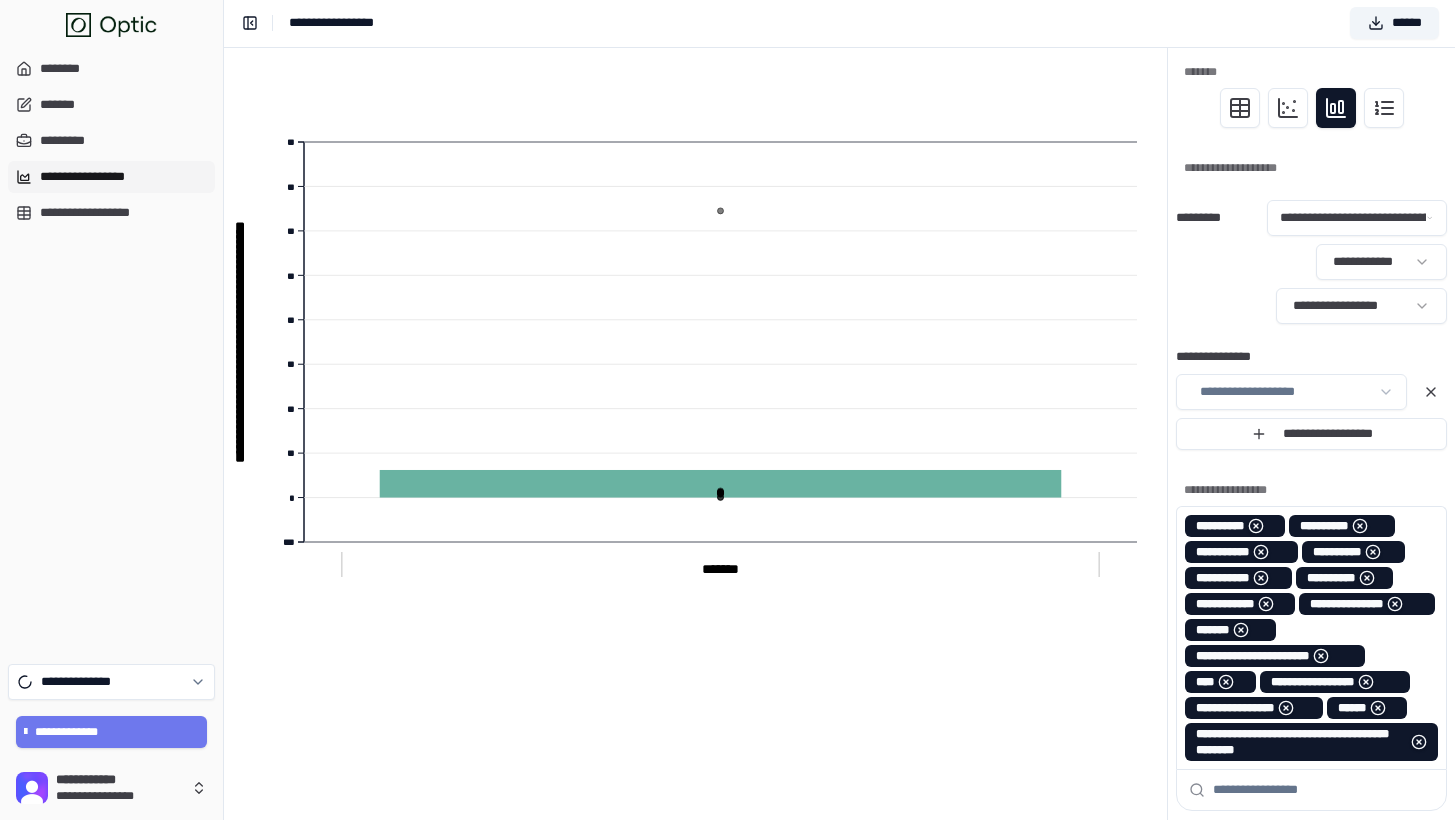 click on "**********" at bounding box center (727, 774) 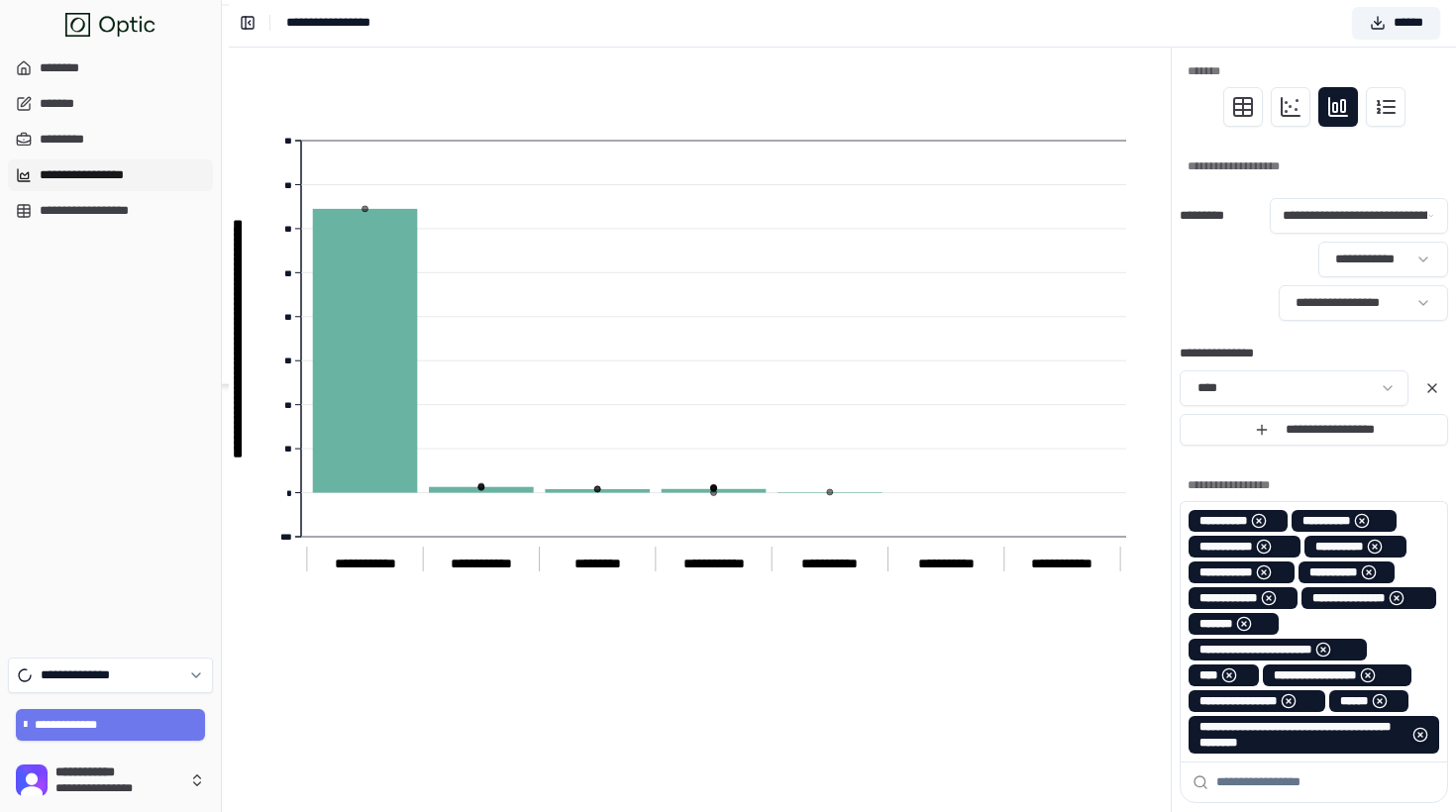 click on "**********" at bounding box center [728, 766] 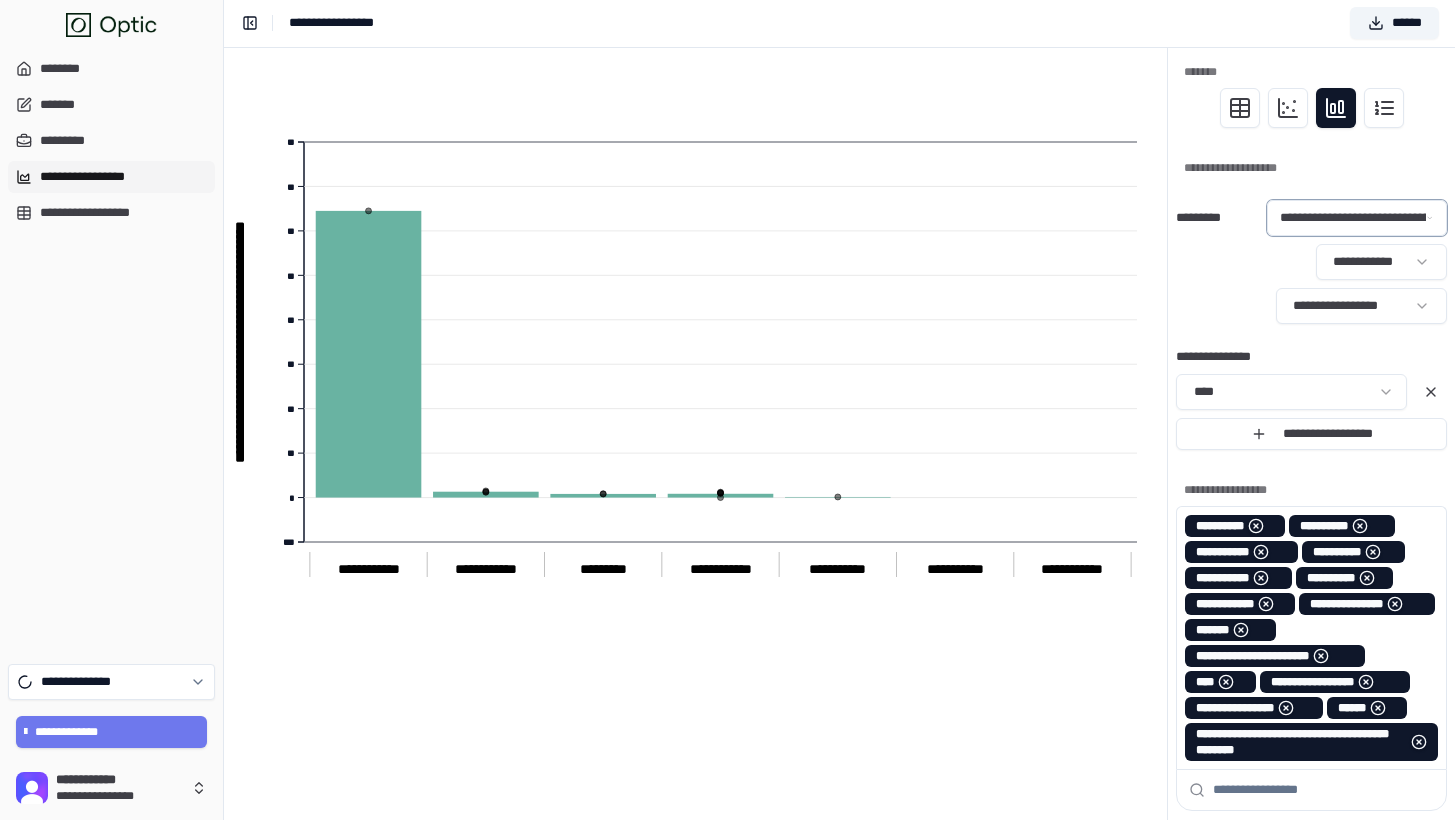 click on "**********" at bounding box center (727, 774) 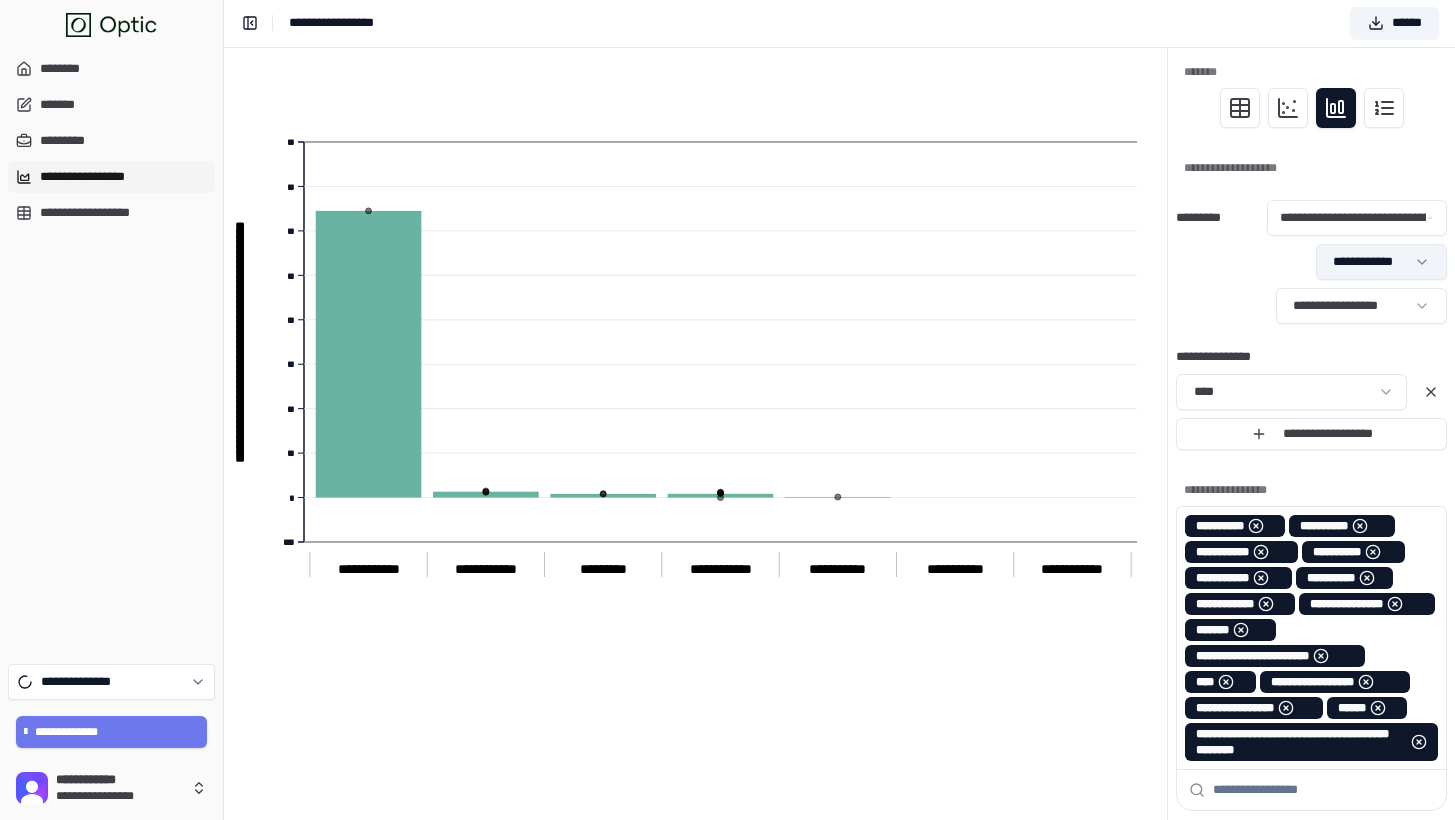 click on "**********" at bounding box center [727, 774] 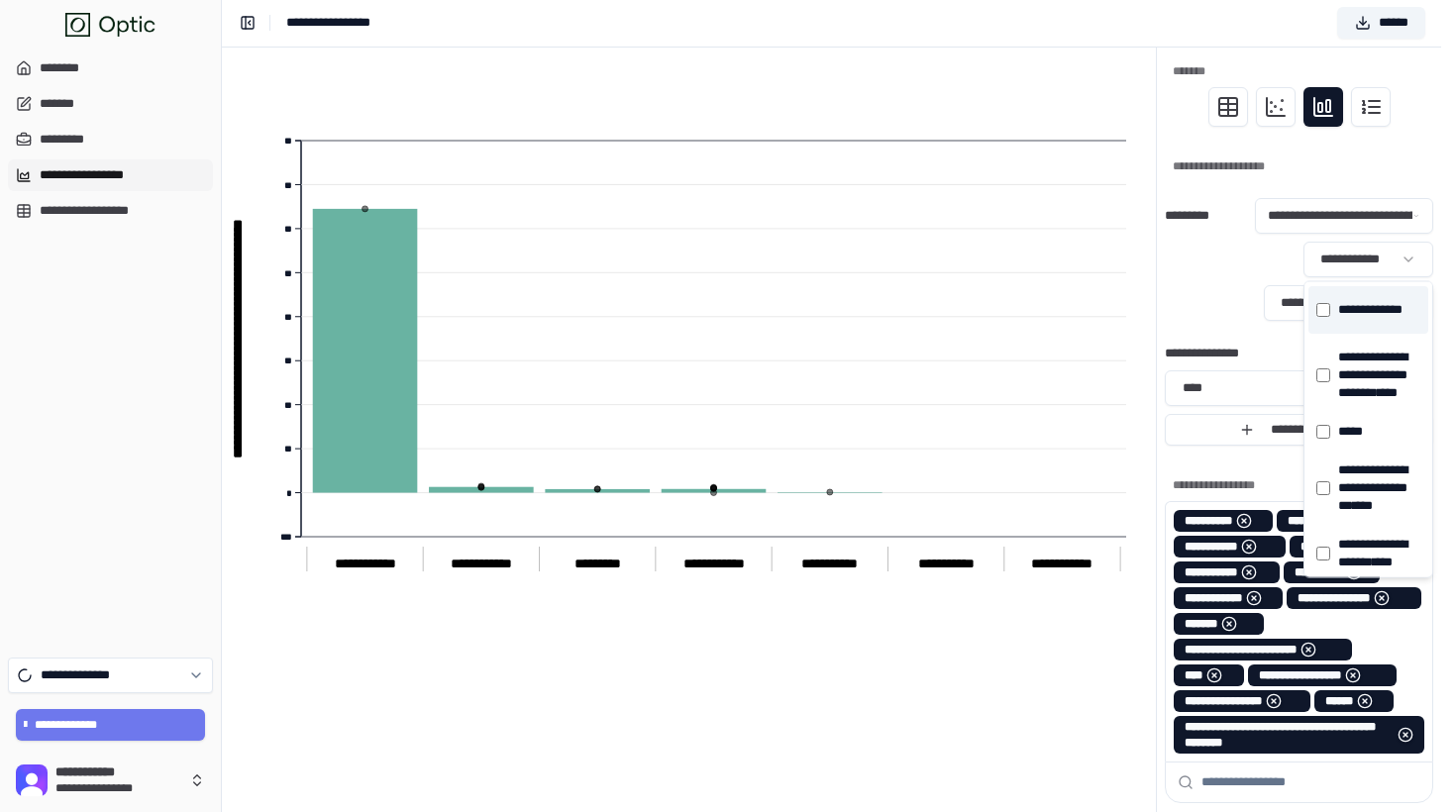 click on "********* * * *" at bounding box center [1361, 310] 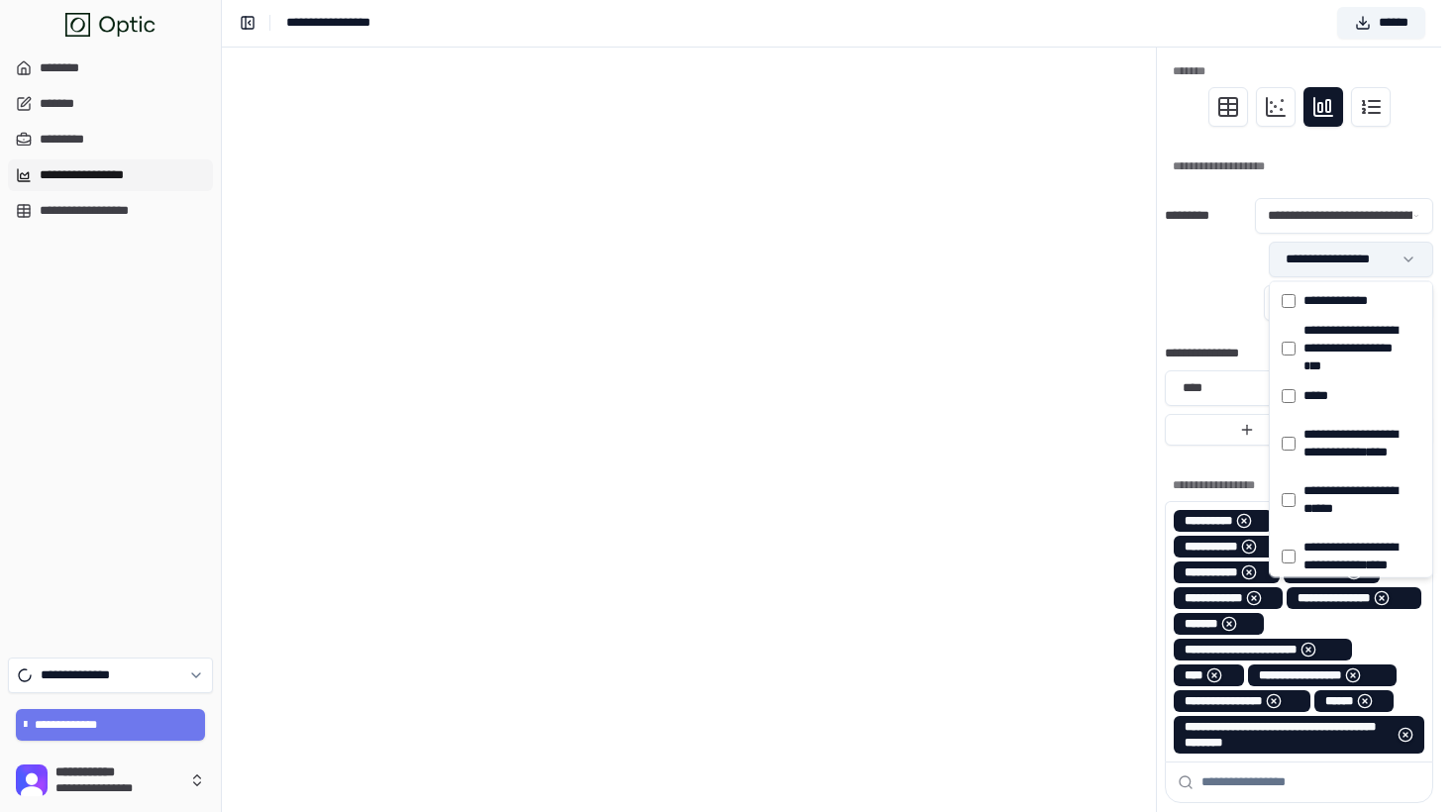 click on "**********" at bounding box center (728, 766) 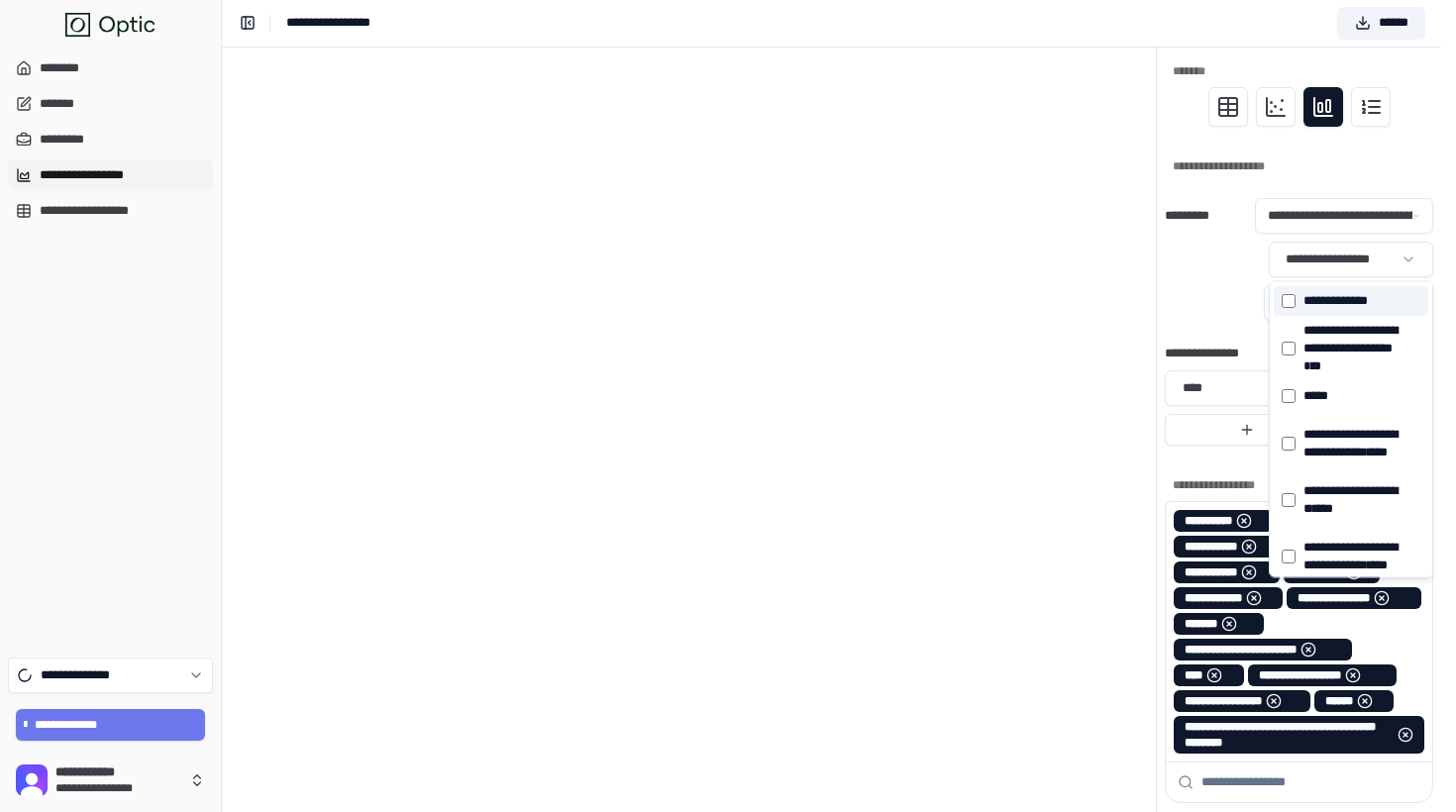 click on "********* * * *" at bounding box center [1351, 301] 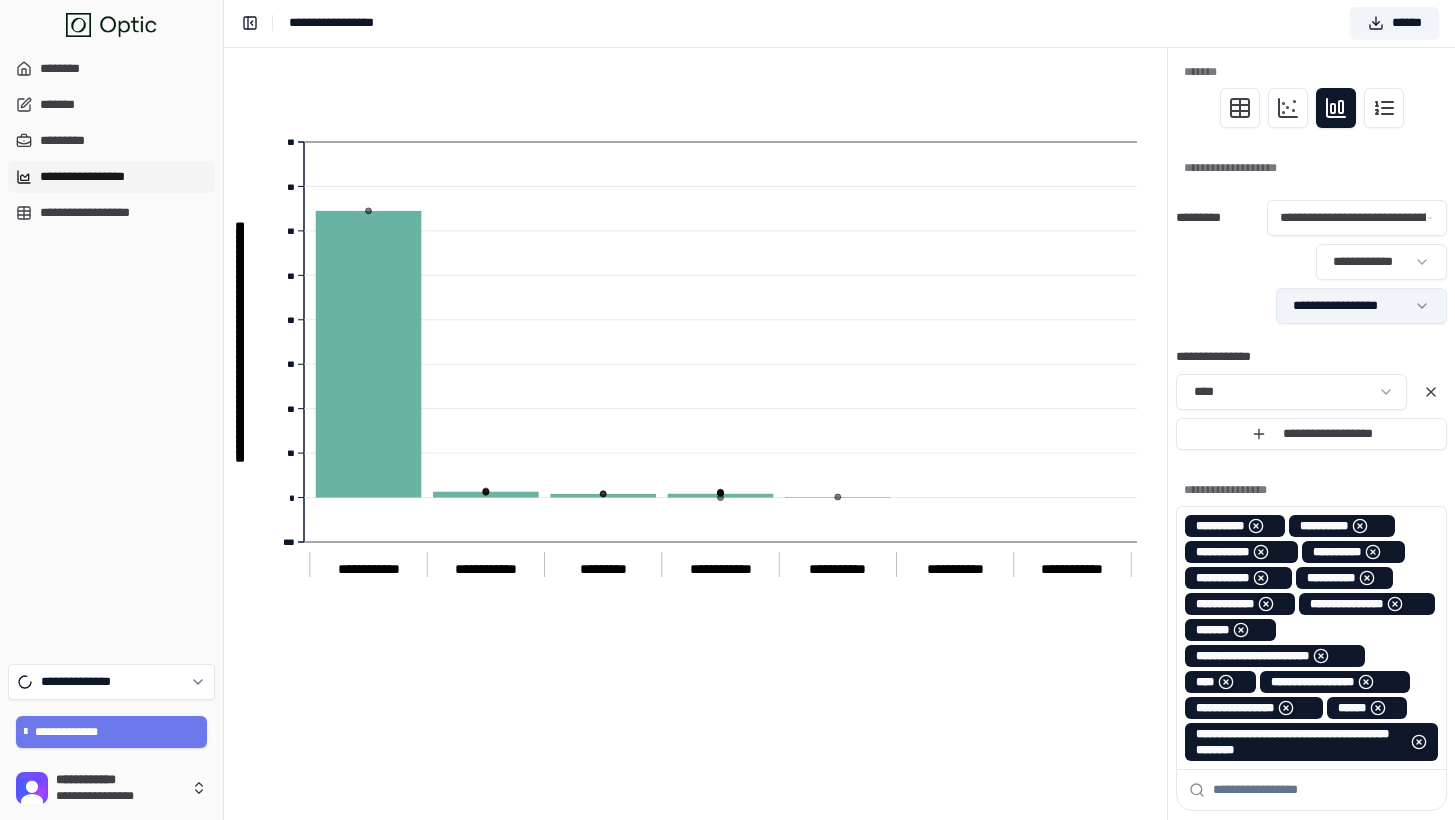 click on "**********" at bounding box center (727, 774) 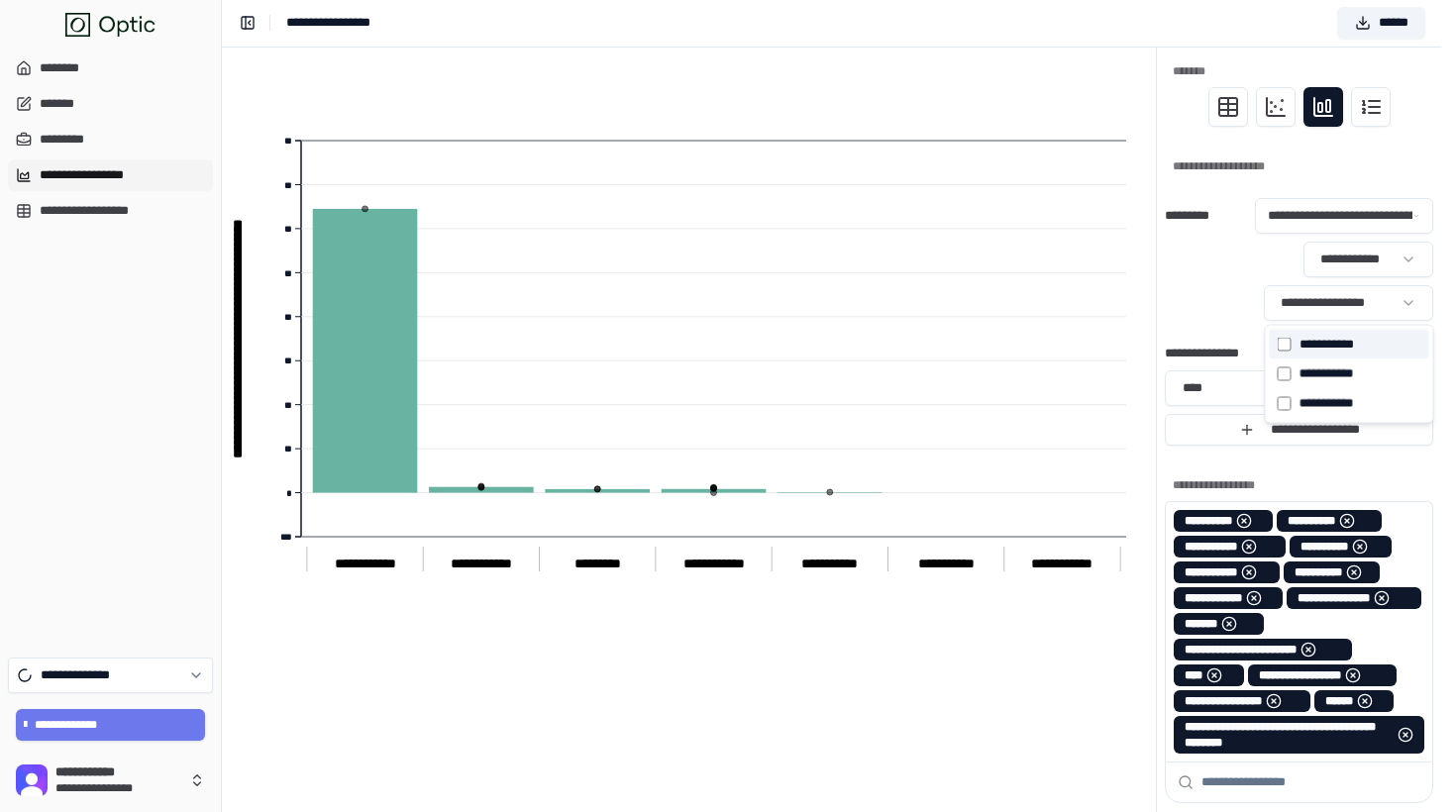click on "******* * * *" at bounding box center [1325, 345] 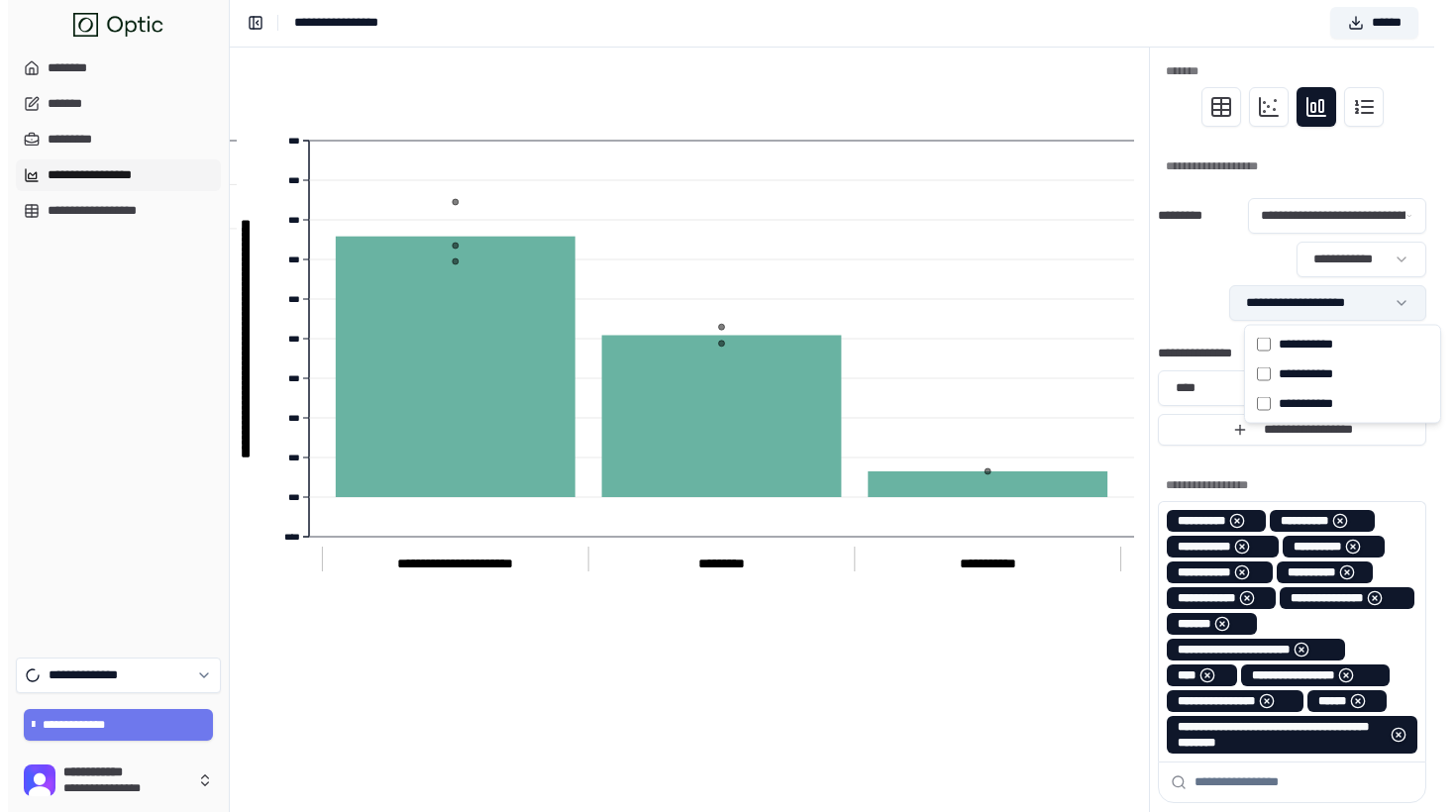 click on "**********" at bounding box center [720, 766] 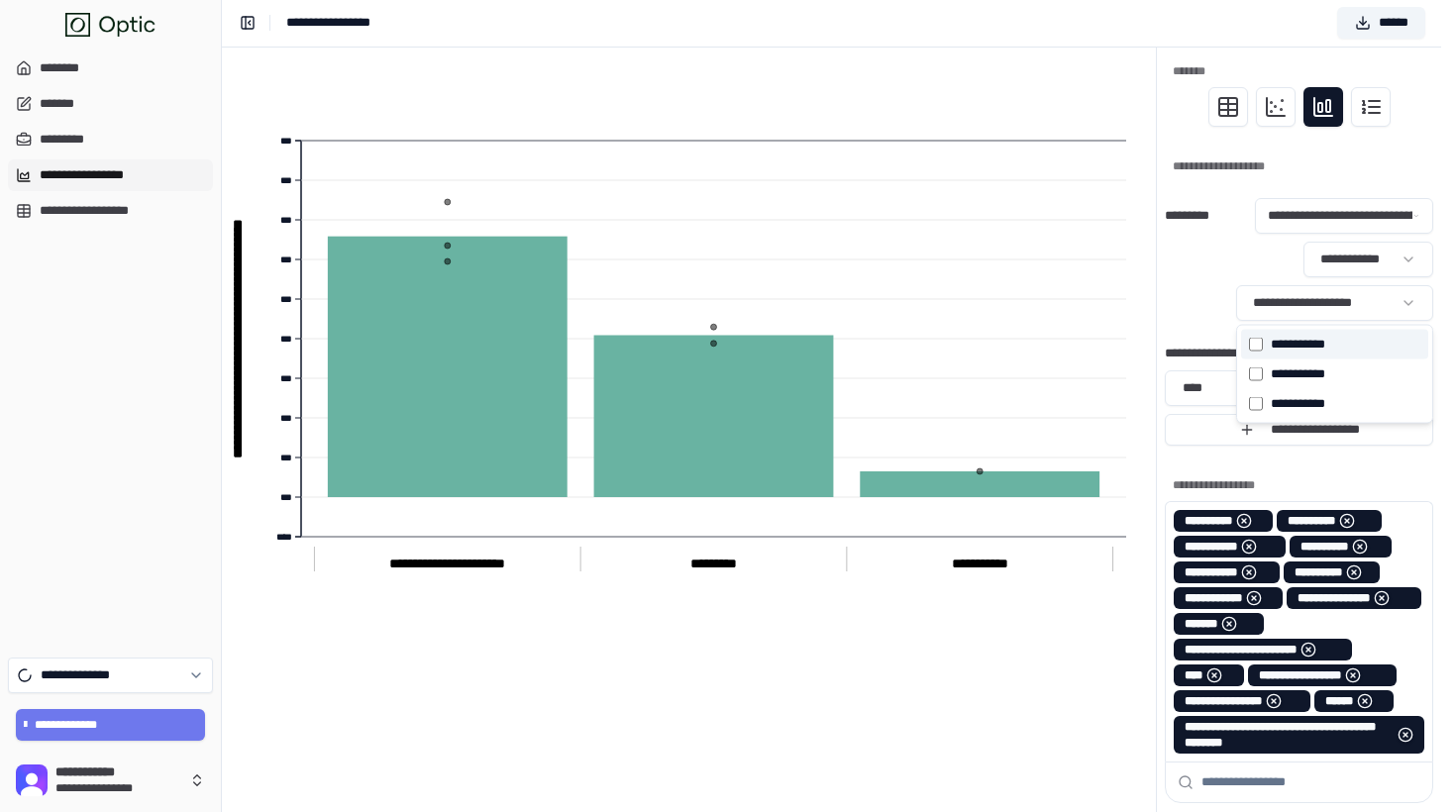 click on "******* * * *" at bounding box center [1334, 345] 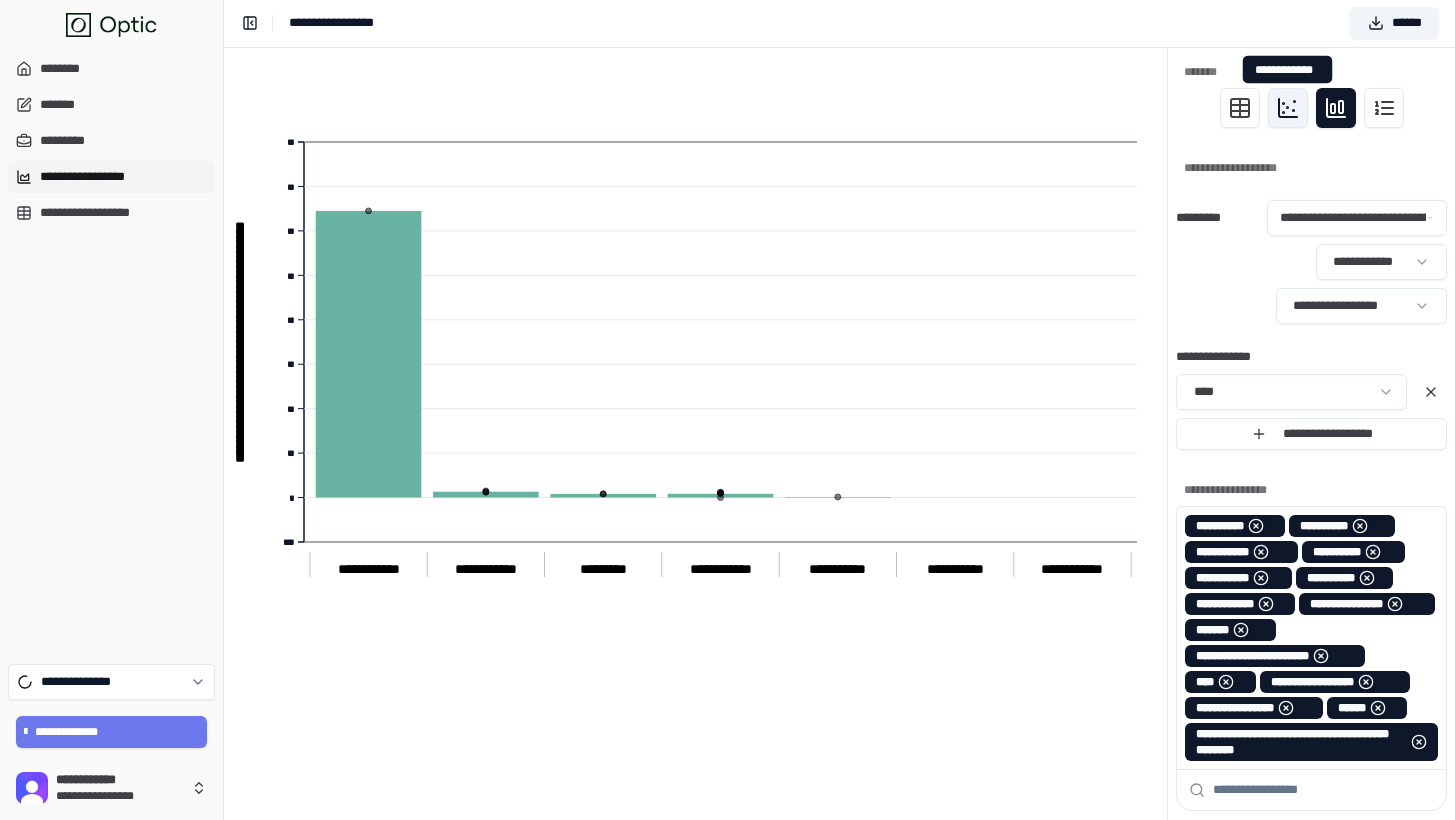 click at bounding box center [1288, 108] 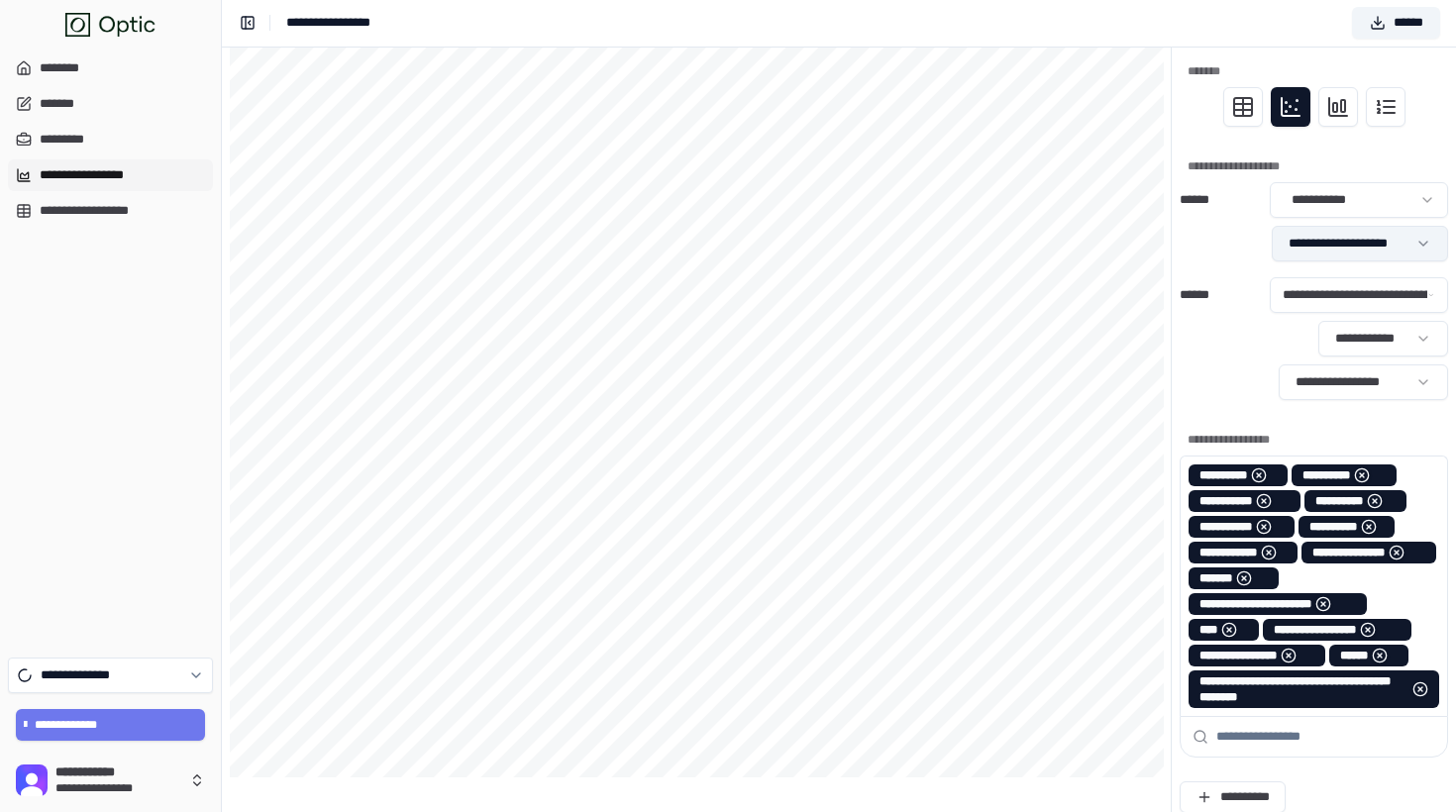 click on "**********" at bounding box center (728, 744) 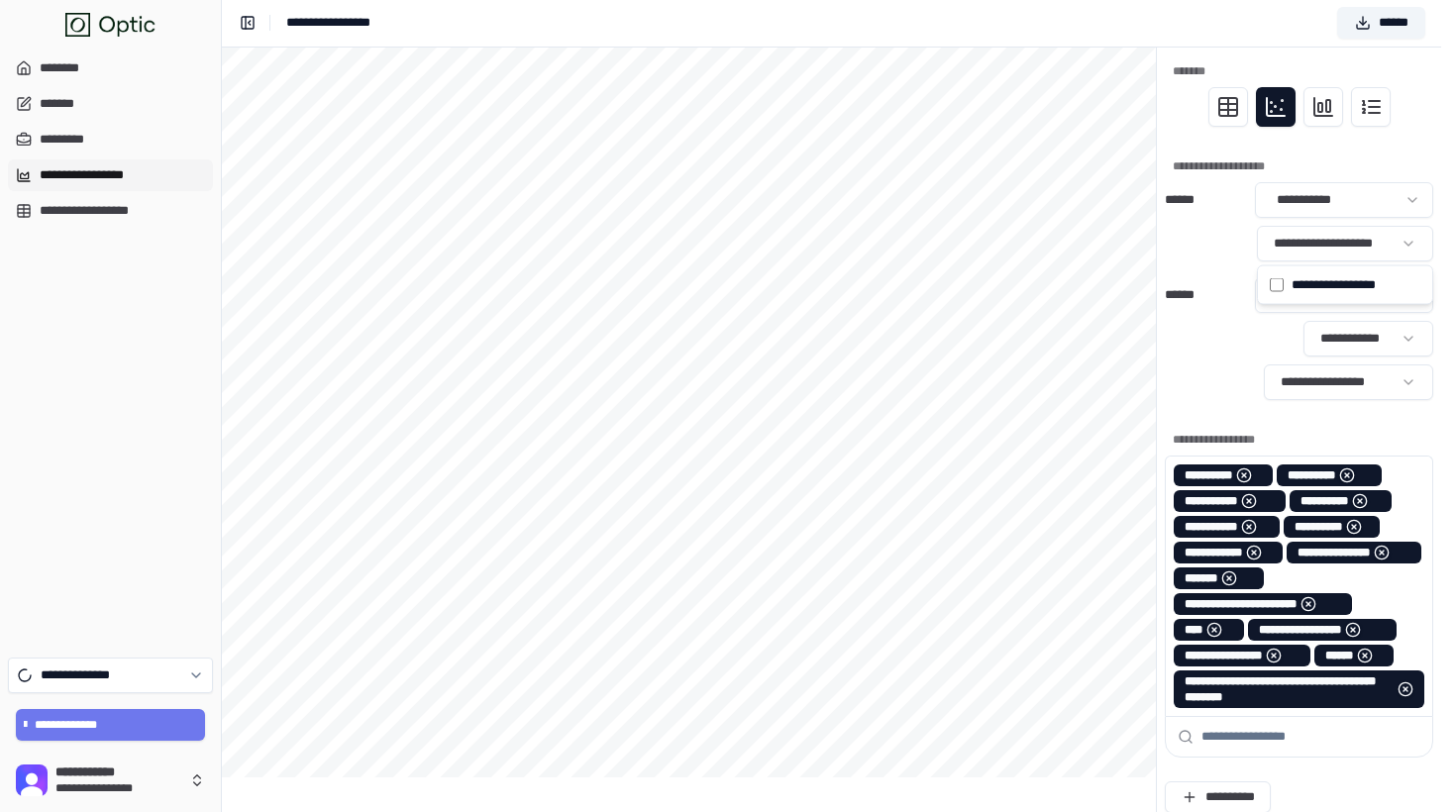 click on "**********" at bounding box center (728, 744) 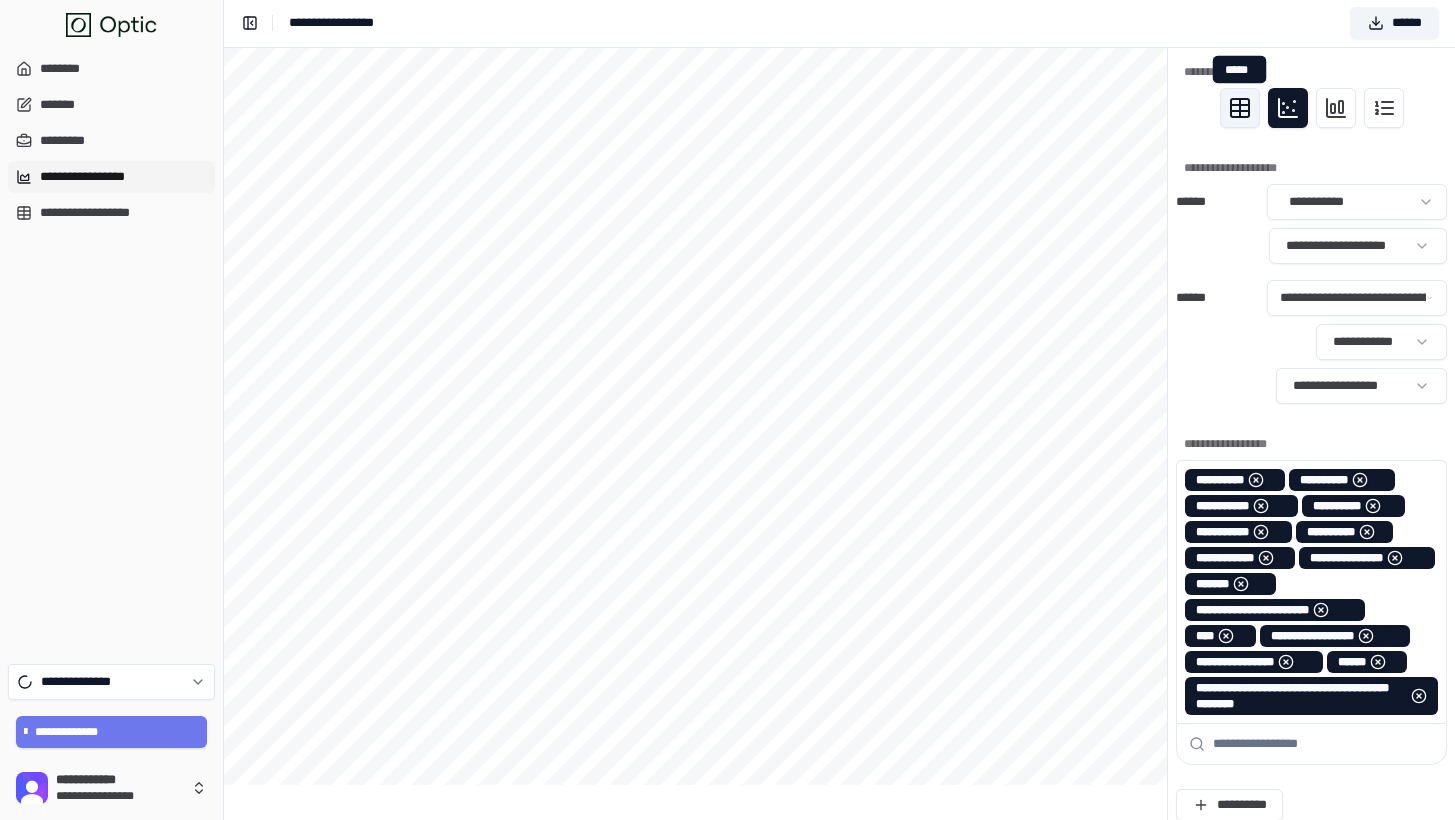click at bounding box center (1240, 108) 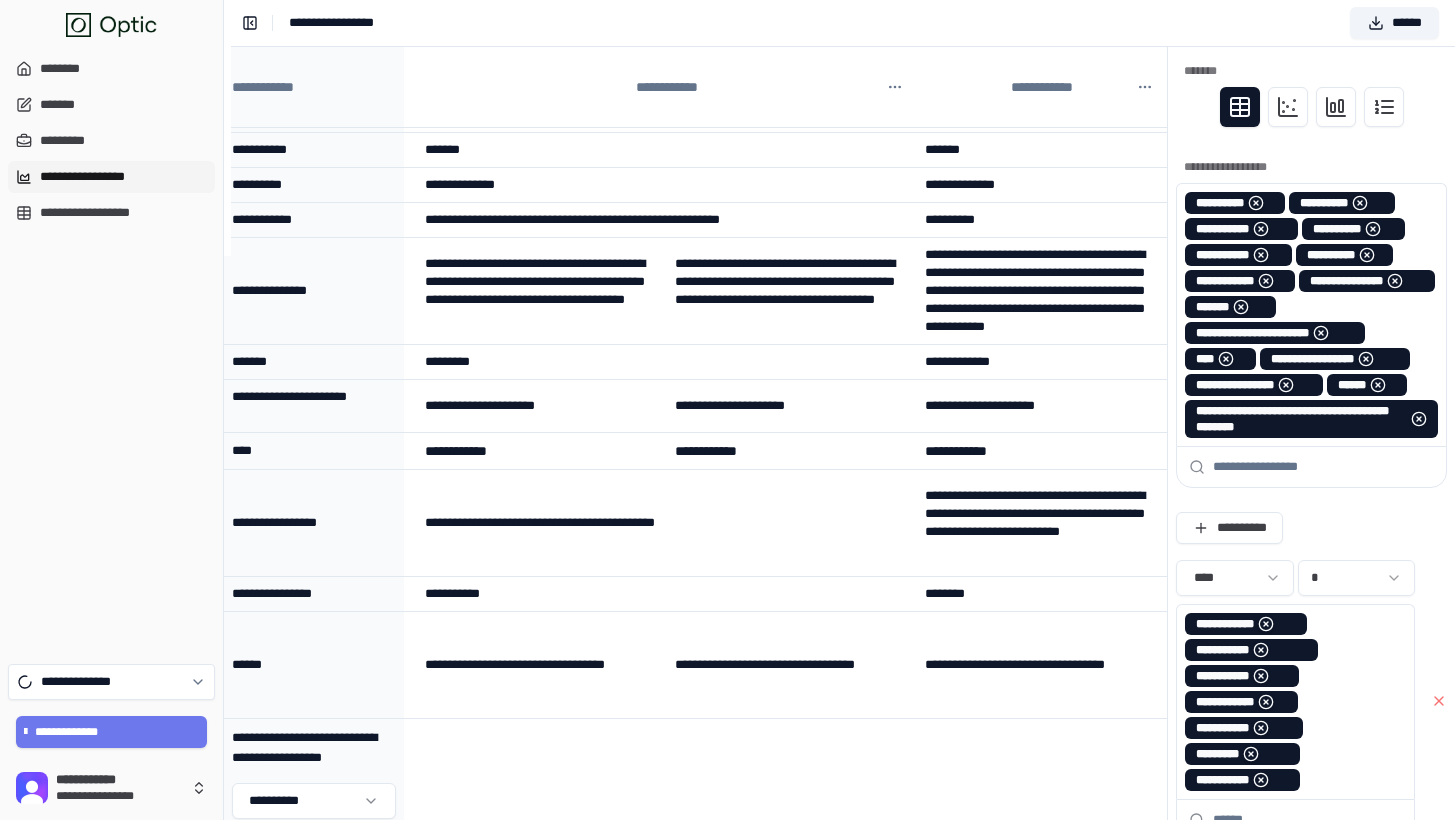 scroll, scrollTop: 294, scrollLeft: 4502, axis: both 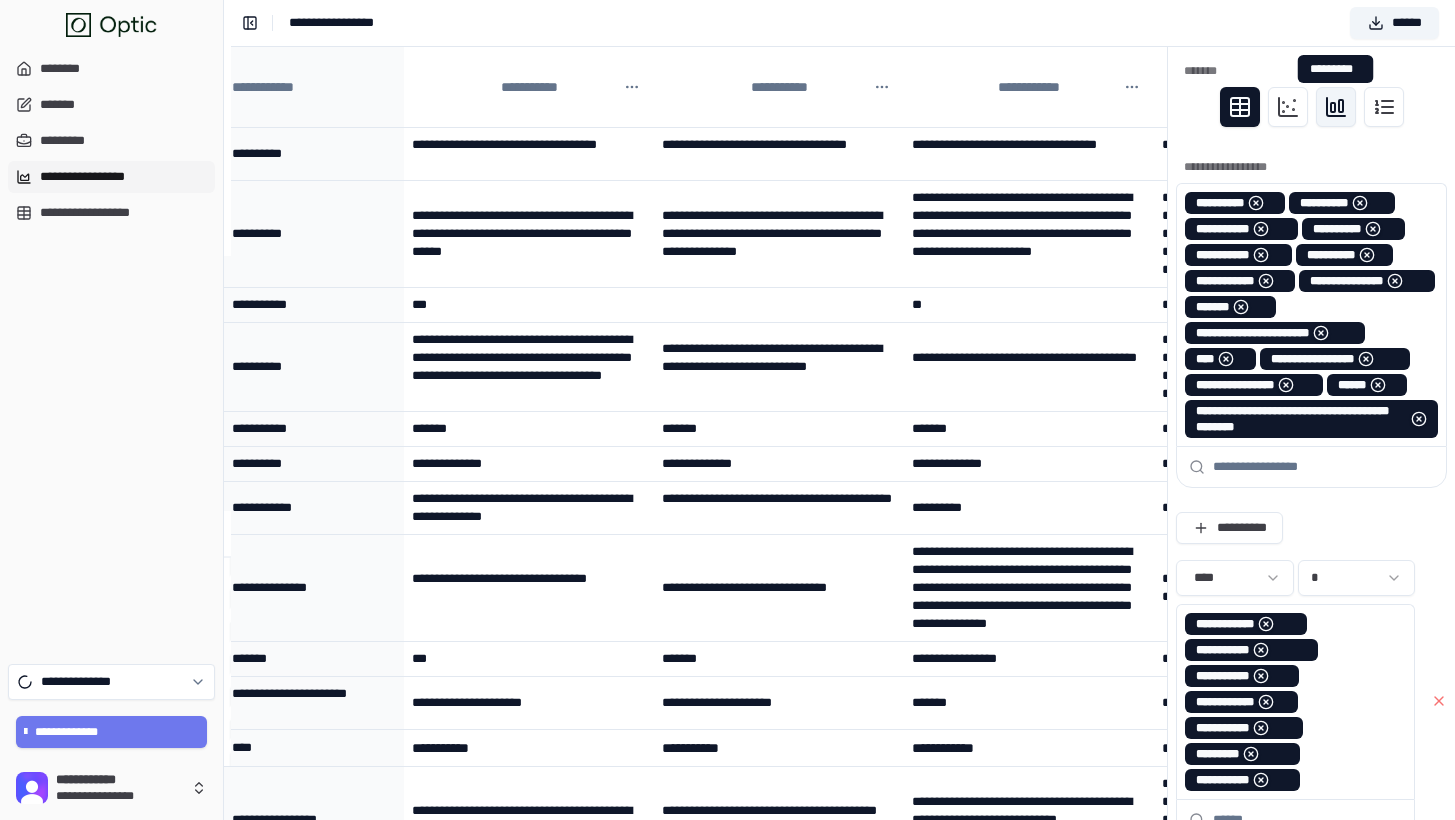 click at bounding box center [1336, 107] 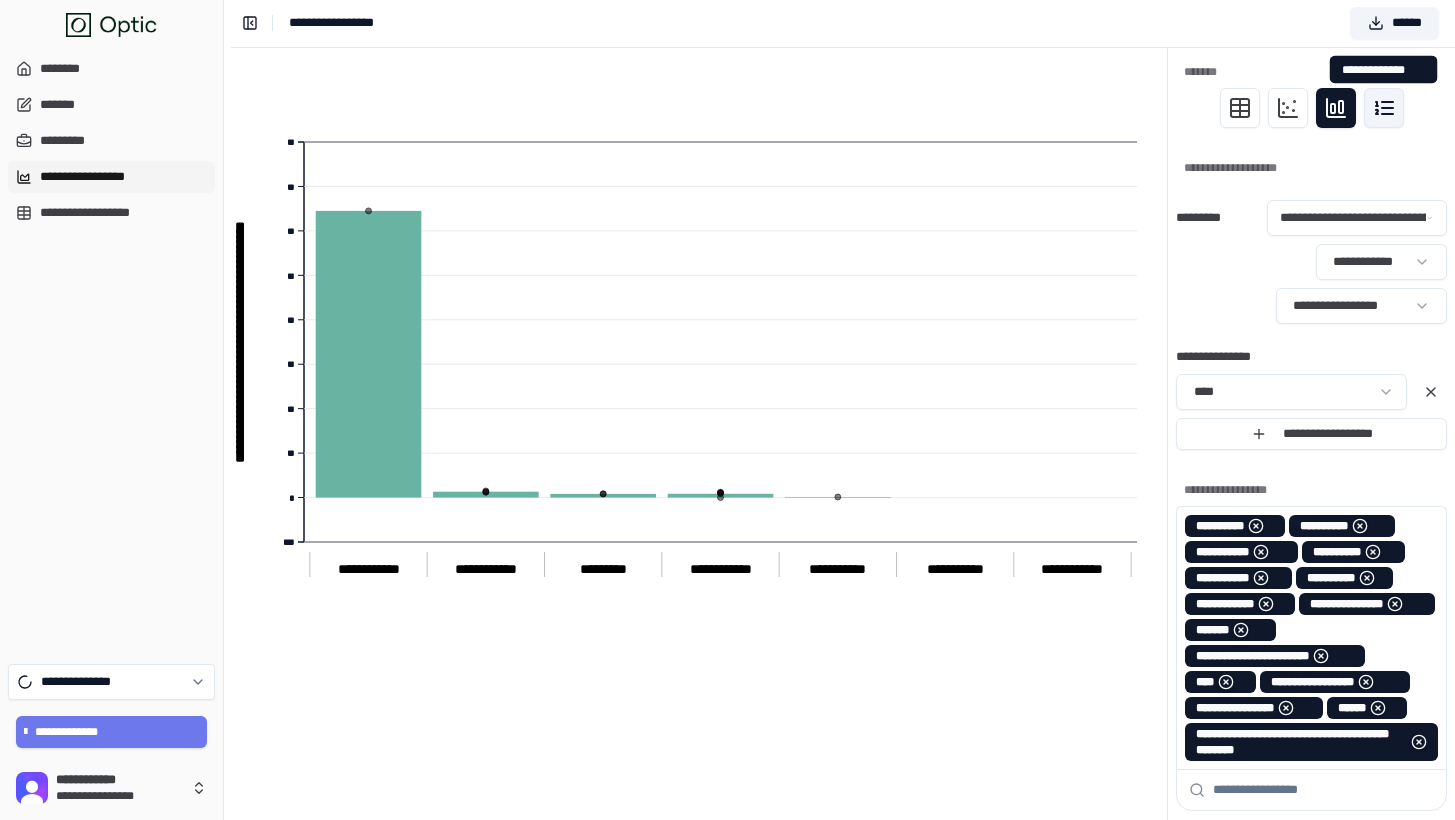 click at bounding box center (1384, 108) 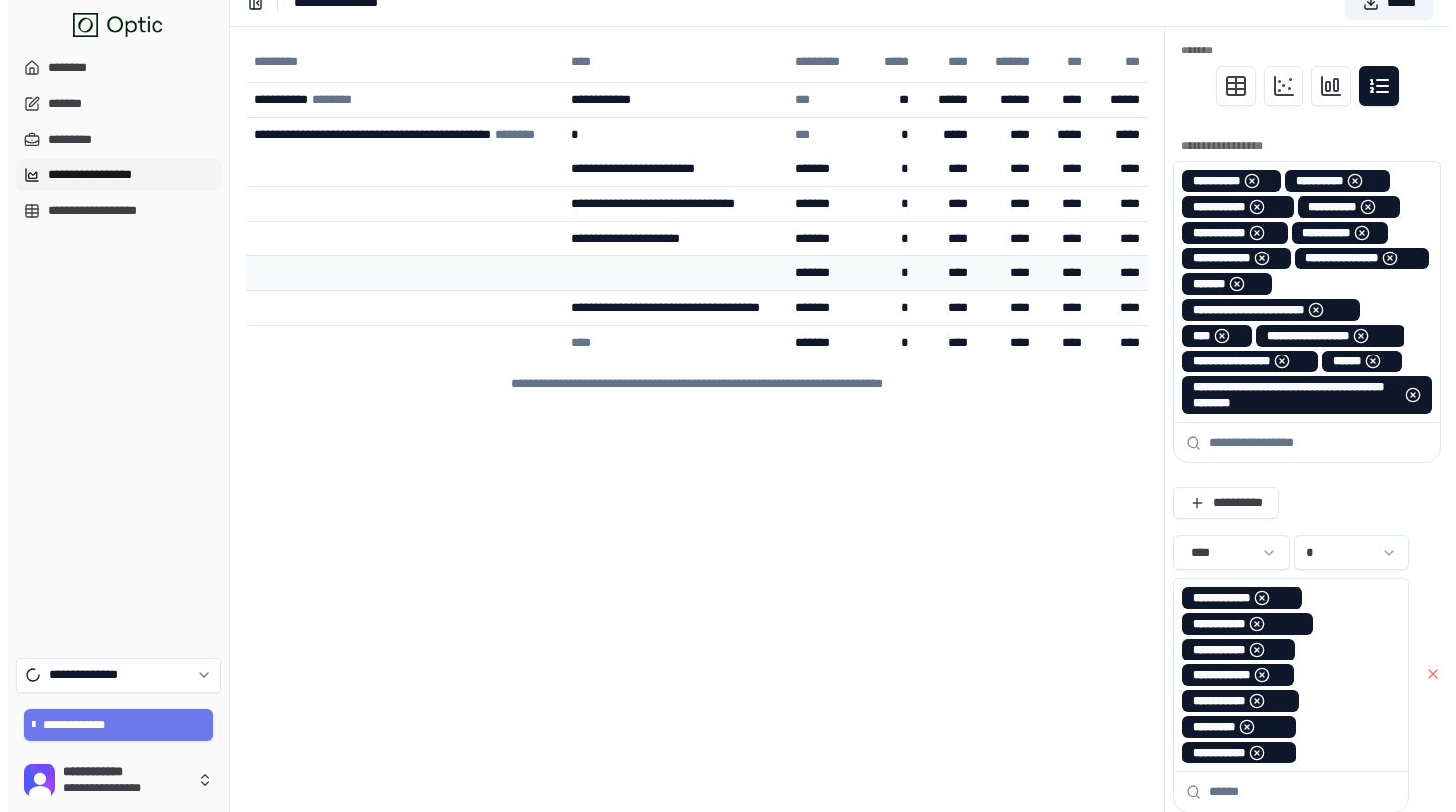 scroll, scrollTop: 0, scrollLeft: 0, axis: both 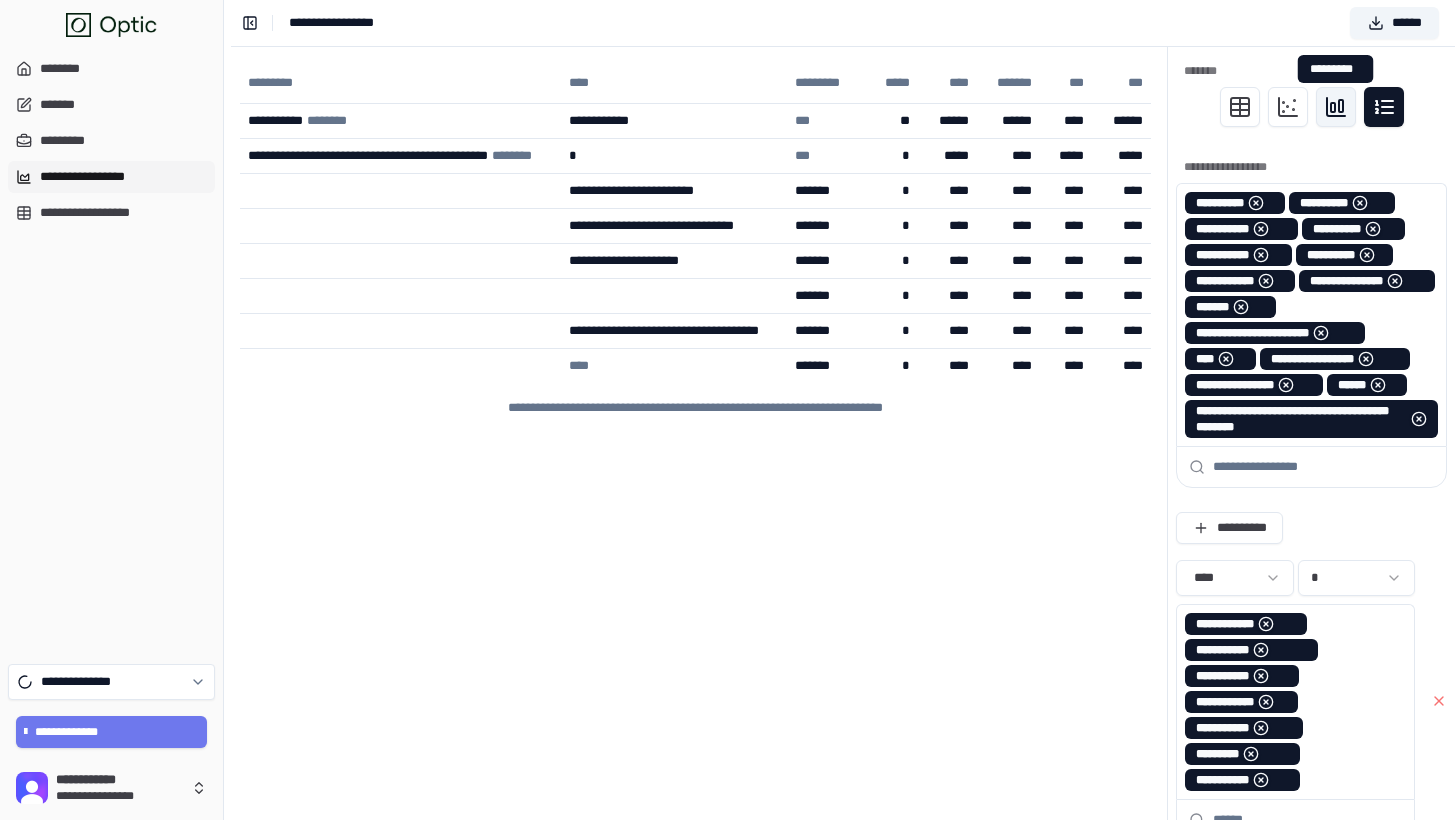 click at bounding box center (1336, 107) 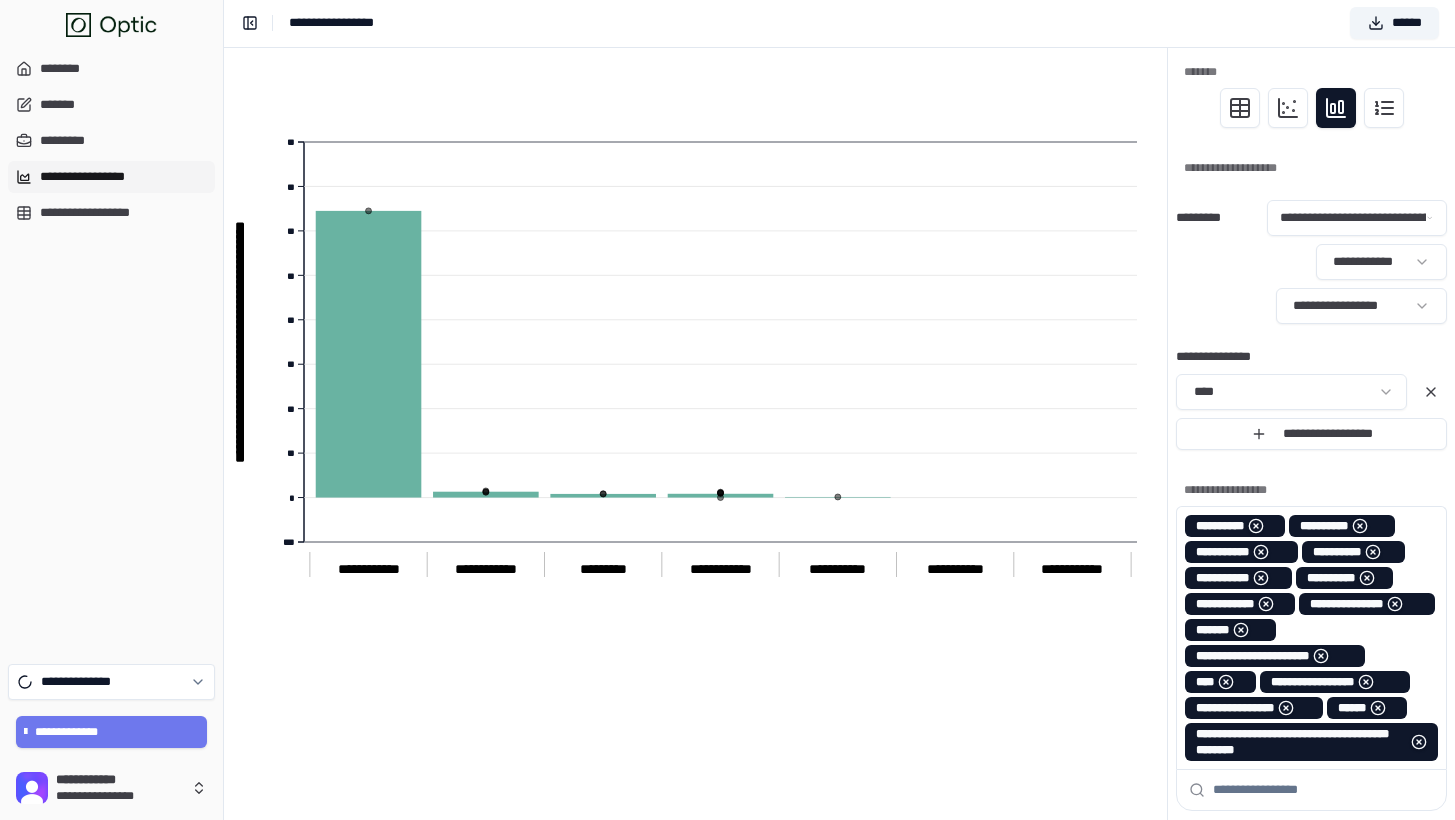 click at bounding box center [1311, 108] 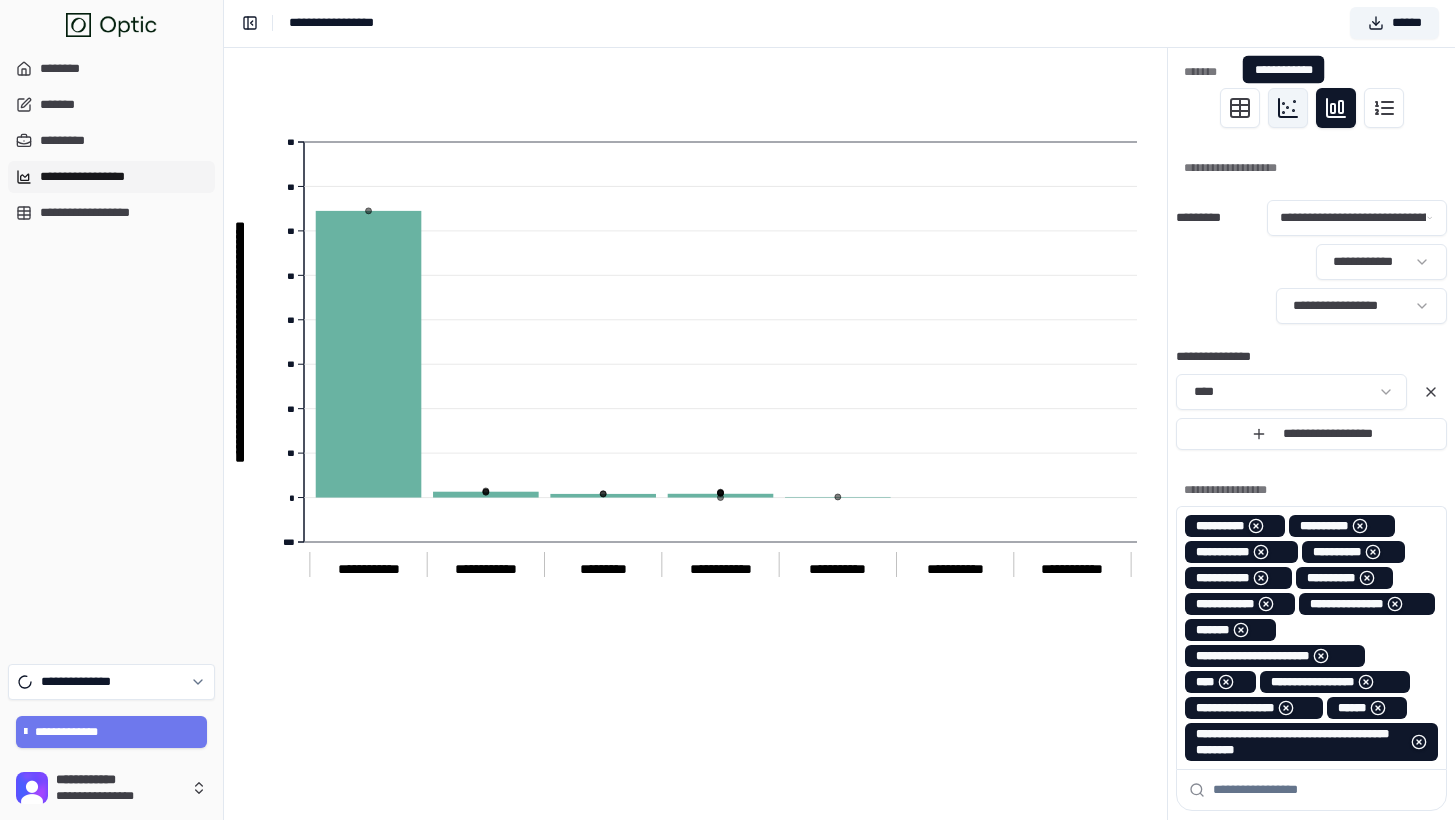 click at bounding box center (1288, 108) 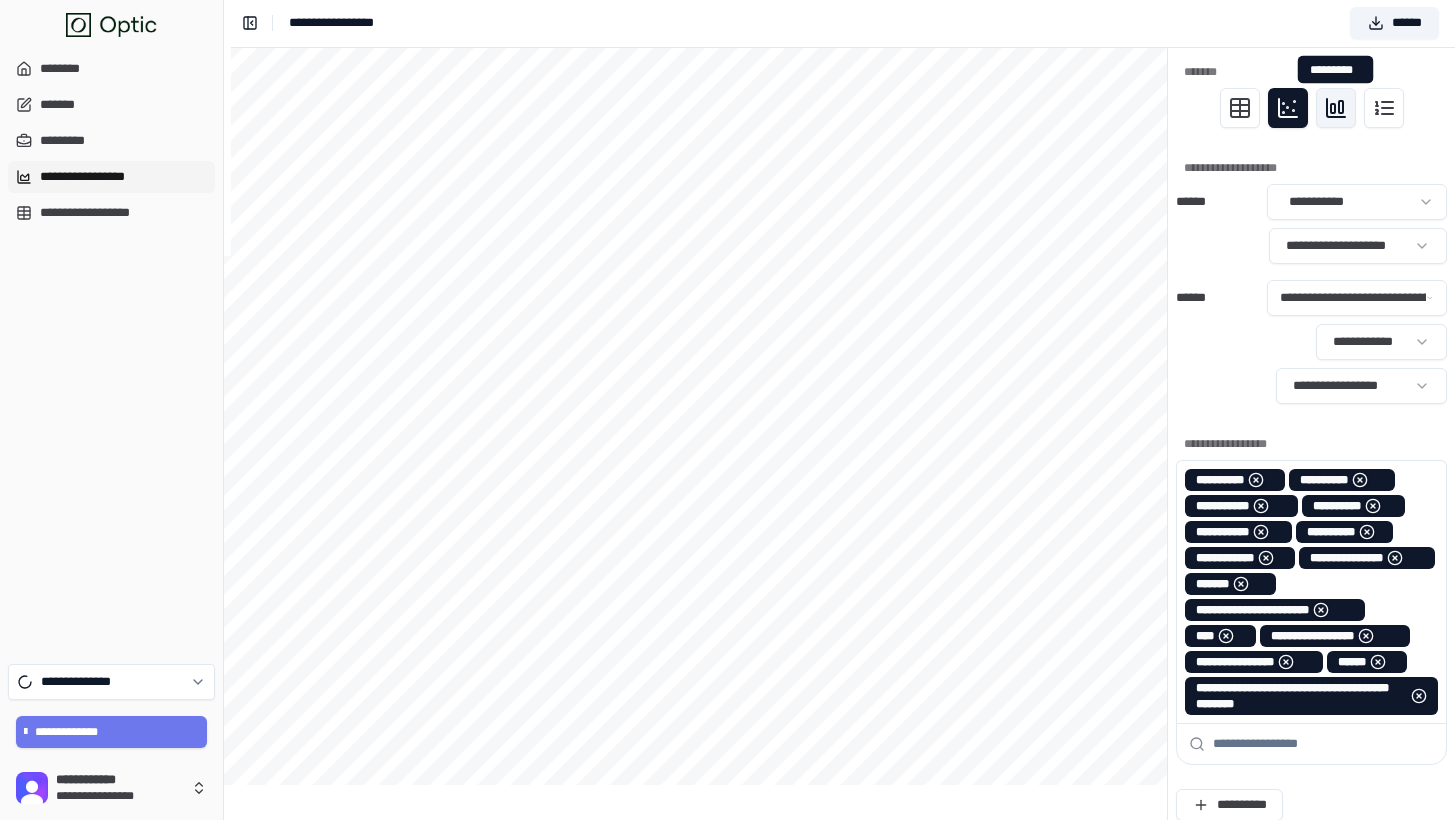 click at bounding box center (1336, 108) 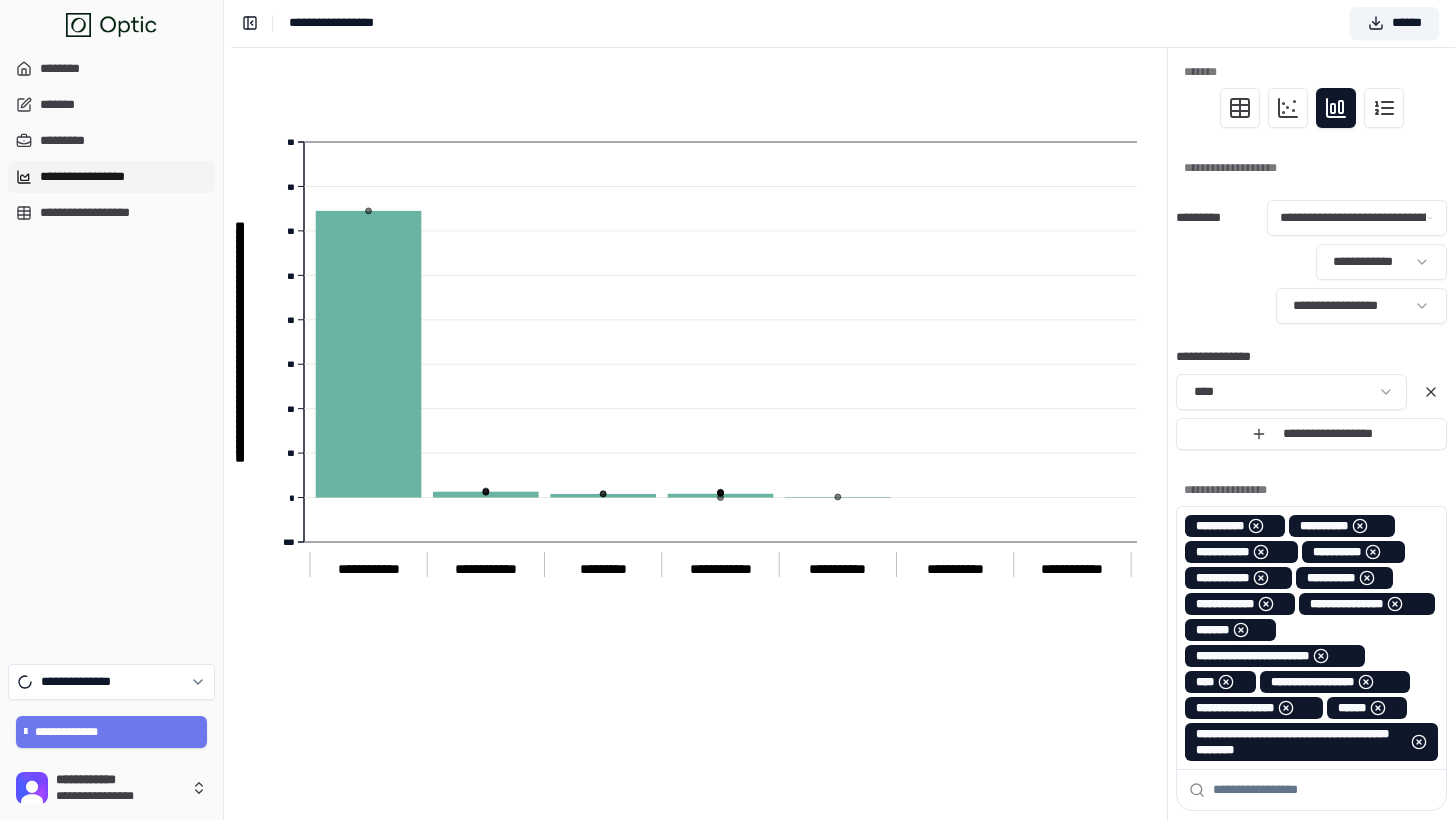 click on "**********" at bounding box center [727, 774] 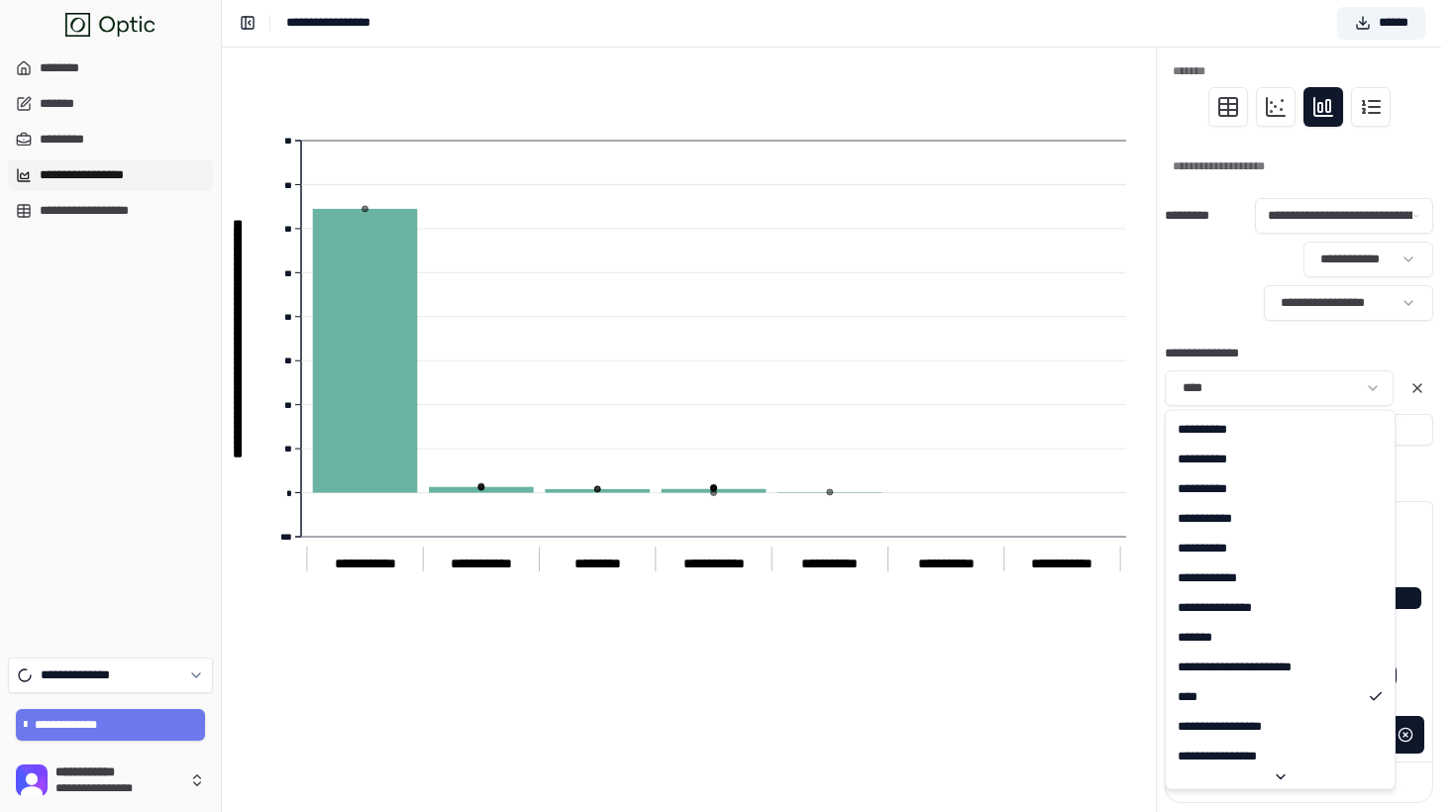 click on "**********" at bounding box center (728, 766) 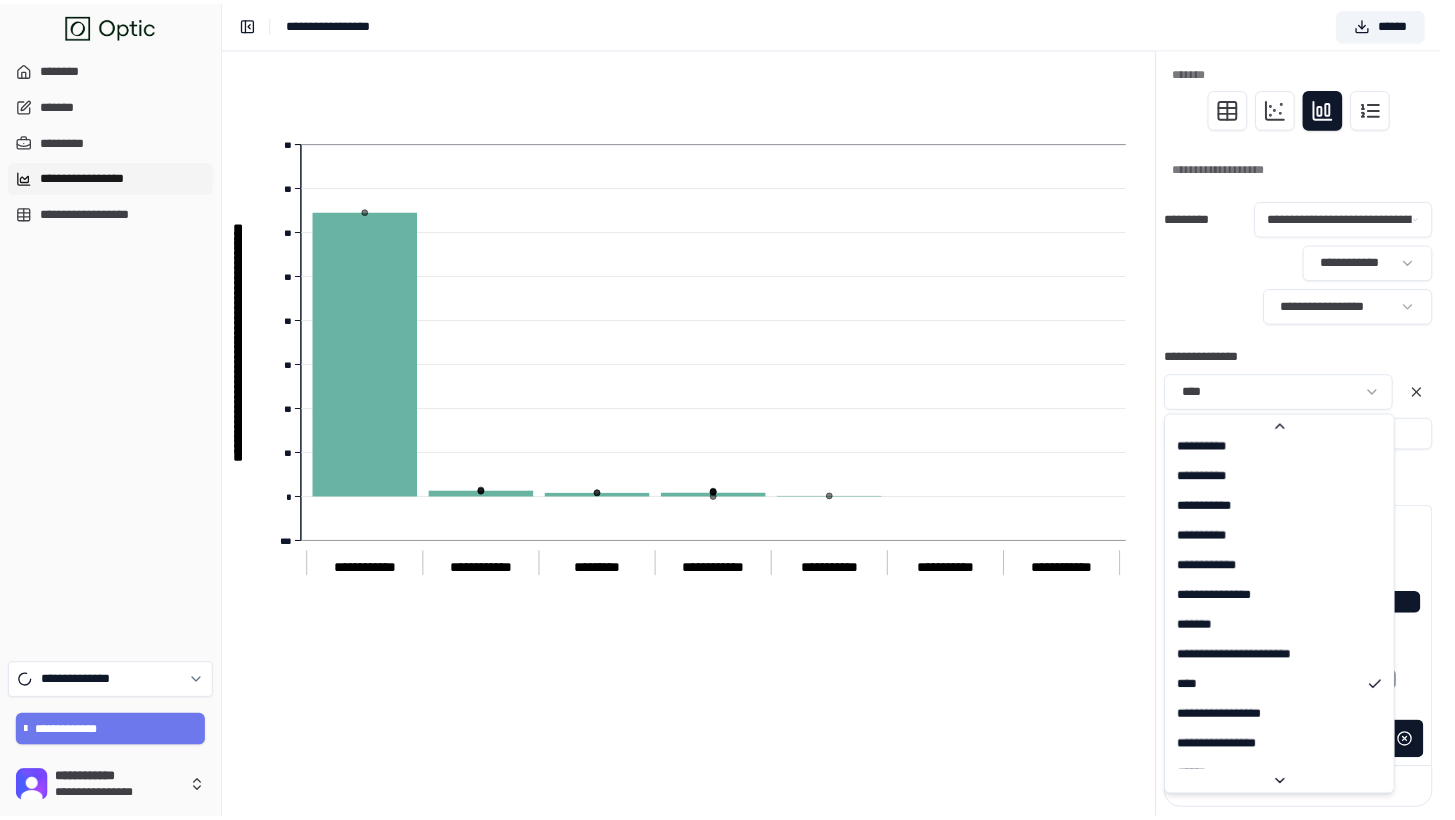 scroll, scrollTop: 40, scrollLeft: 0, axis: vertical 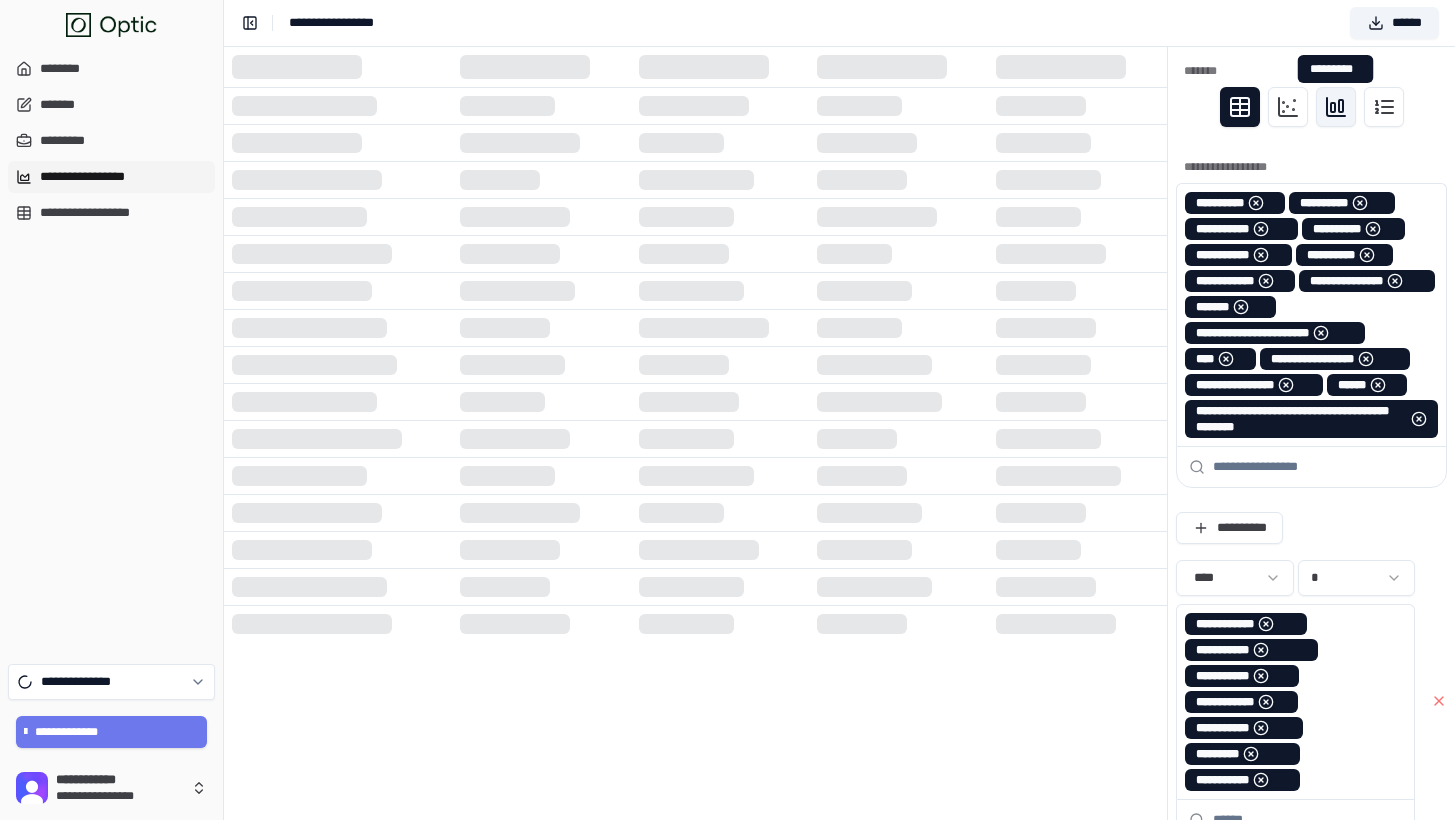 click at bounding box center [1336, 107] 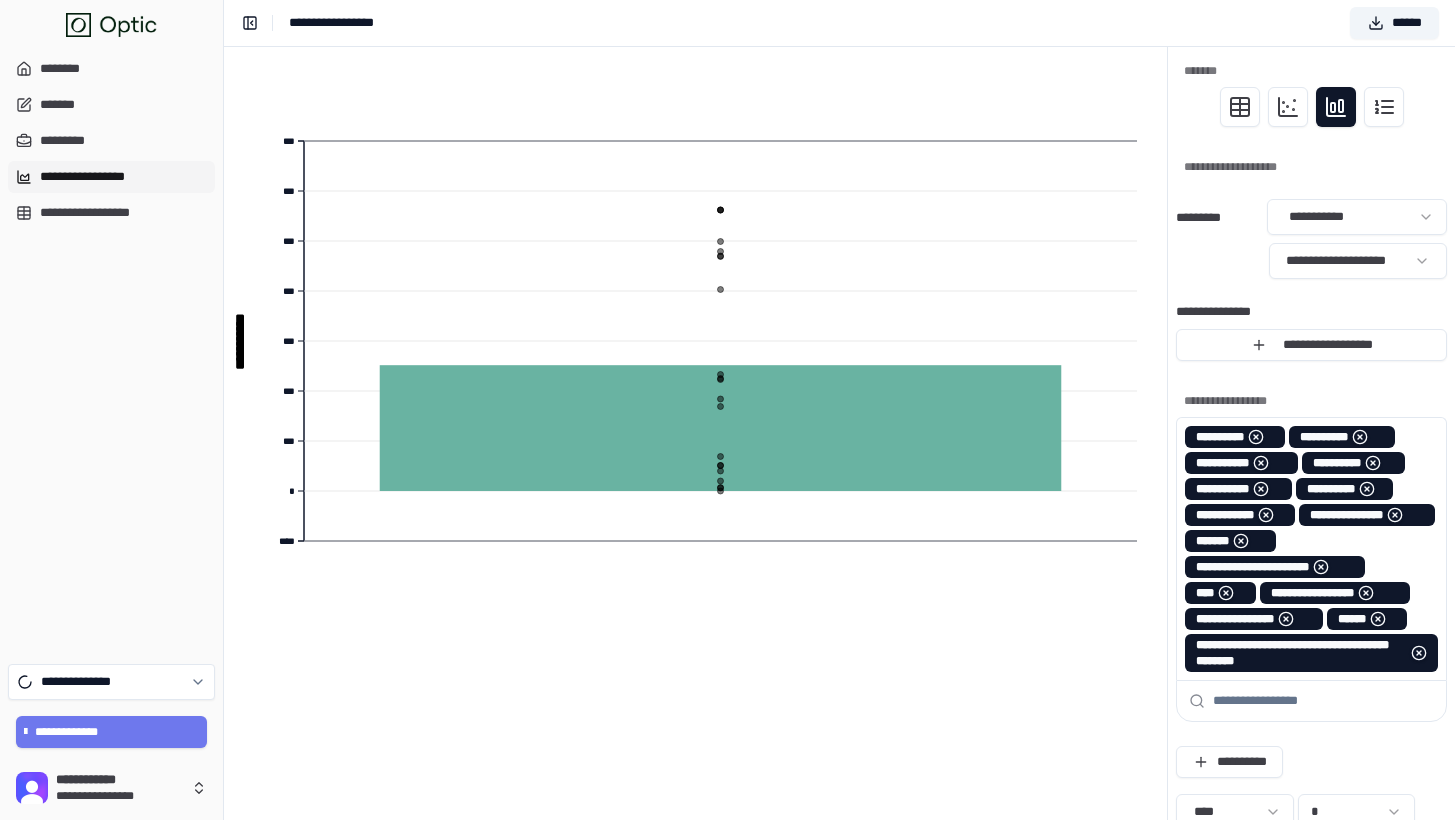 click on "**********" at bounding box center (727, 730) 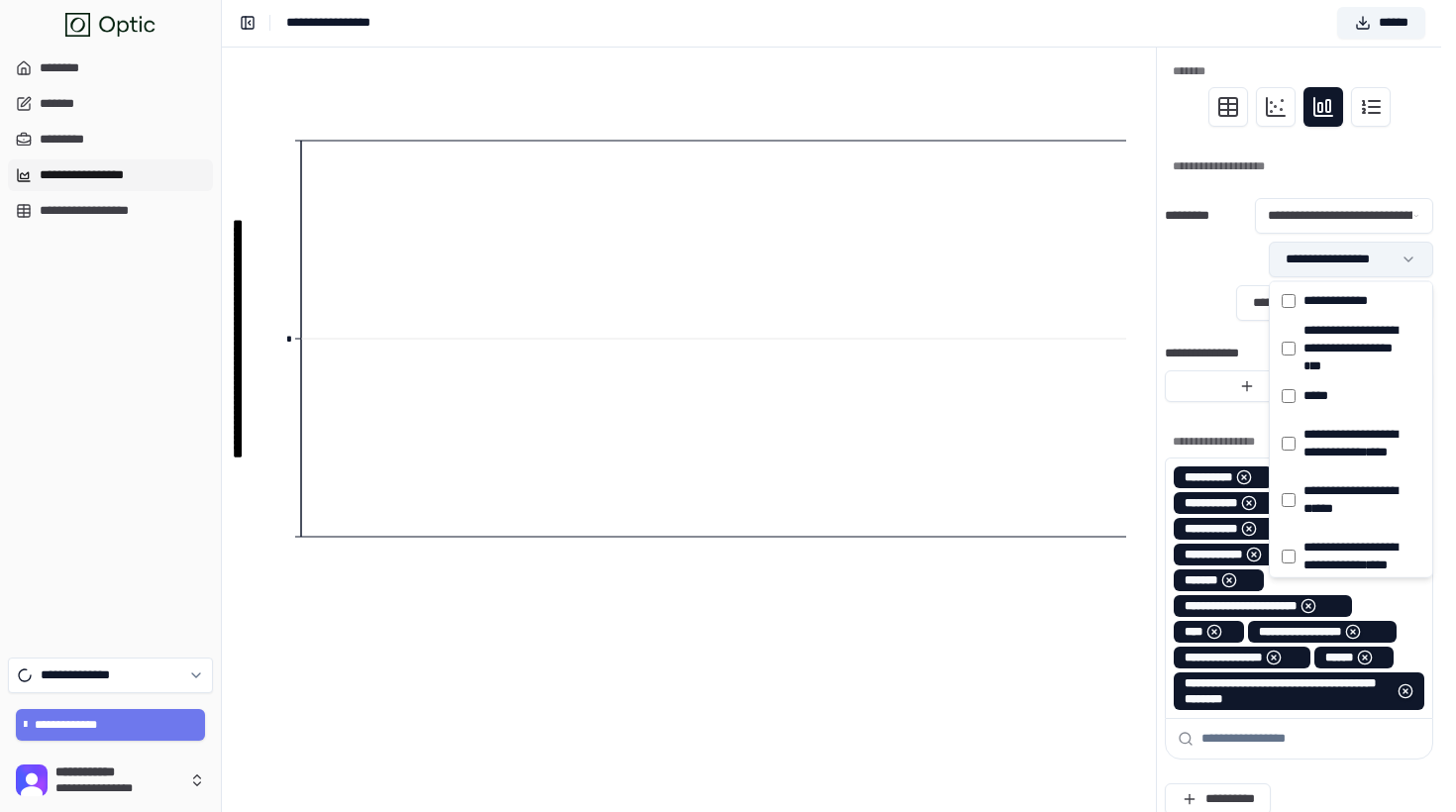 click on "**********" at bounding box center [728, 745] 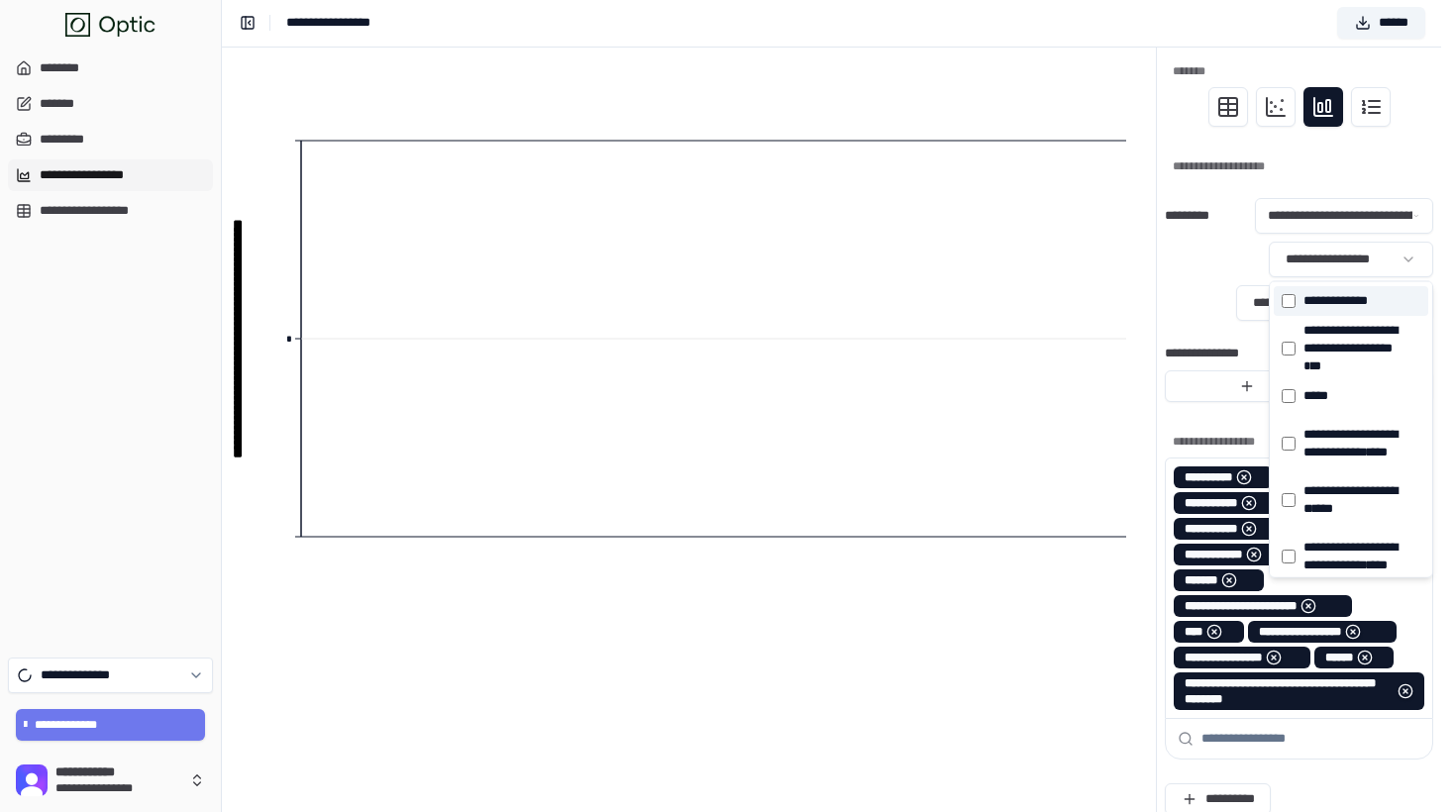 click on "********* * * *" at bounding box center (1333, 301) 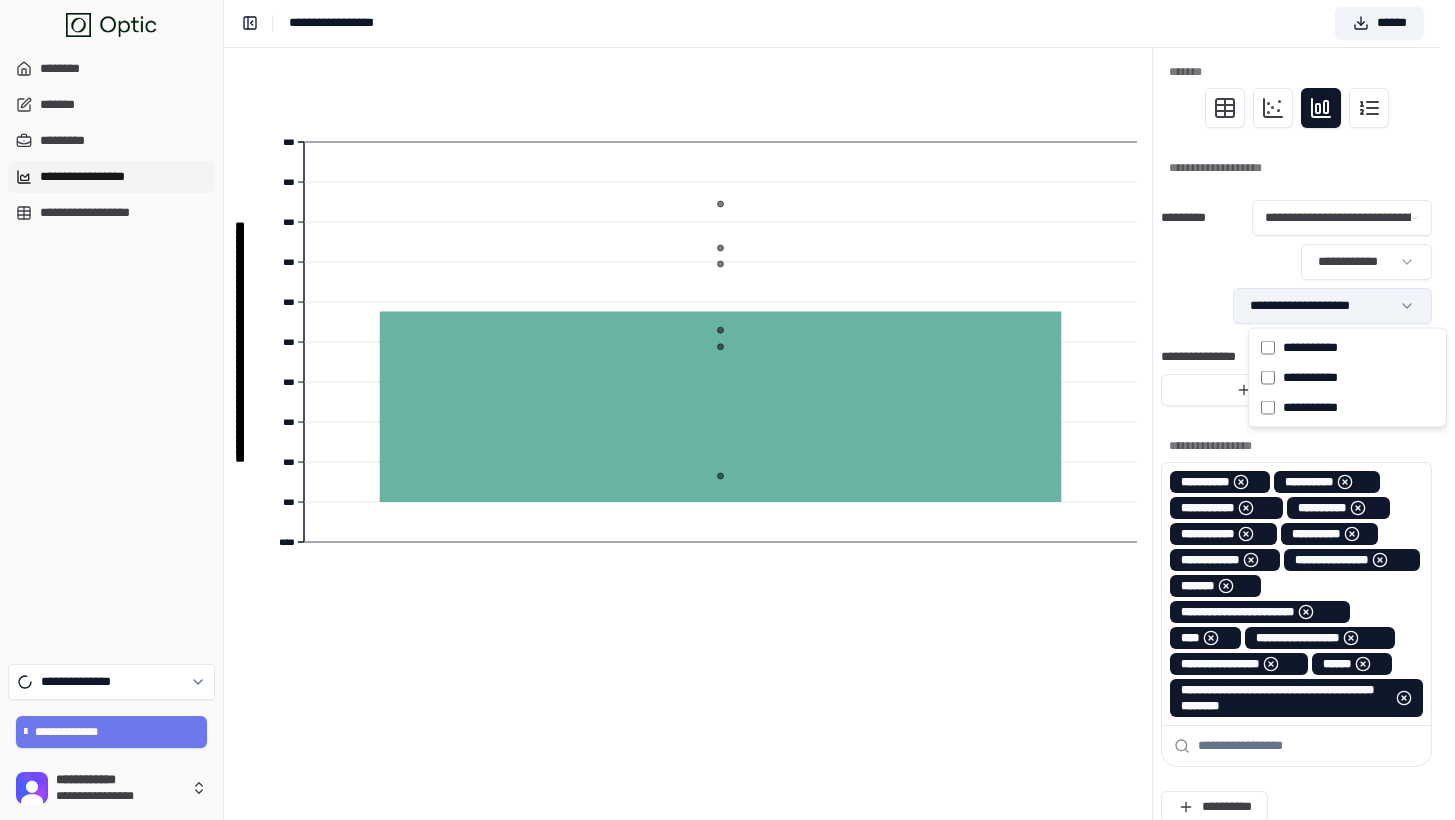 click on "**********" at bounding box center (727, 752) 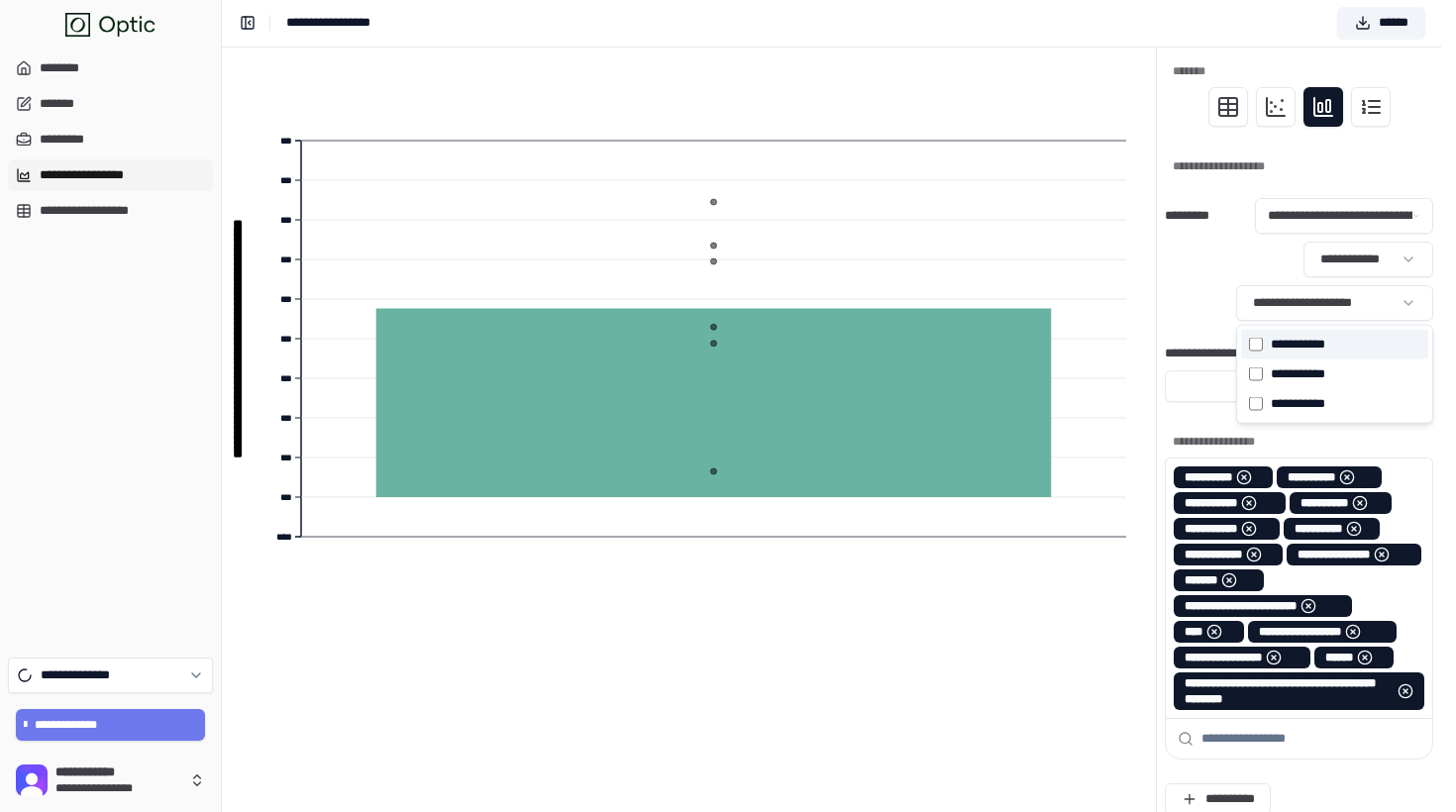 click on "******* * * *" at bounding box center (1297, 345) 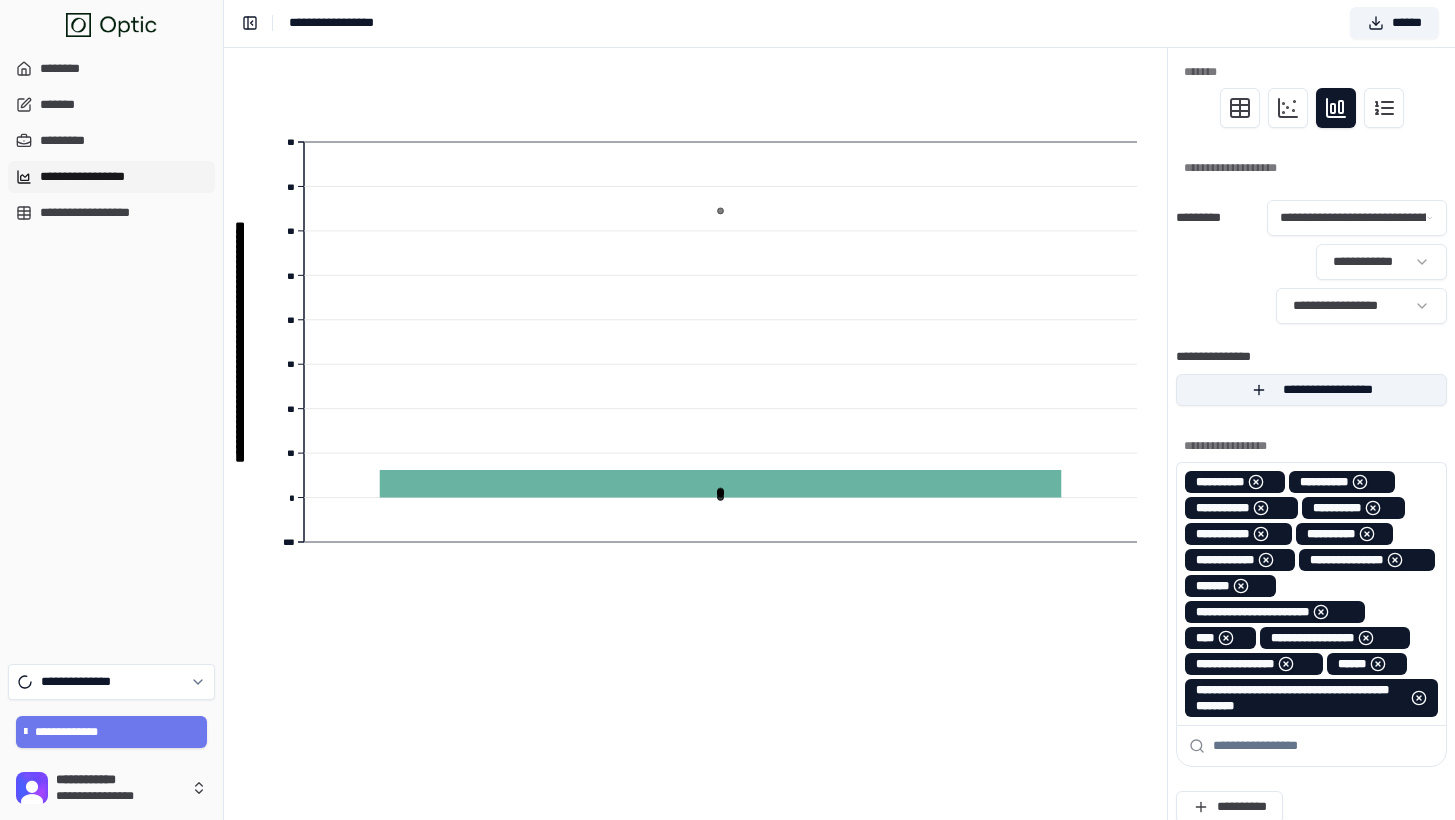 click on "**********" at bounding box center [1311, 390] 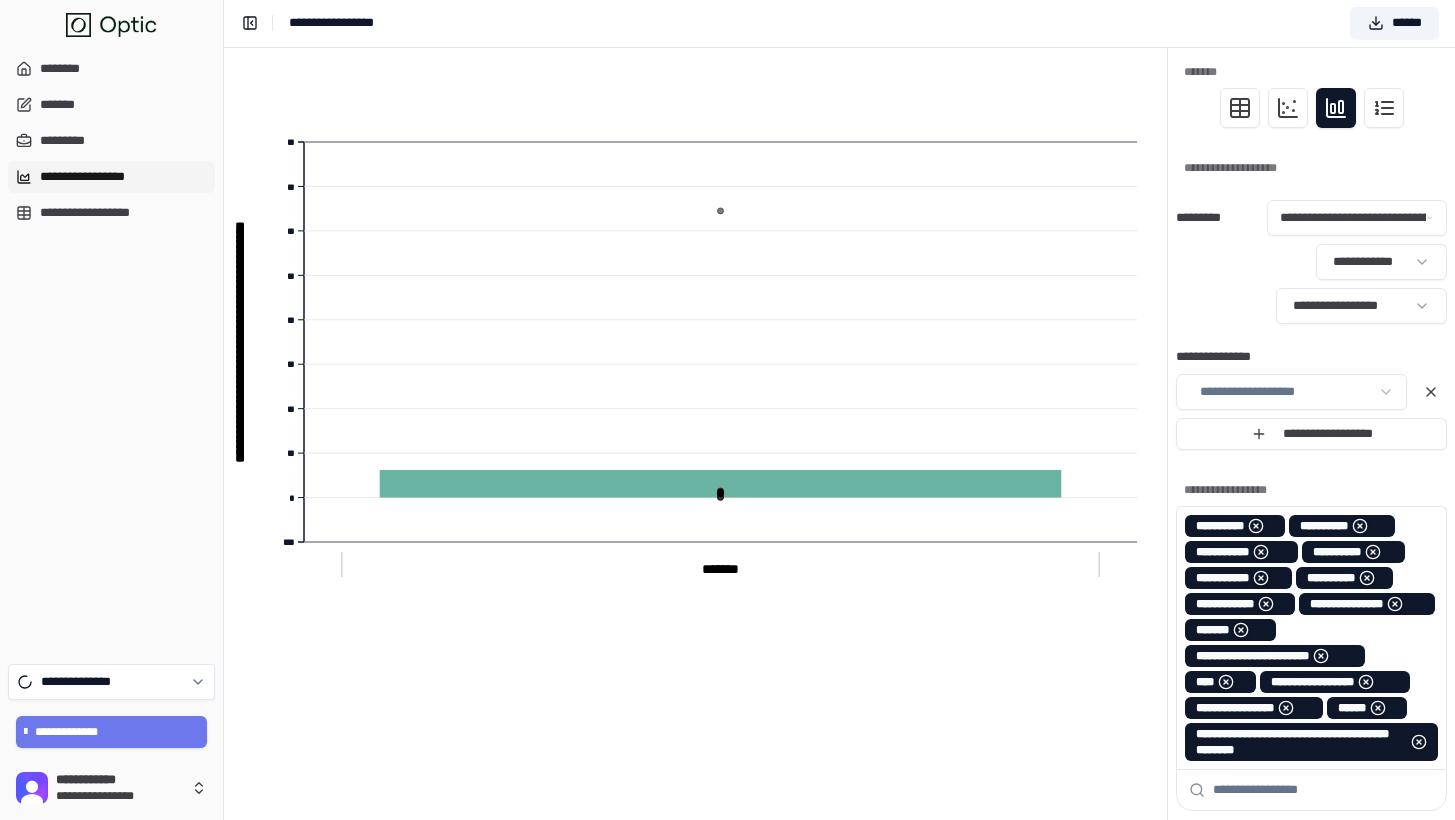 click on "**********" at bounding box center [727, 774] 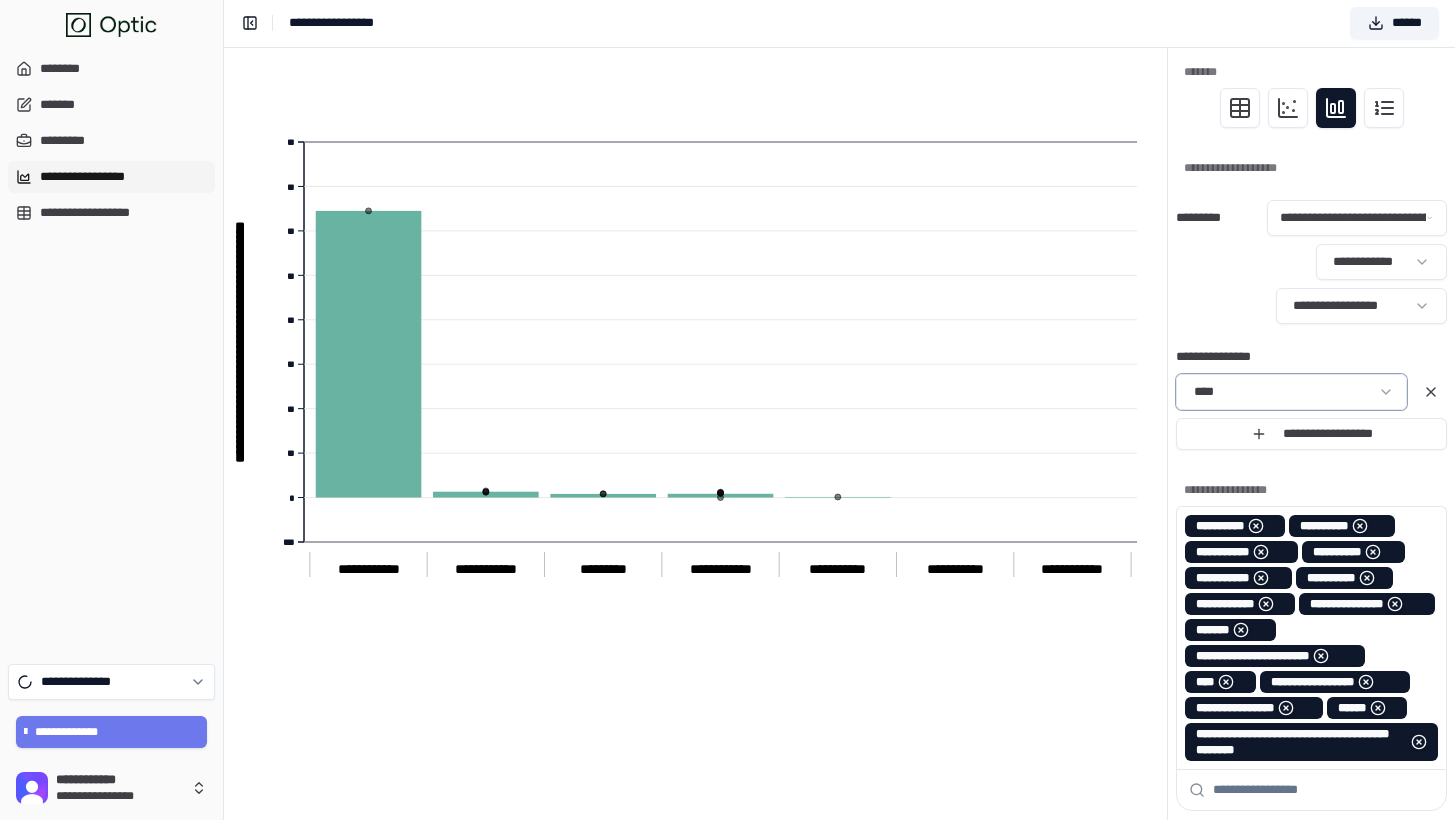 type 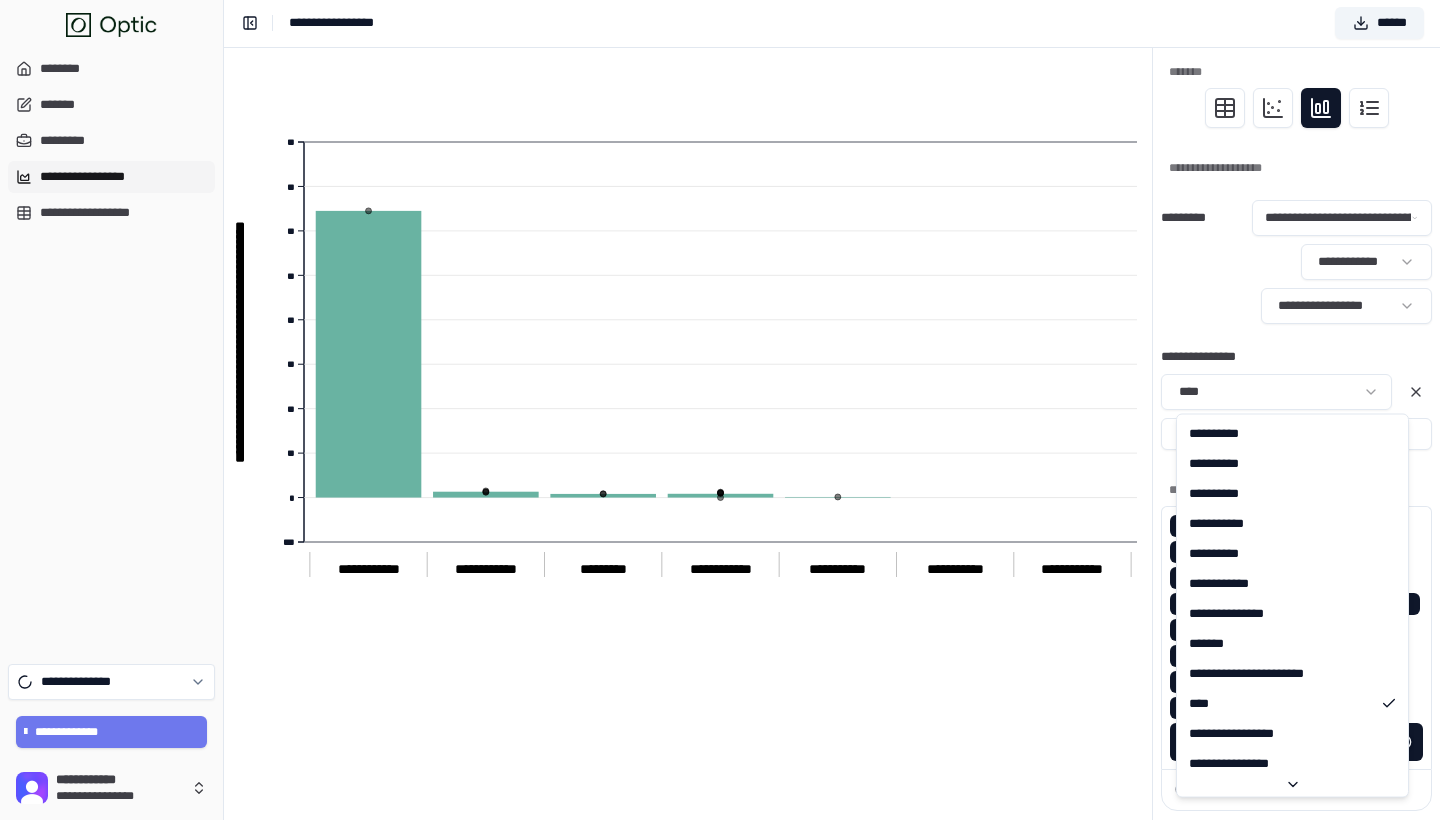 click on "**********" at bounding box center [727, 774] 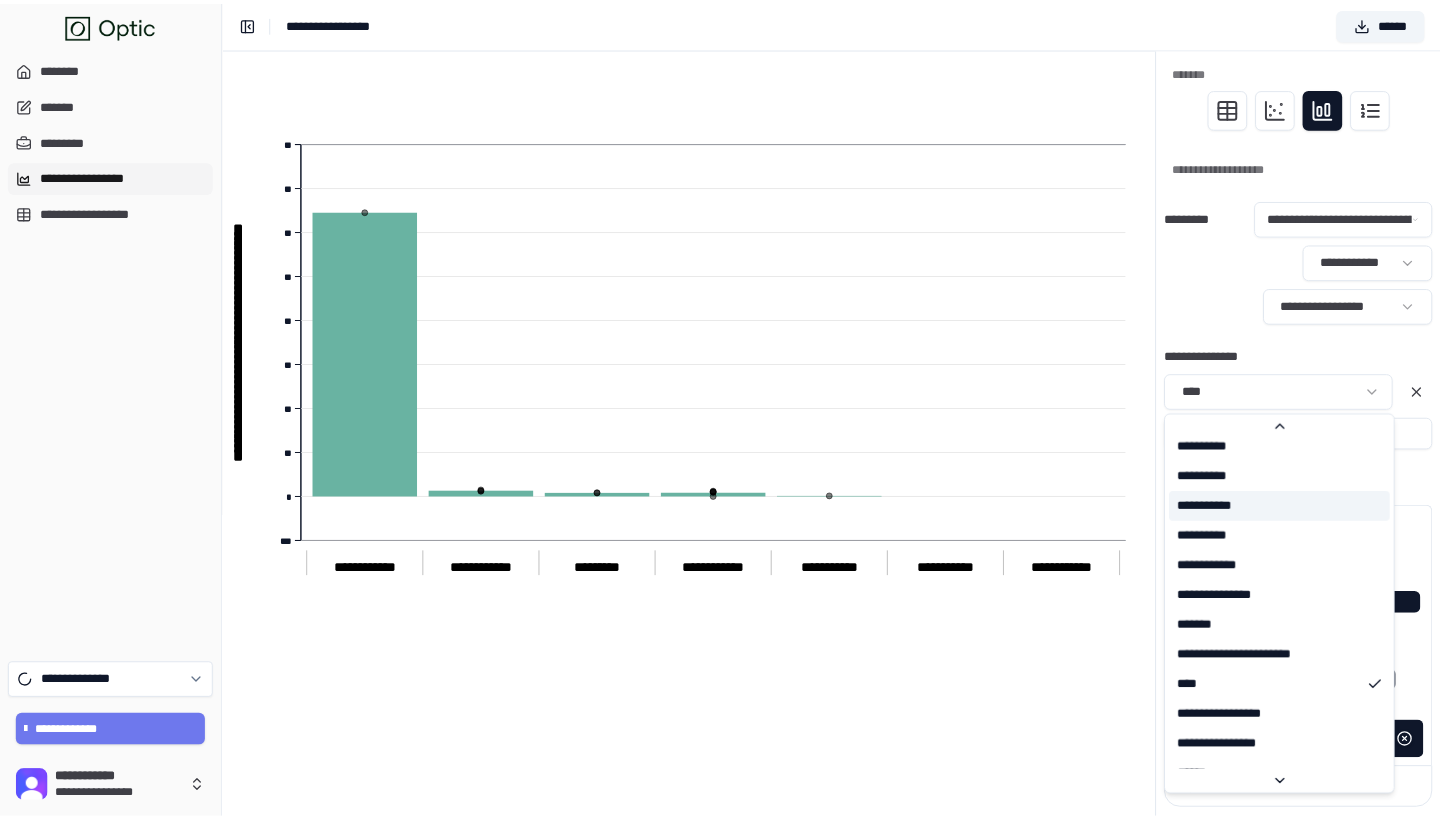 scroll, scrollTop: 37, scrollLeft: 0, axis: vertical 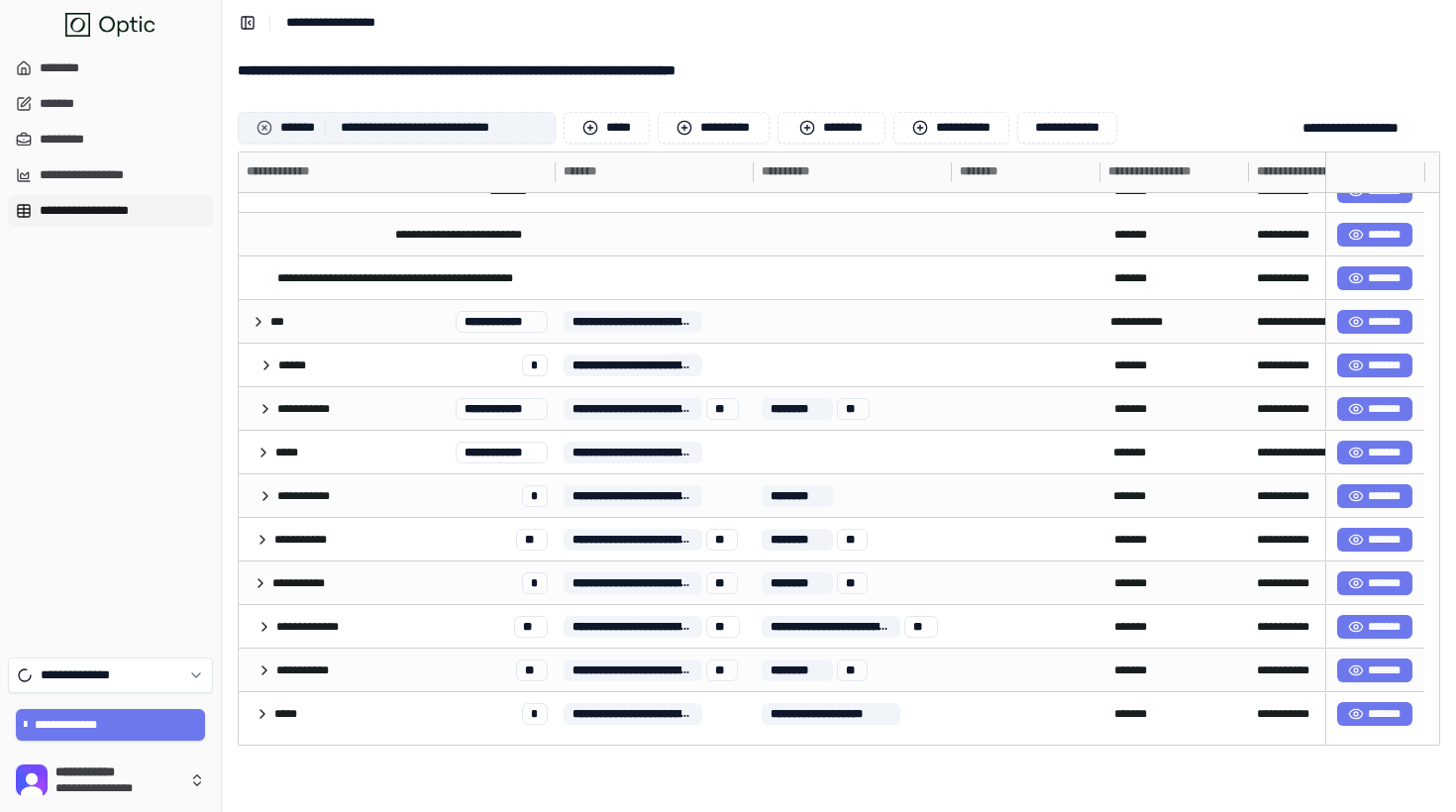 click on "**********" at bounding box center (396, 128) 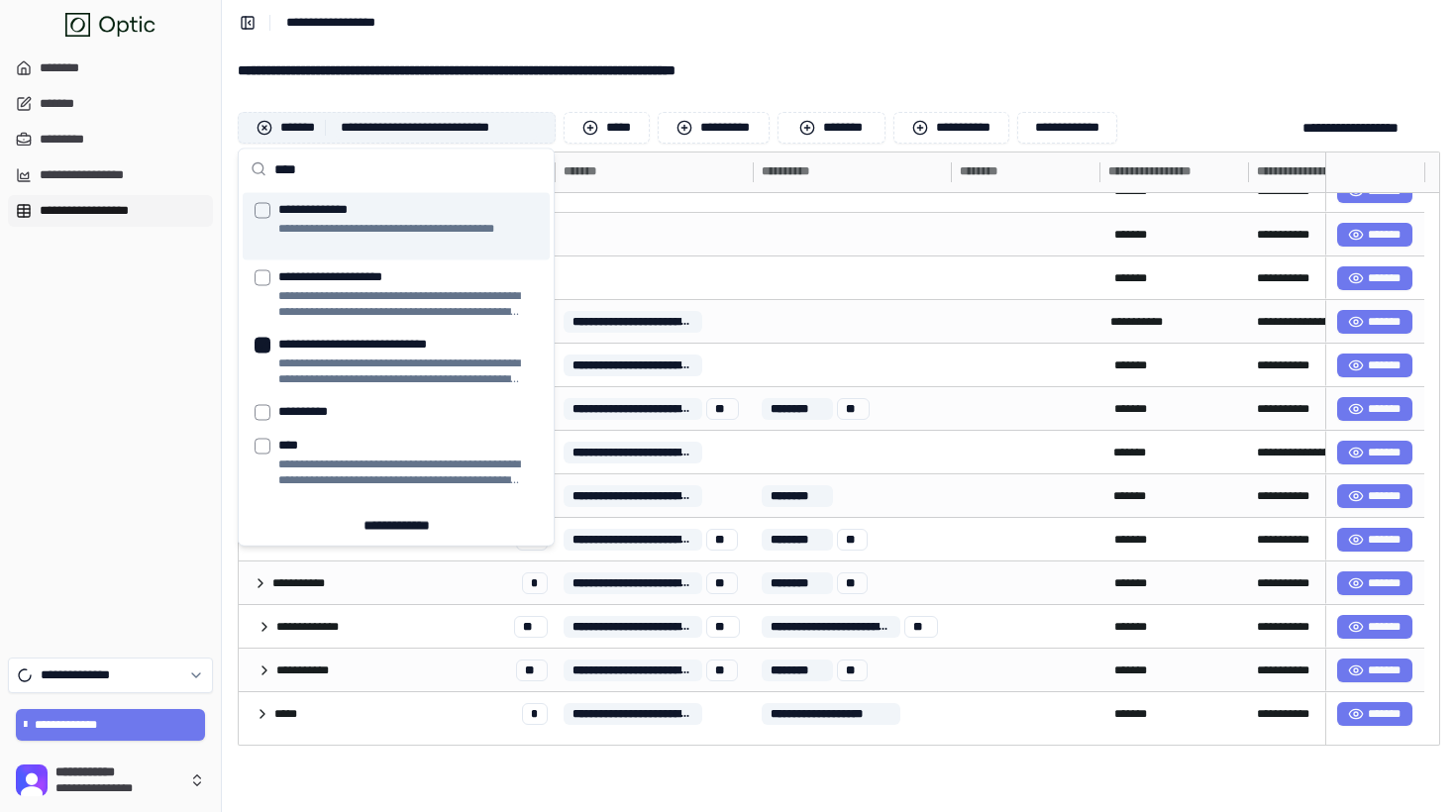 click at bounding box center [264, 128] 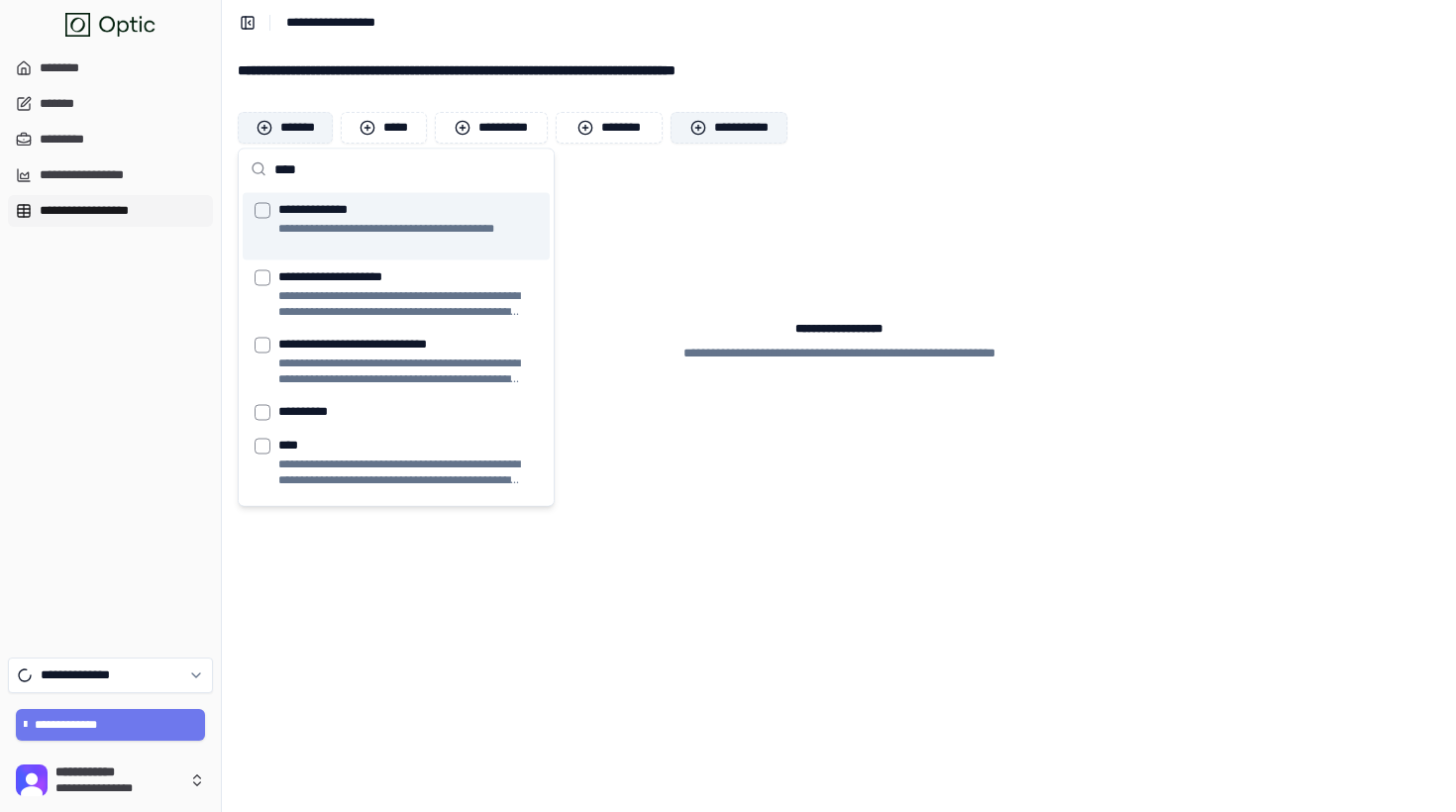click on "**********" at bounding box center (729, 128) 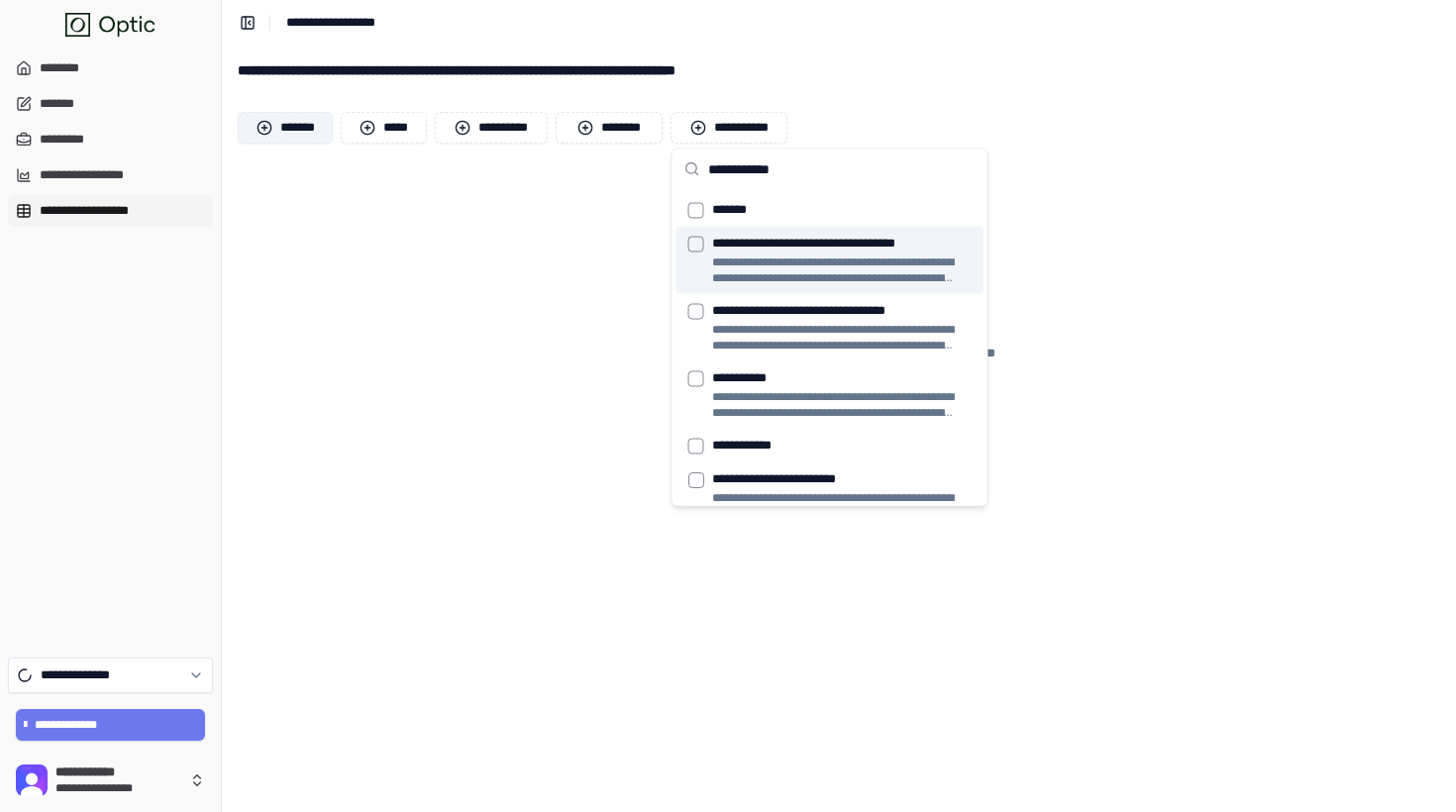 type on "**********" 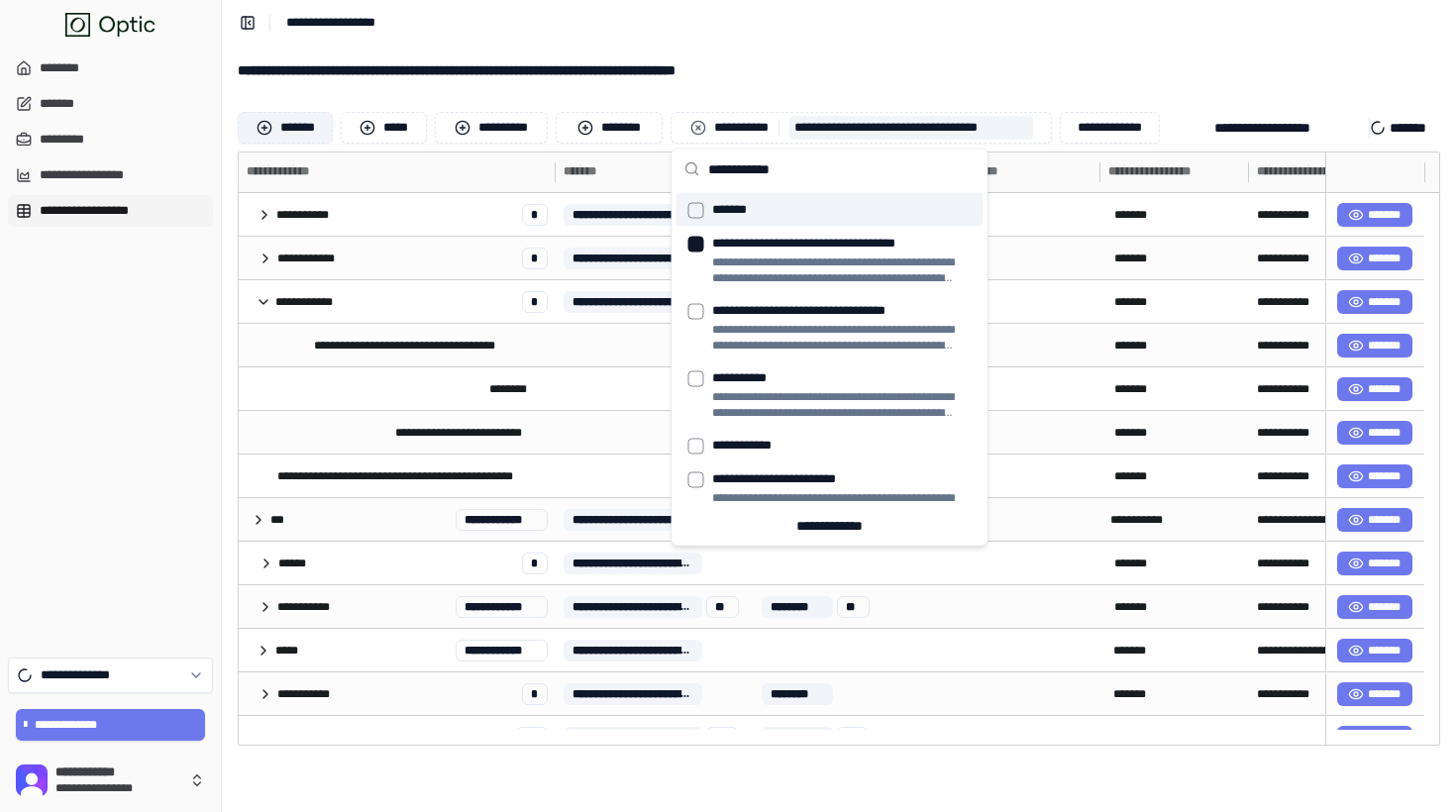 click on "**********" at bounding box center [839, 70] 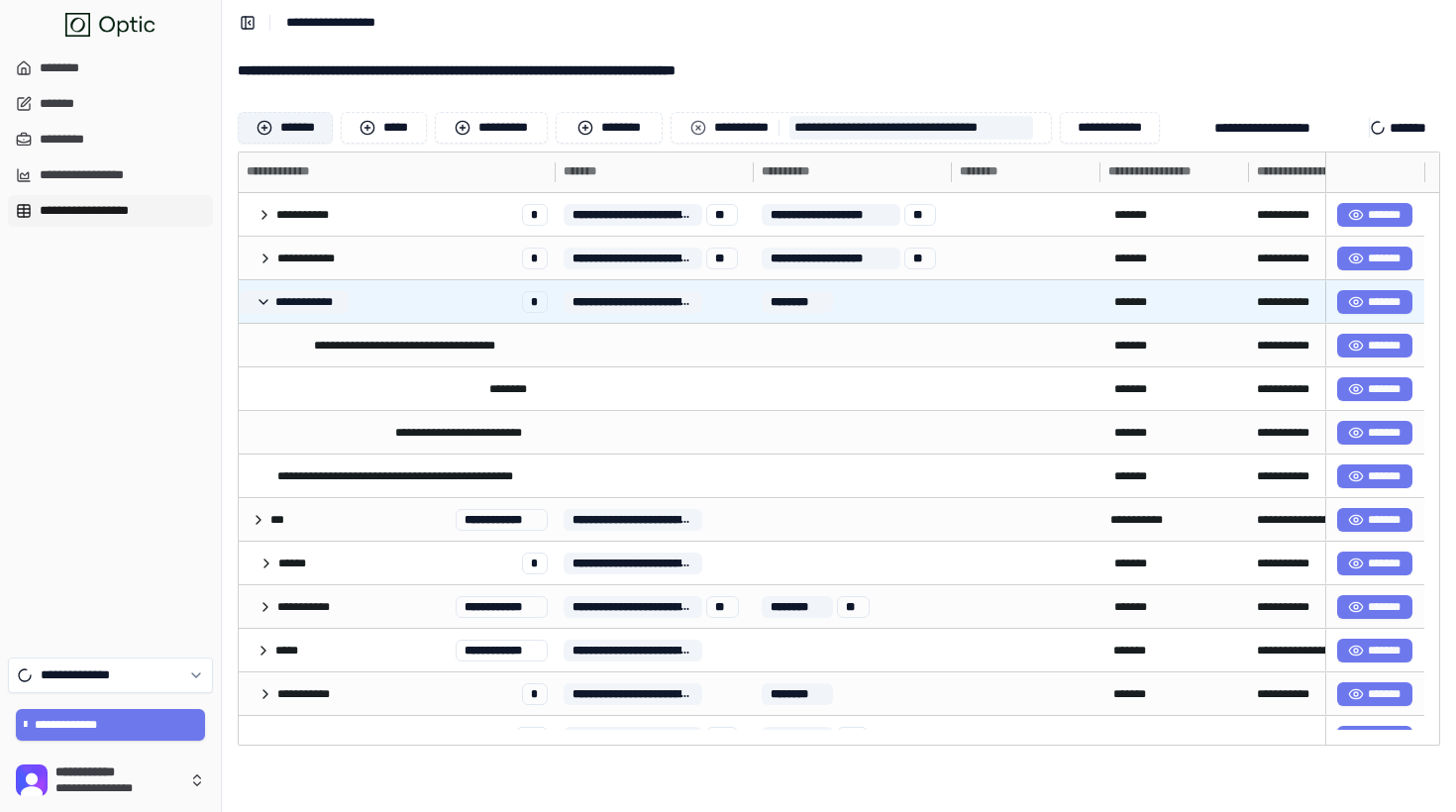 click on "**********" at bounding box center [294, 302] 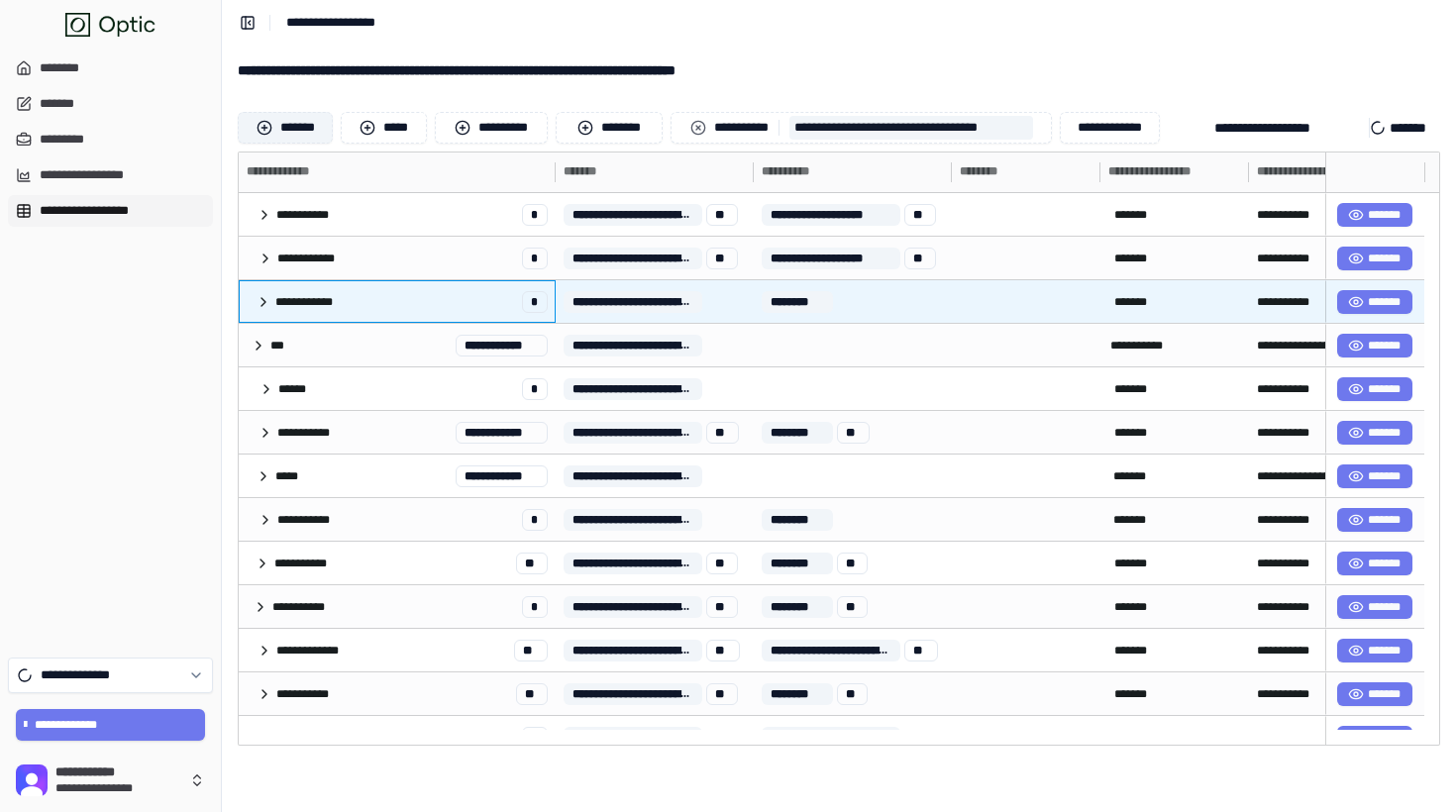 scroll, scrollTop: 0, scrollLeft: 122, axis: horizontal 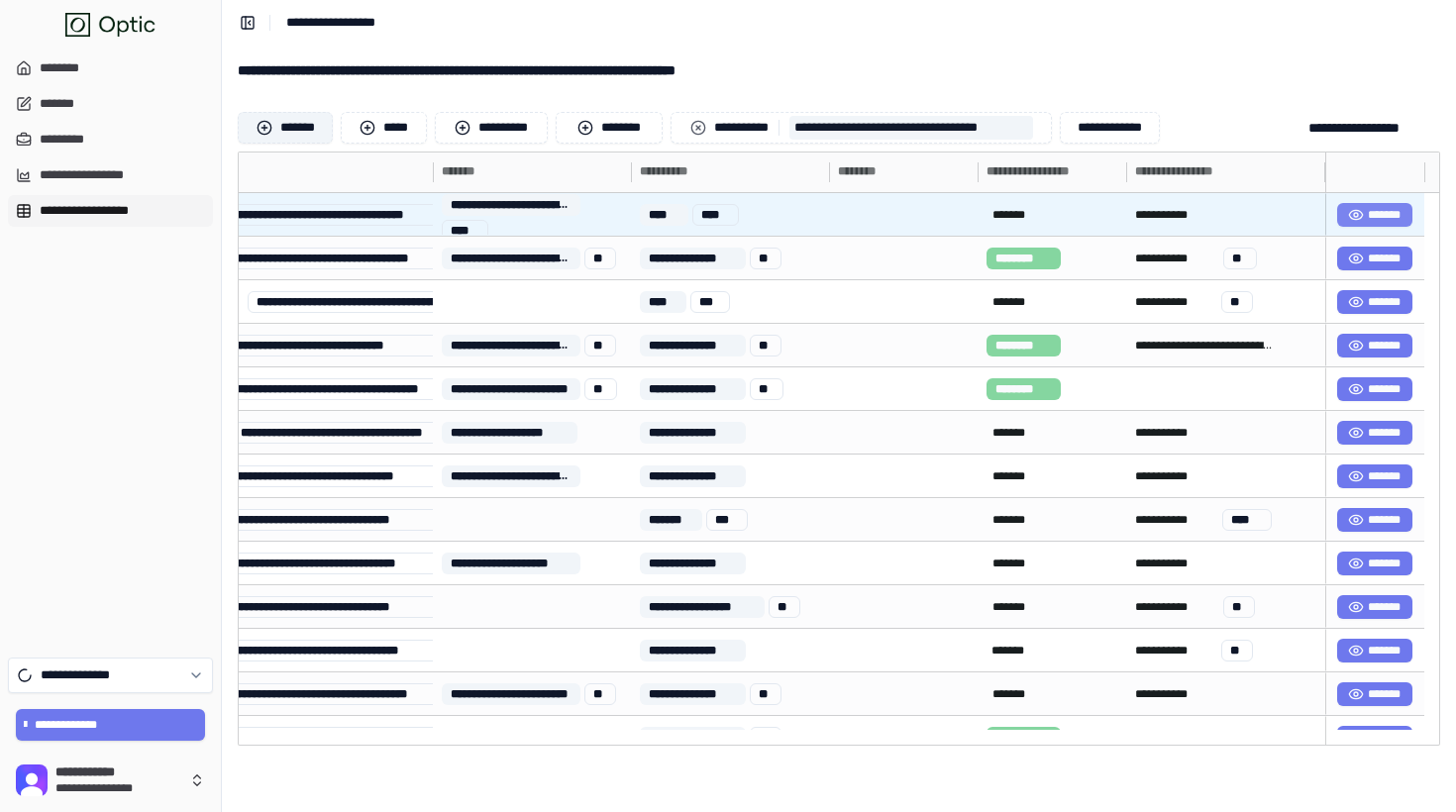 click on "*******" at bounding box center [1375, 215] 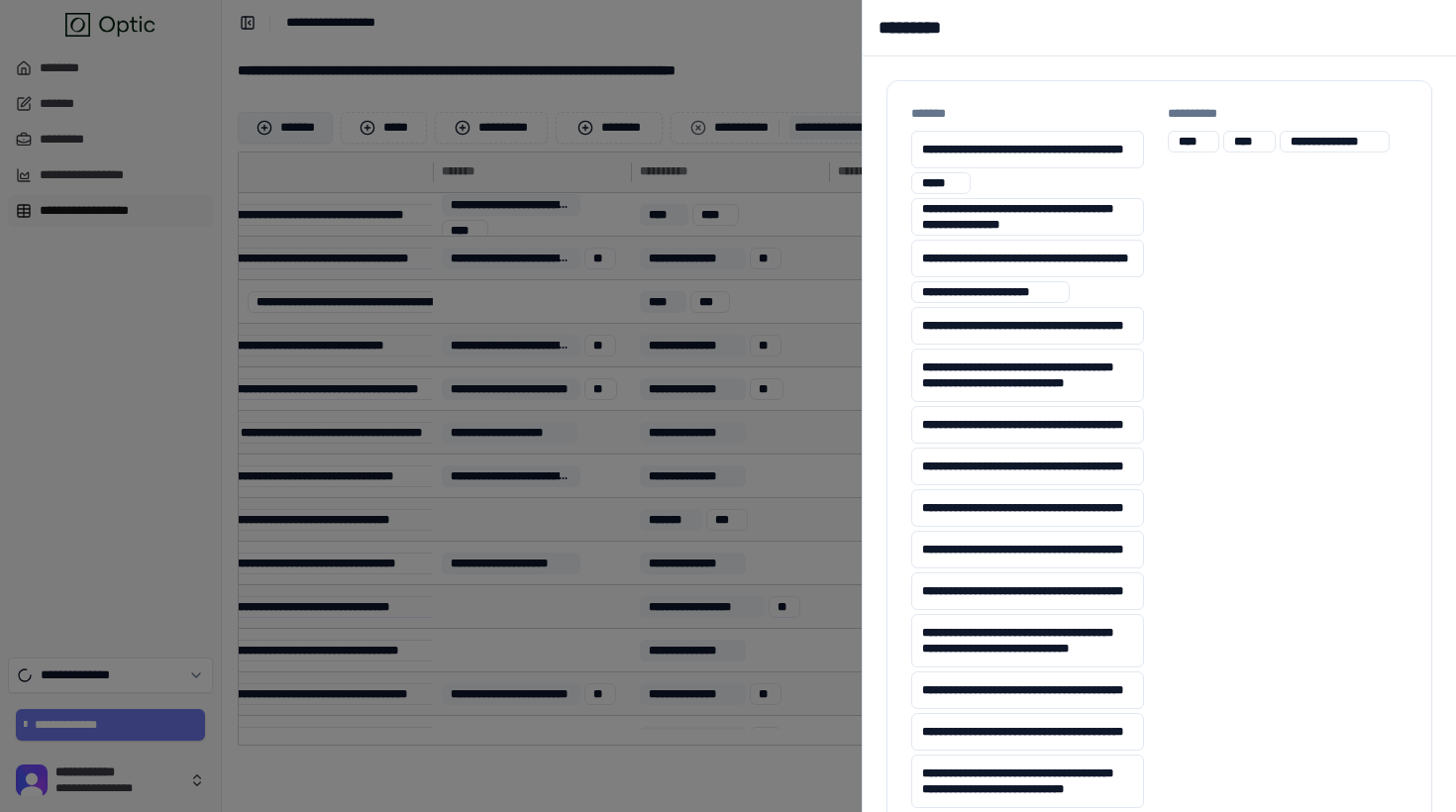 click at bounding box center [728, 406] 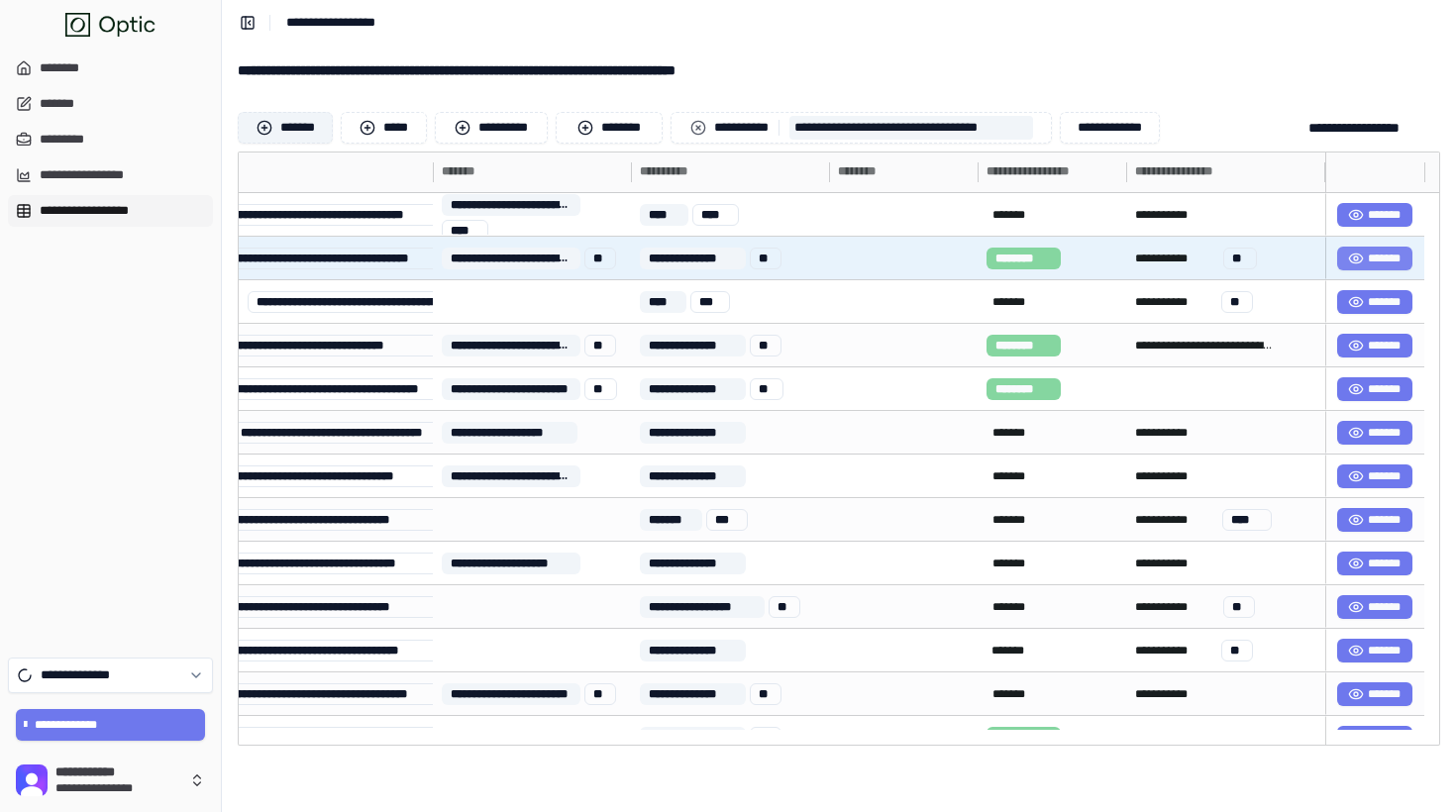 click on "*******" at bounding box center (1375, 258) 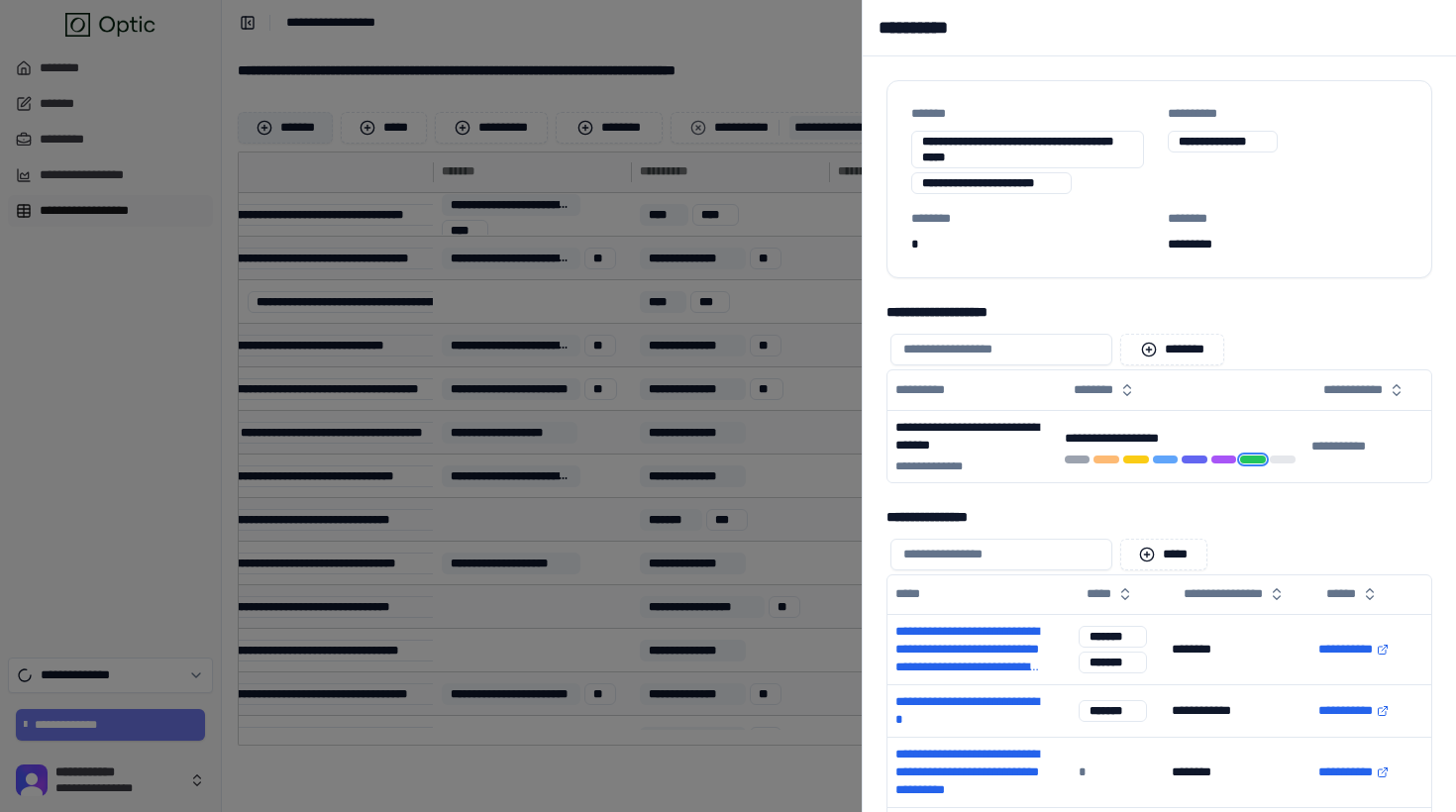 click at bounding box center (728, 406) 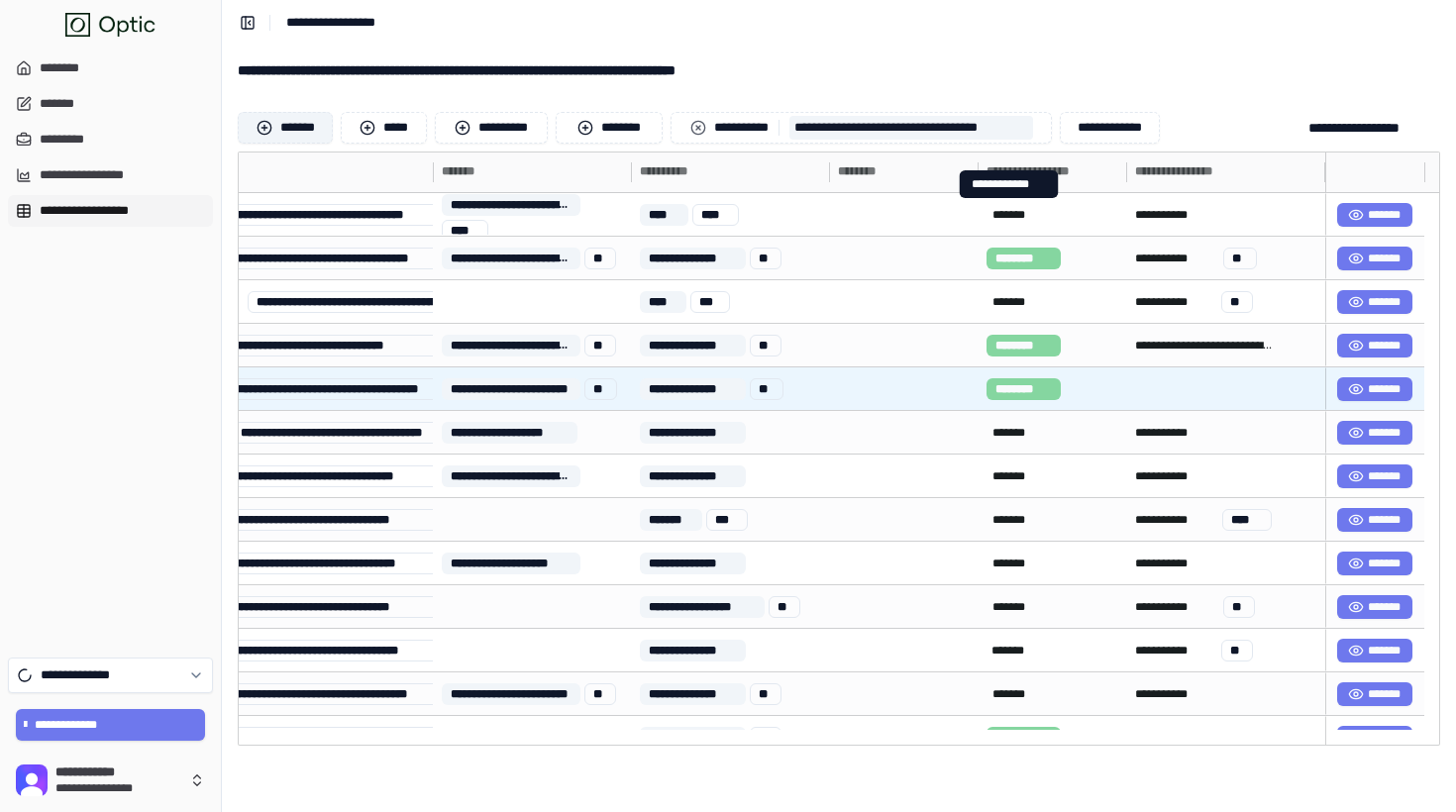 scroll, scrollTop: 0, scrollLeft: 0, axis: both 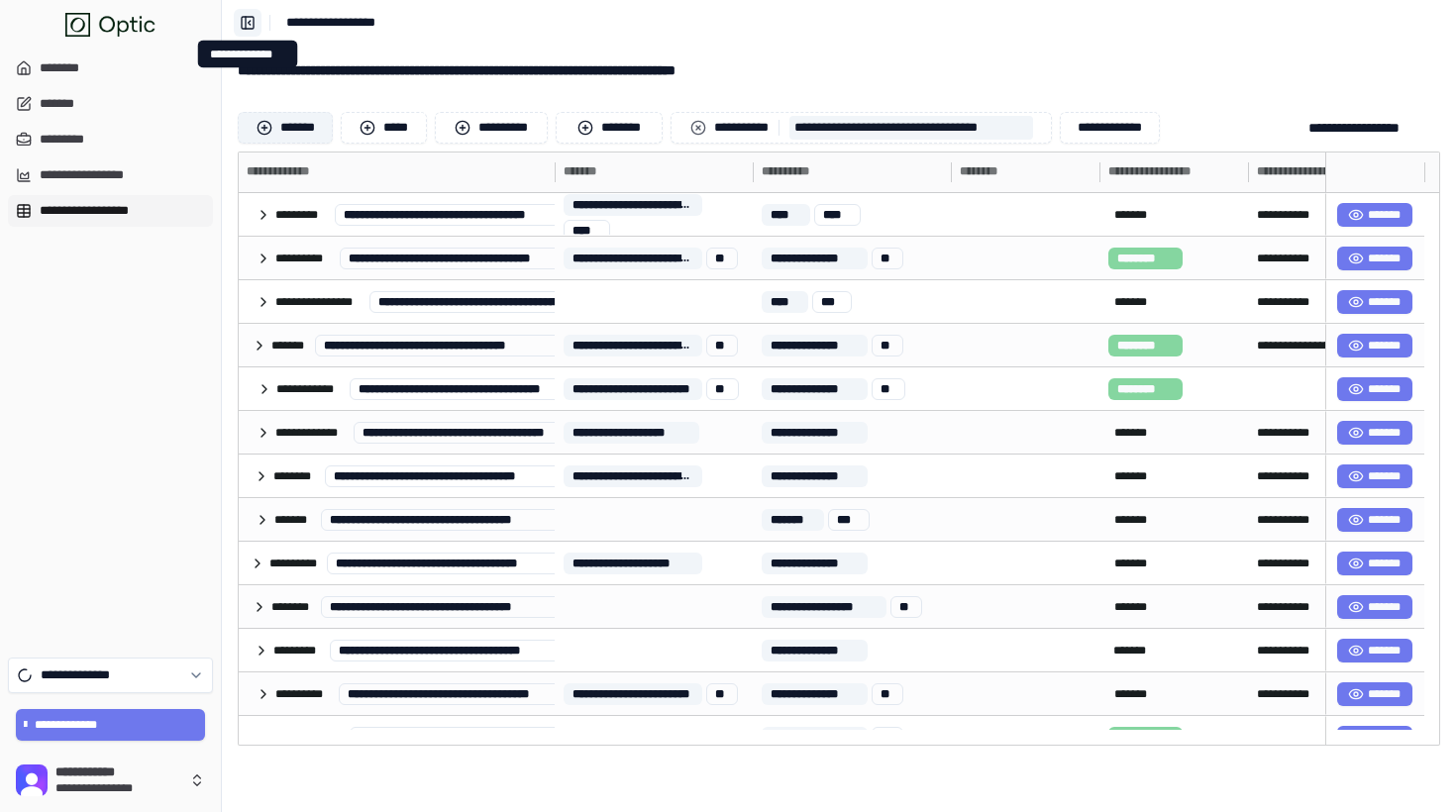 click on "**********" at bounding box center (248, 23) 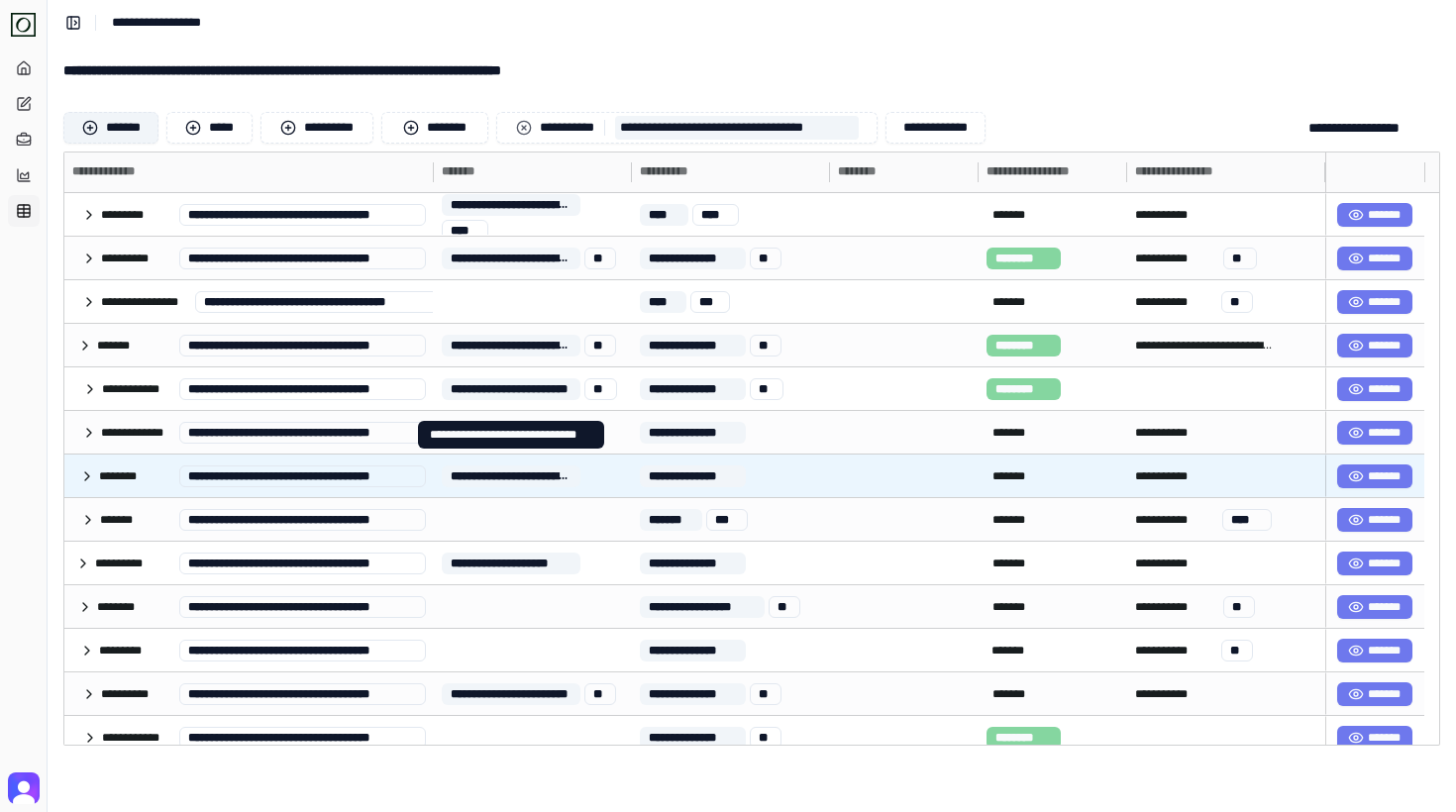 scroll, scrollTop: 24, scrollLeft: 0, axis: vertical 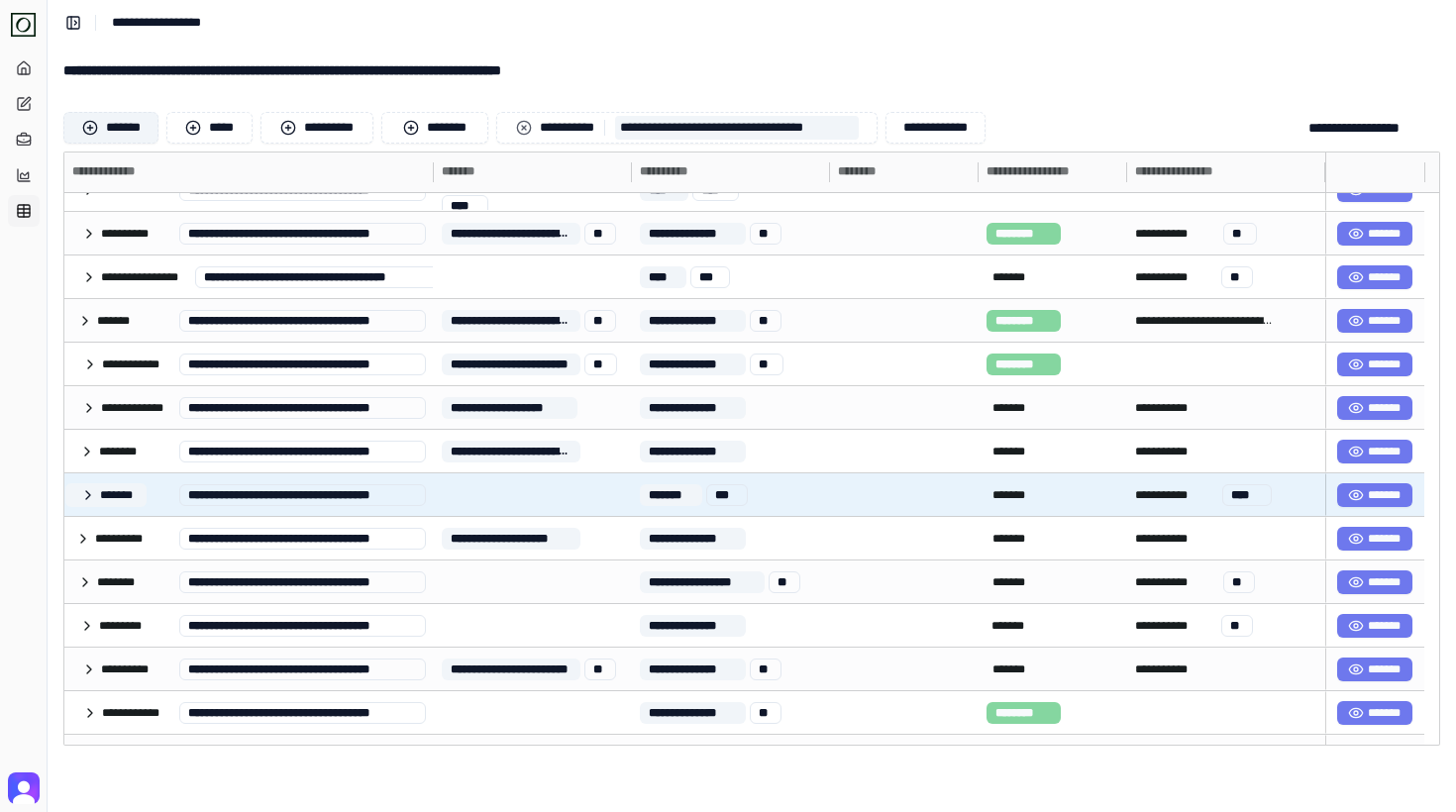 click on "*******" at bounding box center [106, 495] 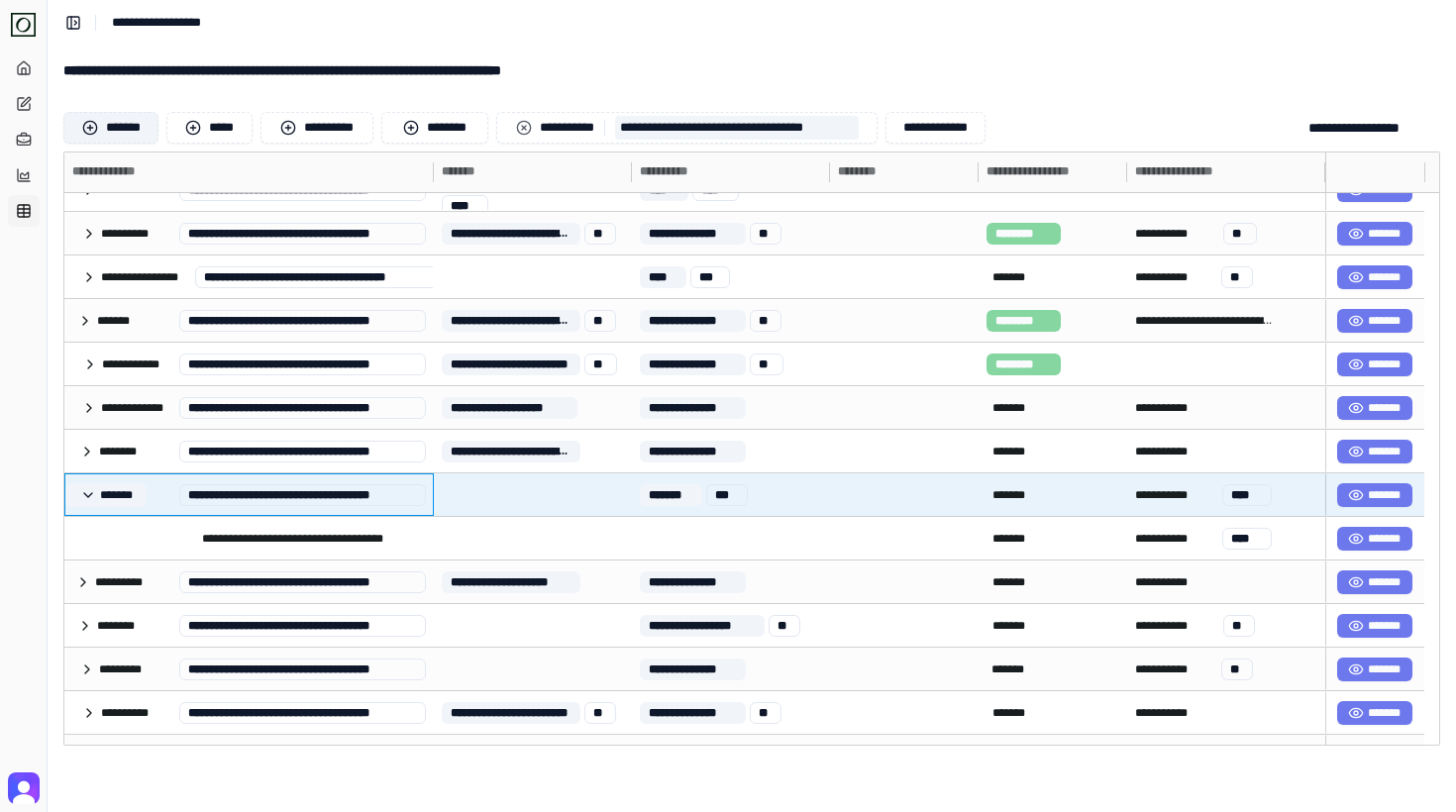 click on "*******" at bounding box center [106, 495] 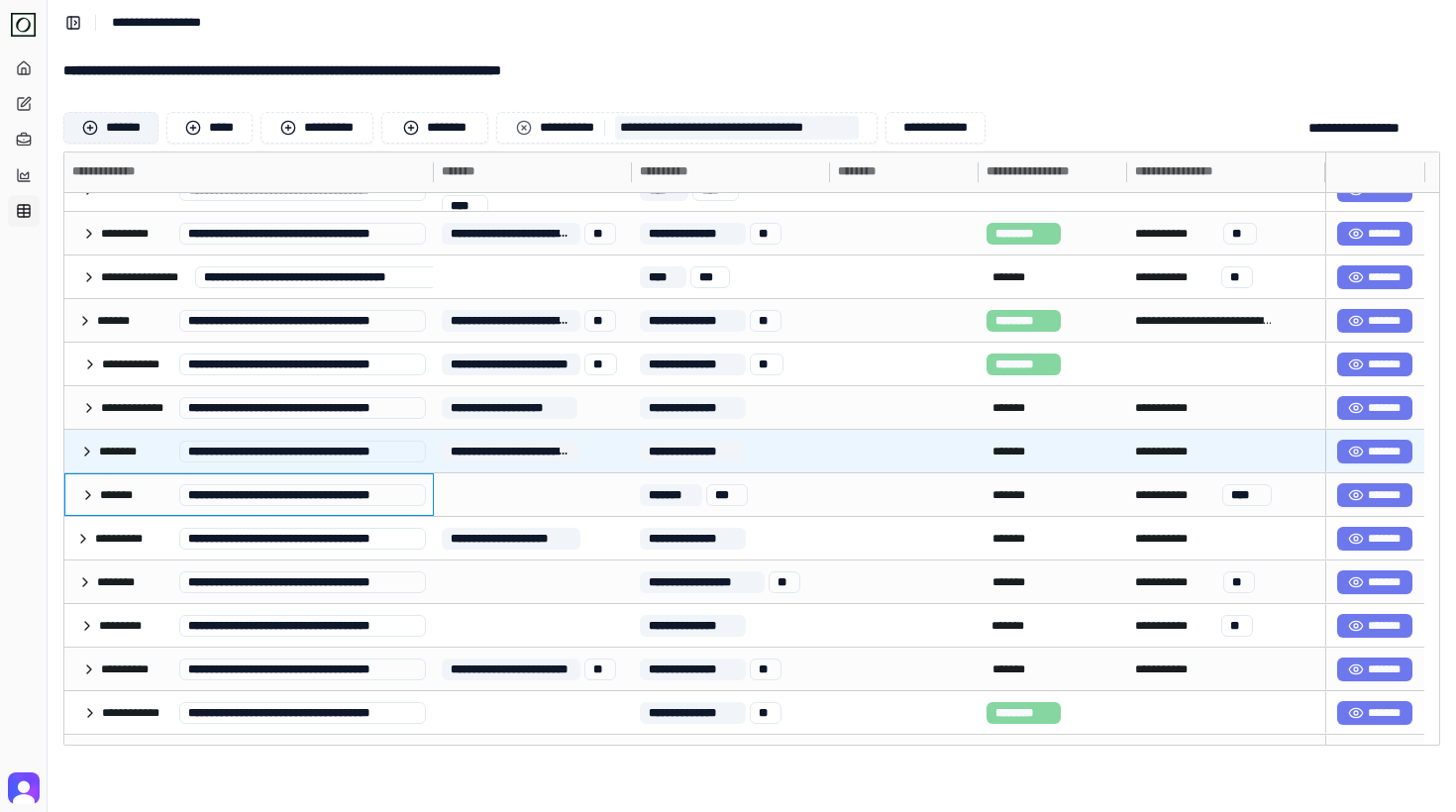scroll, scrollTop: 0, scrollLeft: 0, axis: both 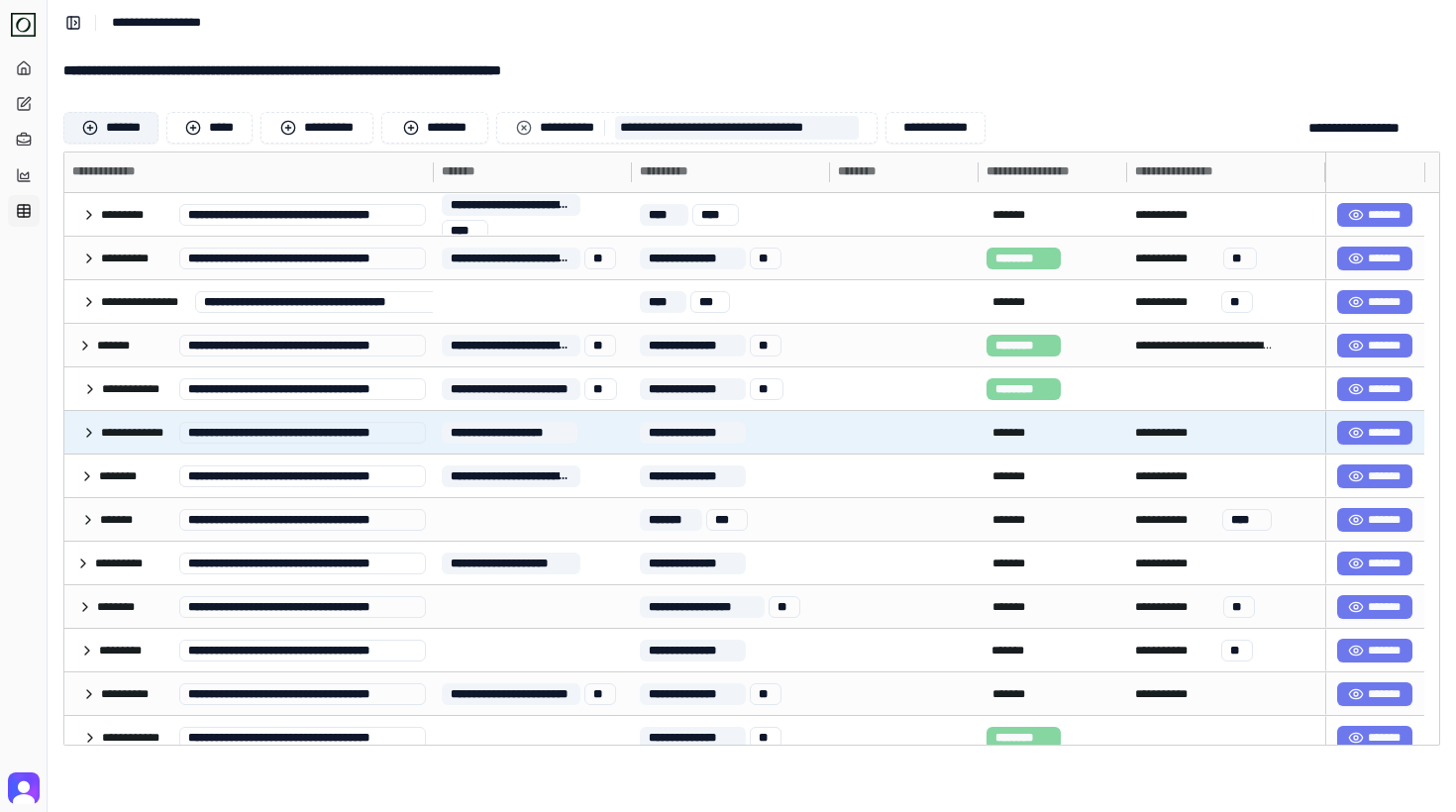 click on "**********" at bounding box center [246, 432] 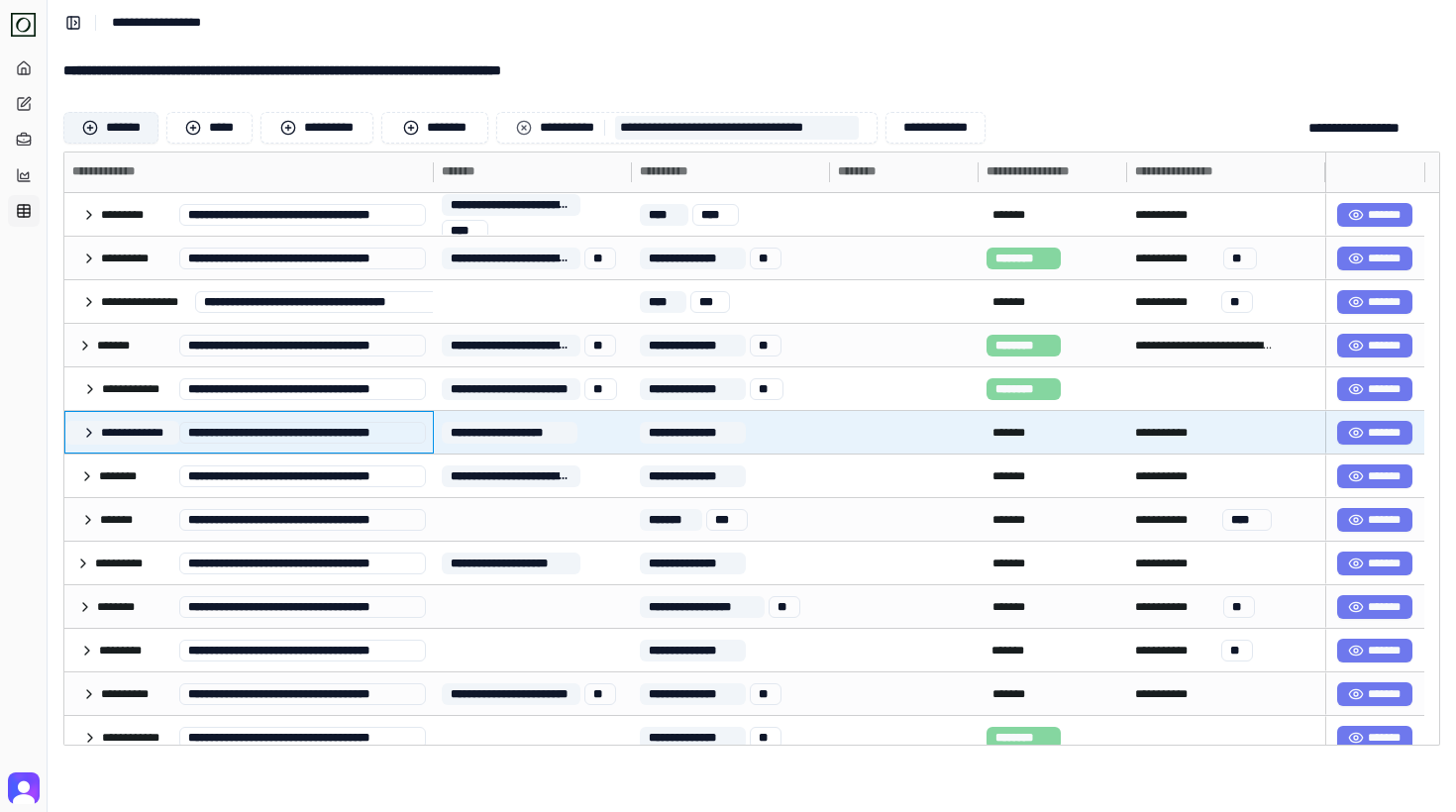 click on "**********" at bounding box center [122, 433] 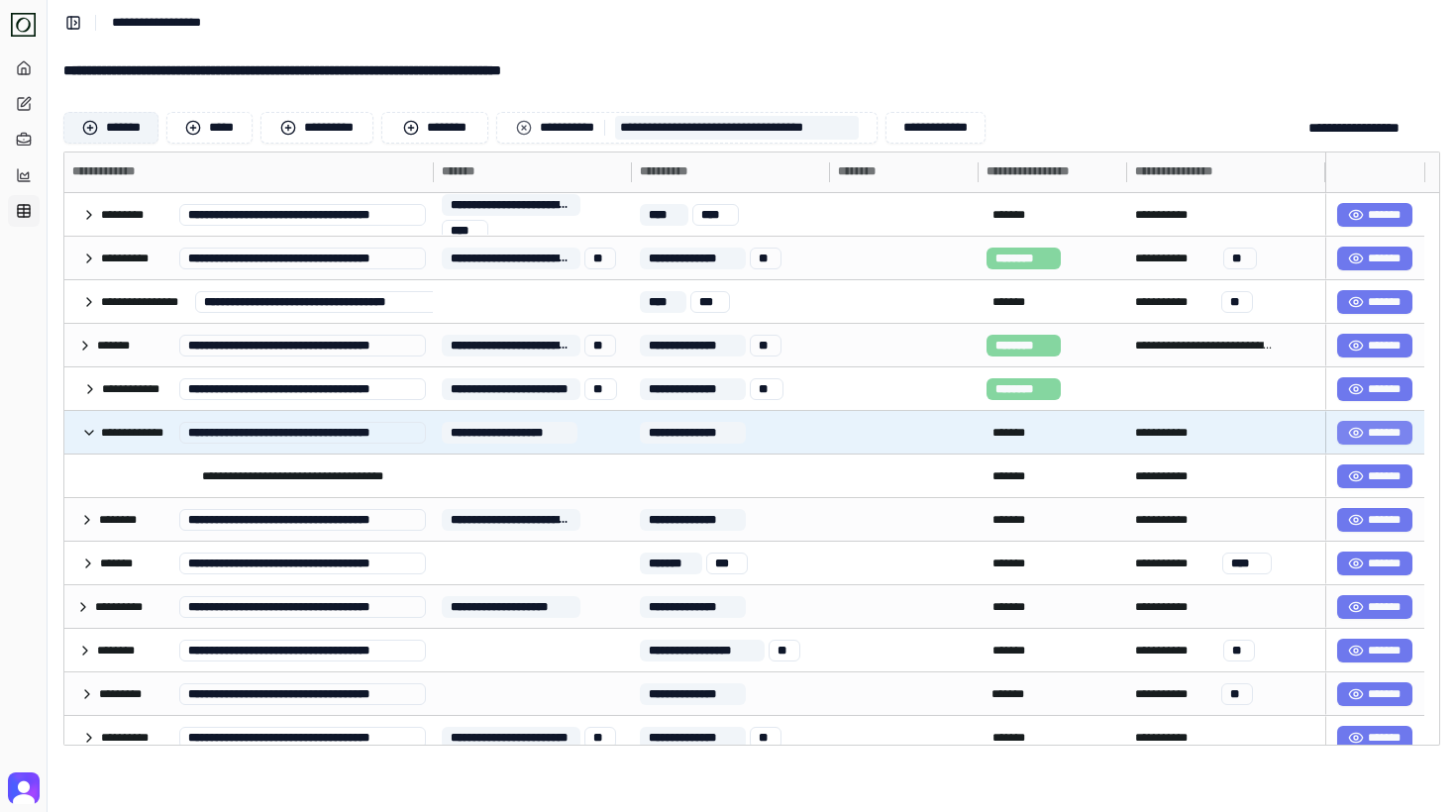 click on "*******" at bounding box center [1375, 433] 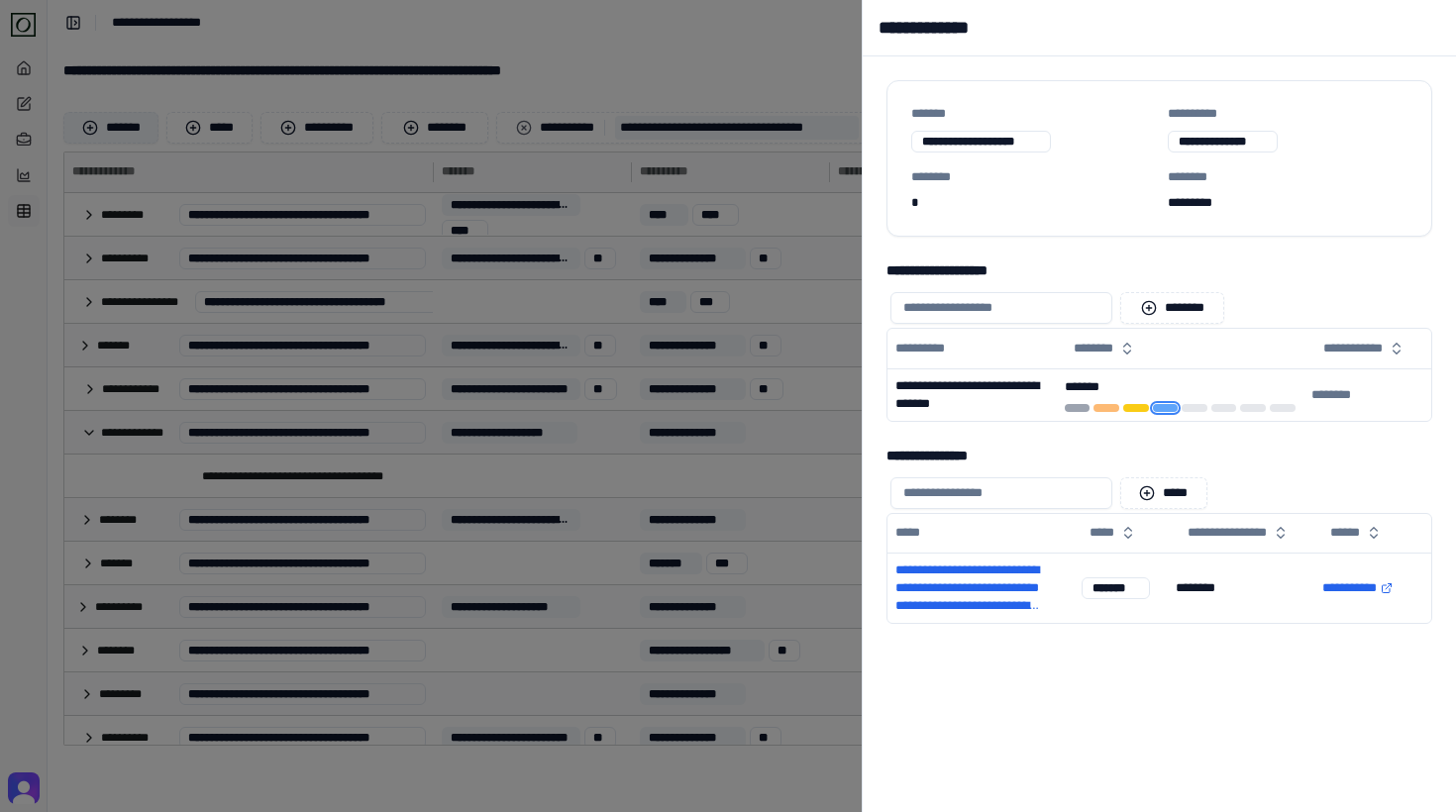 click at bounding box center (728, 406) 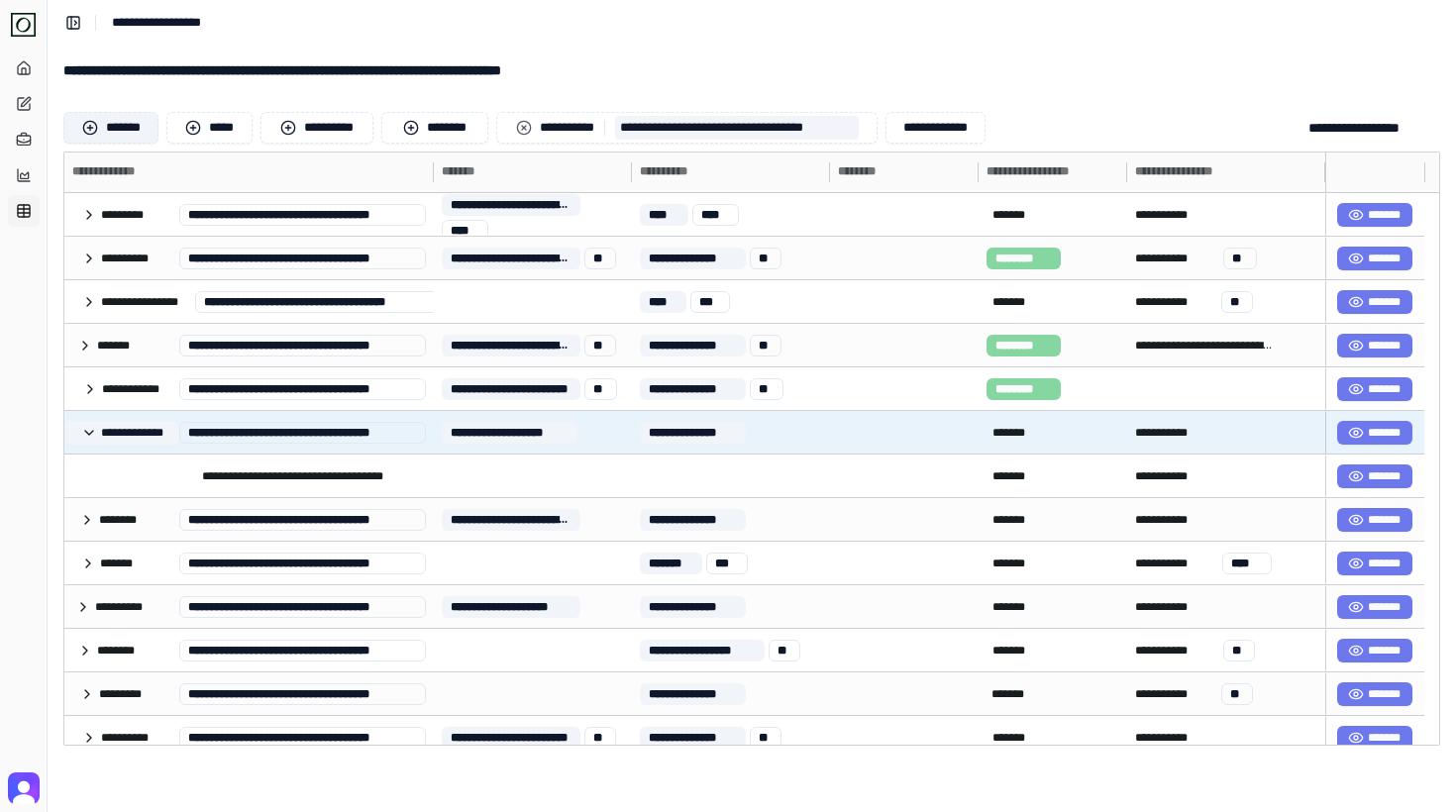 click on "**********" at bounding box center (122, 433) 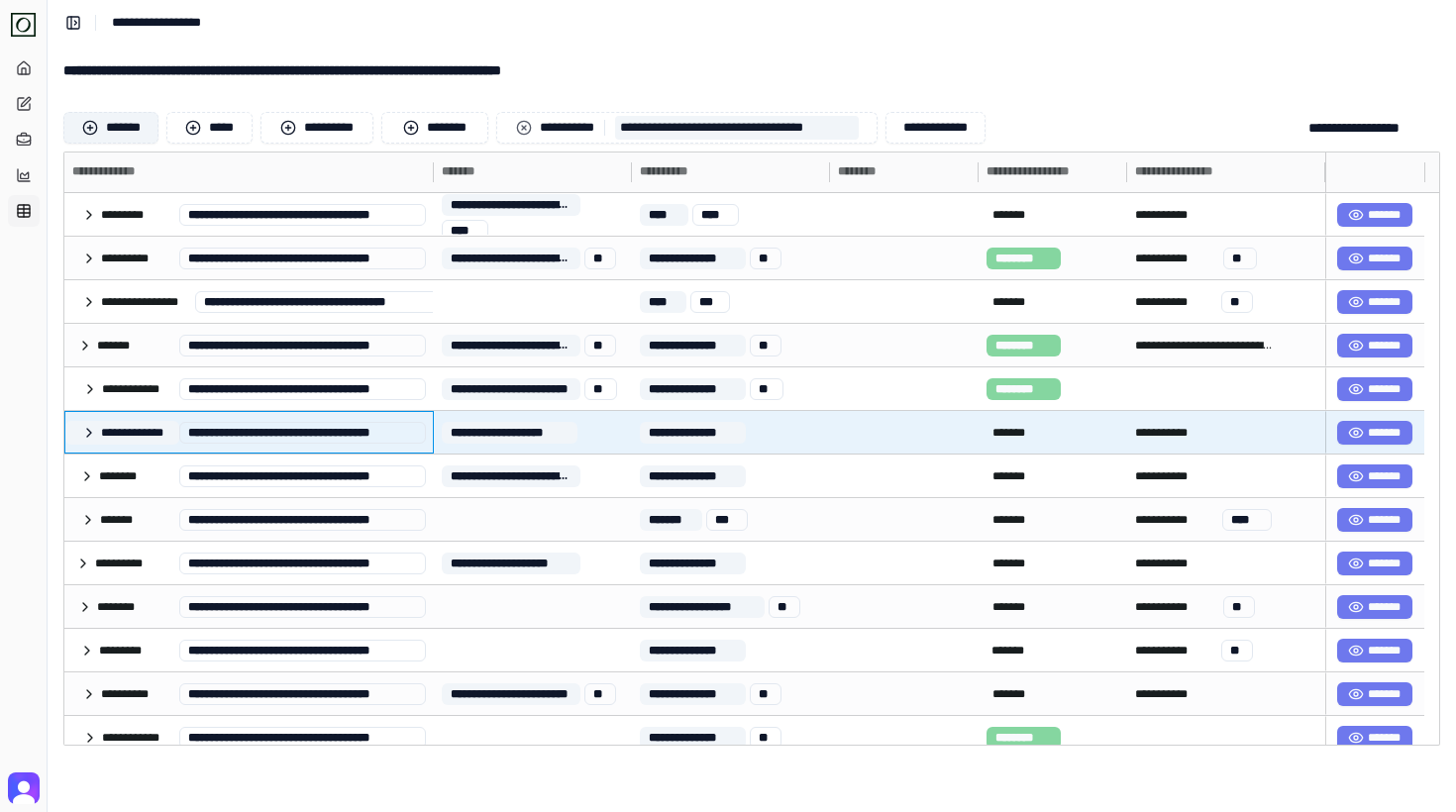 click on "**********" at bounding box center (122, 433) 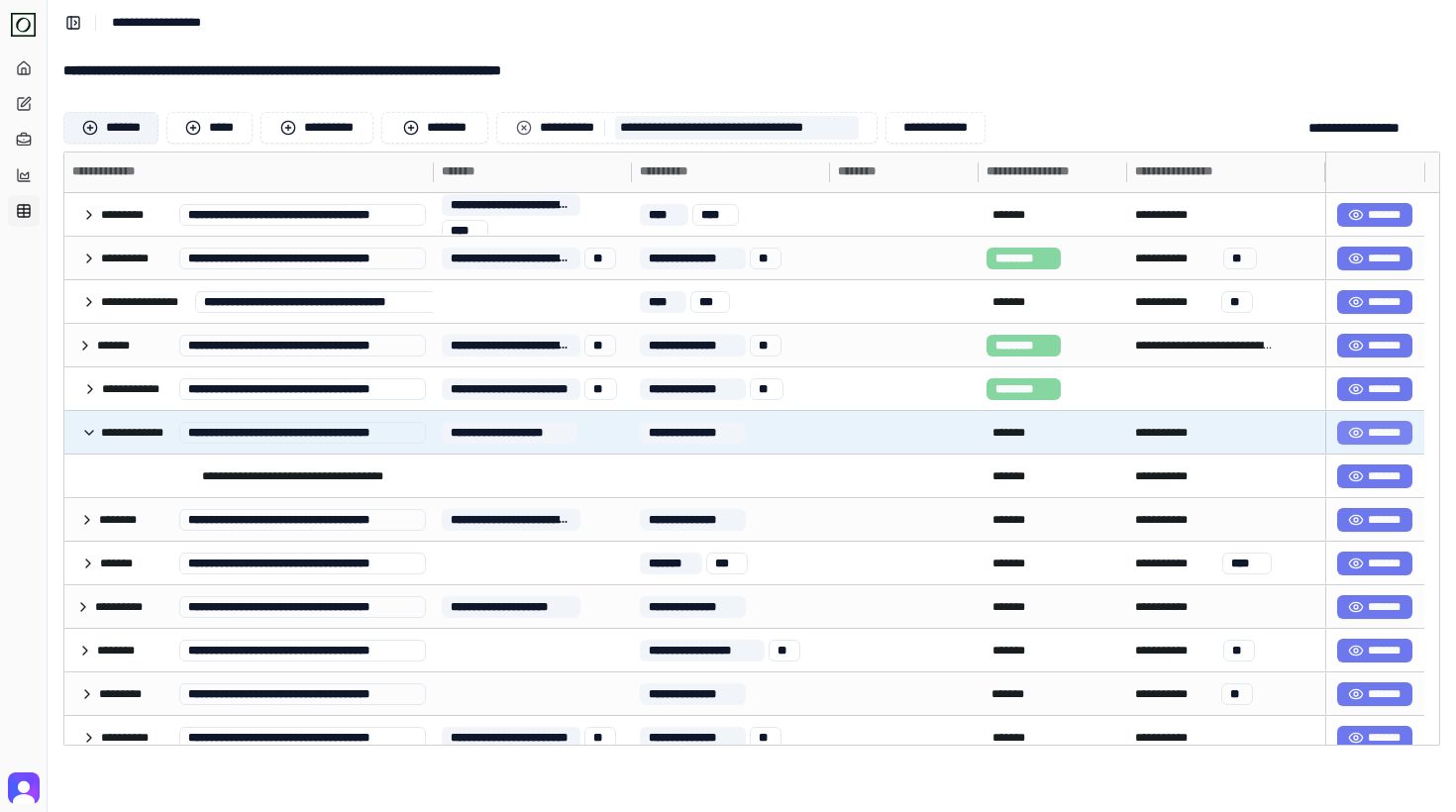 click on "*******" at bounding box center [1375, 433] 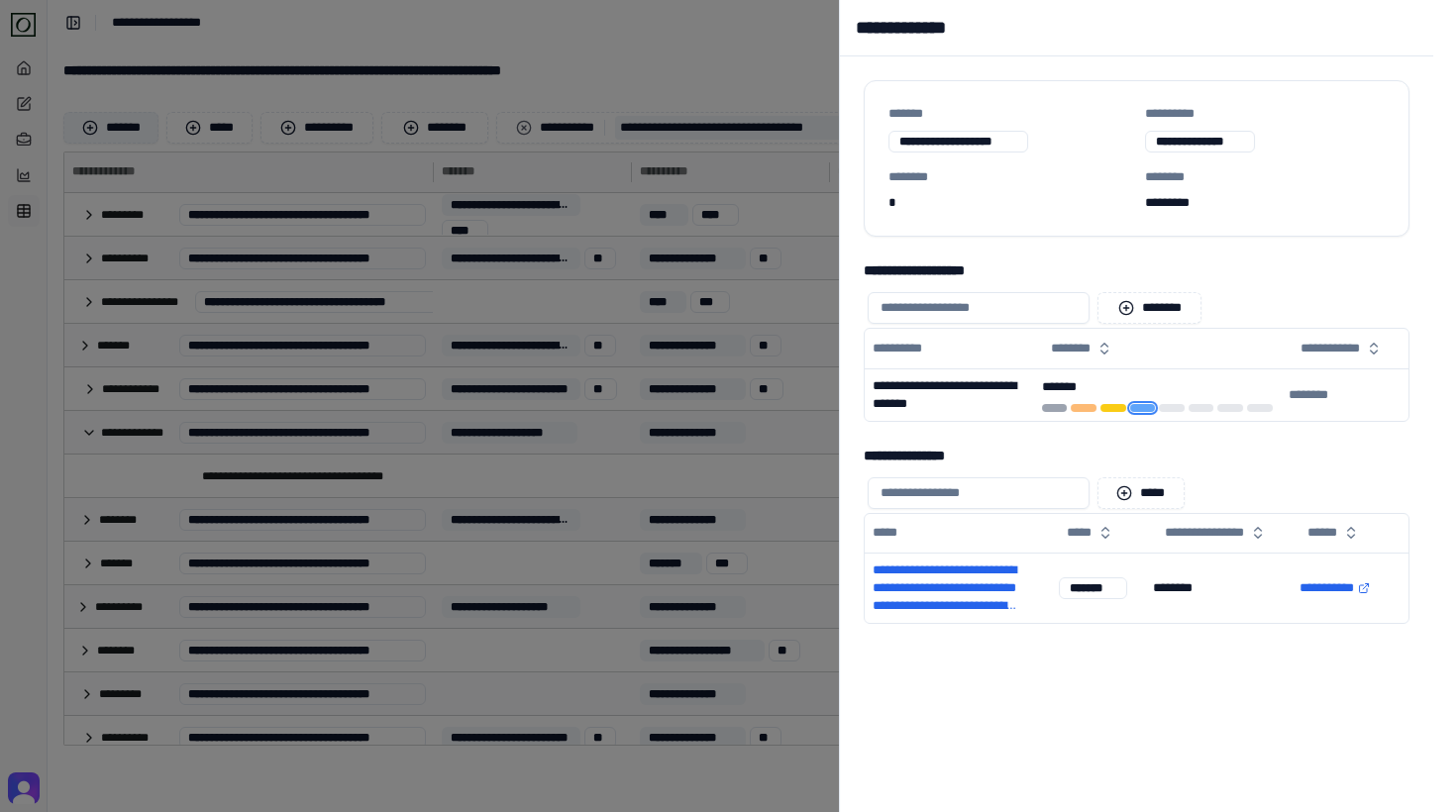 drag, startPoint x: 995, startPoint y: 26, endPoint x: 868, endPoint y: 21, distance: 127.09839 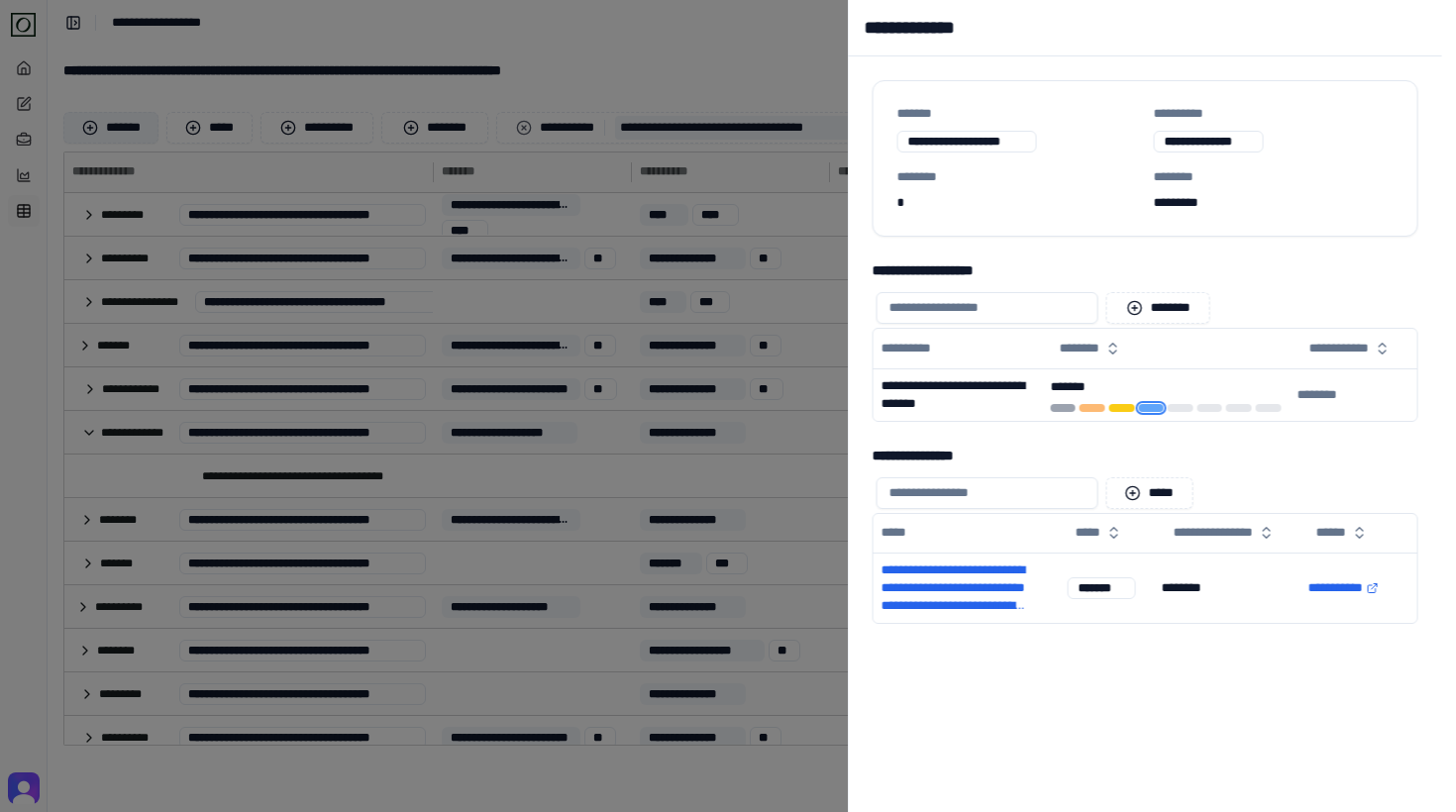 drag, startPoint x: 881, startPoint y: 27, endPoint x: 821, endPoint y: 22, distance: 60.207973 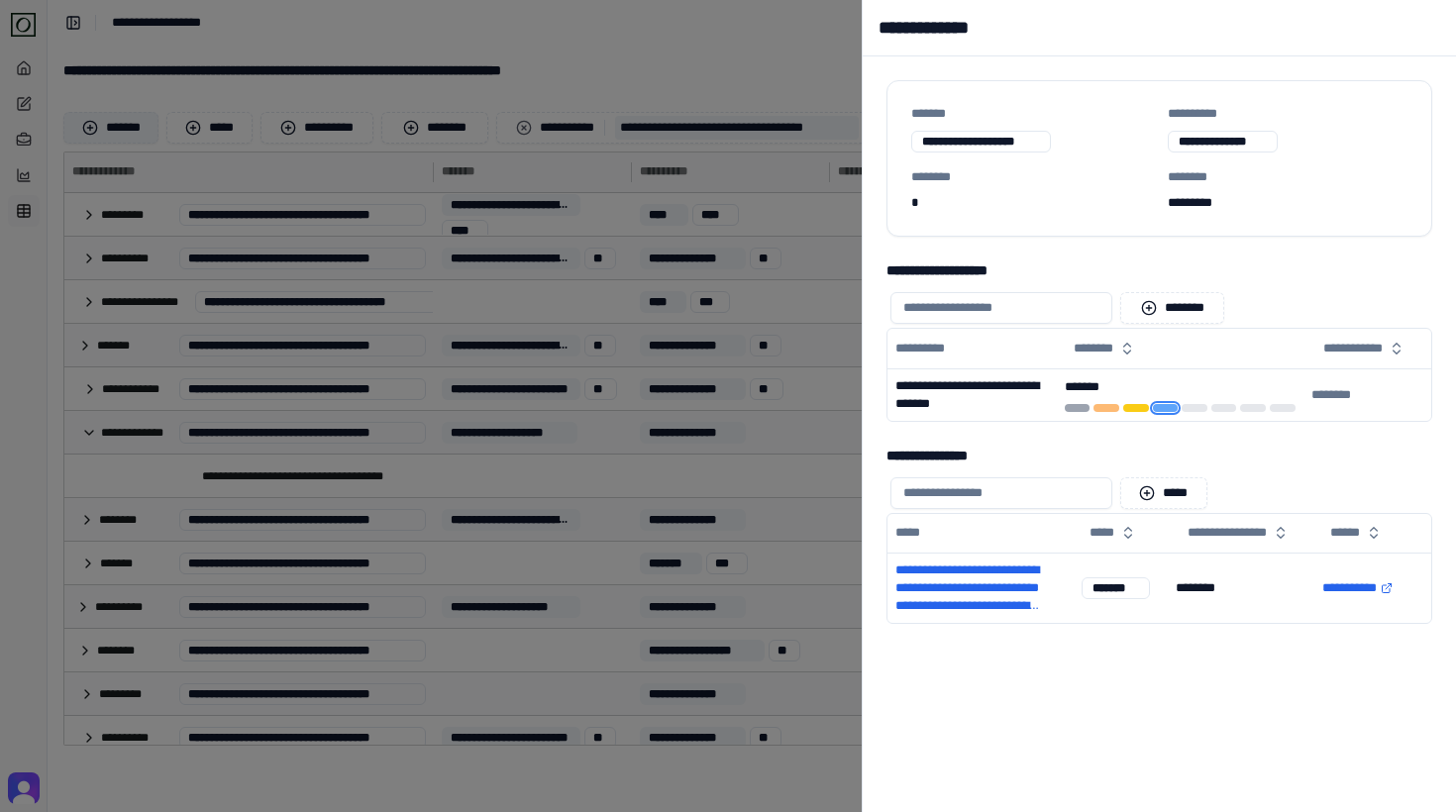 click at bounding box center (728, 406) 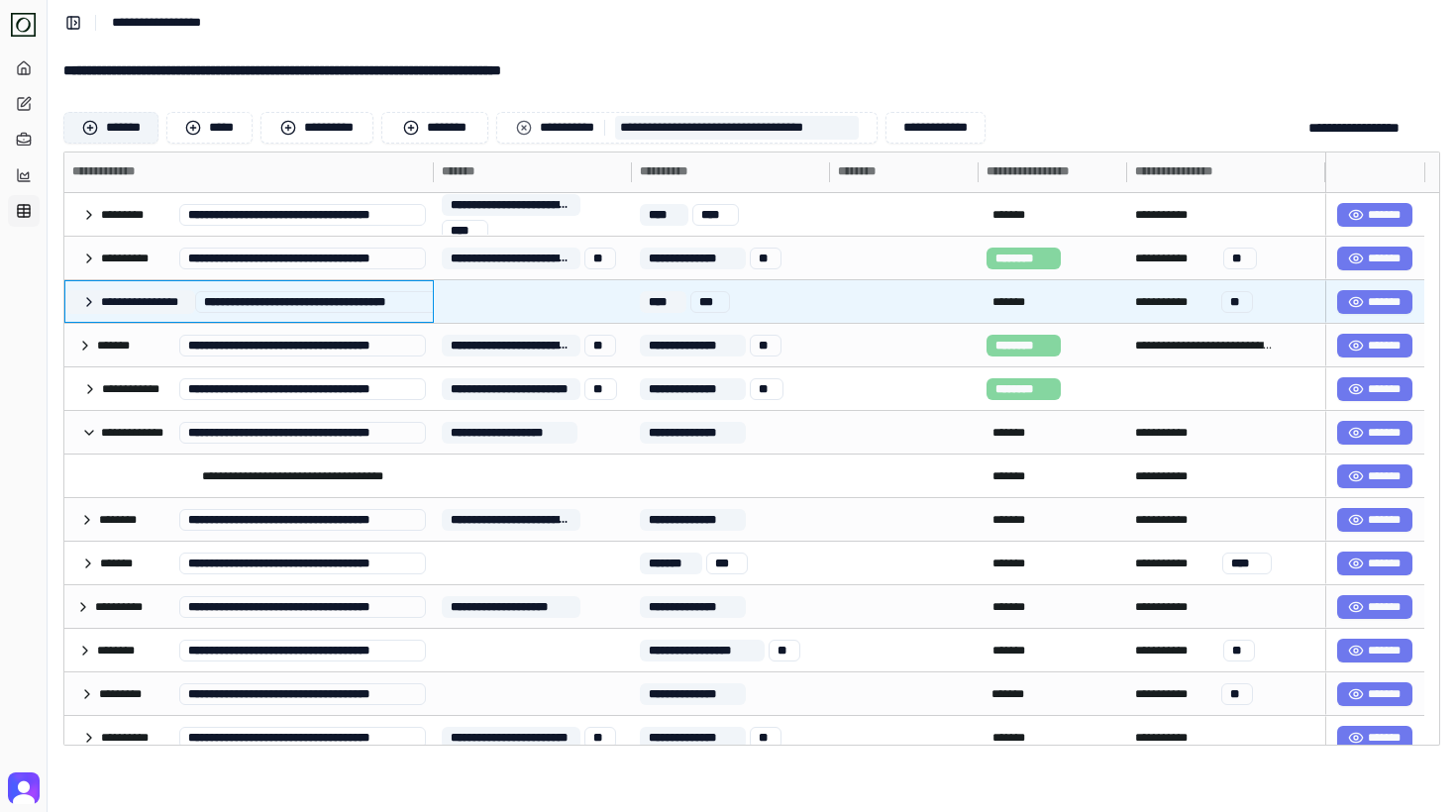 drag, startPoint x: 191, startPoint y: 305, endPoint x: 94, endPoint y: 300, distance: 97.12878 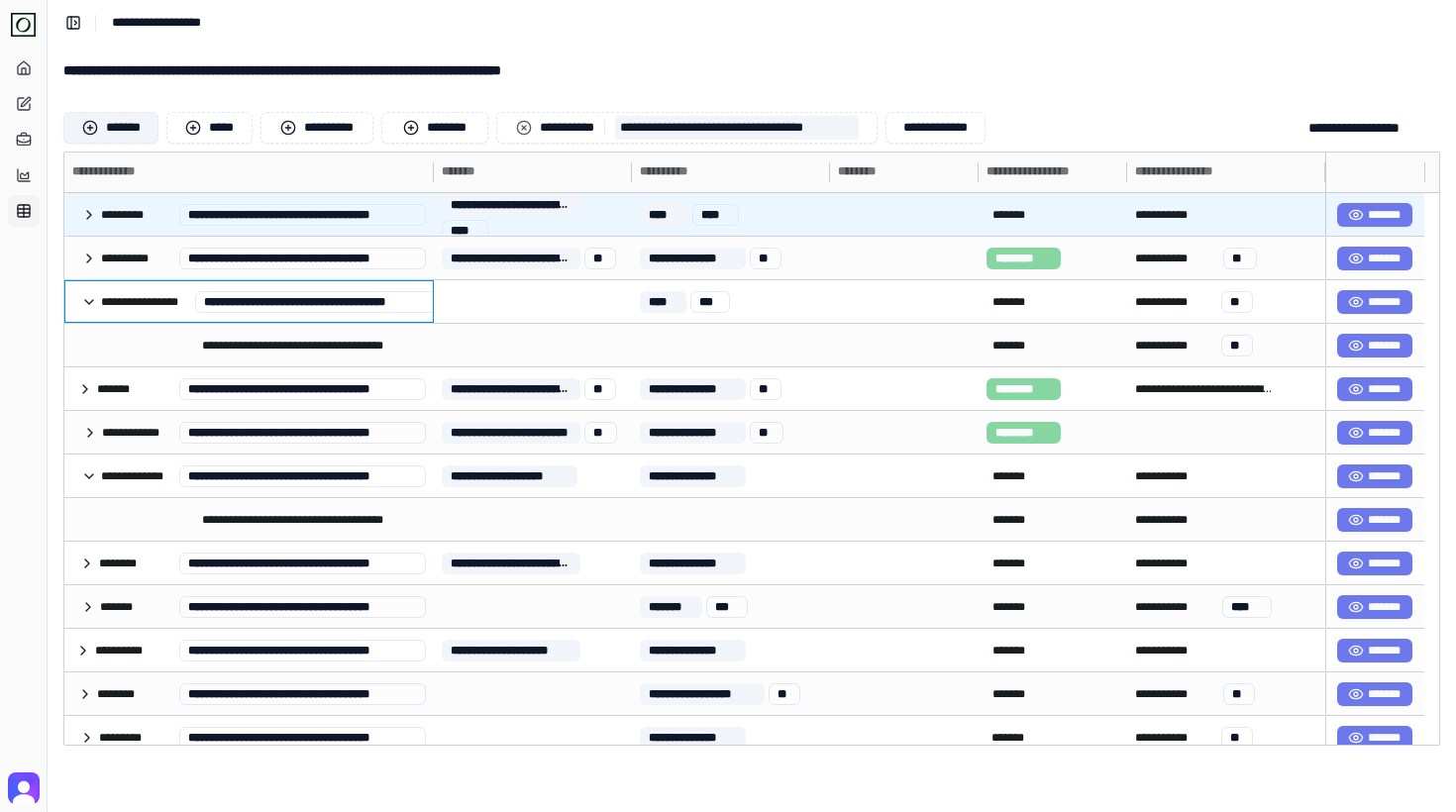 scroll, scrollTop: 31, scrollLeft: 0, axis: vertical 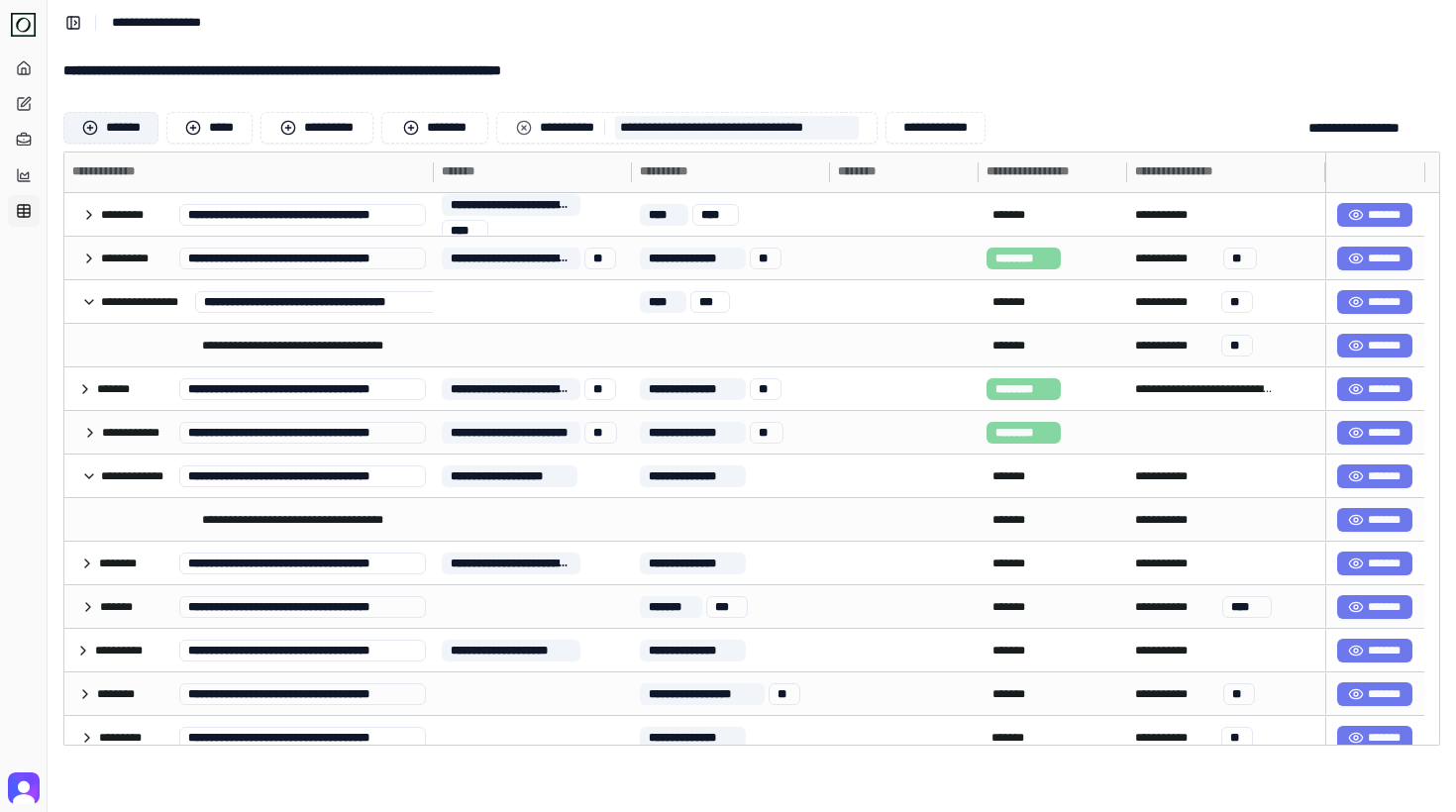 click on "**********" at bounding box center (1053, 172) 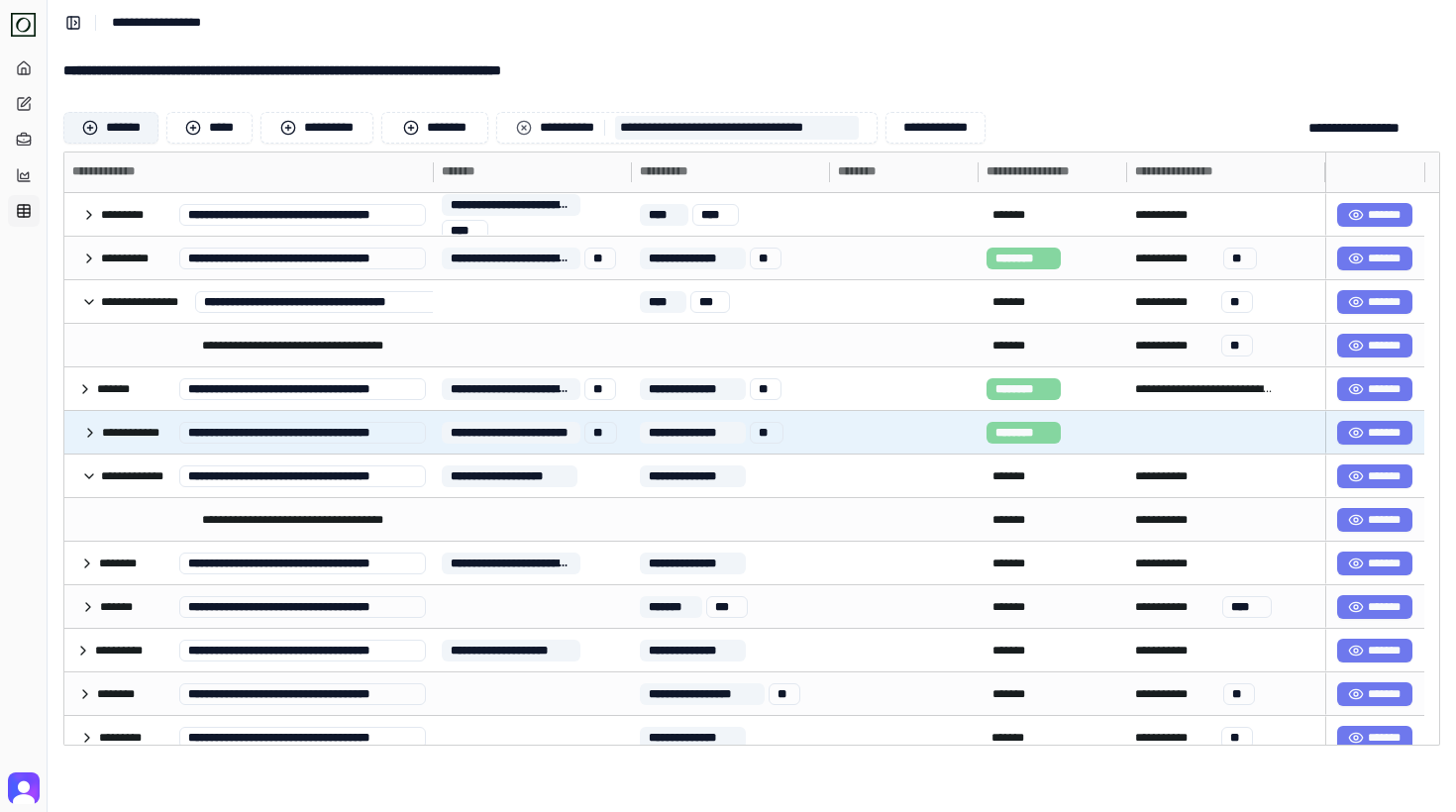scroll, scrollTop: 35, scrollLeft: 0, axis: vertical 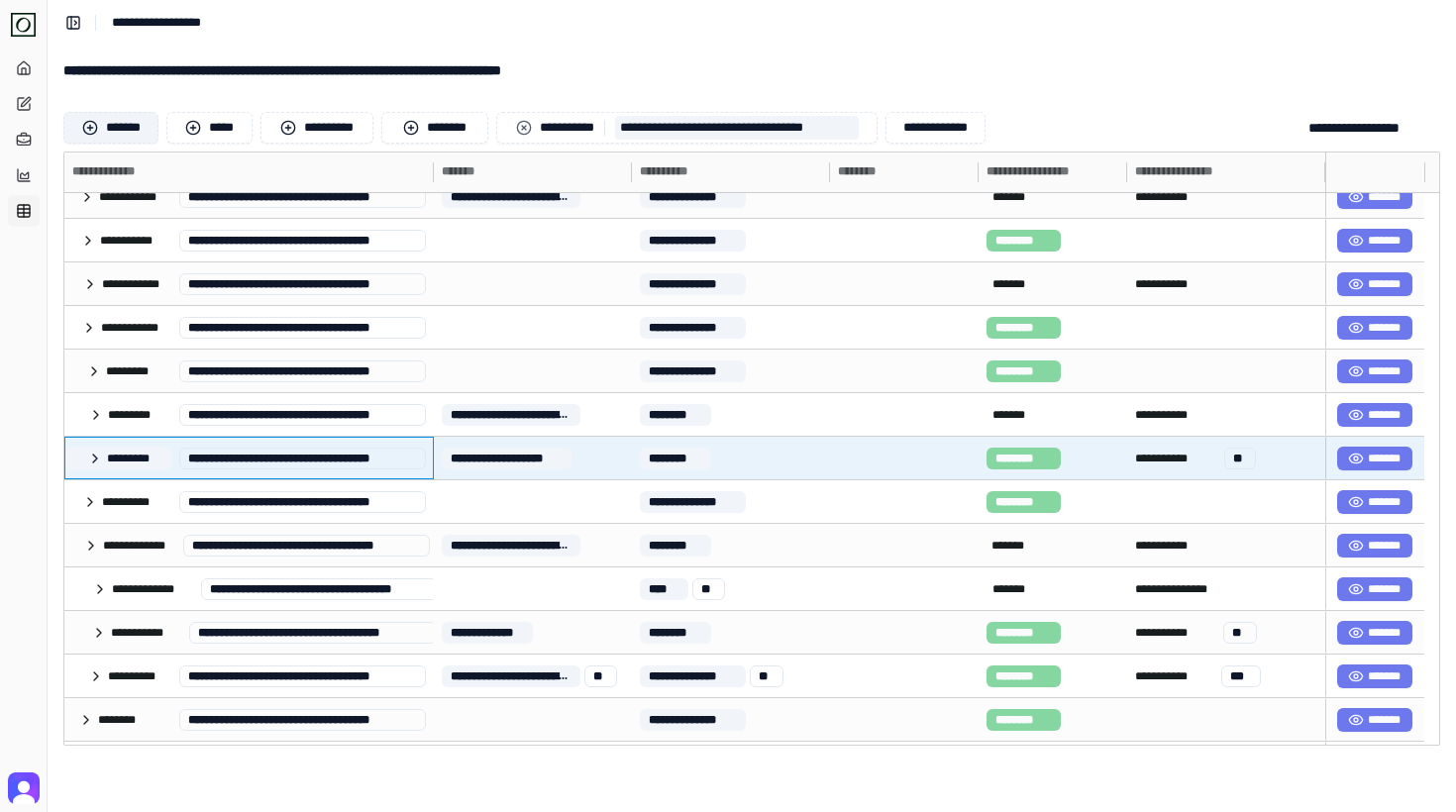 click on "*********" at bounding box center (119, 458) 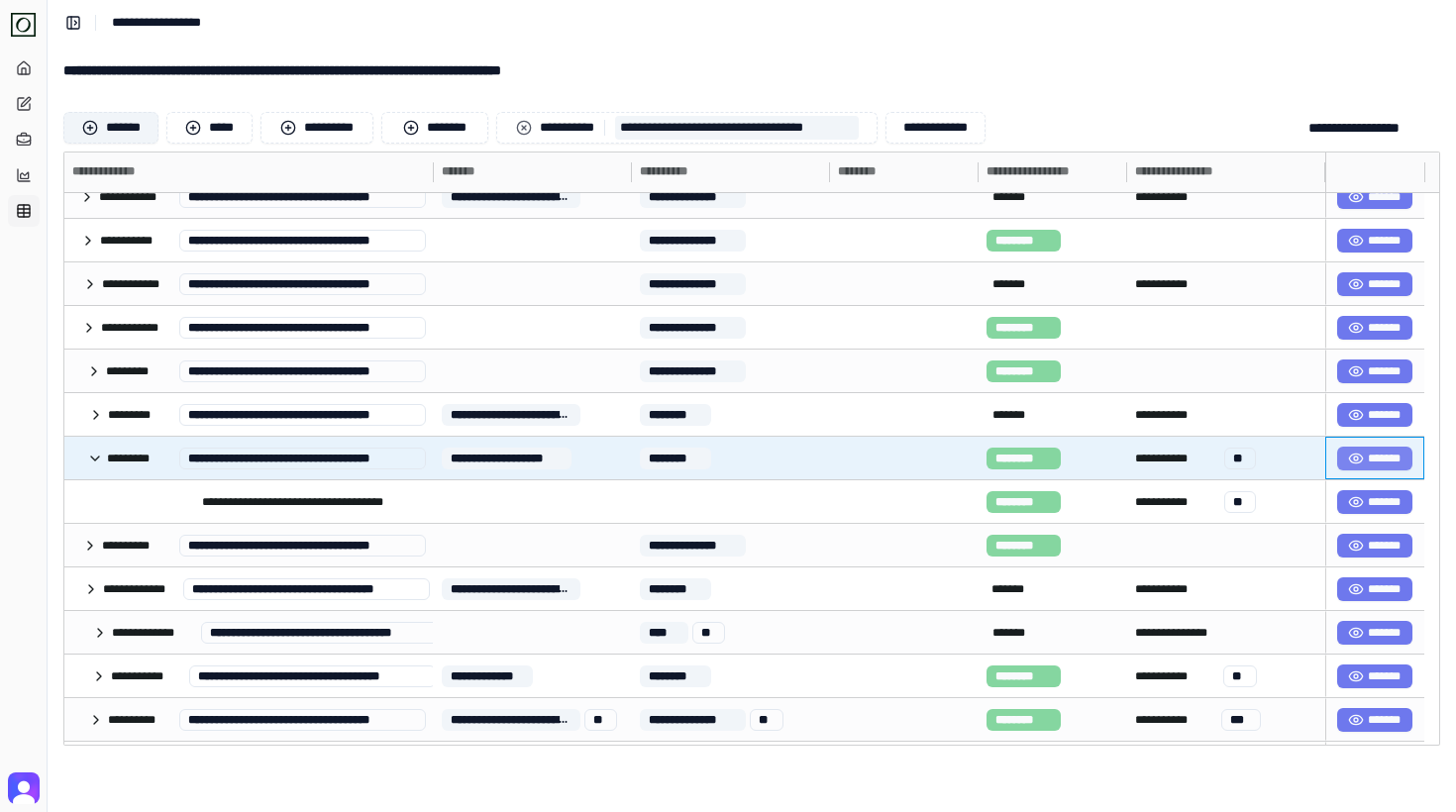click on "*******" at bounding box center [1375, 458] 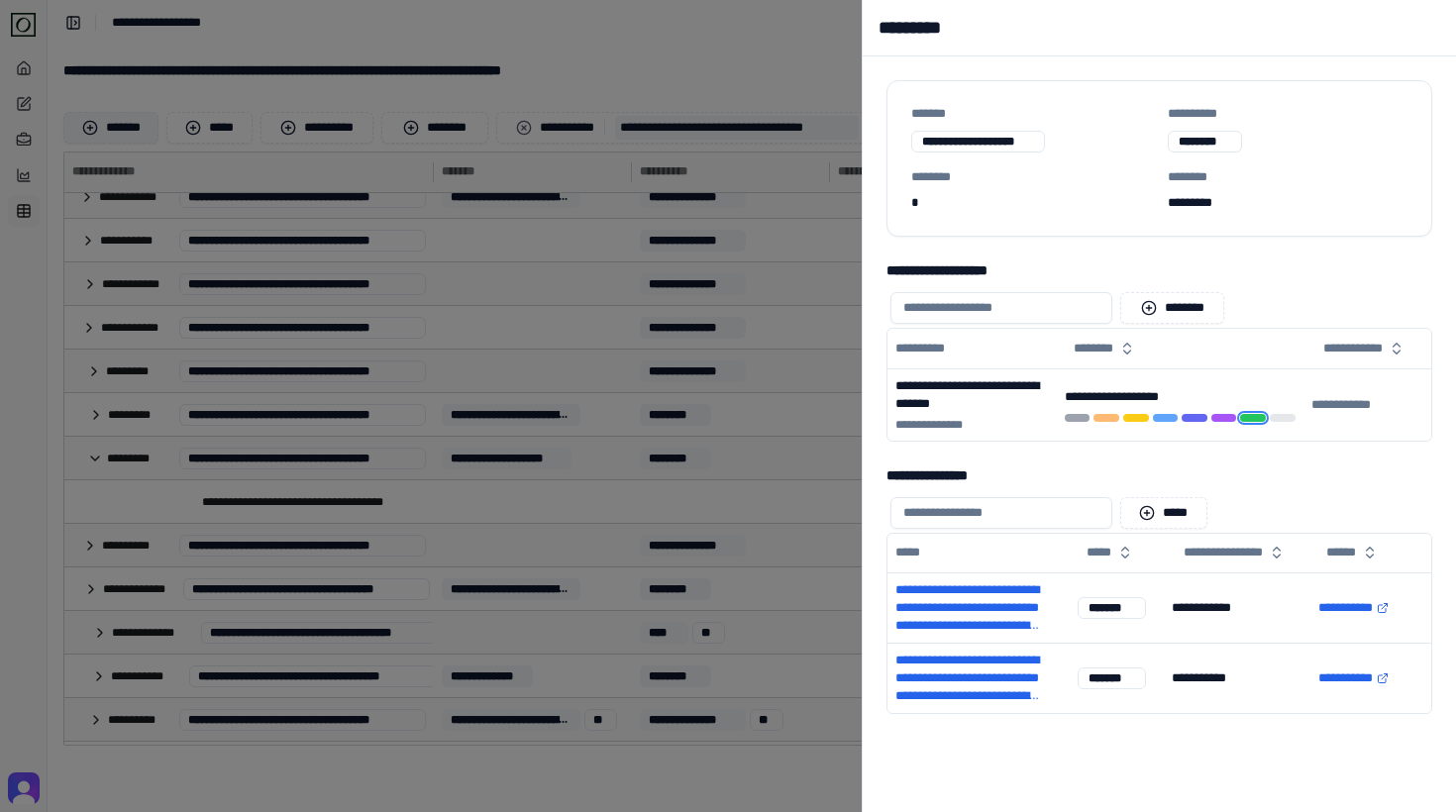 click at bounding box center [728, 406] 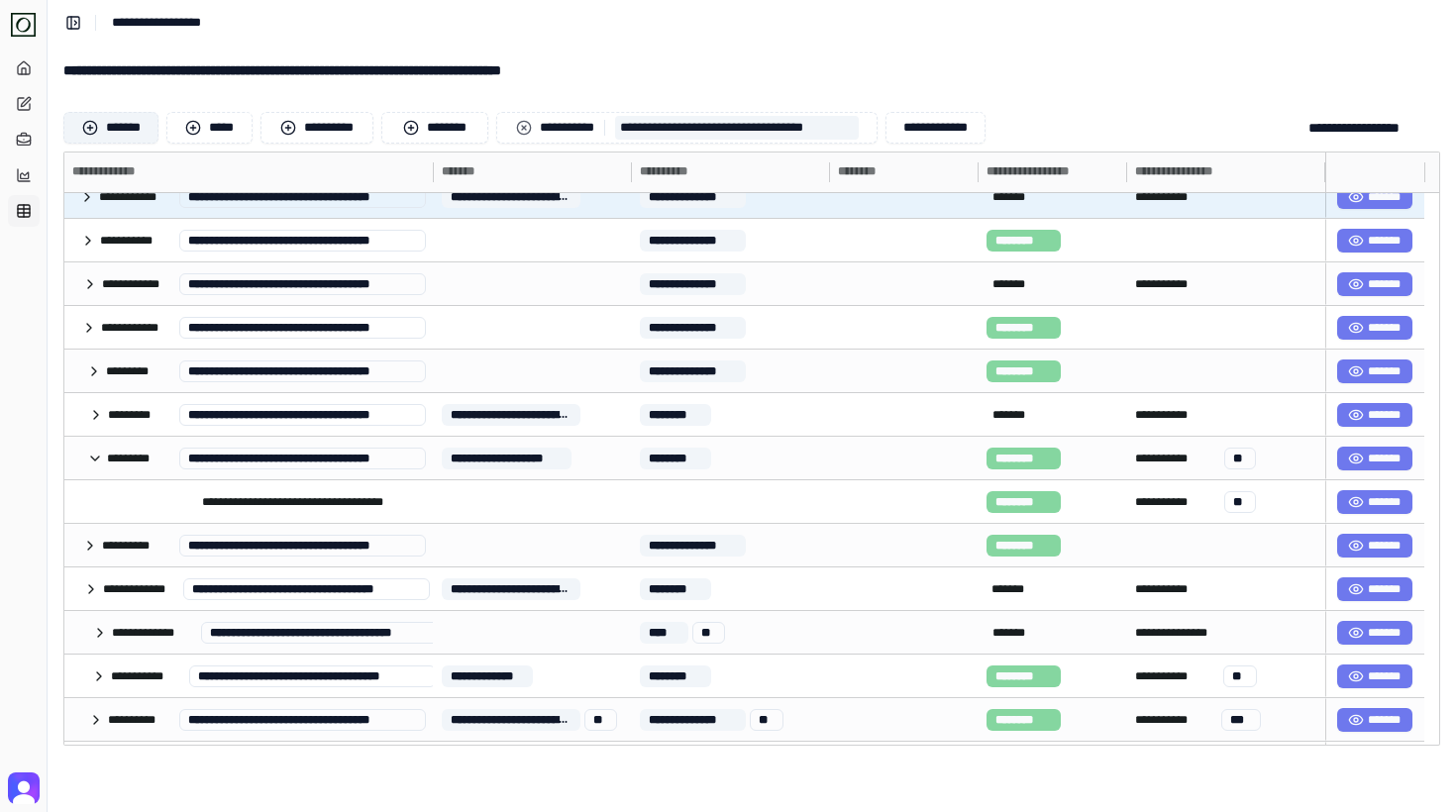 scroll, scrollTop: 5884, scrollLeft: 0, axis: vertical 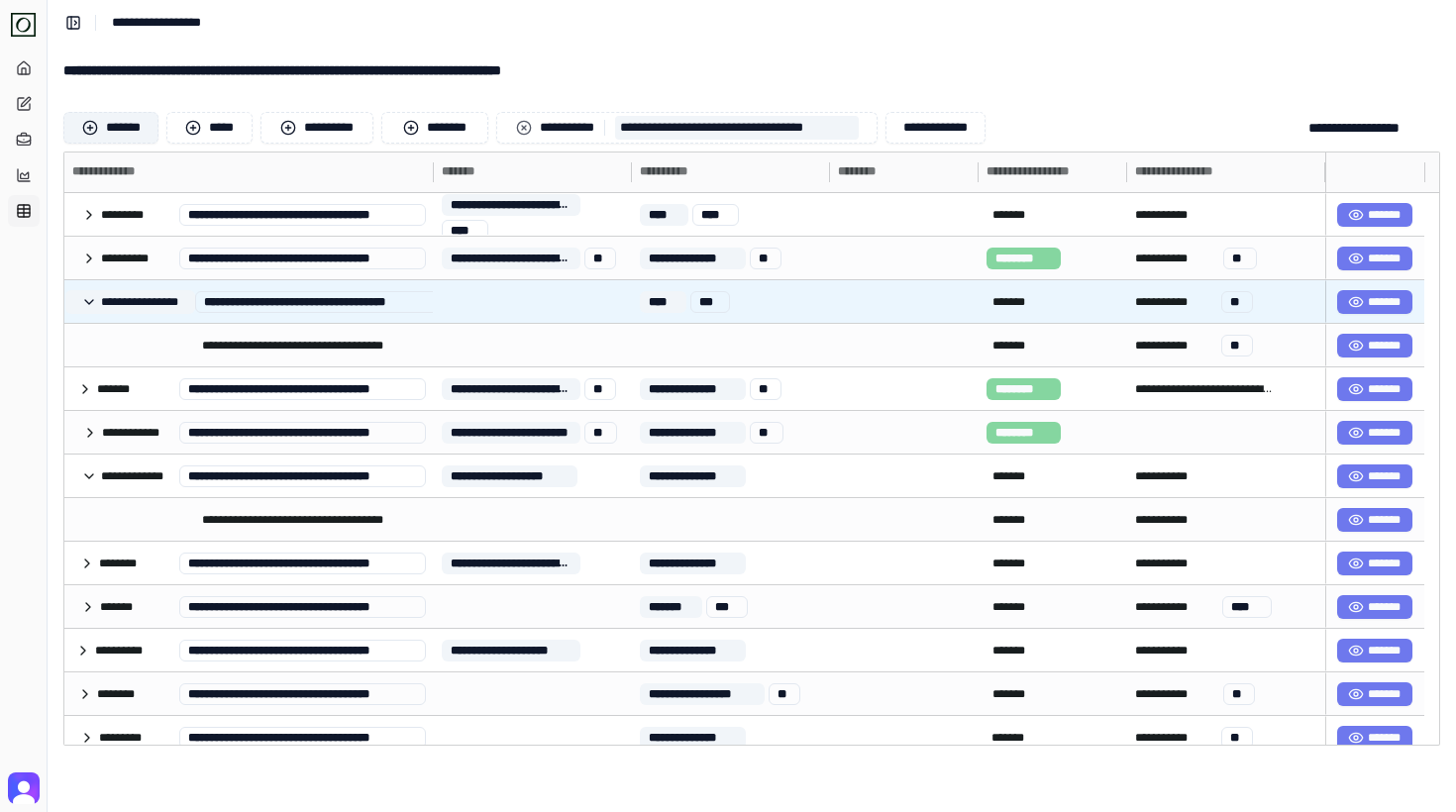 click on "**********" at bounding box center [130, 302] 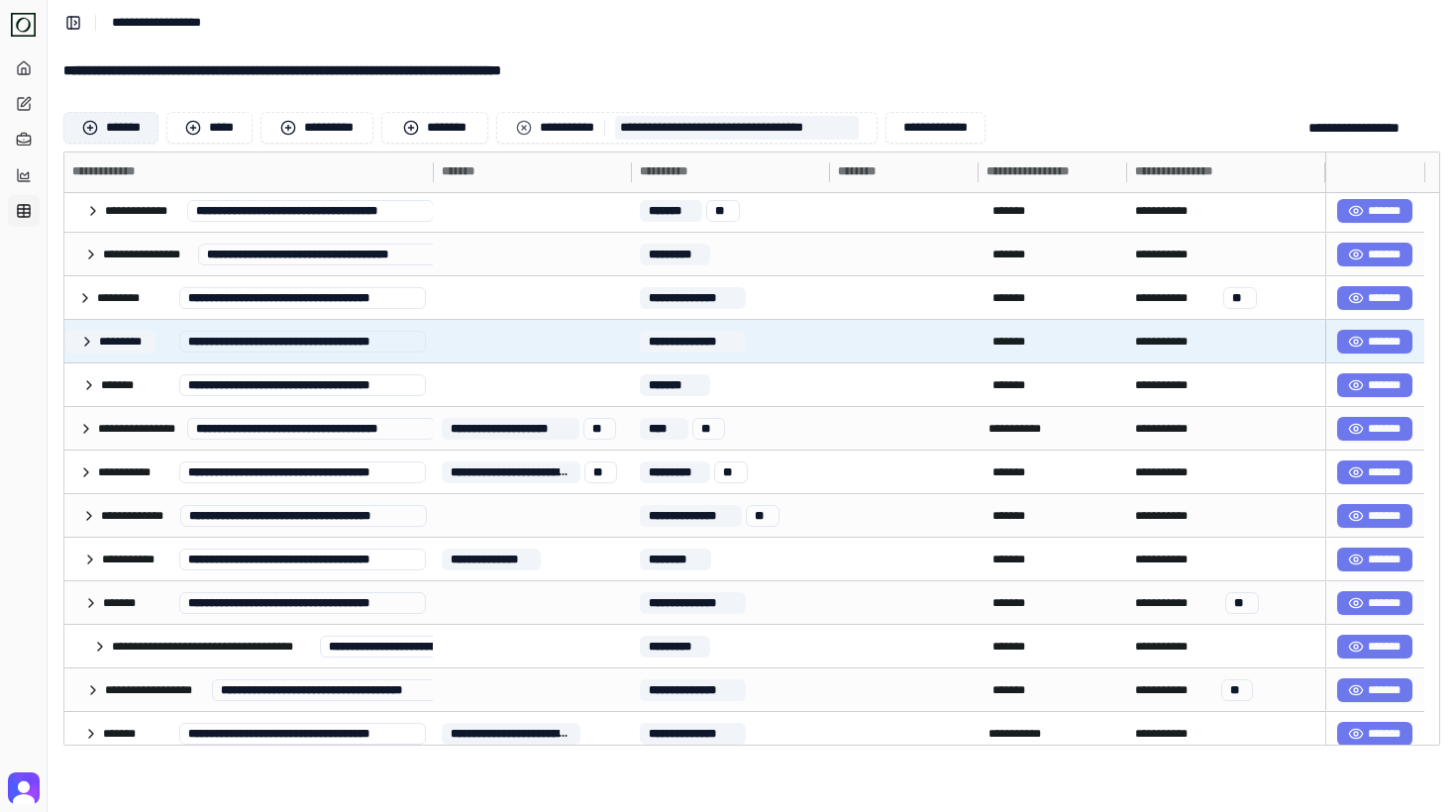 click on "*********" at bounding box center (110, 342) 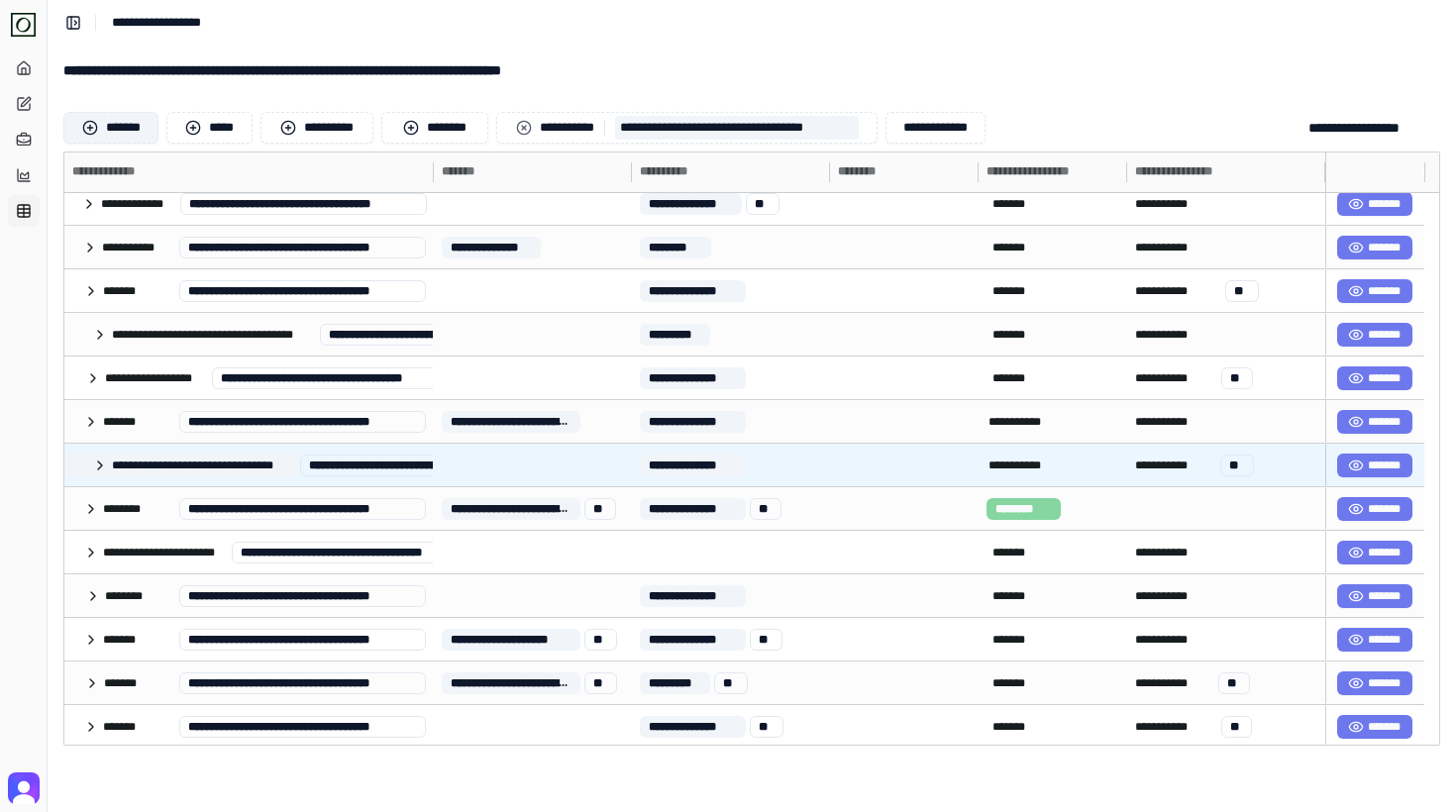 click on "**********" at bounding box center [182, 465] 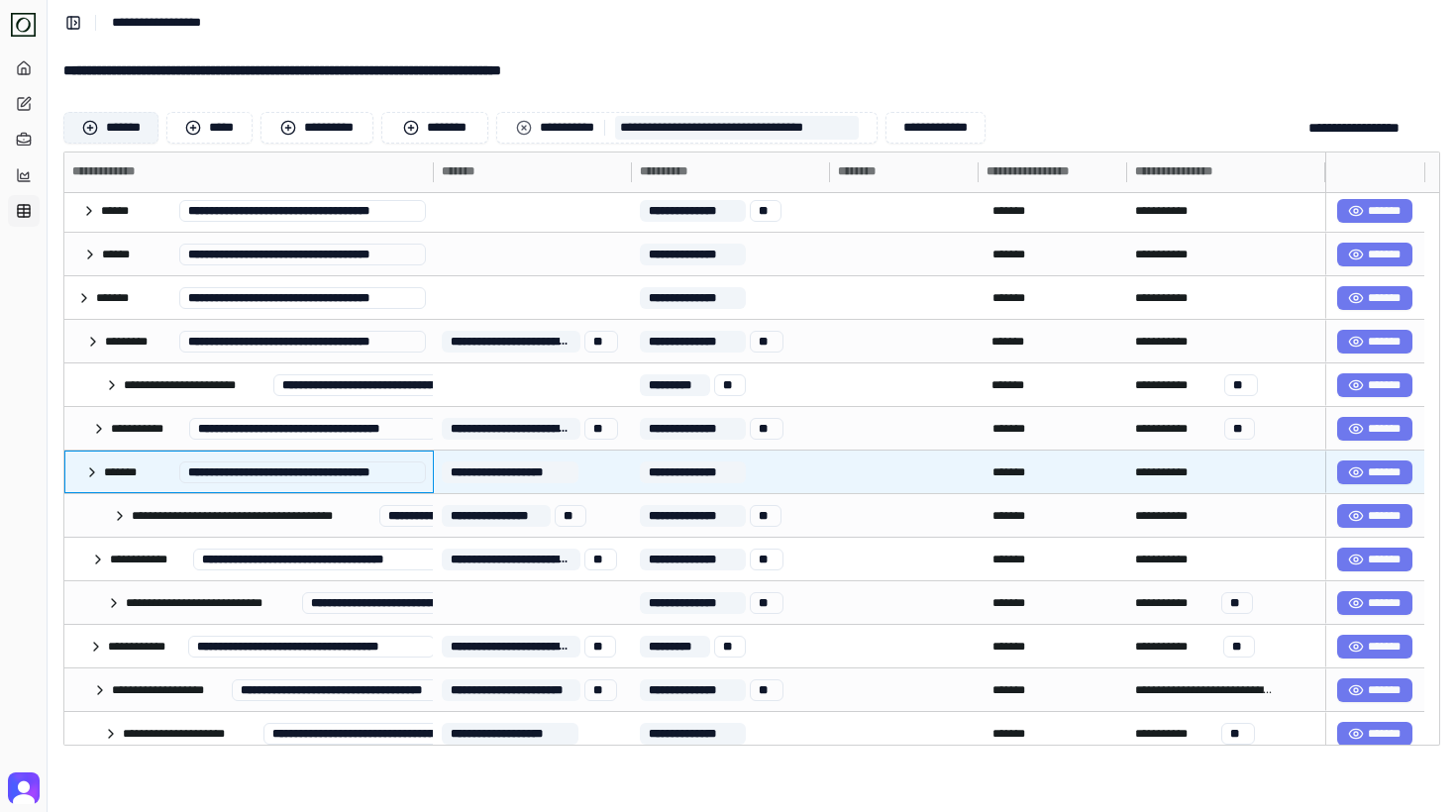 click on "**********" at bounding box center [246, 471] 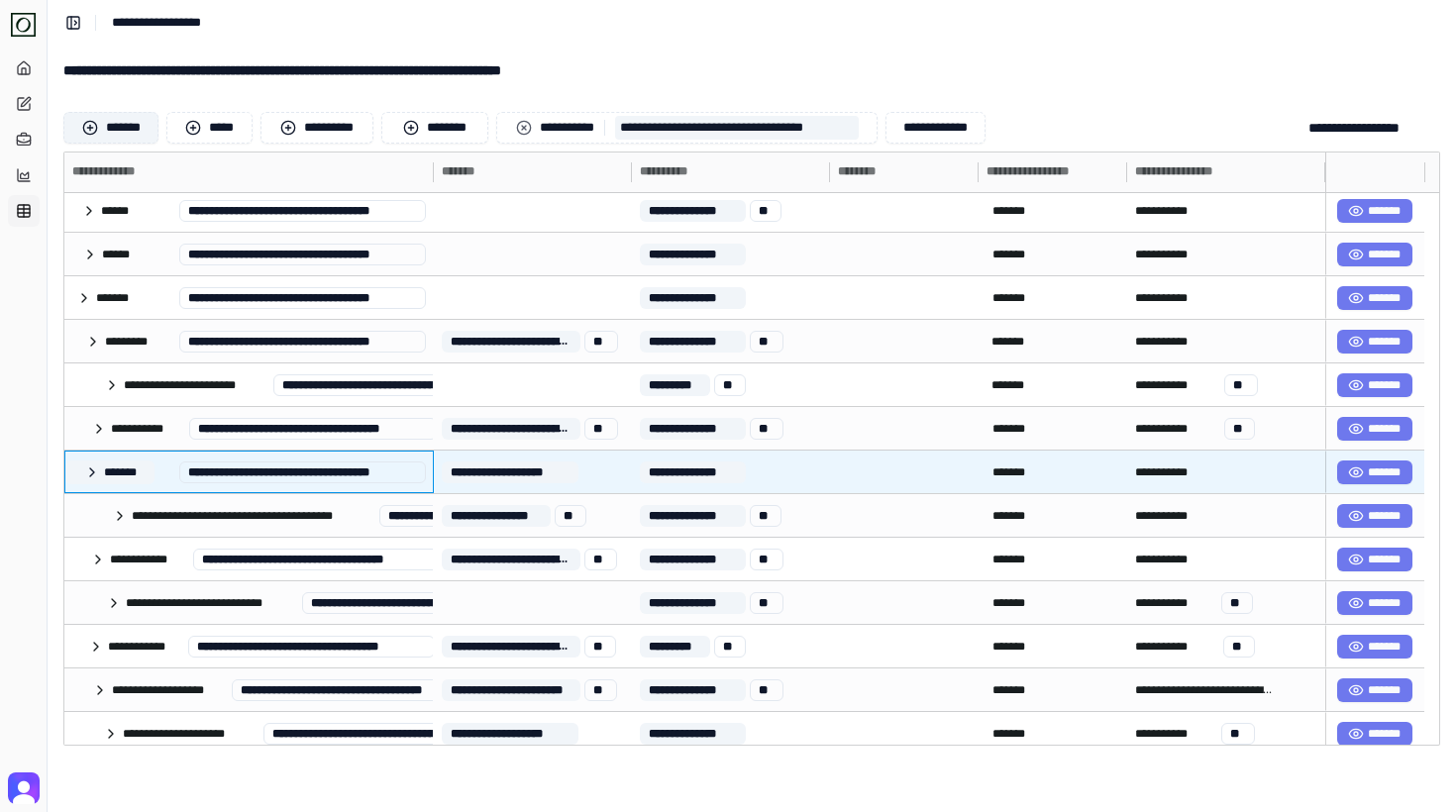 click on "*******" at bounding box center [110, 472] 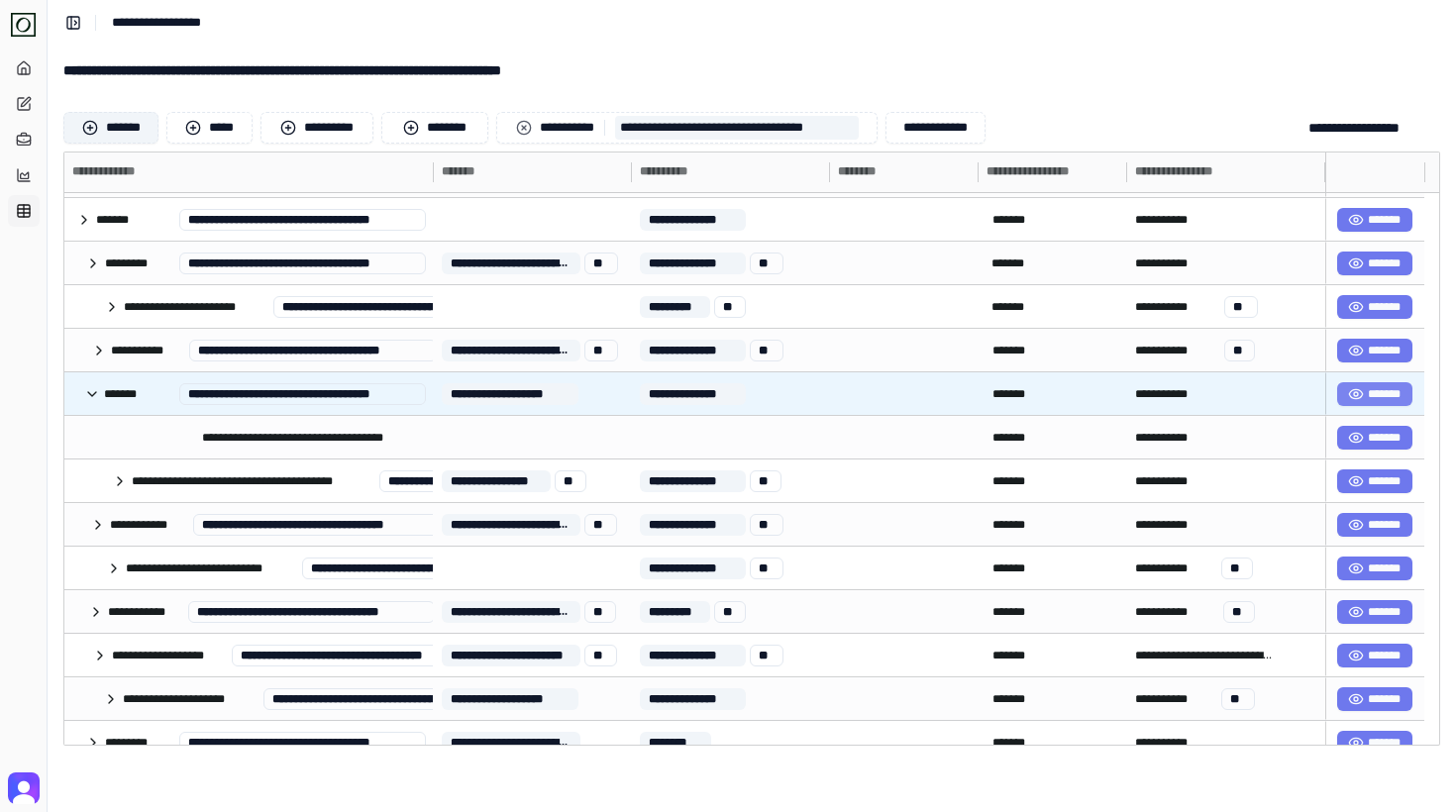 click on "*******" at bounding box center (1375, 394) 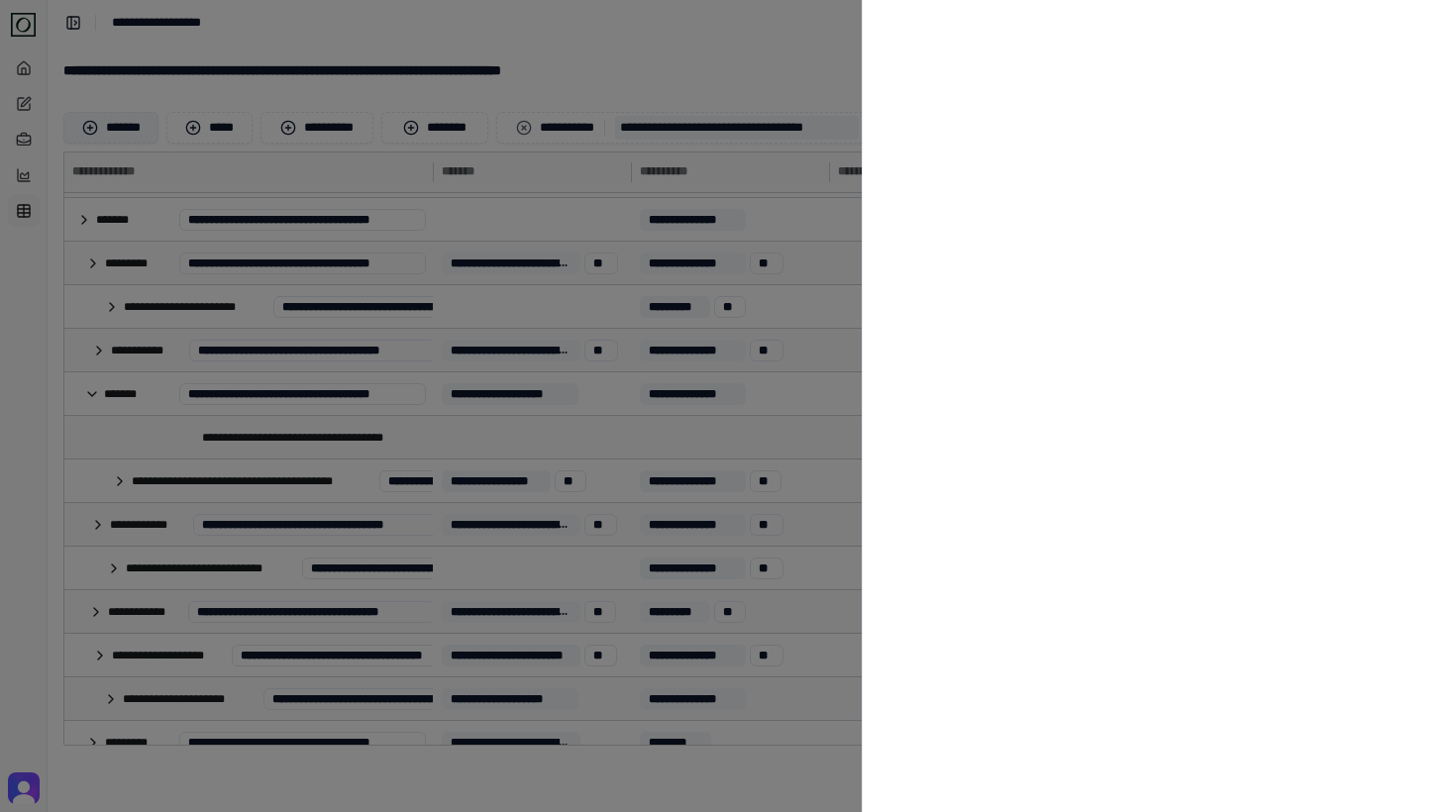 click at bounding box center (728, 406) 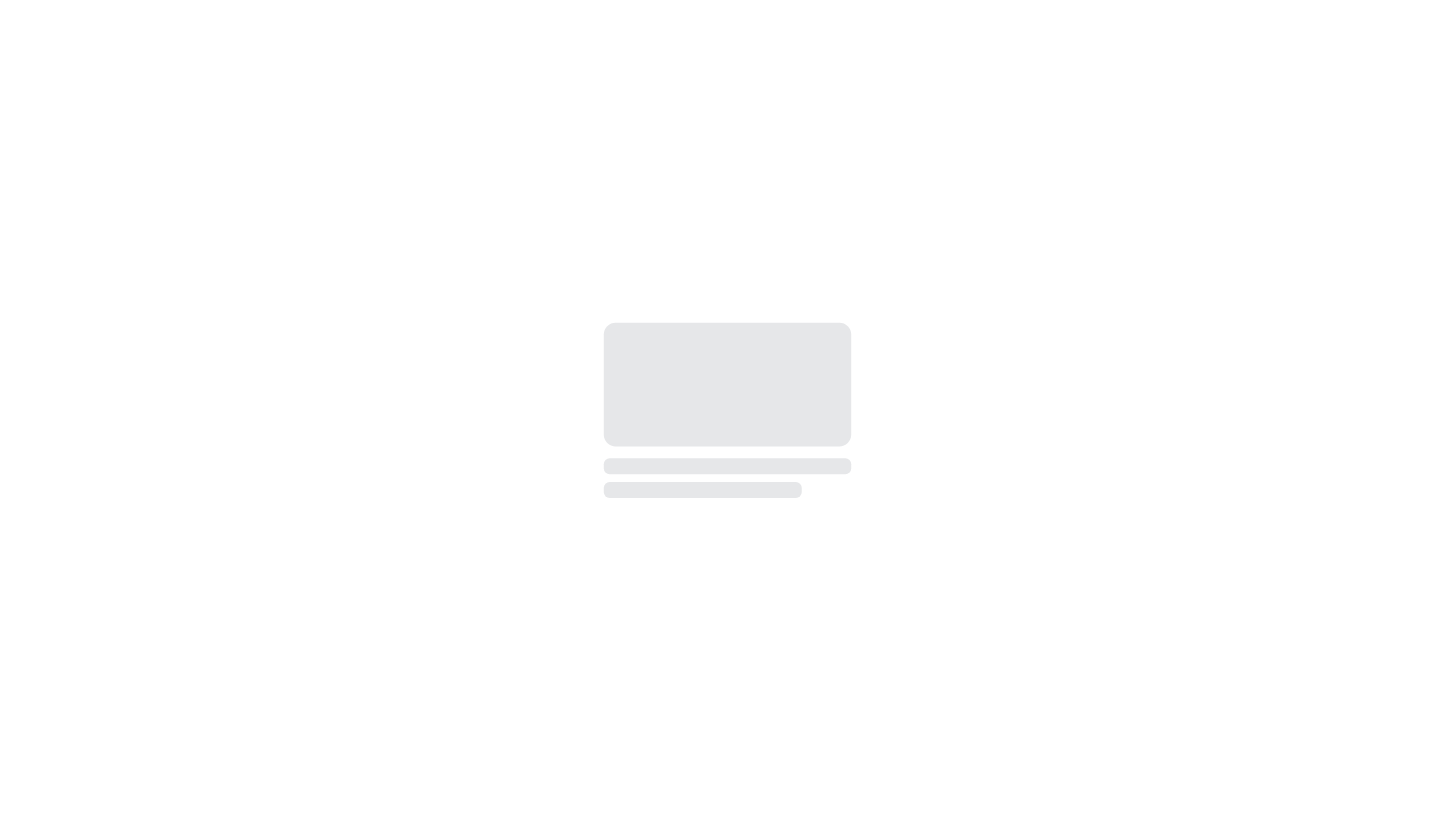 scroll, scrollTop: 0, scrollLeft: 0, axis: both 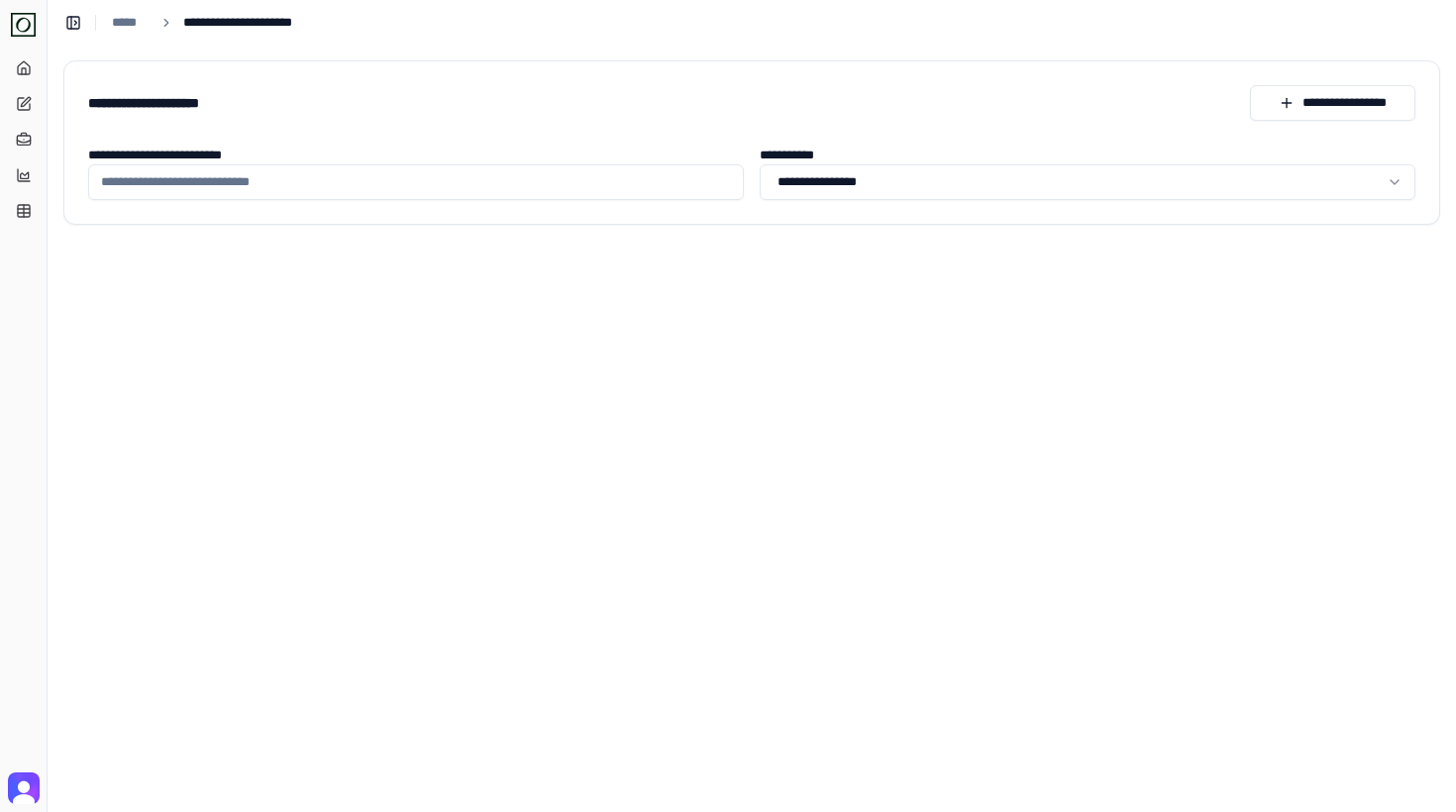 click on "**********" at bounding box center [416, 182] 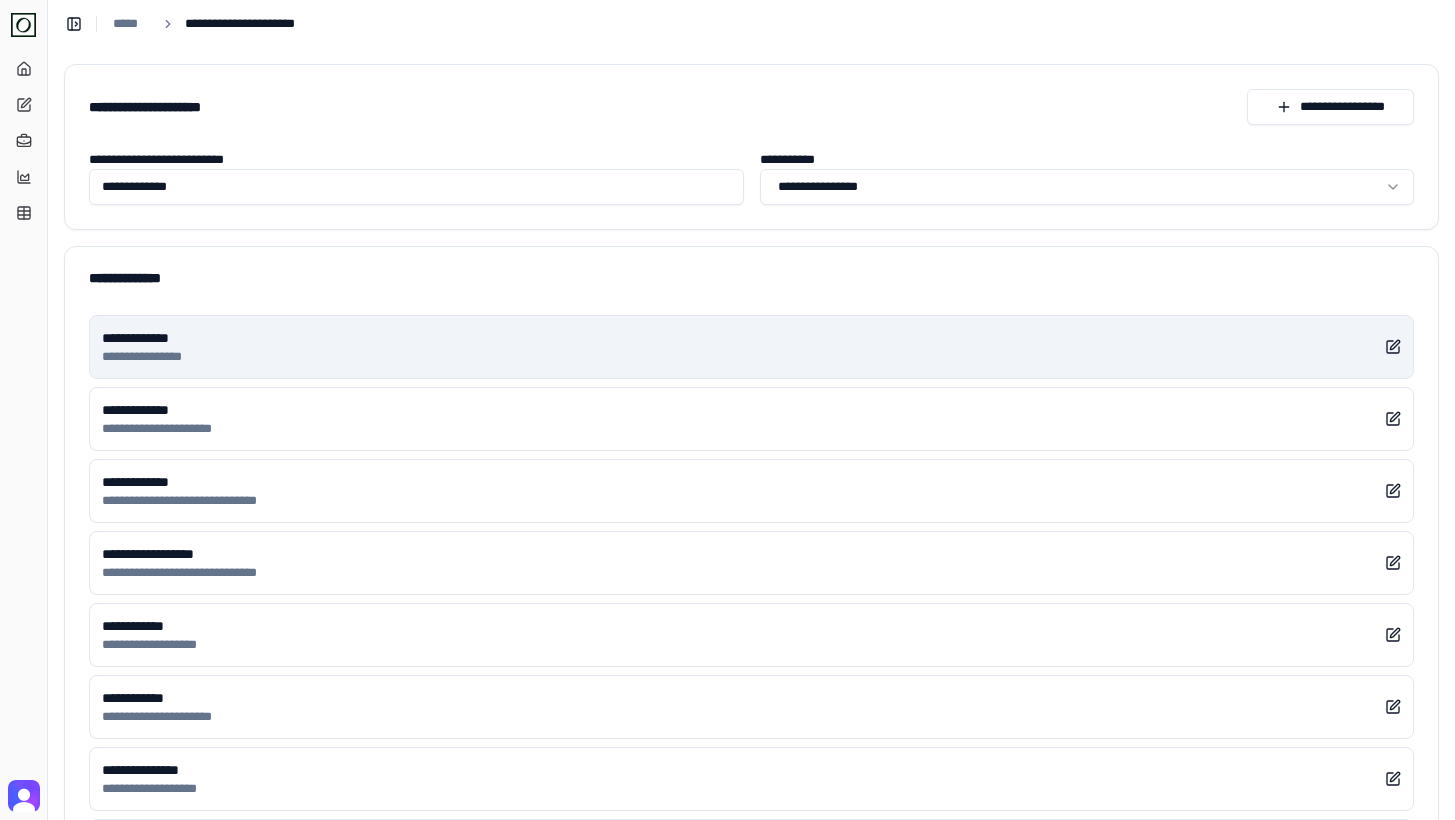 type on "**********" 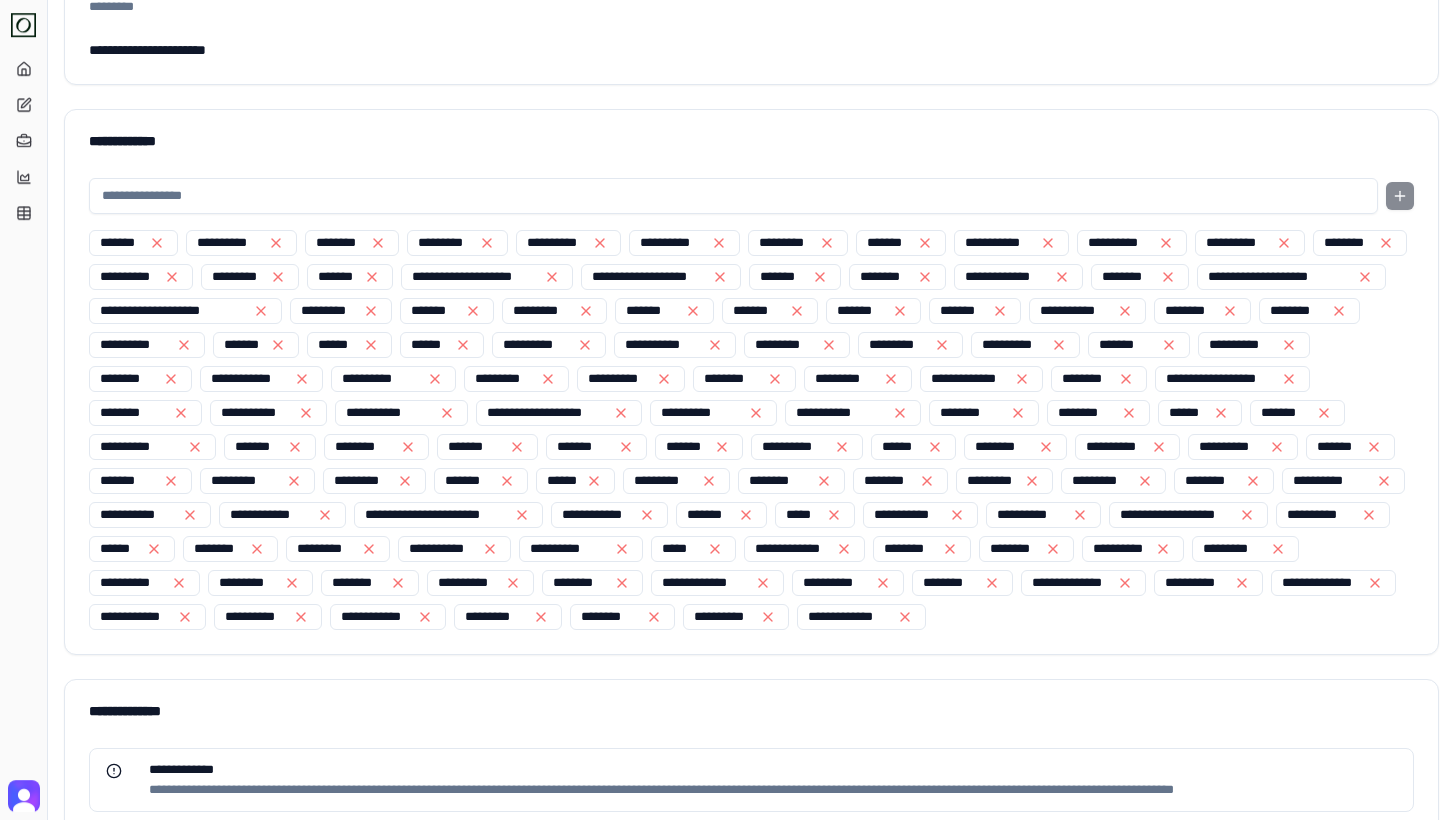 scroll, scrollTop: 0, scrollLeft: 0, axis: both 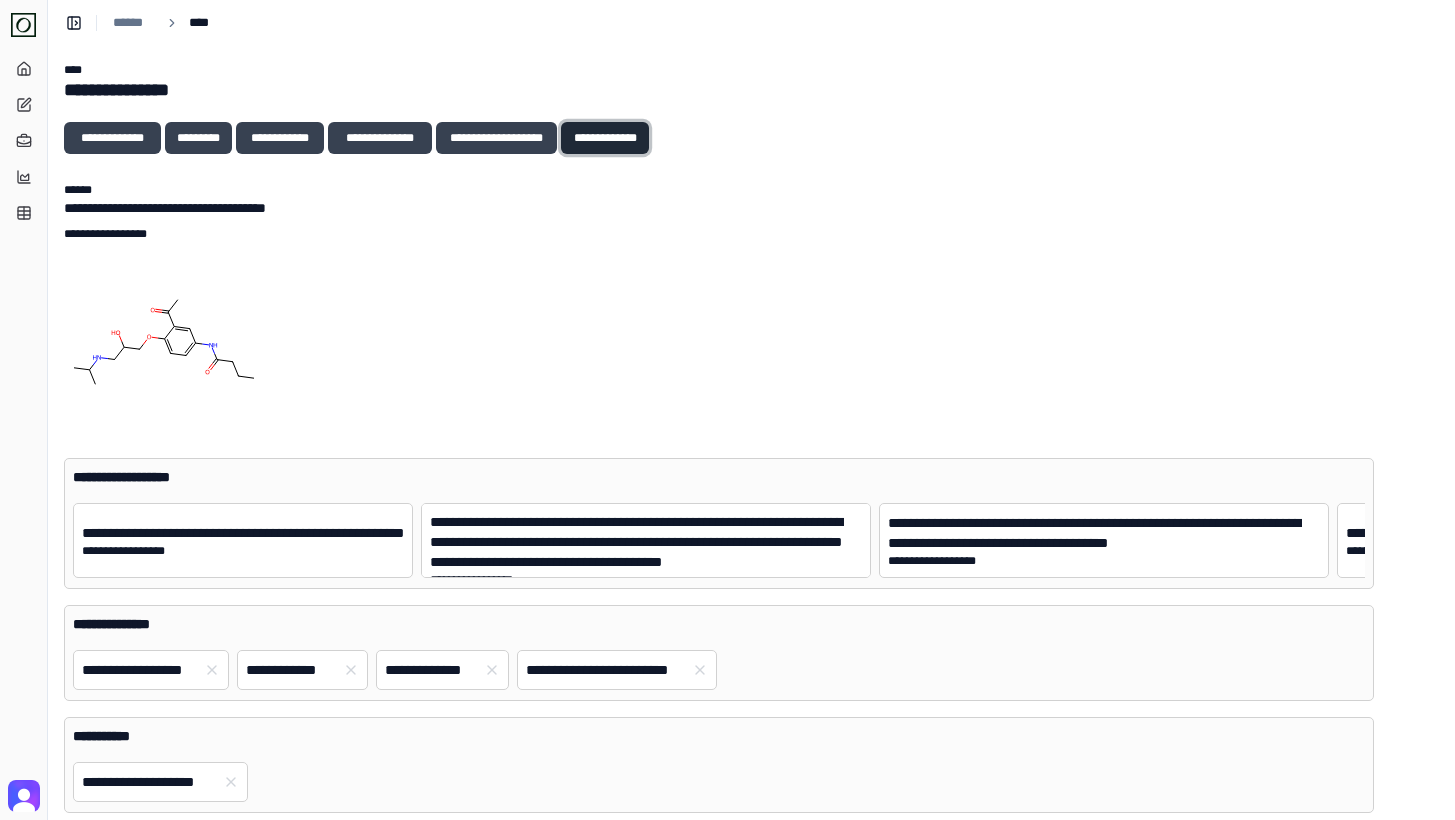 click on "**********" at bounding box center [605, 138] 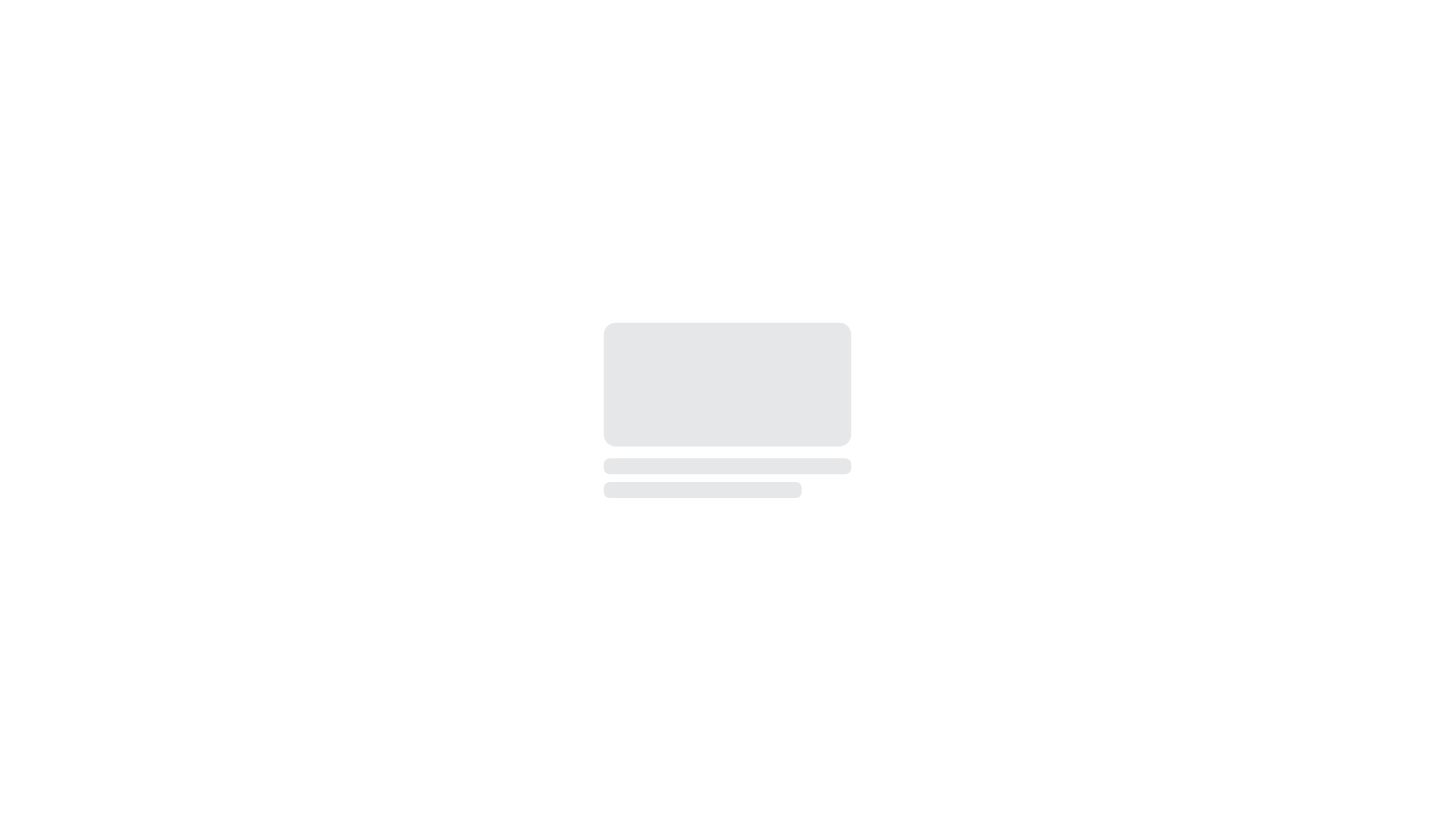 scroll, scrollTop: 0, scrollLeft: 0, axis: both 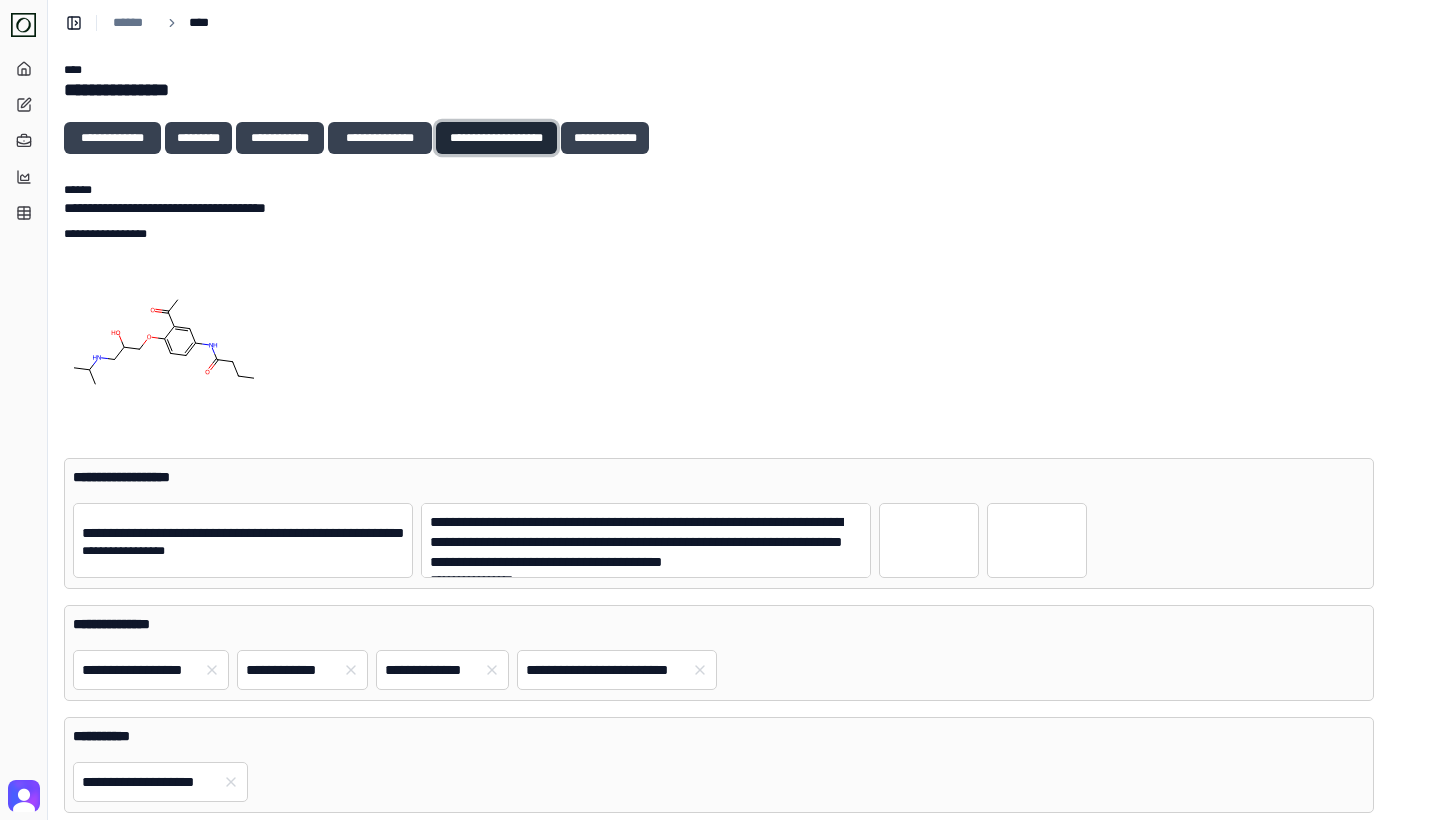 click on "**********" at bounding box center [496, 138] 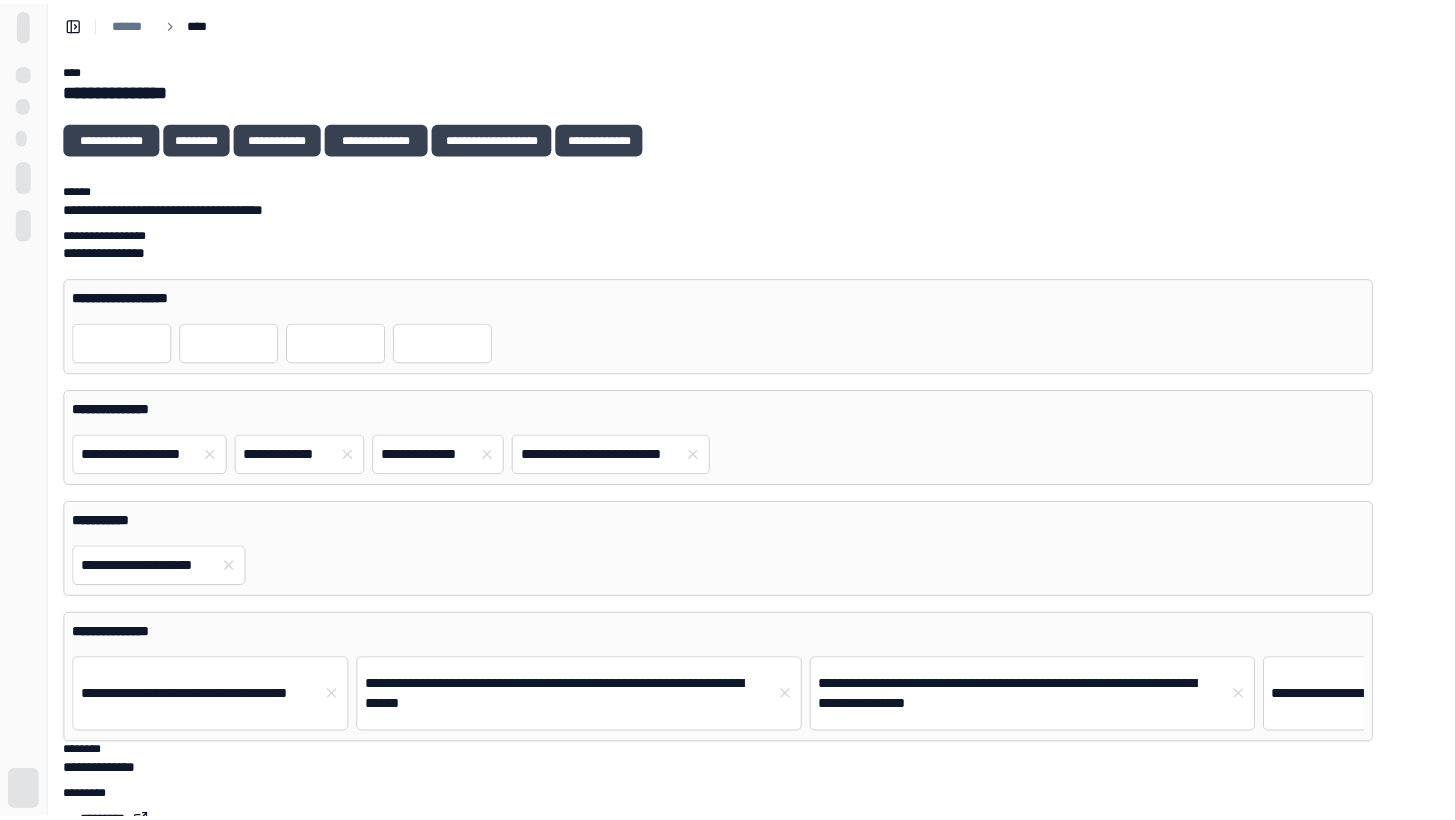scroll, scrollTop: 0, scrollLeft: 0, axis: both 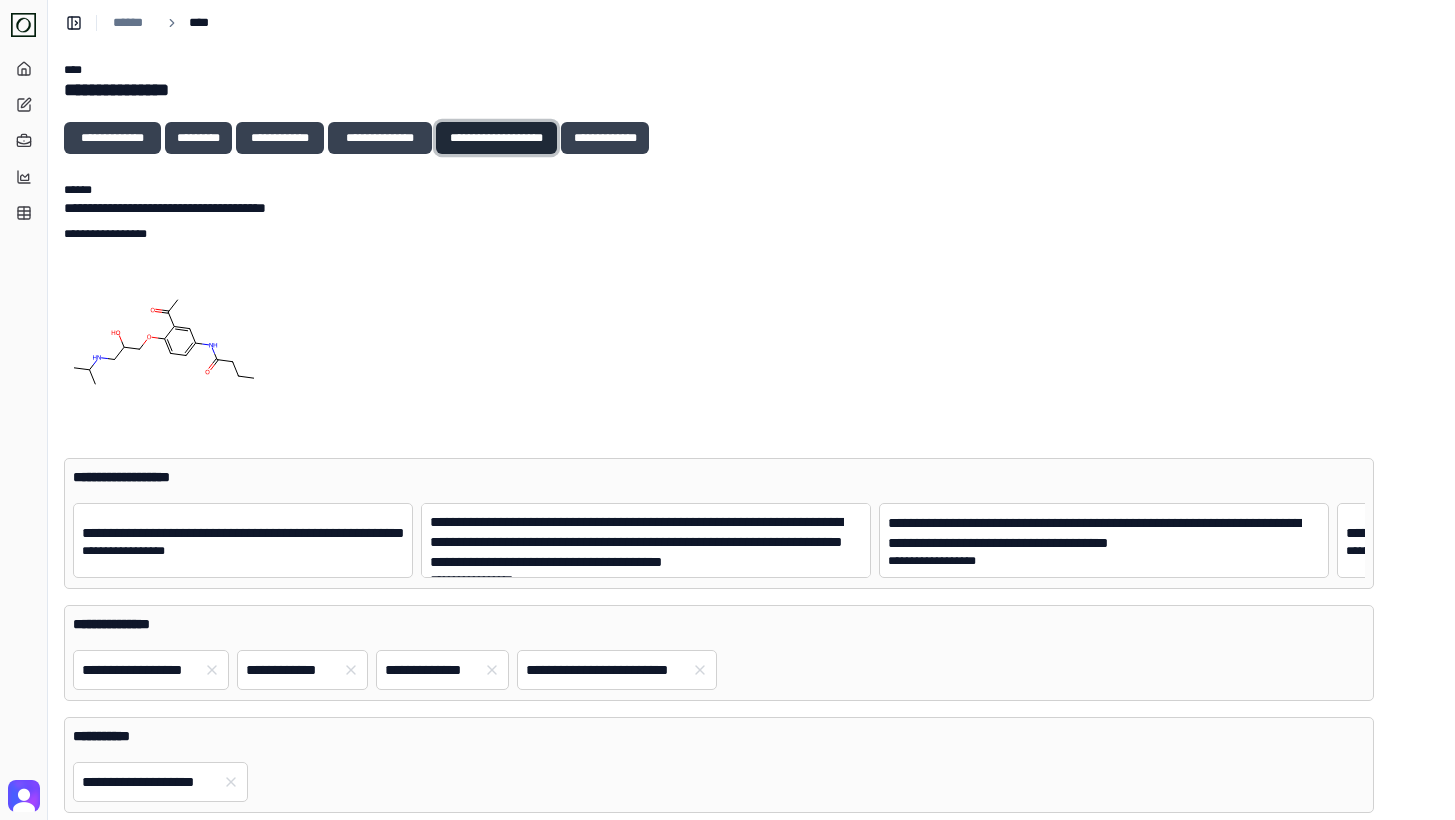 click on "**********" at bounding box center (496, 138) 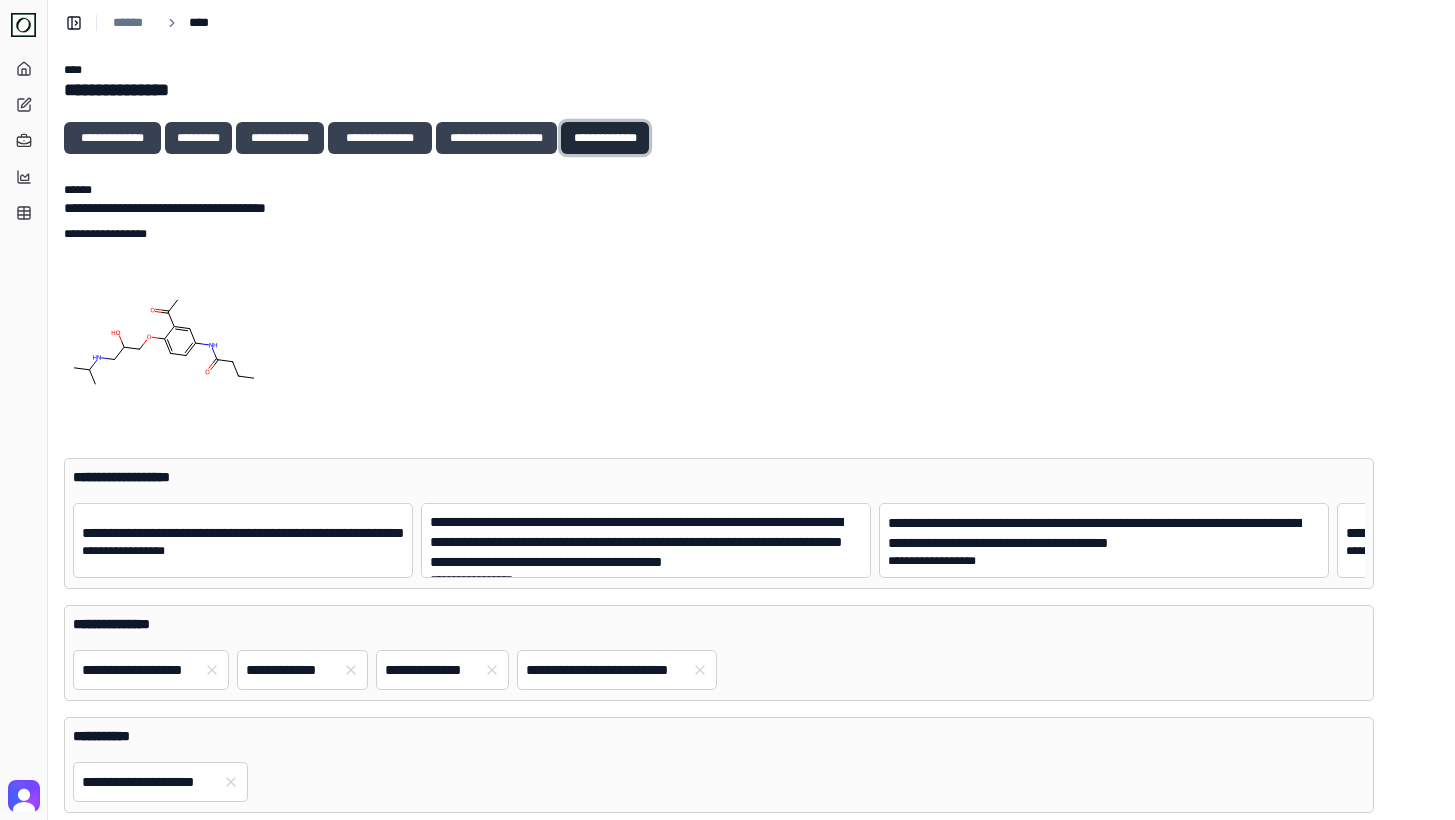 click on "**********" at bounding box center (605, 138) 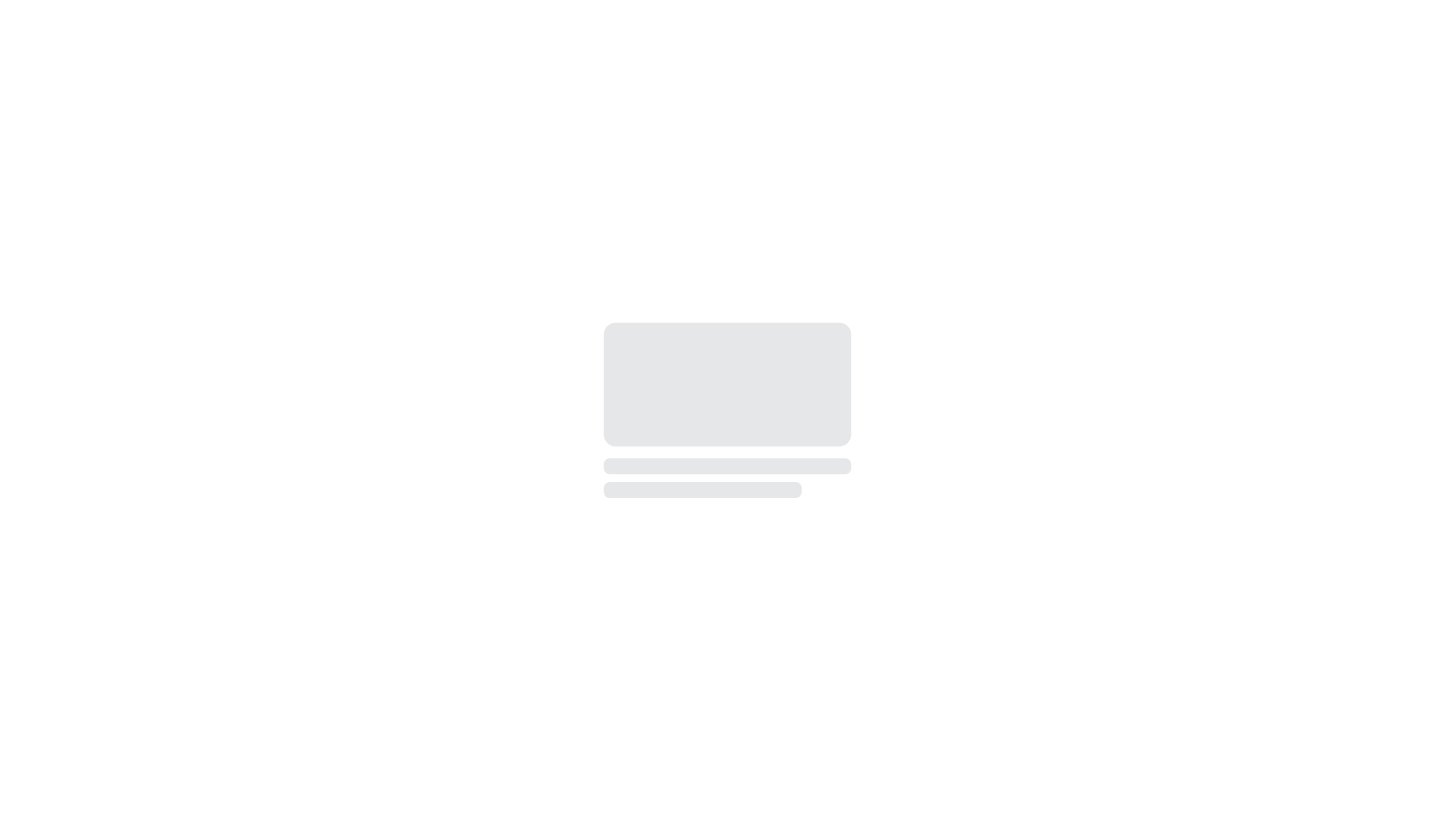 scroll, scrollTop: 0, scrollLeft: 0, axis: both 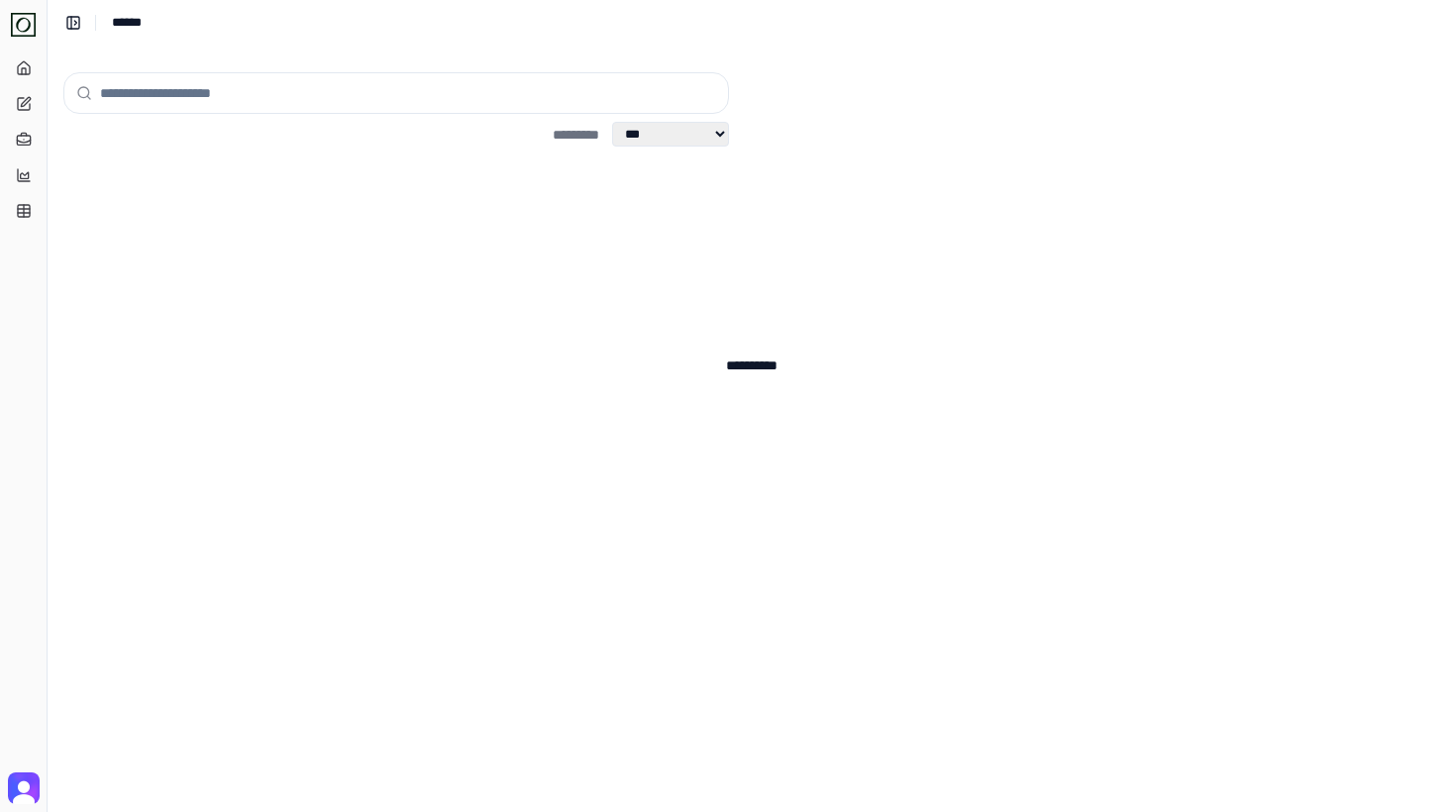 click at bounding box center [408, 93] 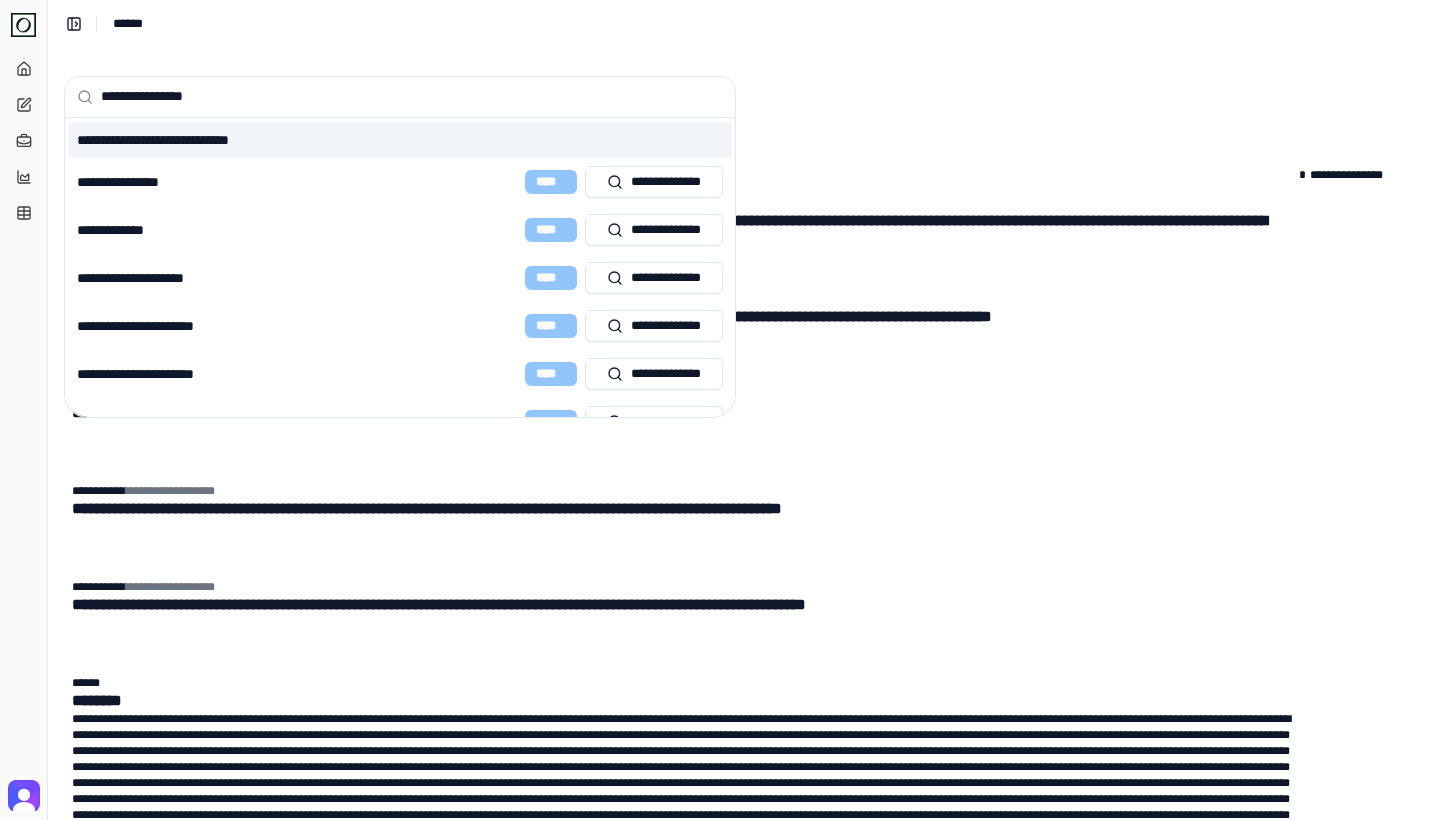 type on "**********" 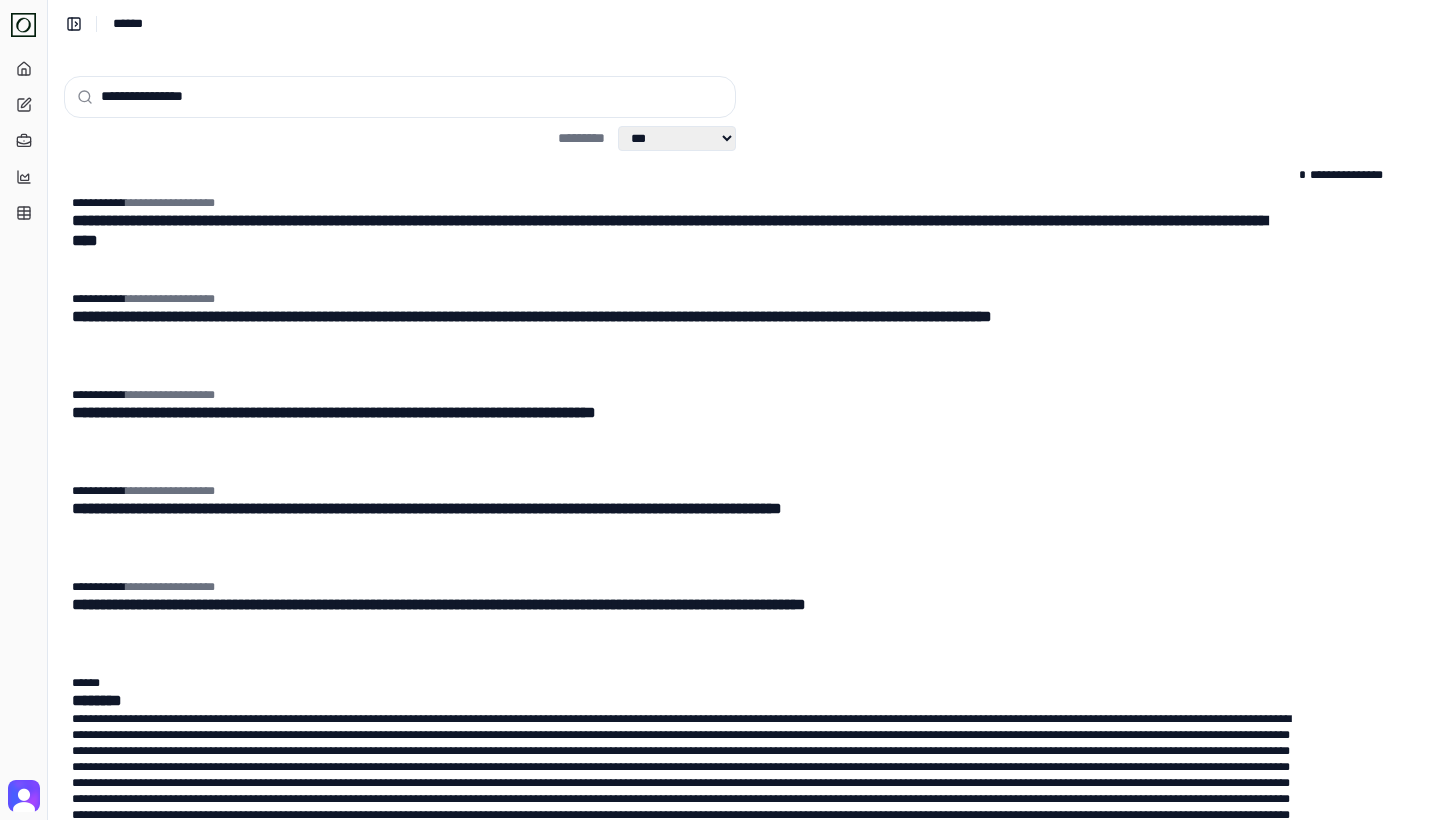 select on "*" 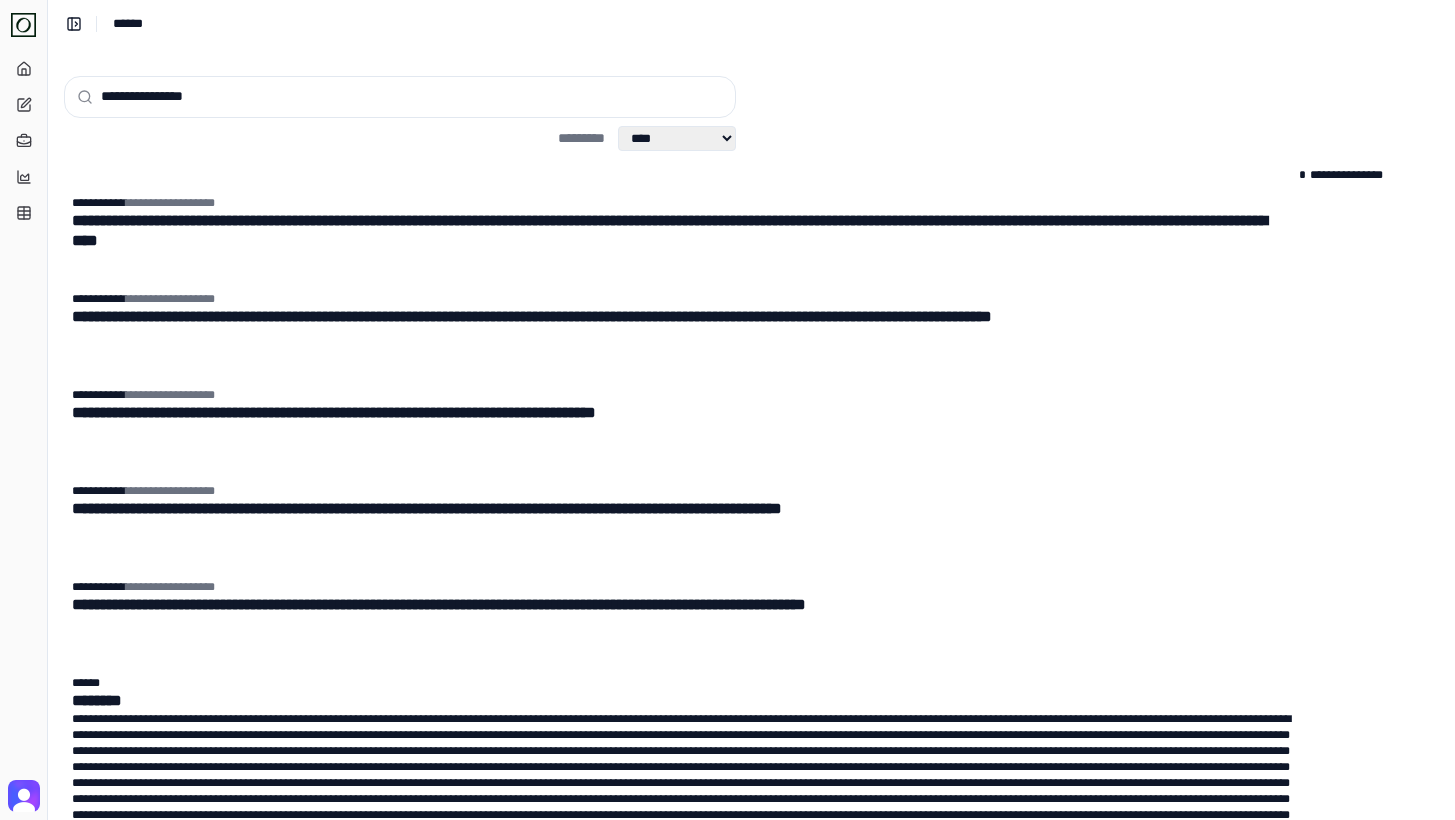 click on "****" at bounding box center [0, 0] 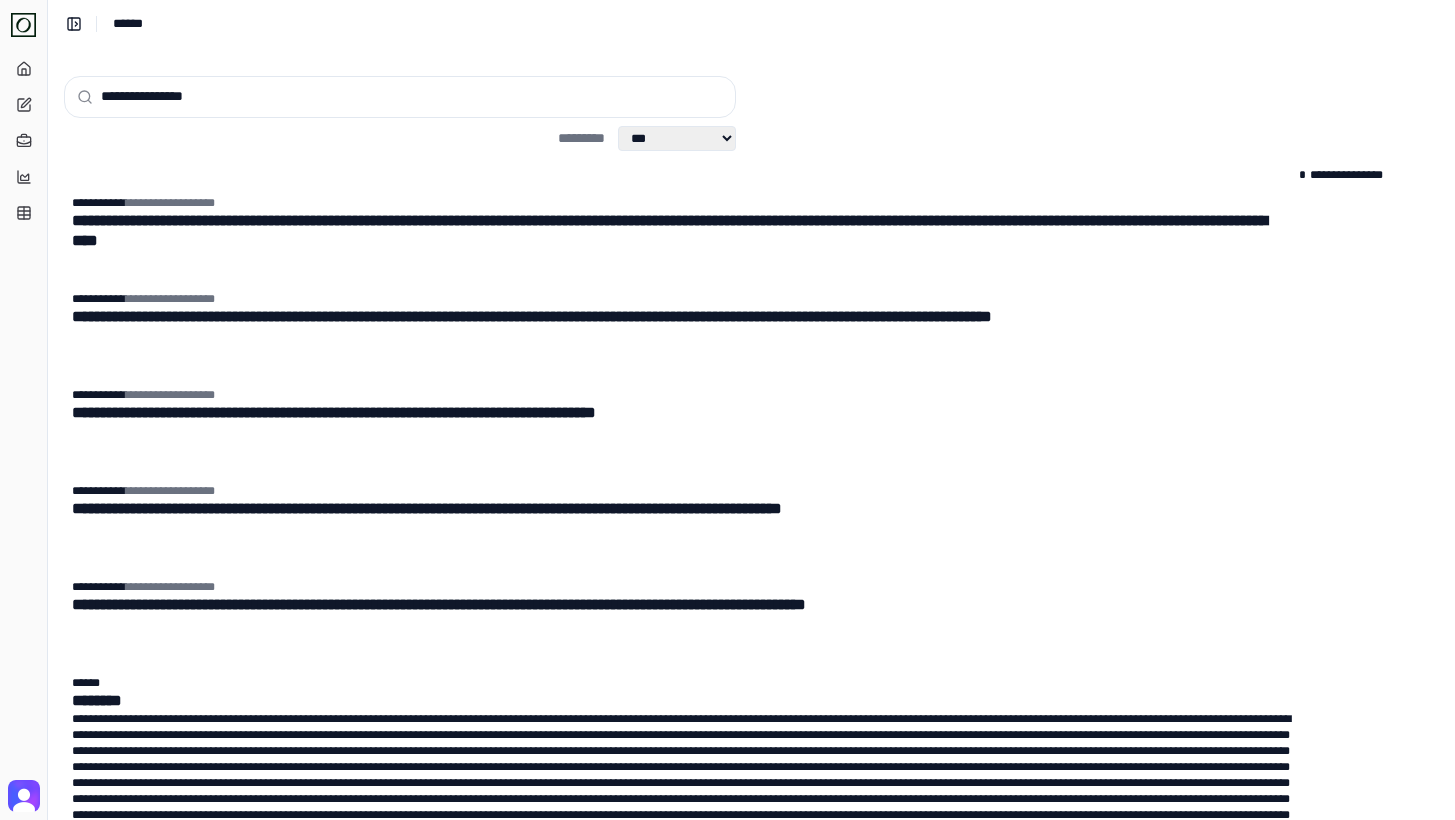 select on "*" 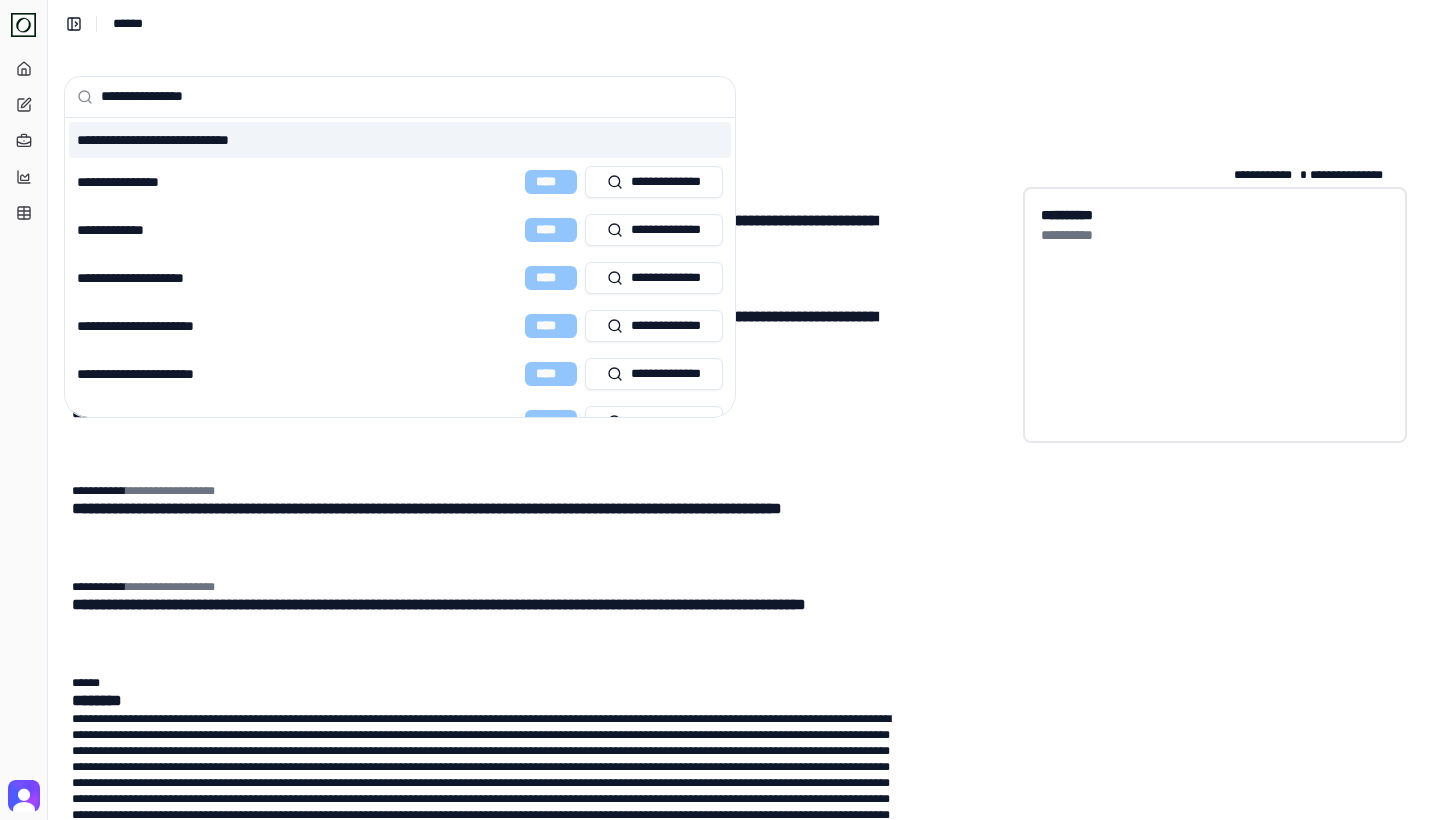 click on "**********" at bounding box center [412, 97] 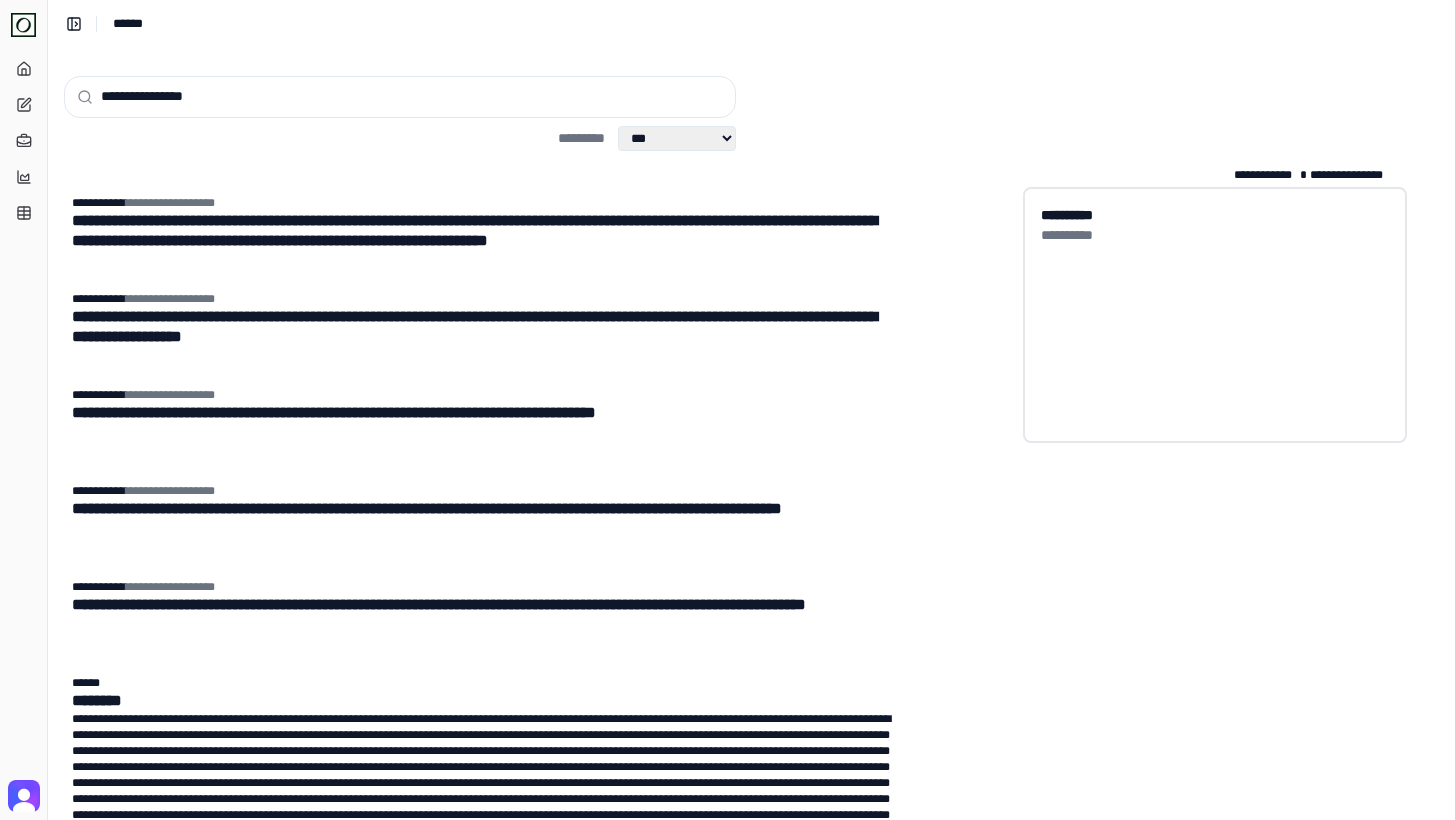 select on "*" 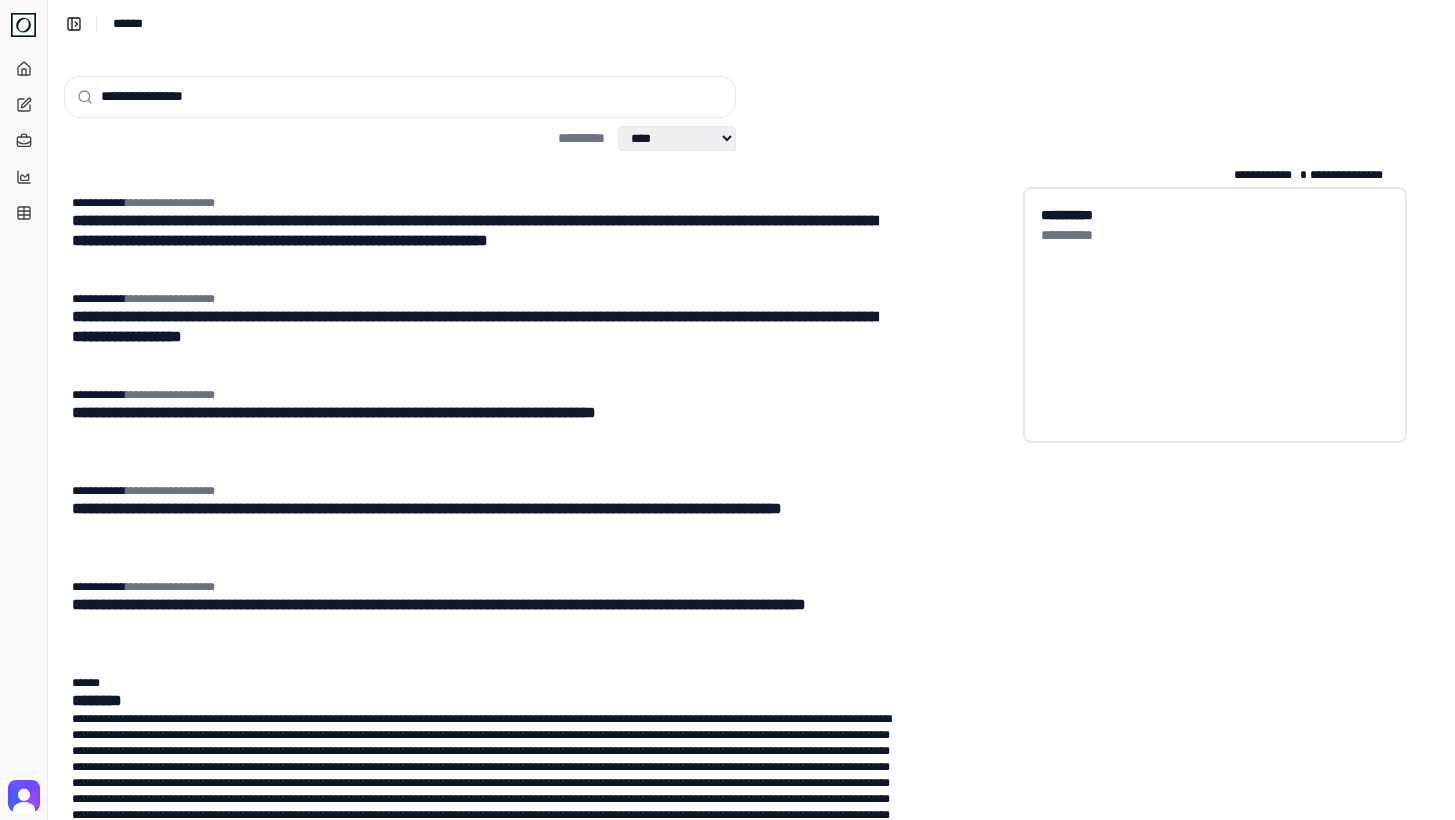 click on "****" at bounding box center (0, 0) 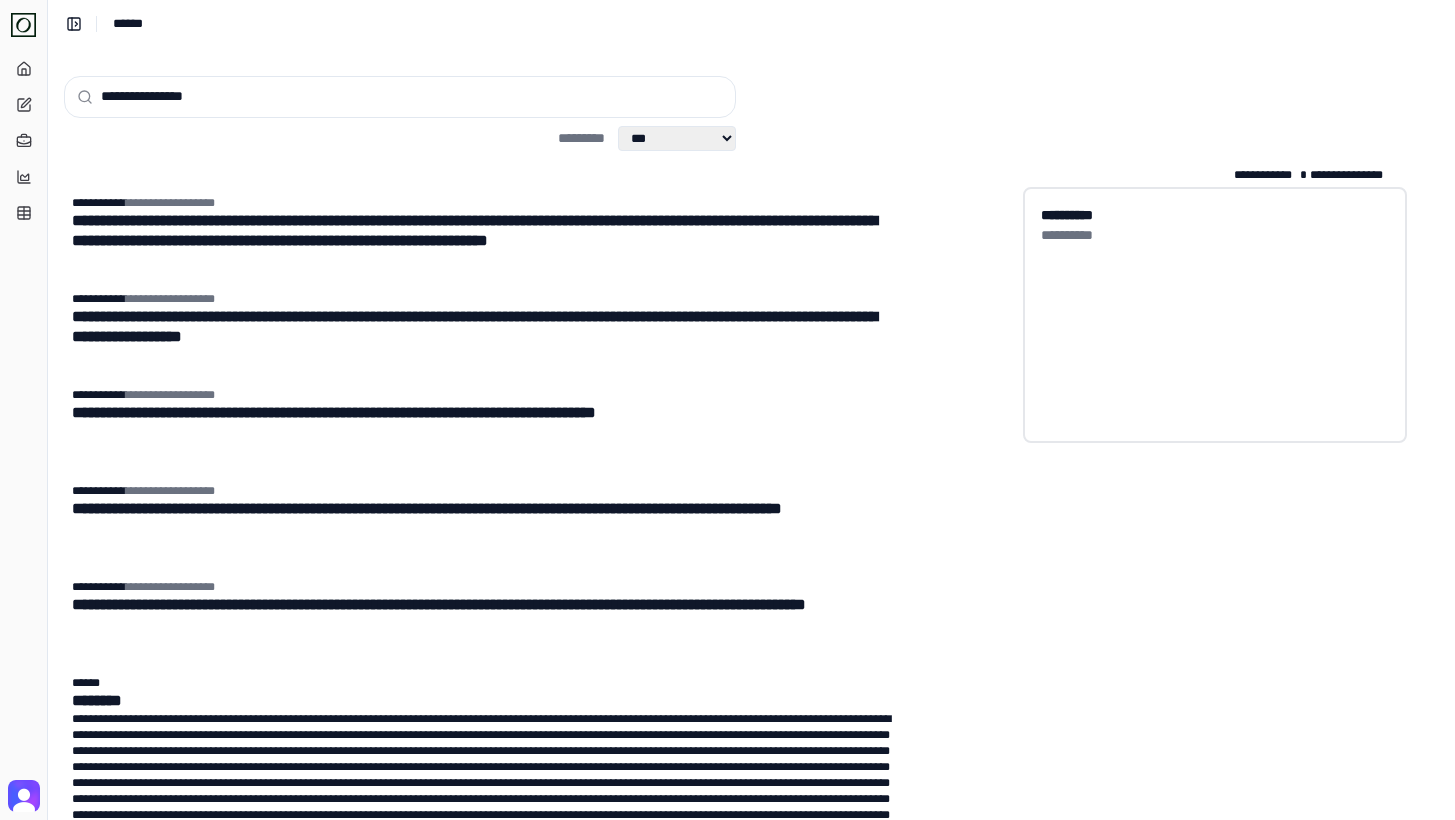 select on "*" 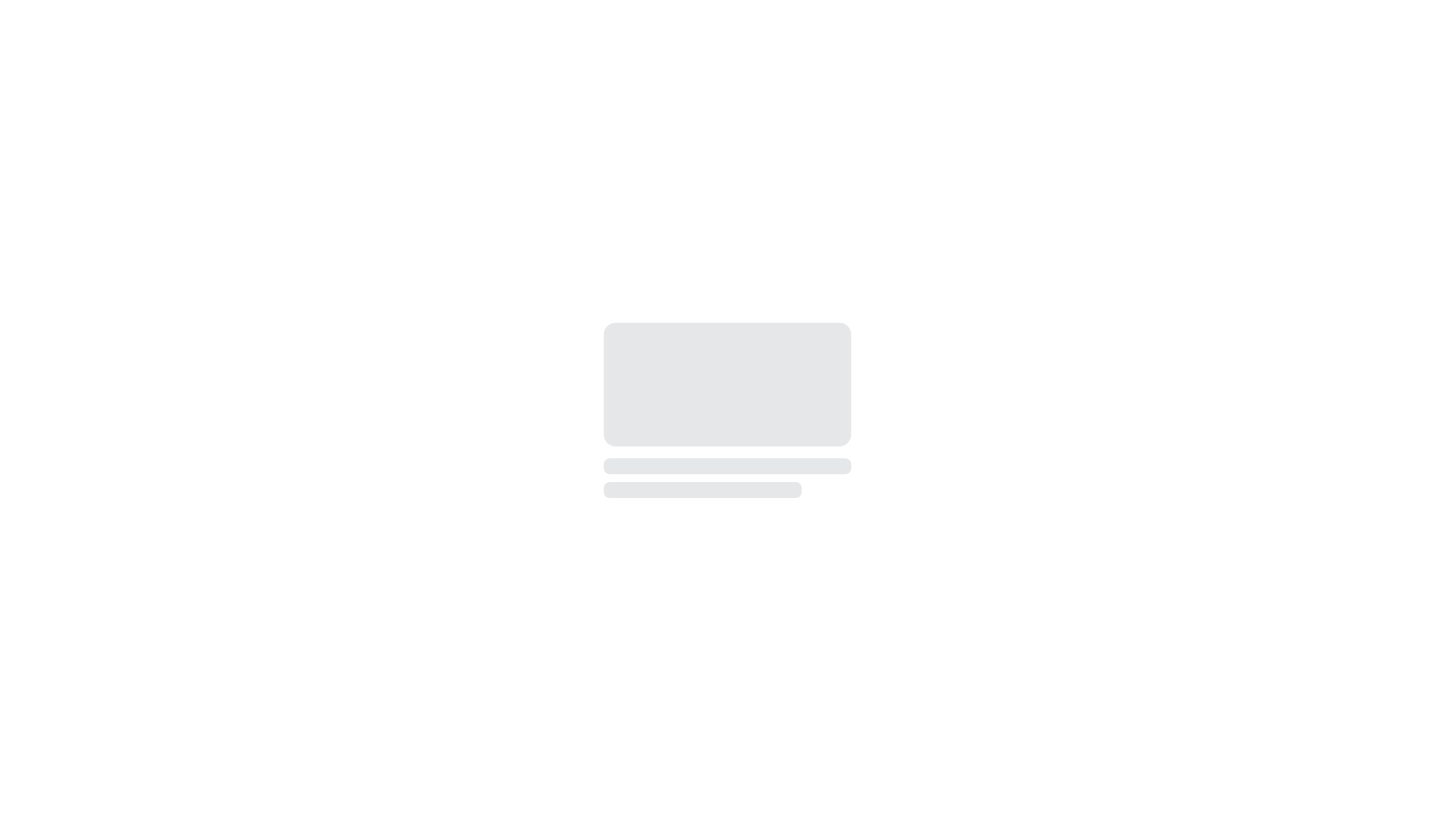 scroll, scrollTop: 0, scrollLeft: 0, axis: both 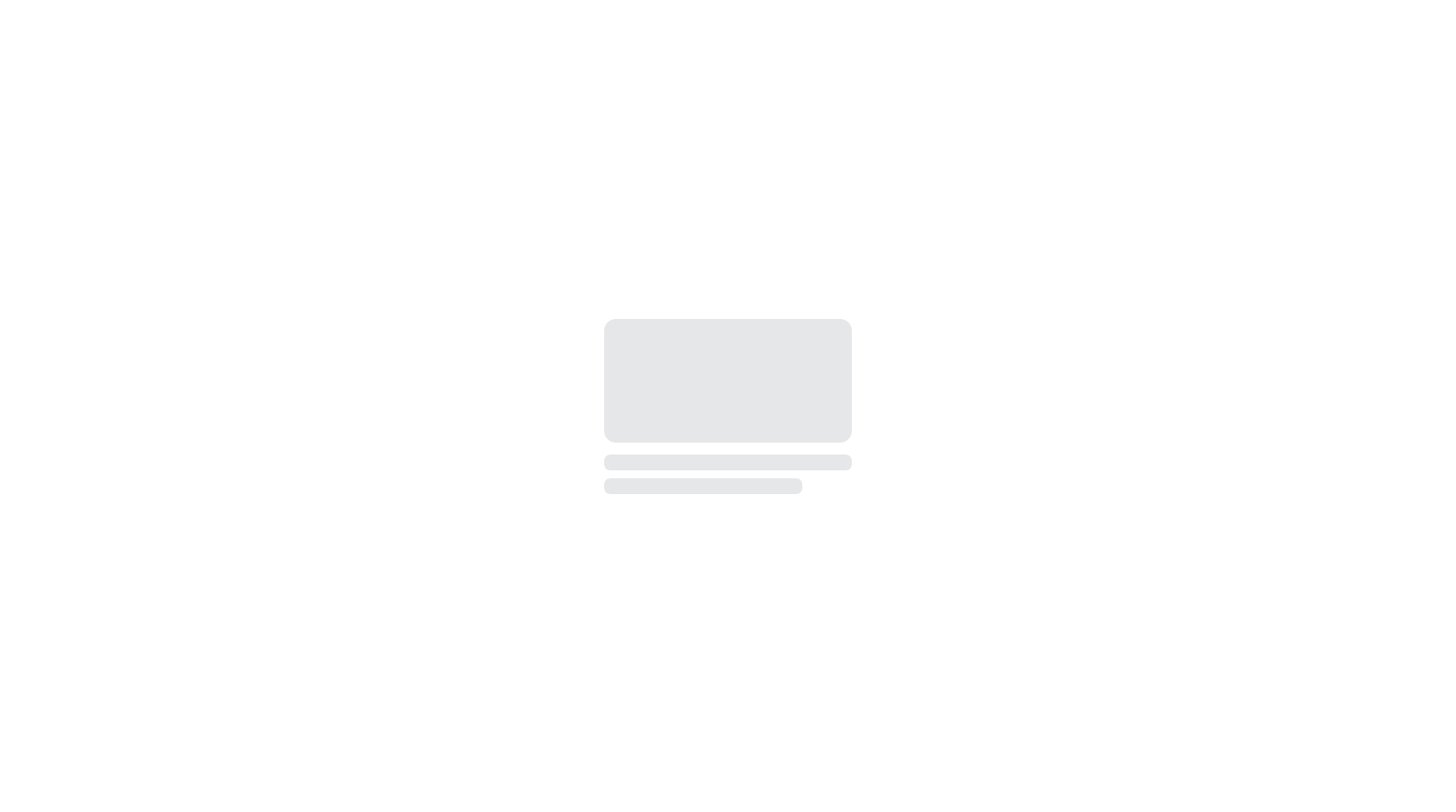 select on "*" 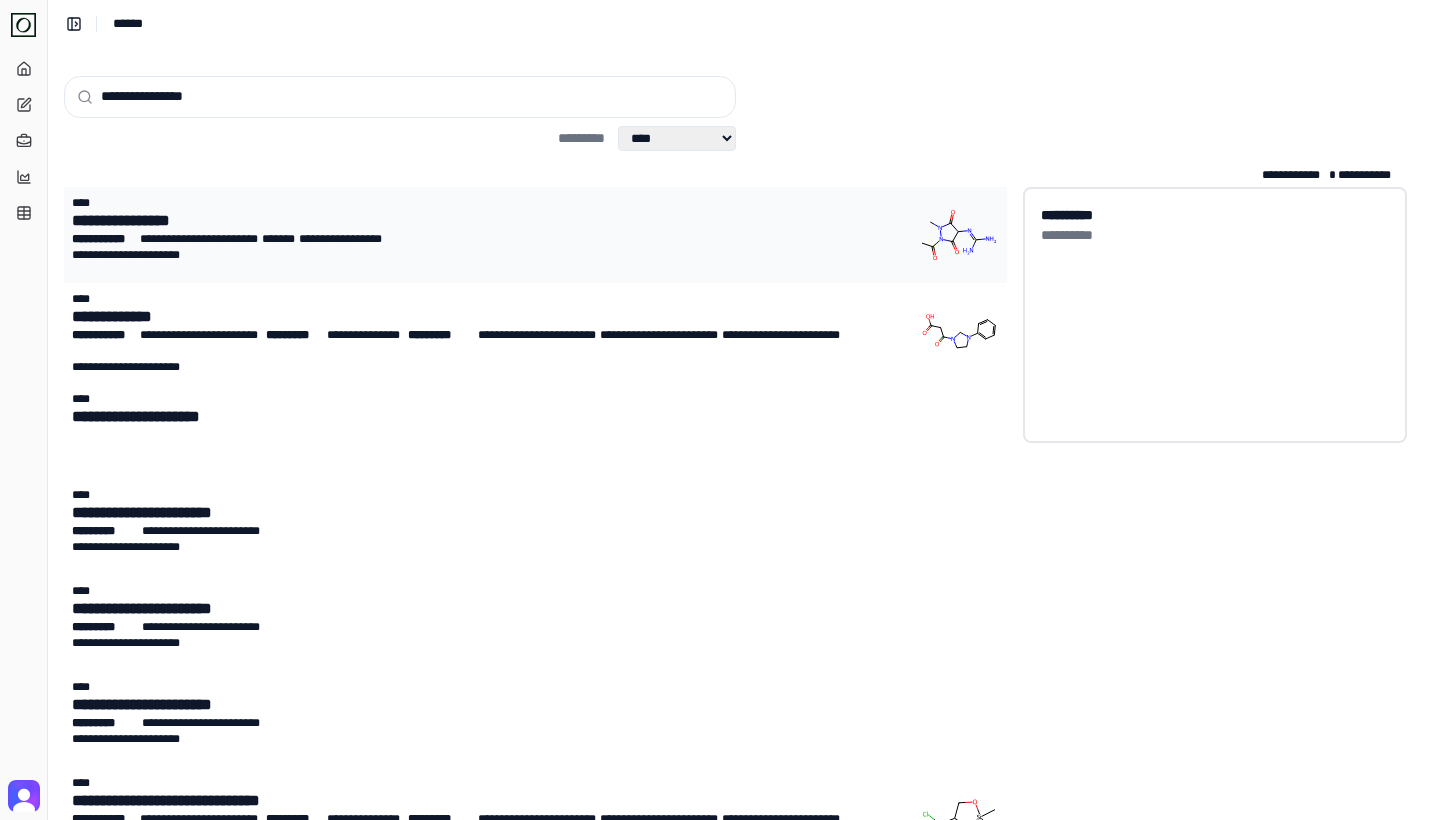 click on "**********" at bounding box center (477, 221) 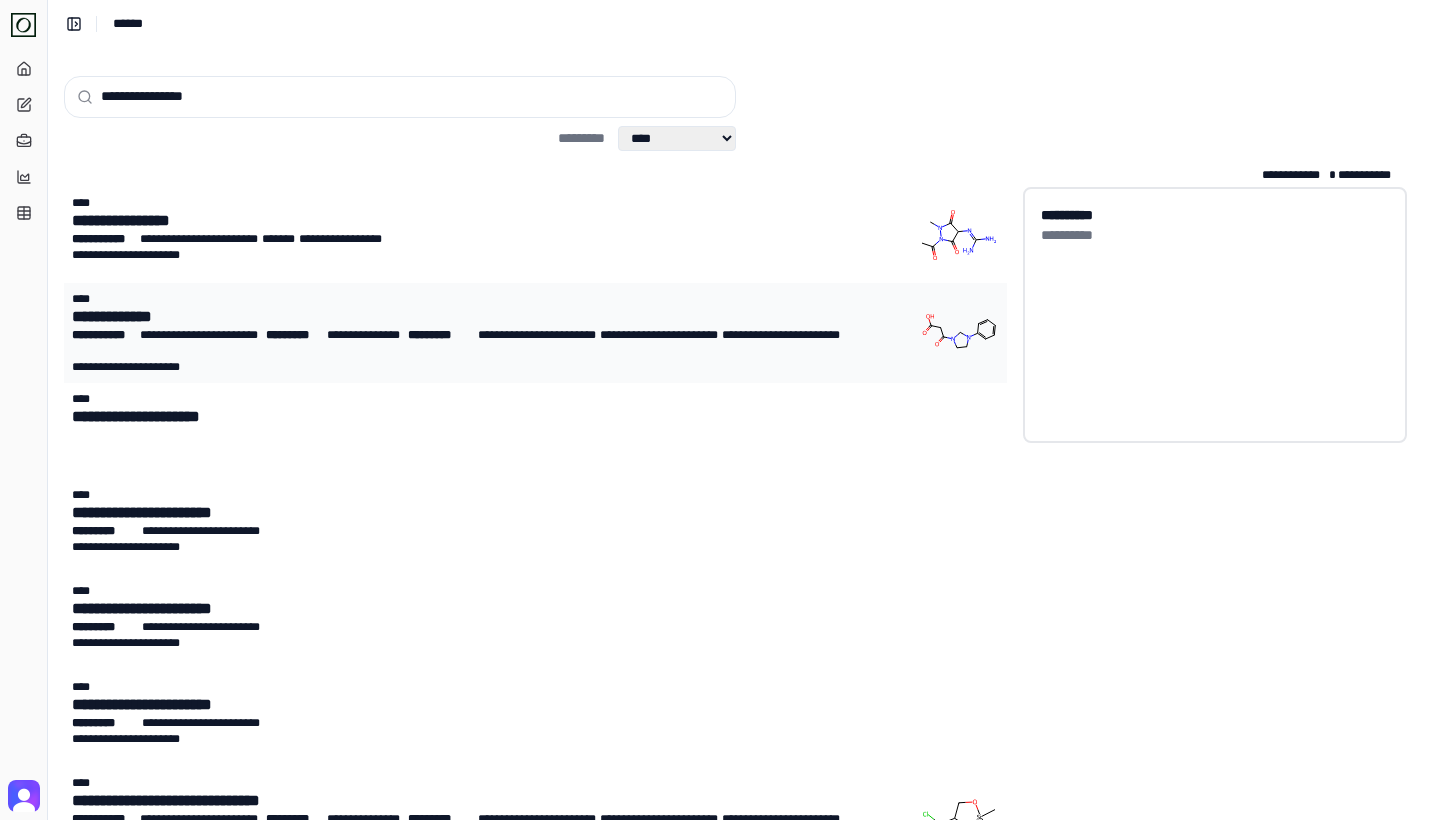 click on "**********" at bounding box center (477, 317) 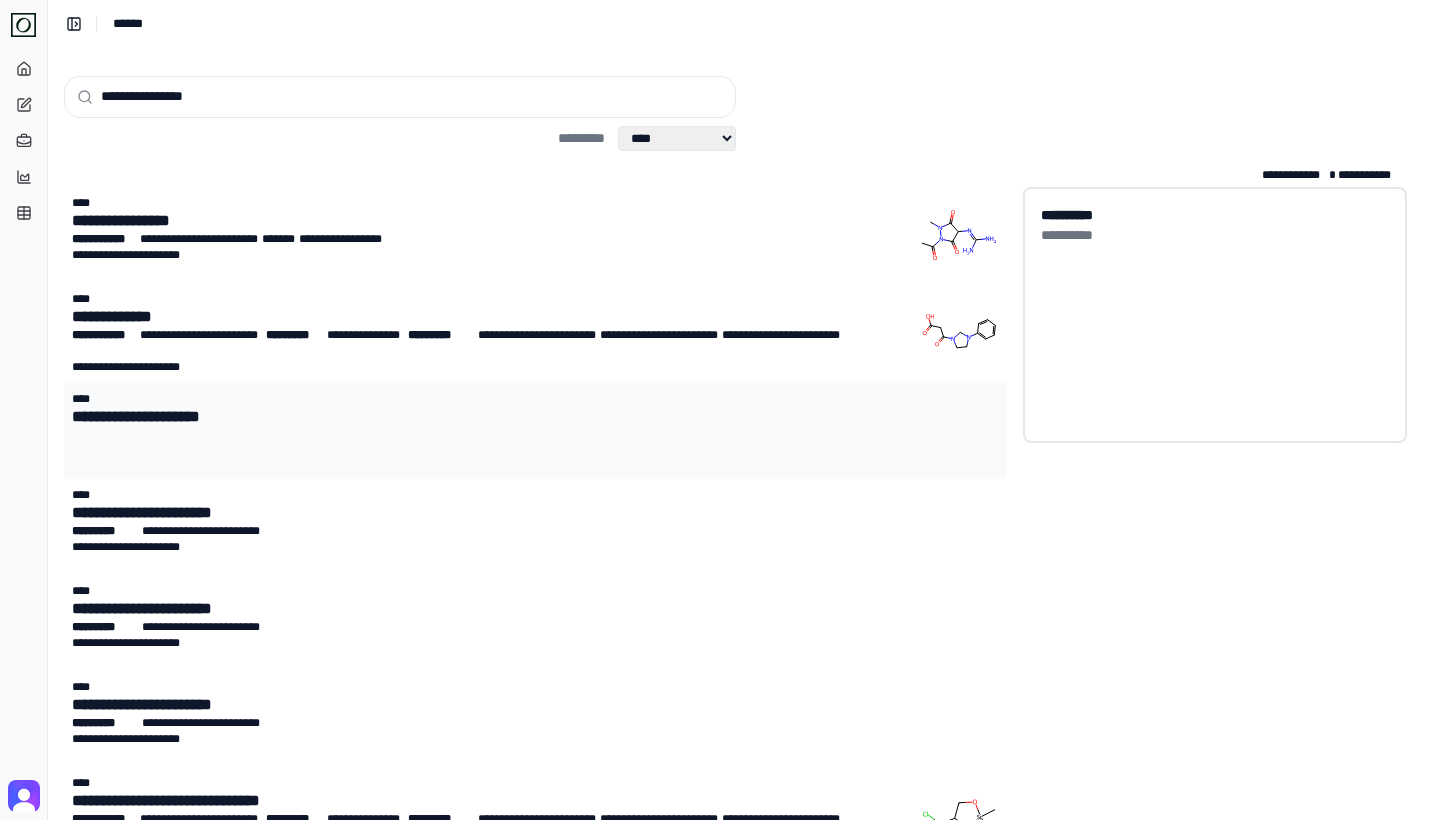click on "**********" at bounding box center [477, 417] 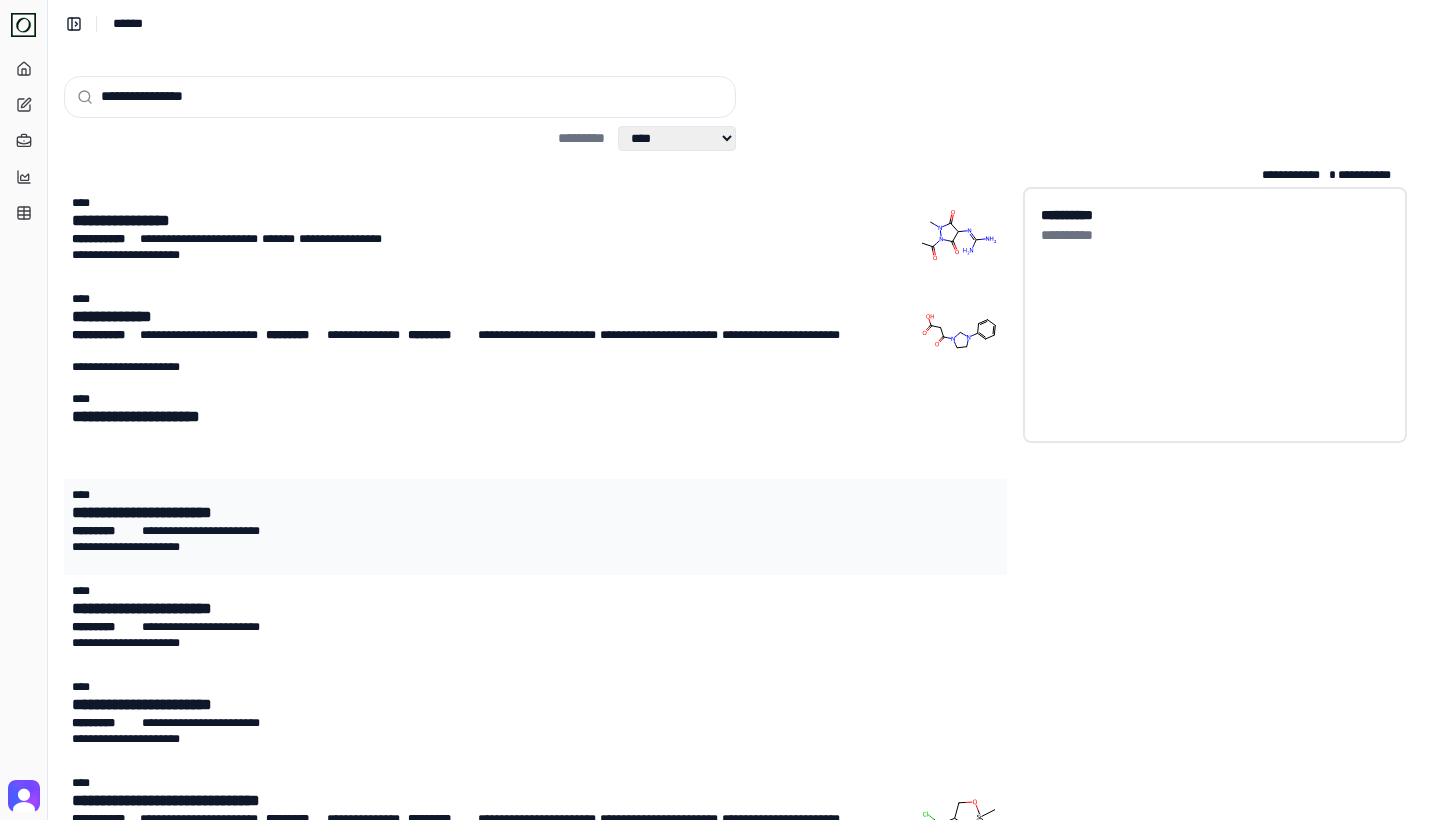 click on "**********" at bounding box center [477, 513] 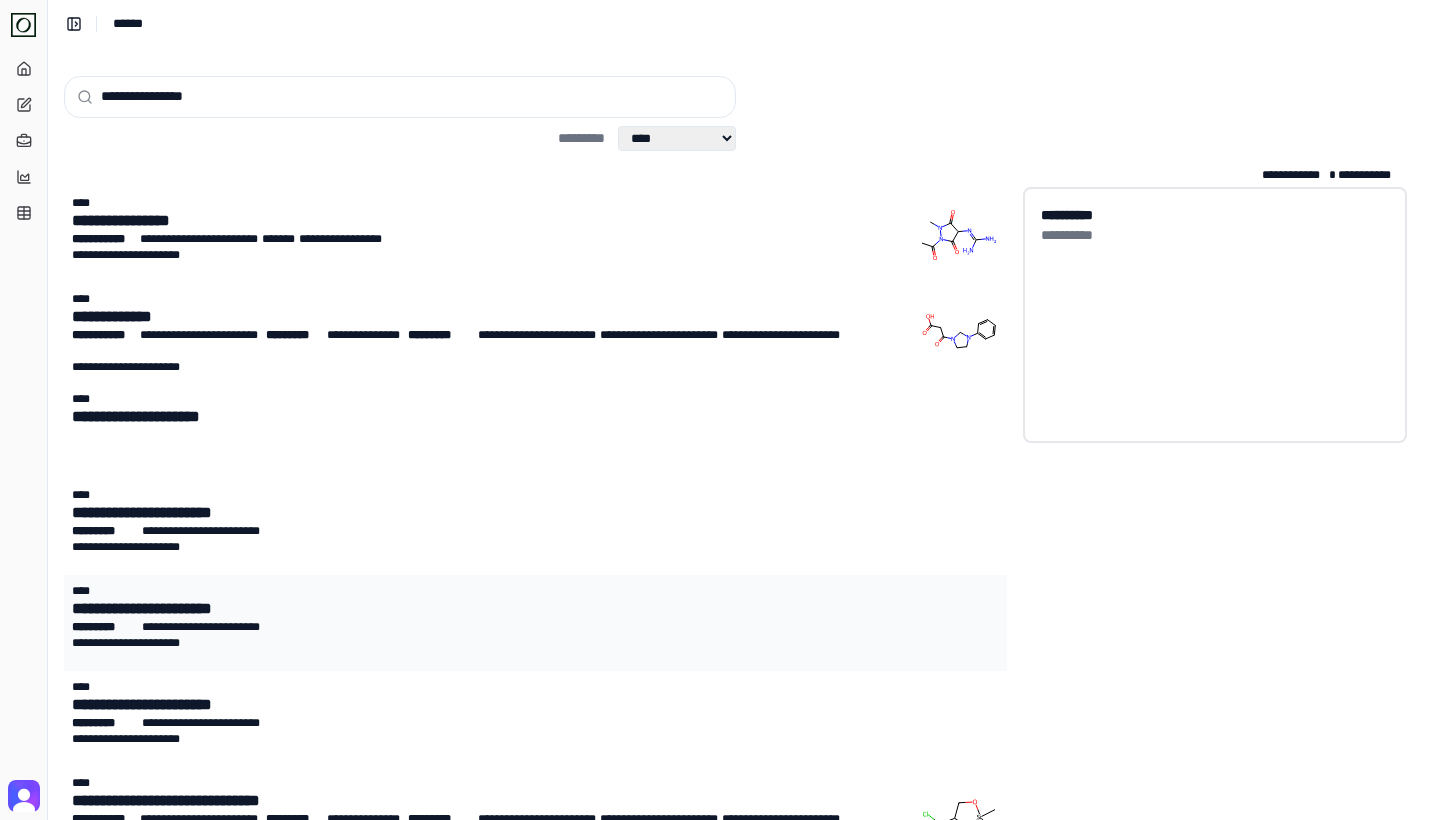 click on "**********" at bounding box center [477, 609] 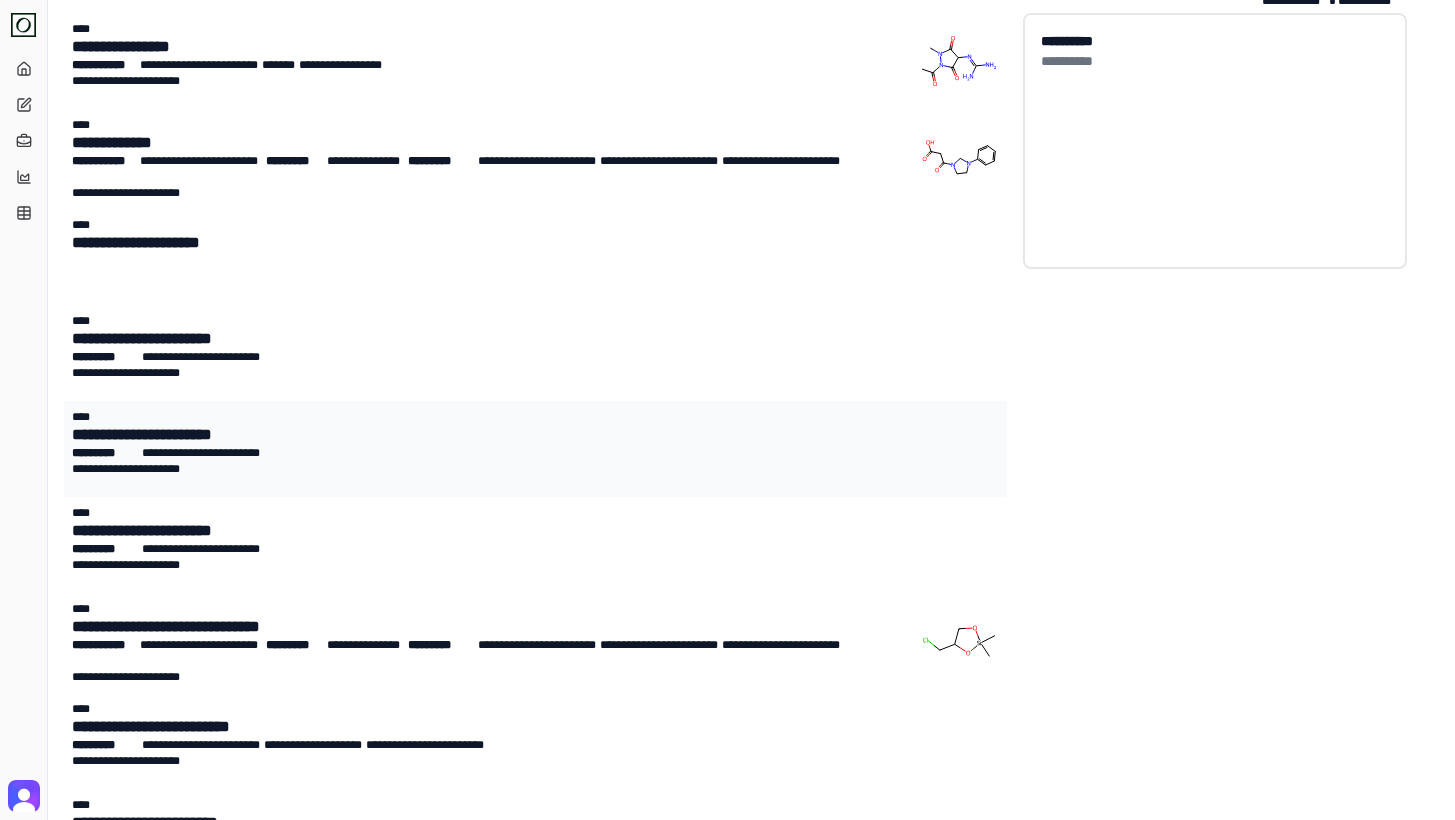 scroll, scrollTop: 191, scrollLeft: 0, axis: vertical 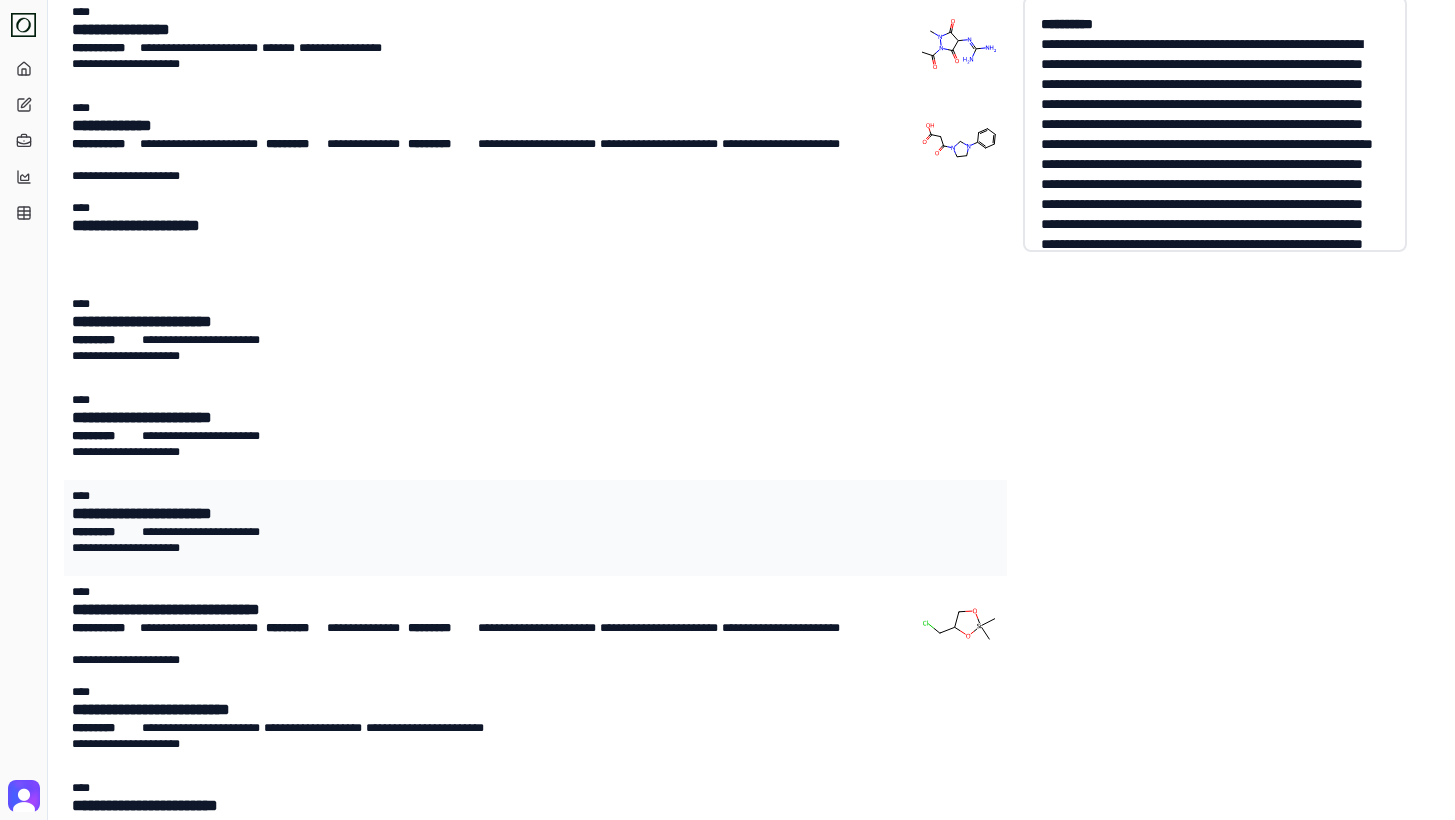 click on "**********" at bounding box center [477, 514] 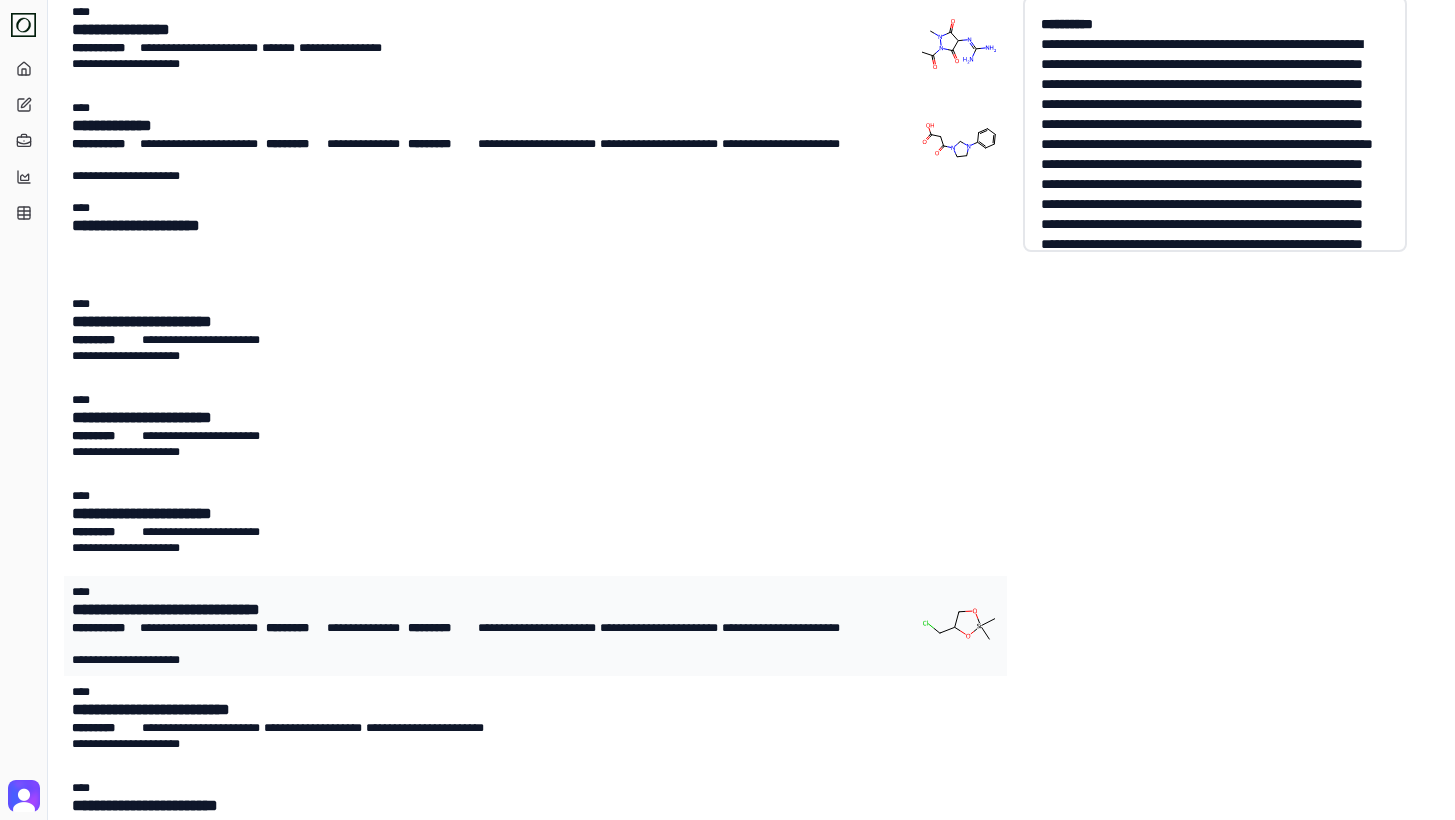 click on "**********" at bounding box center [477, 610] 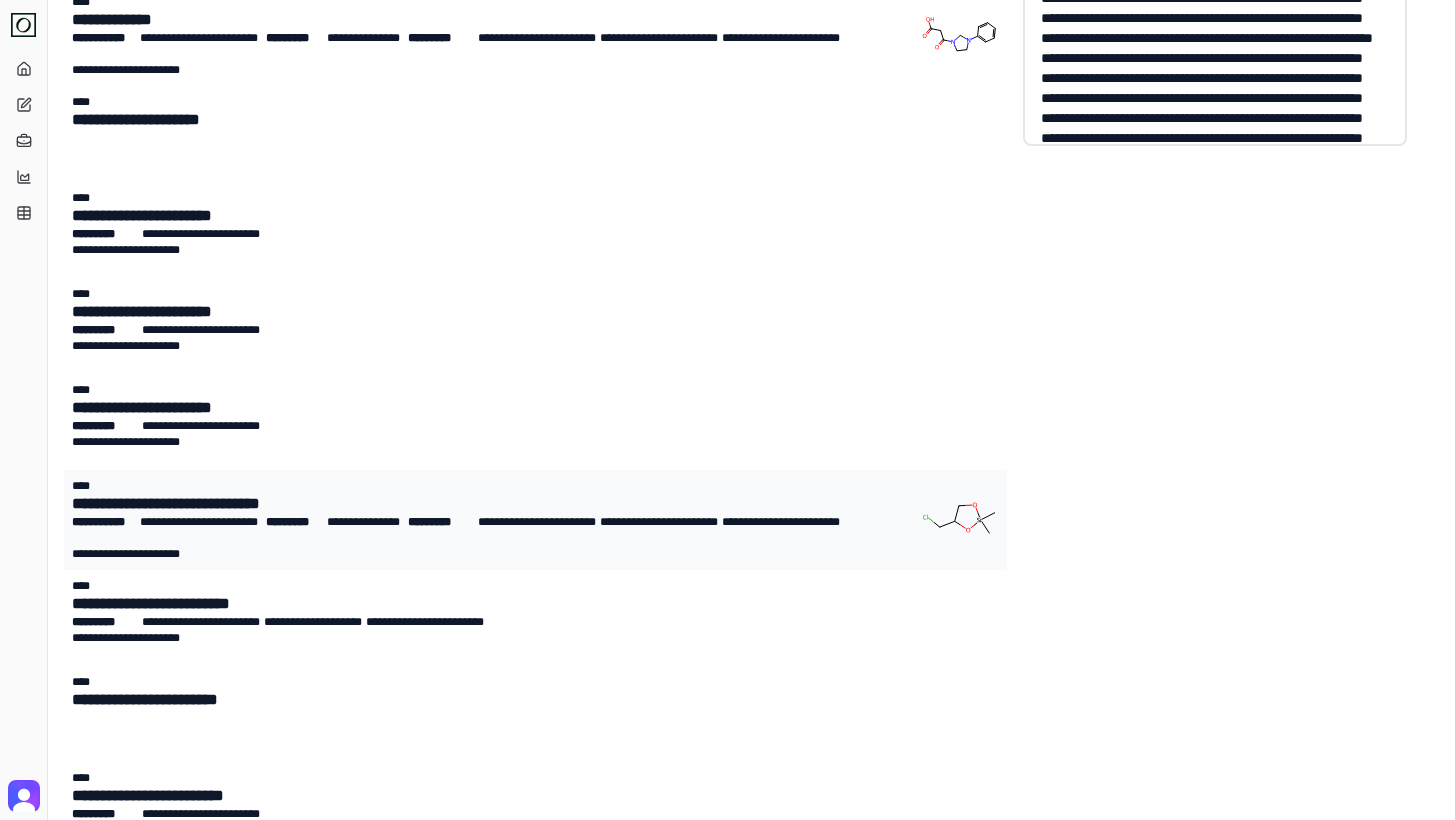 scroll, scrollTop: 481, scrollLeft: 0, axis: vertical 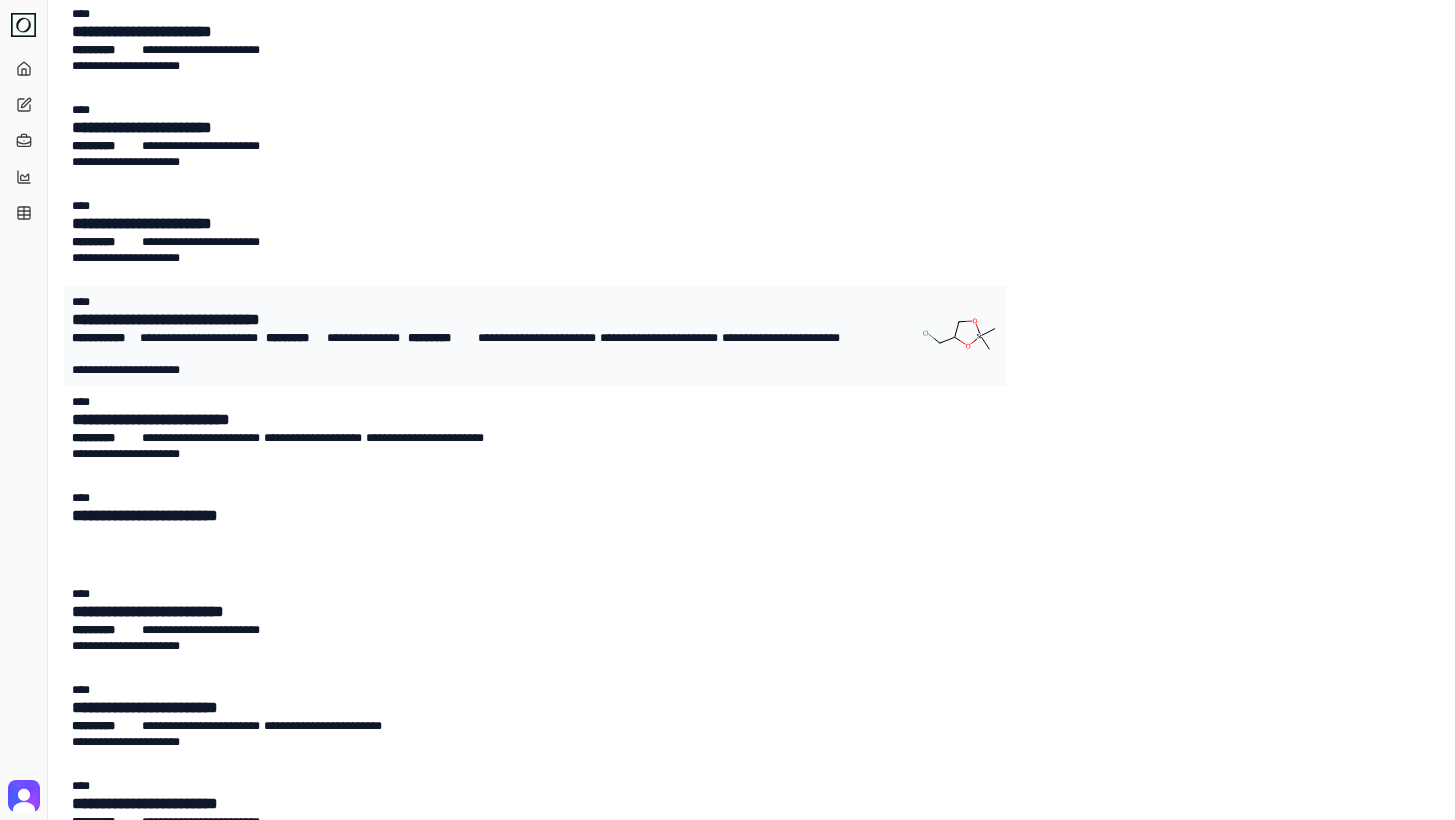 click on "**********" at bounding box center [477, 612] 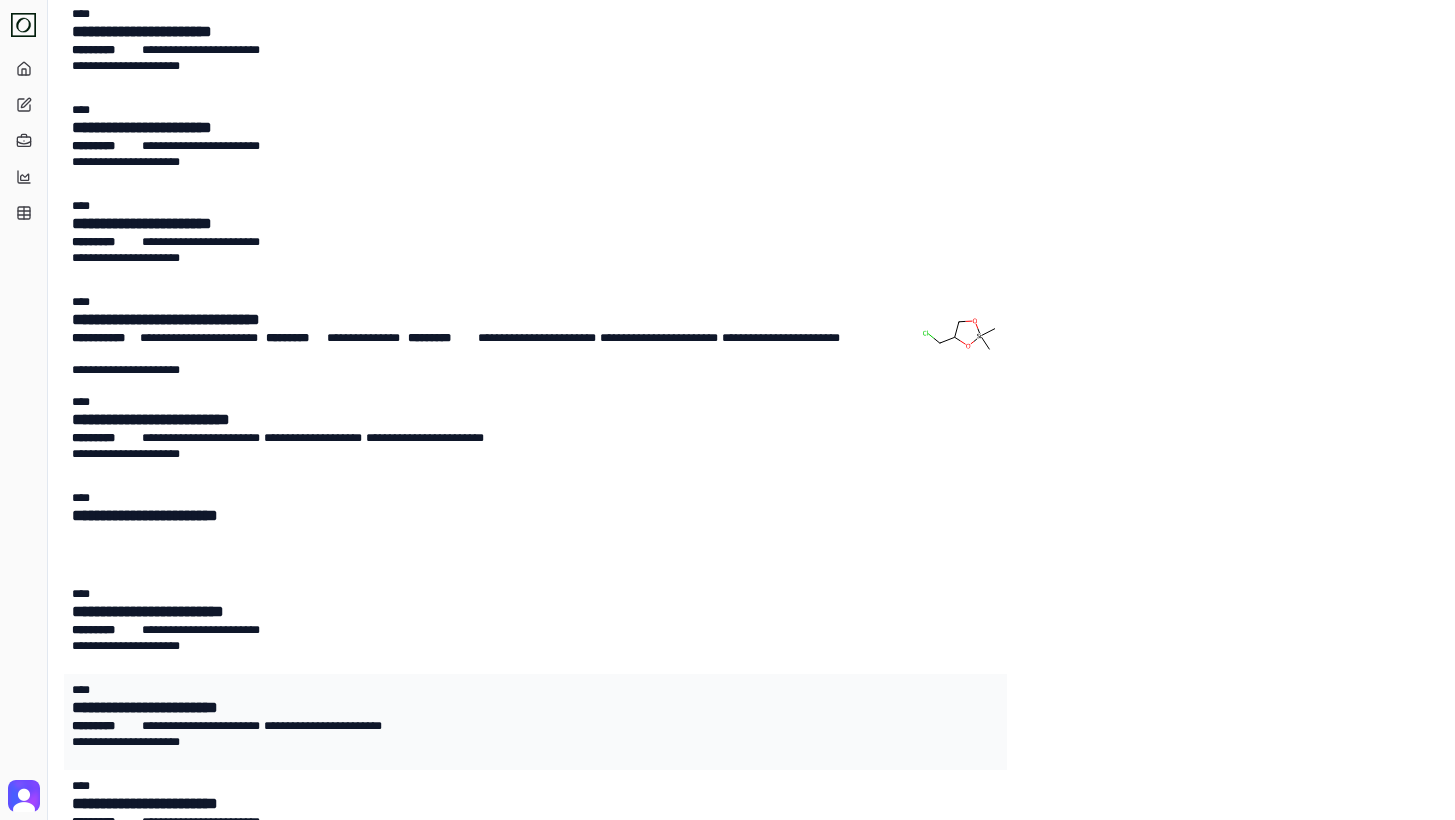 click on "**********" at bounding box center [477, 708] 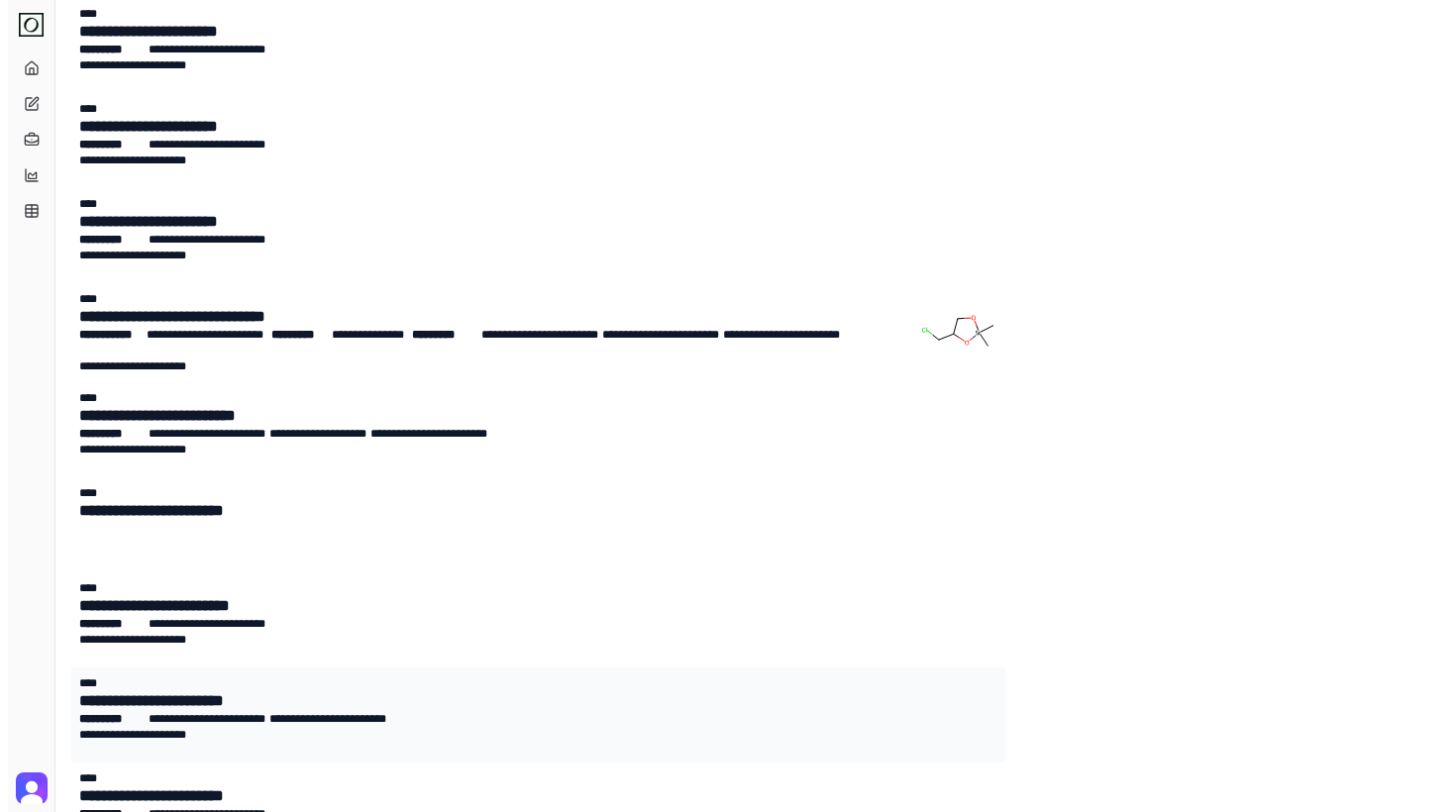 scroll, scrollTop: 0, scrollLeft: 0, axis: both 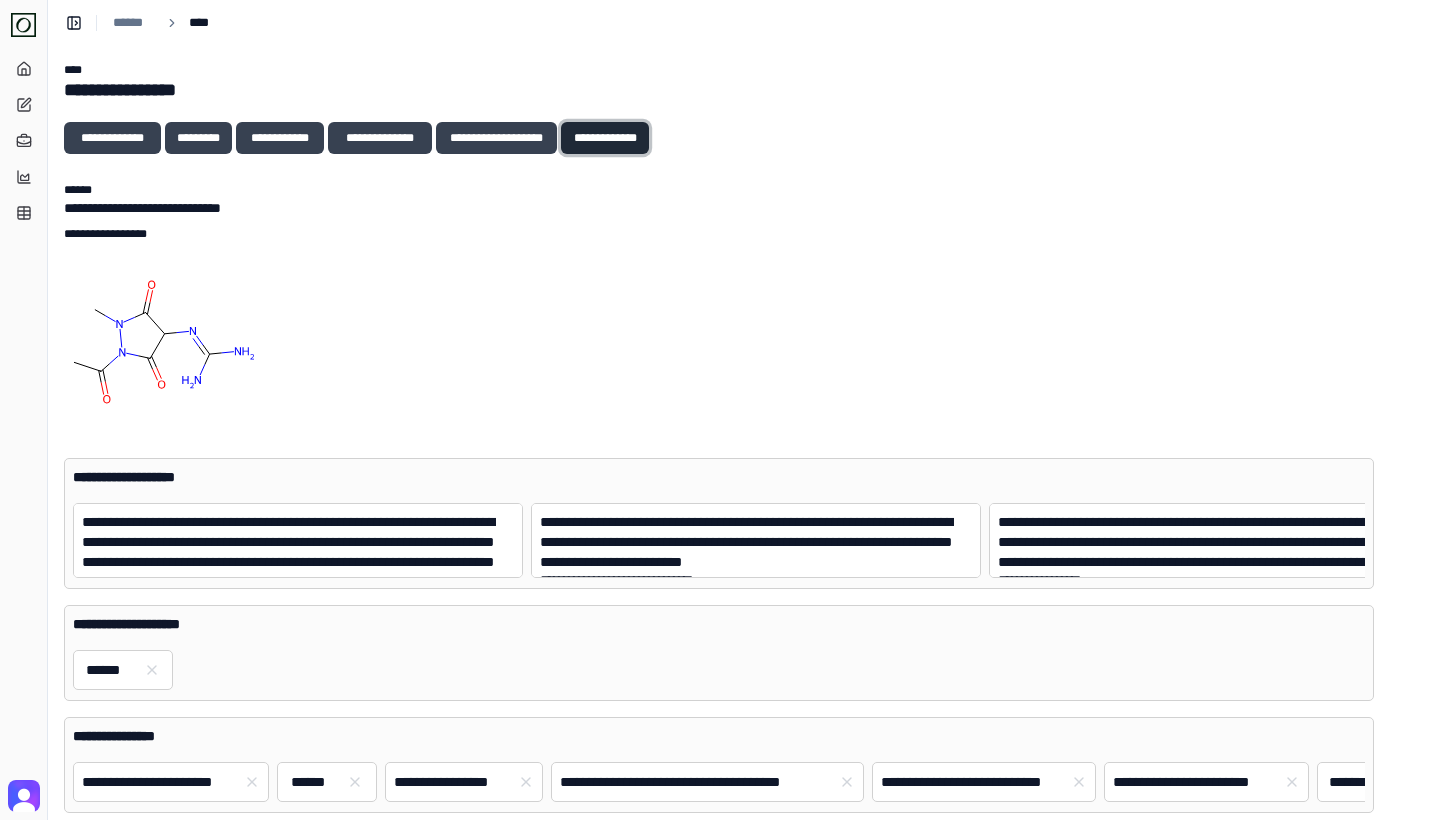 click on "**********" at bounding box center [605, 138] 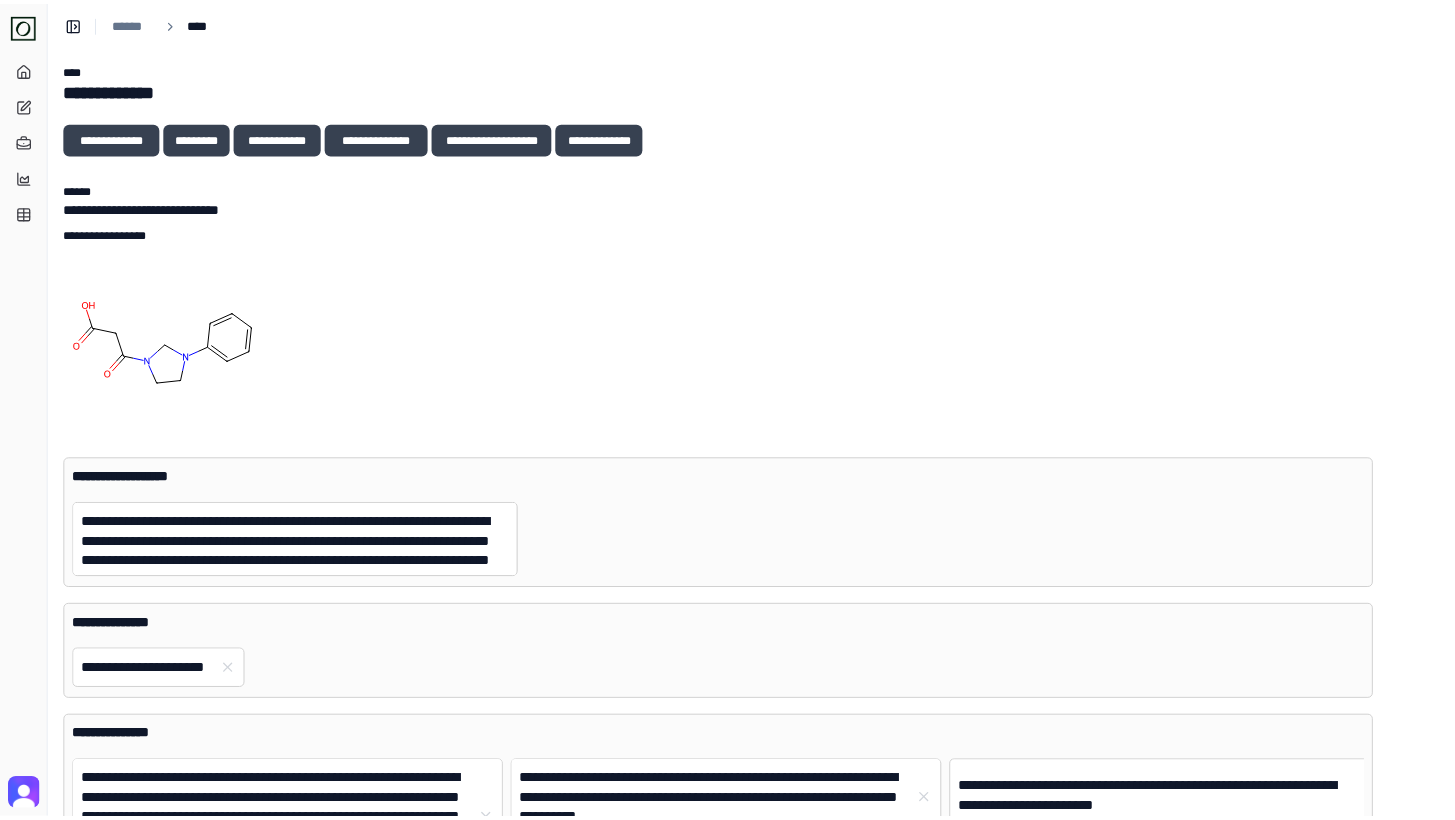 scroll, scrollTop: 0, scrollLeft: 0, axis: both 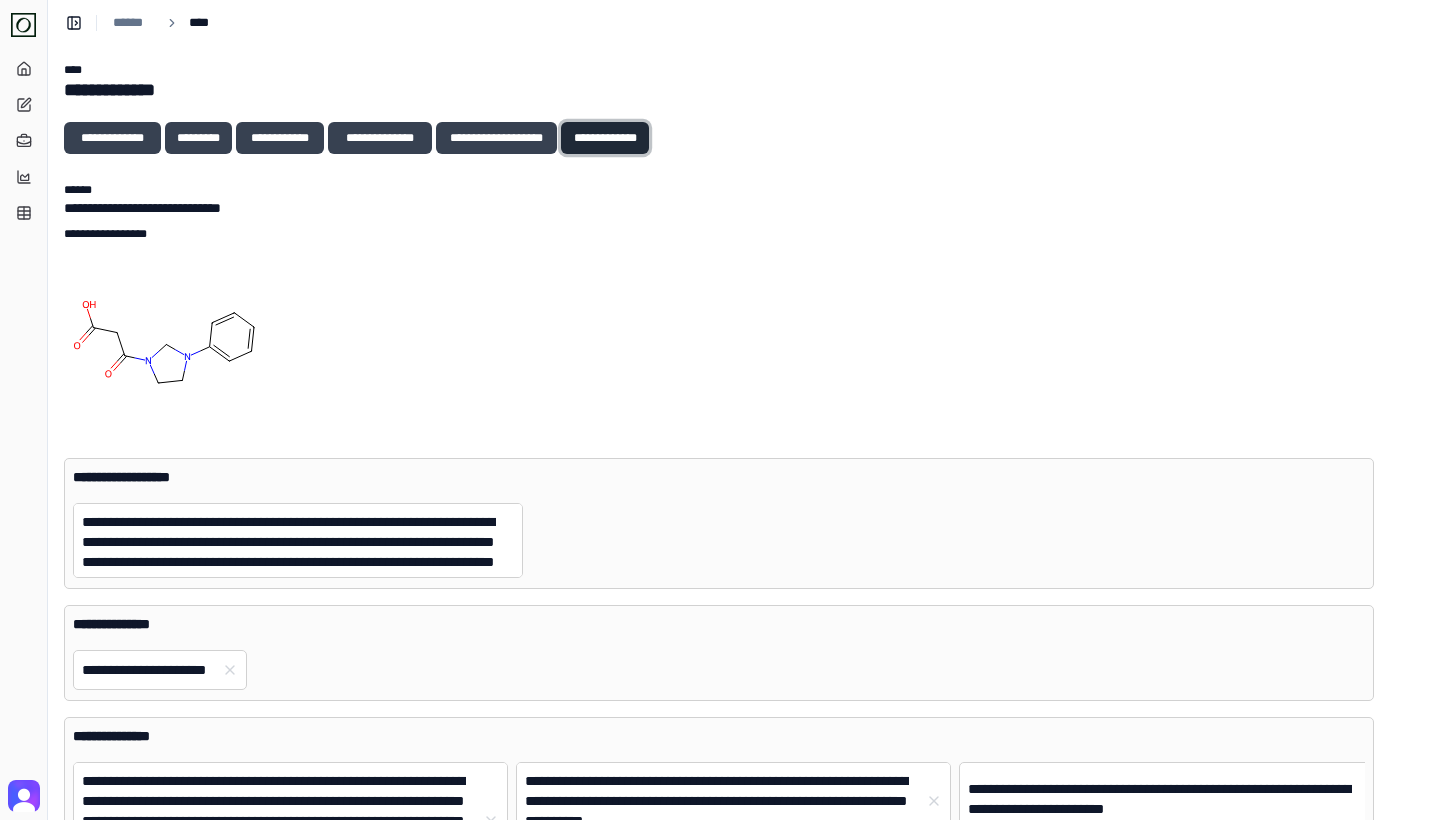 click on "**********" at bounding box center (605, 138) 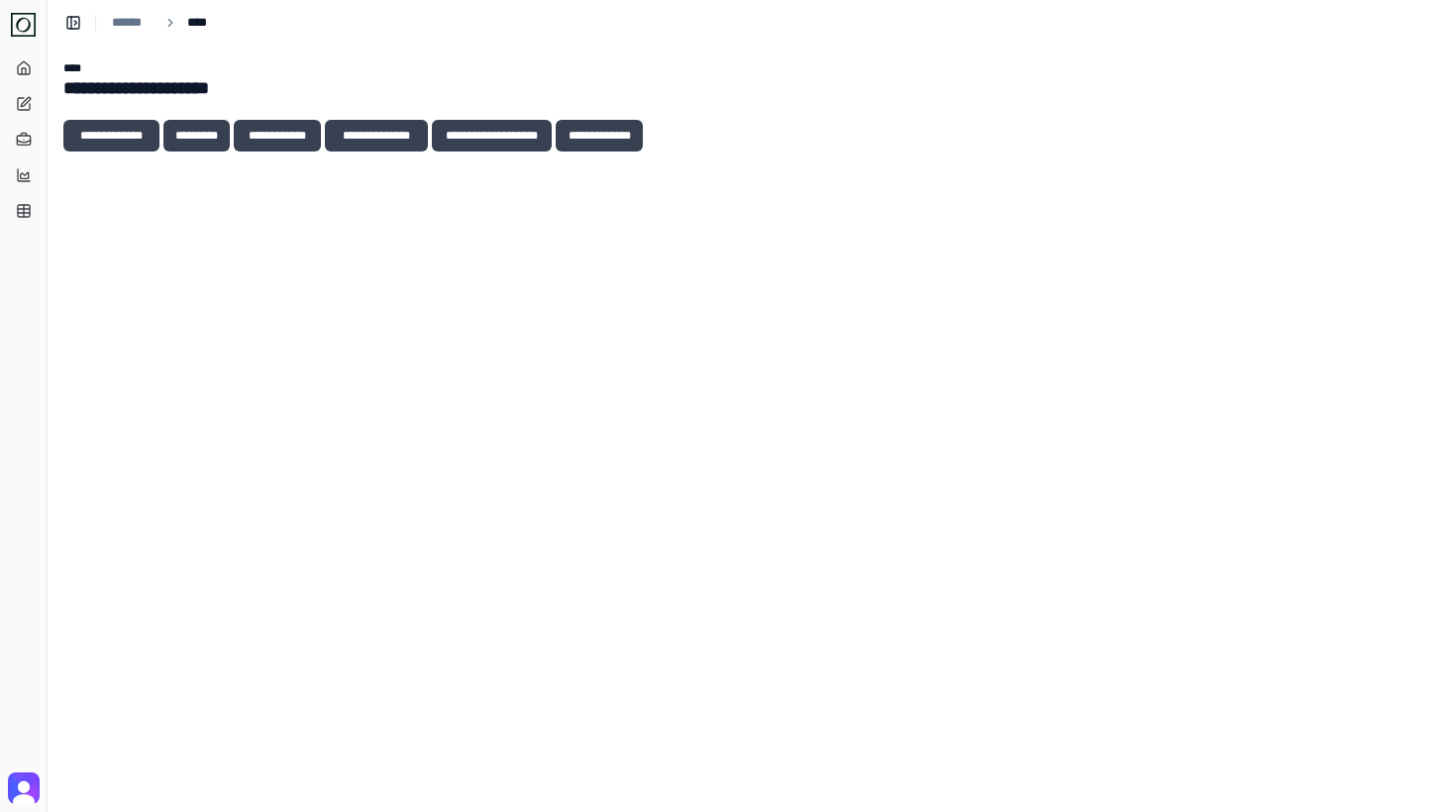 scroll, scrollTop: 0, scrollLeft: 0, axis: both 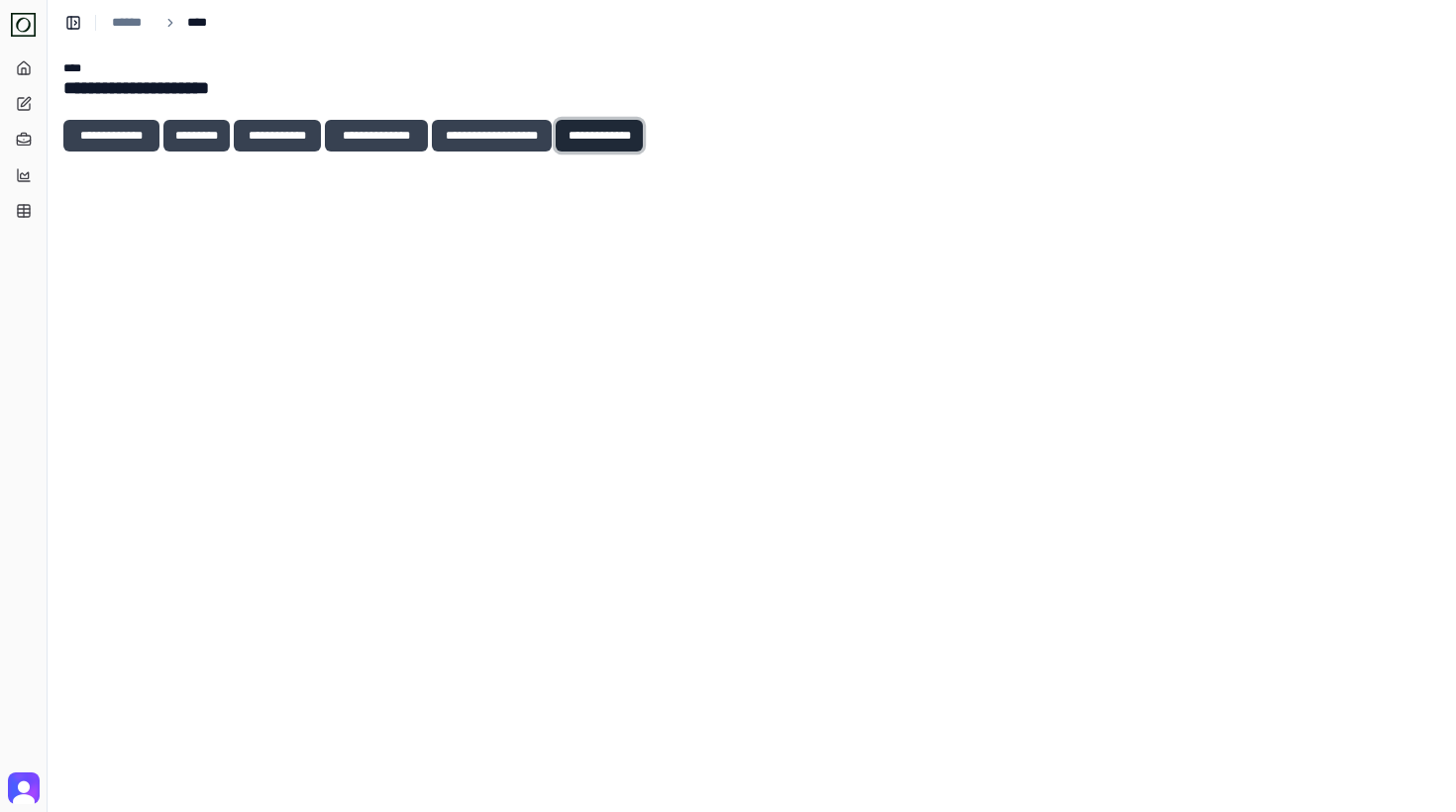 click on "**********" at bounding box center (599, 136) 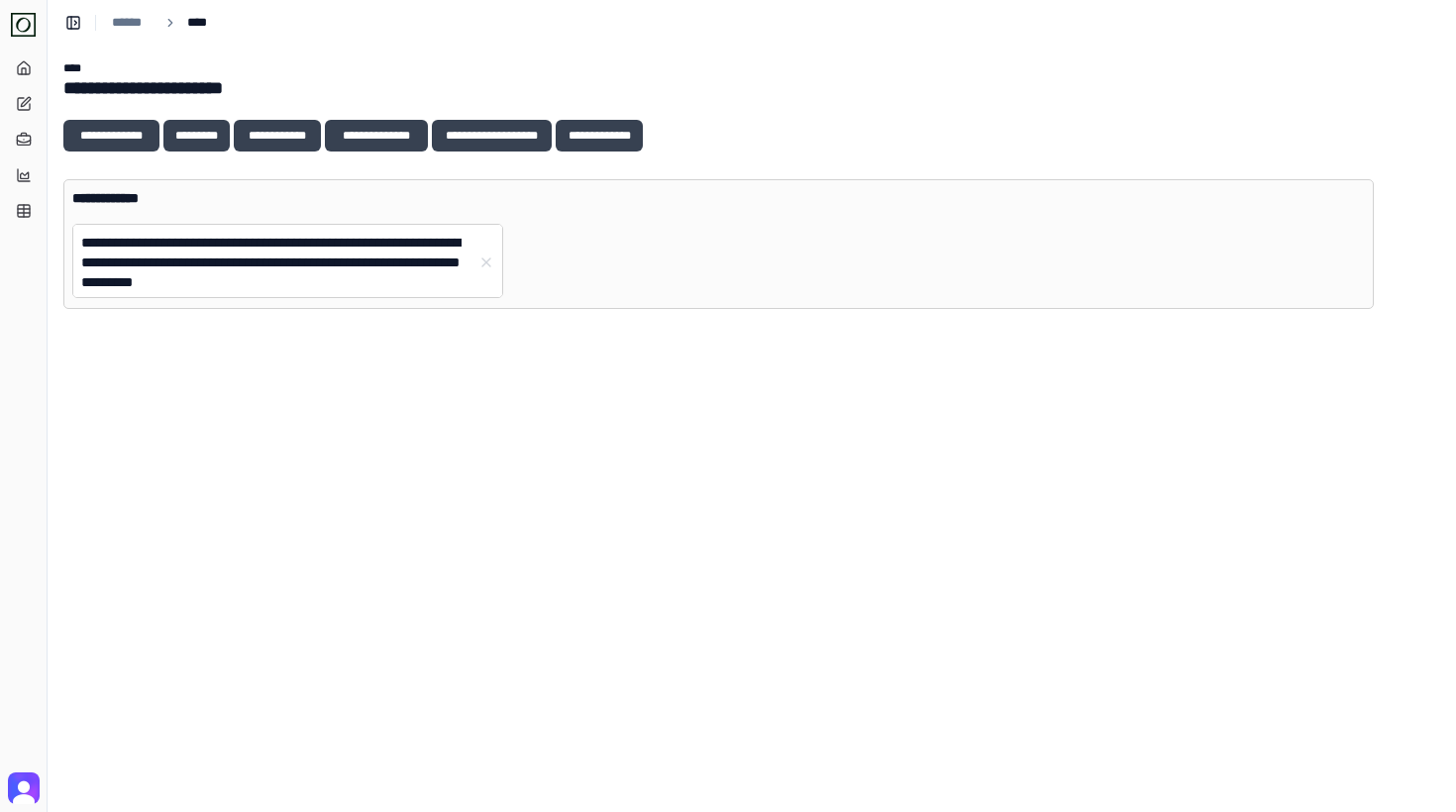 scroll, scrollTop: 0, scrollLeft: 0, axis: both 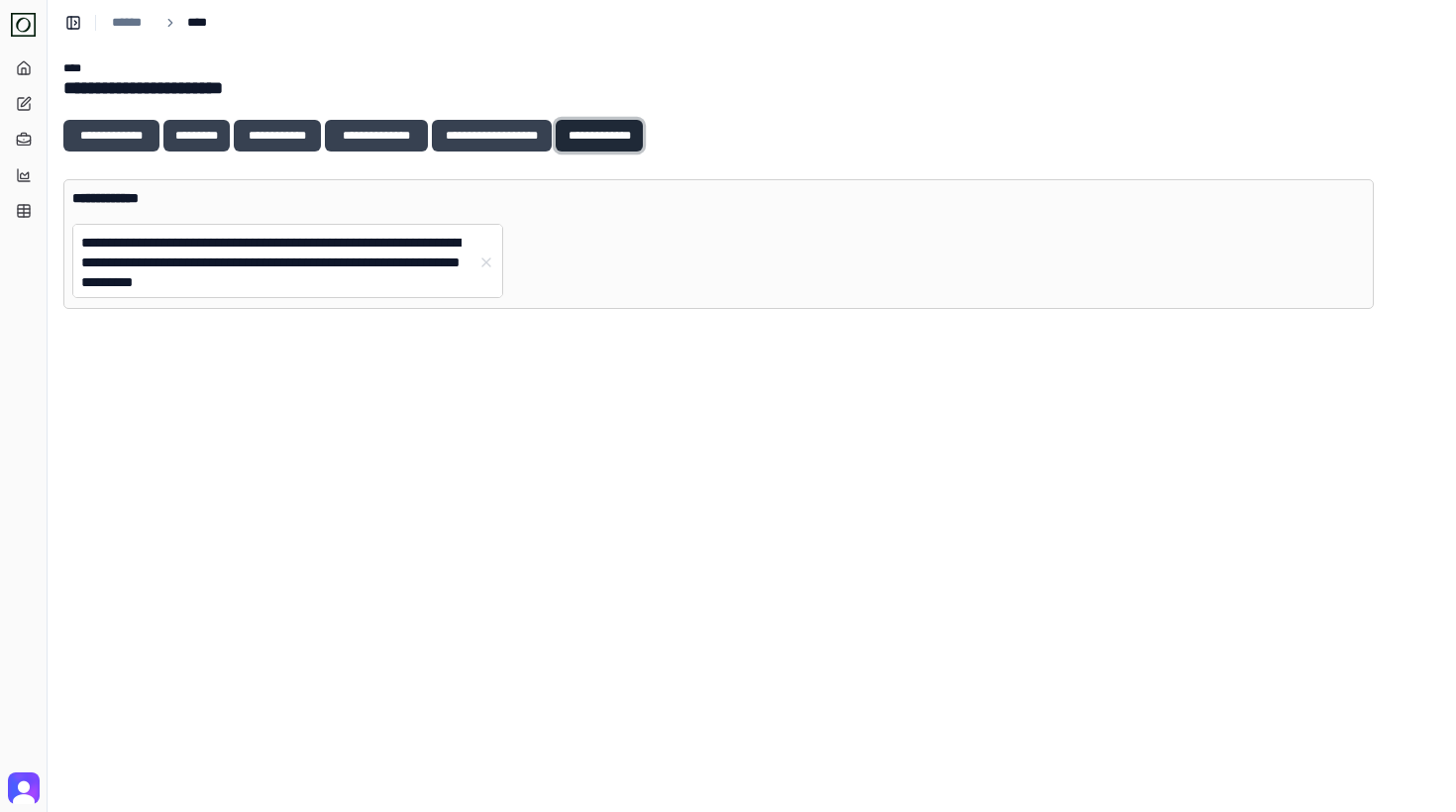 click on "**********" at bounding box center [599, 136] 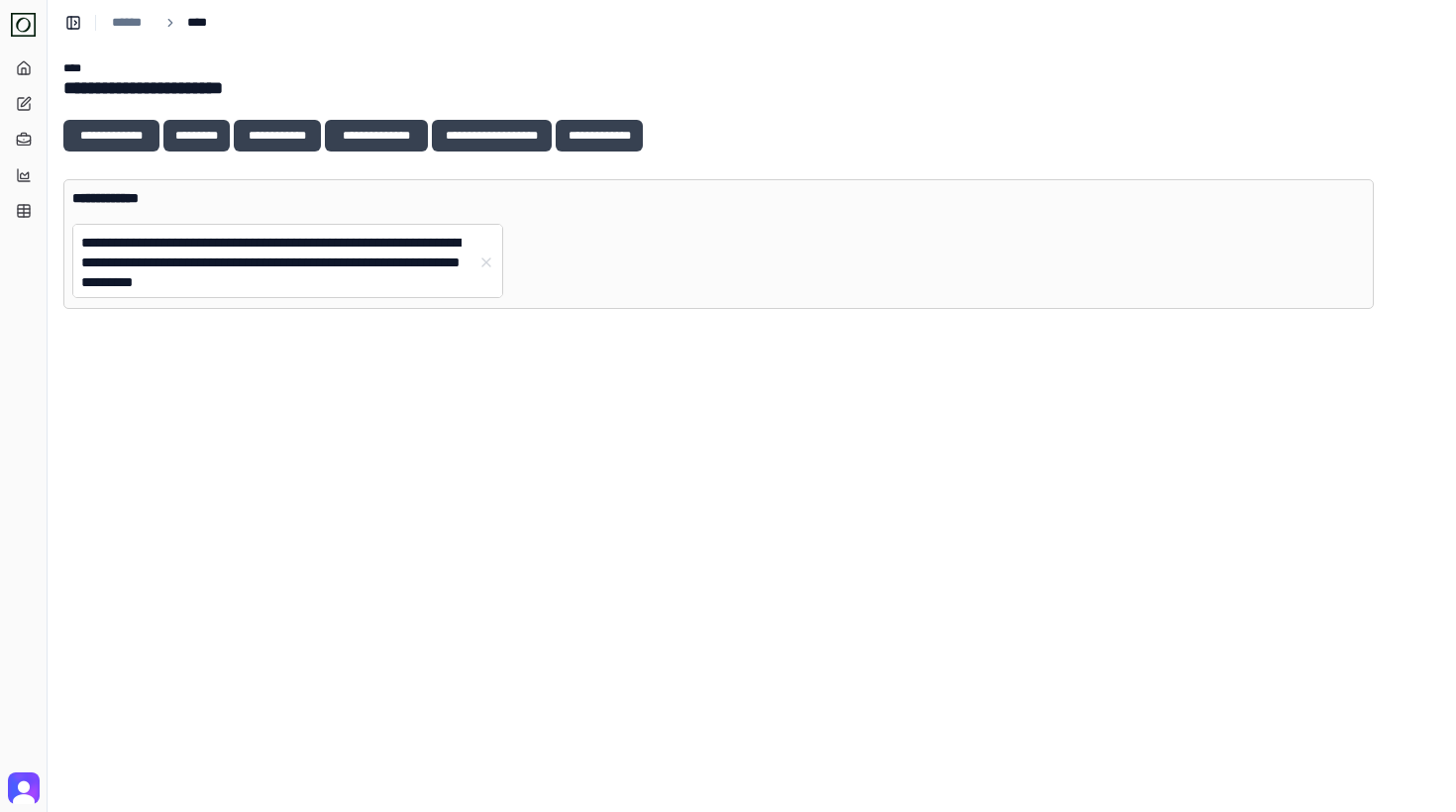 scroll, scrollTop: 0, scrollLeft: 0, axis: both 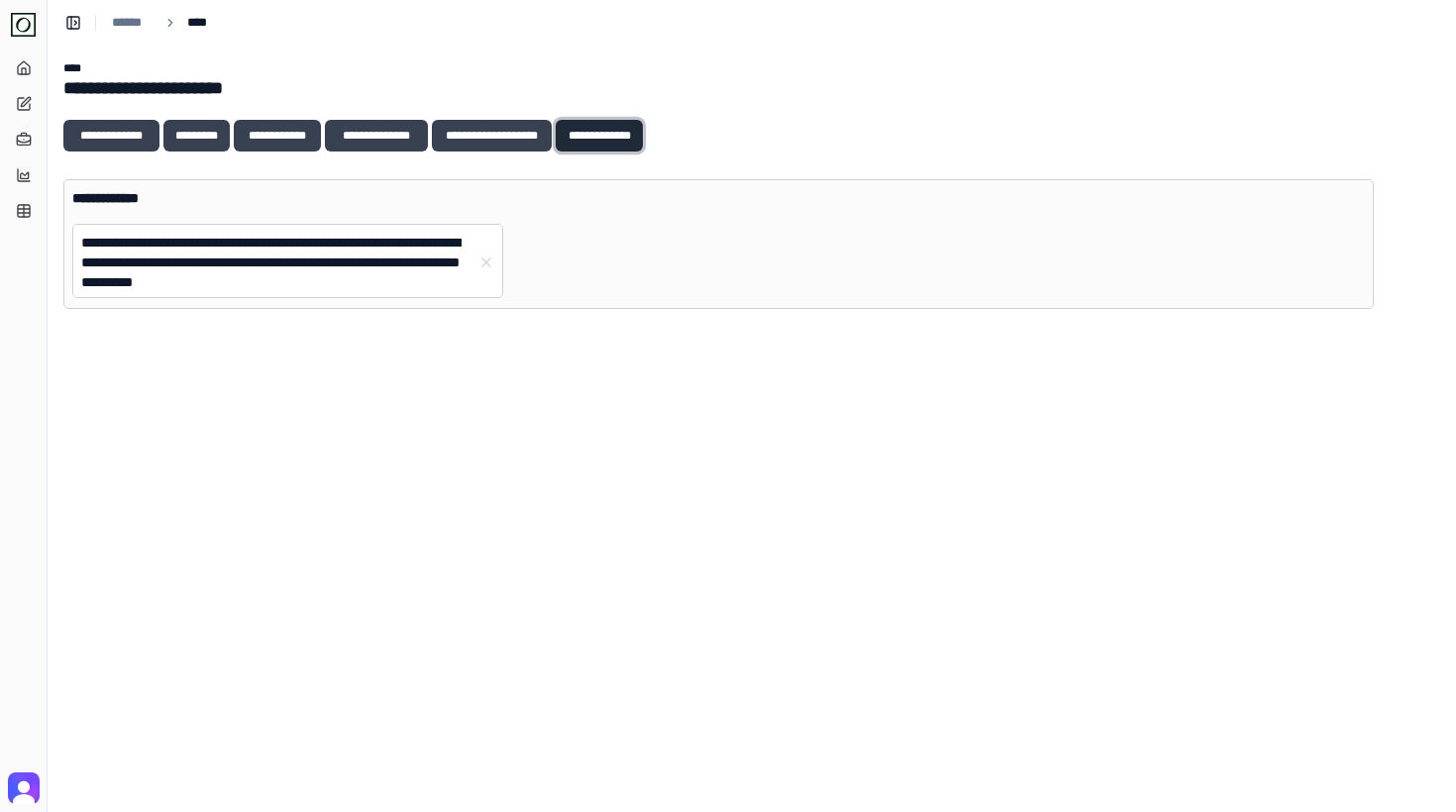 click on "**********" at bounding box center (599, 136) 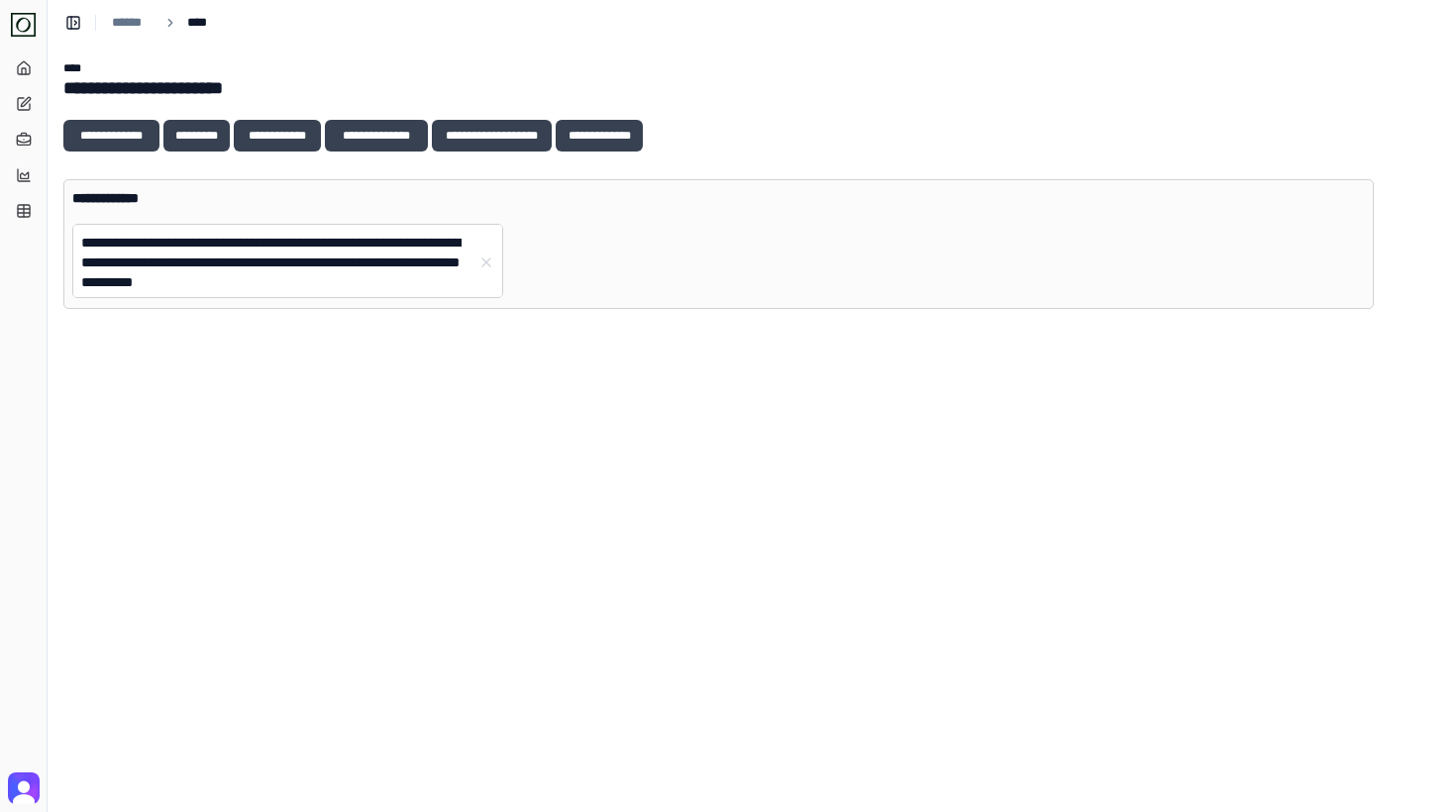 scroll, scrollTop: 0, scrollLeft: 0, axis: both 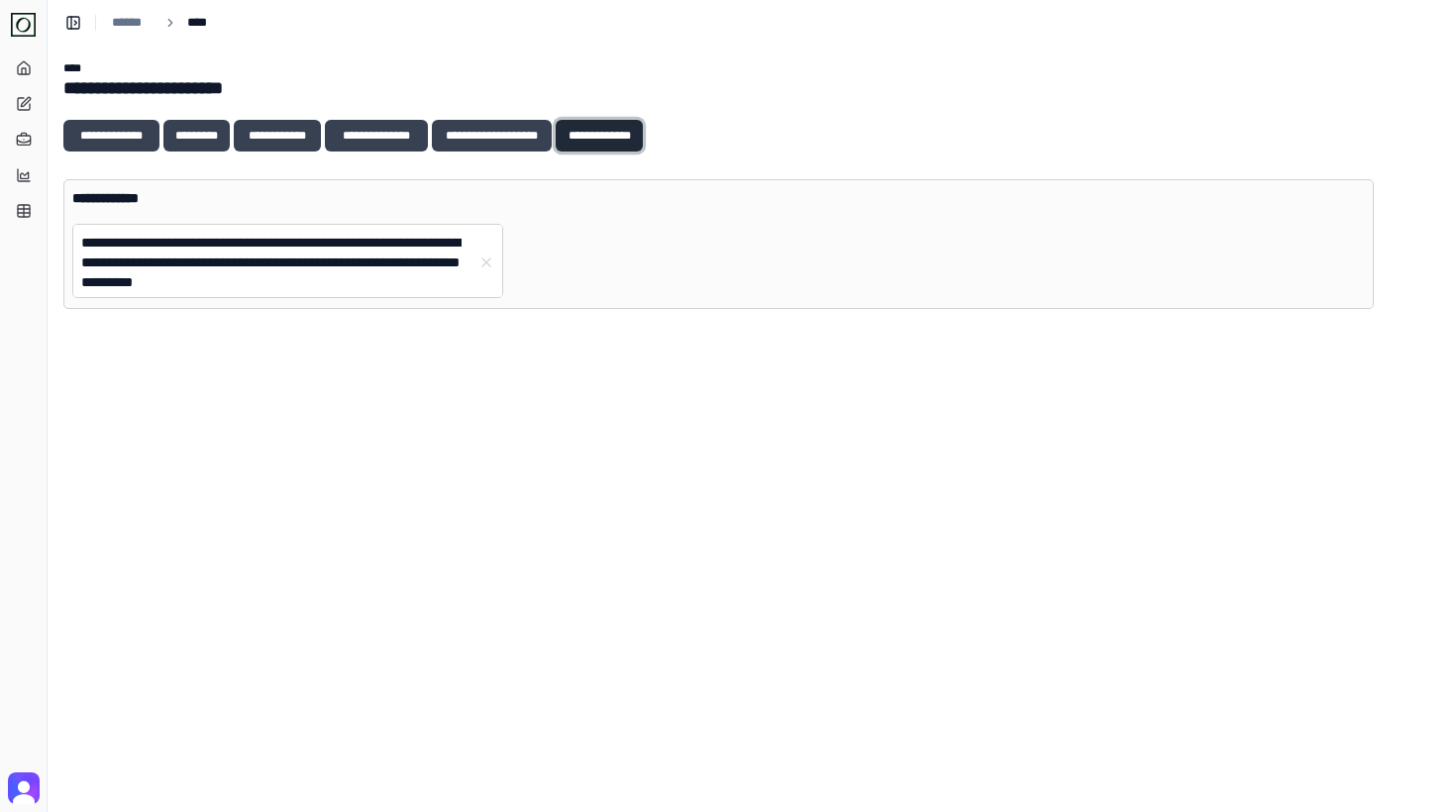 click on "**********" at bounding box center (599, 136) 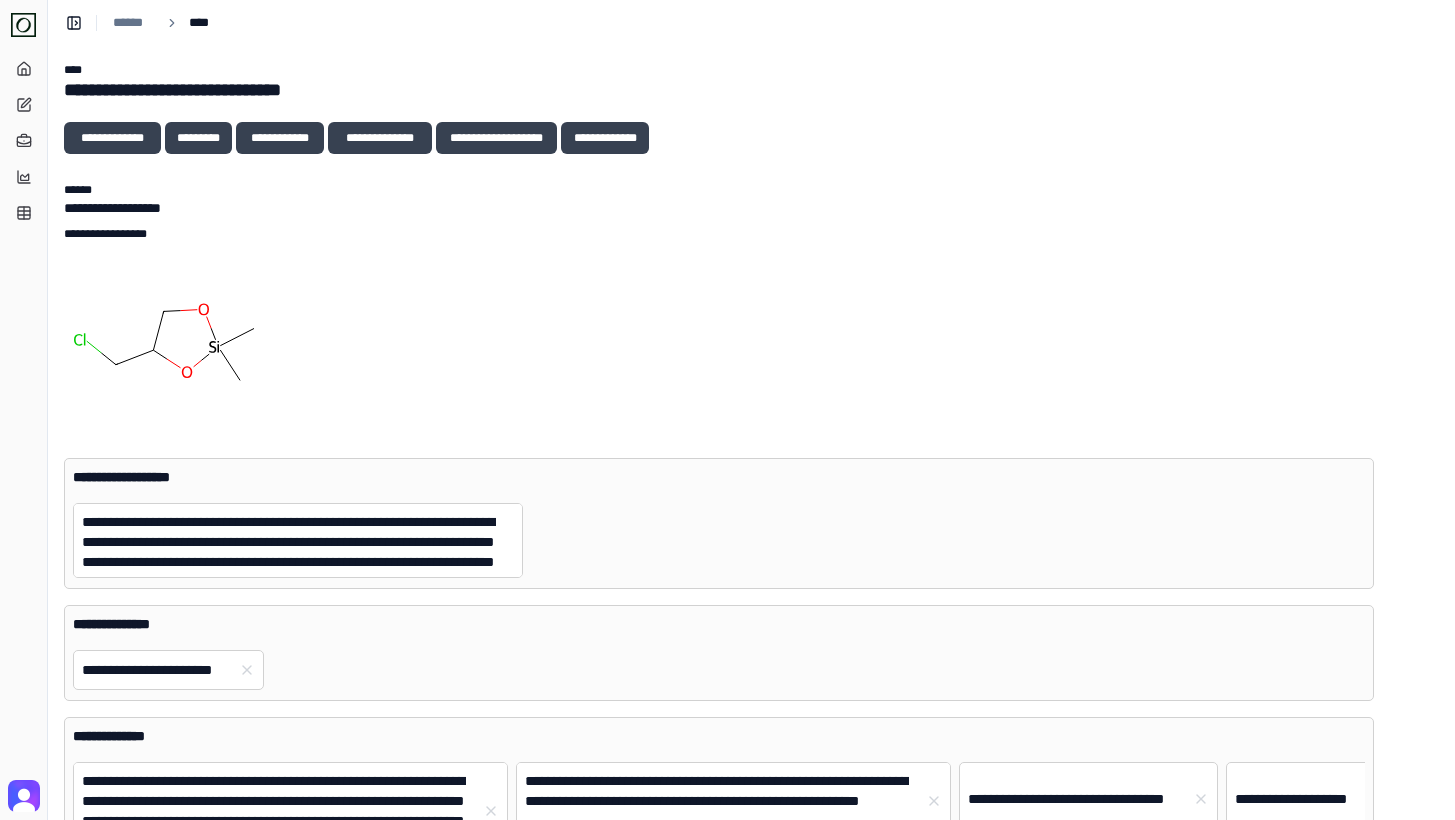 scroll, scrollTop: 0, scrollLeft: 0, axis: both 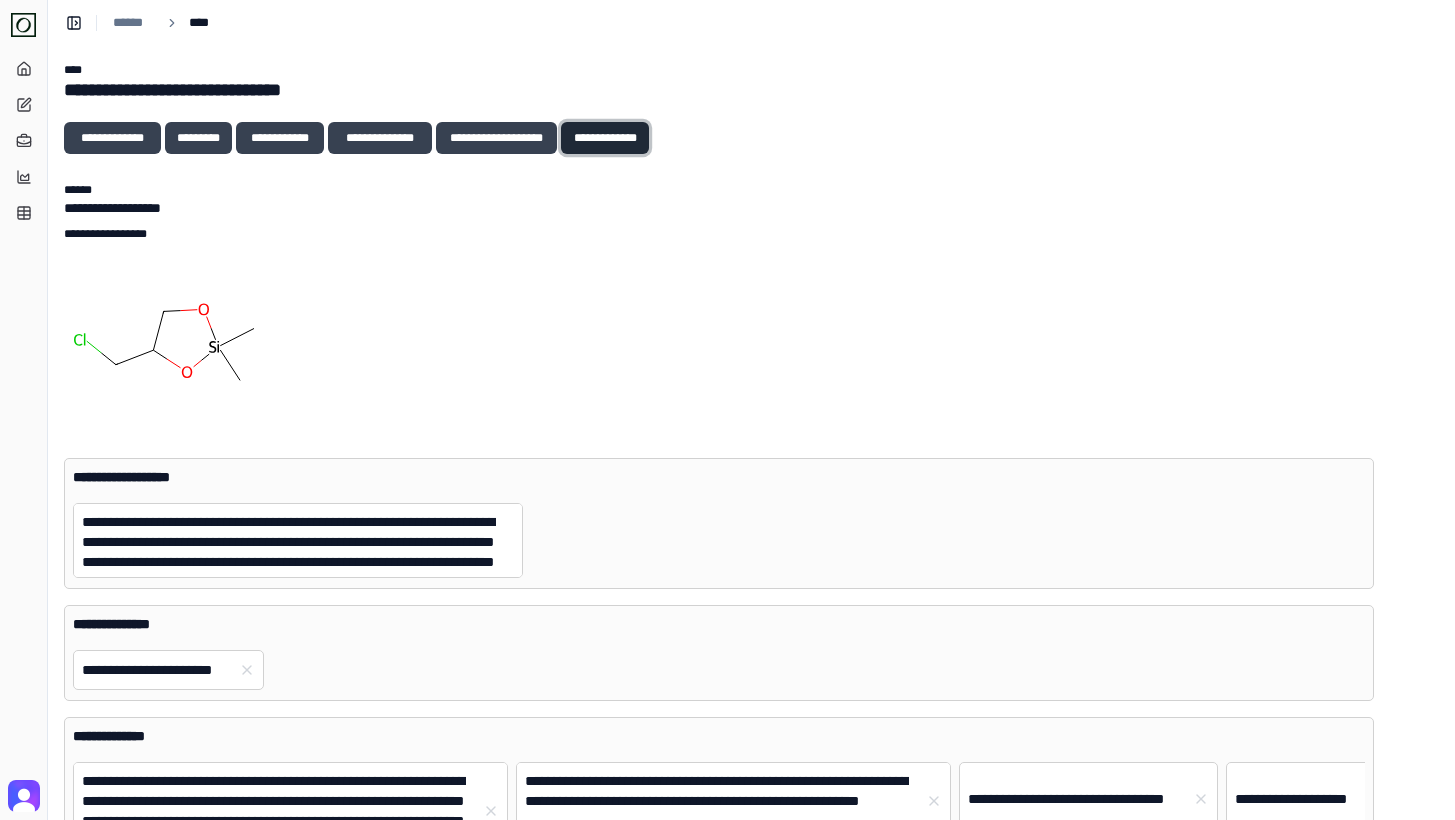 click on "**********" at bounding box center [605, 138] 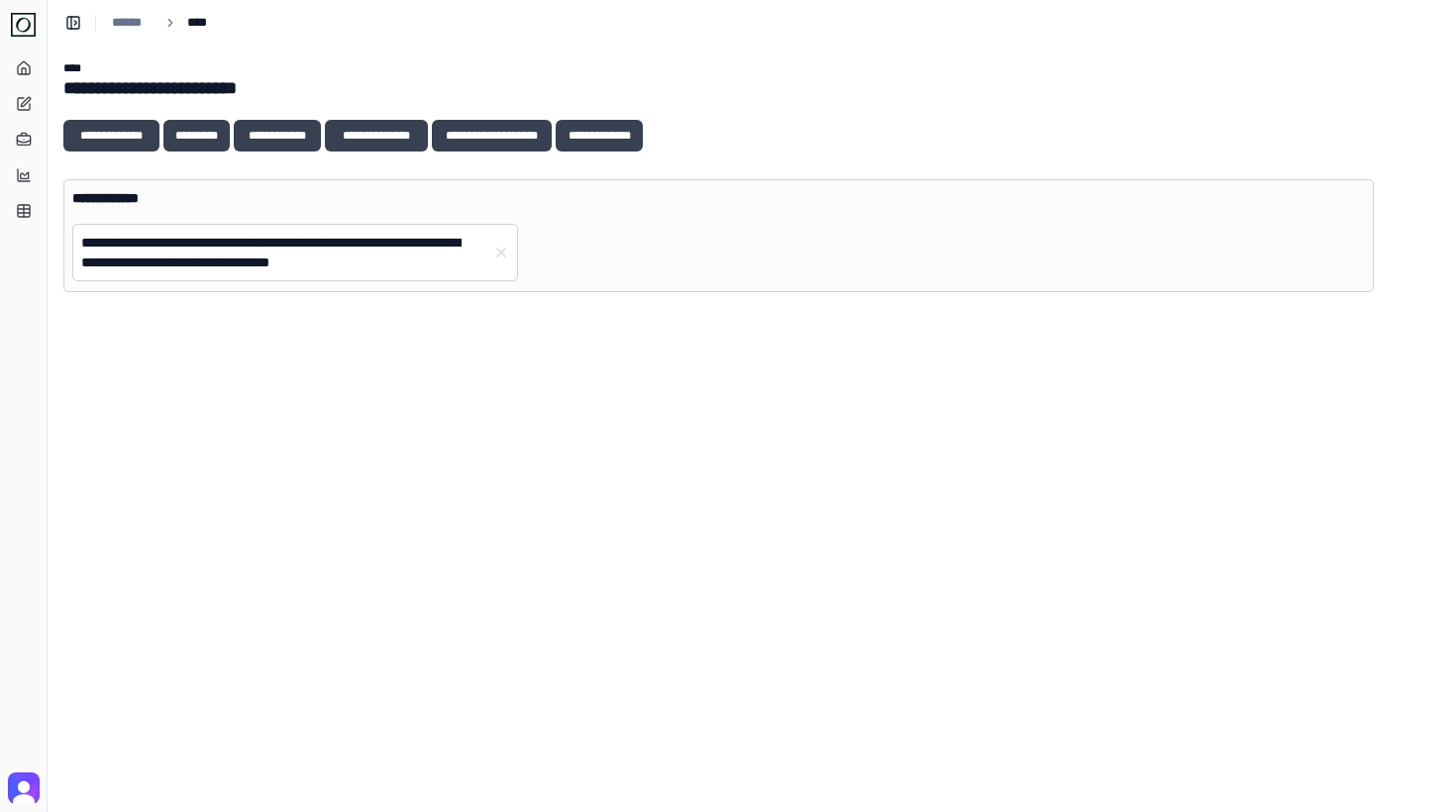 scroll, scrollTop: 0, scrollLeft: 0, axis: both 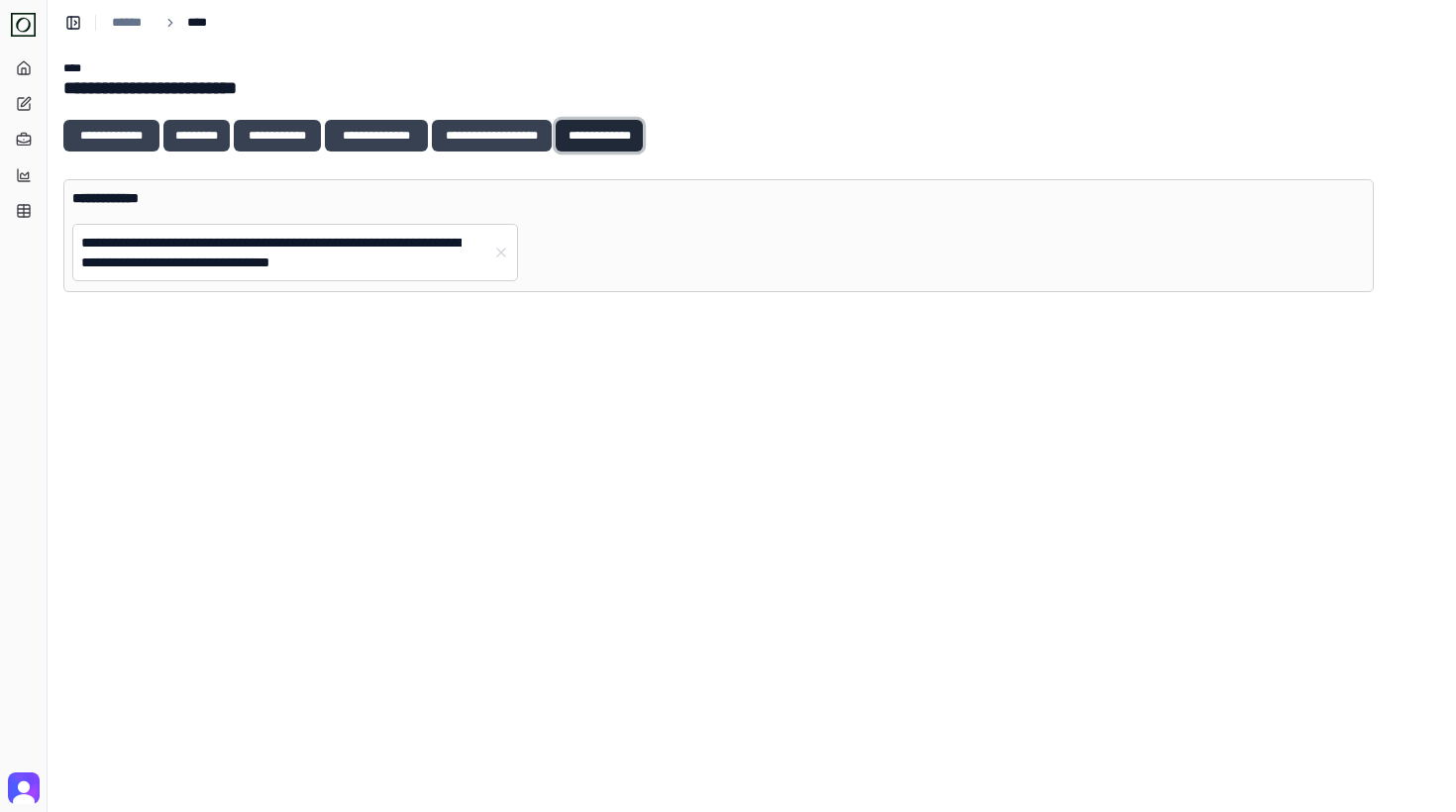 click on "**********" at bounding box center (599, 136) 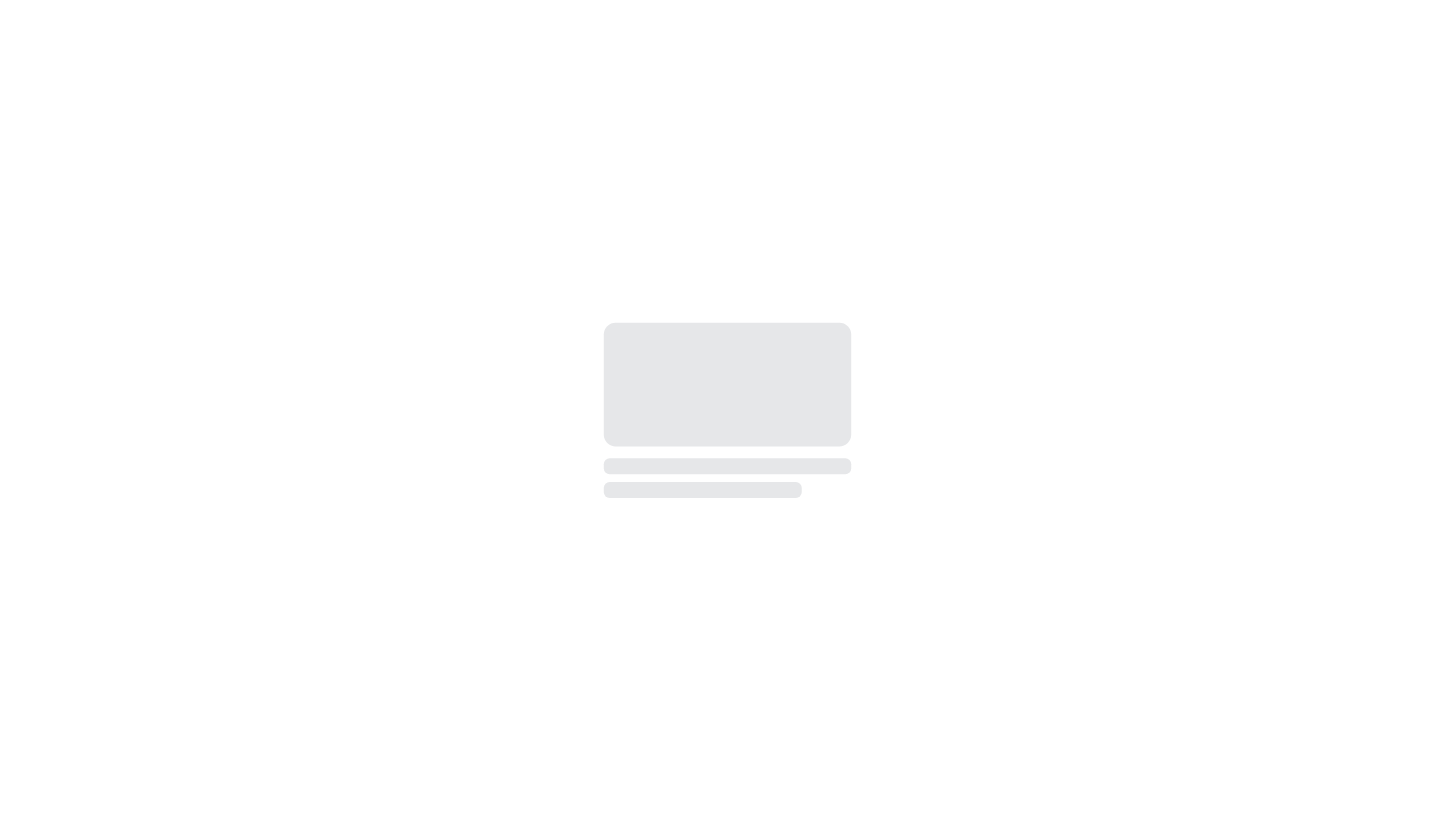 scroll, scrollTop: 0, scrollLeft: 0, axis: both 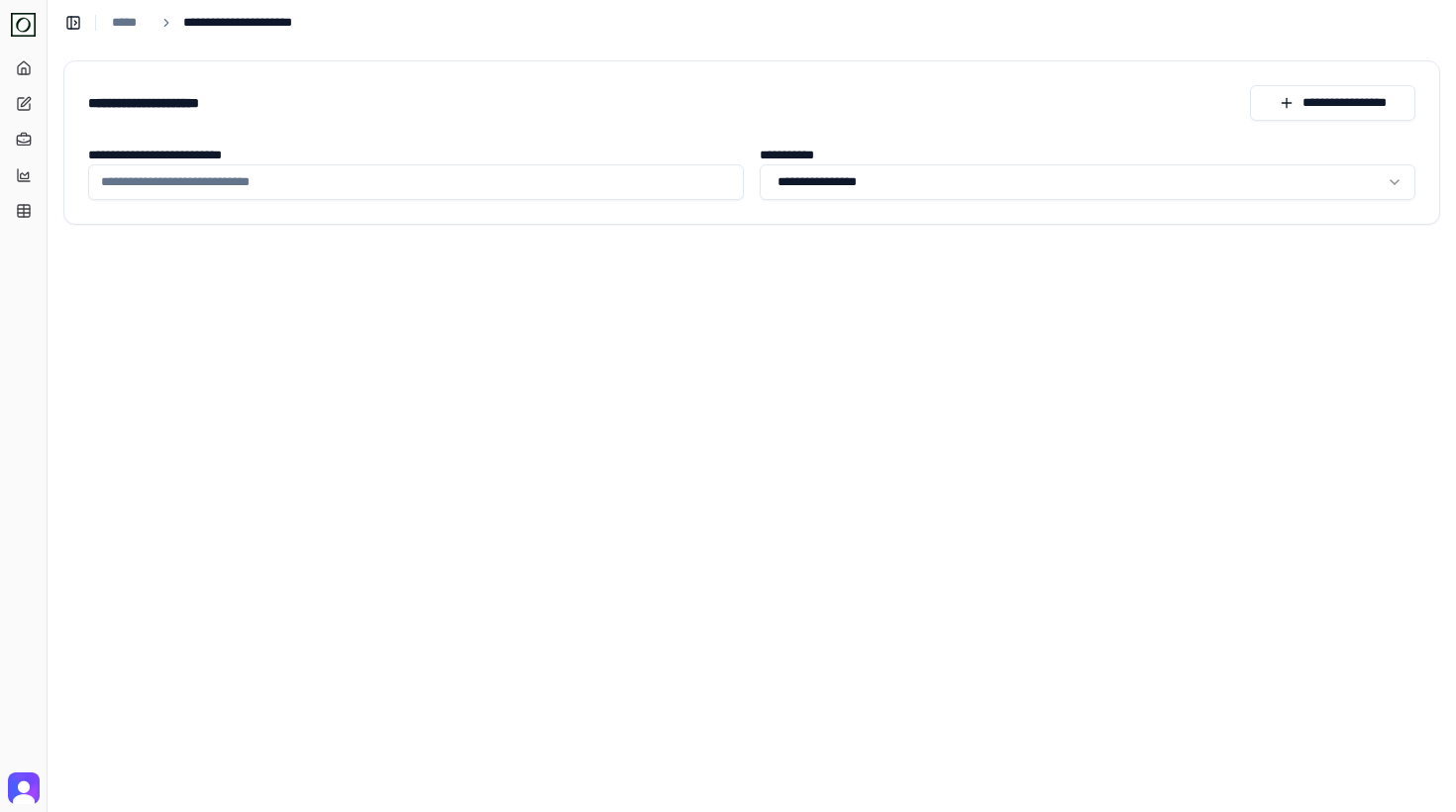 click on "**********" at bounding box center (416, 182) 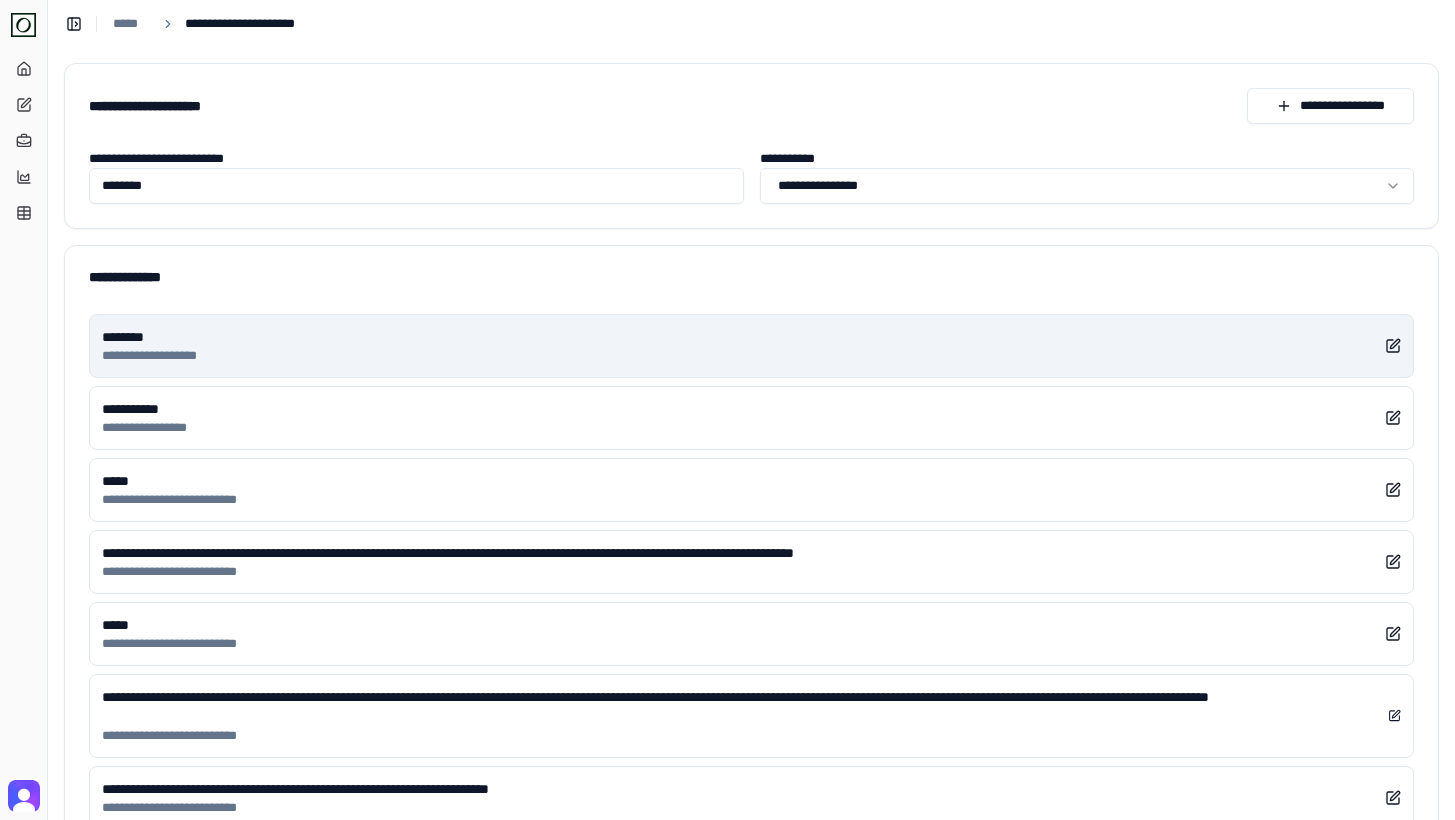 type on "********" 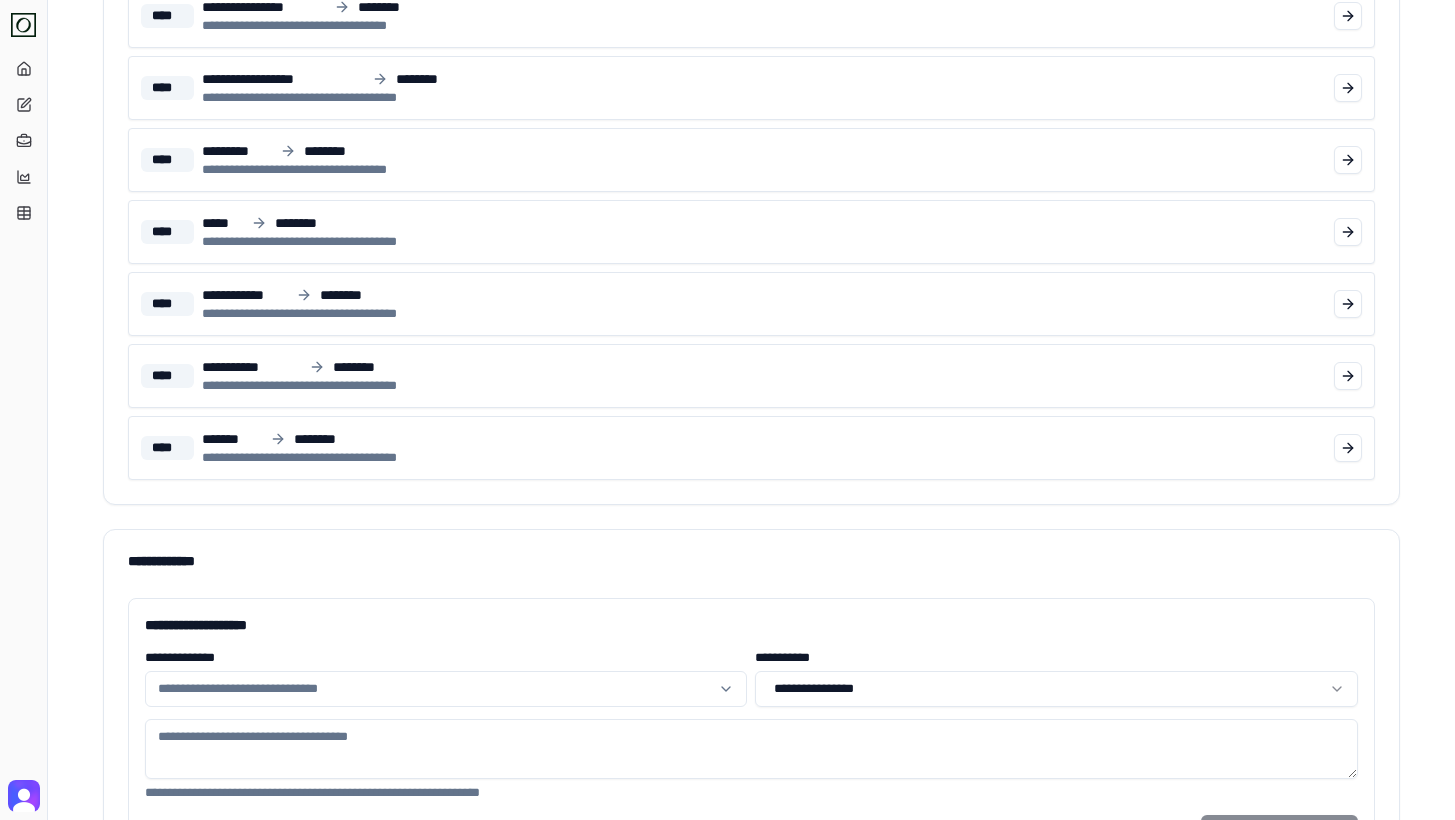 scroll, scrollTop: 1238, scrollLeft: 0, axis: vertical 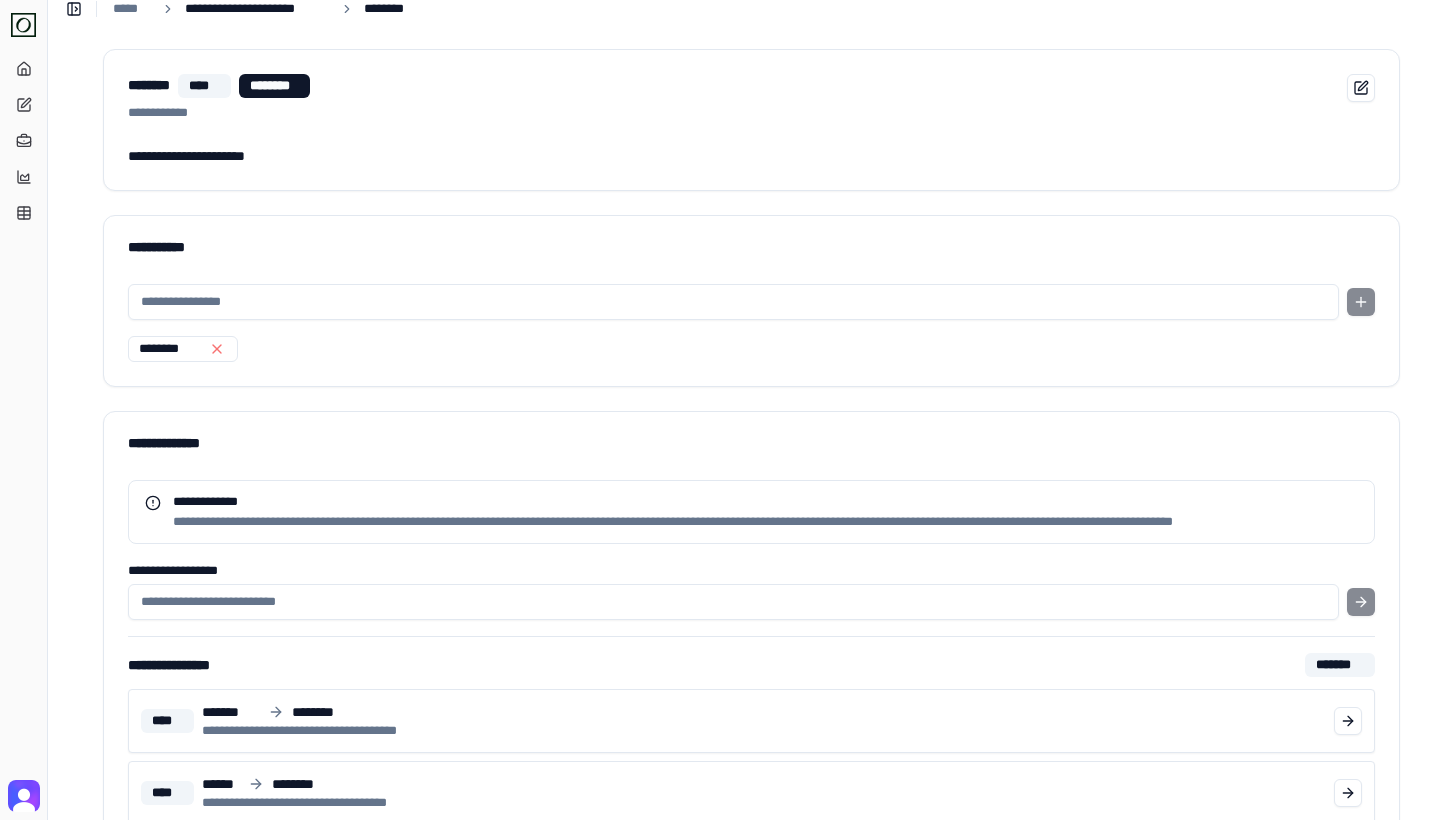 click on "**********" at bounding box center [257, 9] 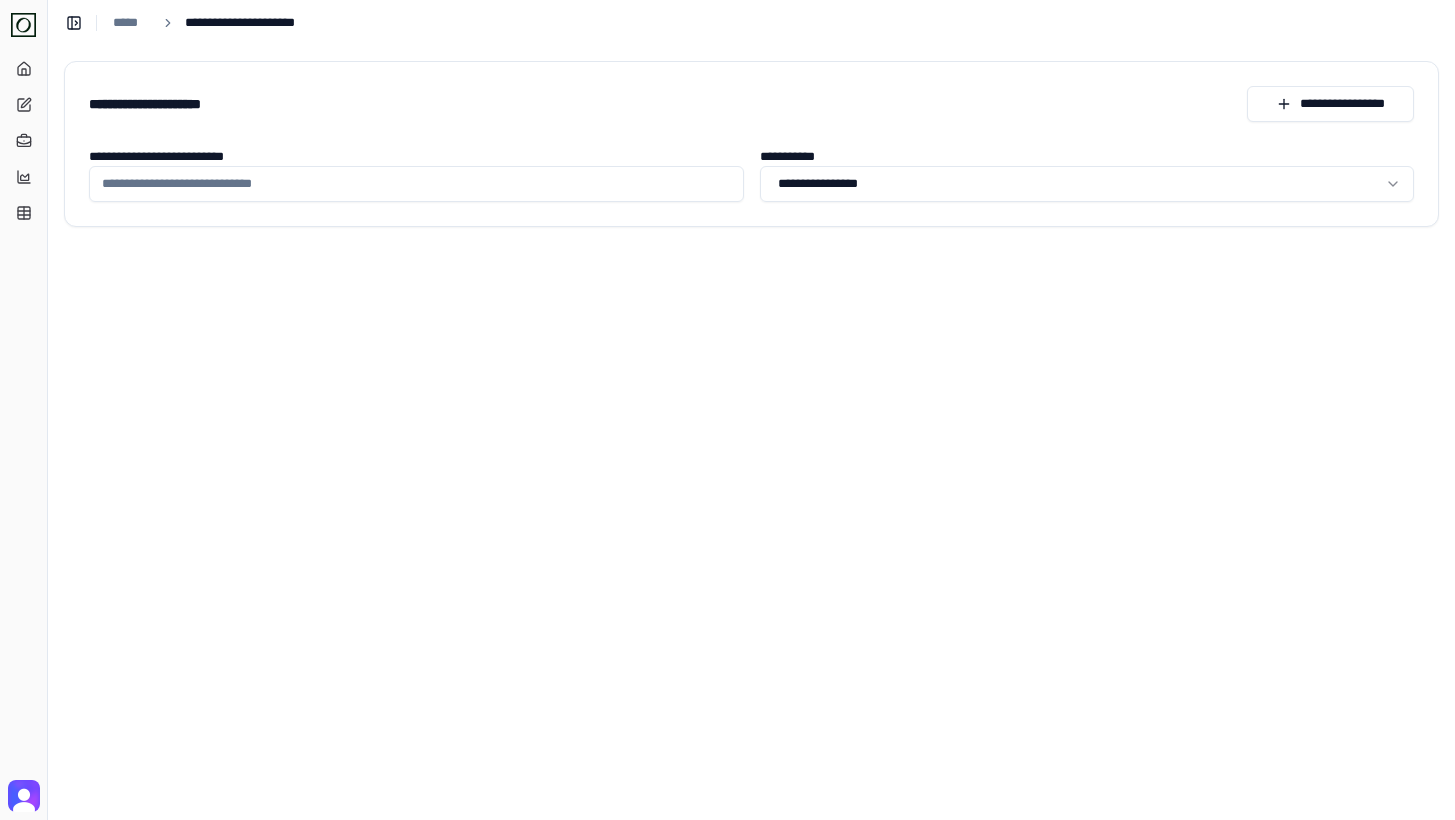 scroll, scrollTop: 0, scrollLeft: 0, axis: both 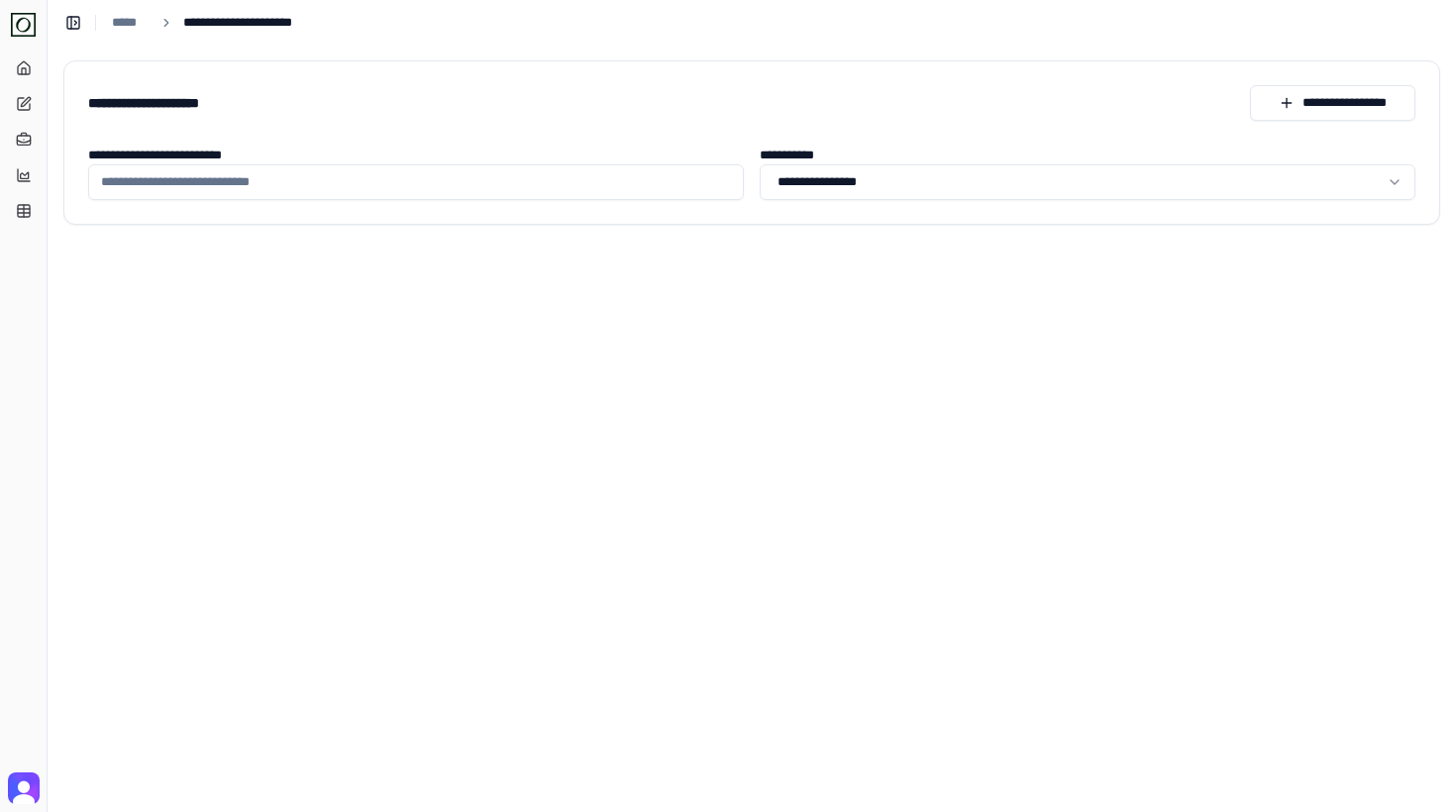 click on "**********" at bounding box center (416, 182) 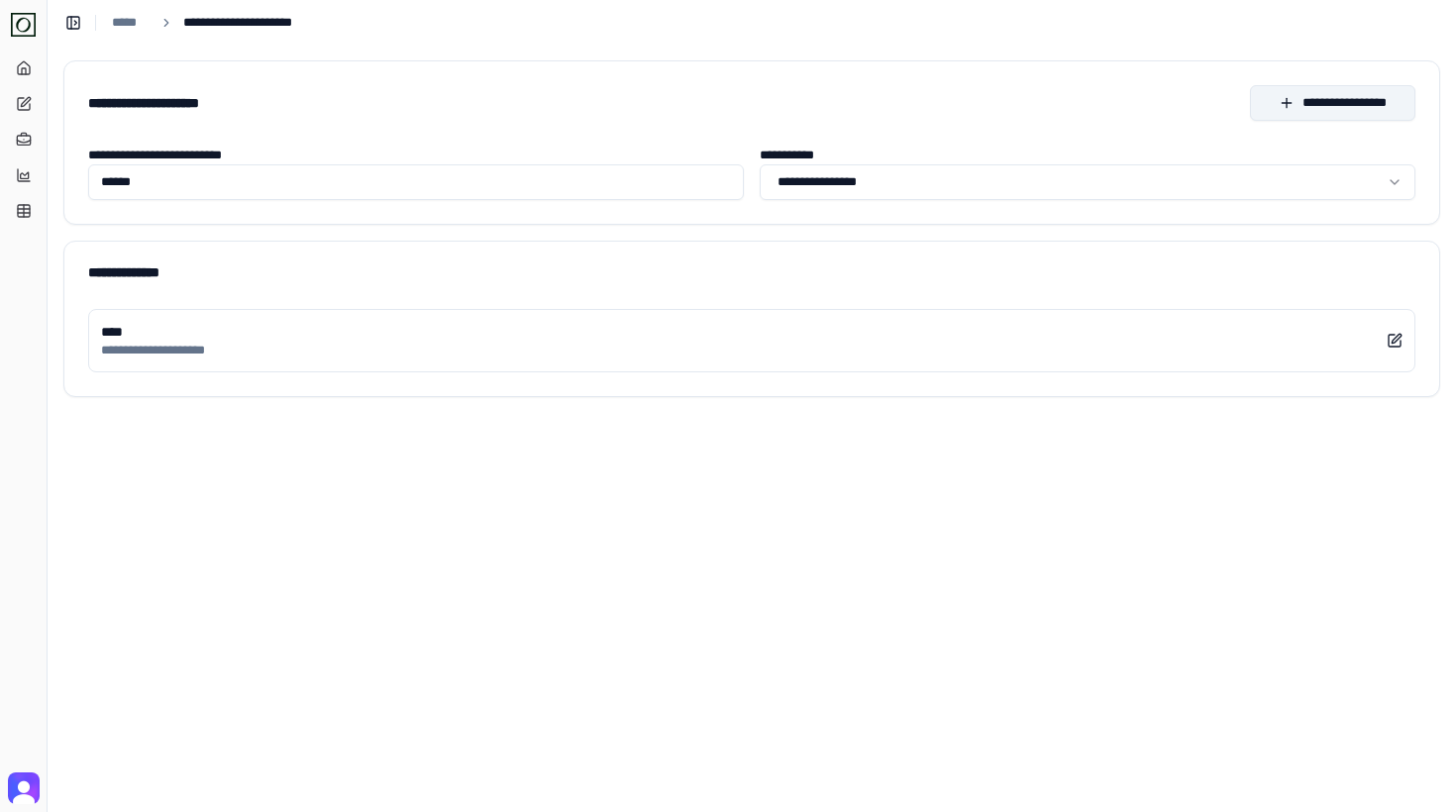 type on "******" 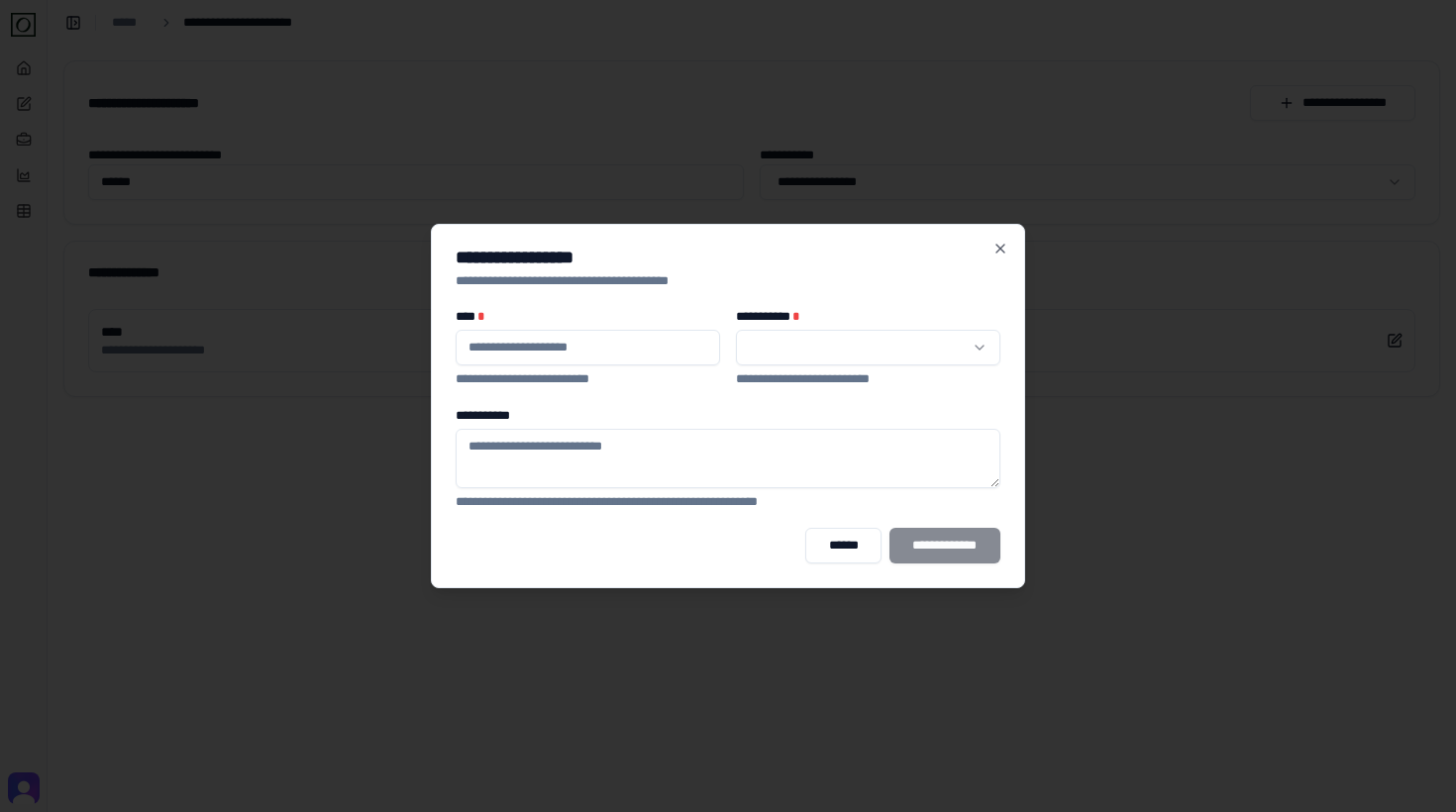 type on "******" 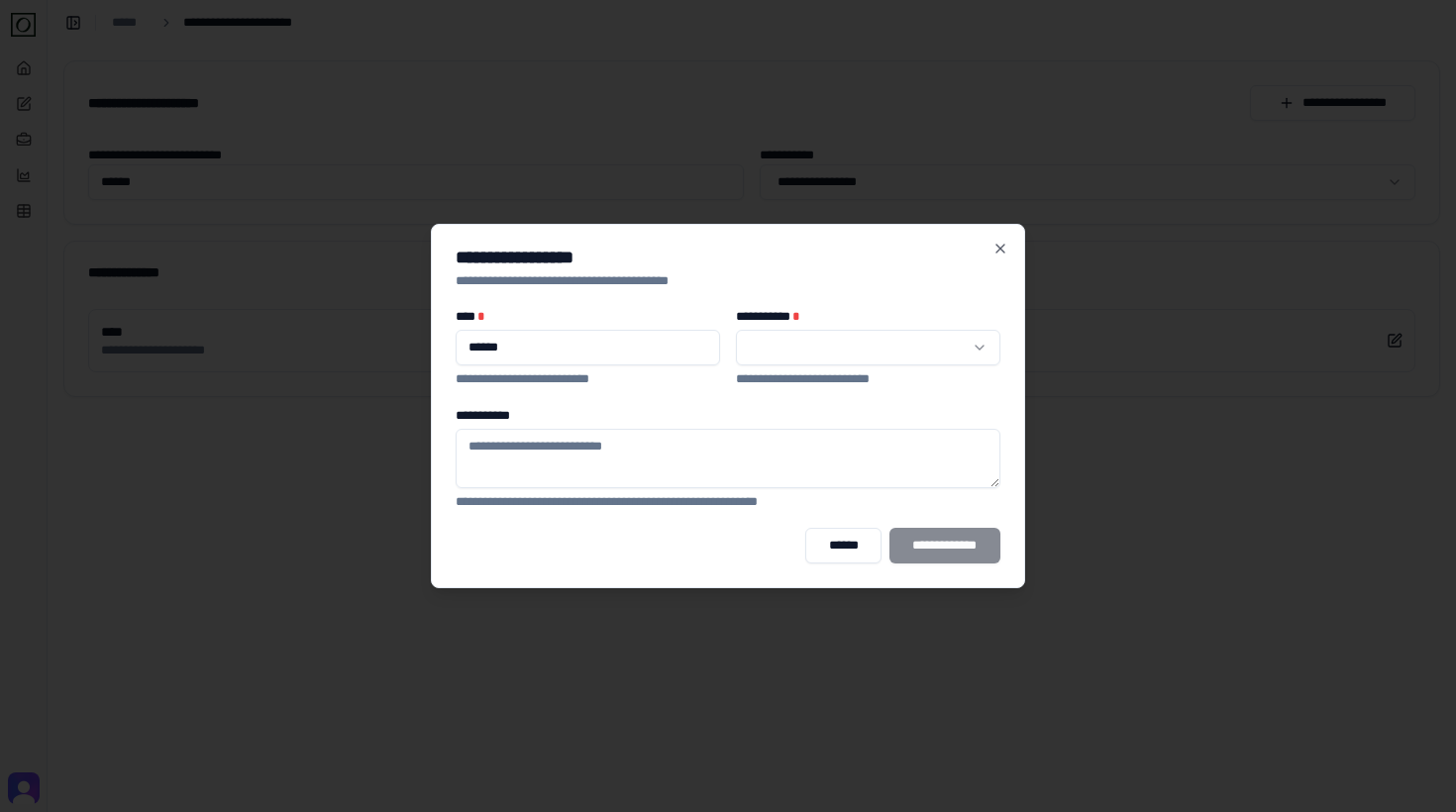 click on "**********" at bounding box center (728, 406) 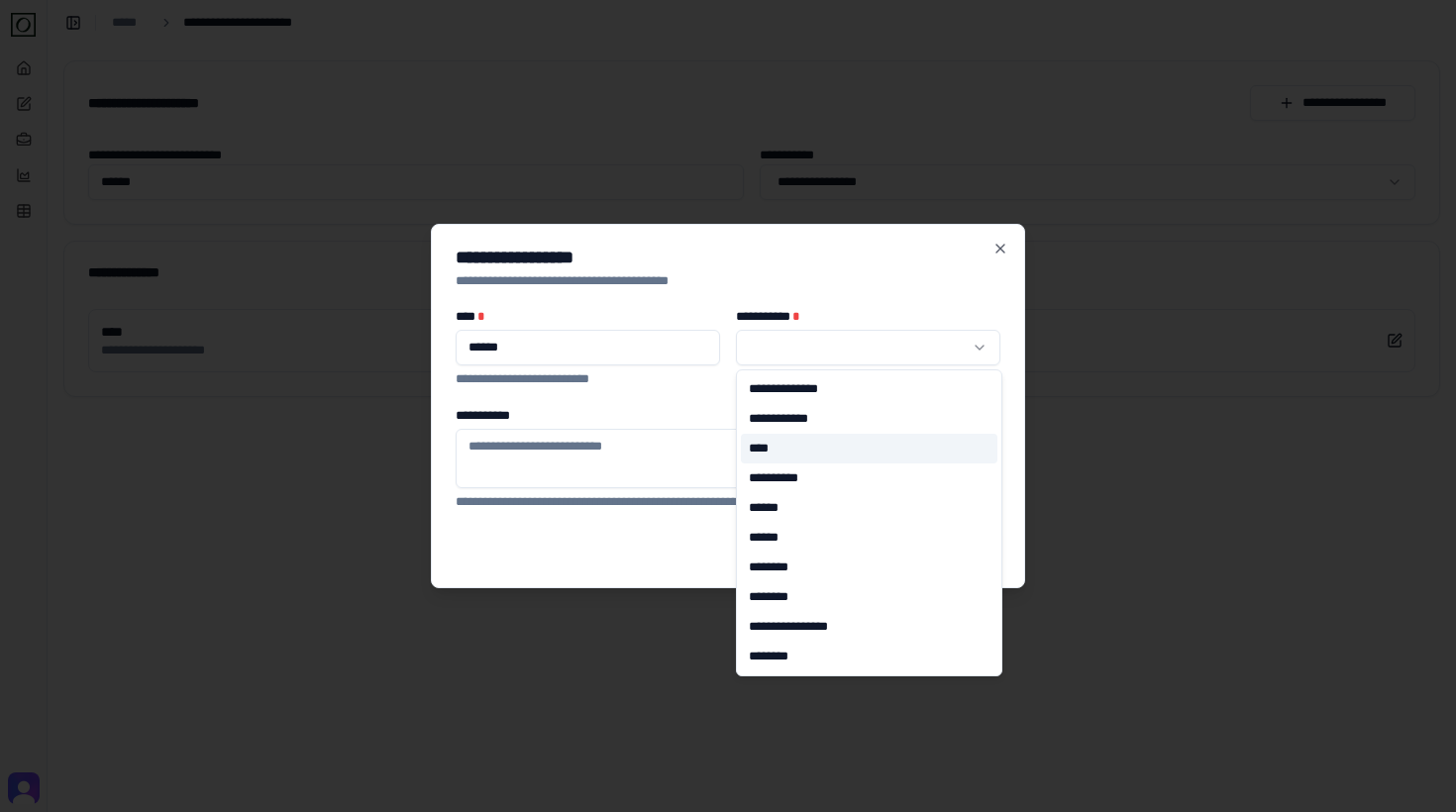 select on "*" 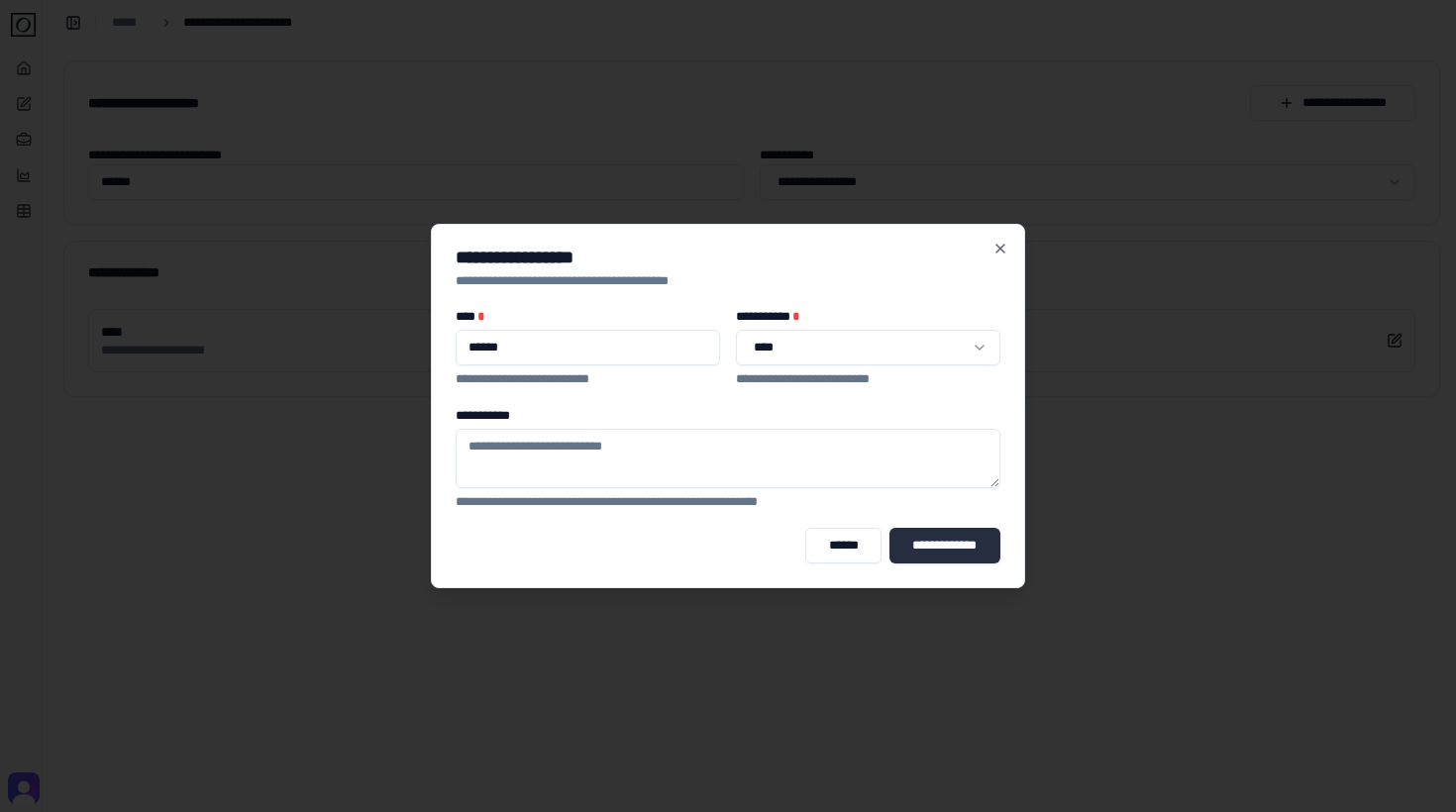 click on "**********" at bounding box center [945, 546] 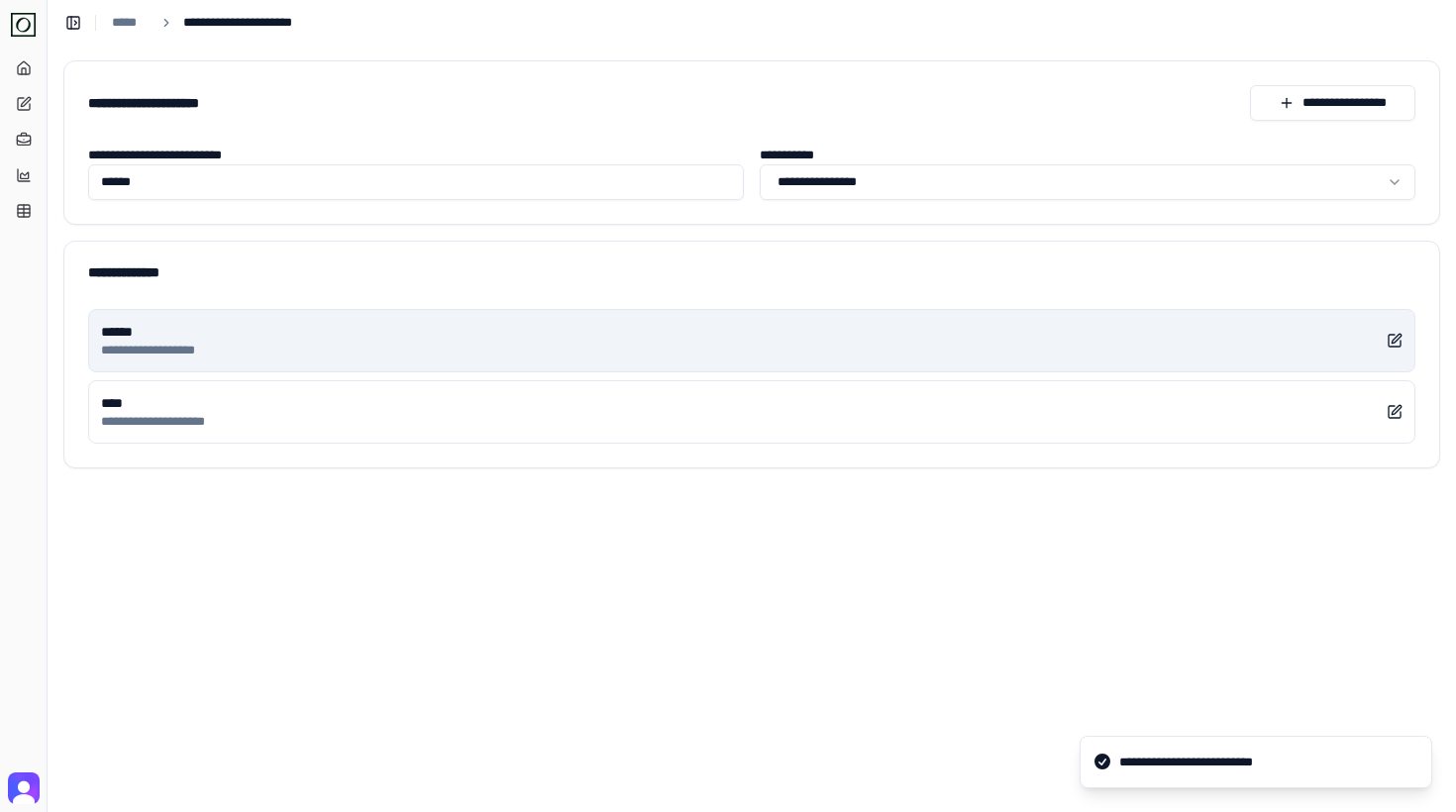 click on "****** **** ***** ********" at bounding box center (752, 341) 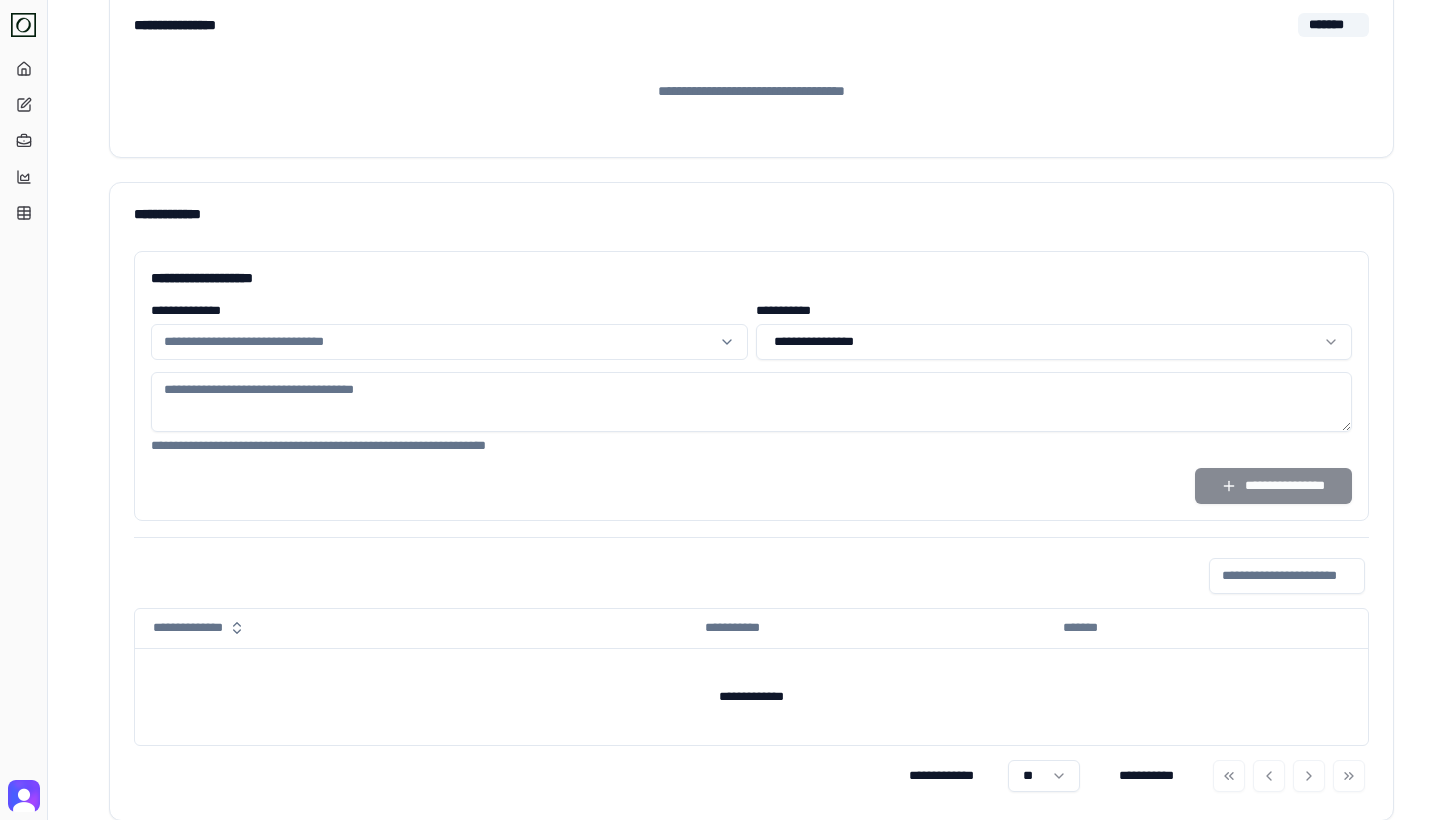 scroll, scrollTop: 656, scrollLeft: 0, axis: vertical 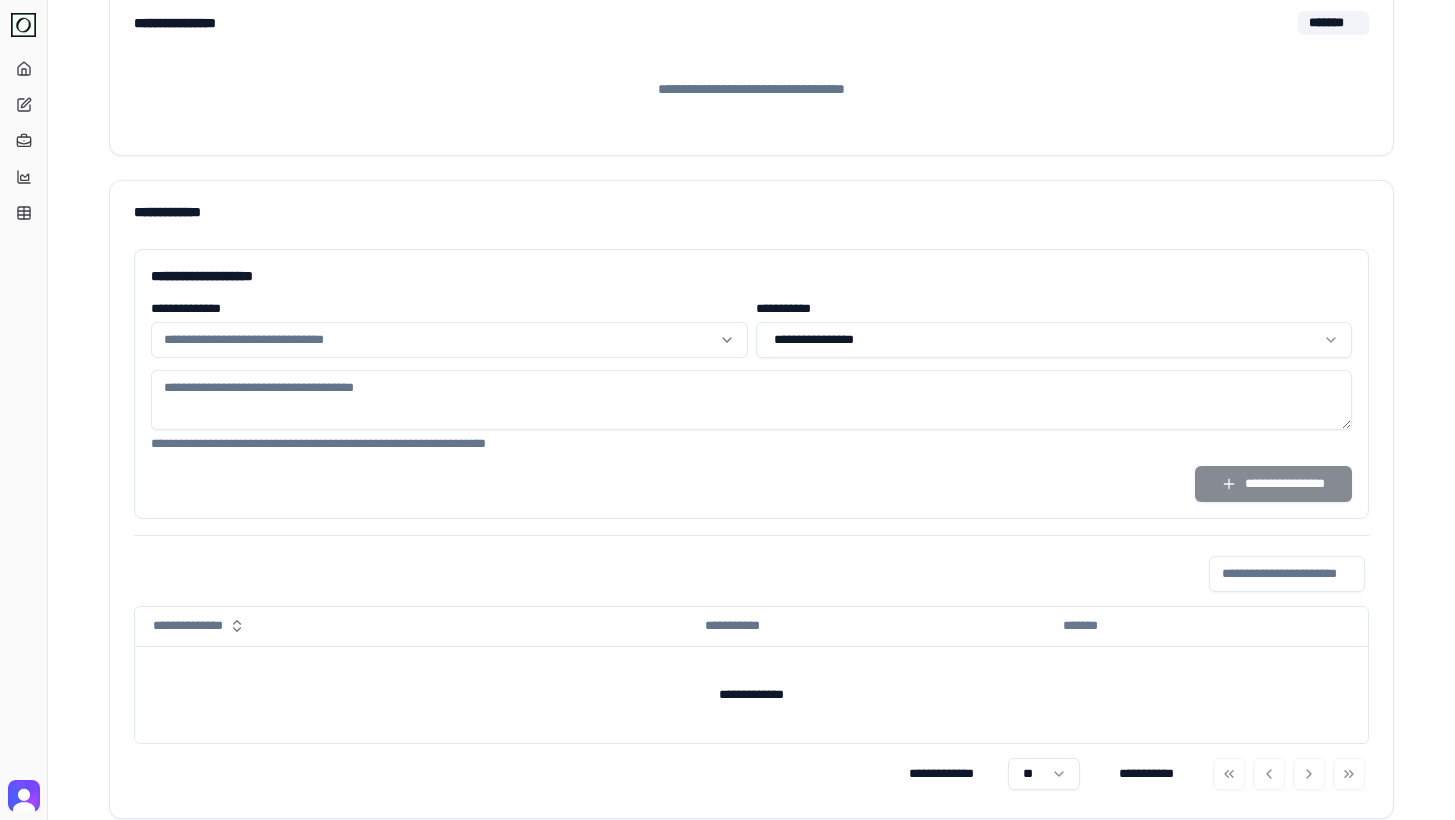 click at bounding box center [437, 340] 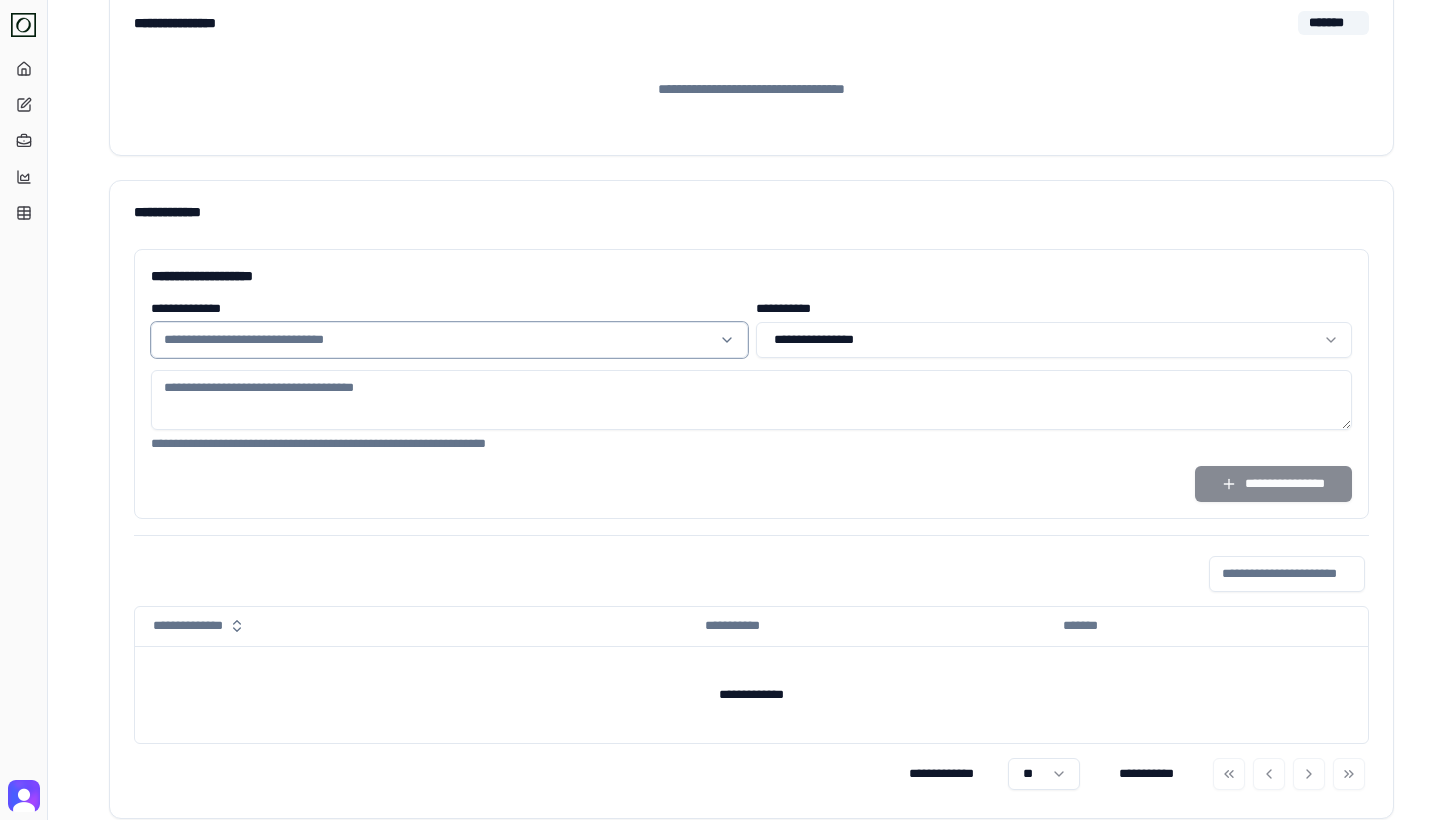 paste 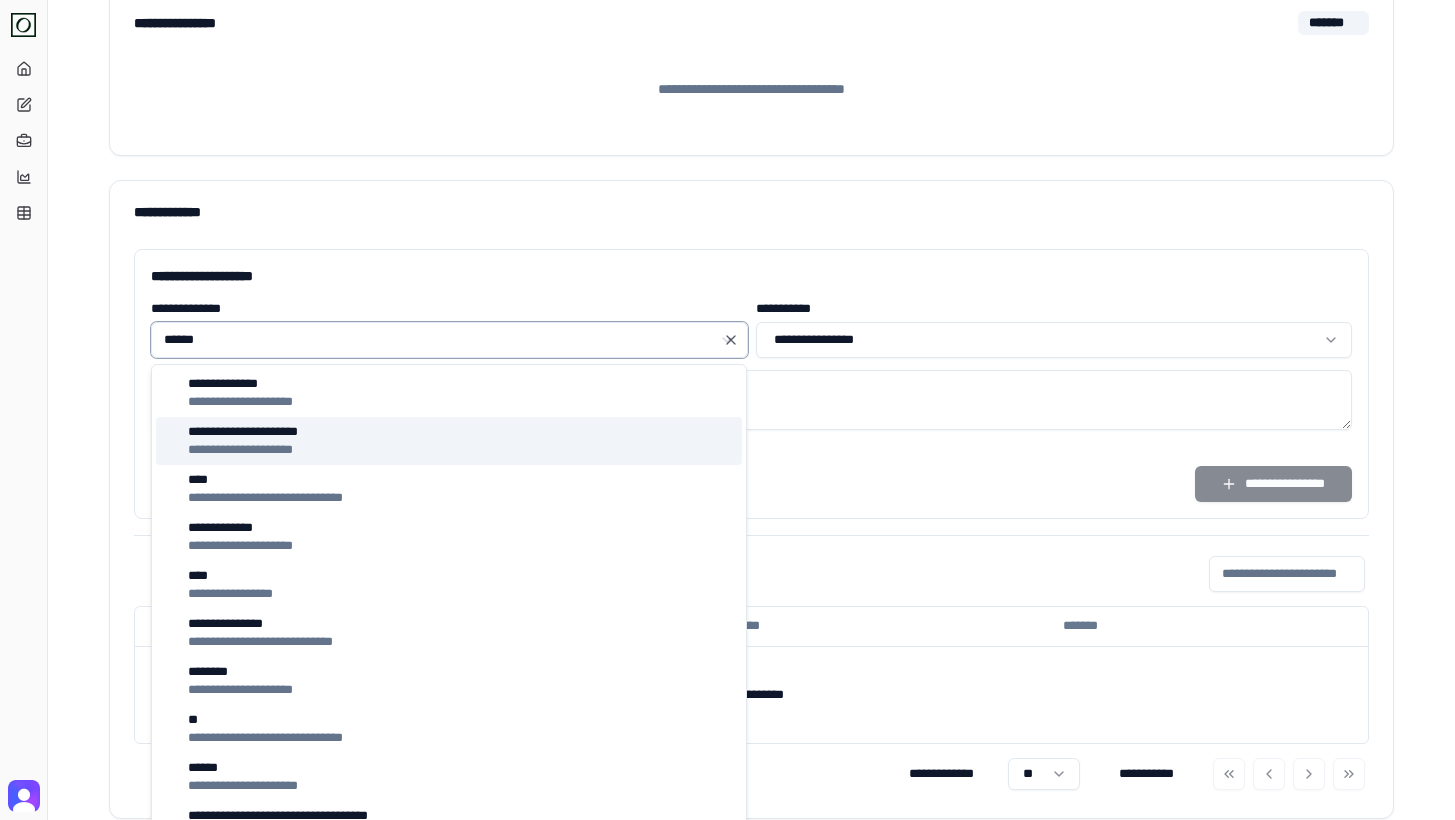 click on "**********" at bounding box center (449, 441) 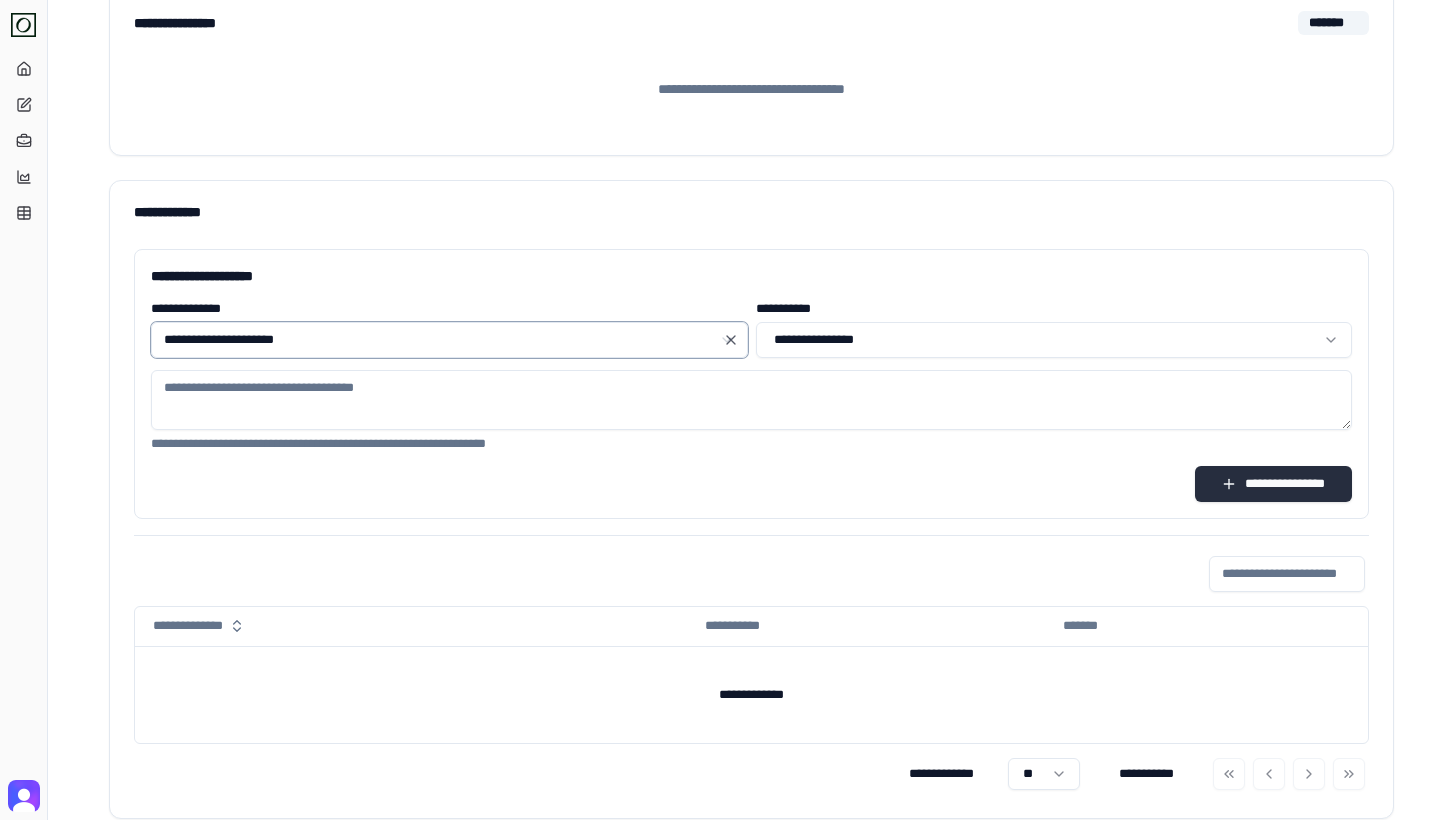 click on "**********" at bounding box center (1273, 484) 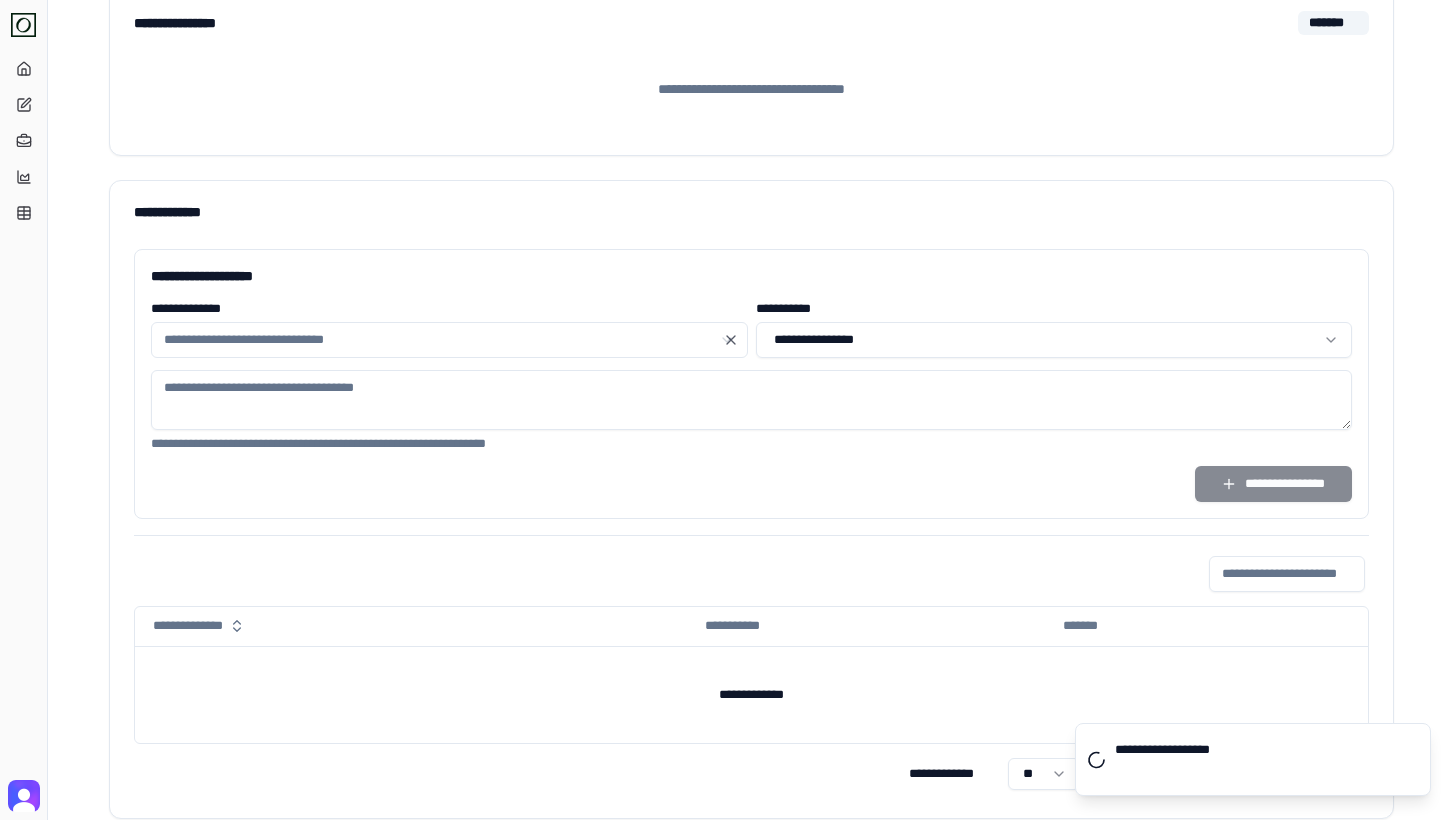 scroll, scrollTop: 629, scrollLeft: 0, axis: vertical 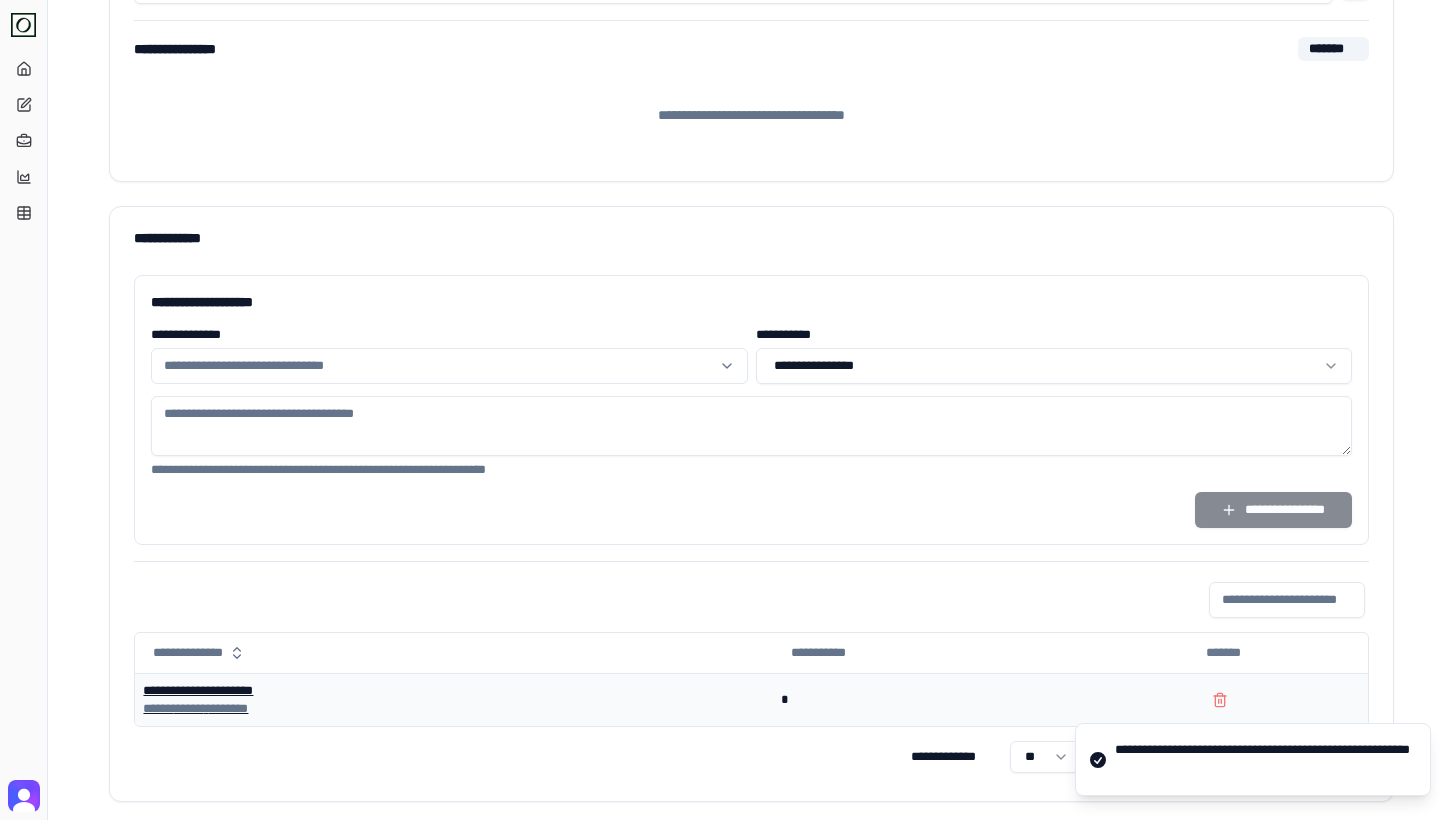 click on "**********" at bounding box center (453, 691) 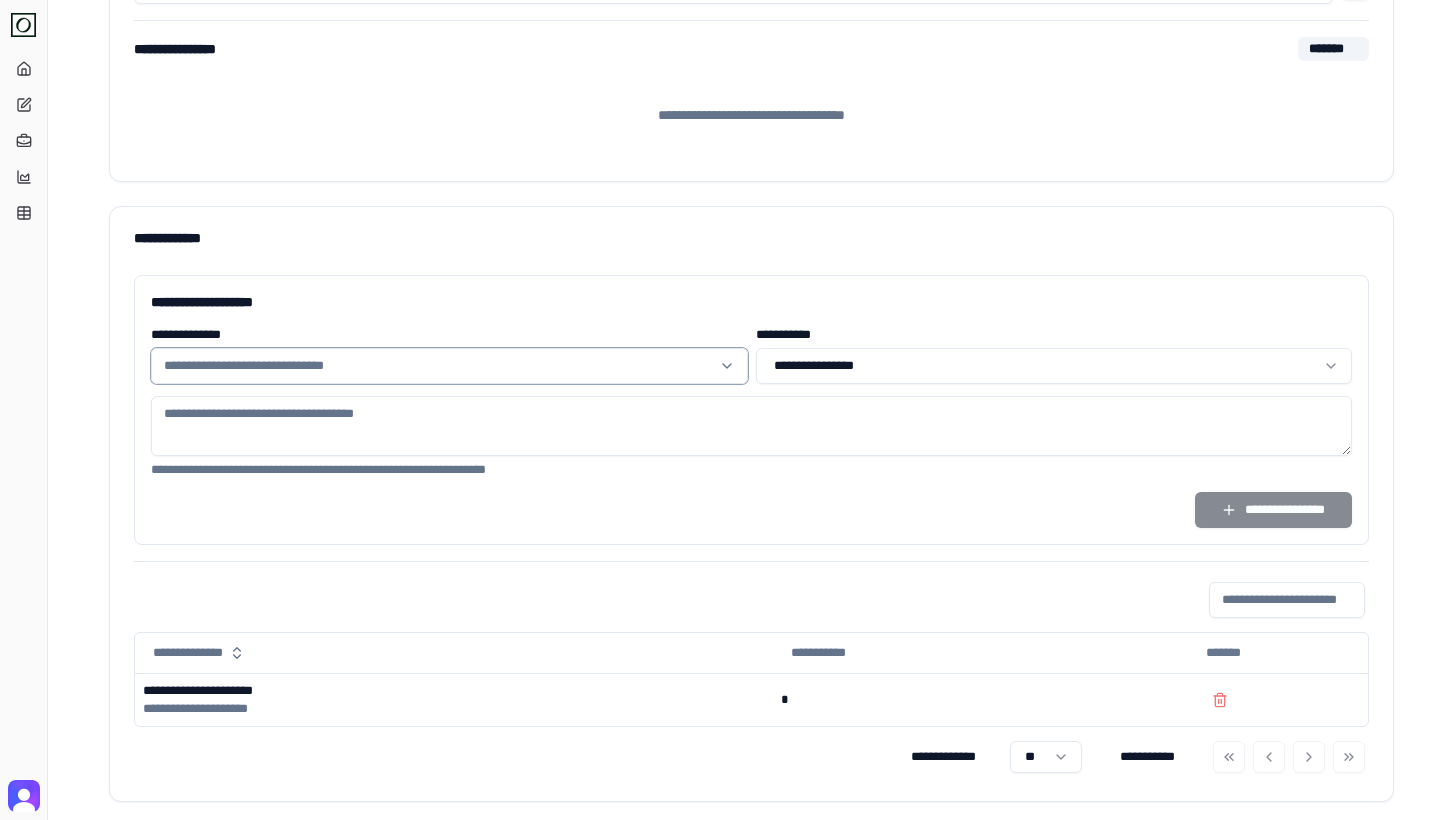 click at bounding box center [437, 366] 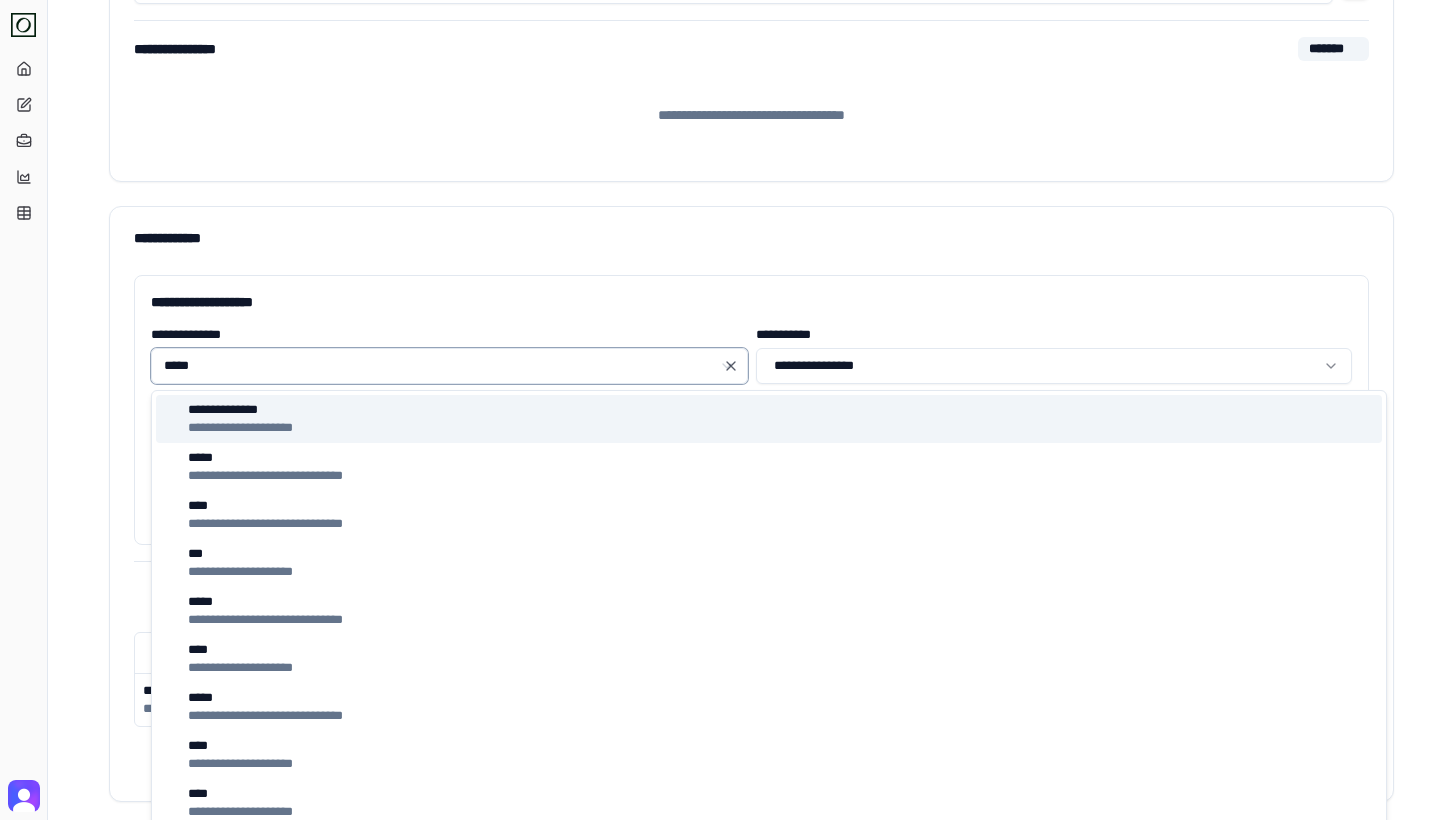 click on "**********" at bounding box center (253, 410) 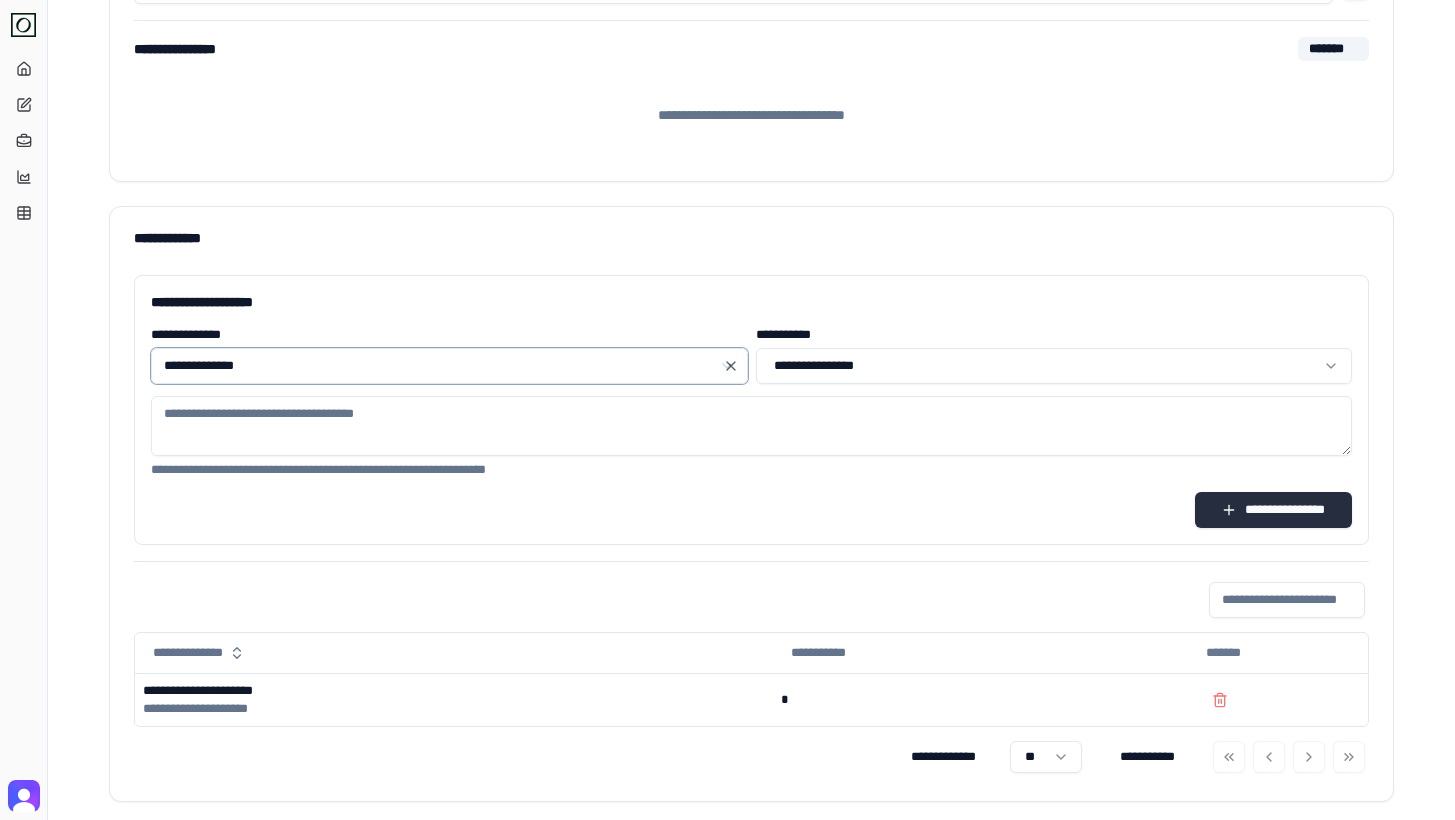 click on "**********" at bounding box center [1273, 510] 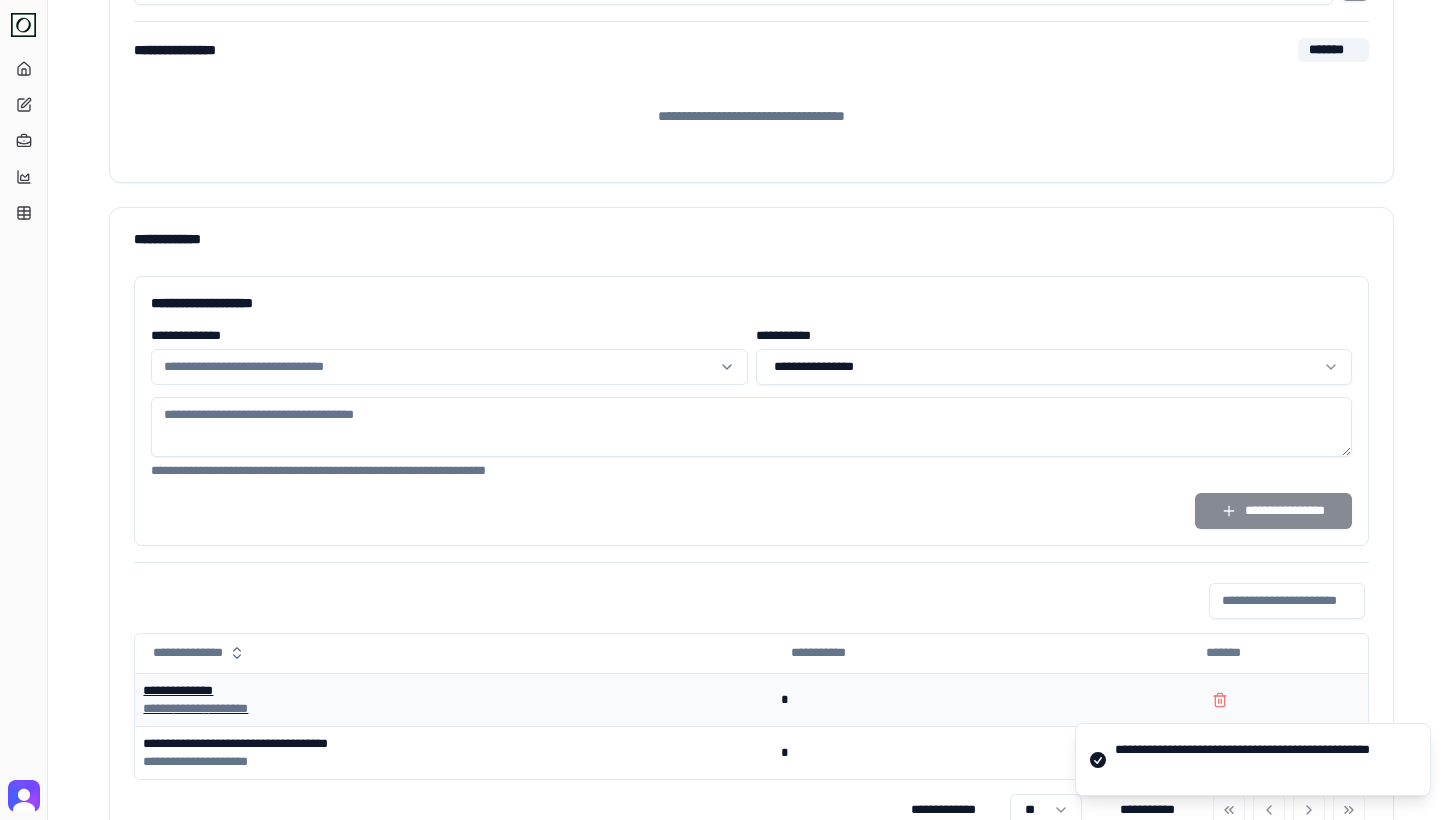 click on "**********" at bounding box center (453, 691) 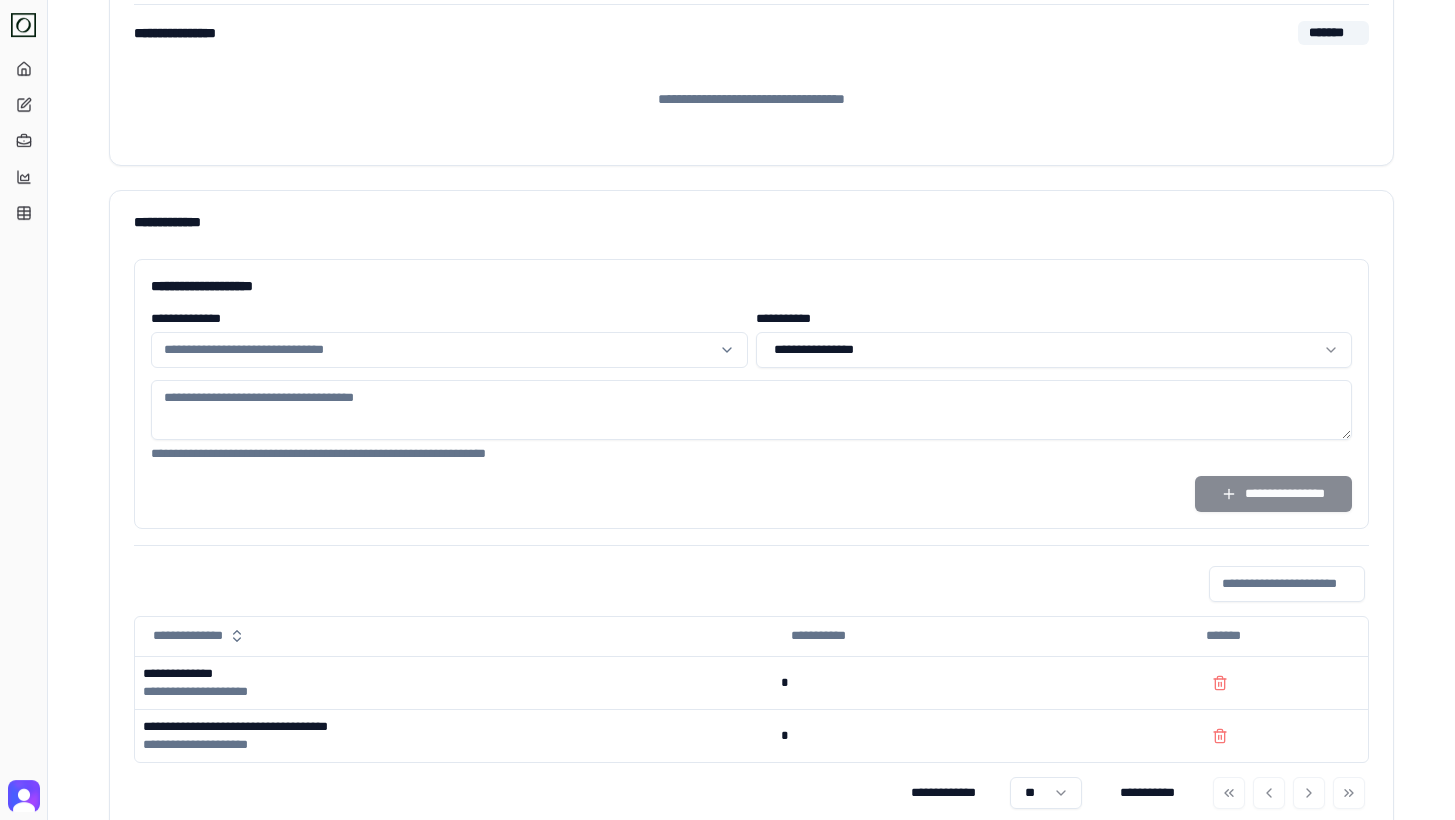scroll, scrollTop: 682, scrollLeft: 0, axis: vertical 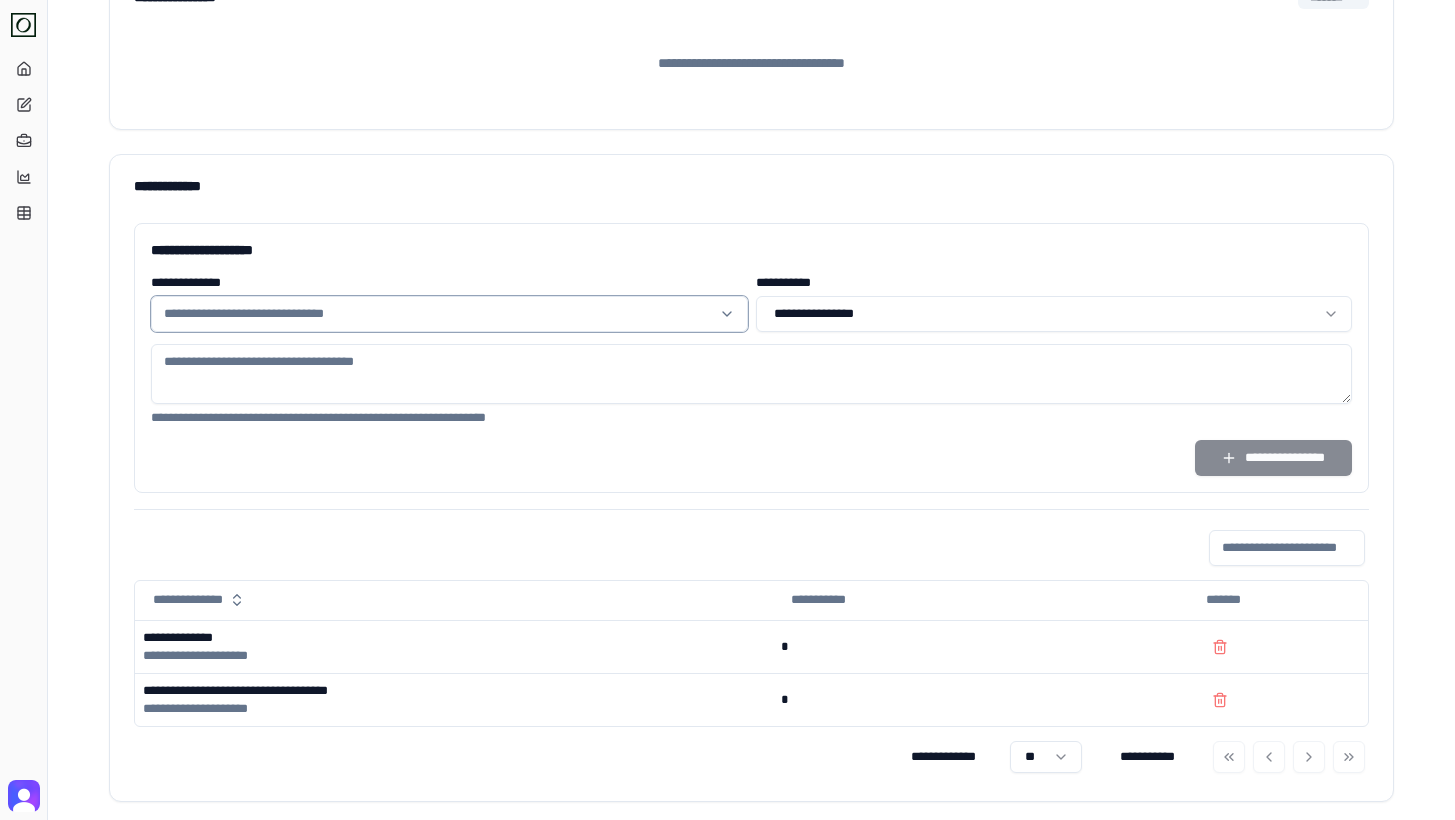 click at bounding box center [437, 314] 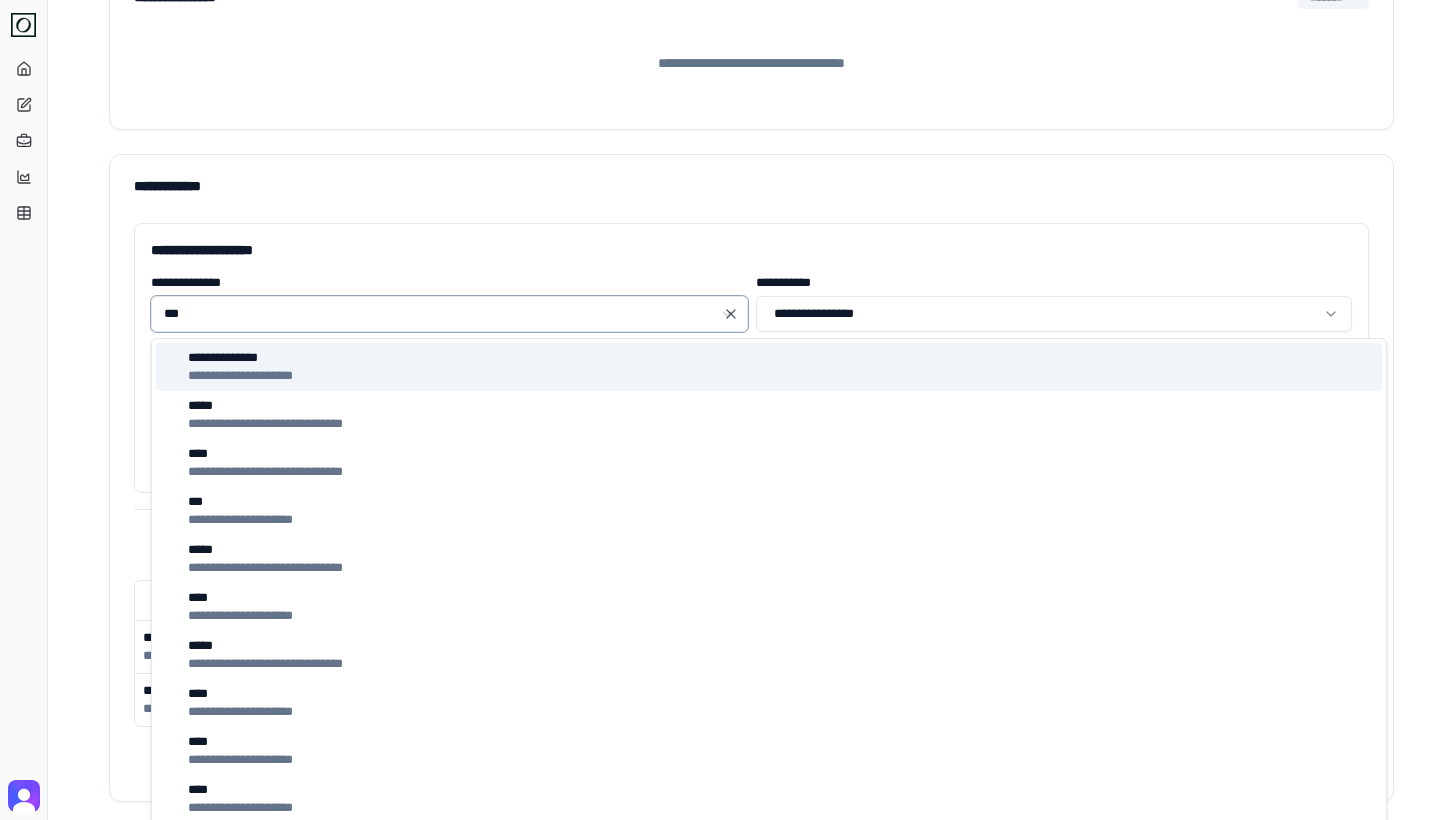 type on "****" 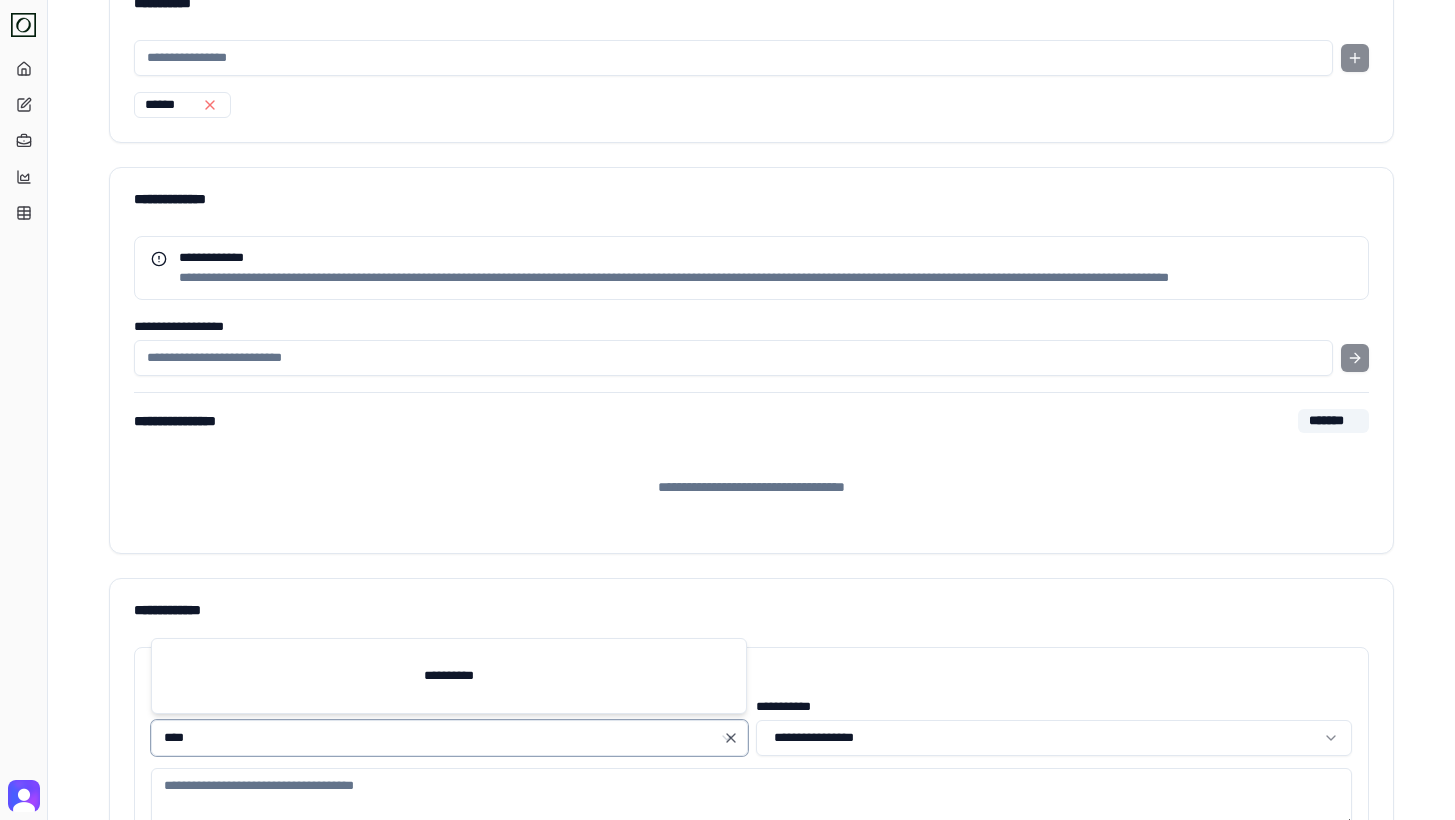 scroll, scrollTop: 0, scrollLeft: 0, axis: both 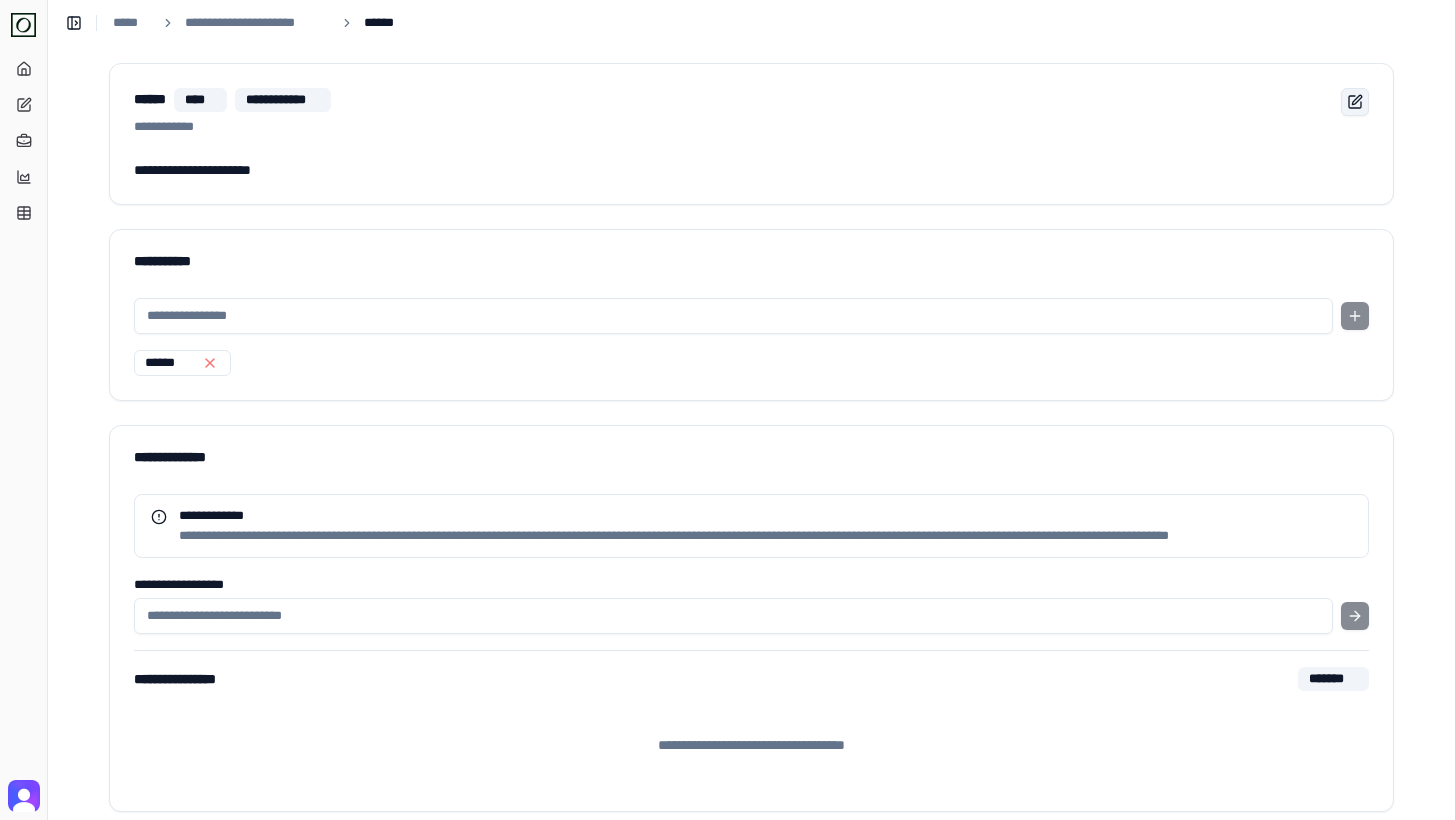 type 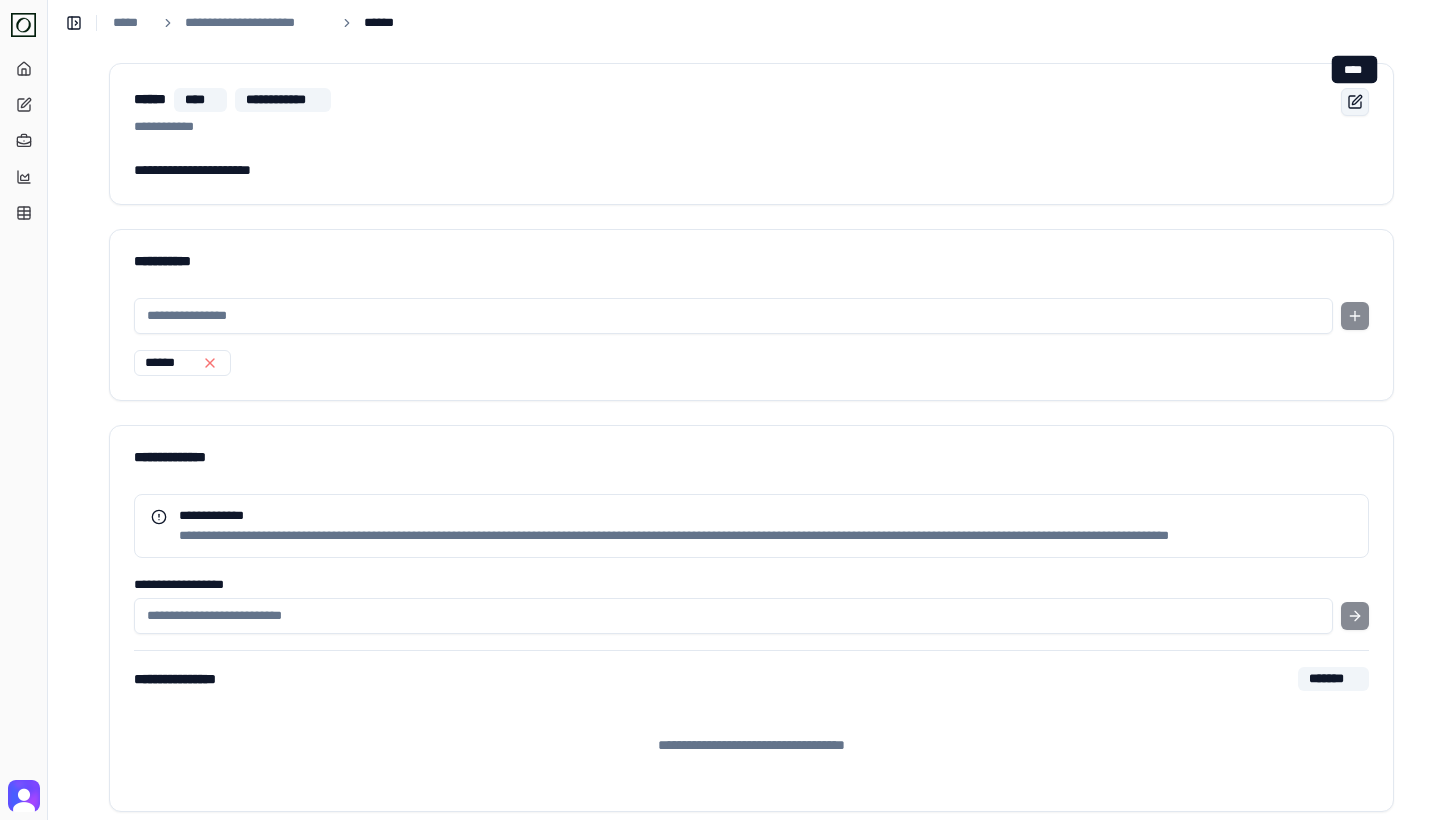 click at bounding box center [1355, 102] 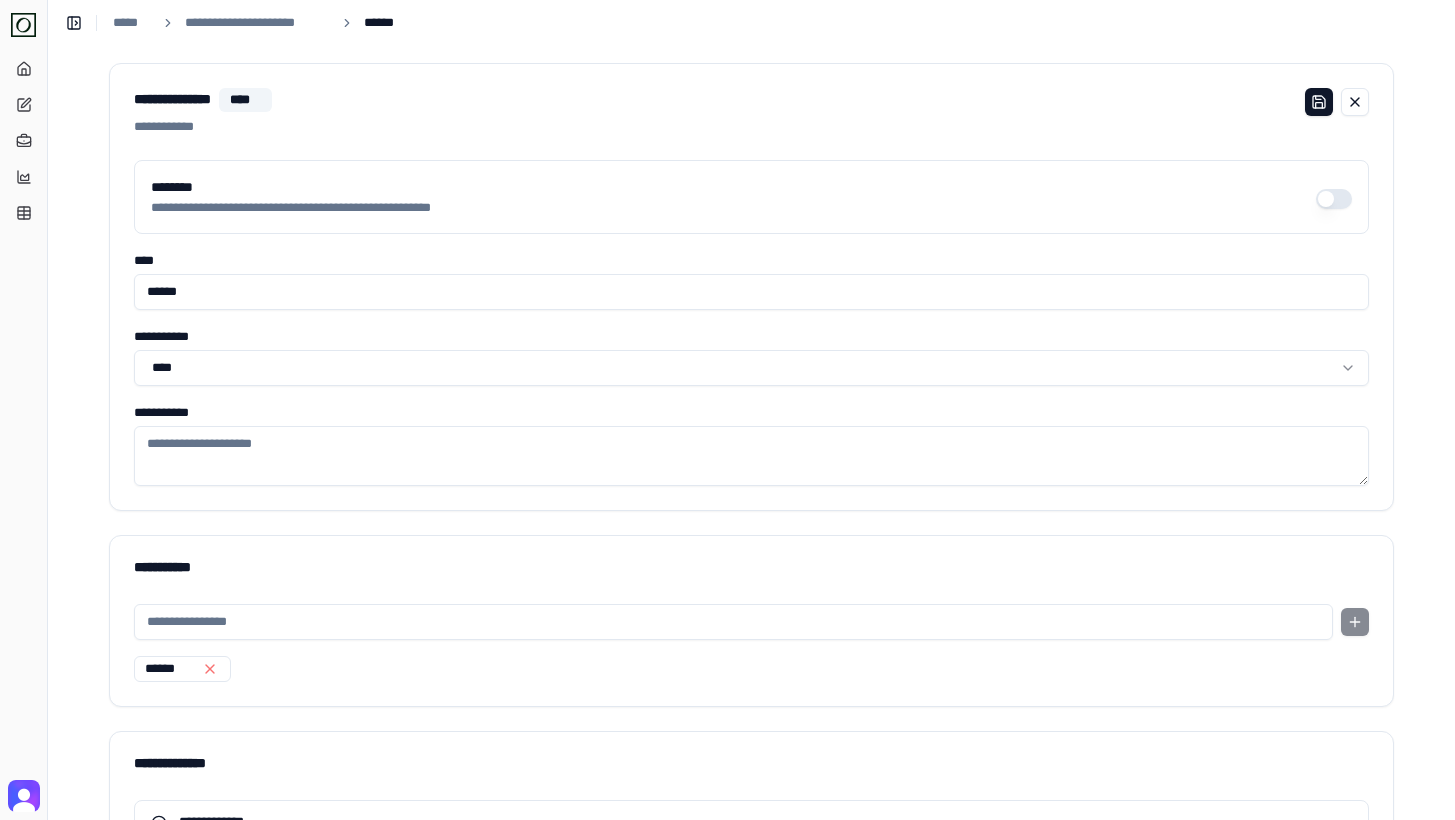 click on "********" at bounding box center (1334, 199) 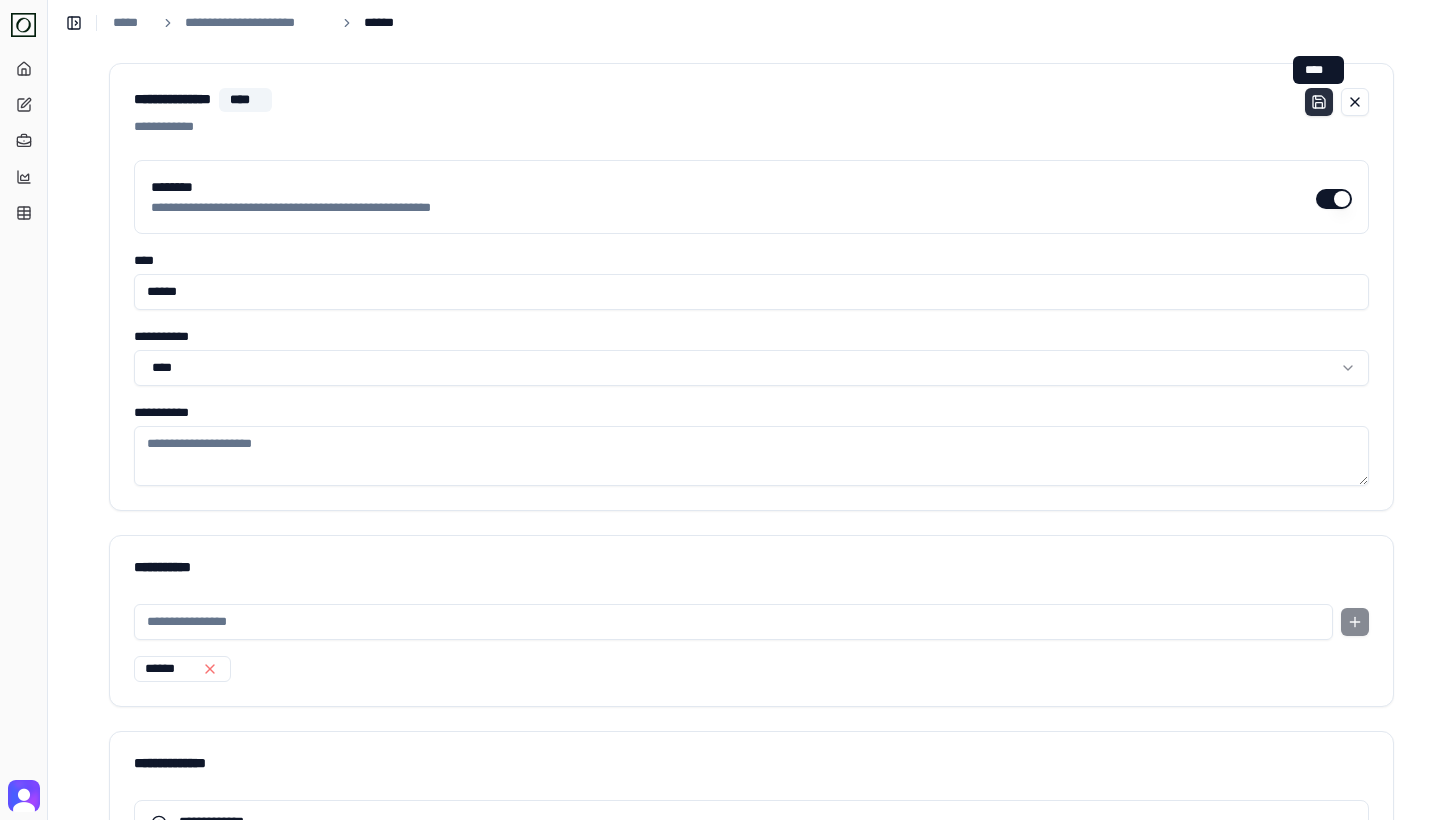 click at bounding box center [1319, 102] 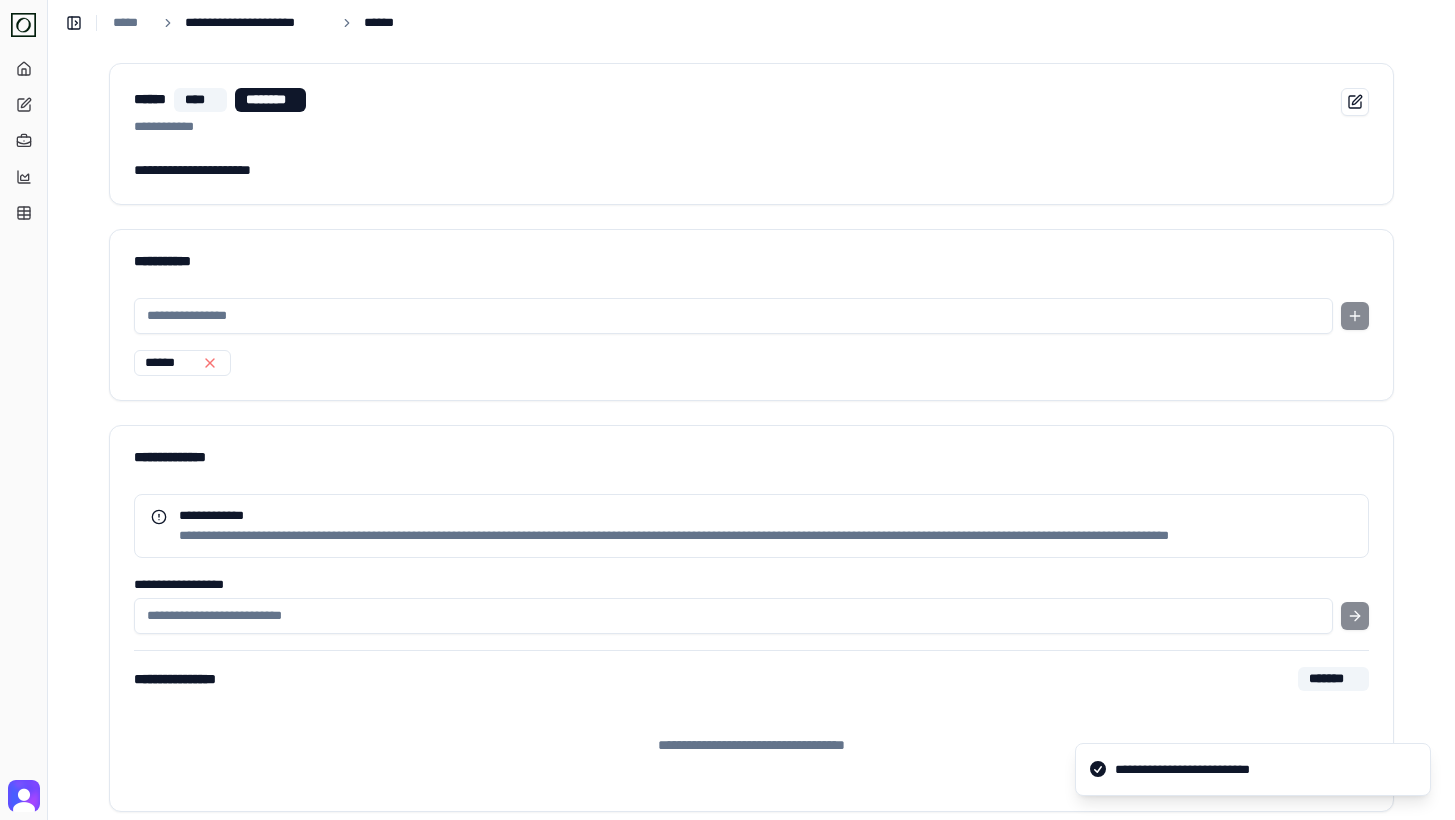 click on "**********" at bounding box center (257, 23) 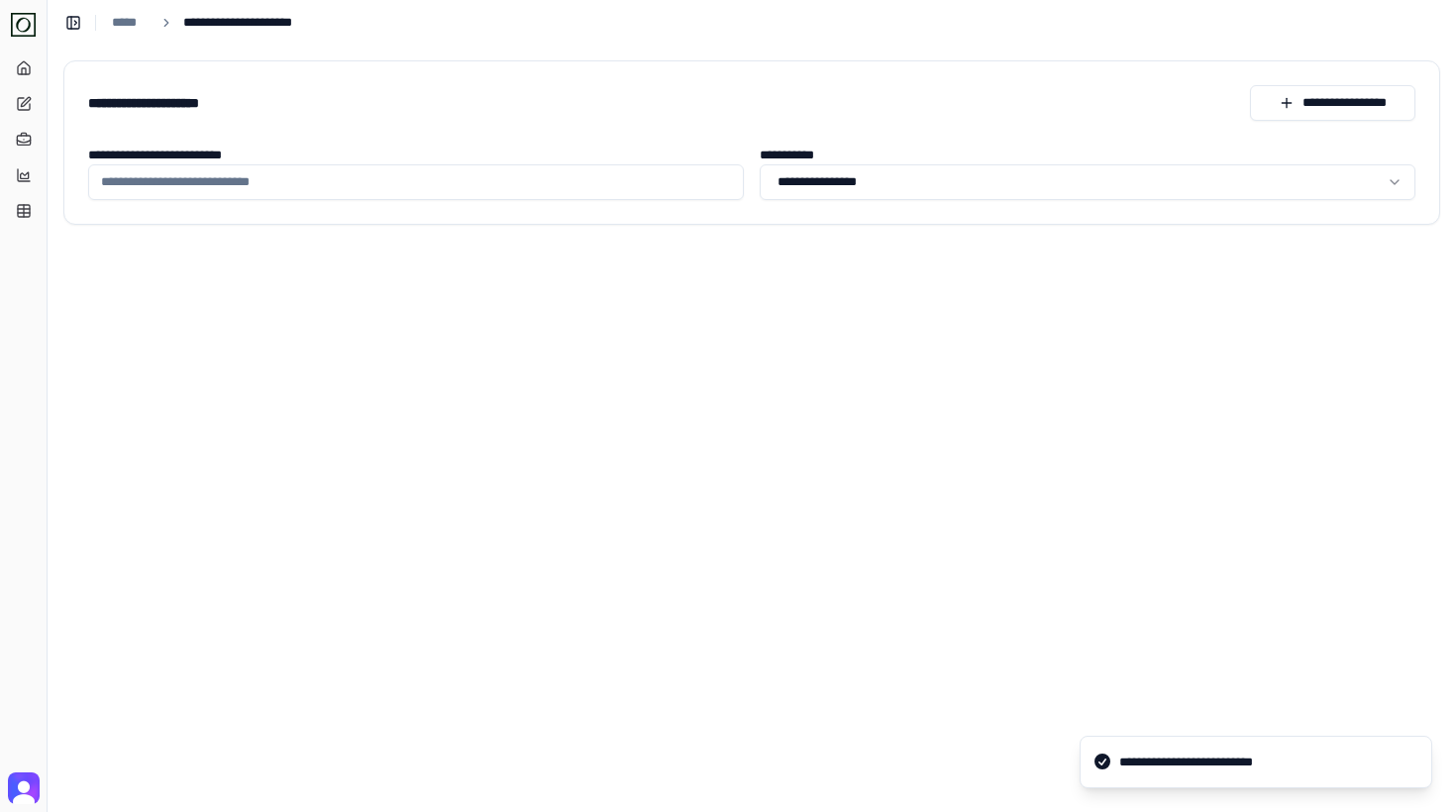 click on "**********" at bounding box center (416, 182) 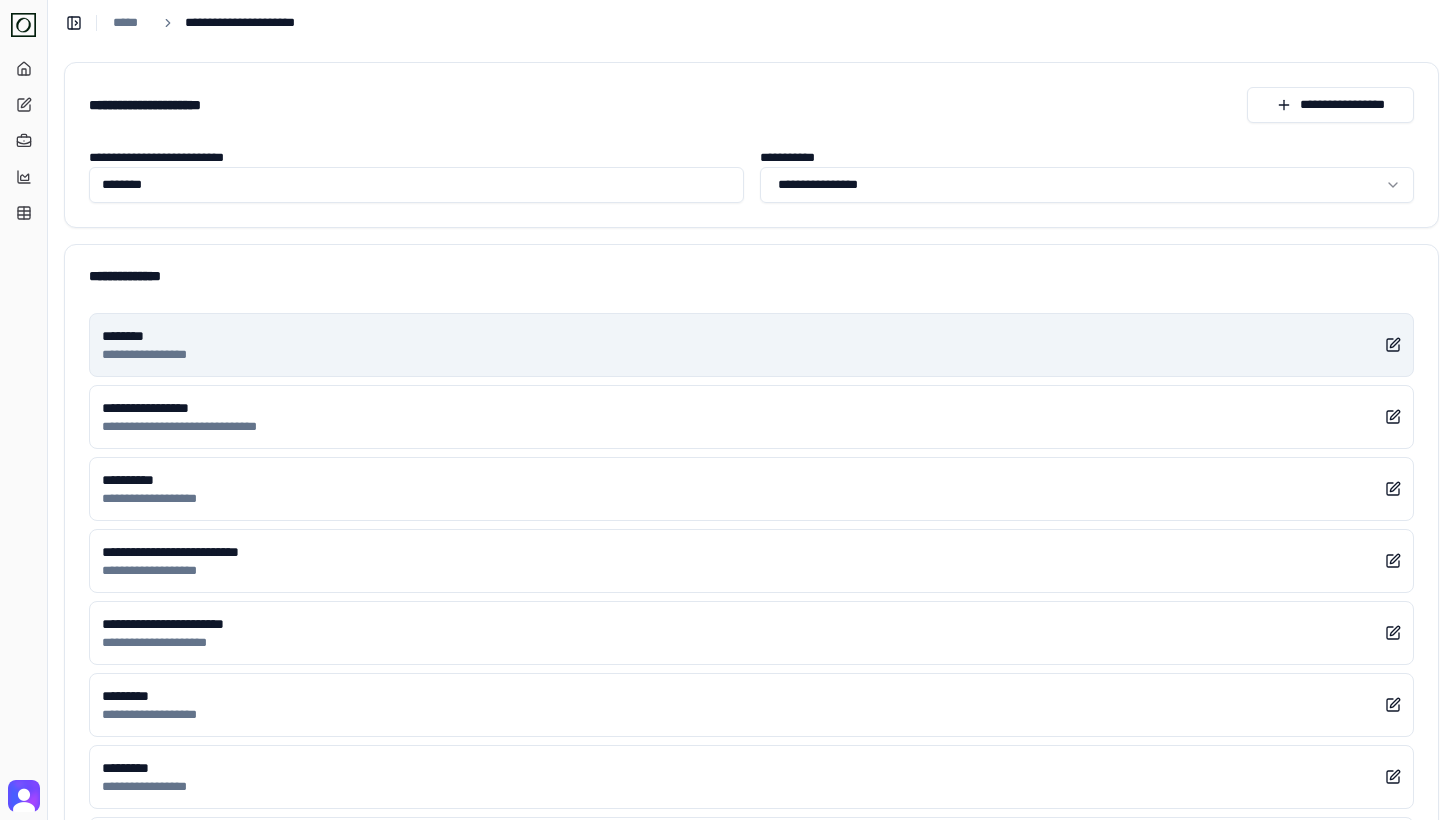 type on "********" 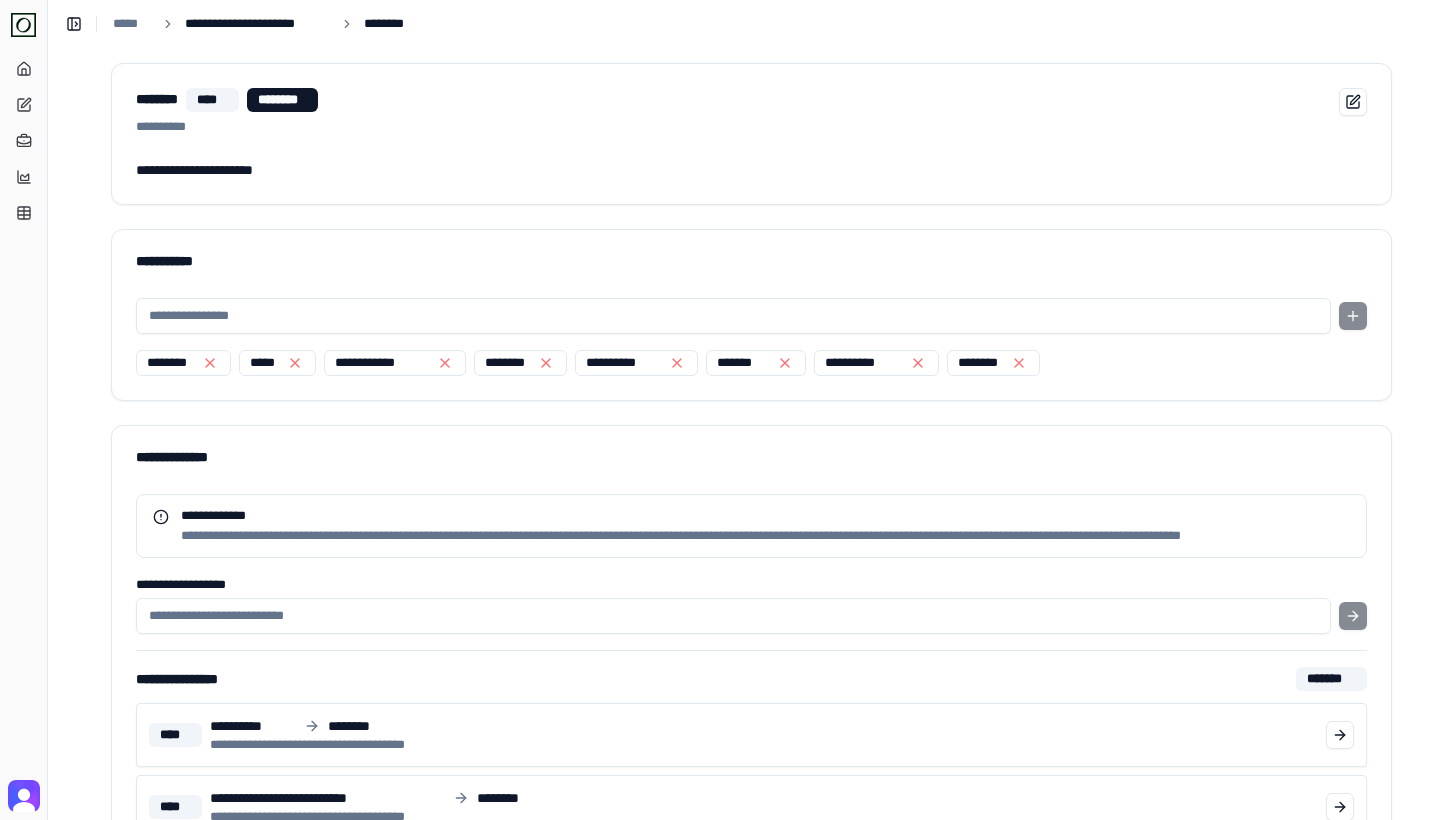 click on "**********" at bounding box center (257, 24) 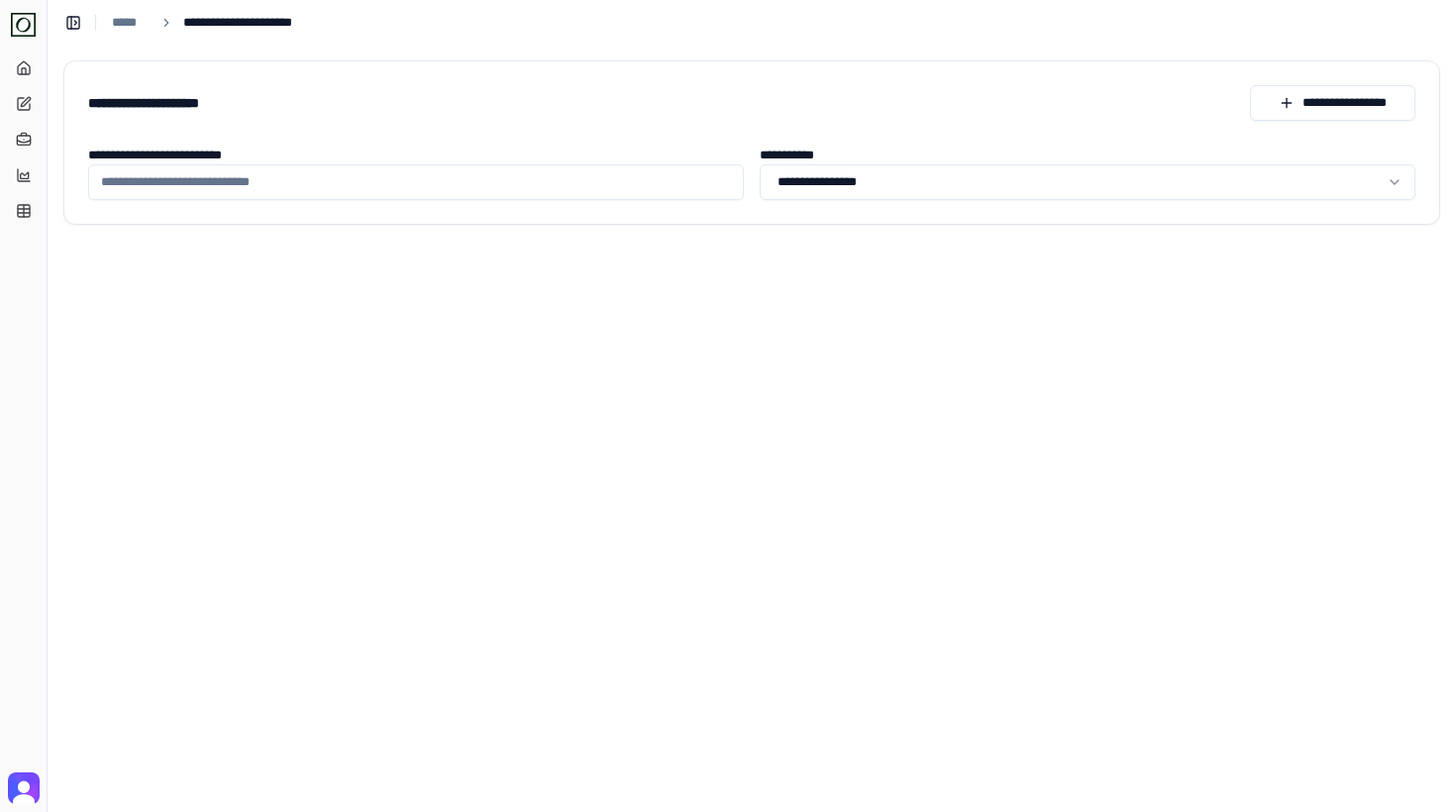 click on "**********" at bounding box center [416, 182] 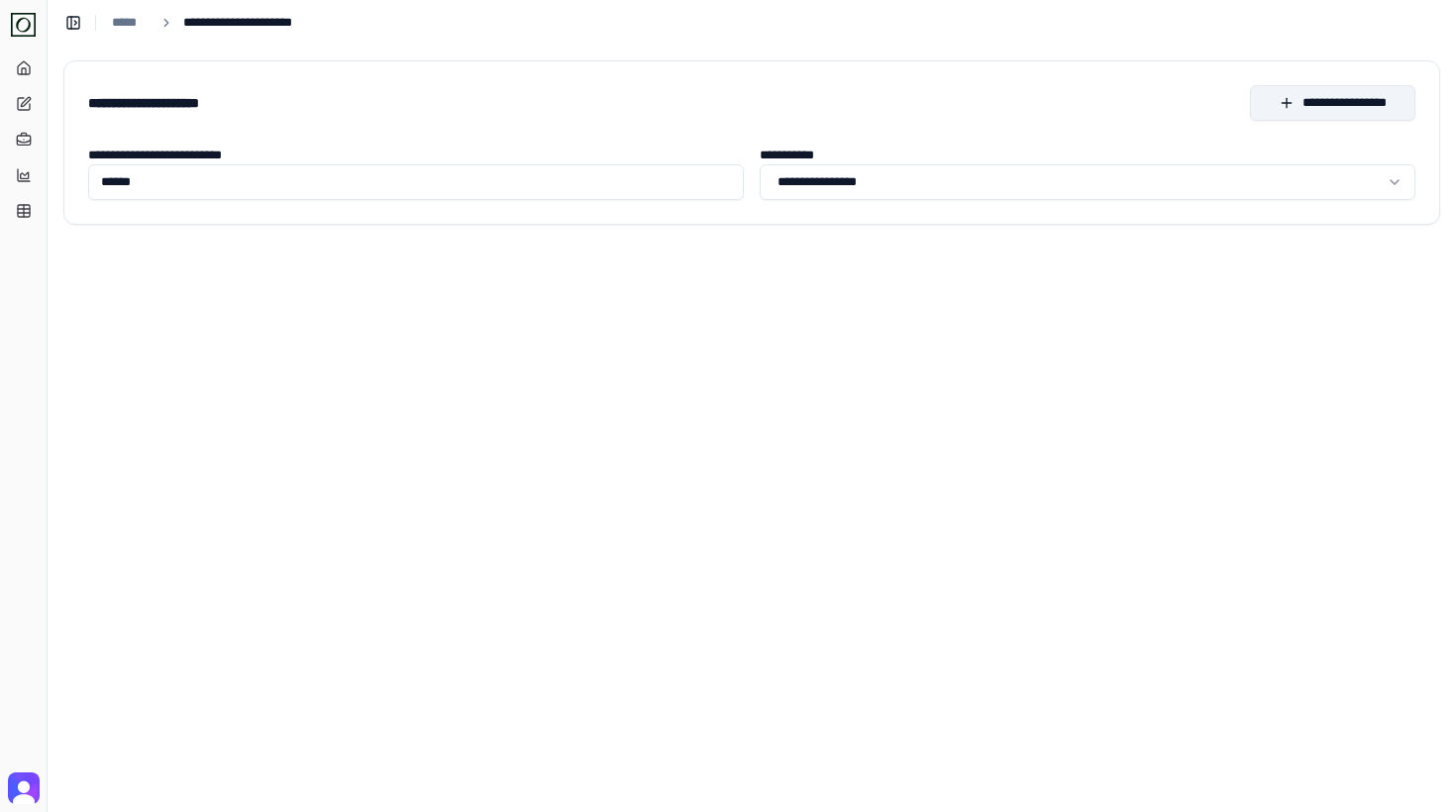 type on "******" 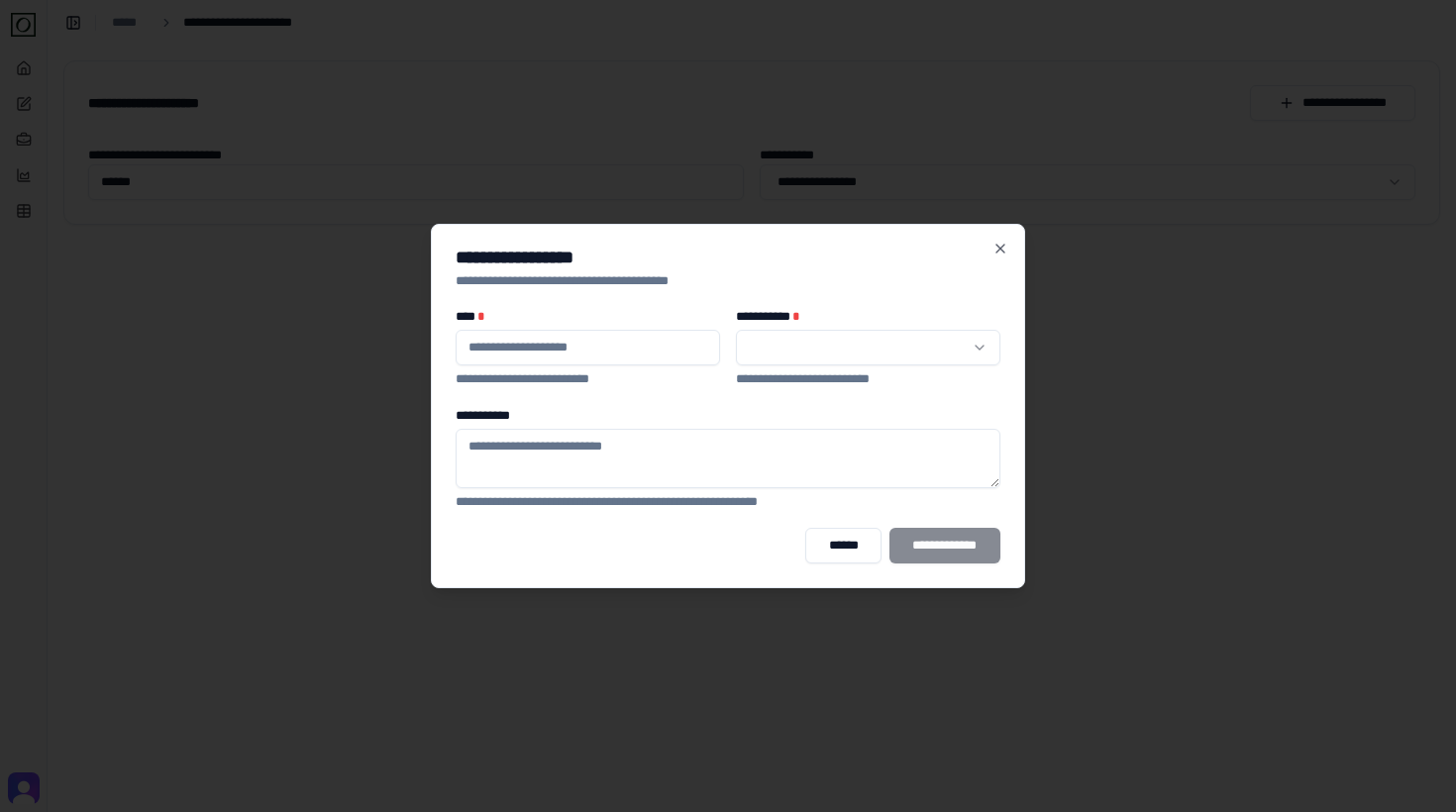 type on "******" 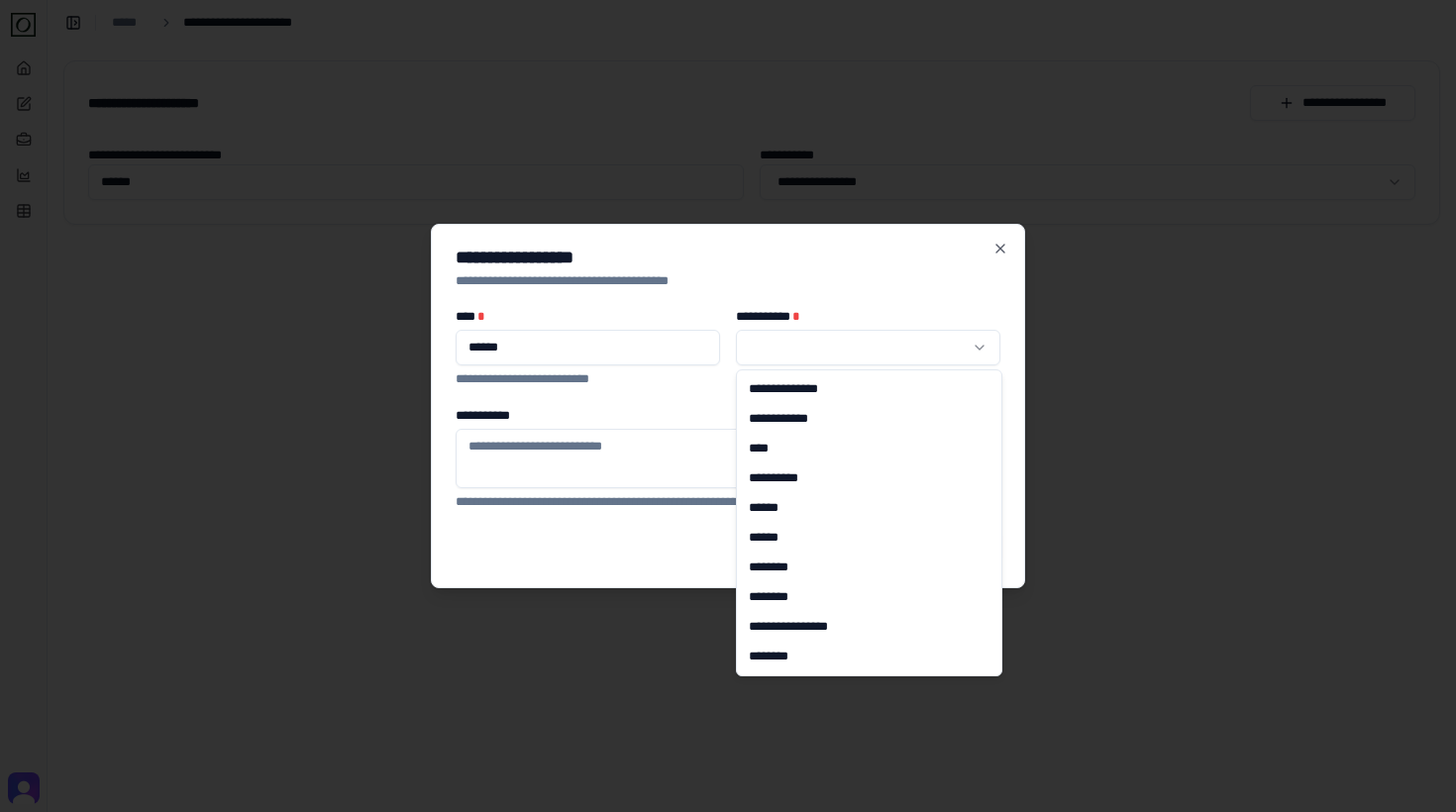 click on "**********" at bounding box center [728, 406] 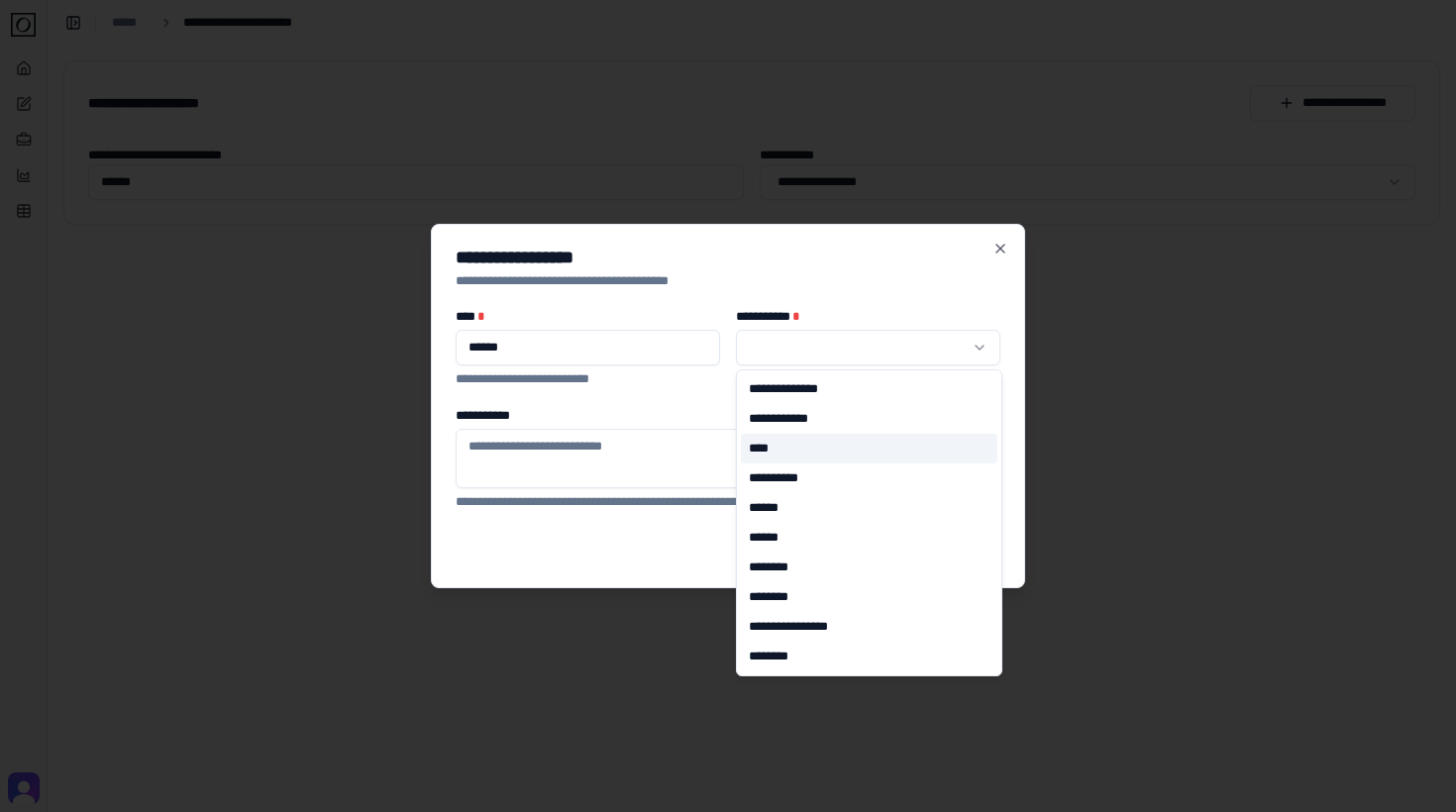 select on "*" 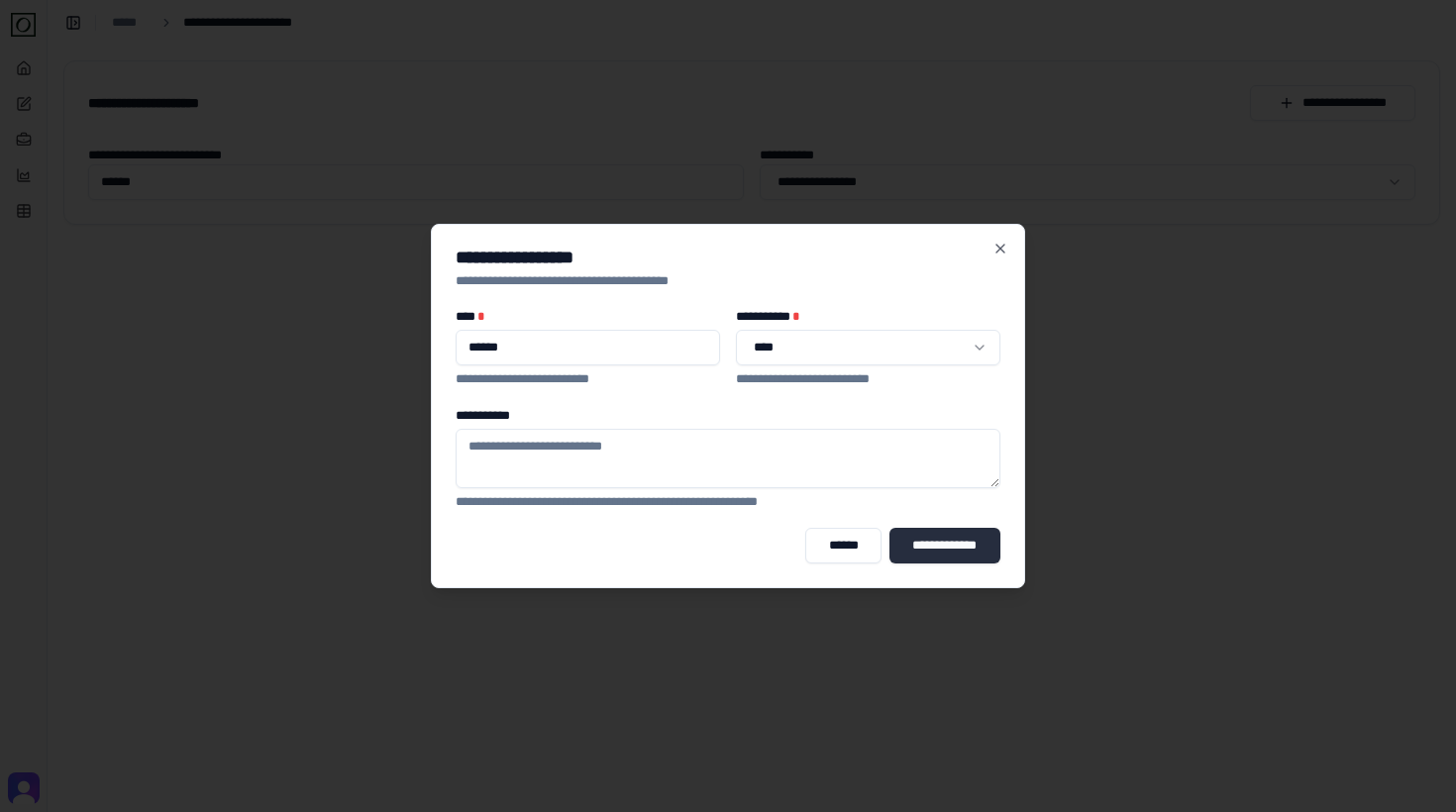 click on "**********" at bounding box center (945, 546) 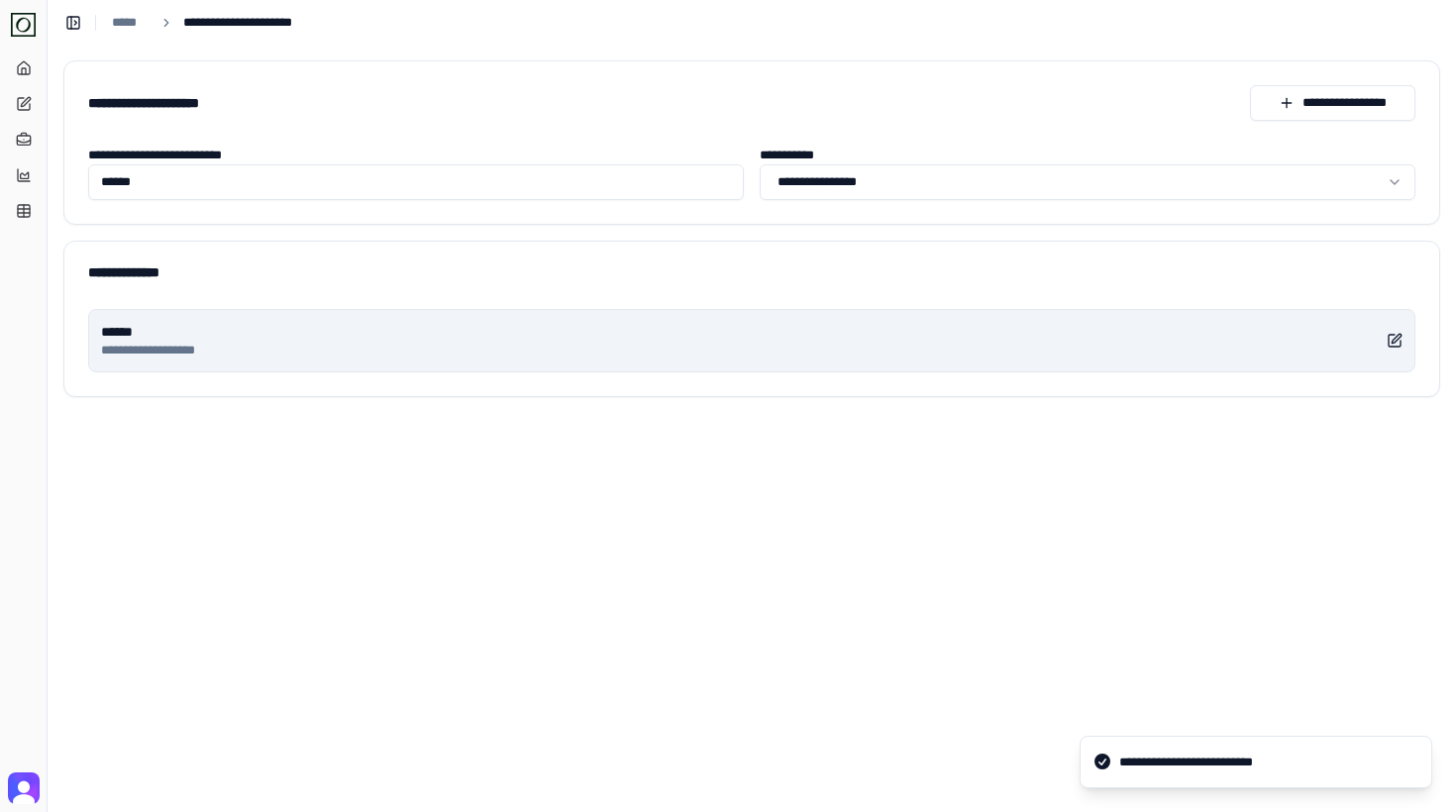 click on "****** **** ***** ********" at bounding box center [752, 341] 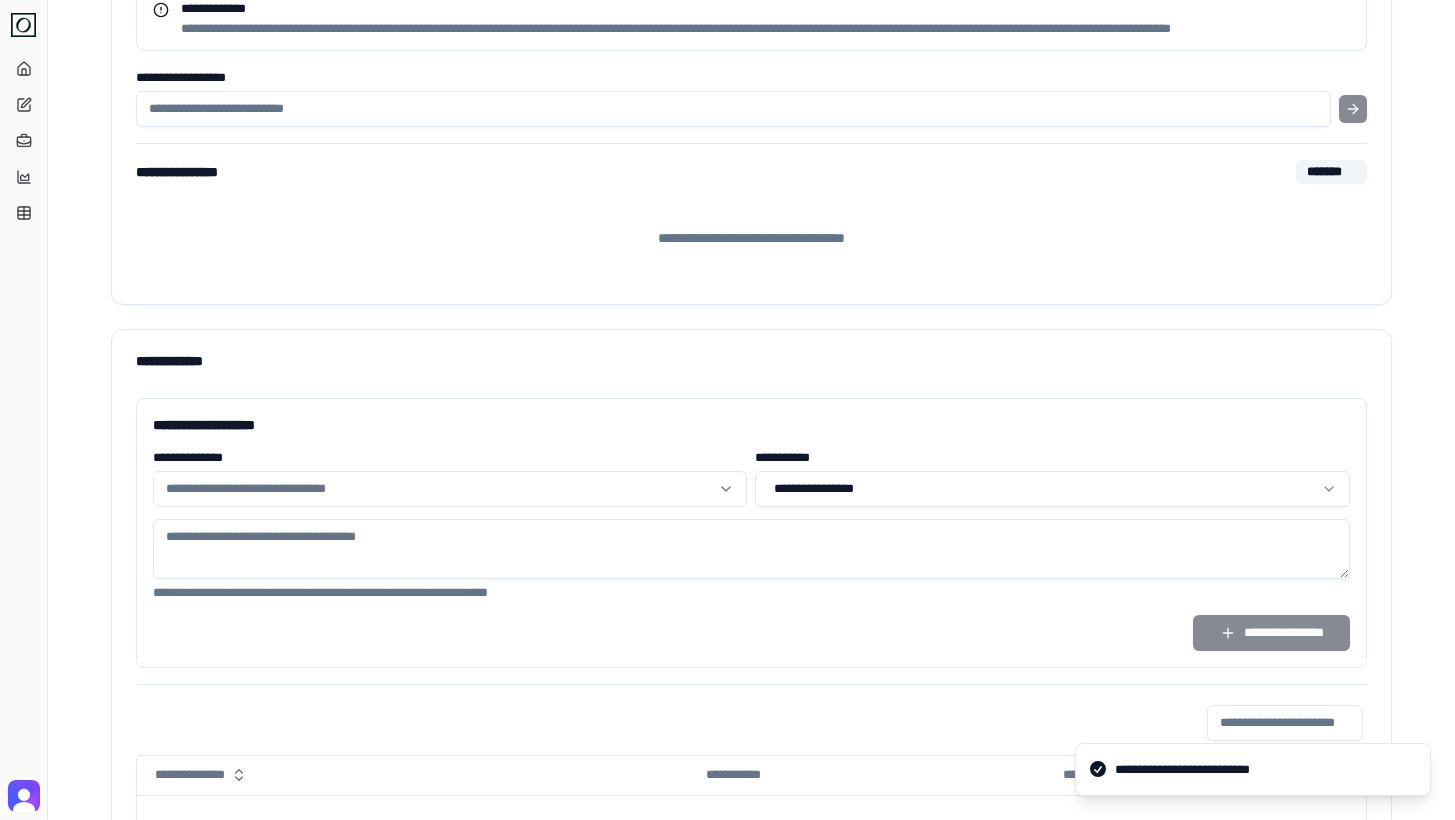 scroll, scrollTop: 672, scrollLeft: 0, axis: vertical 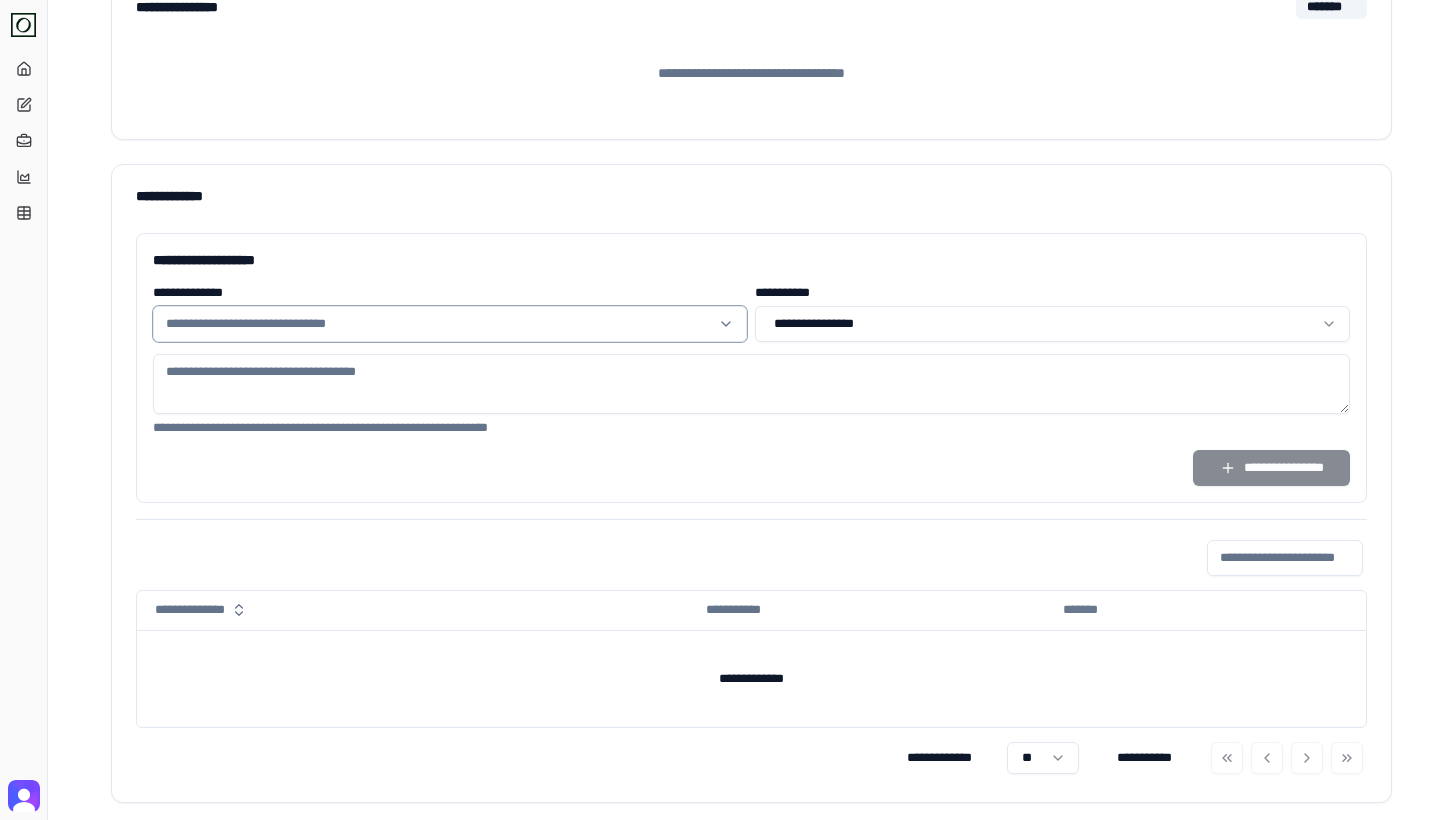 click at bounding box center [438, 324] 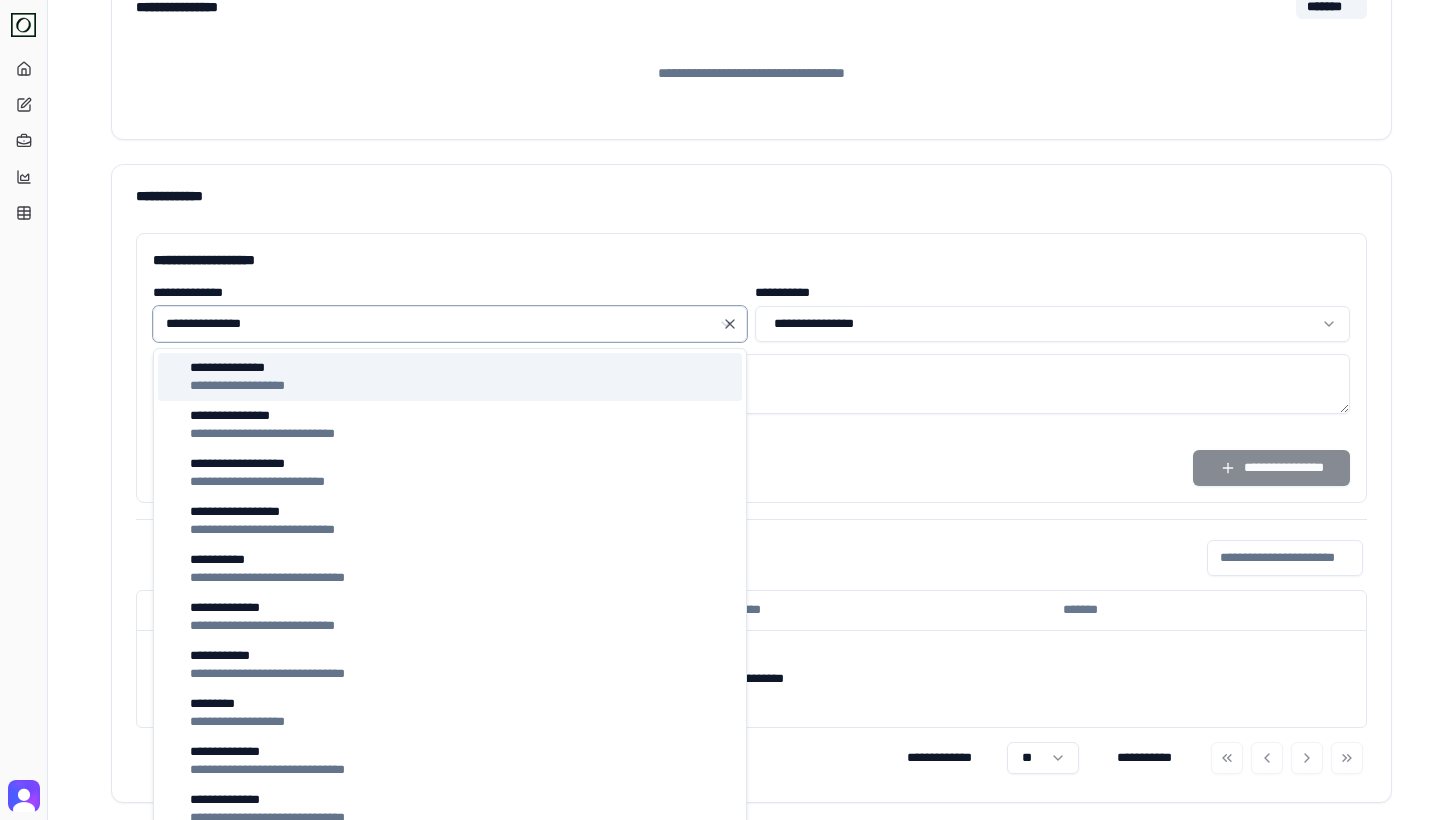 click on "**********" at bounding box center (450, 377) 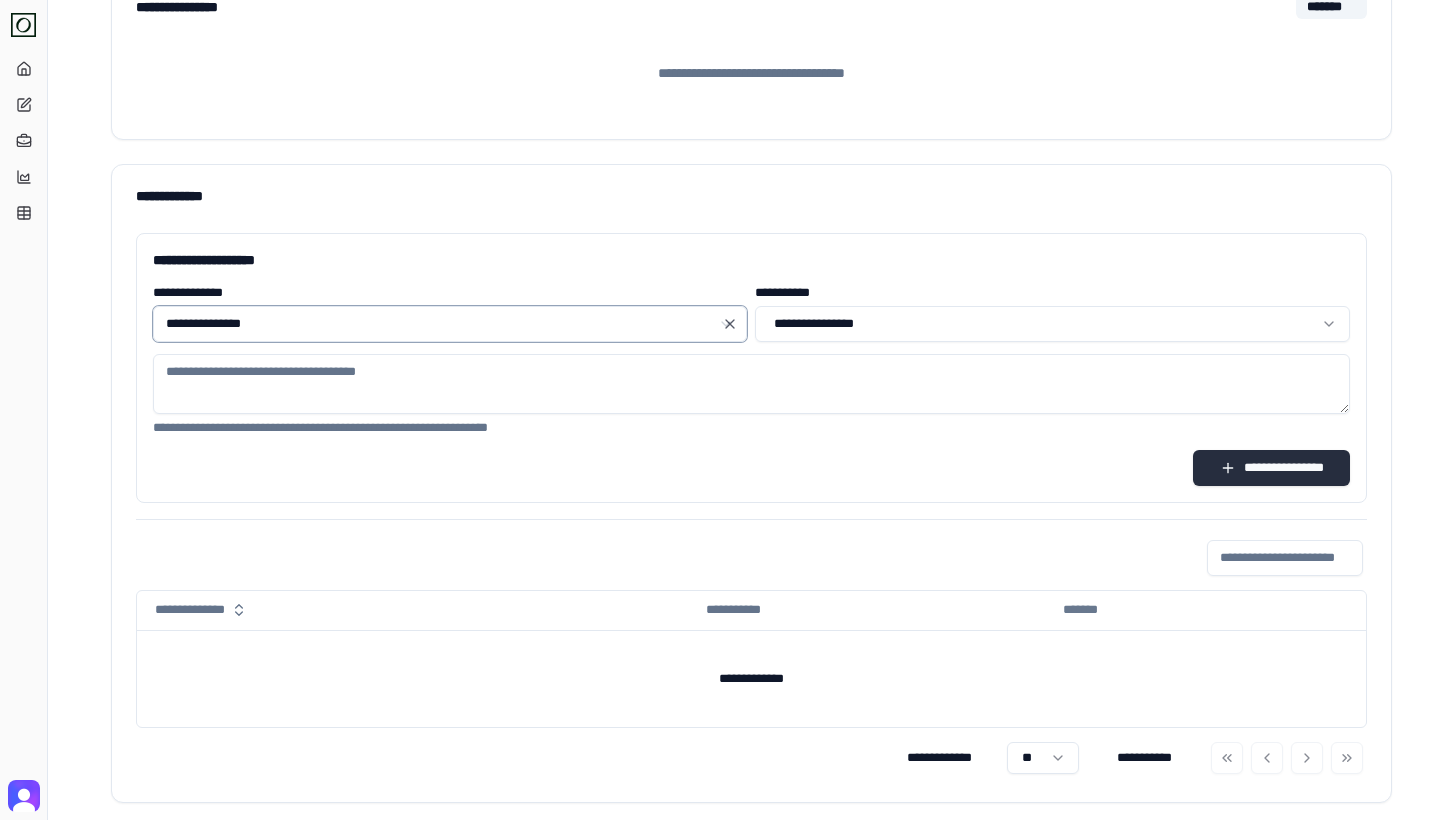 click on "**********" at bounding box center (1271, 468) 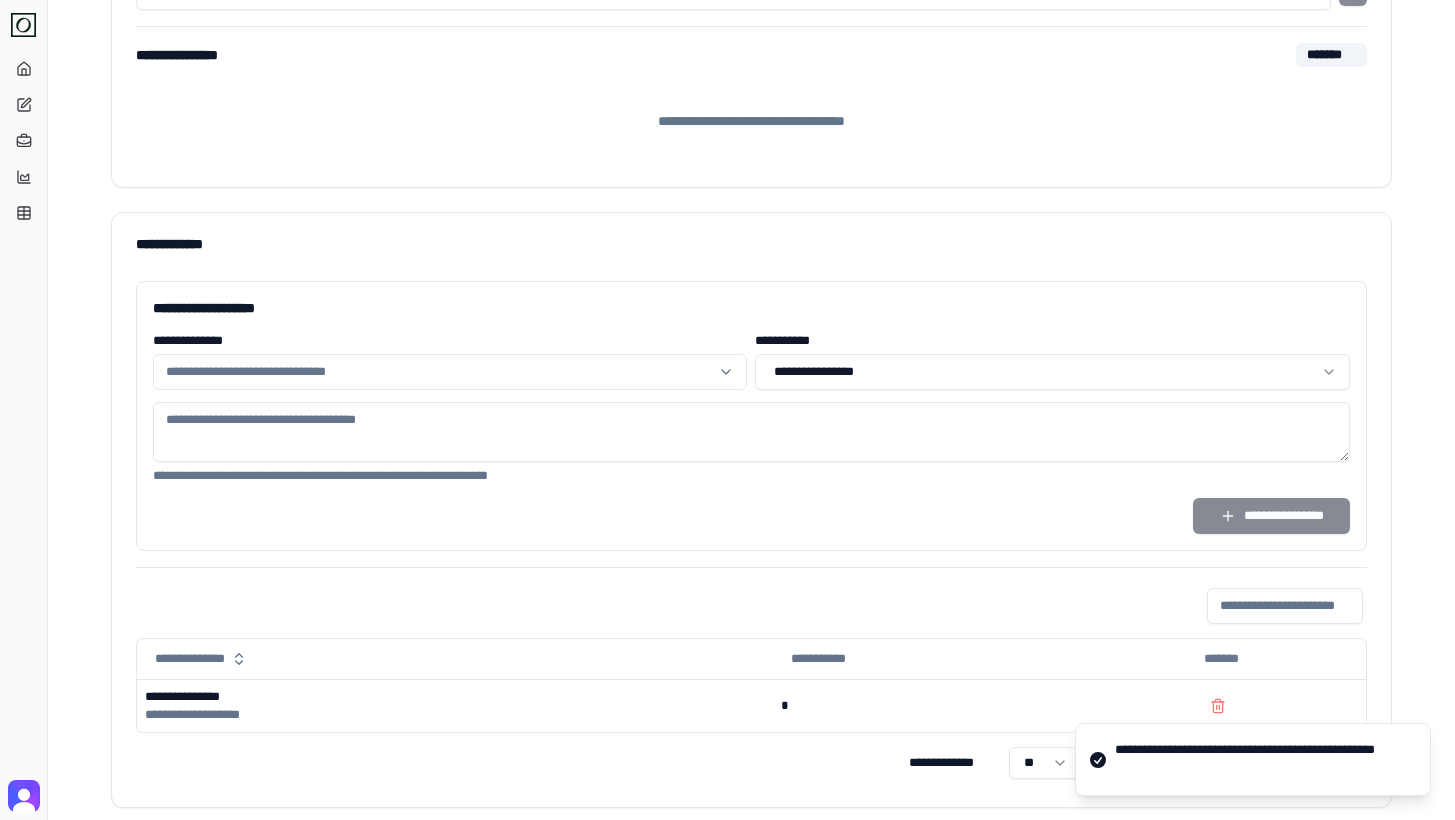 scroll, scrollTop: 619, scrollLeft: 0, axis: vertical 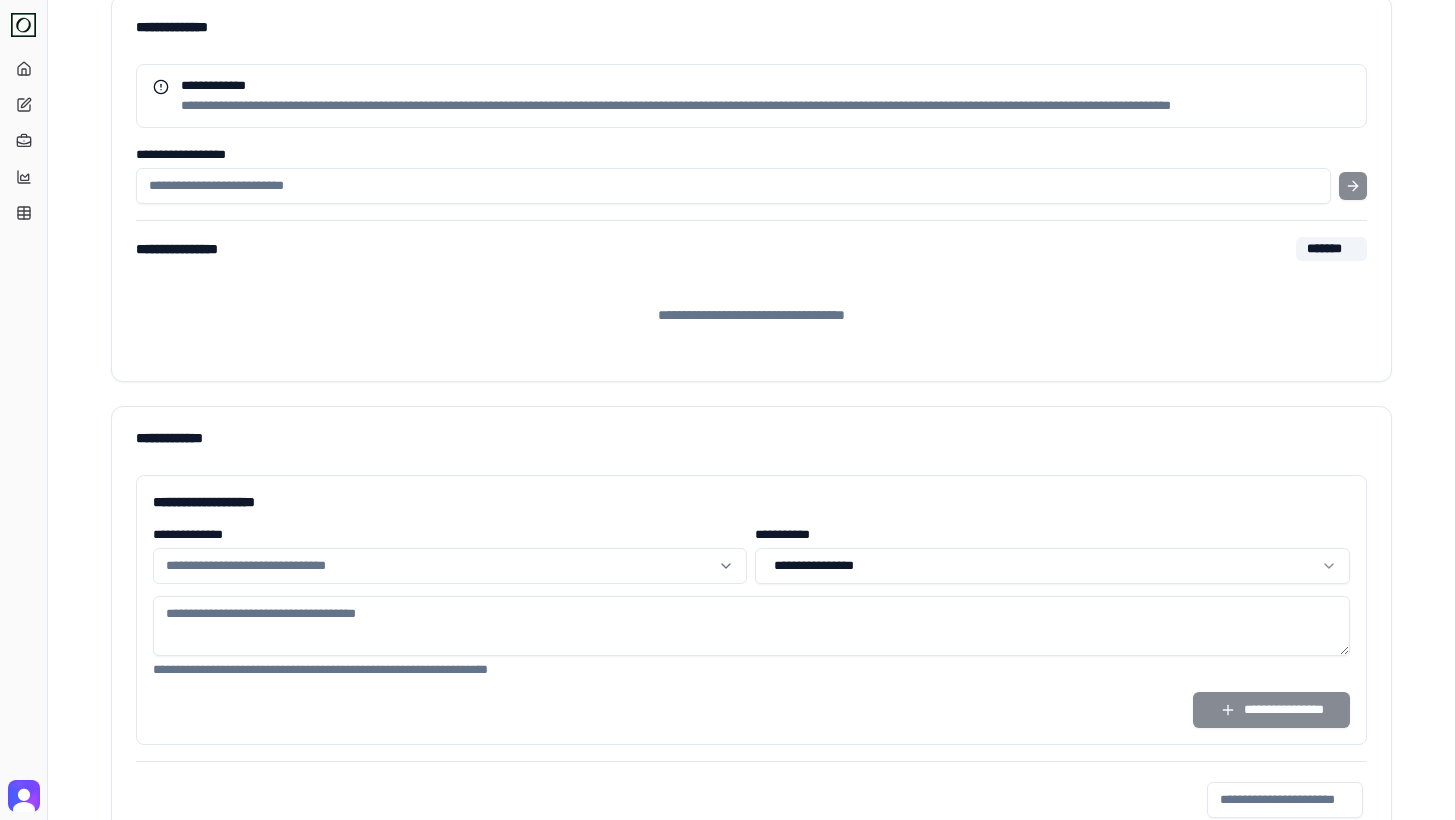 click at bounding box center (438, 566) 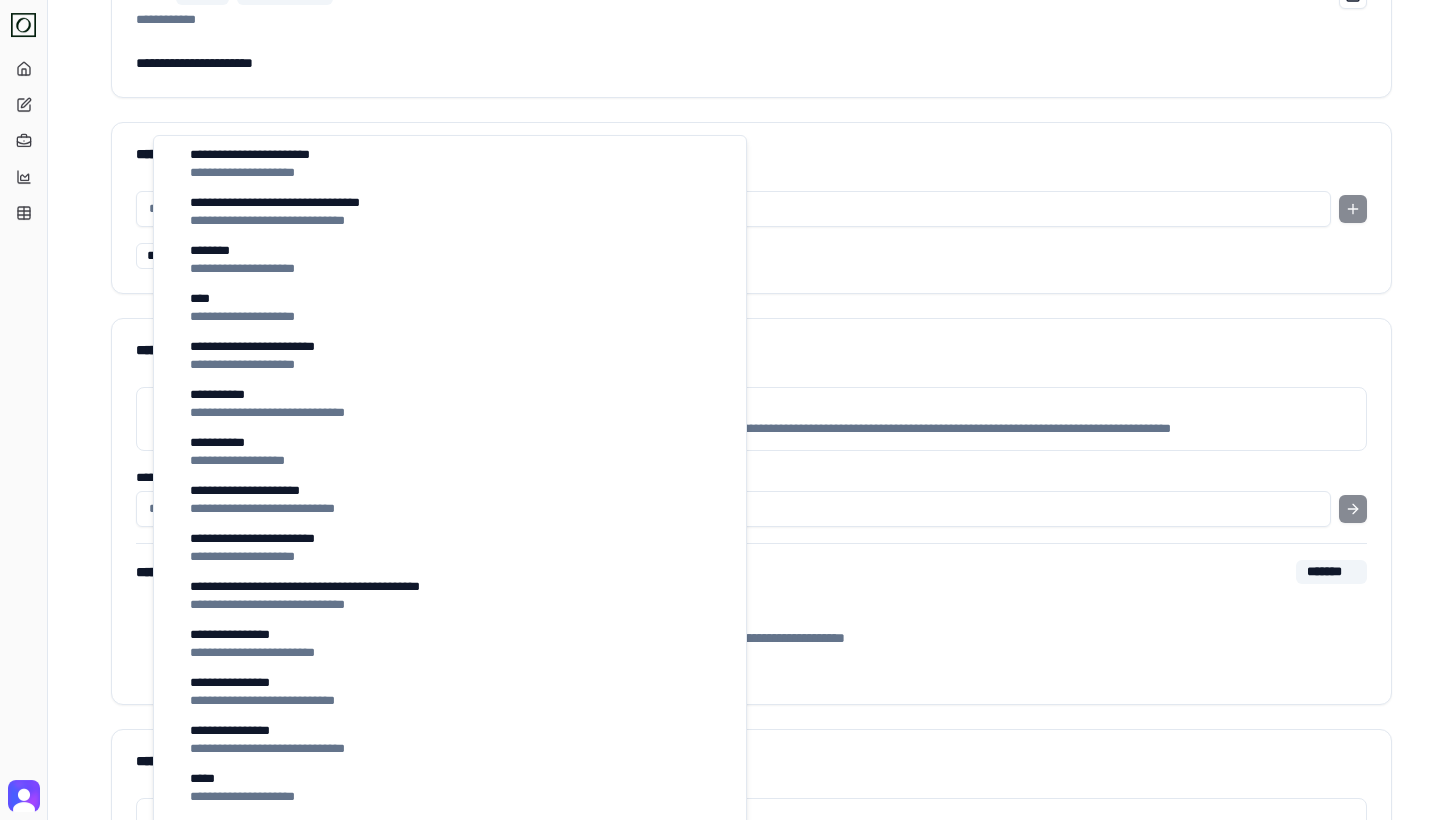 scroll, scrollTop: 63, scrollLeft: 0, axis: vertical 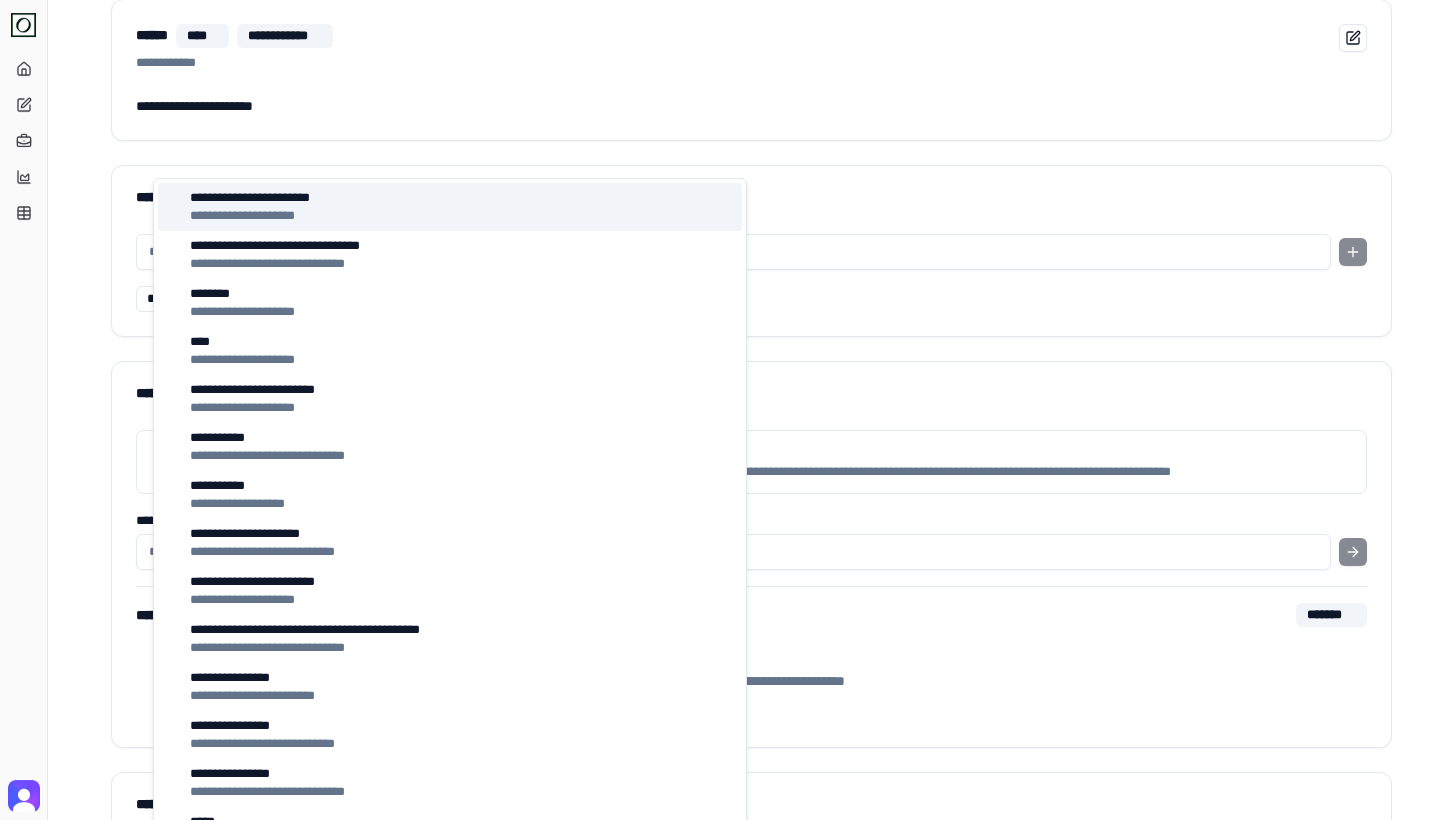 click on "**********" at bounding box center (450, 207) 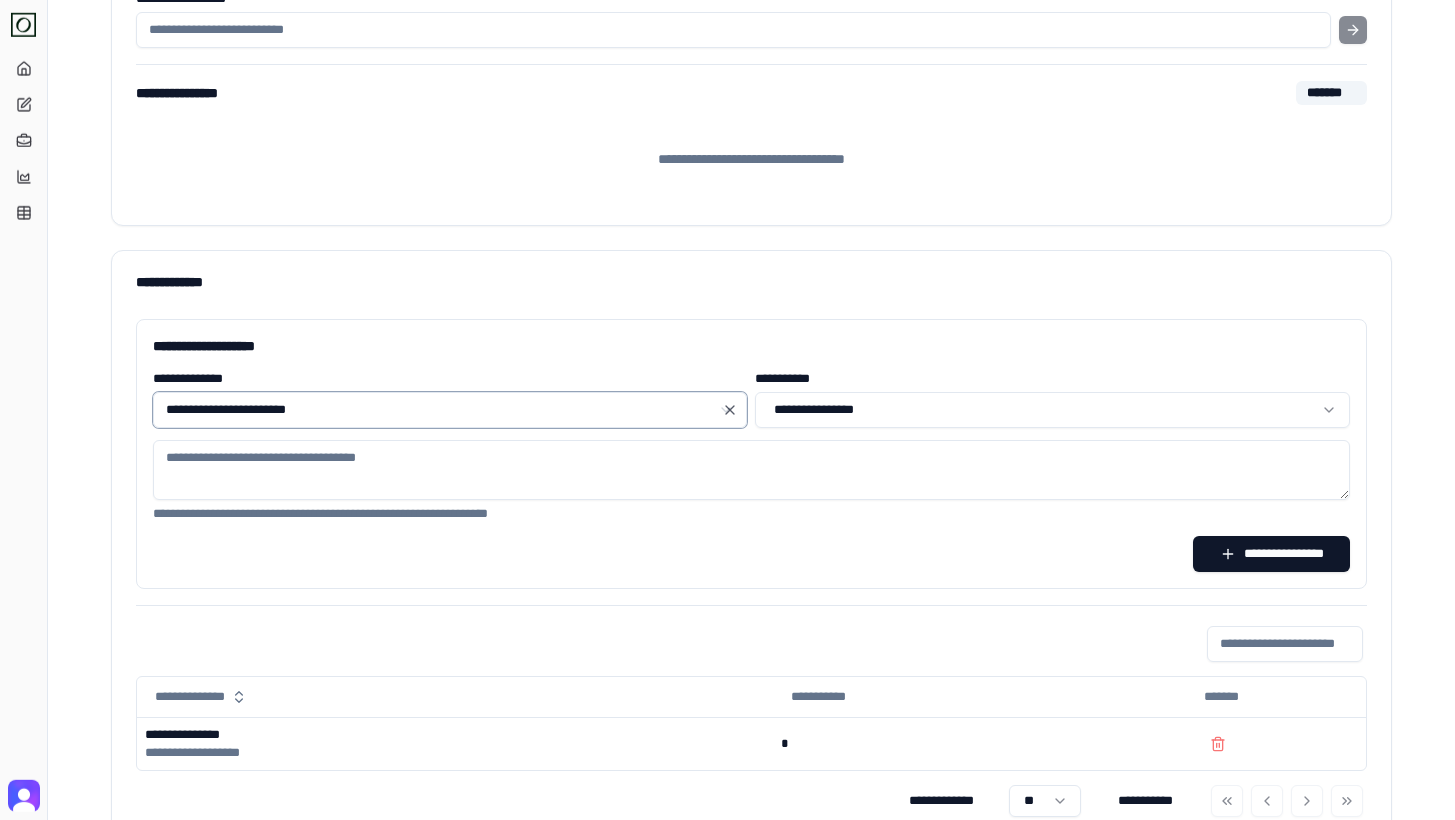 scroll, scrollTop: 629, scrollLeft: 0, axis: vertical 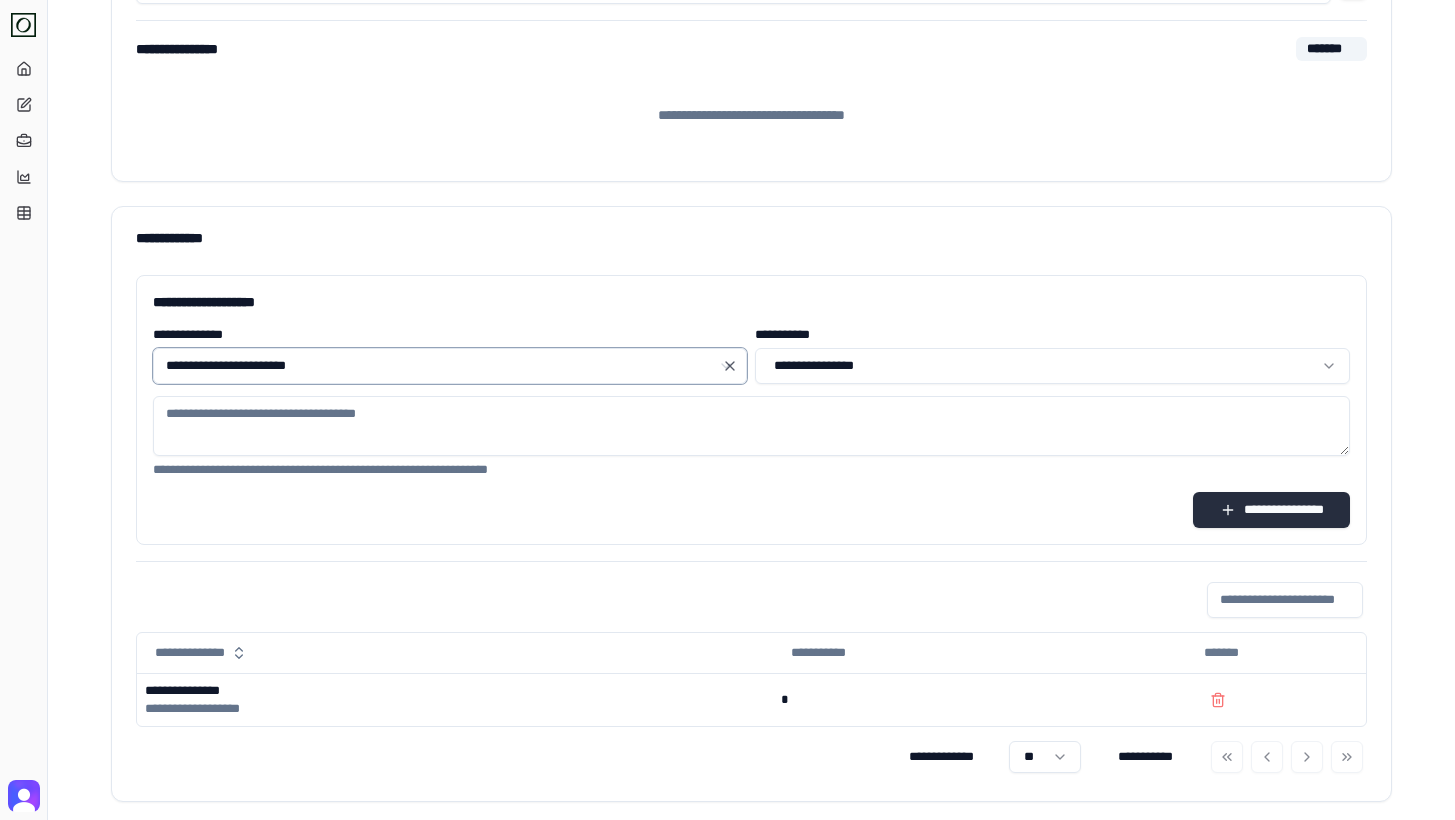 click on "**********" at bounding box center (1271, 510) 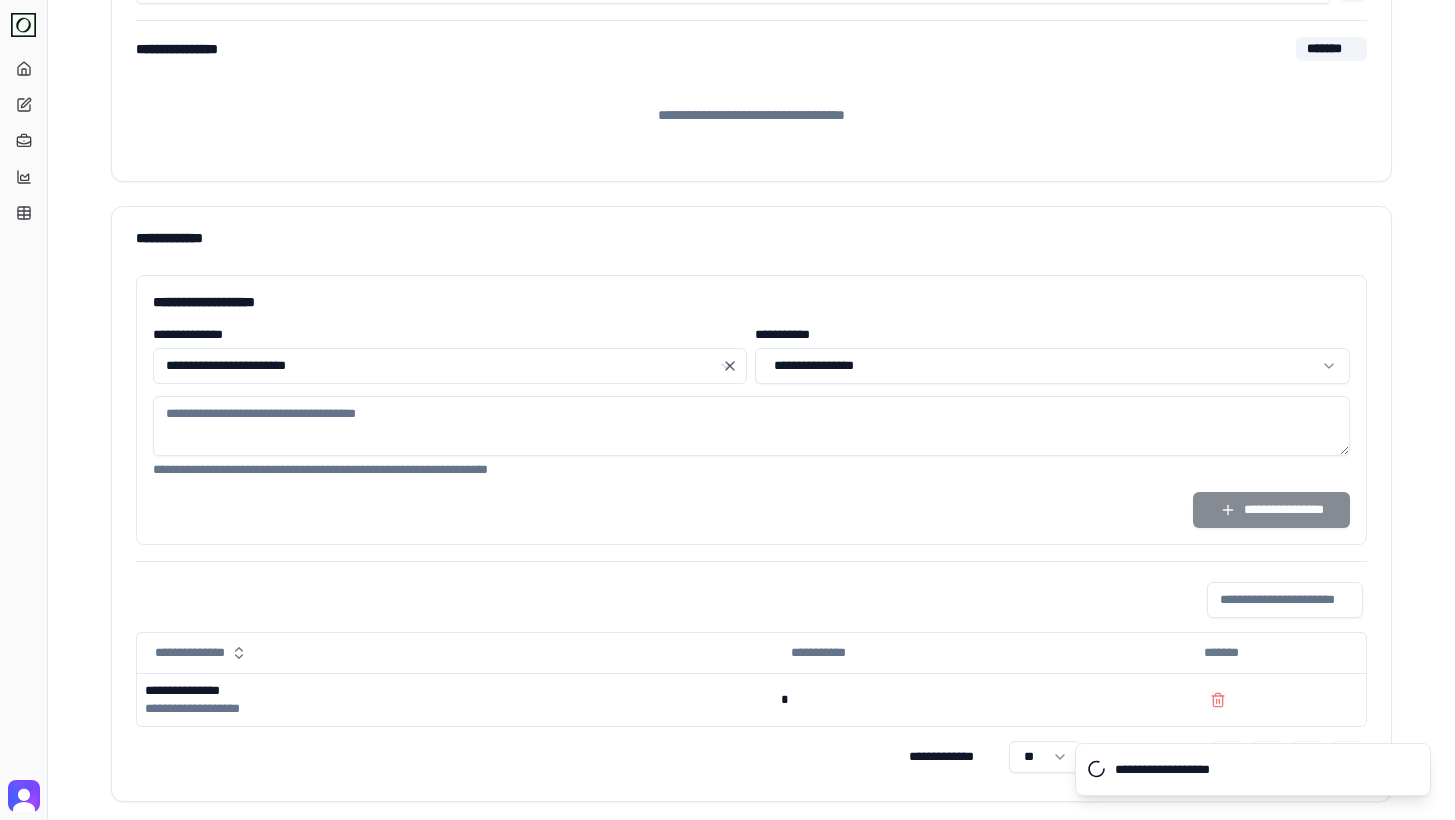 type 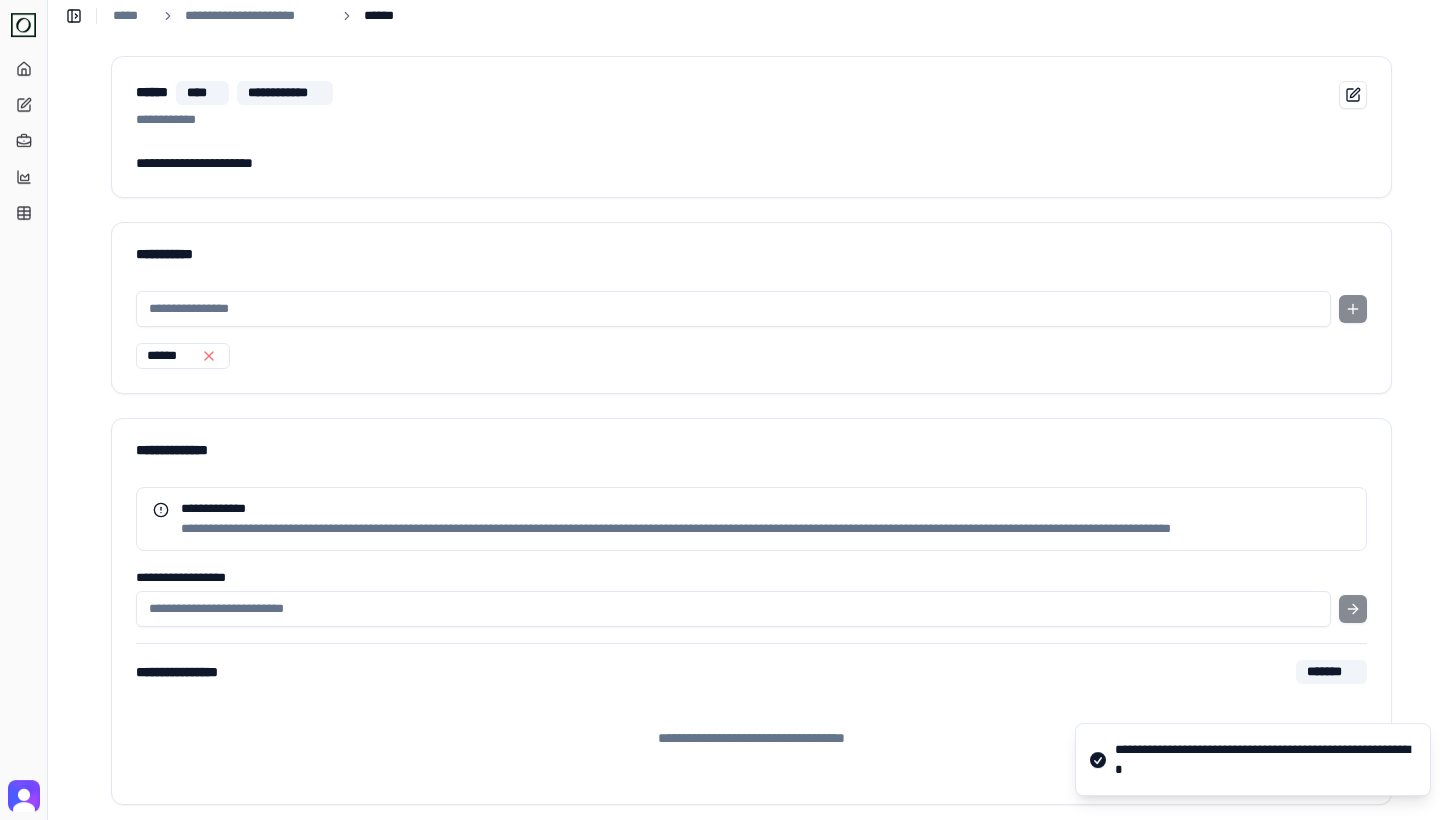 scroll, scrollTop: 0, scrollLeft: 0, axis: both 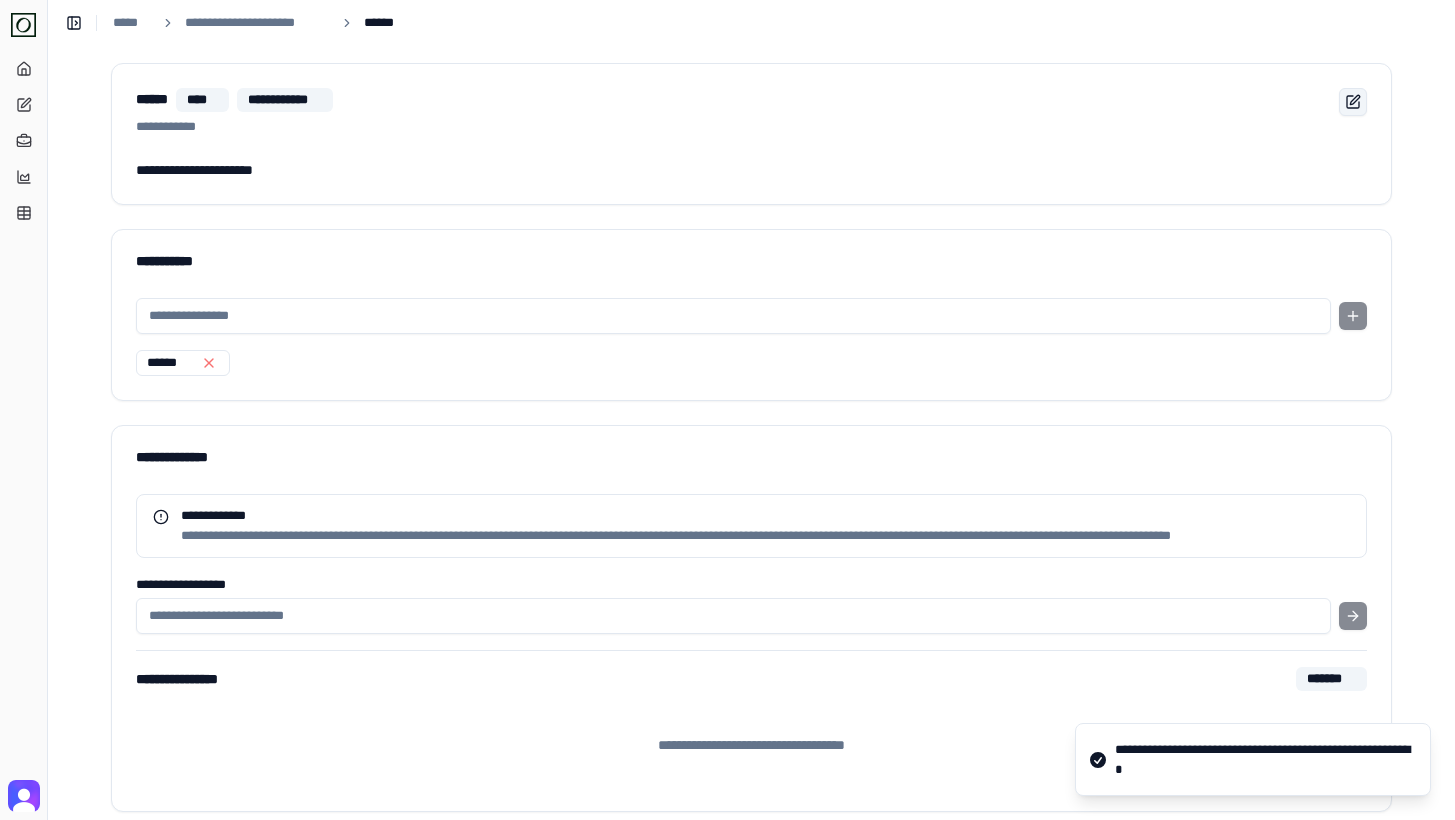 click at bounding box center (1353, 102) 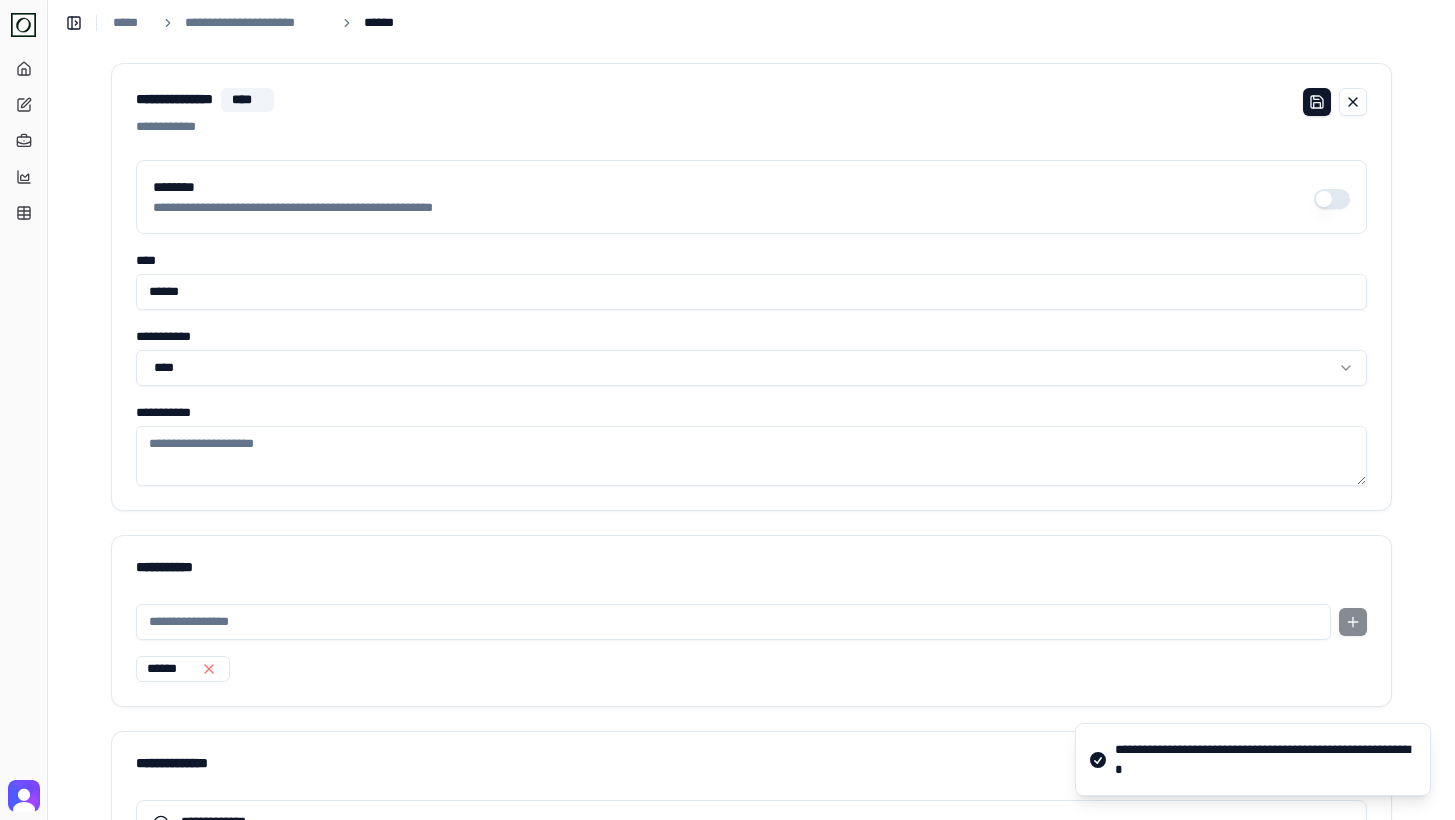 click on "********" at bounding box center (1332, 199) 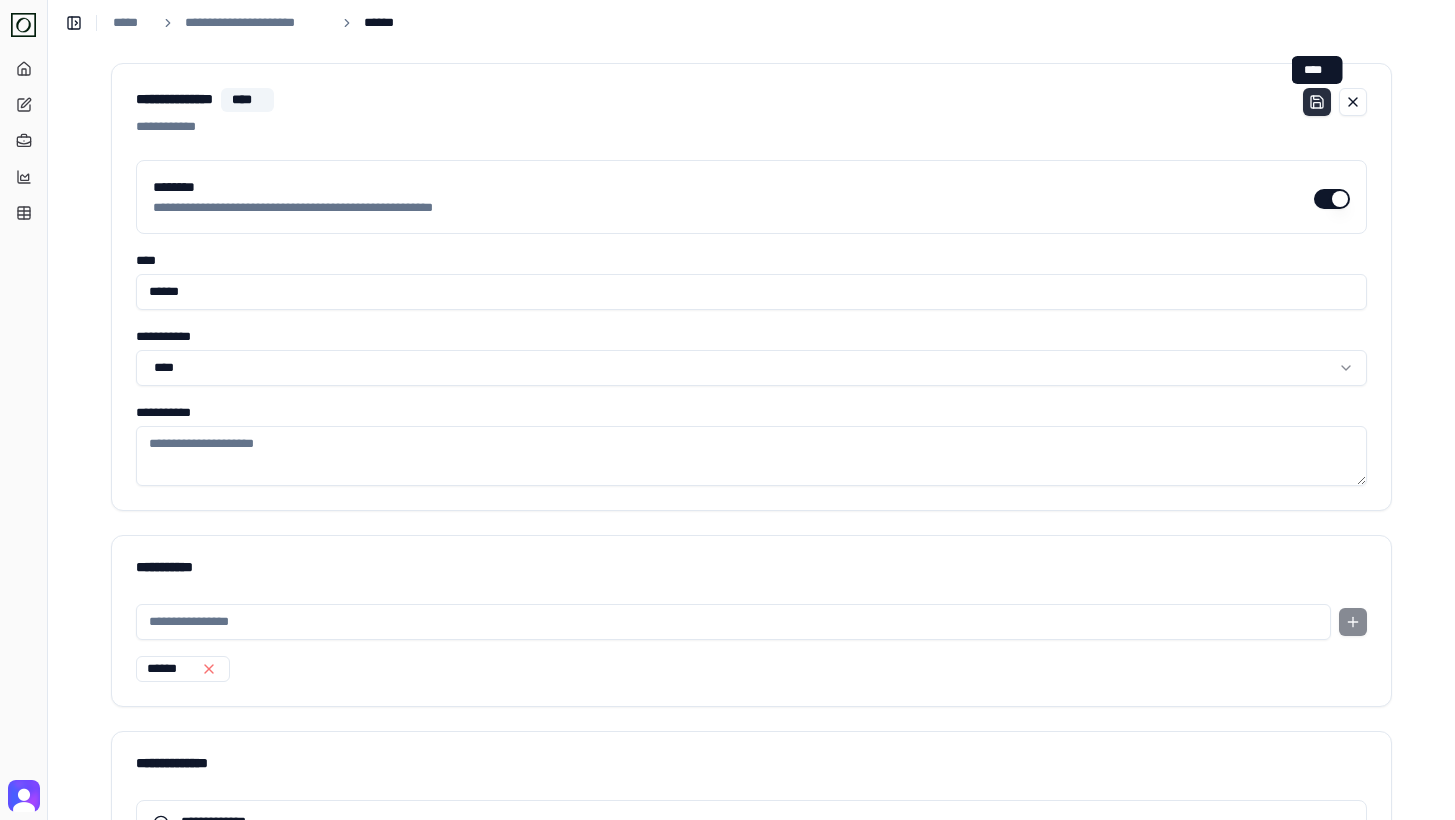 click at bounding box center [1317, 102] 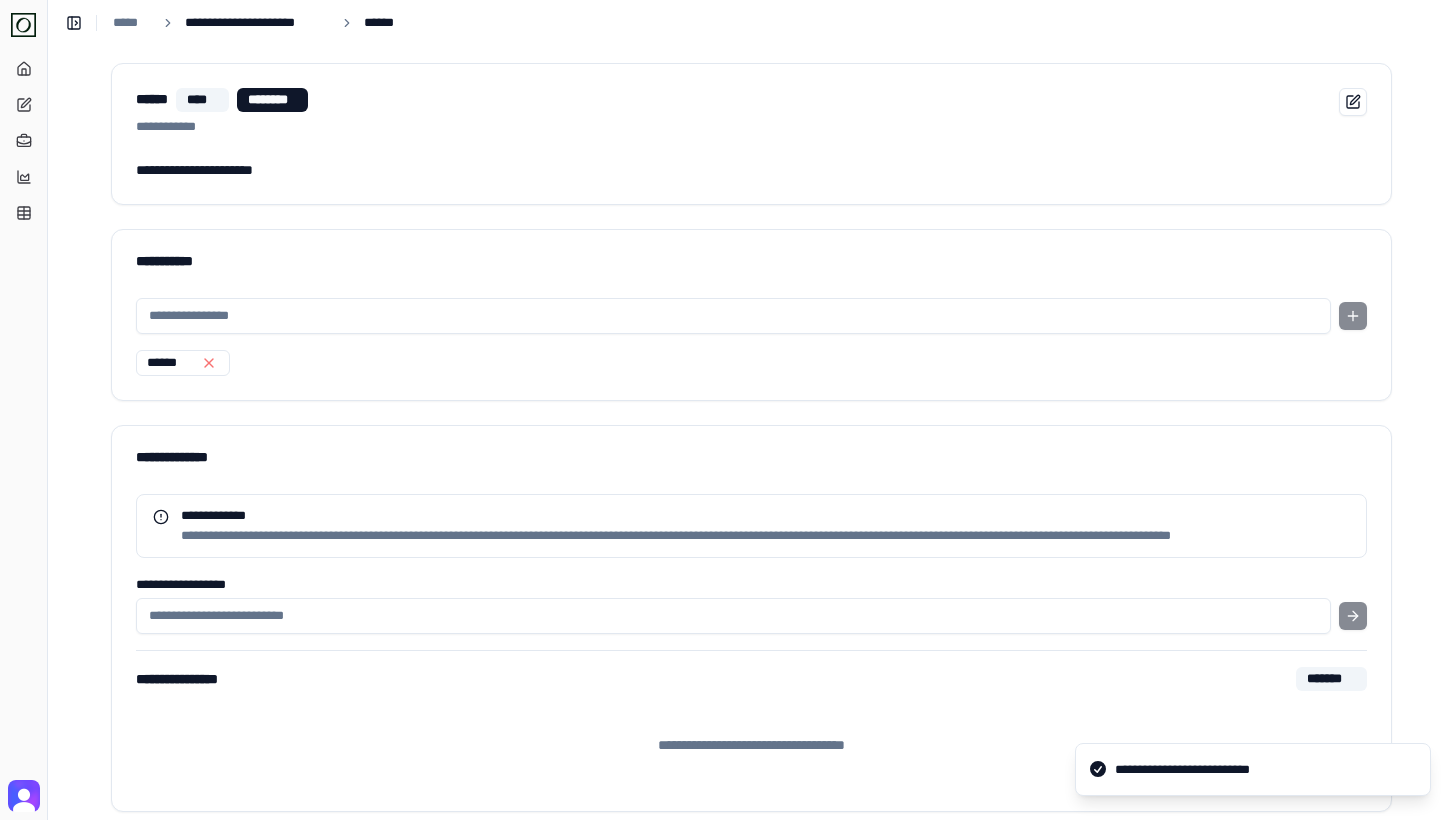 click on "**********" at bounding box center [257, 23] 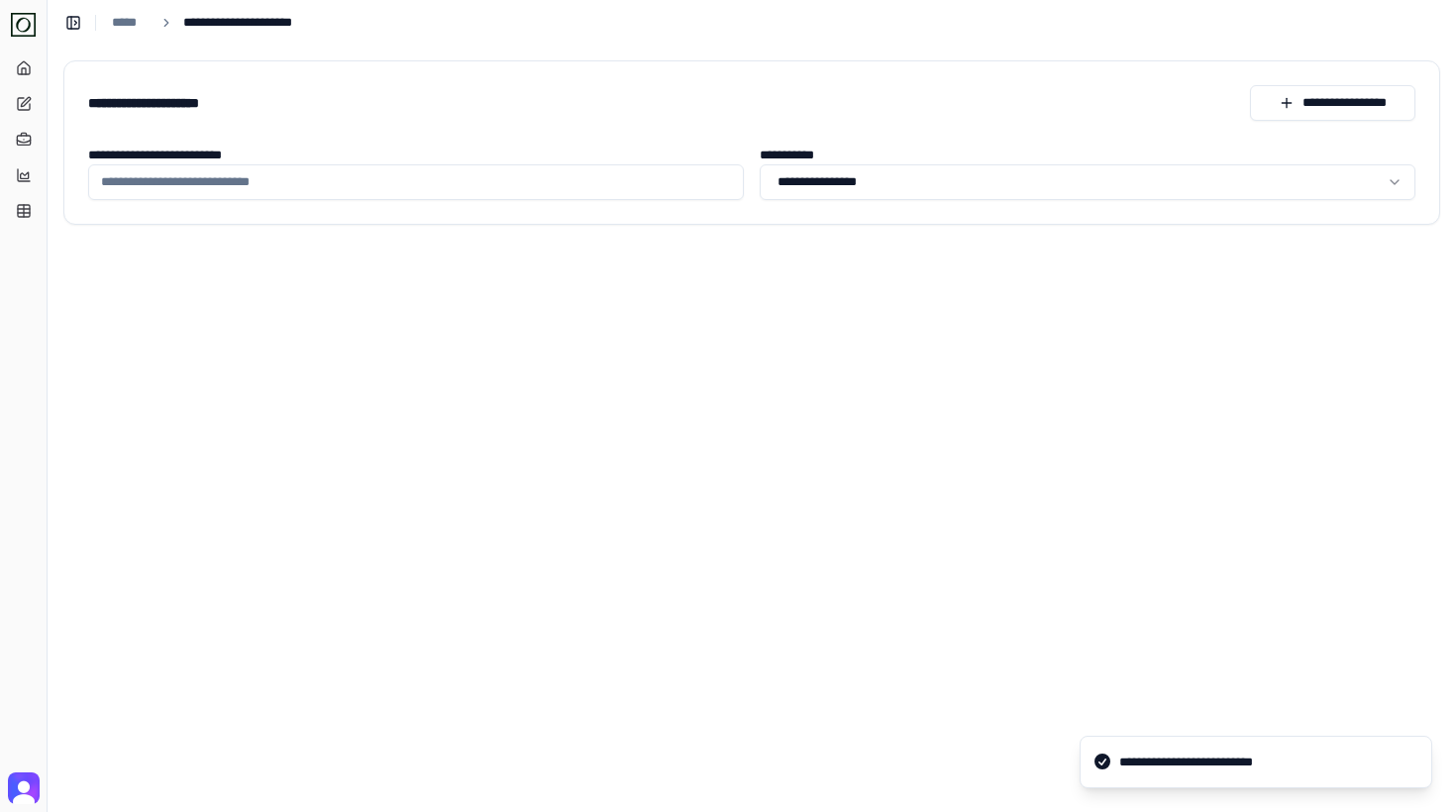 click on "**********" at bounding box center (416, 182) 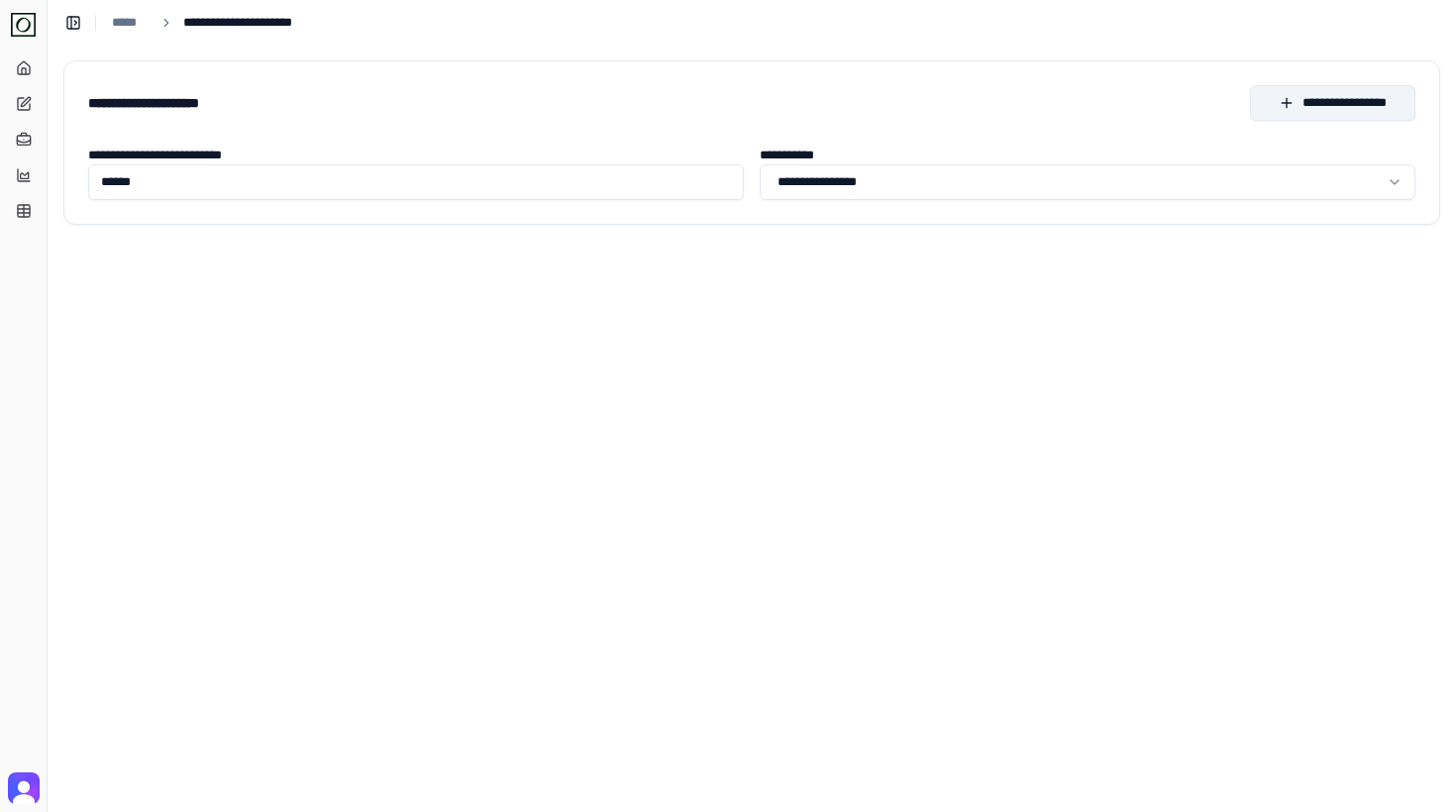 type on "******" 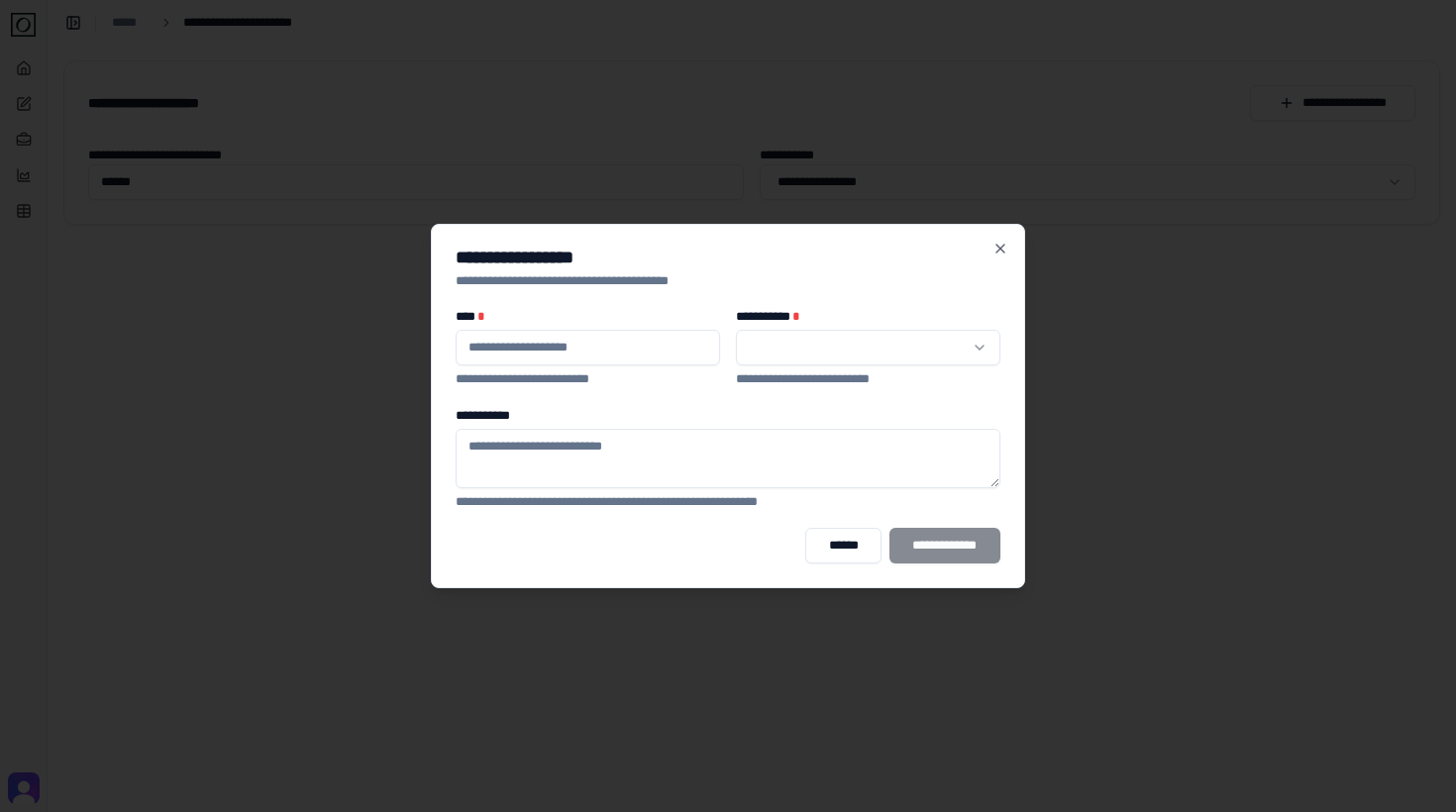 type on "******" 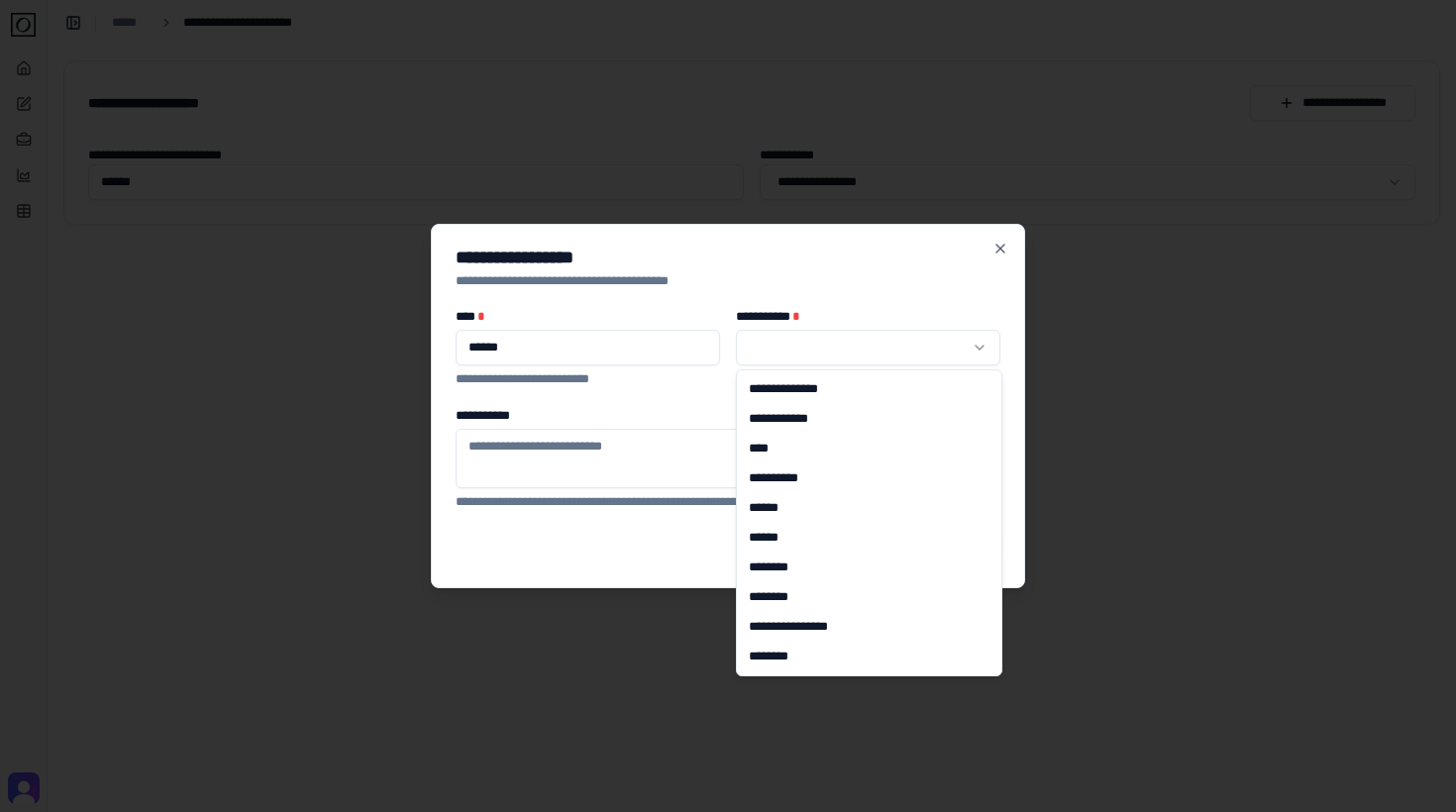 click on "**********" at bounding box center [728, 406] 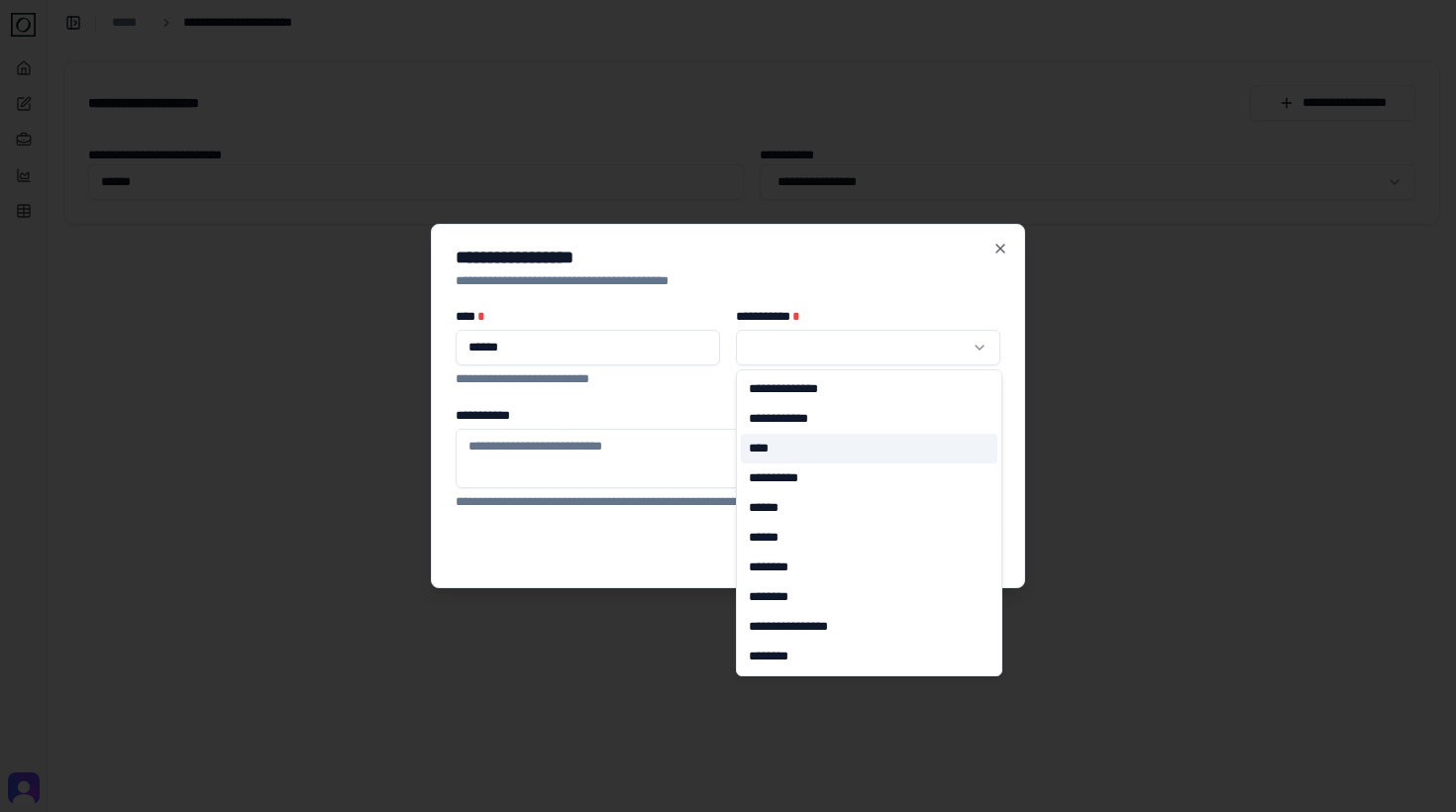 select on "*" 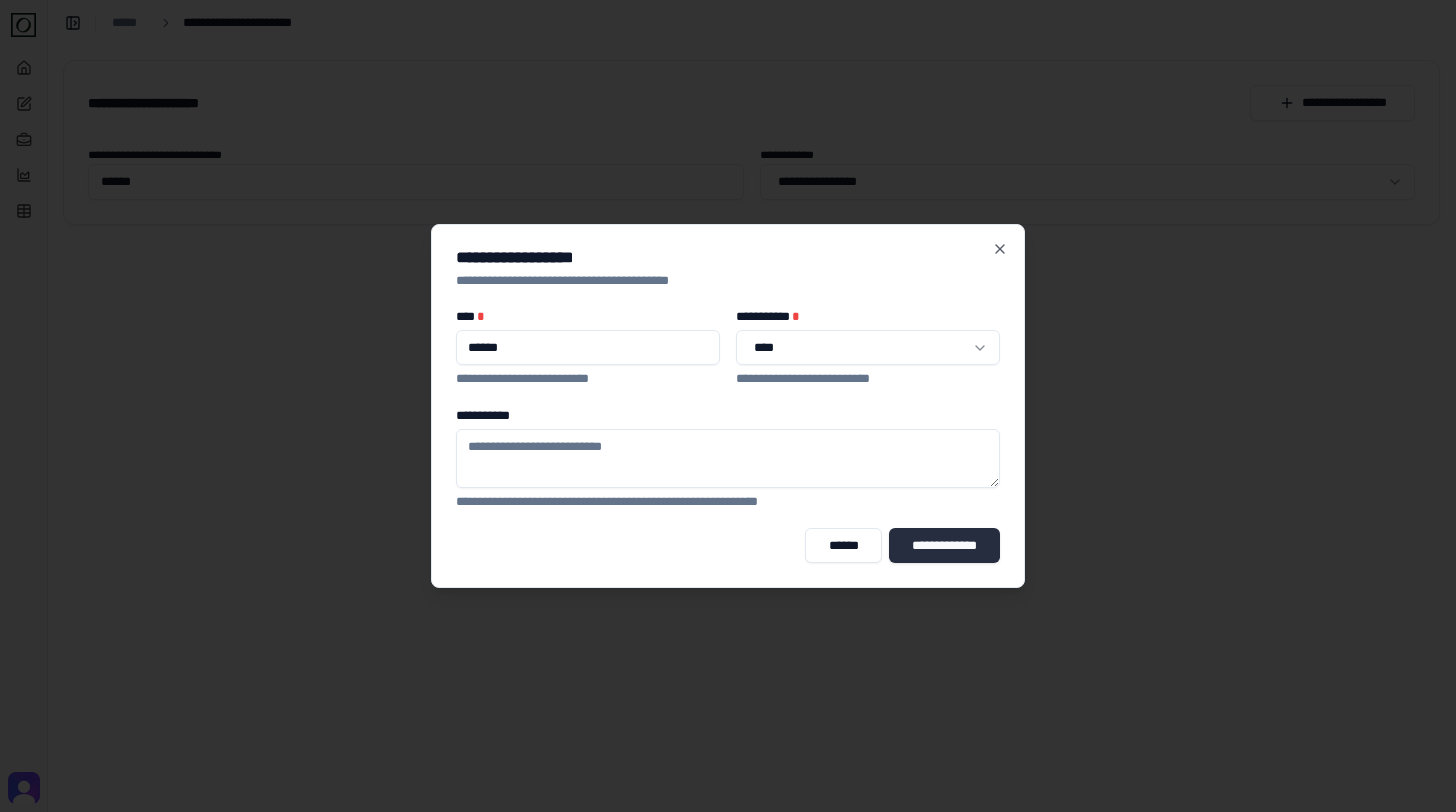 click on "**********" at bounding box center (945, 546) 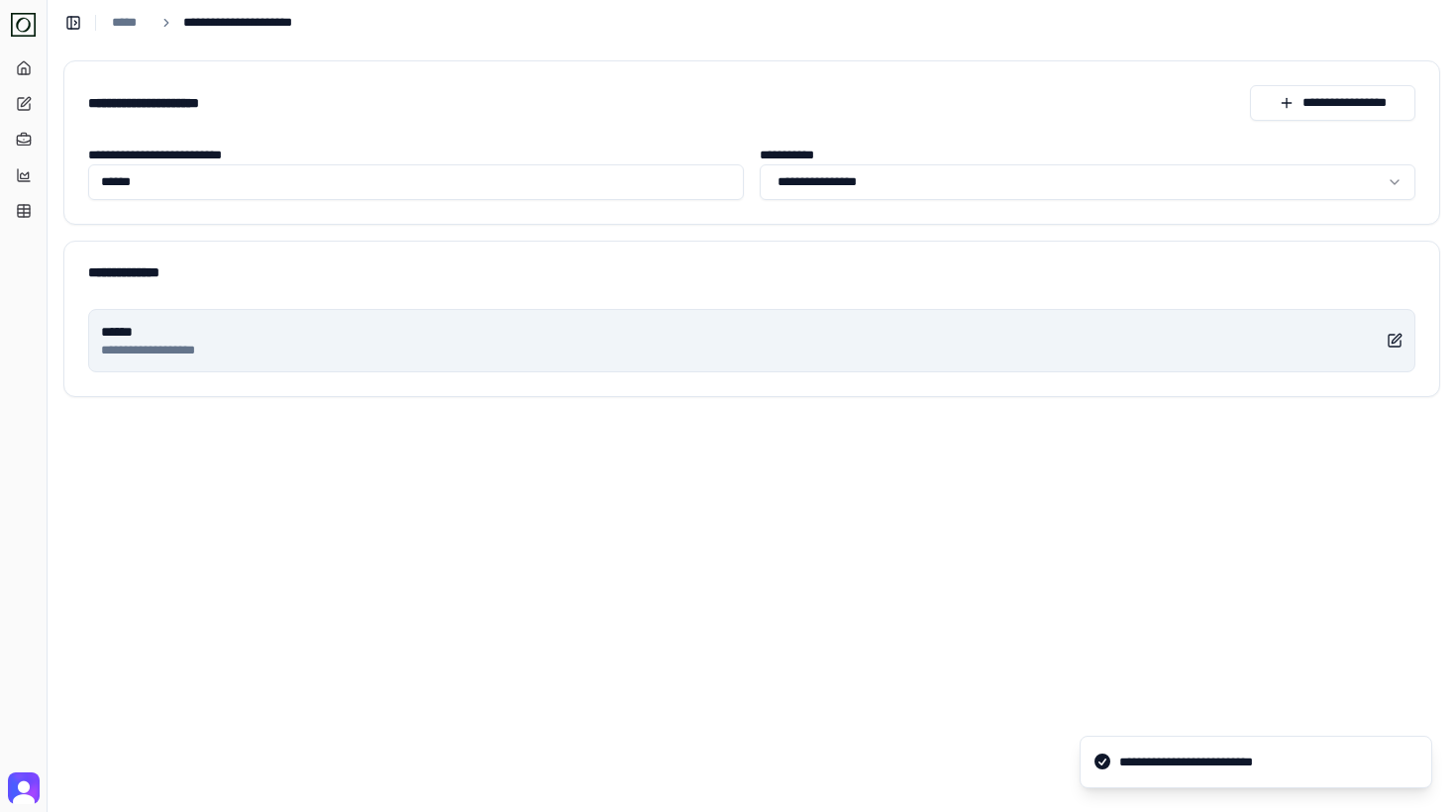 click on "******" at bounding box center (160, 332) 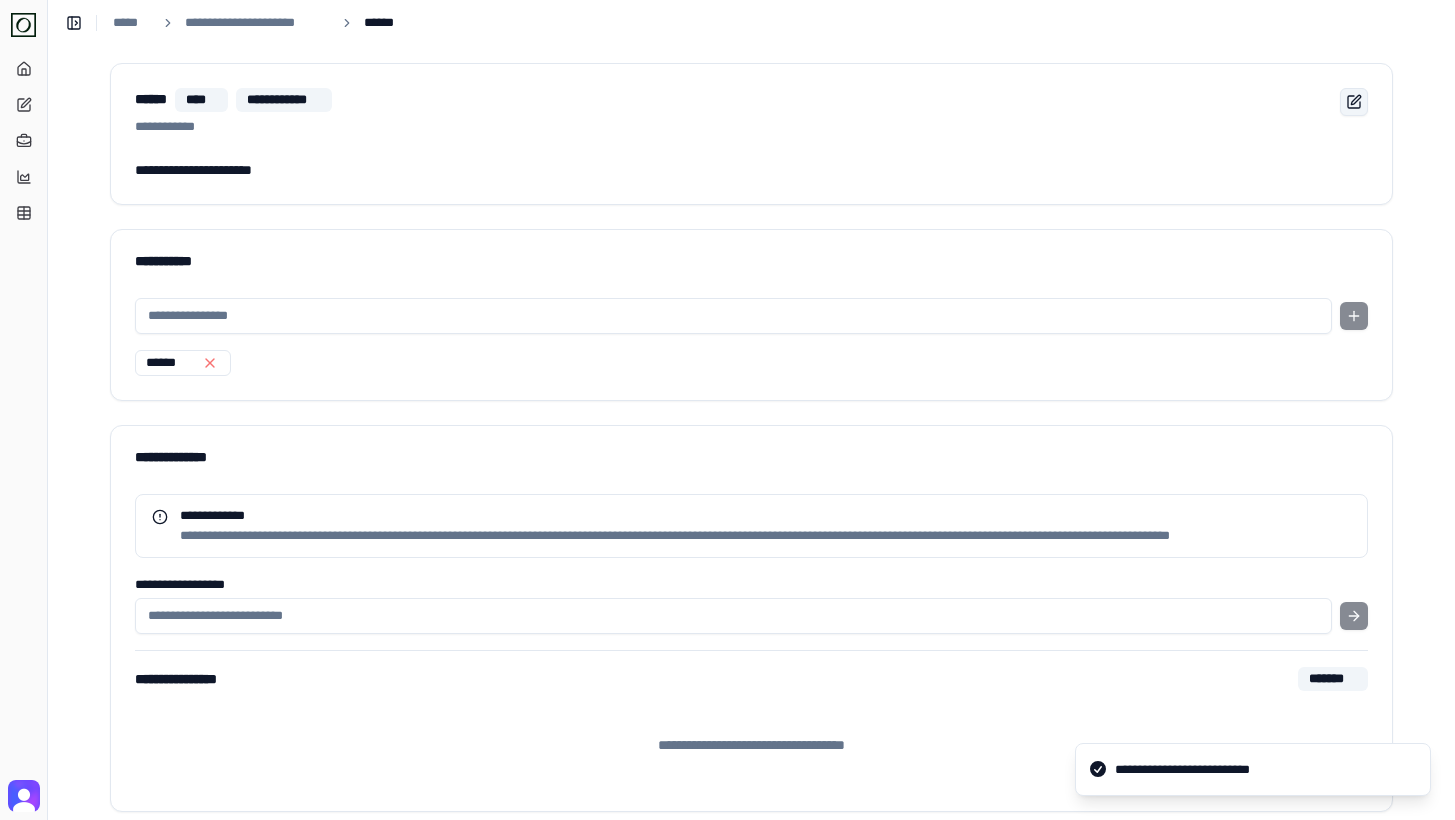 click at bounding box center (1354, 102) 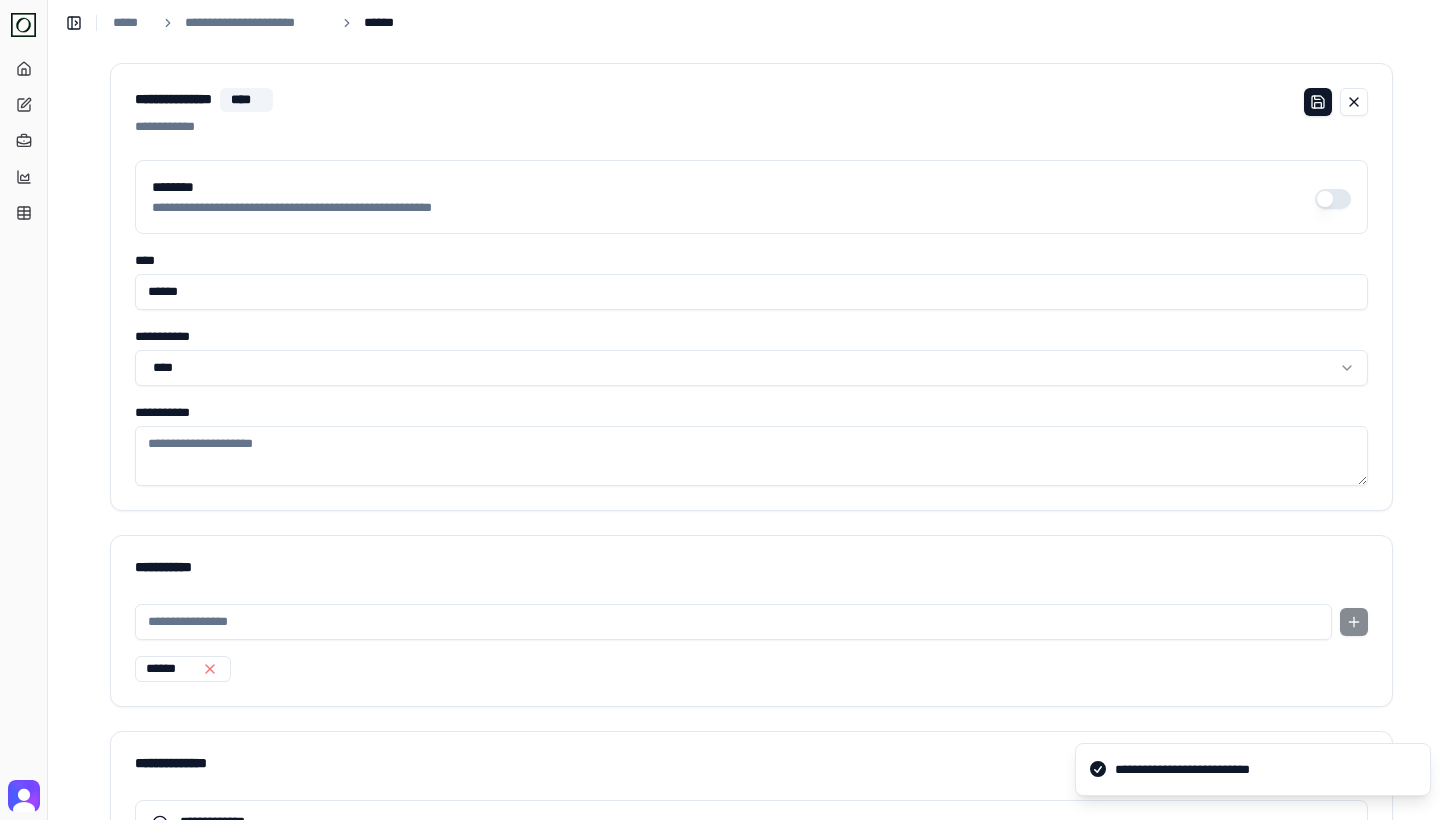 click on "**********" at bounding box center [751, 197] 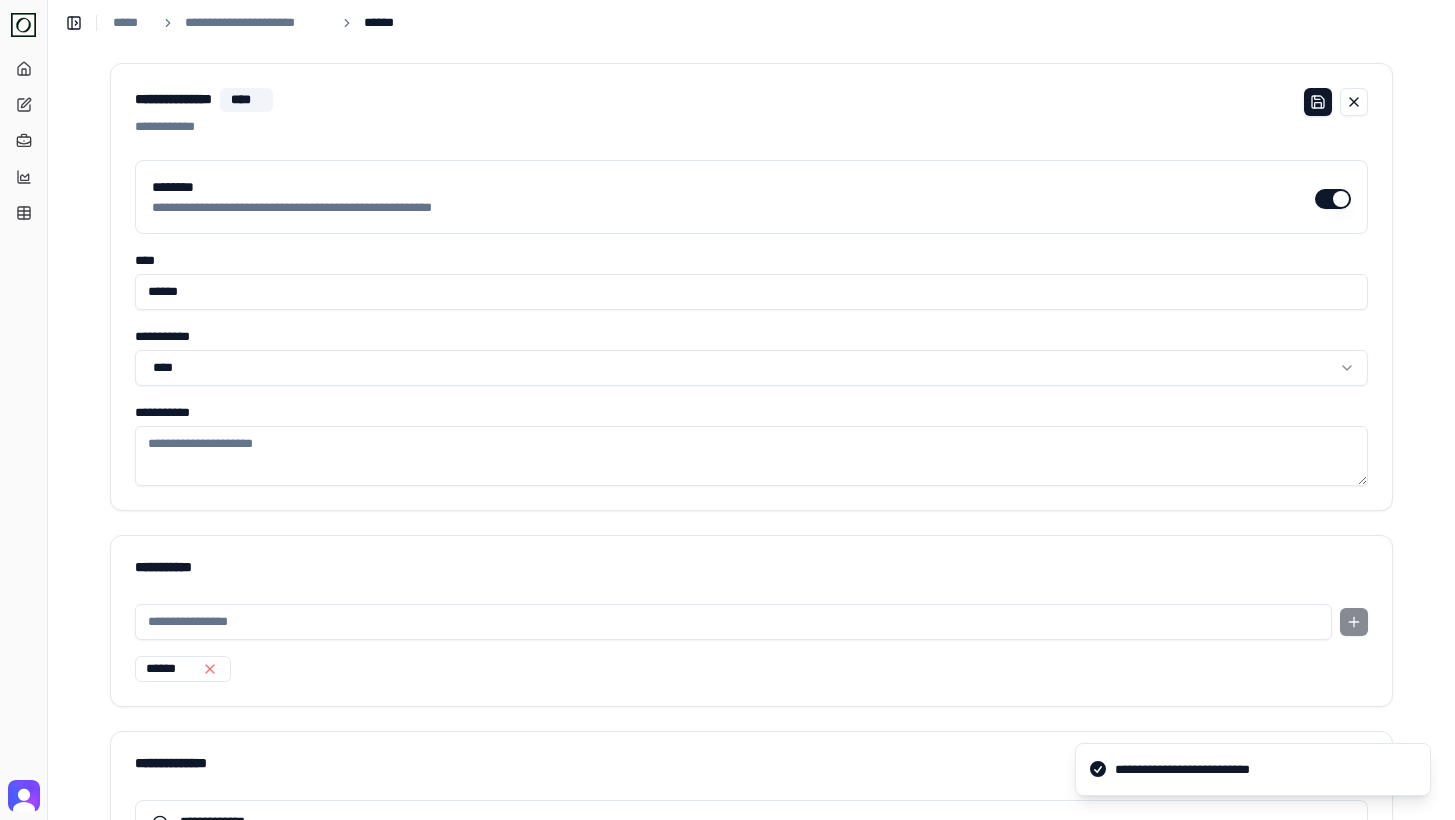 click on "******** ****** **** *** ********" at bounding box center (751, 112) 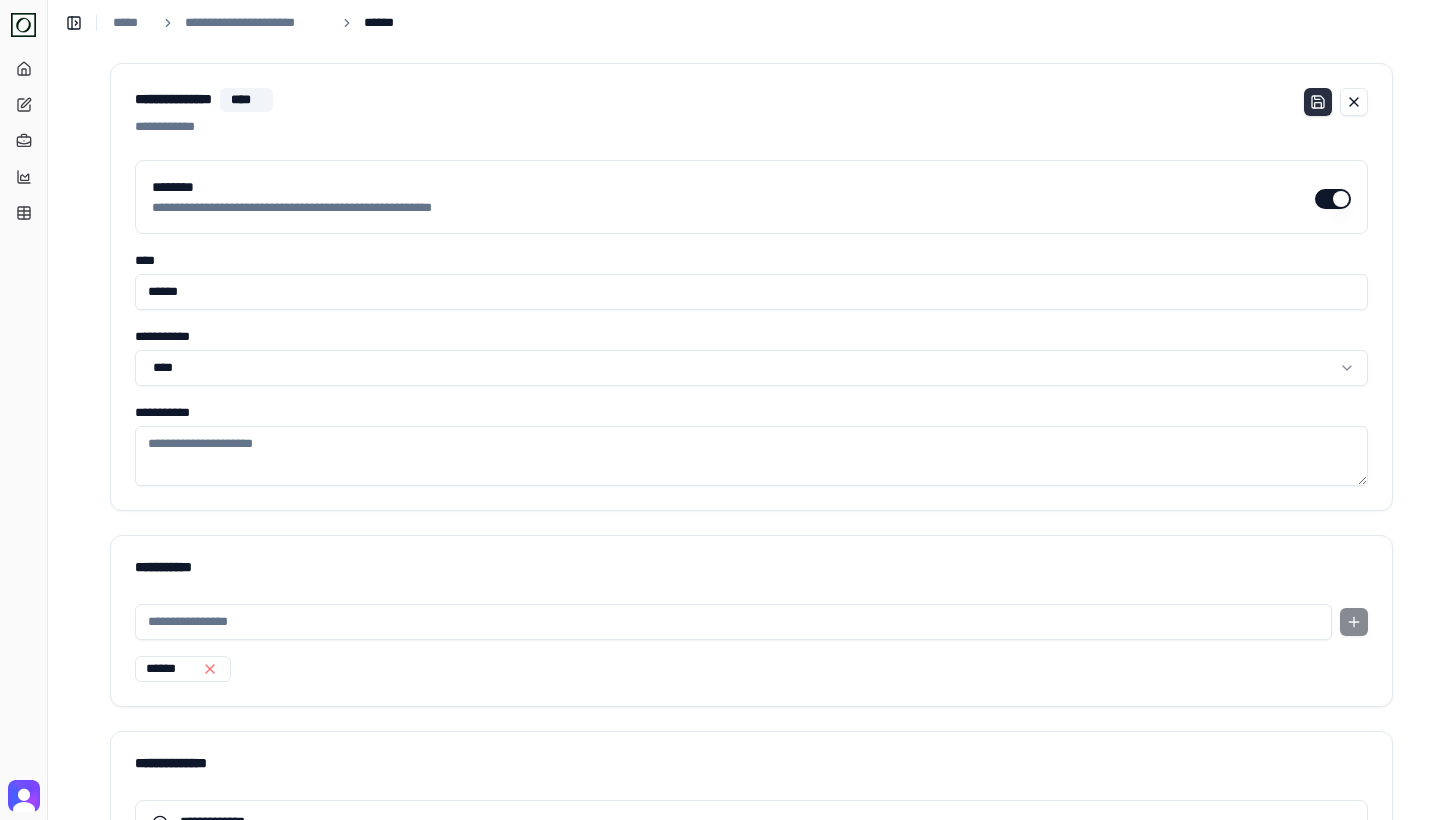 click at bounding box center [1318, 102] 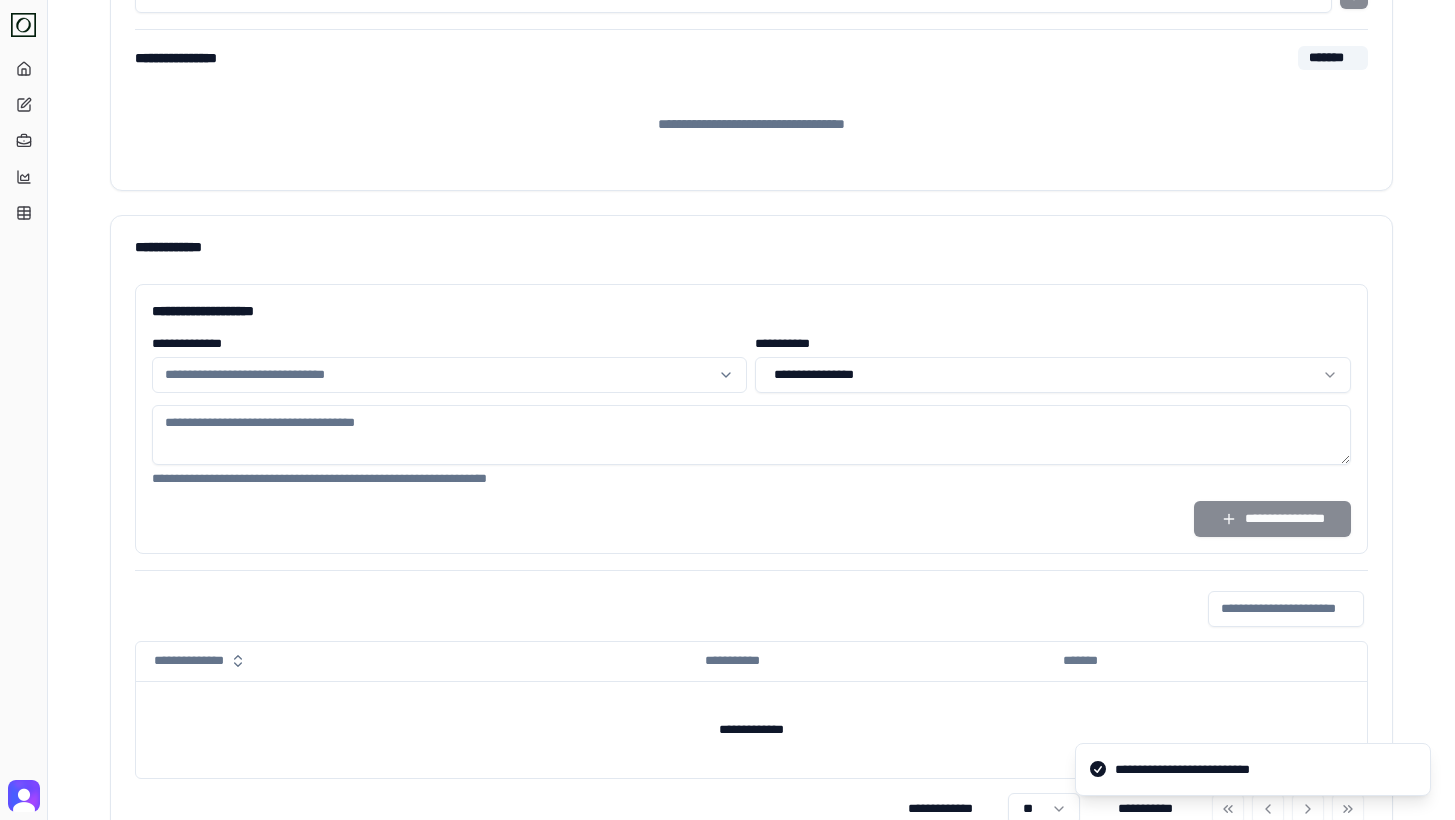 scroll, scrollTop: 672, scrollLeft: 0, axis: vertical 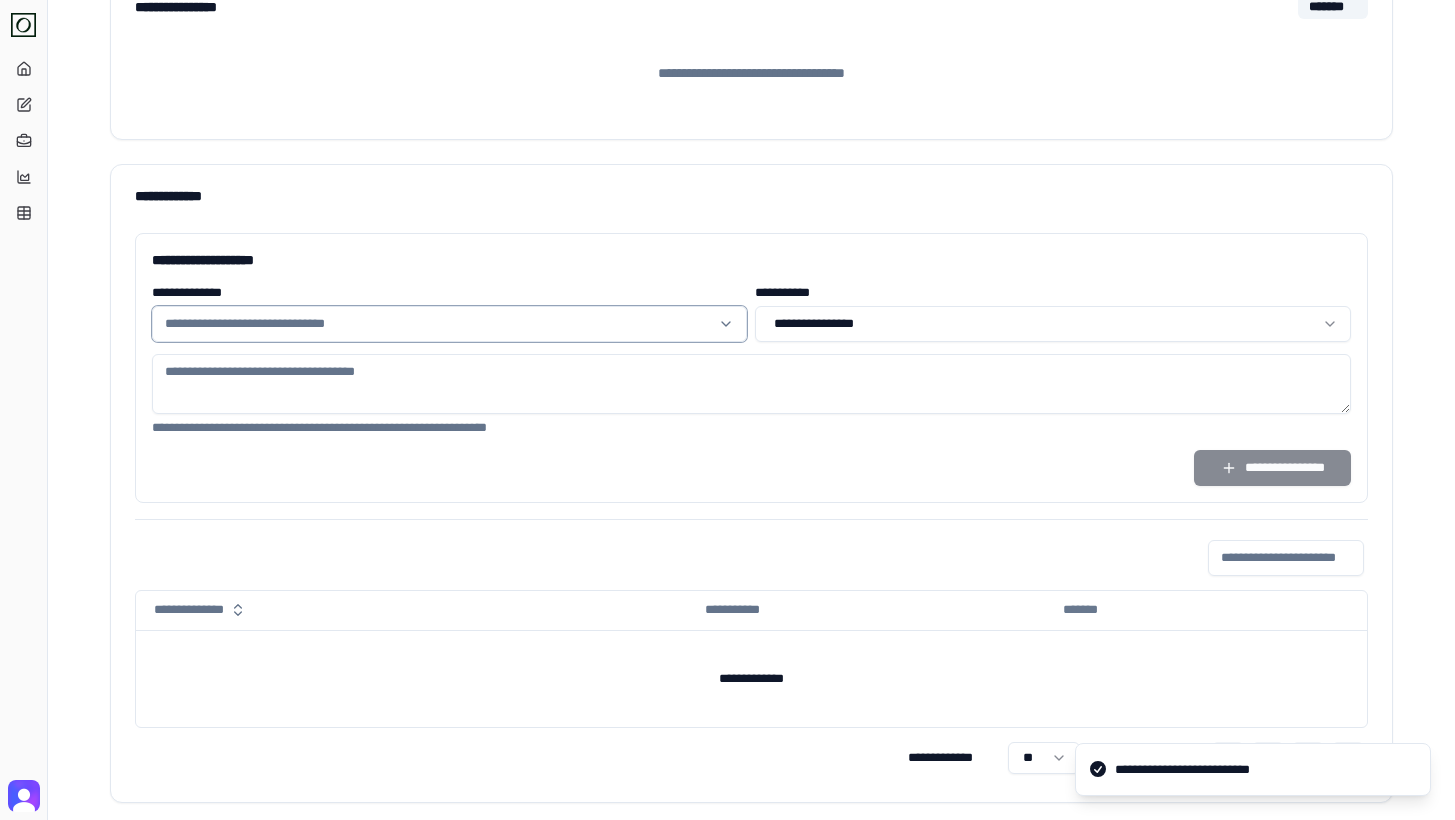 click at bounding box center [438, 324] 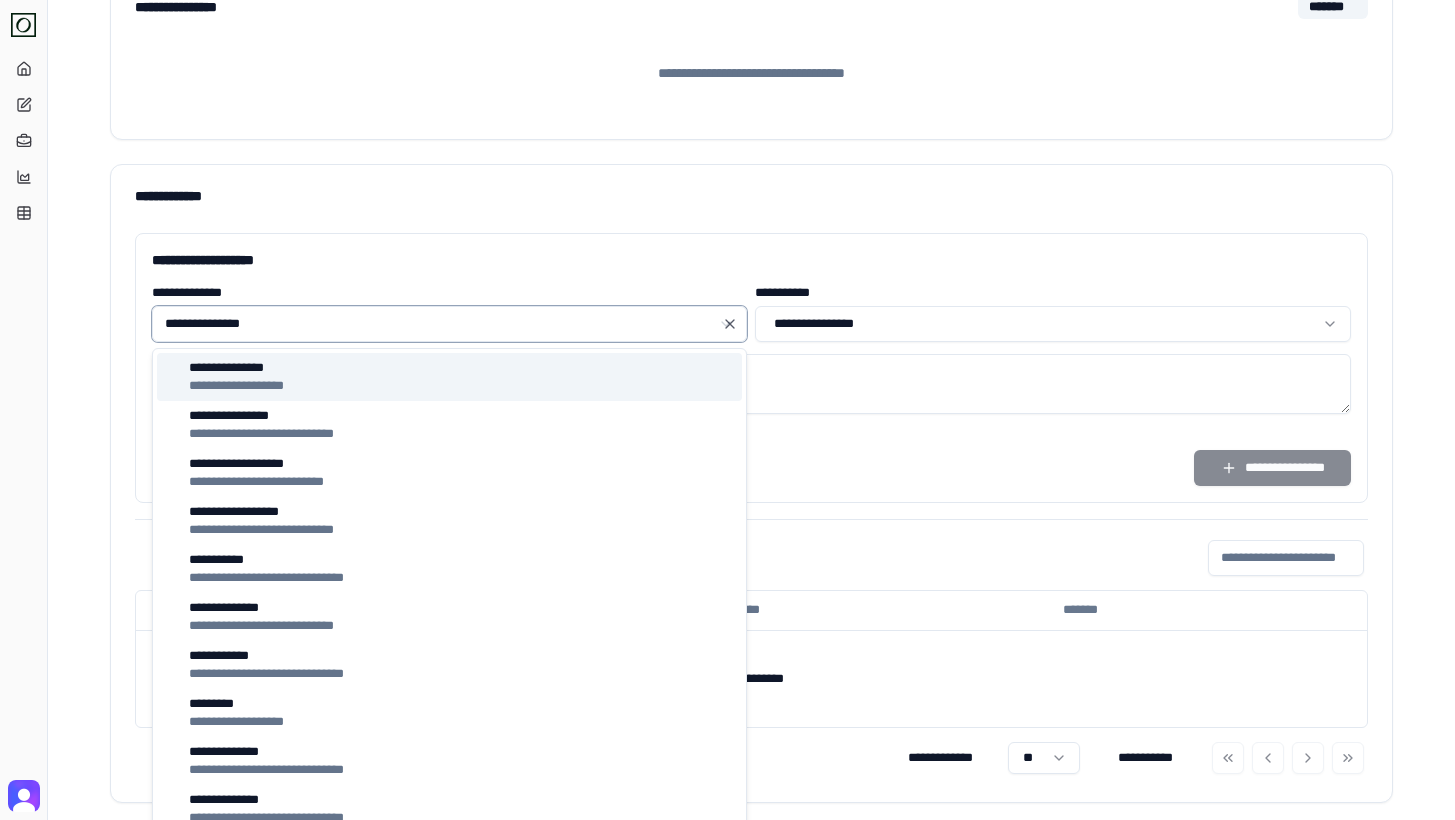 click on "**********" at bounding box center [251, 368] 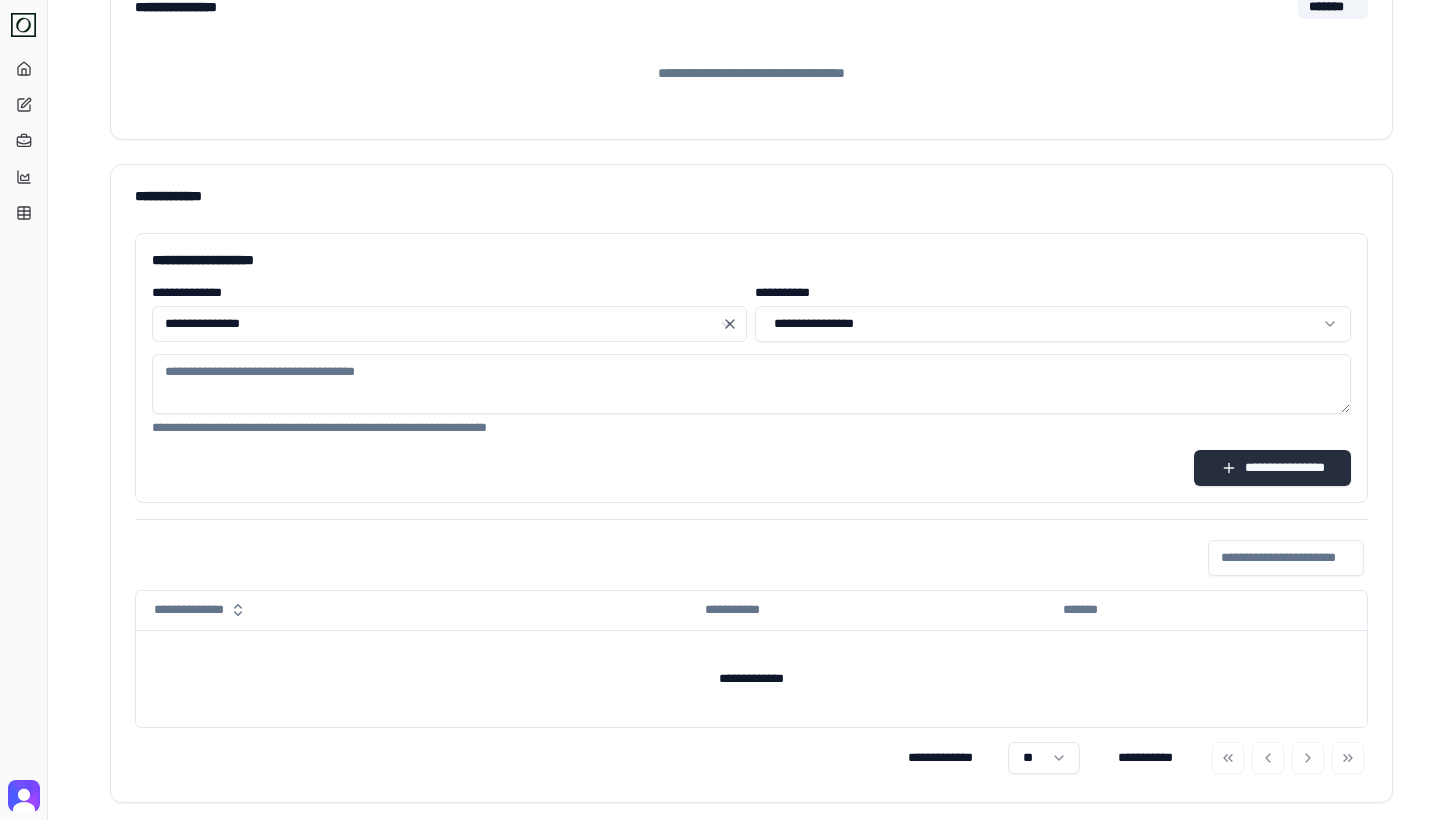 click on "**********" at bounding box center (1272, 468) 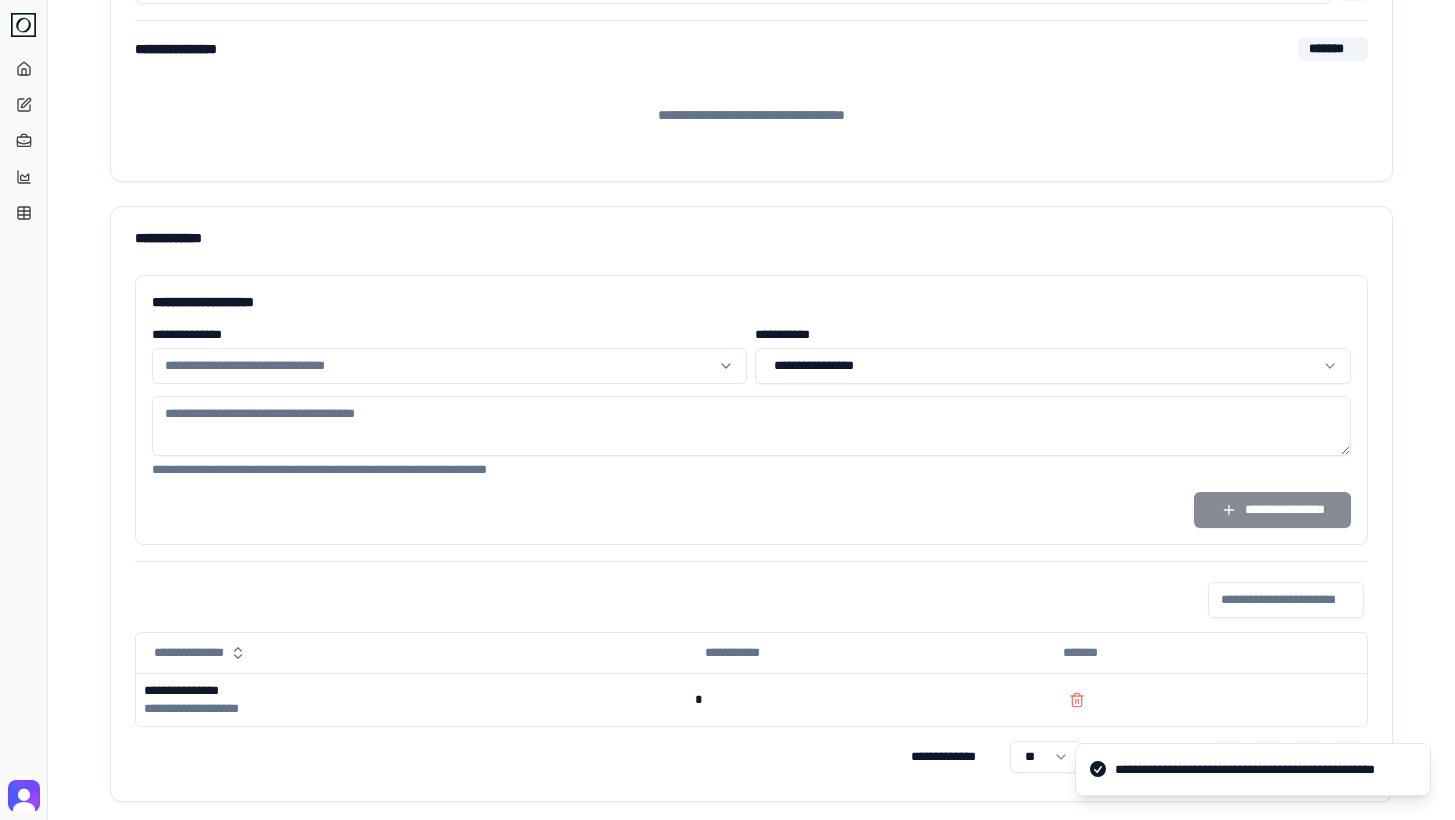 scroll, scrollTop: 629, scrollLeft: 0, axis: vertical 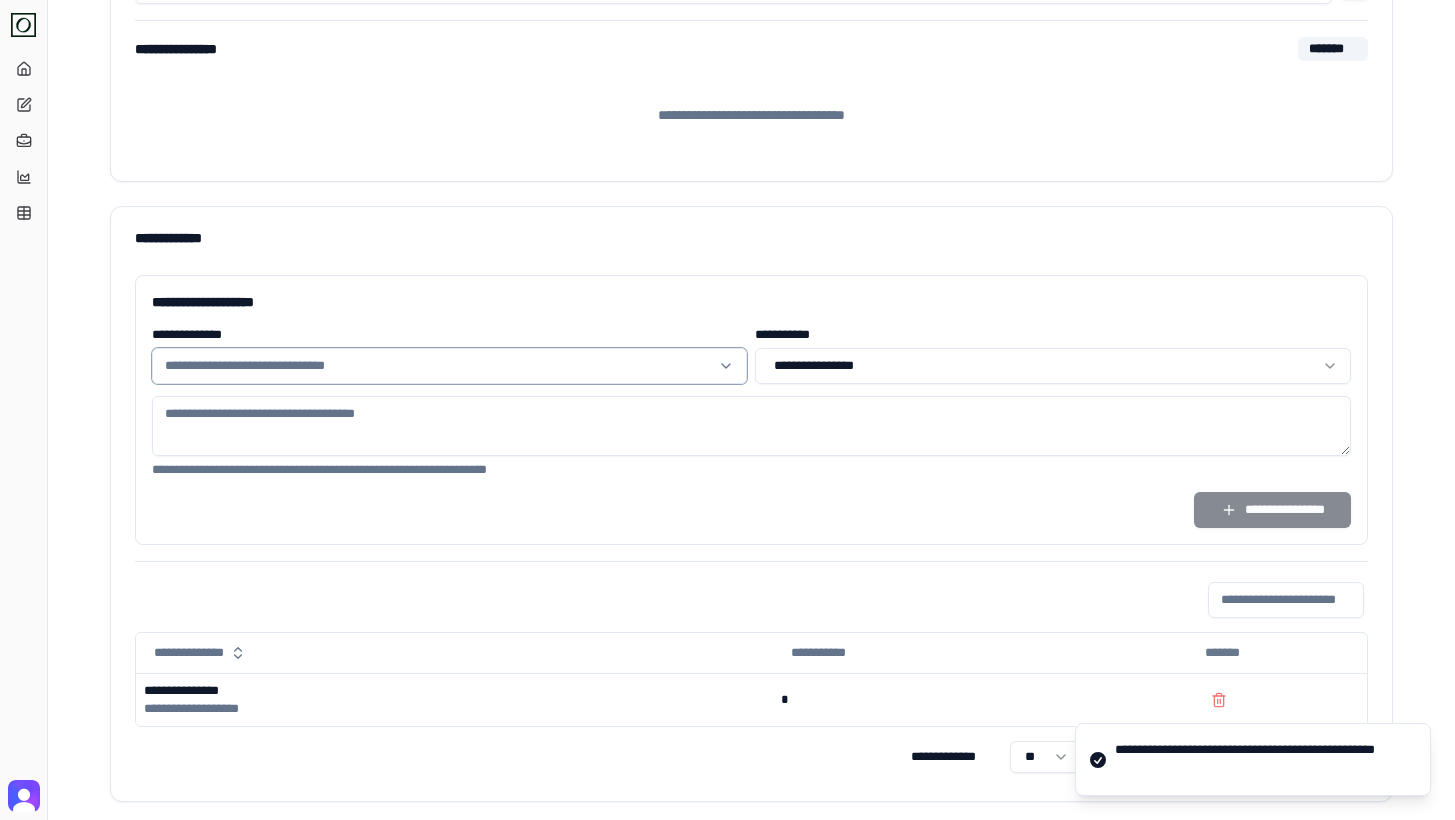 click at bounding box center (438, 366) 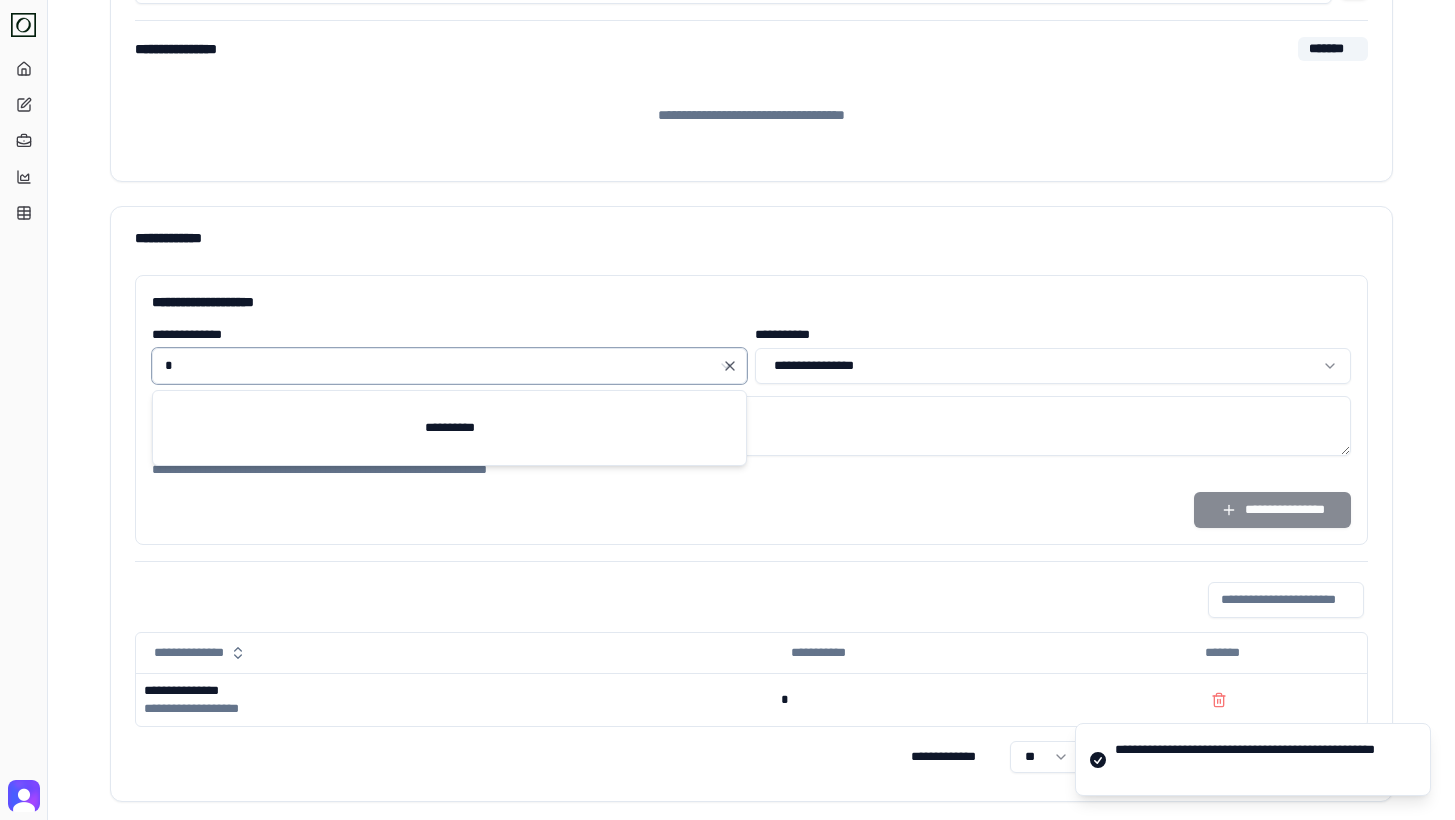 type on "*" 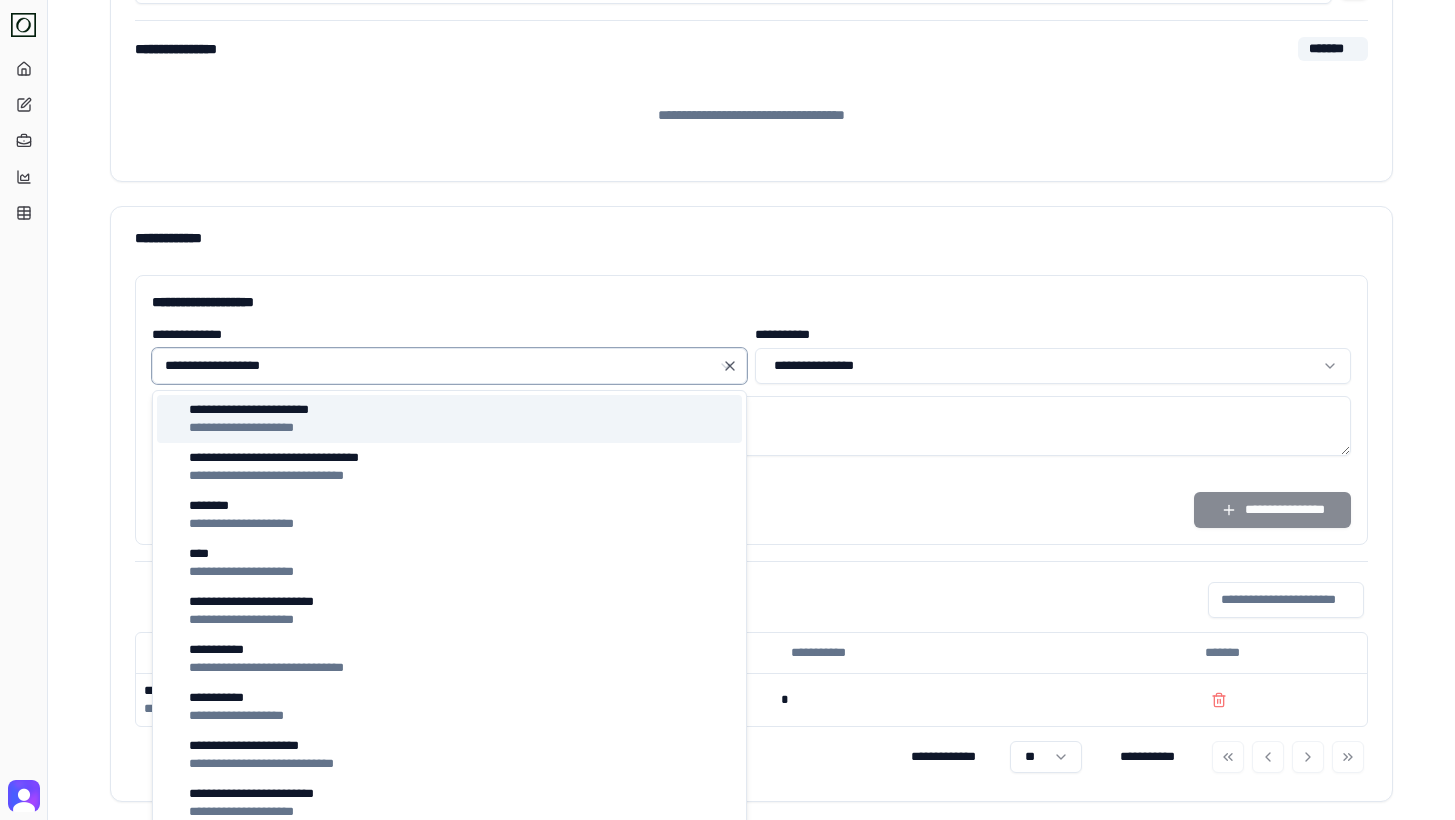 click on "**********" at bounding box center (450, 419) 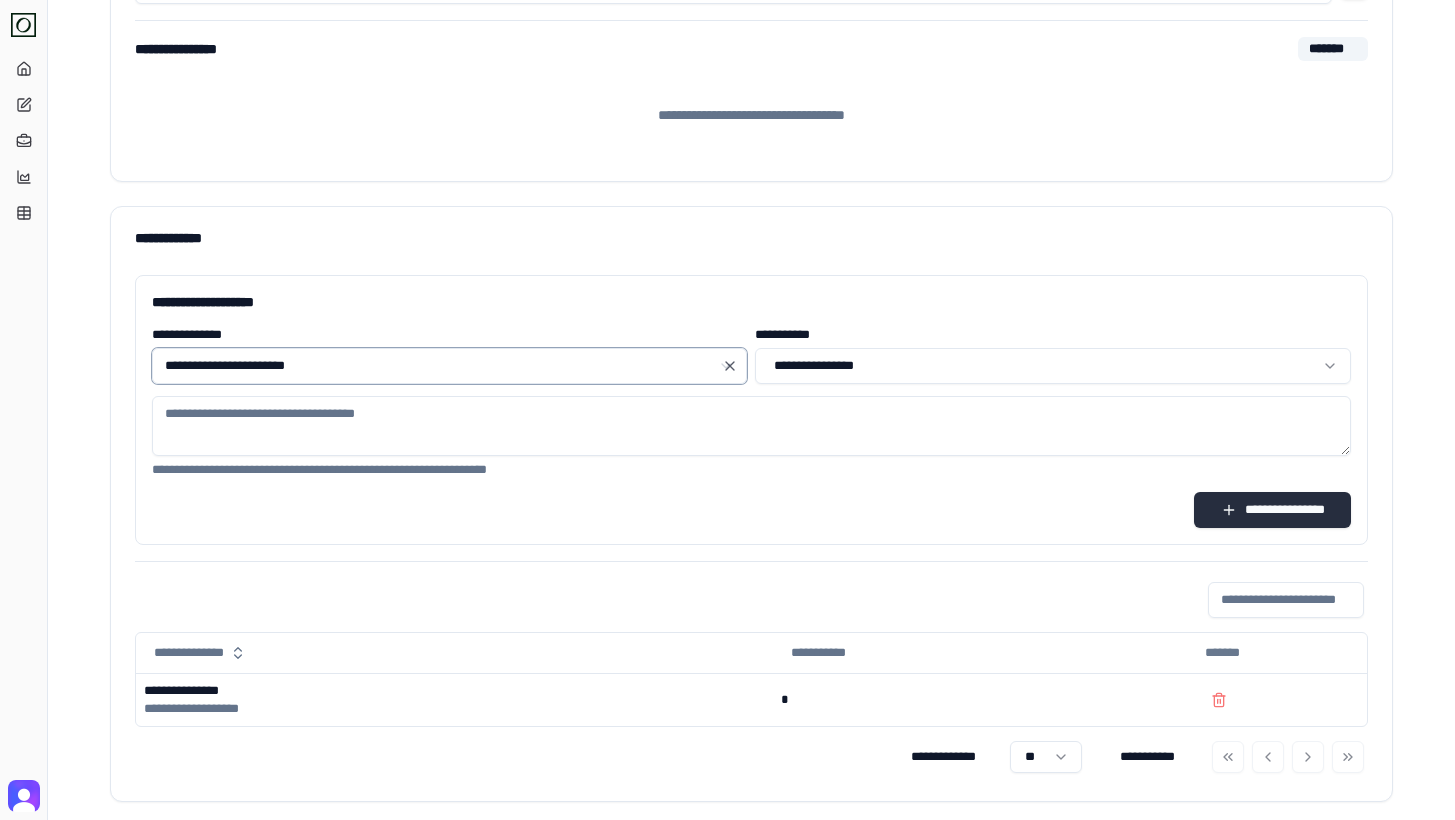 click on "**********" at bounding box center (1272, 510) 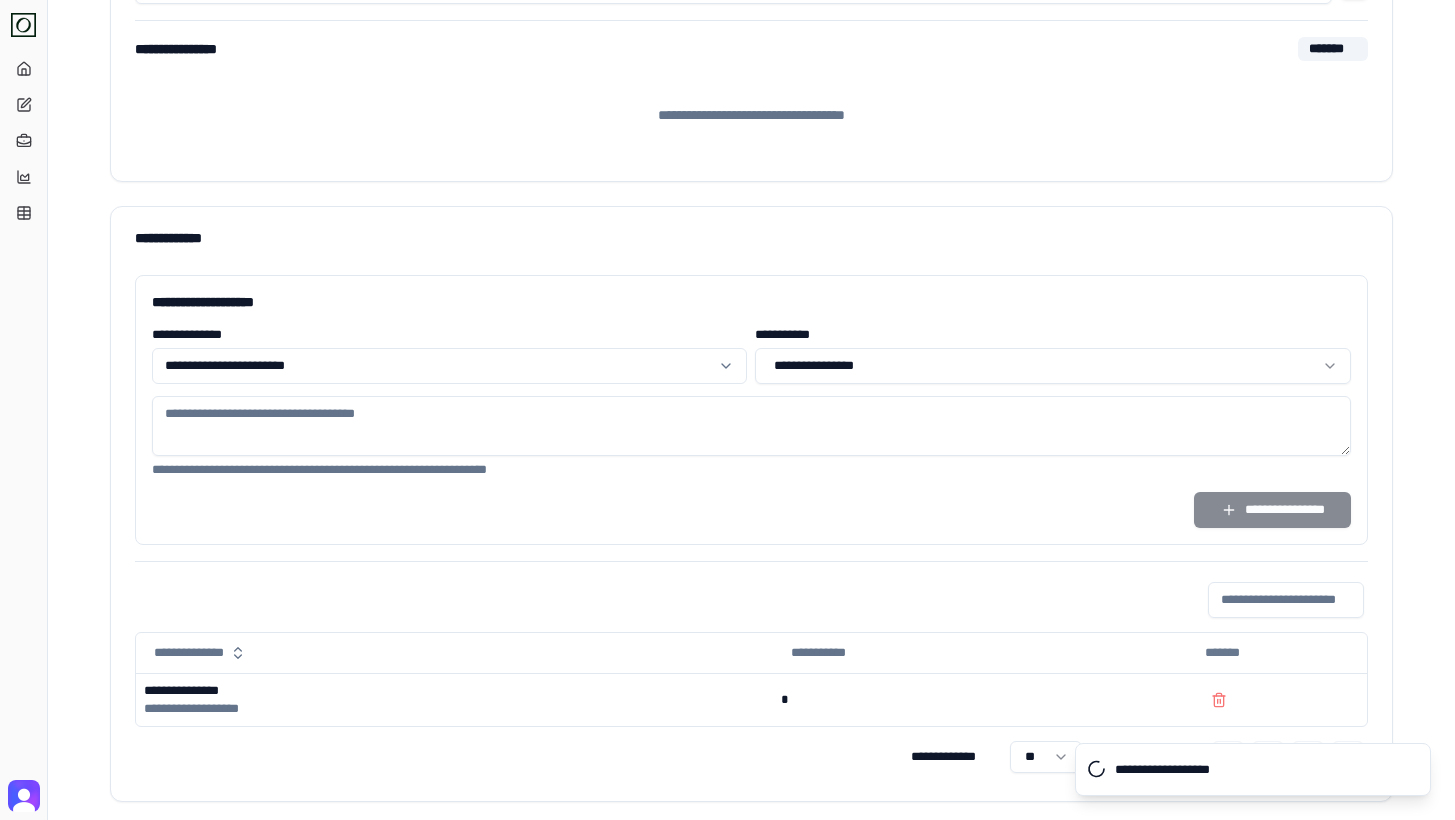 type 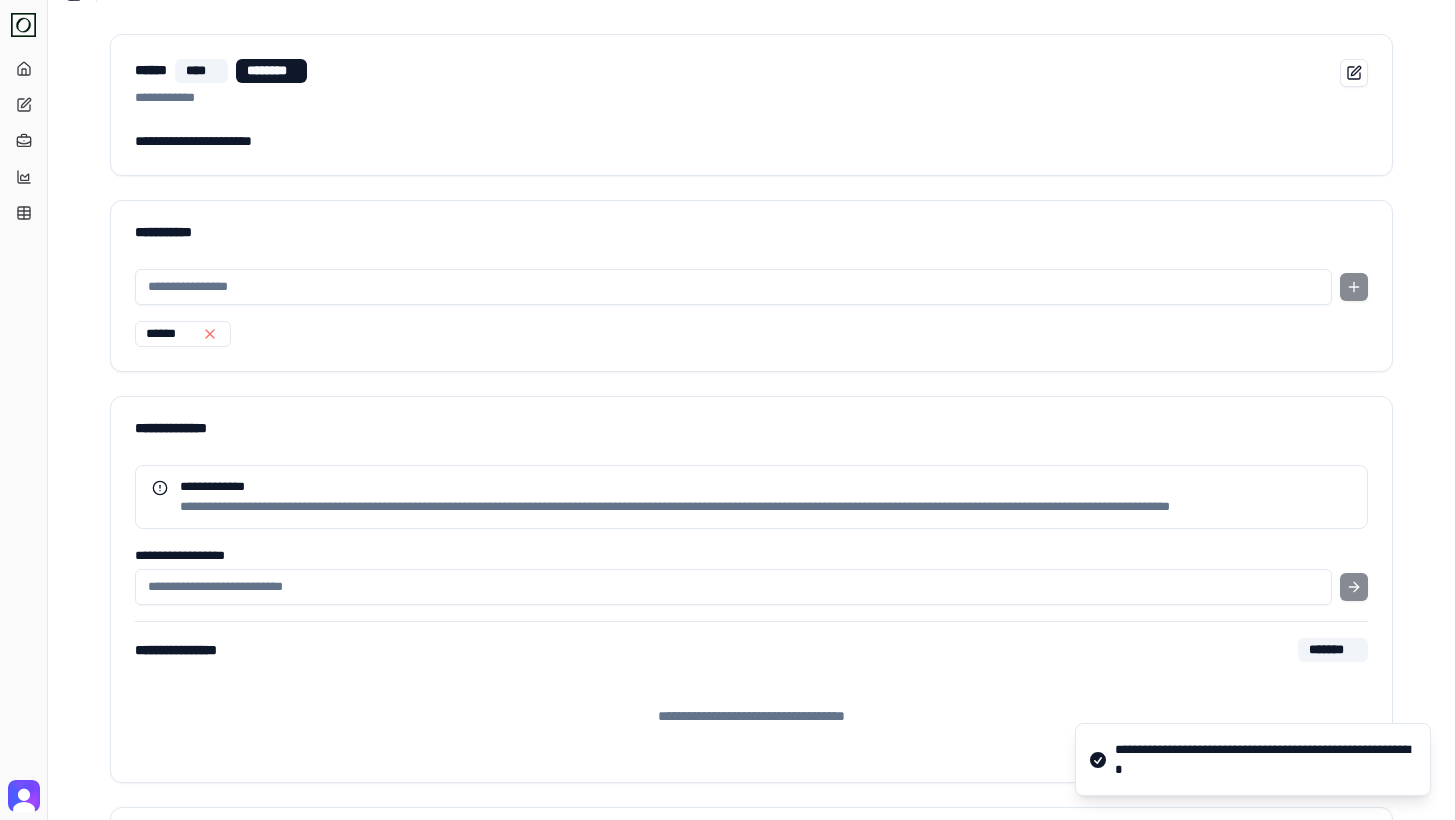 scroll, scrollTop: 0, scrollLeft: 0, axis: both 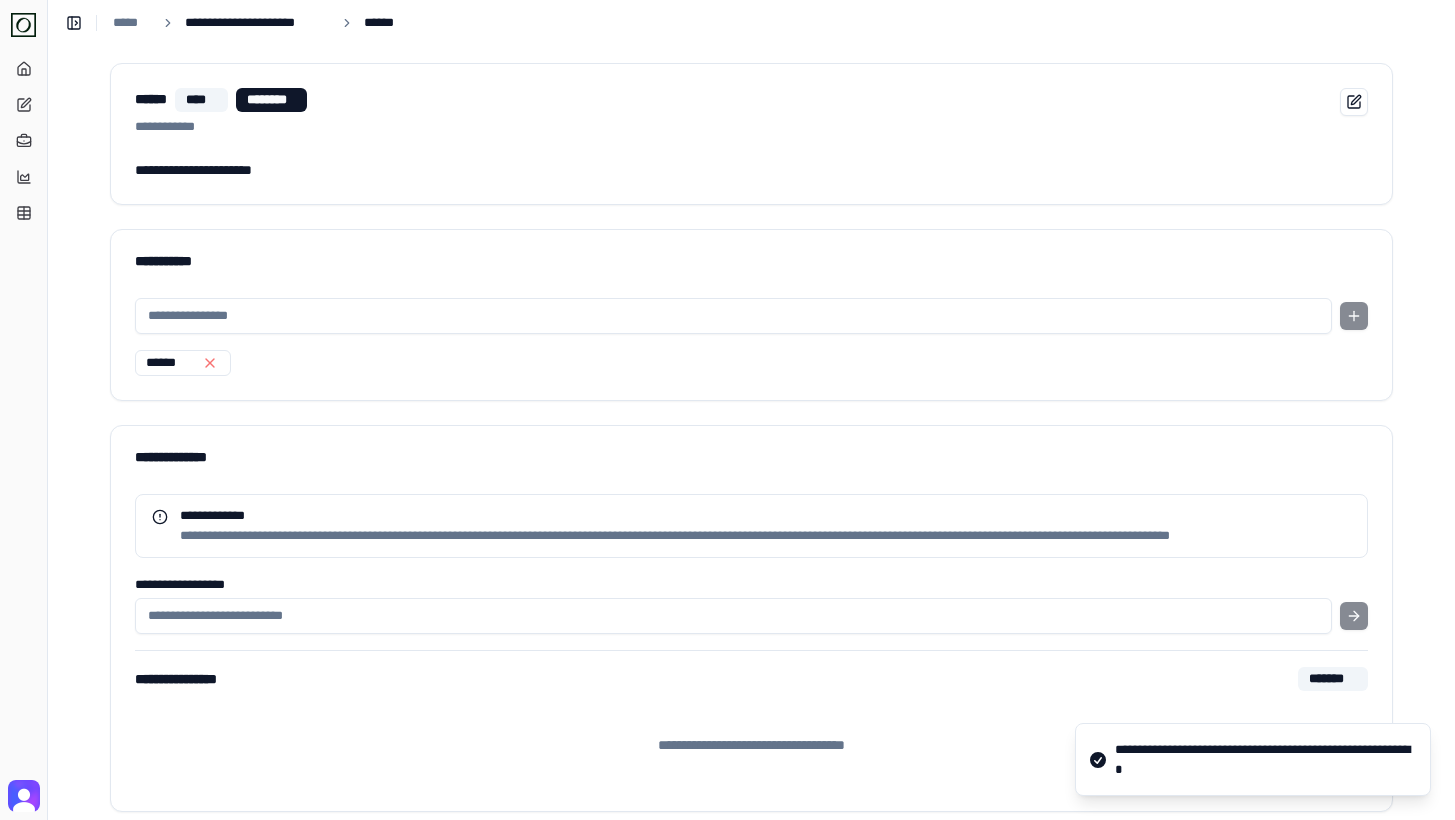 click on "**********" at bounding box center [257, 23] 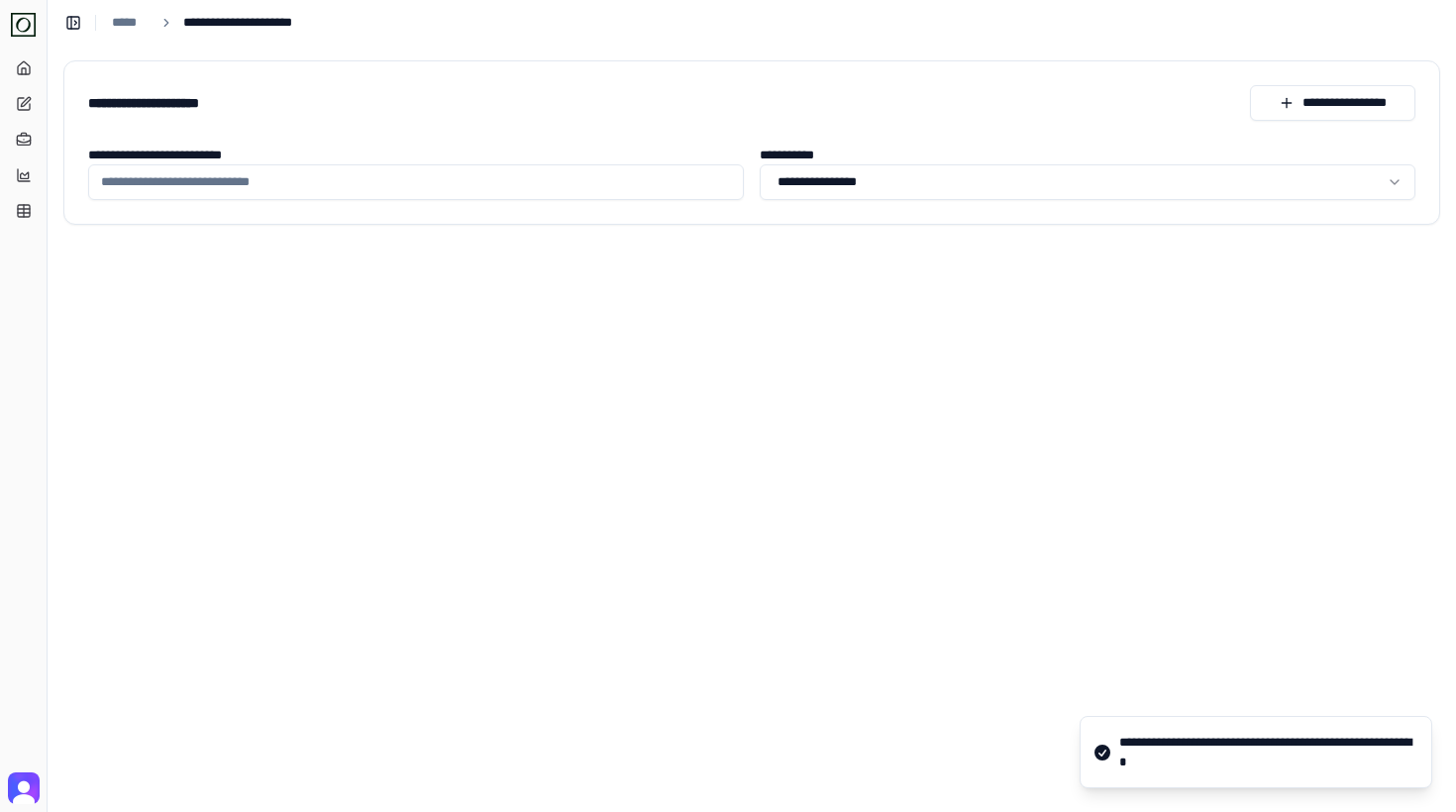 click on "**********" at bounding box center (416, 182) 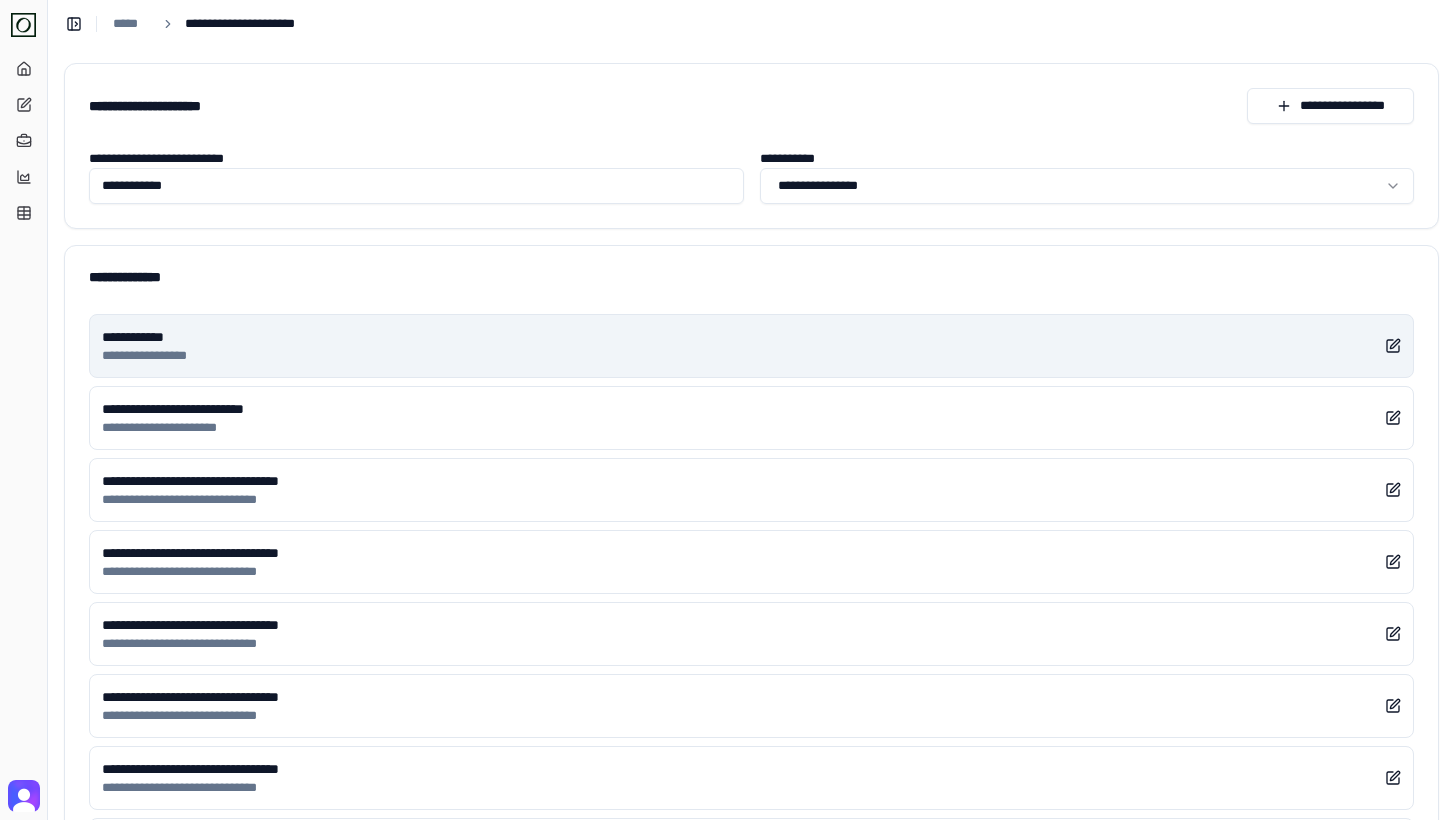 type on "**********" 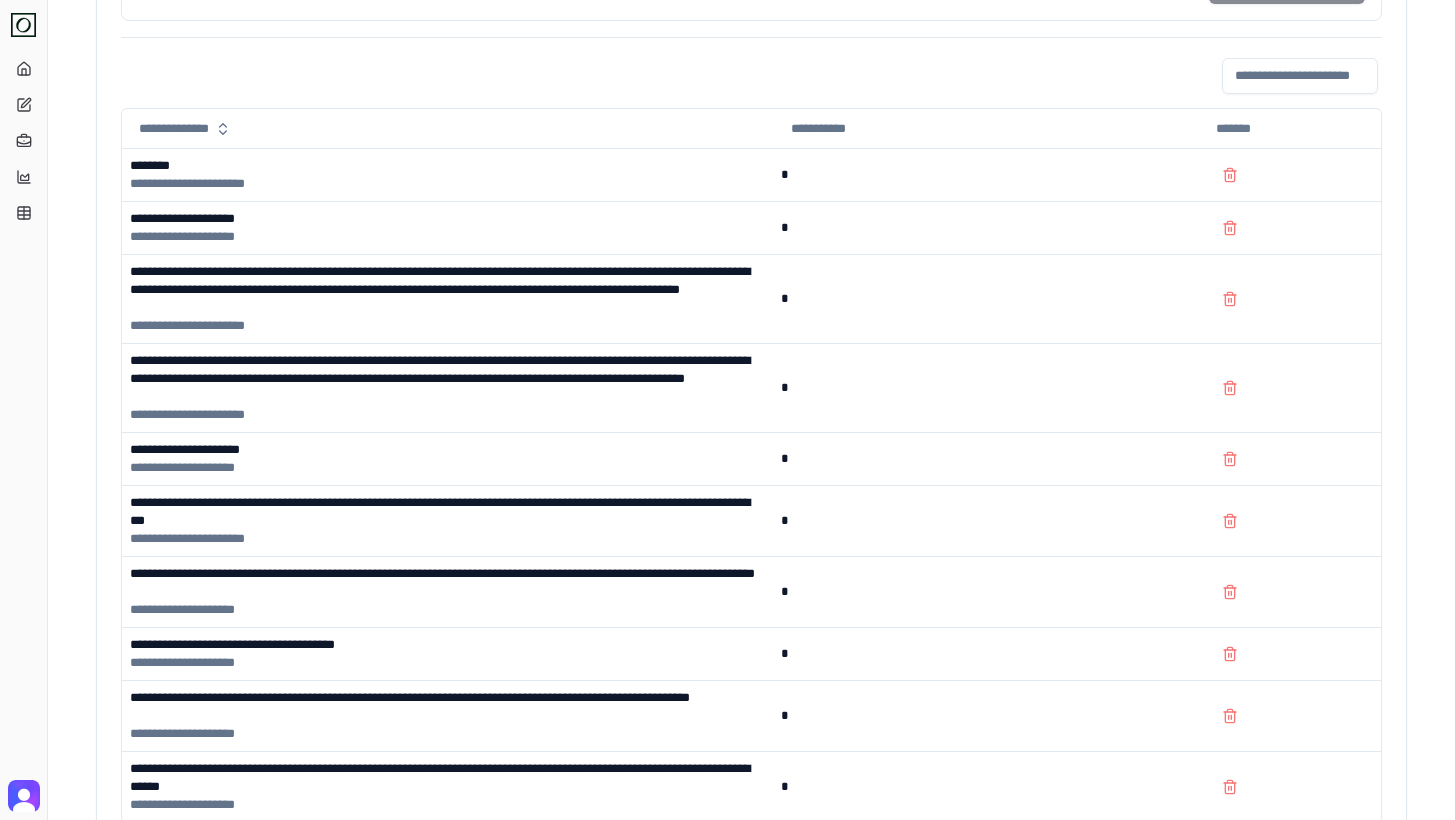 scroll, scrollTop: 1356, scrollLeft: 0, axis: vertical 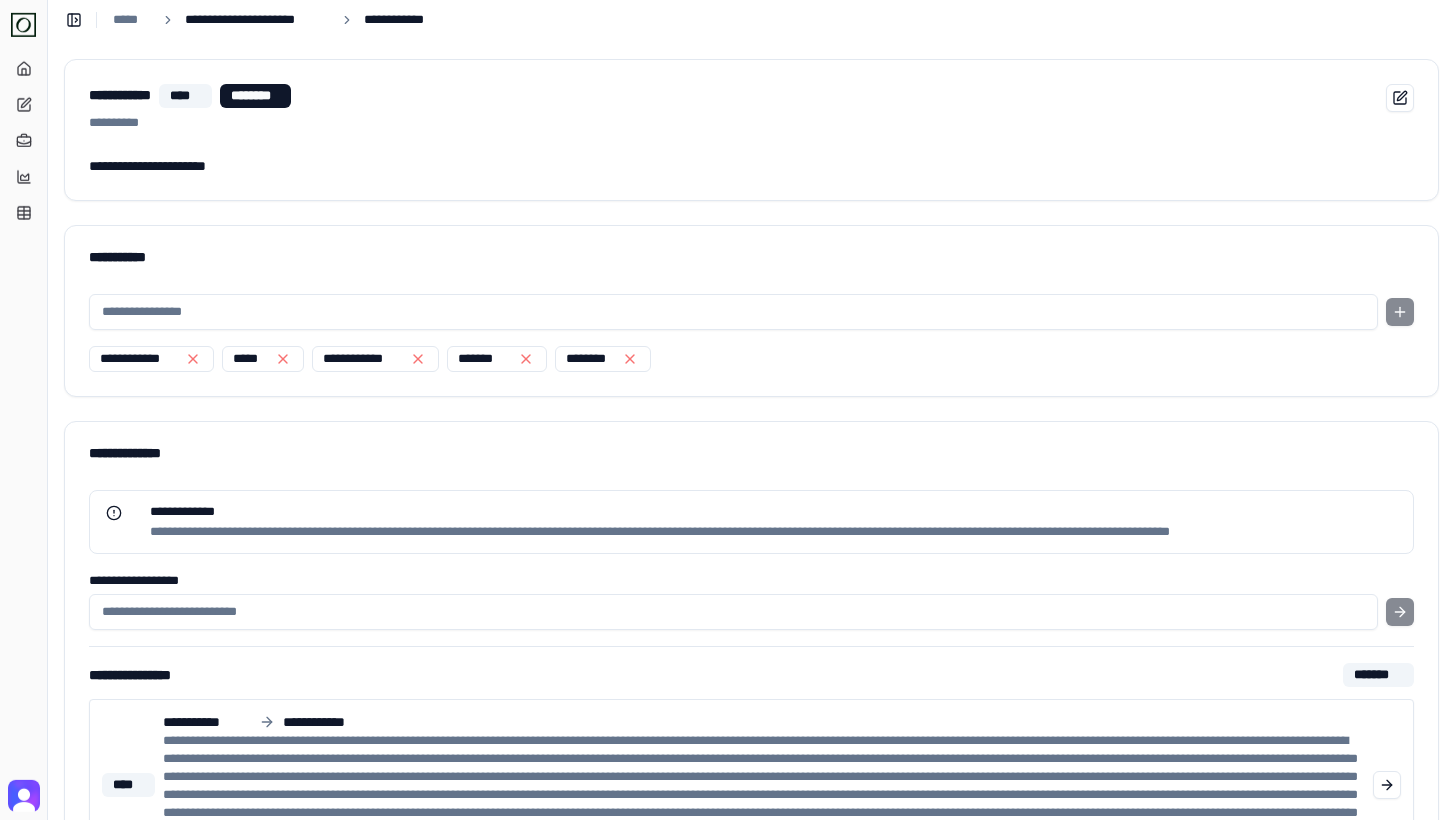 click on "**********" at bounding box center (257, 20) 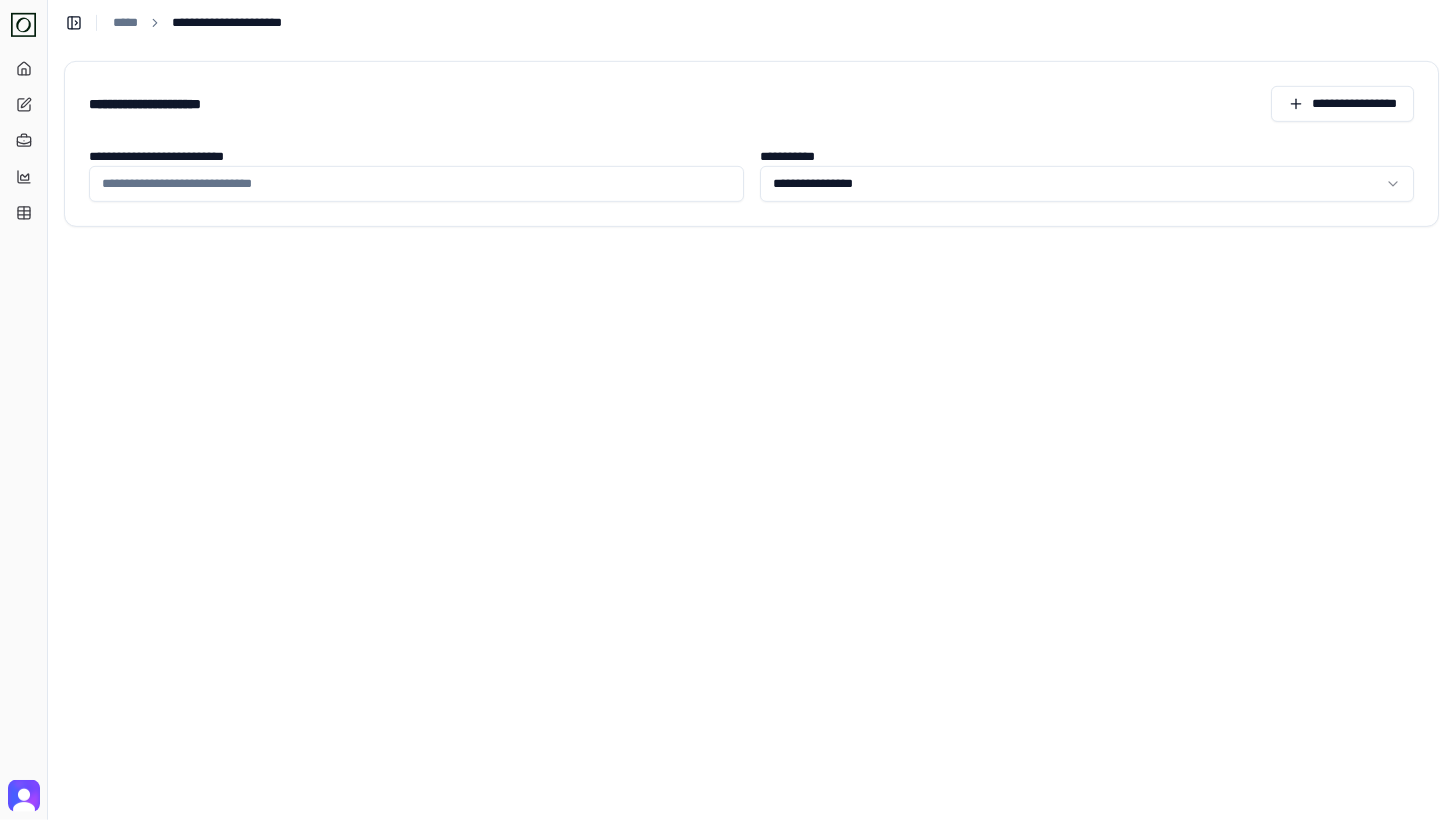 scroll, scrollTop: 0, scrollLeft: 0, axis: both 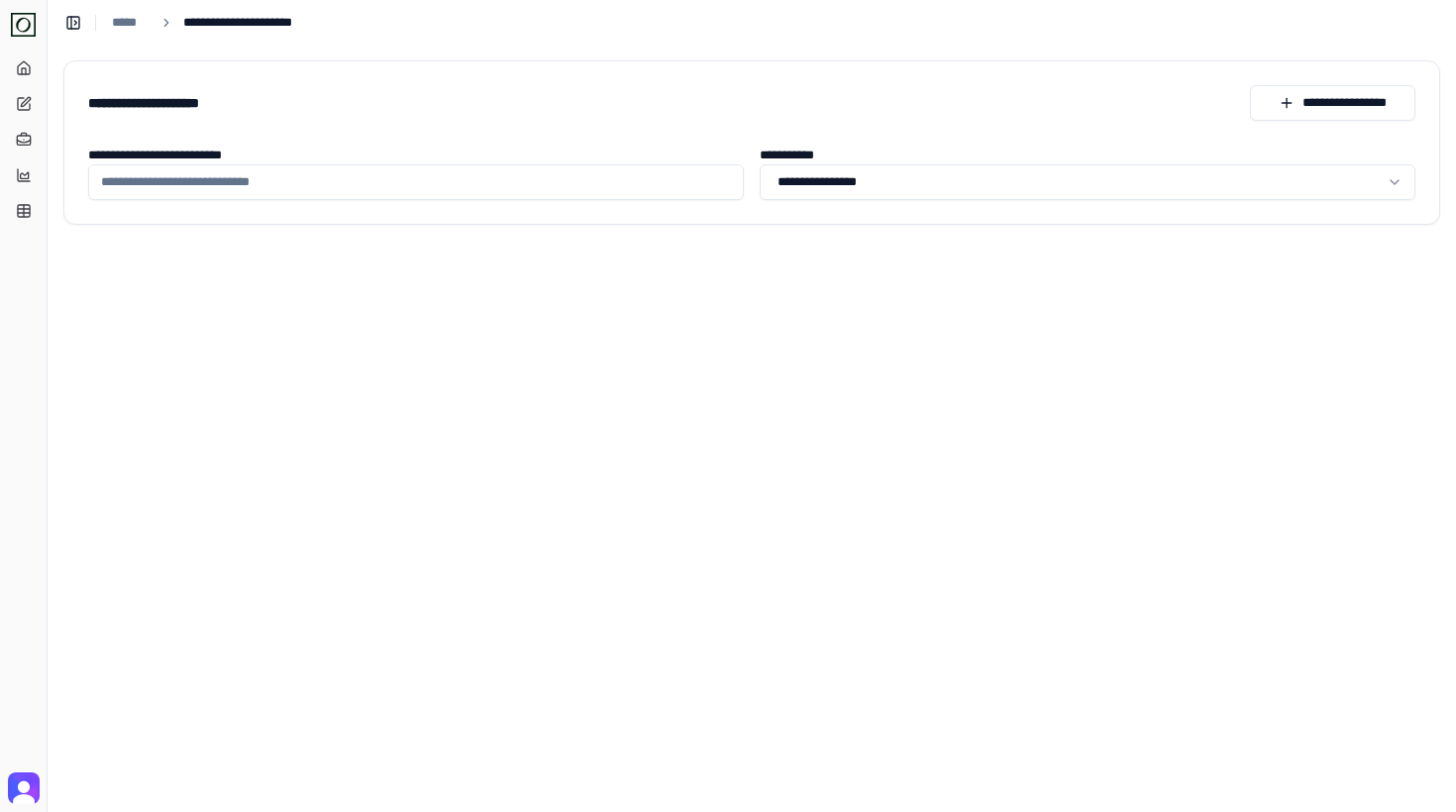 click on "**********" at bounding box center [416, 182] 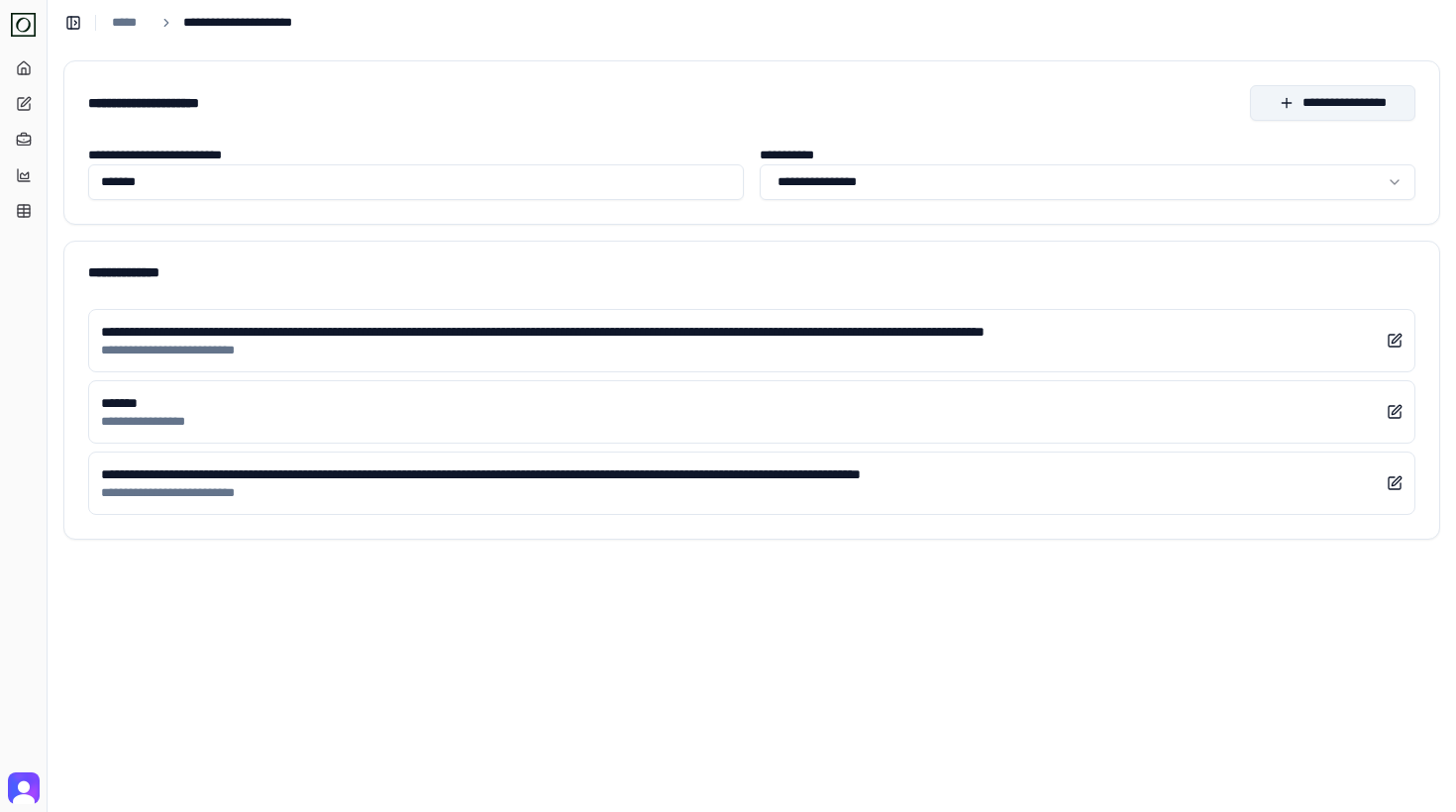 type on "*******" 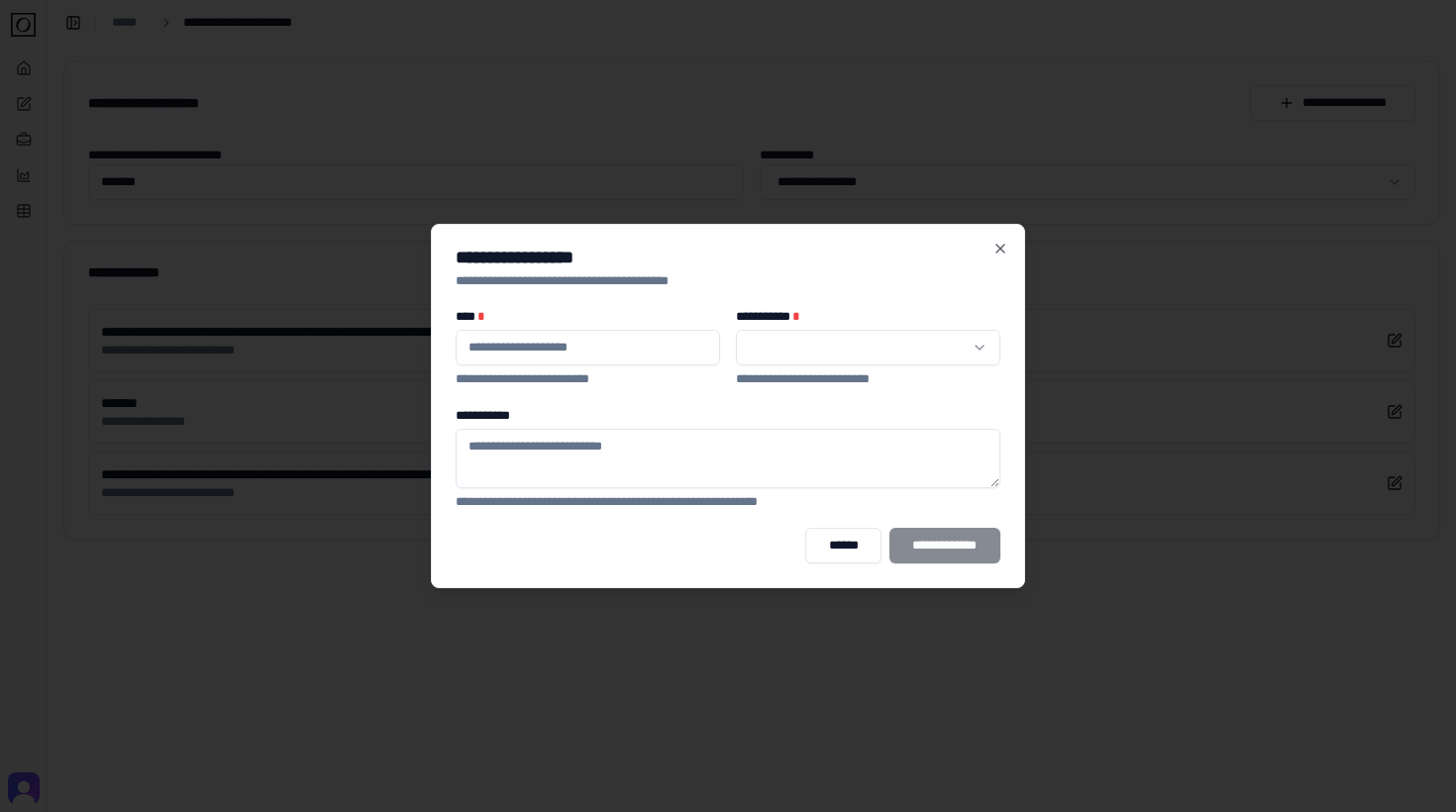 type on "*******" 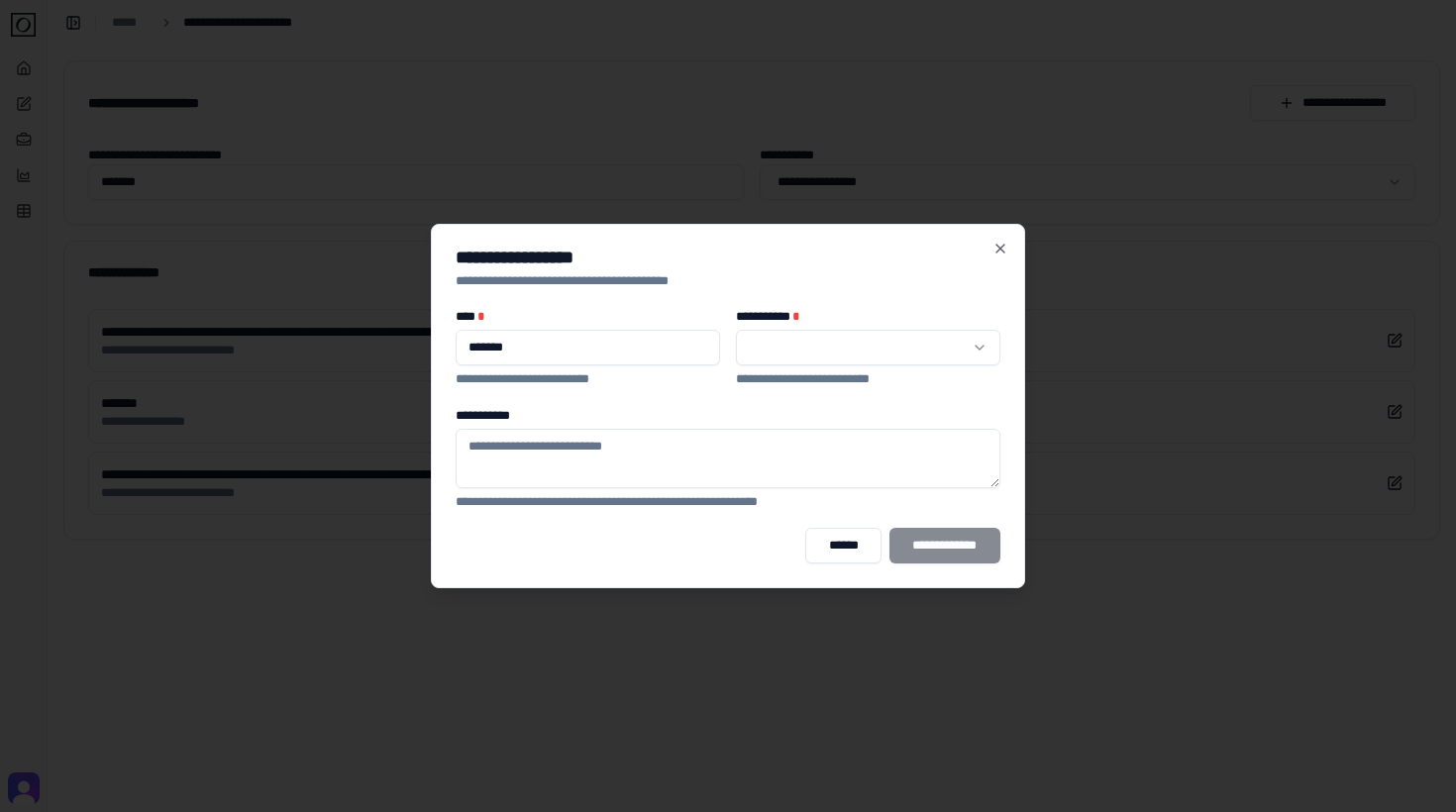 click on "**********" at bounding box center (728, 406) 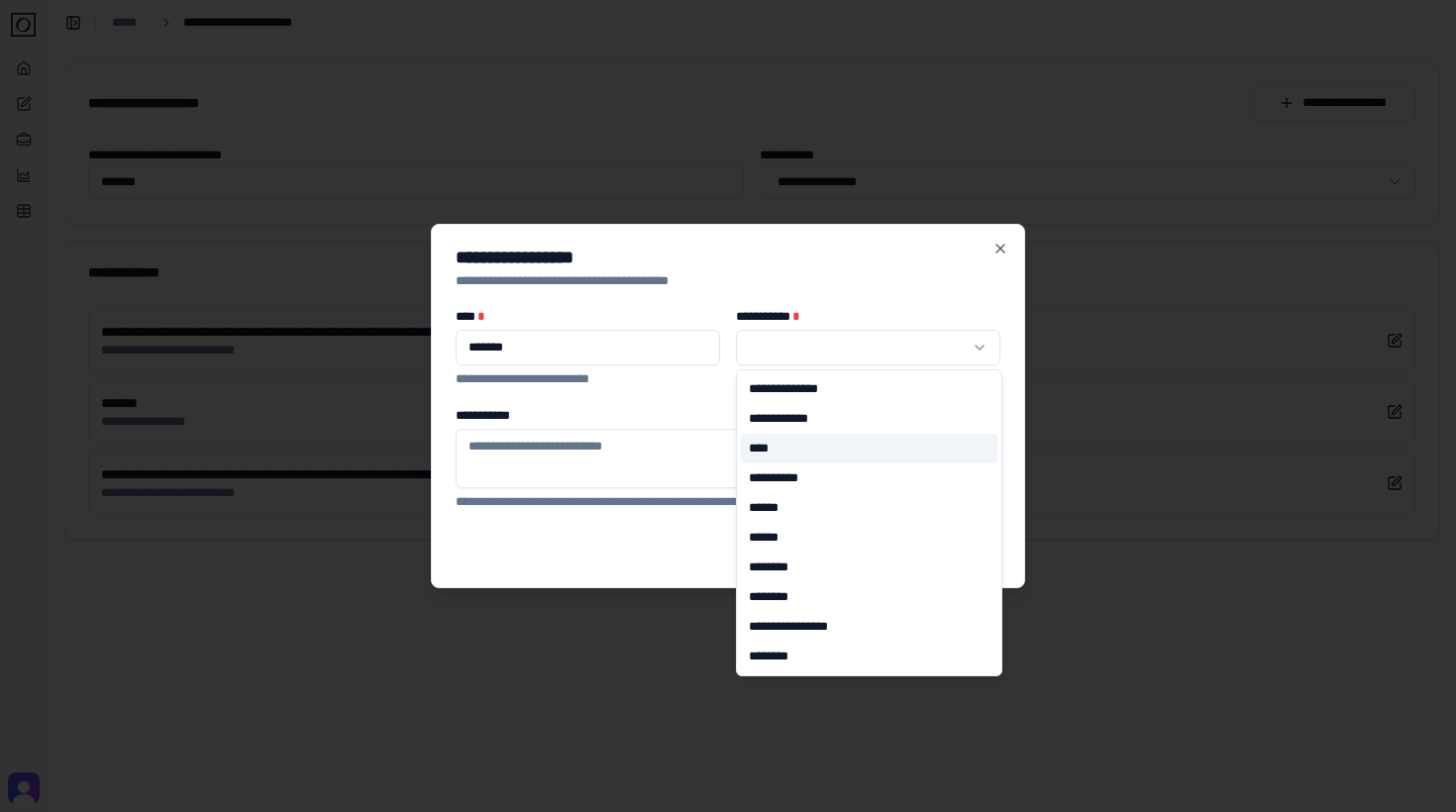 select on "*" 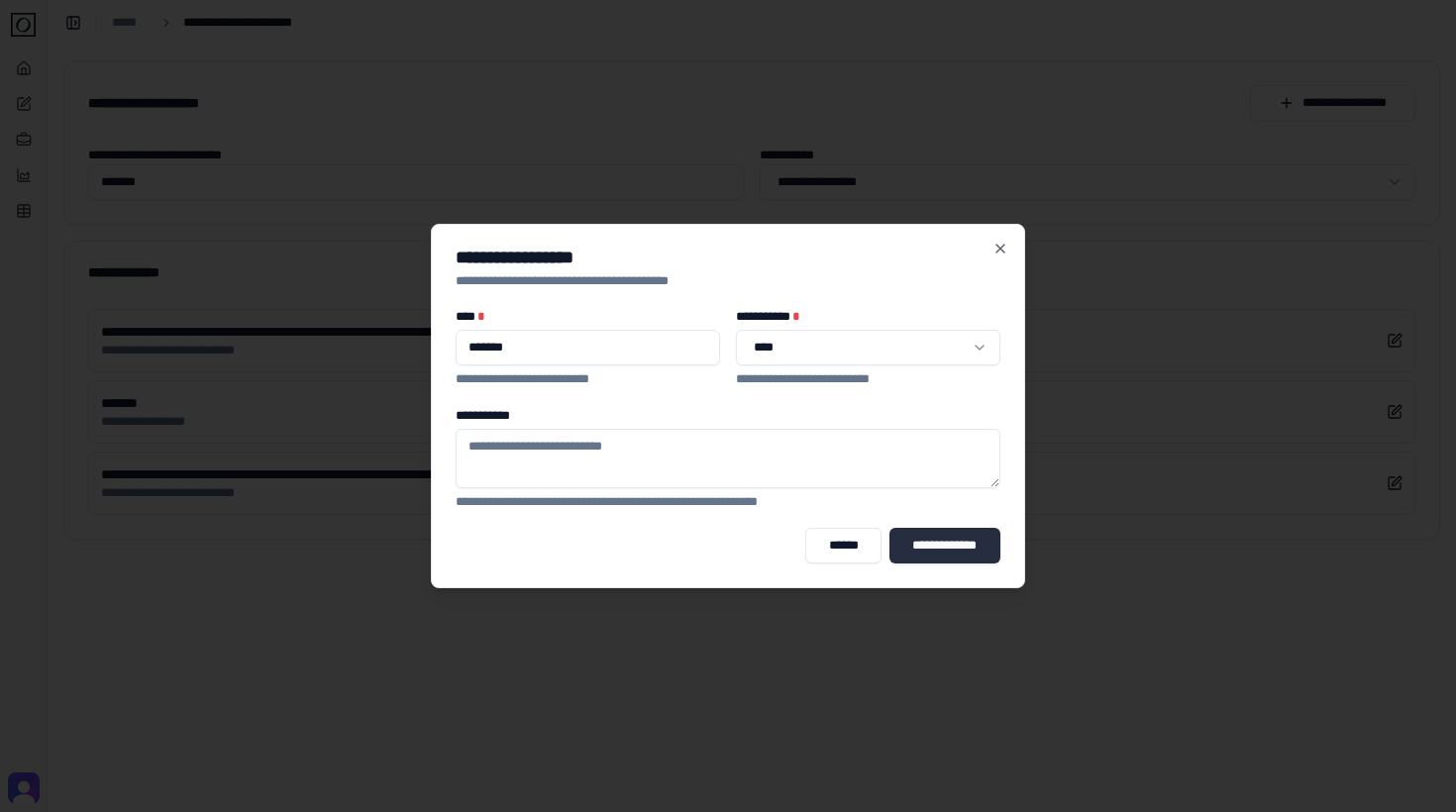 click on "**********" at bounding box center [945, 546] 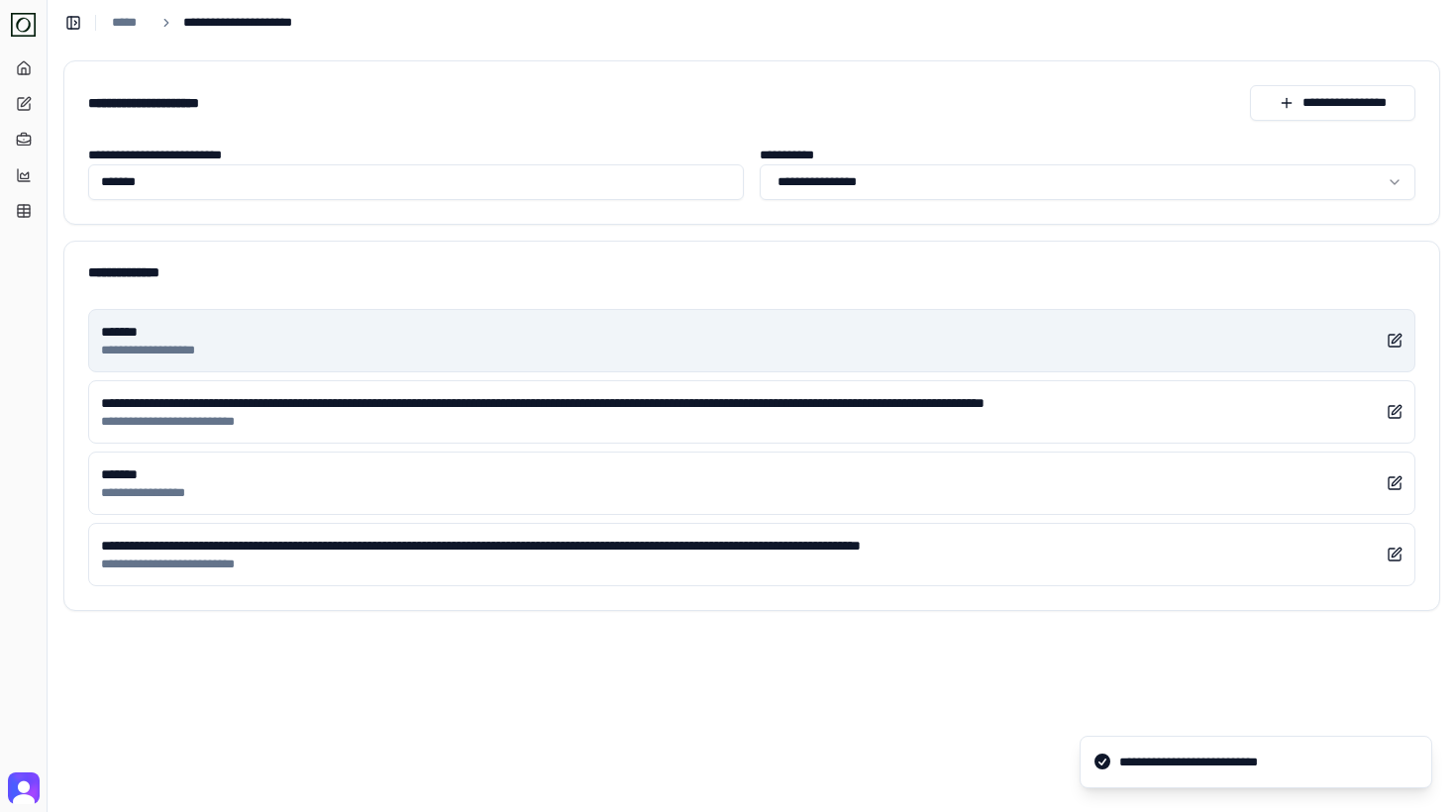 click on "******* **** ***** ********" at bounding box center (752, 341) 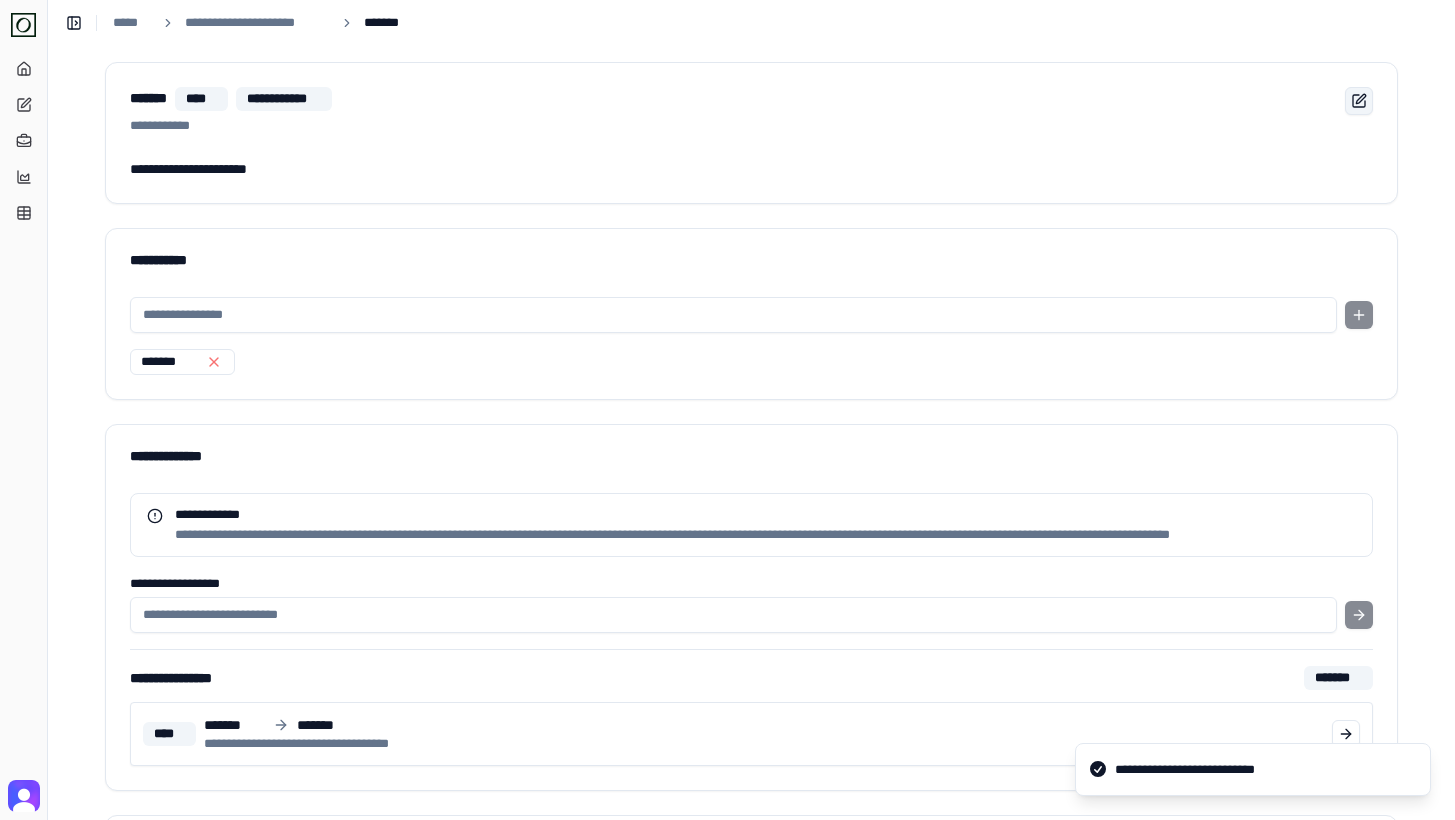 click at bounding box center [1359, 101] 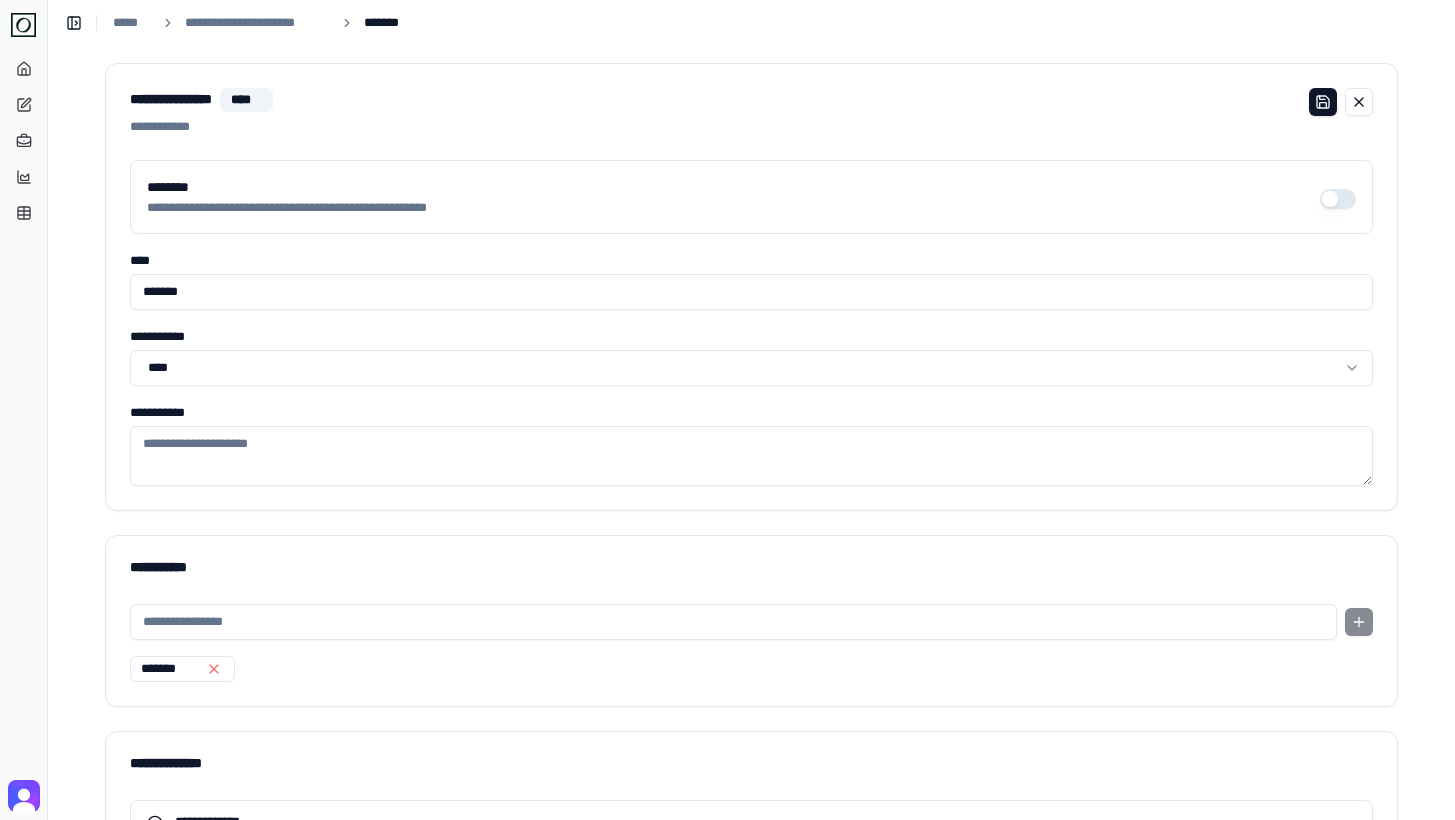click on "********" at bounding box center [1338, 199] 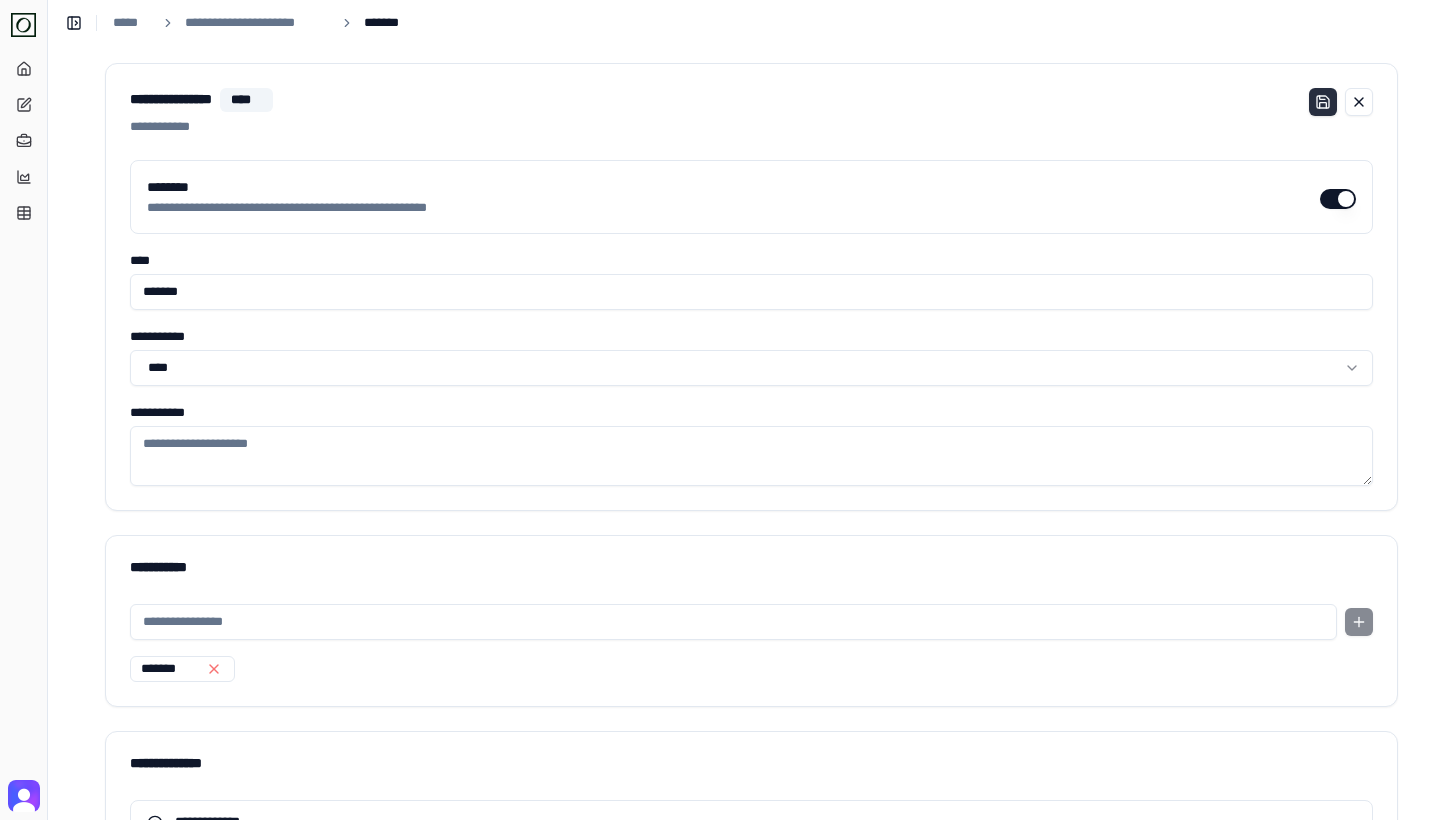click at bounding box center (1323, 102) 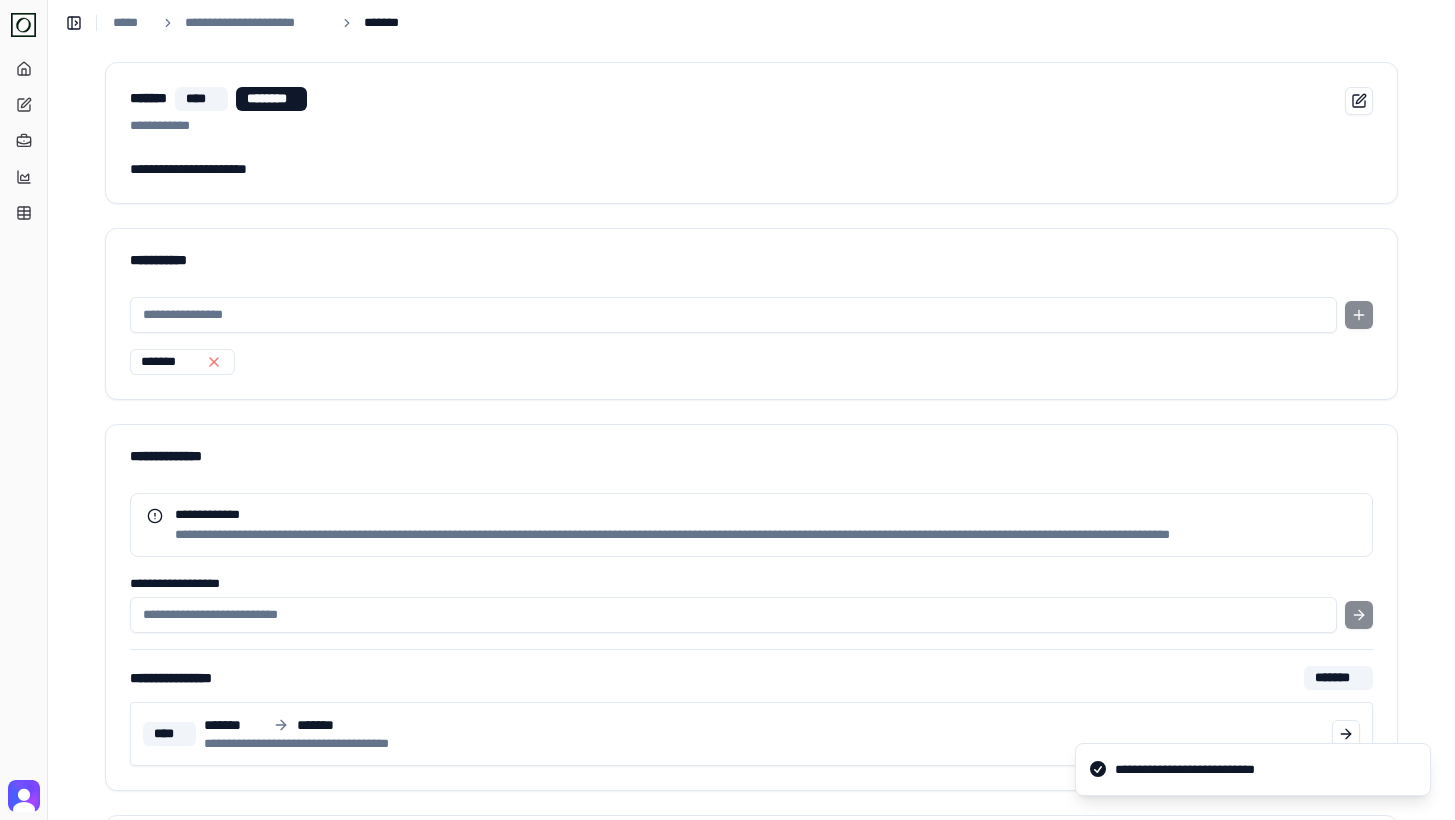 scroll, scrollTop: 315, scrollLeft: 0, axis: vertical 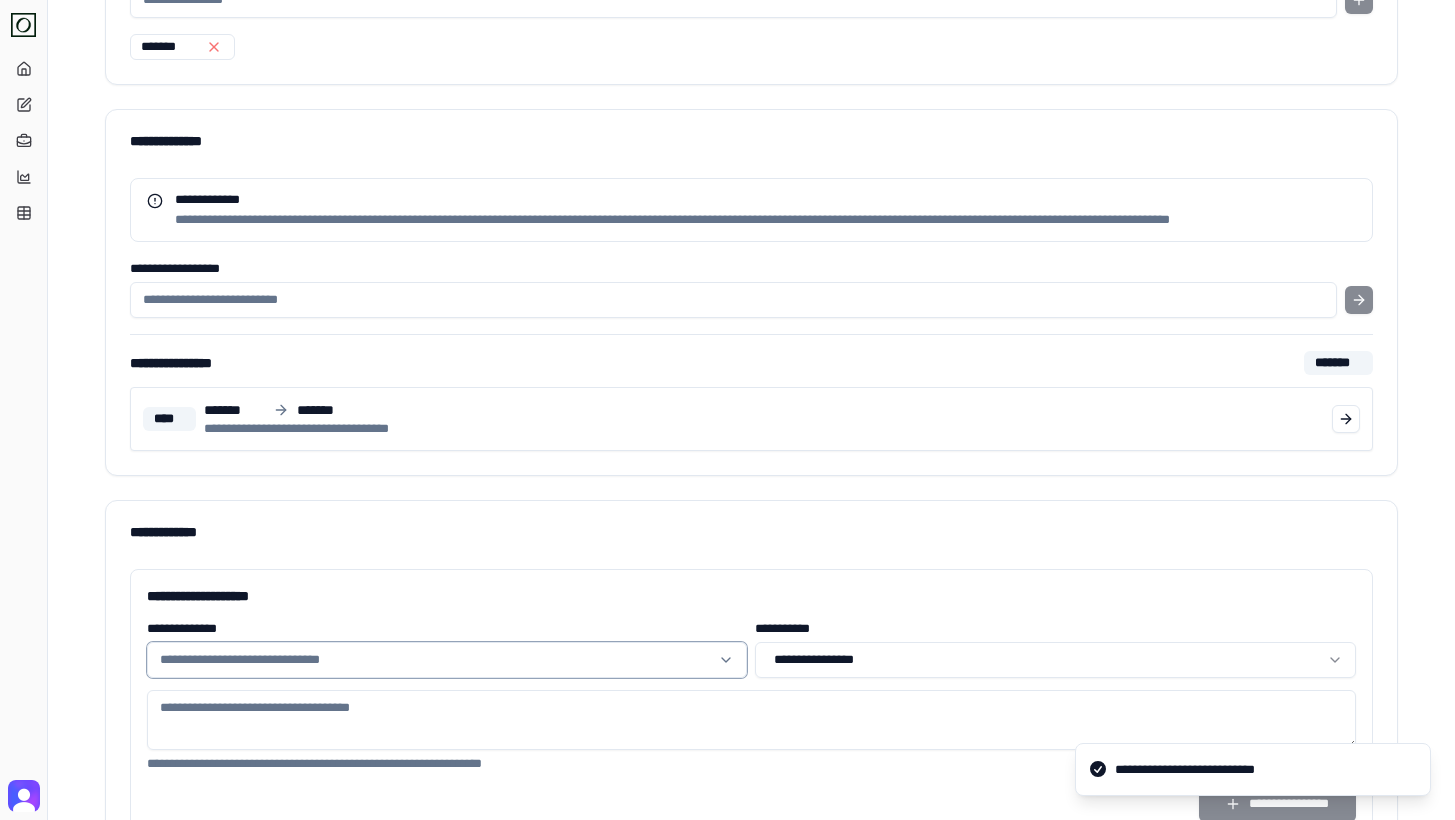 click at bounding box center (435, 660) 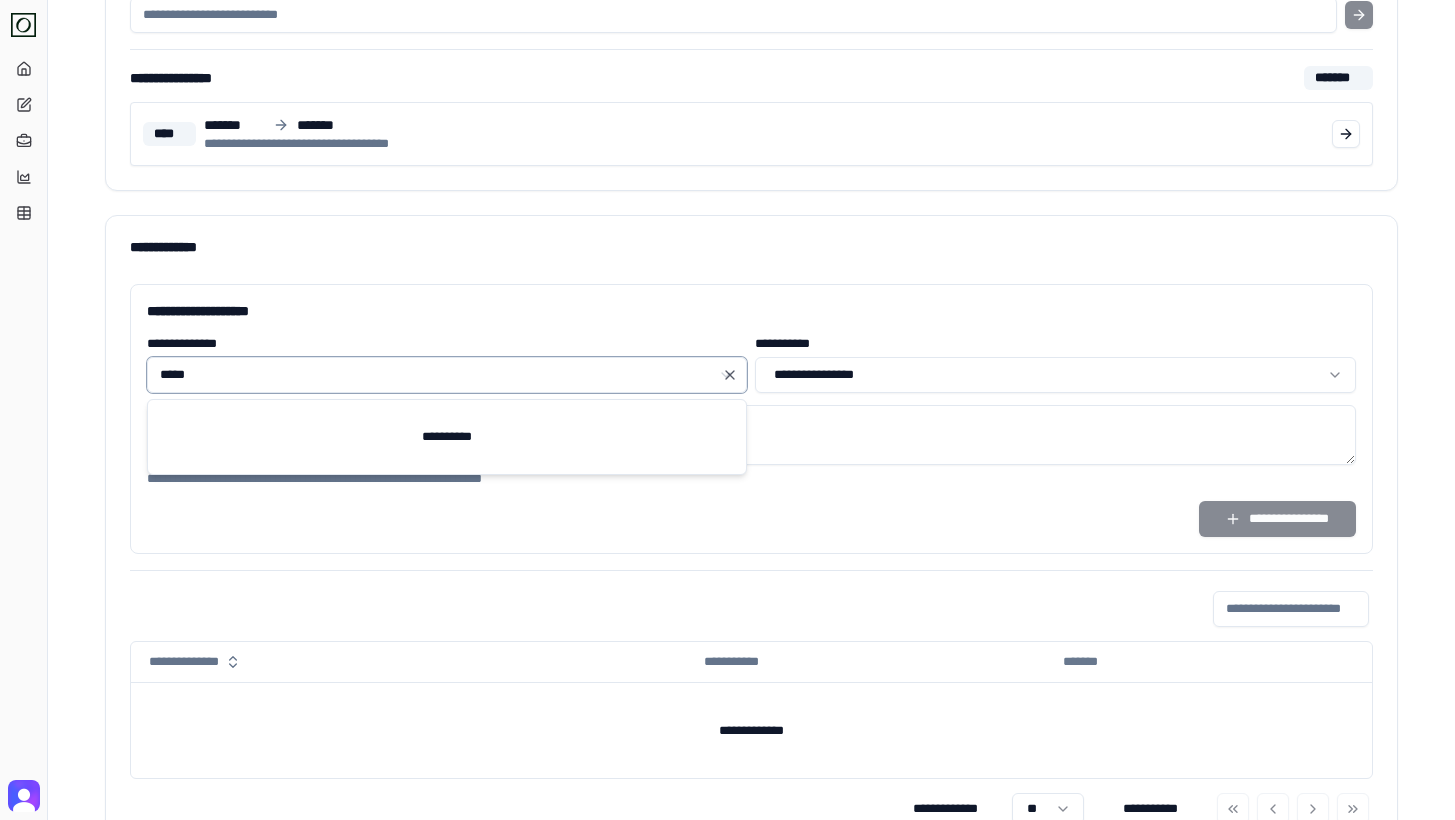 scroll, scrollTop: 603, scrollLeft: 0, axis: vertical 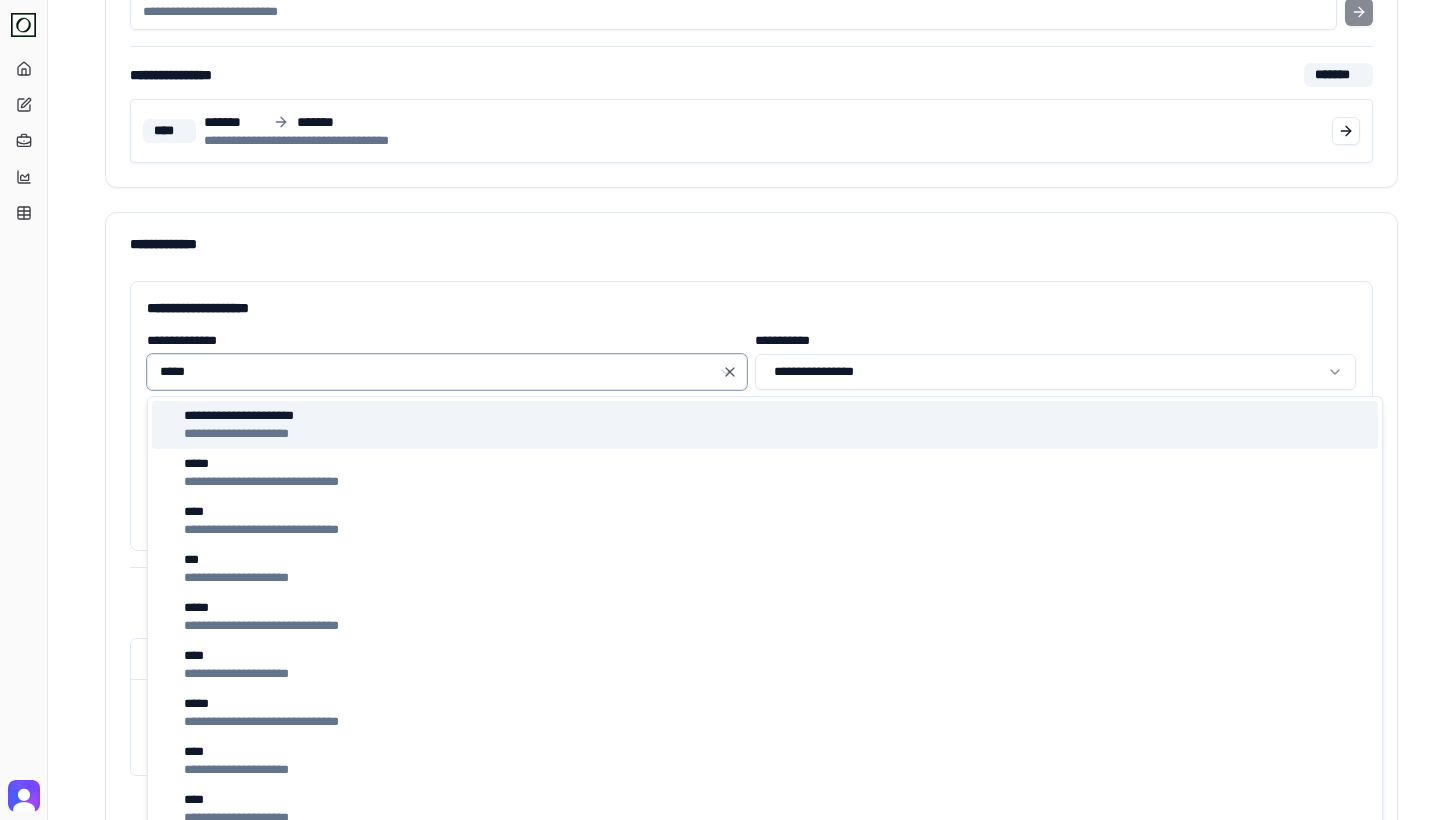 click on "**********" at bounding box center (765, 425) 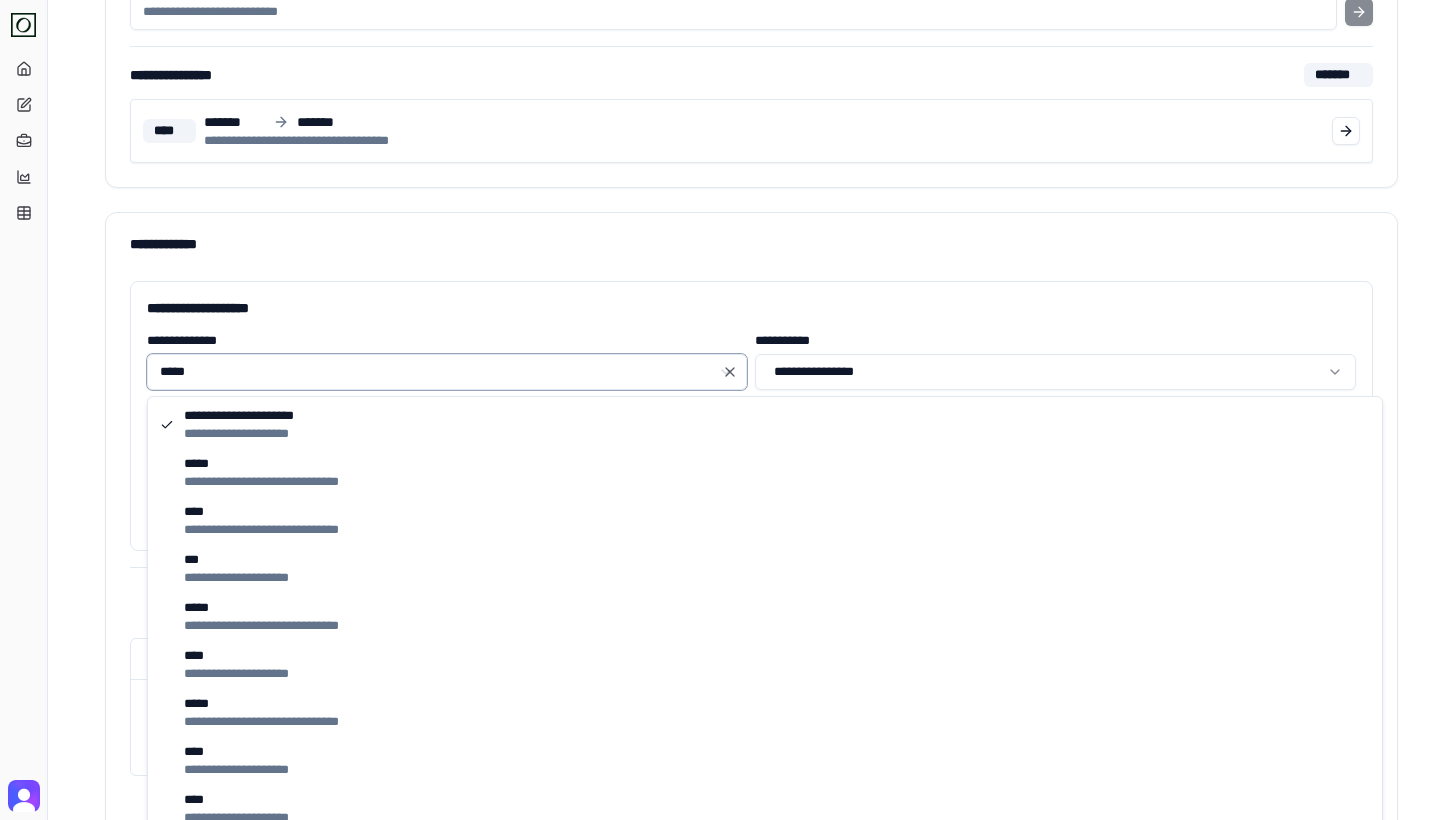 type on "**********" 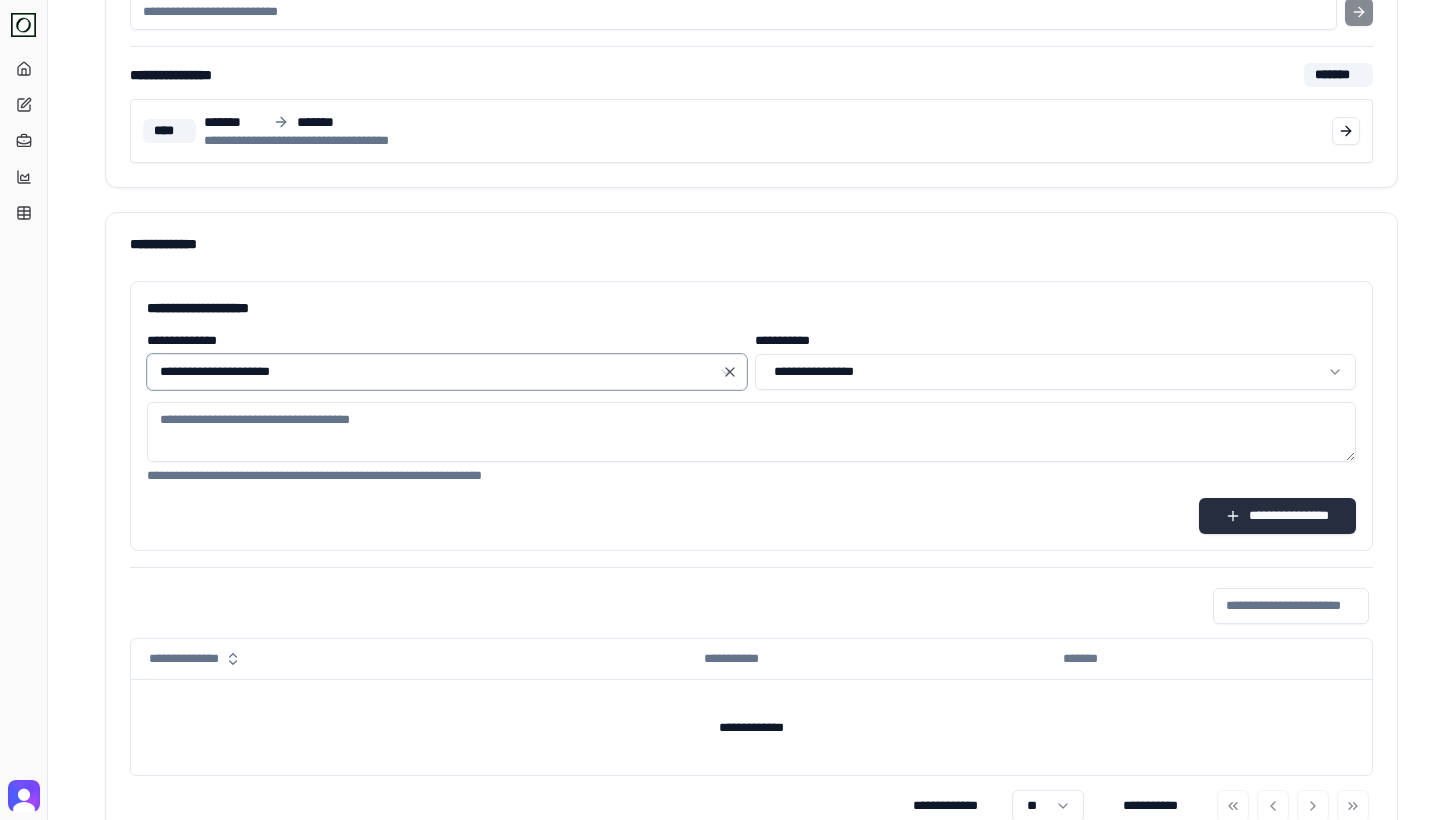click on "**********" at bounding box center (1277, 516) 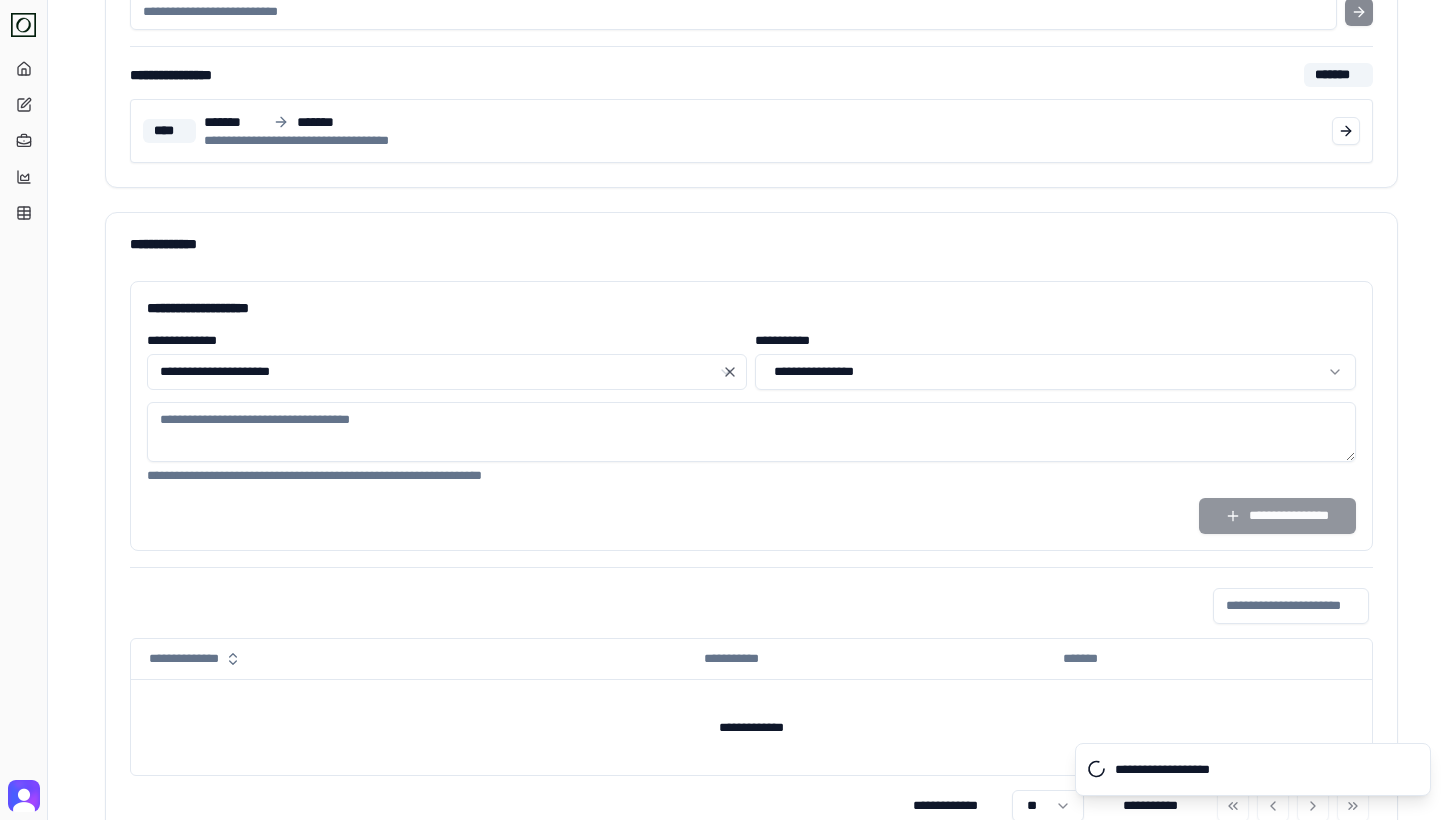 type 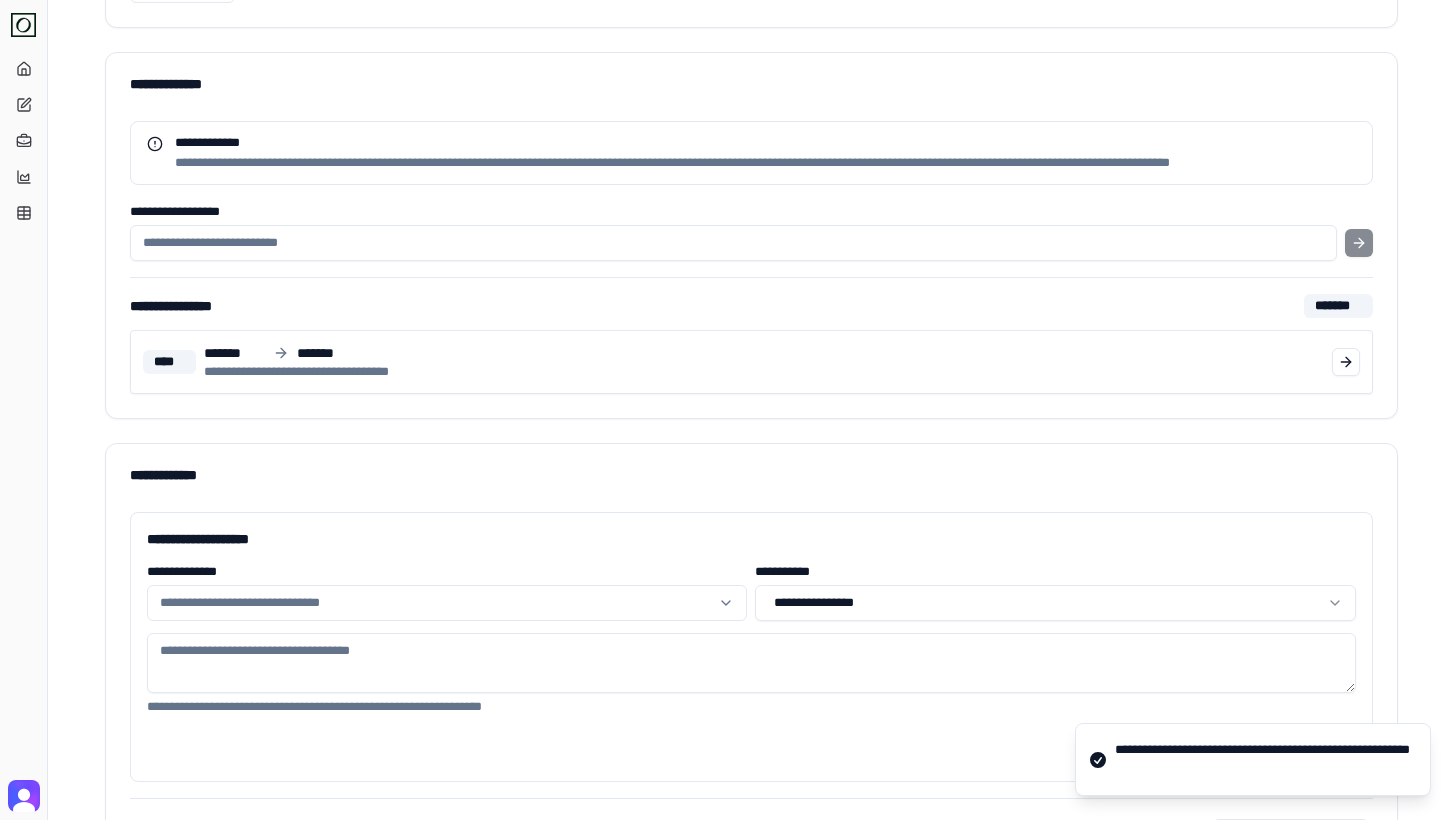 scroll, scrollTop: 0, scrollLeft: 0, axis: both 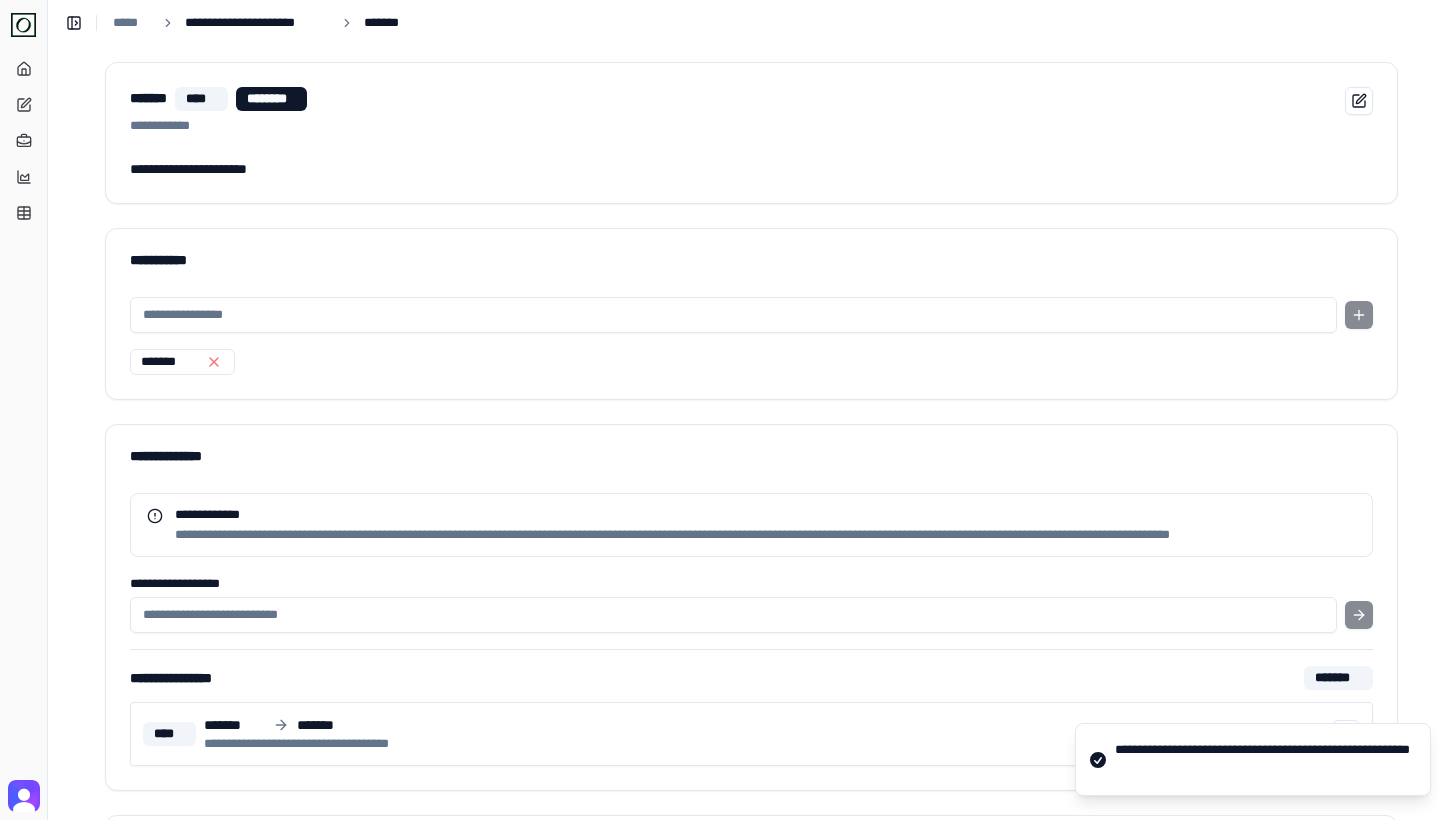 click on "**********" at bounding box center [257, 23] 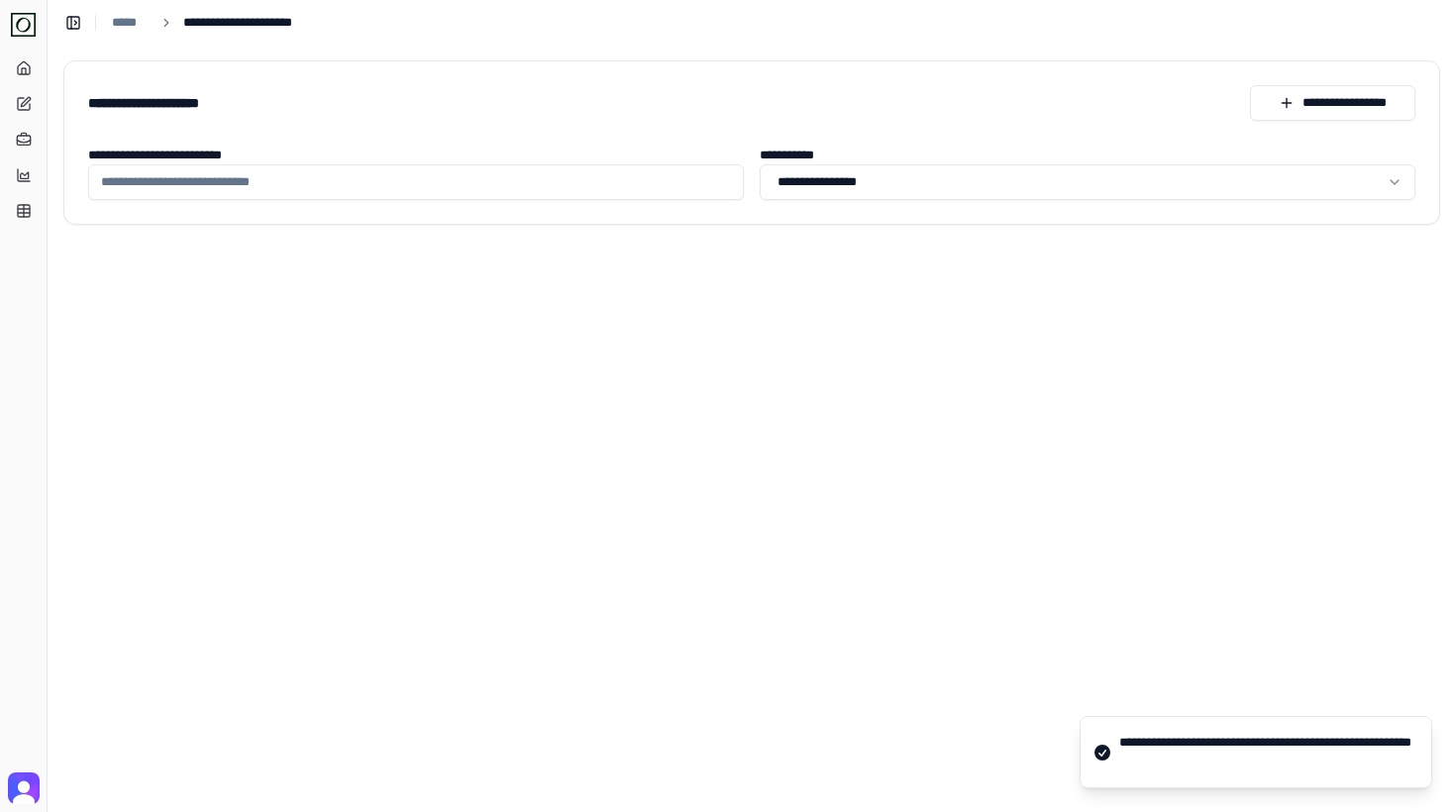 click on "**********" at bounding box center [416, 182] 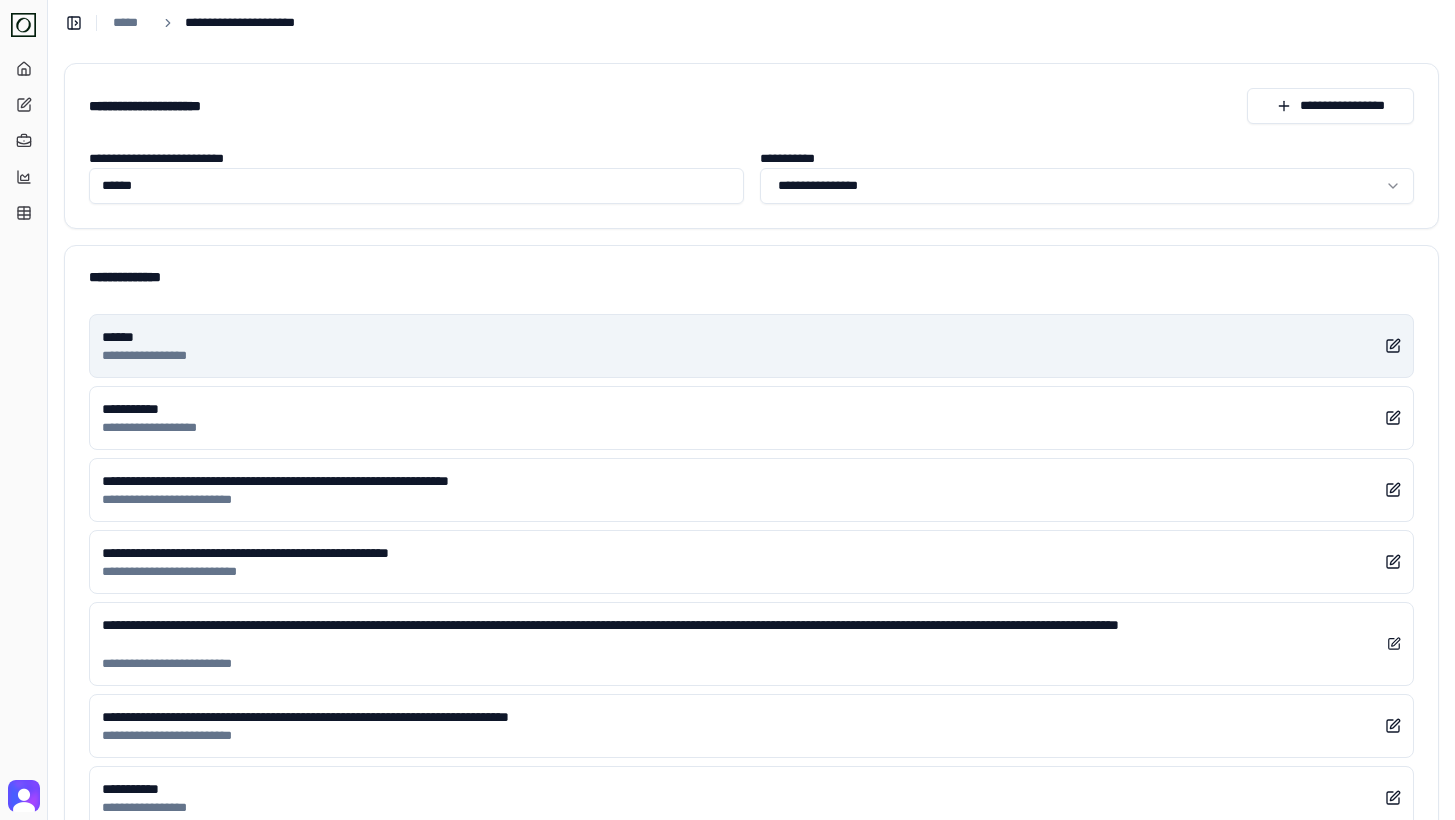 type on "******" 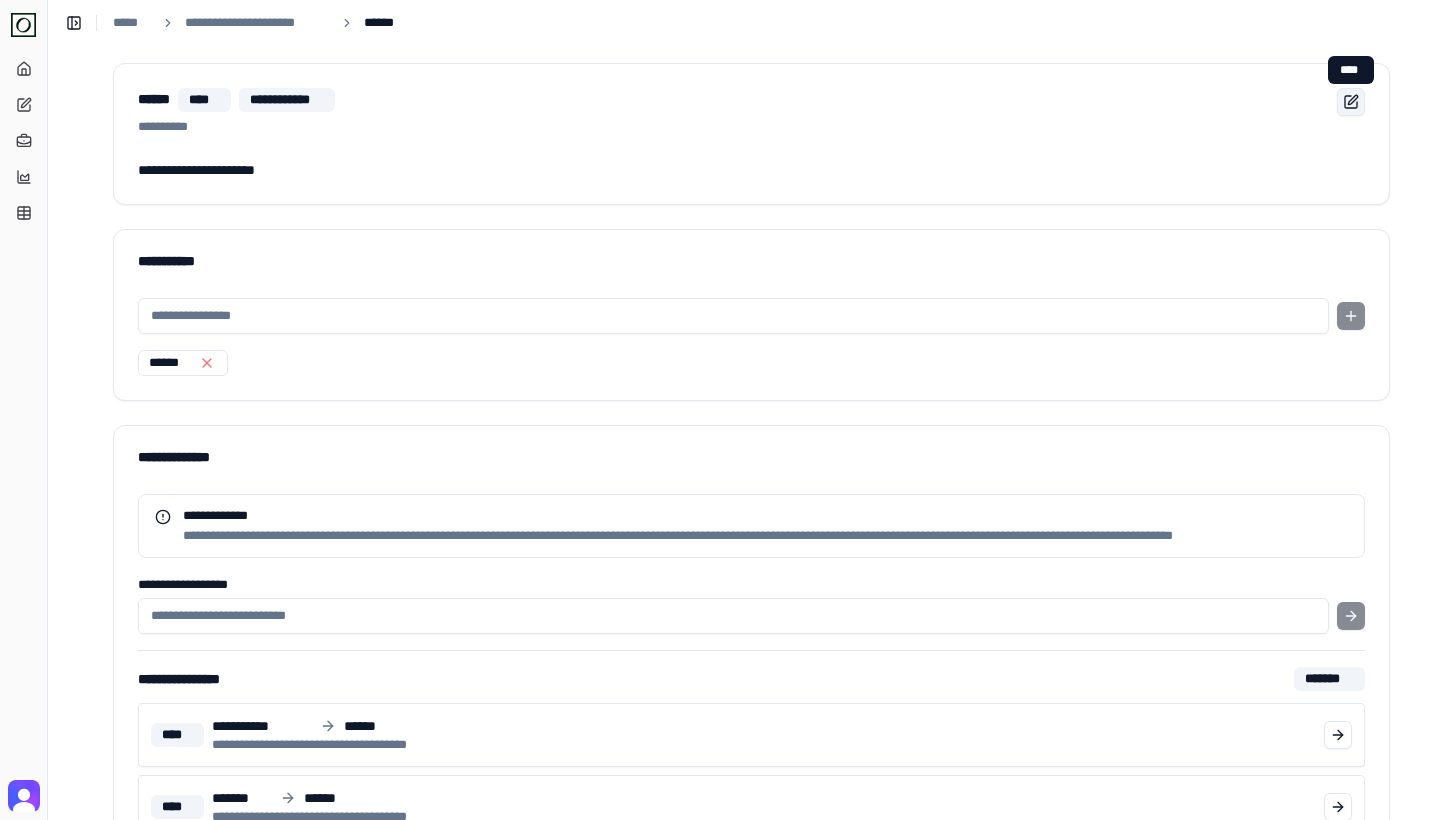 click at bounding box center (1351, 102) 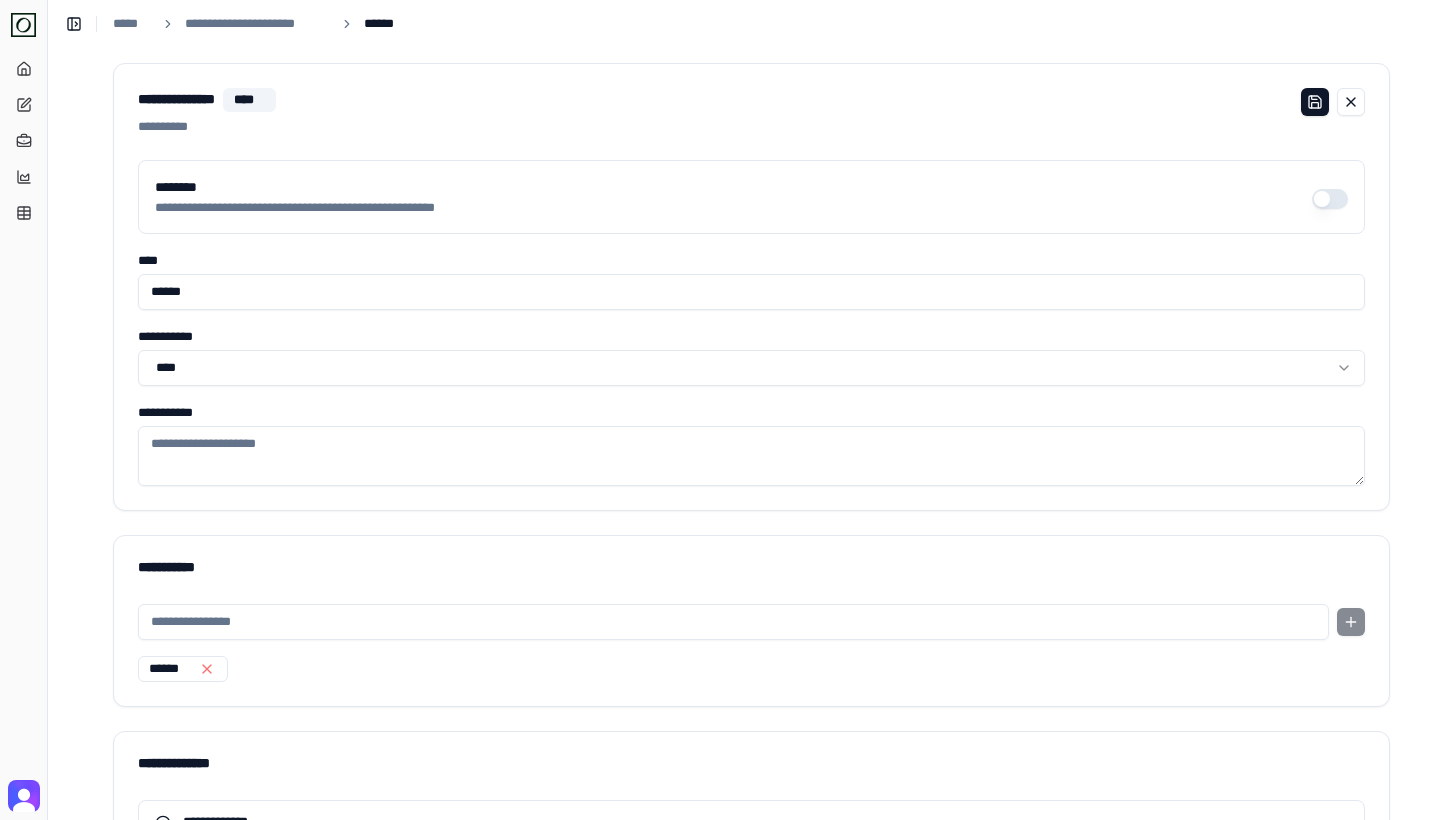 click on "********" at bounding box center (1330, 199) 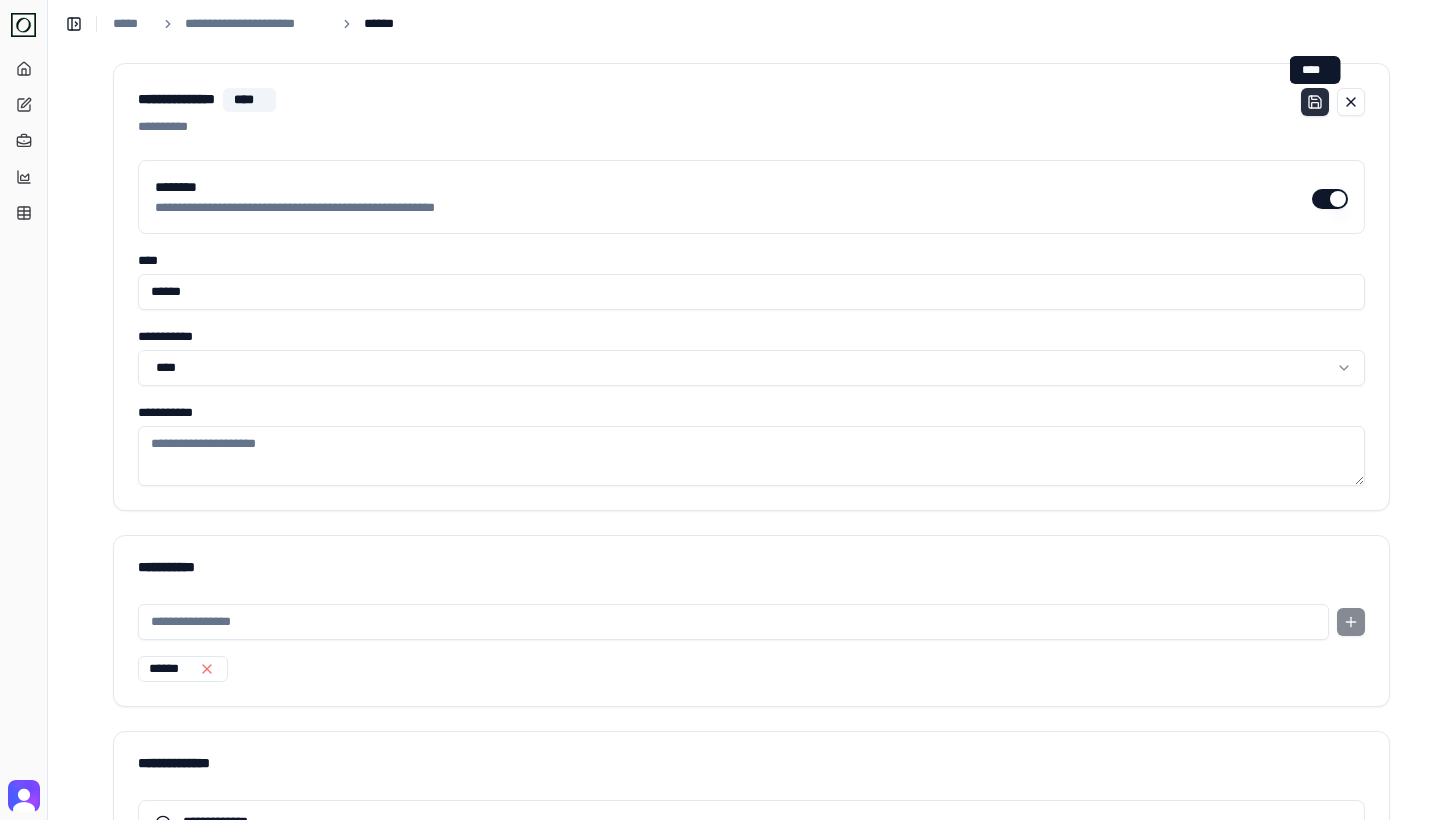 click at bounding box center (1315, 102) 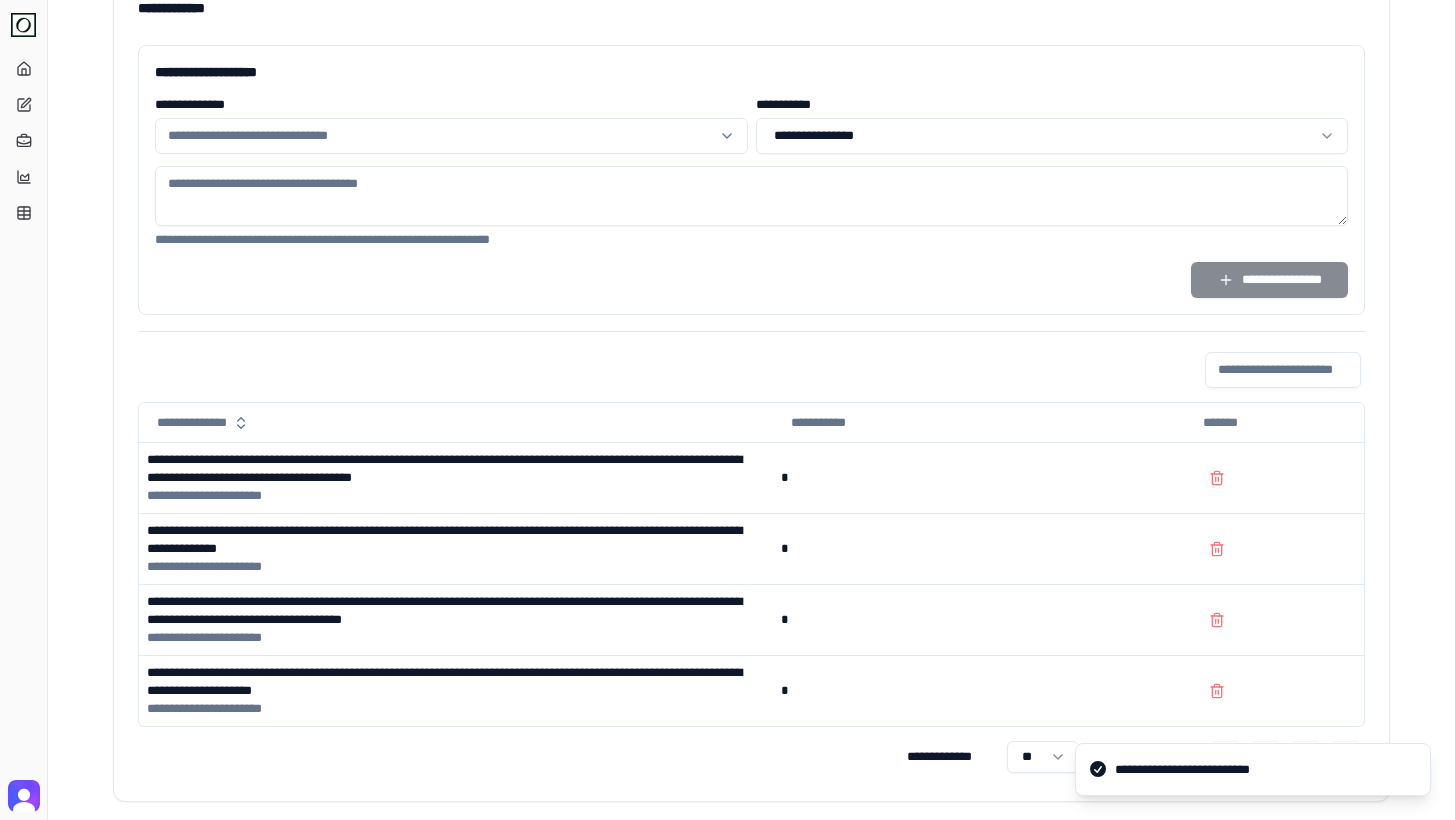scroll, scrollTop: 1333, scrollLeft: 0, axis: vertical 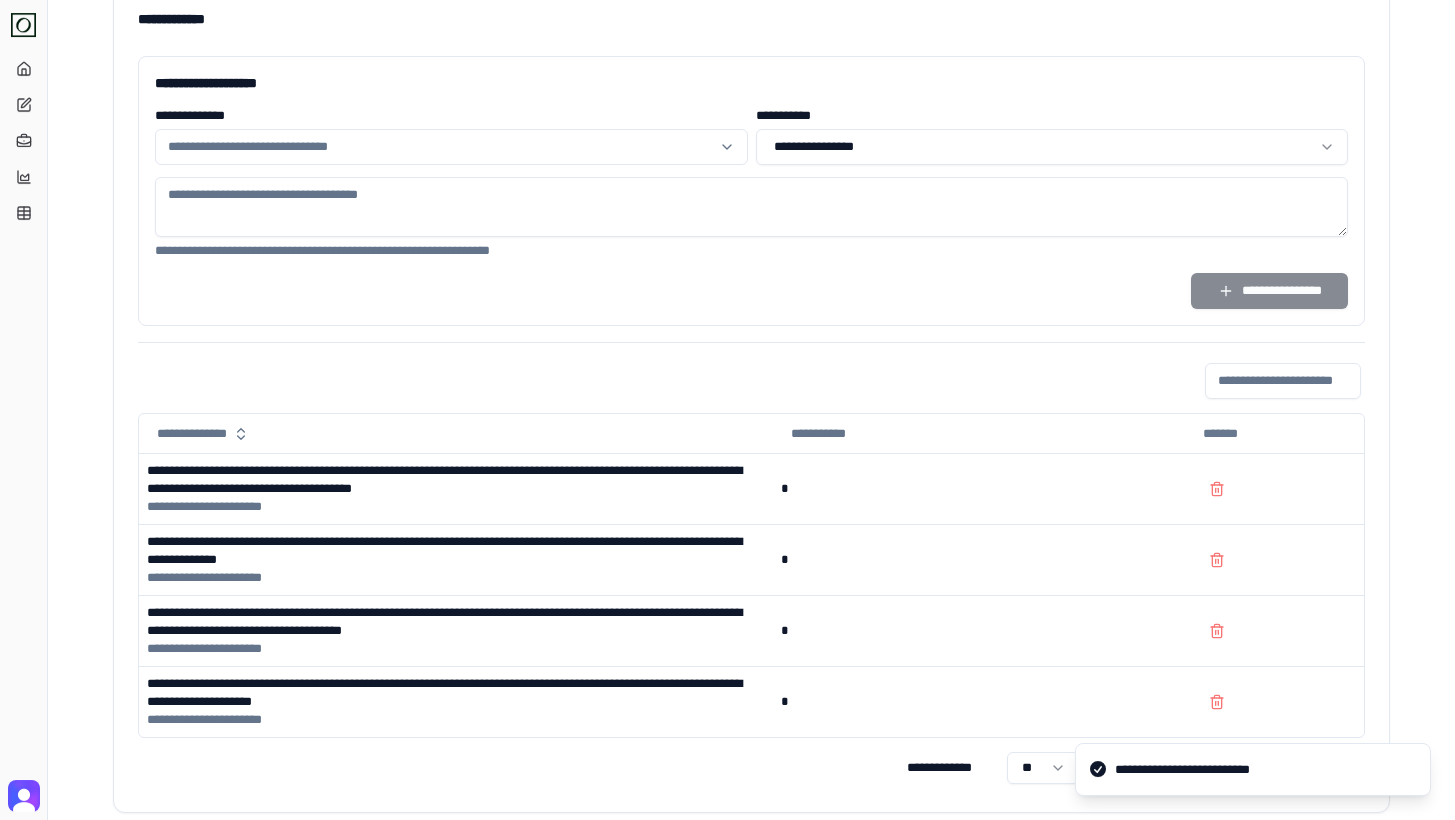 click at bounding box center [439, 147] 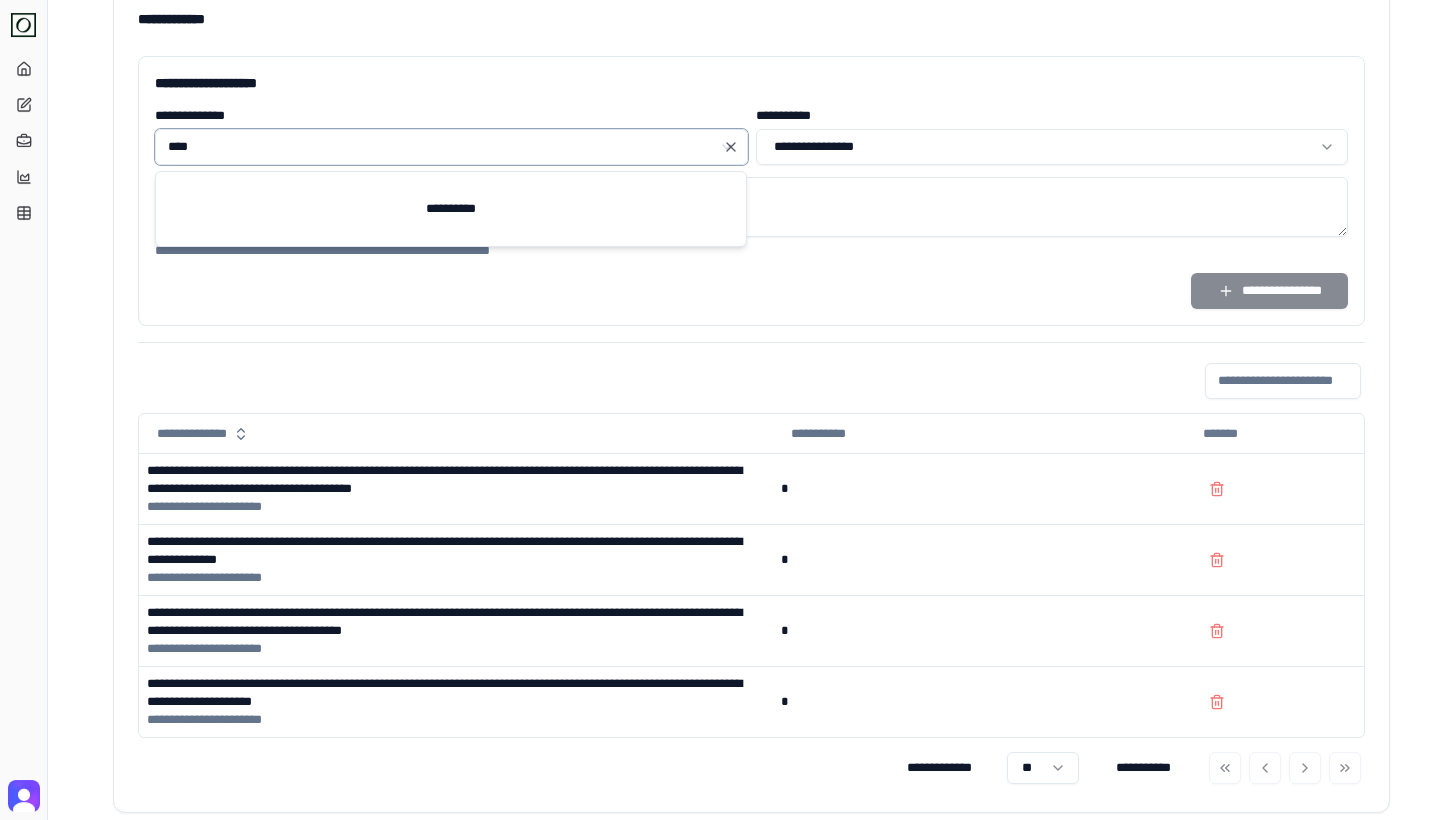 type on "*****" 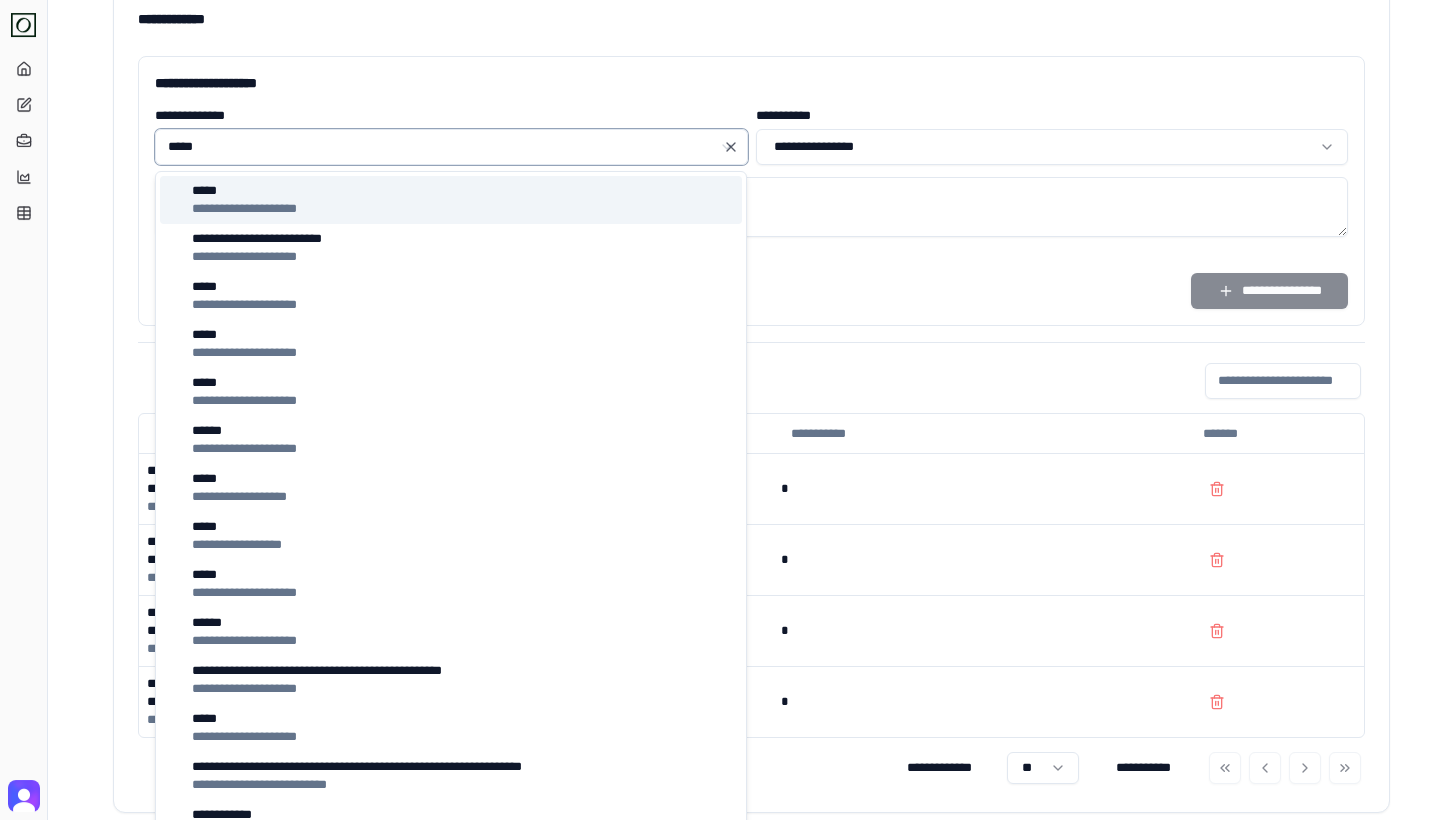 click on "***** ****** ***** ********" at bounding box center [451, 200] 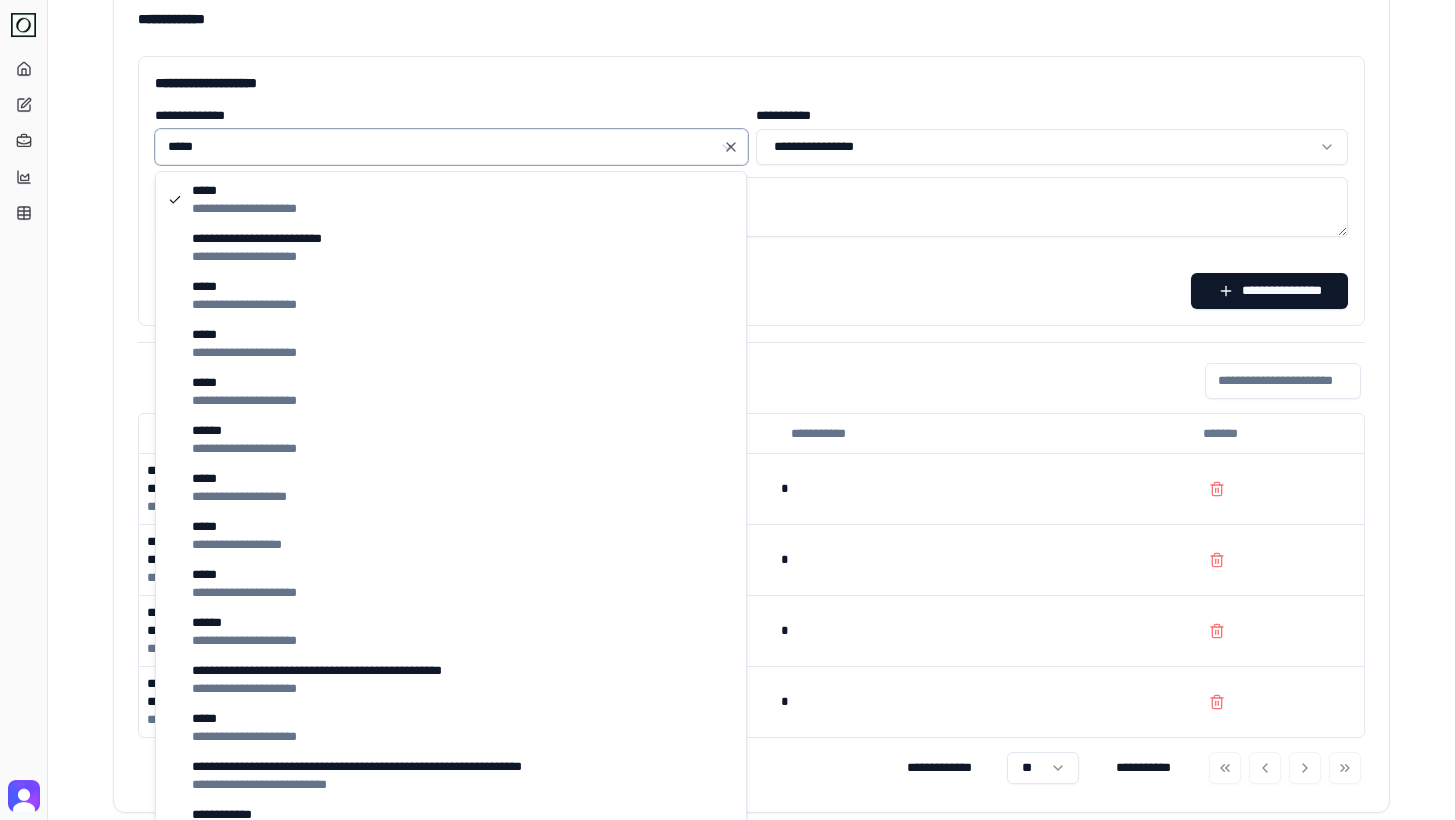 type on "*****" 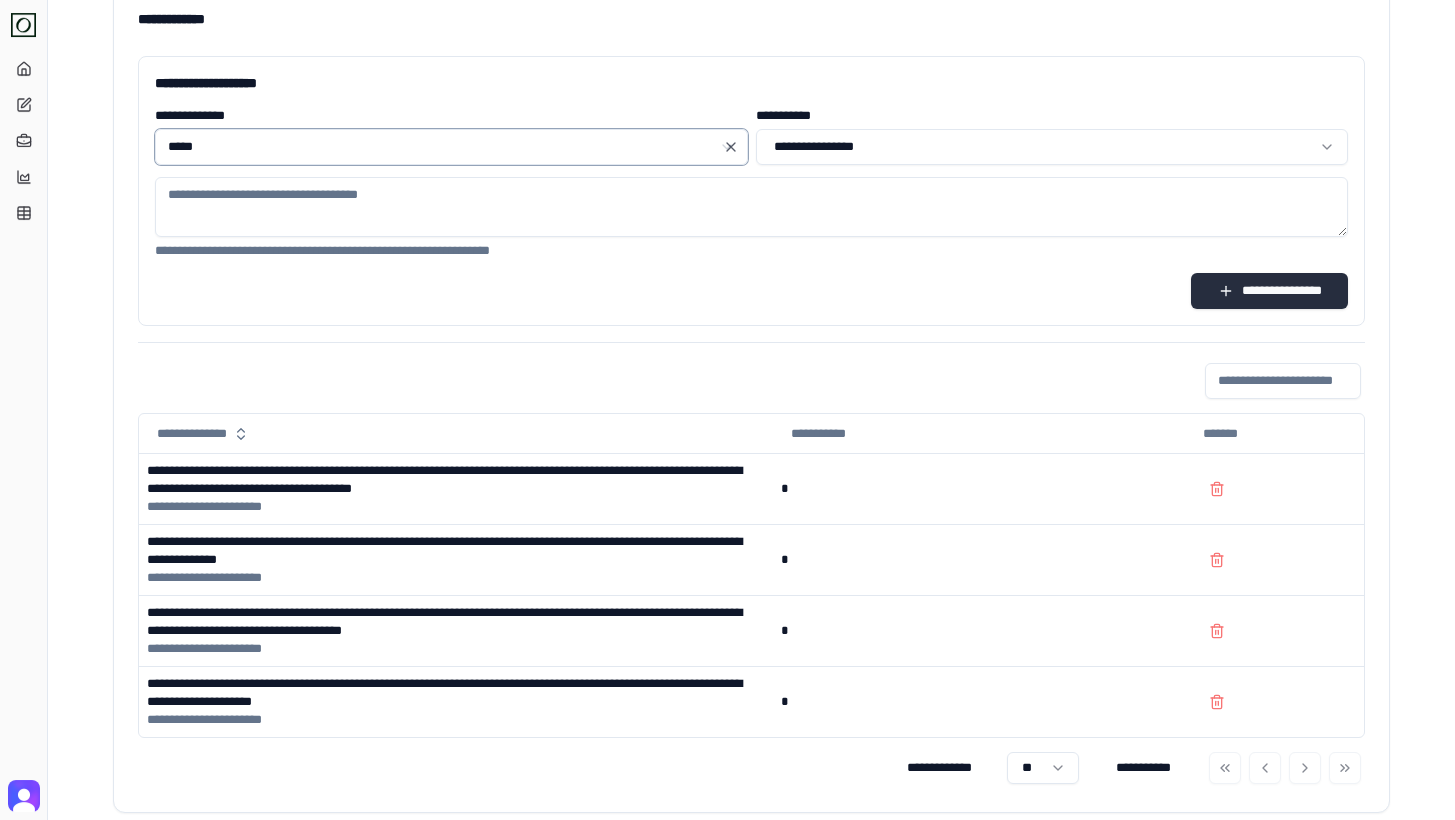 click on "**********" at bounding box center (1269, 291) 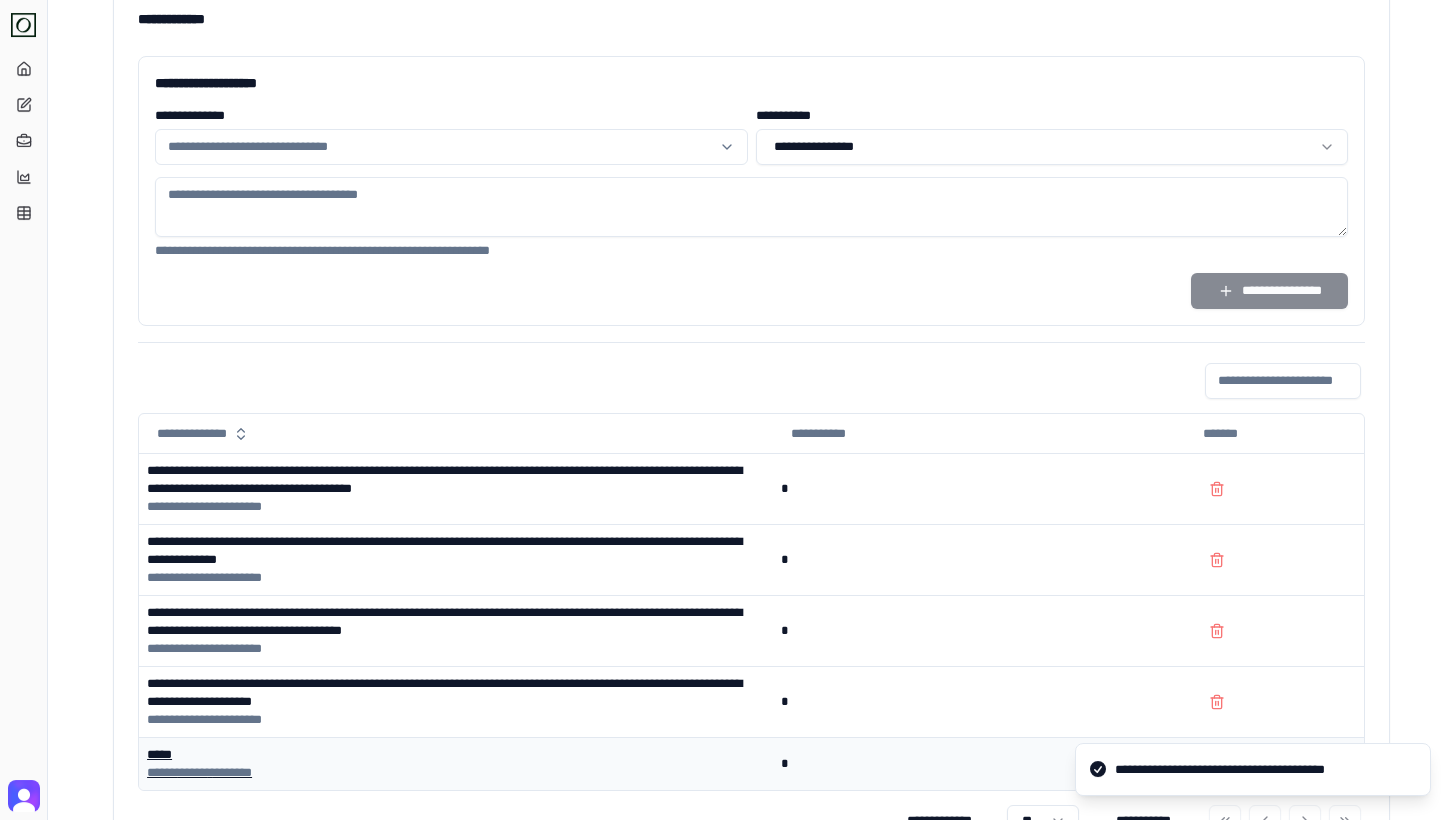 click on "*****" at bounding box center (456, 755) 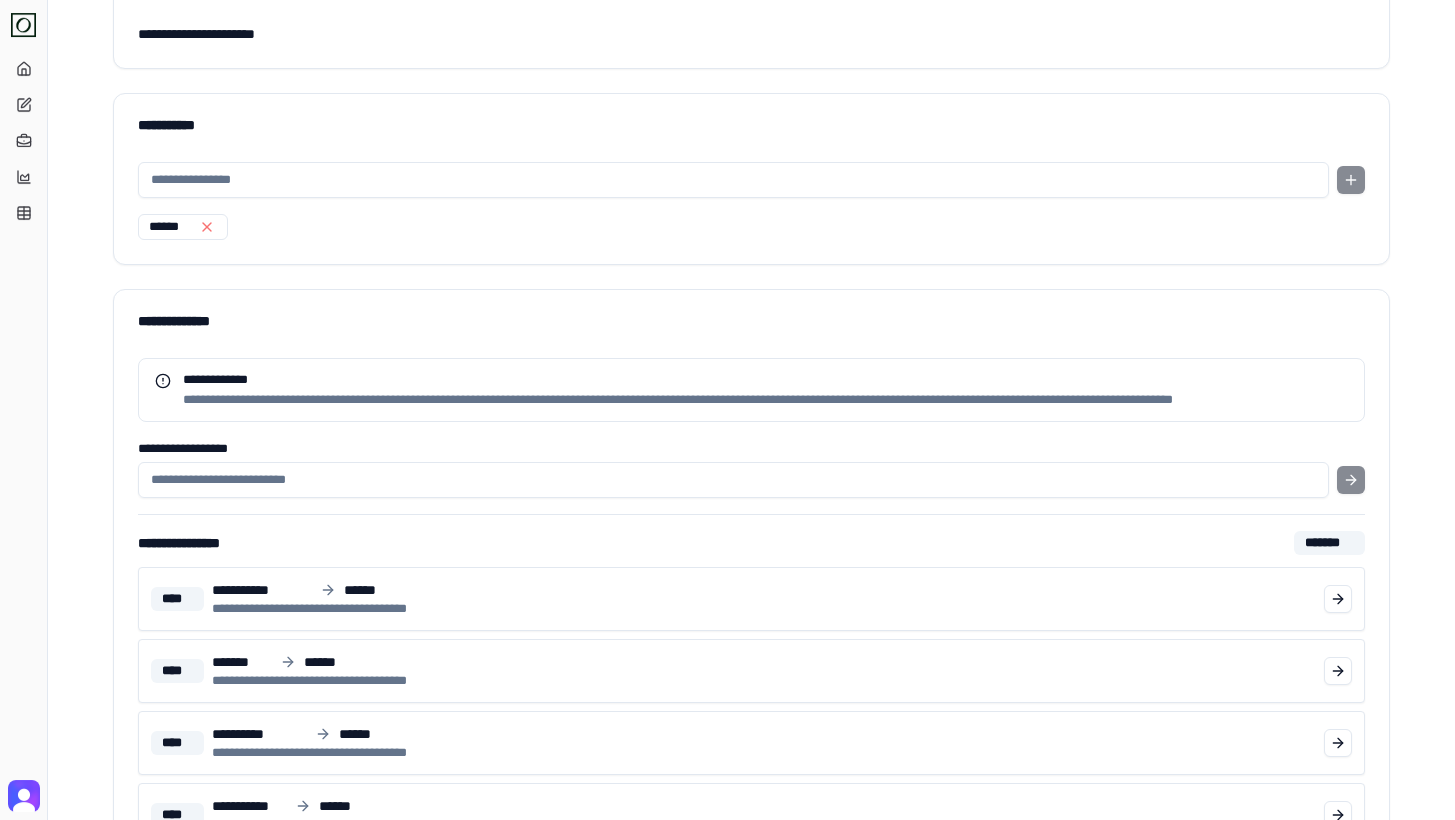 scroll, scrollTop: 0, scrollLeft: 0, axis: both 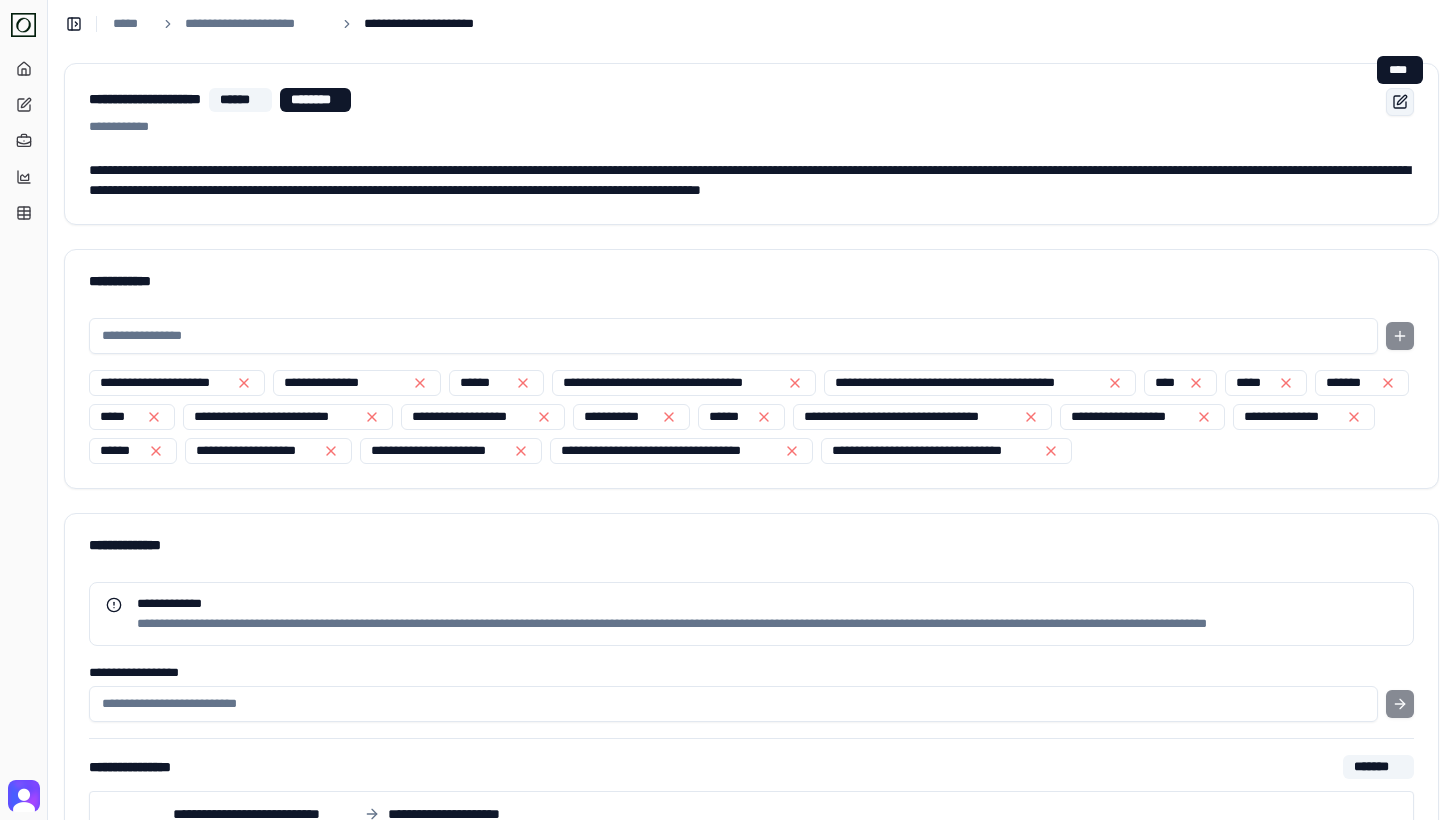 click at bounding box center (1400, 102) 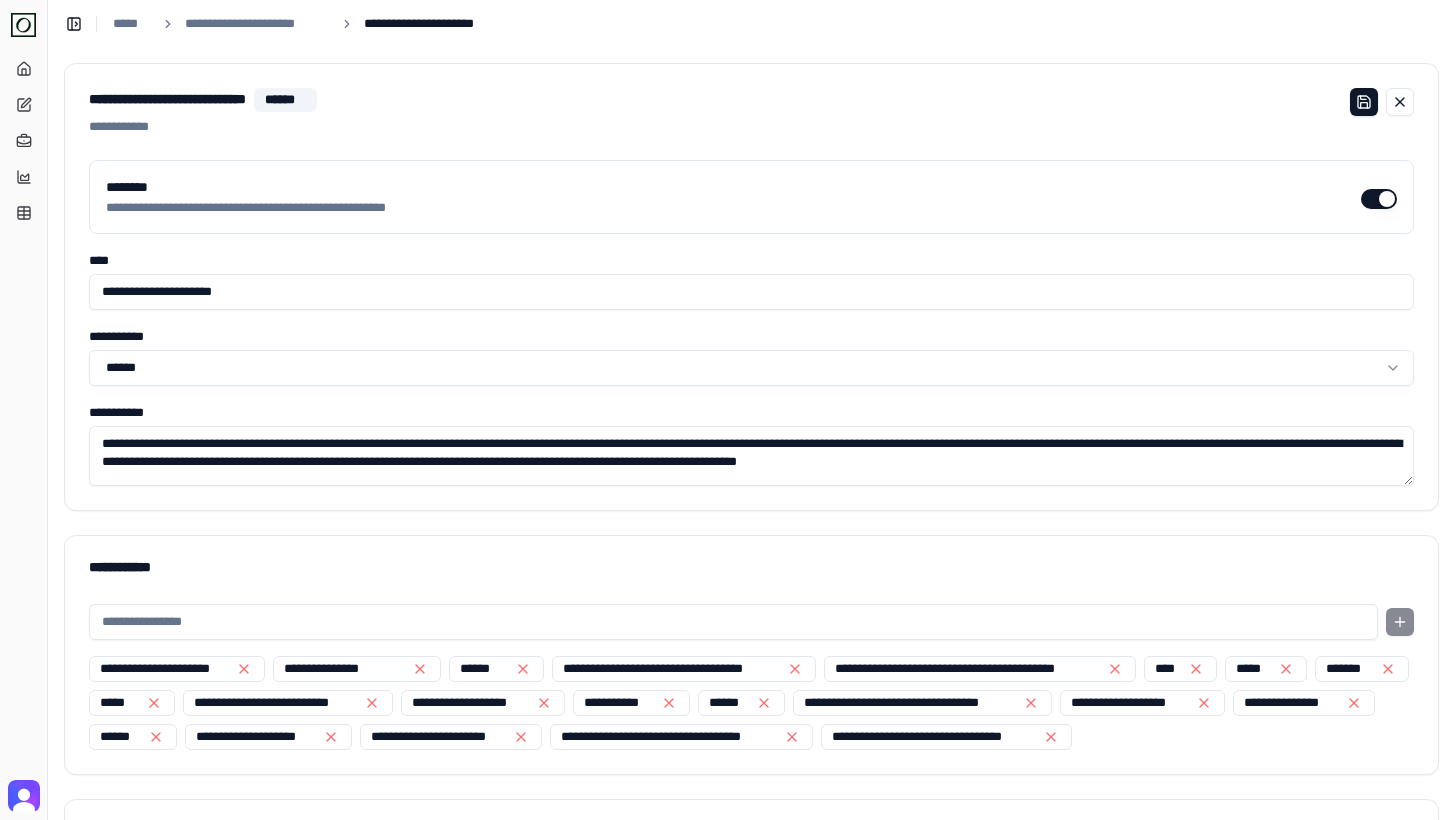 click on "**********" at bounding box center (751, 292) 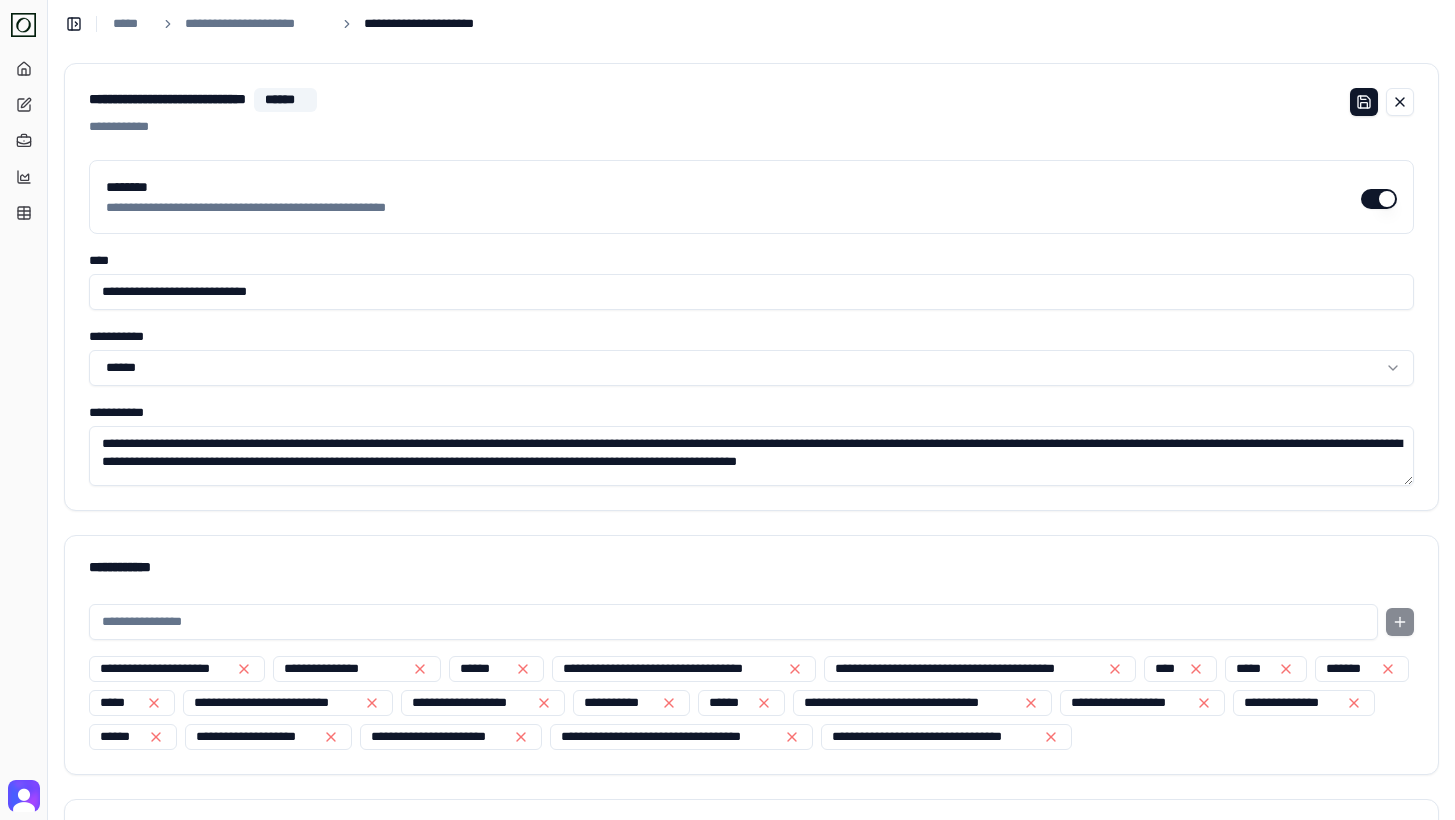 paste 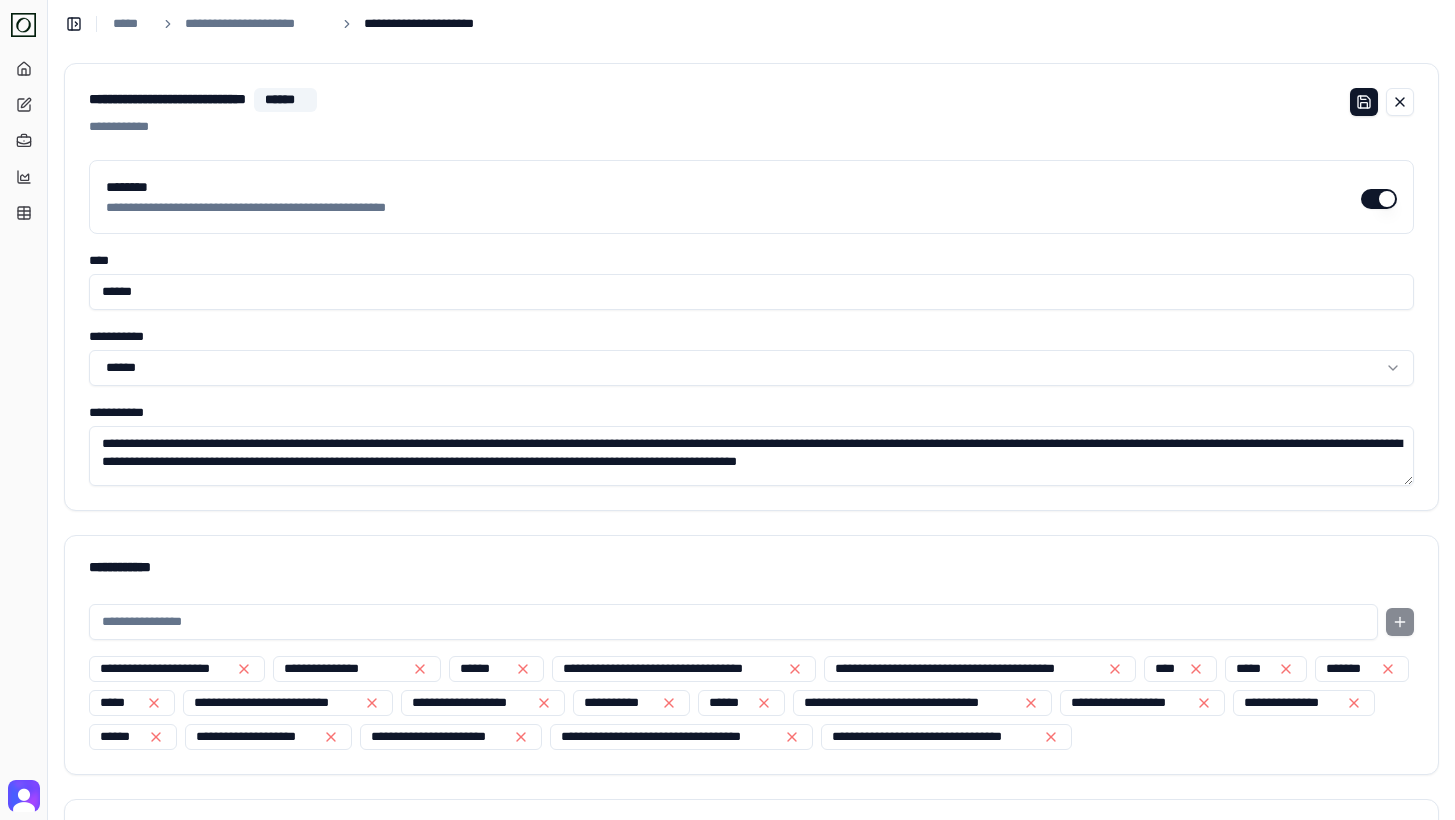 click on "******" at bounding box center (751, 292) 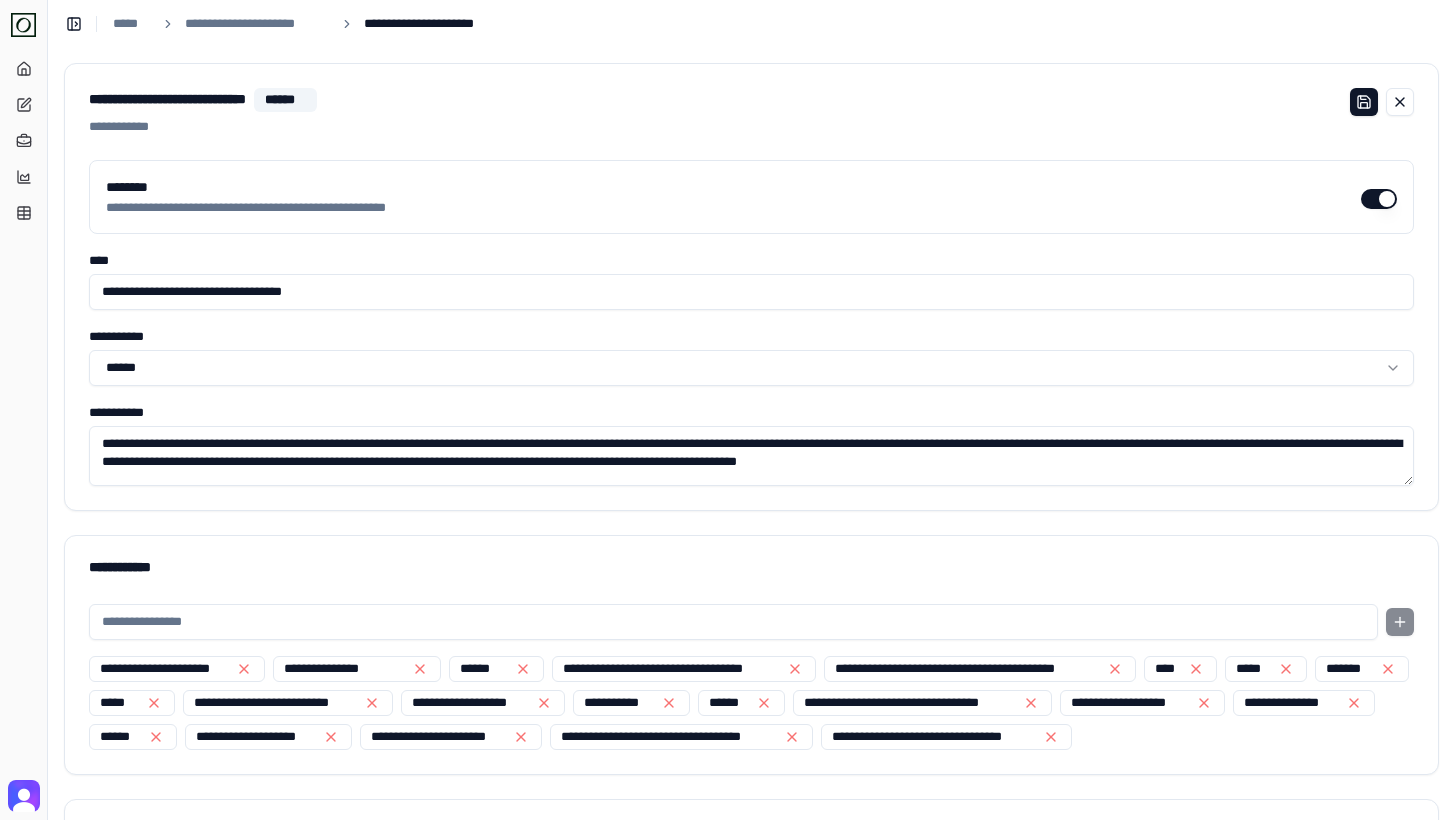 click on "**********" at bounding box center (751, 292) 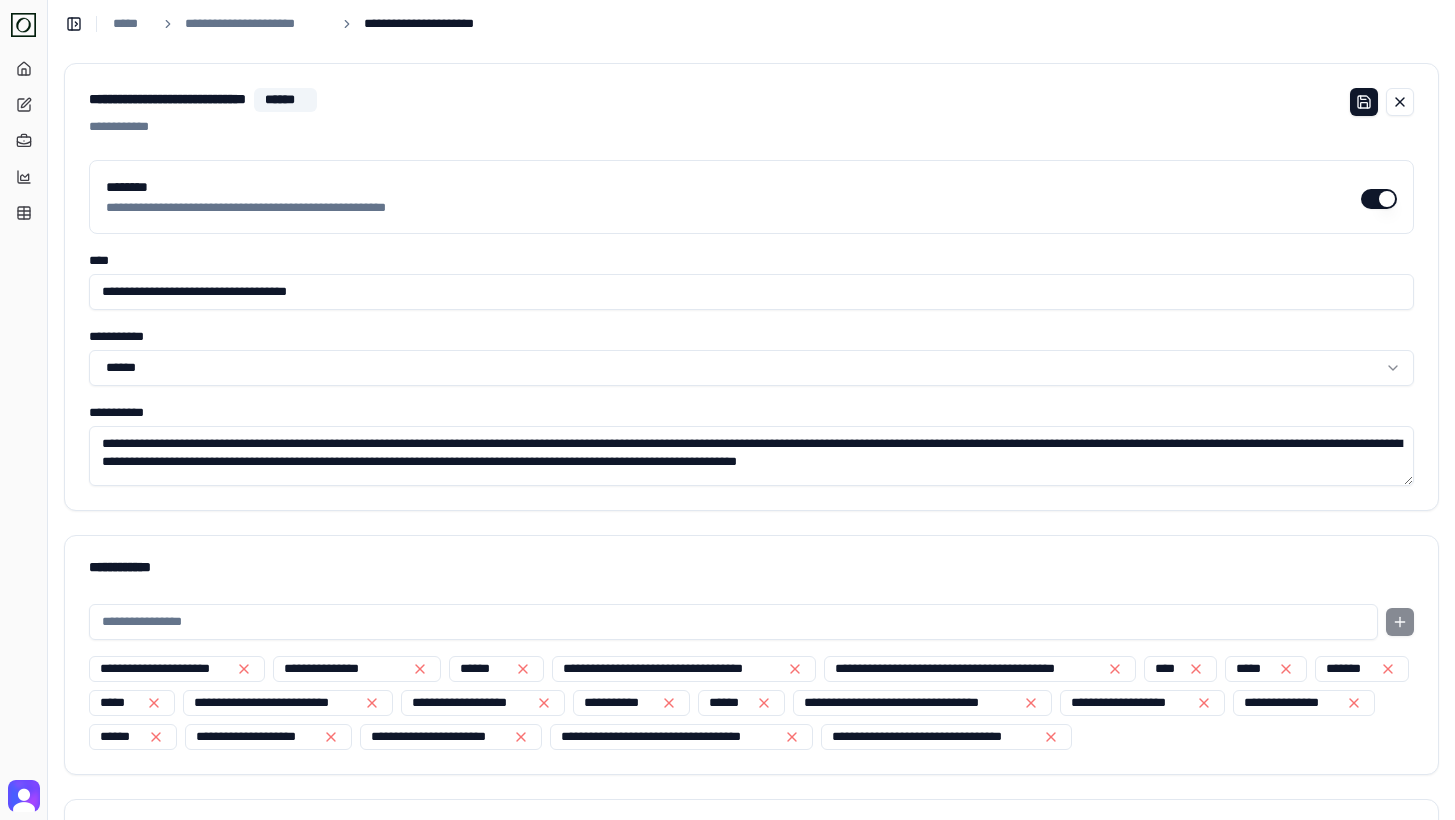 type on "**********" 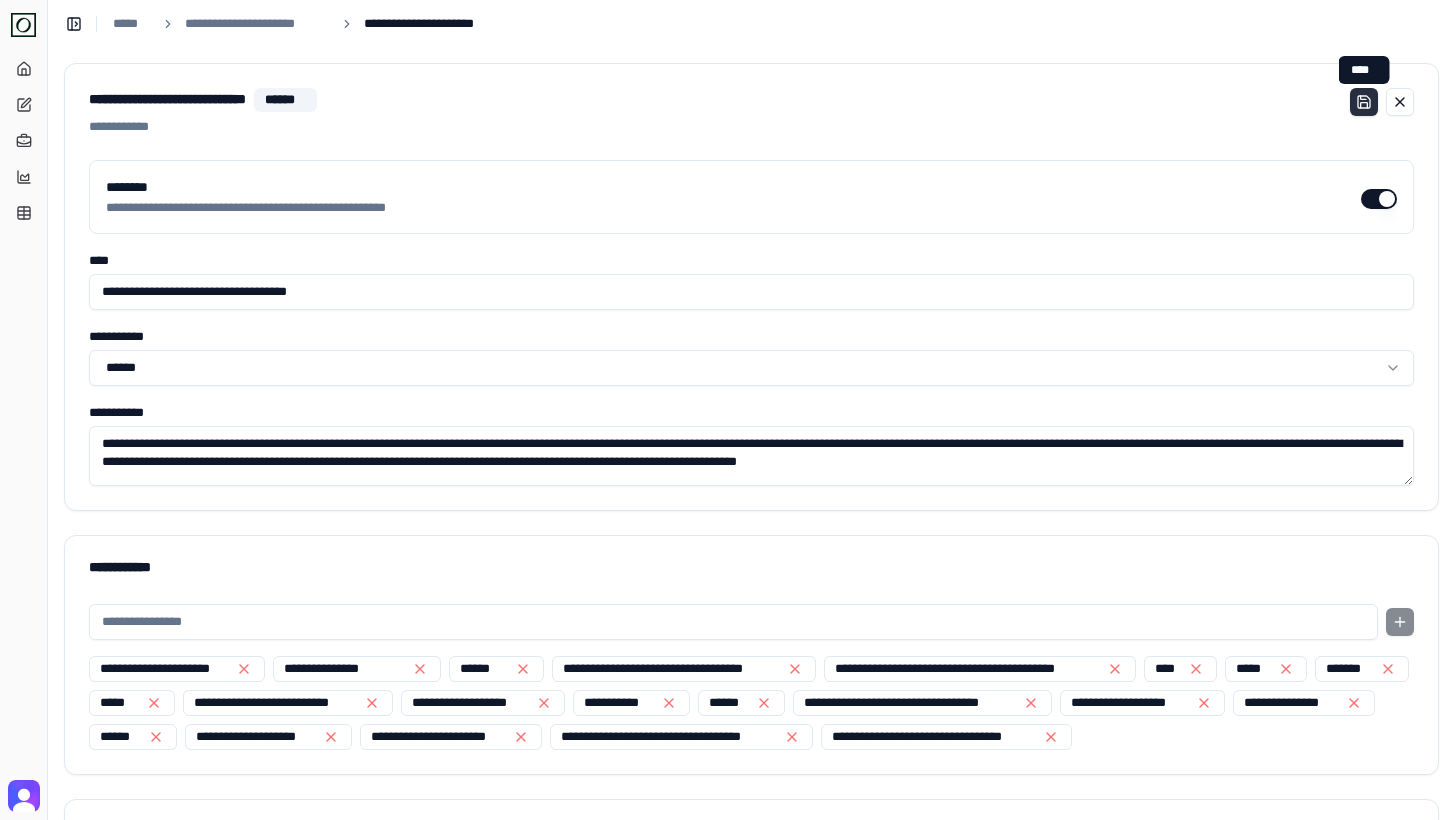 click at bounding box center (1364, 102) 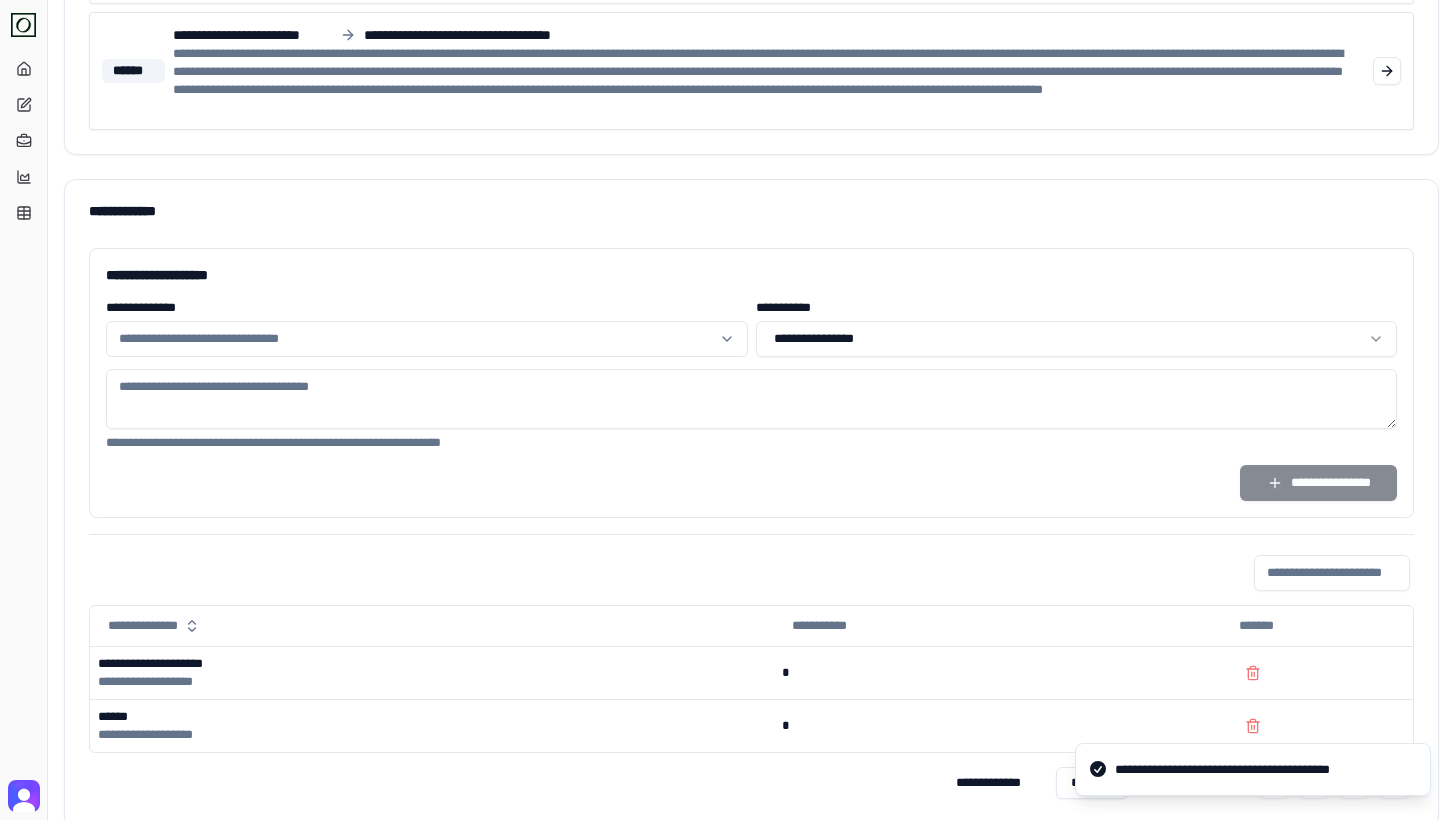 scroll, scrollTop: 1794, scrollLeft: 0, axis: vertical 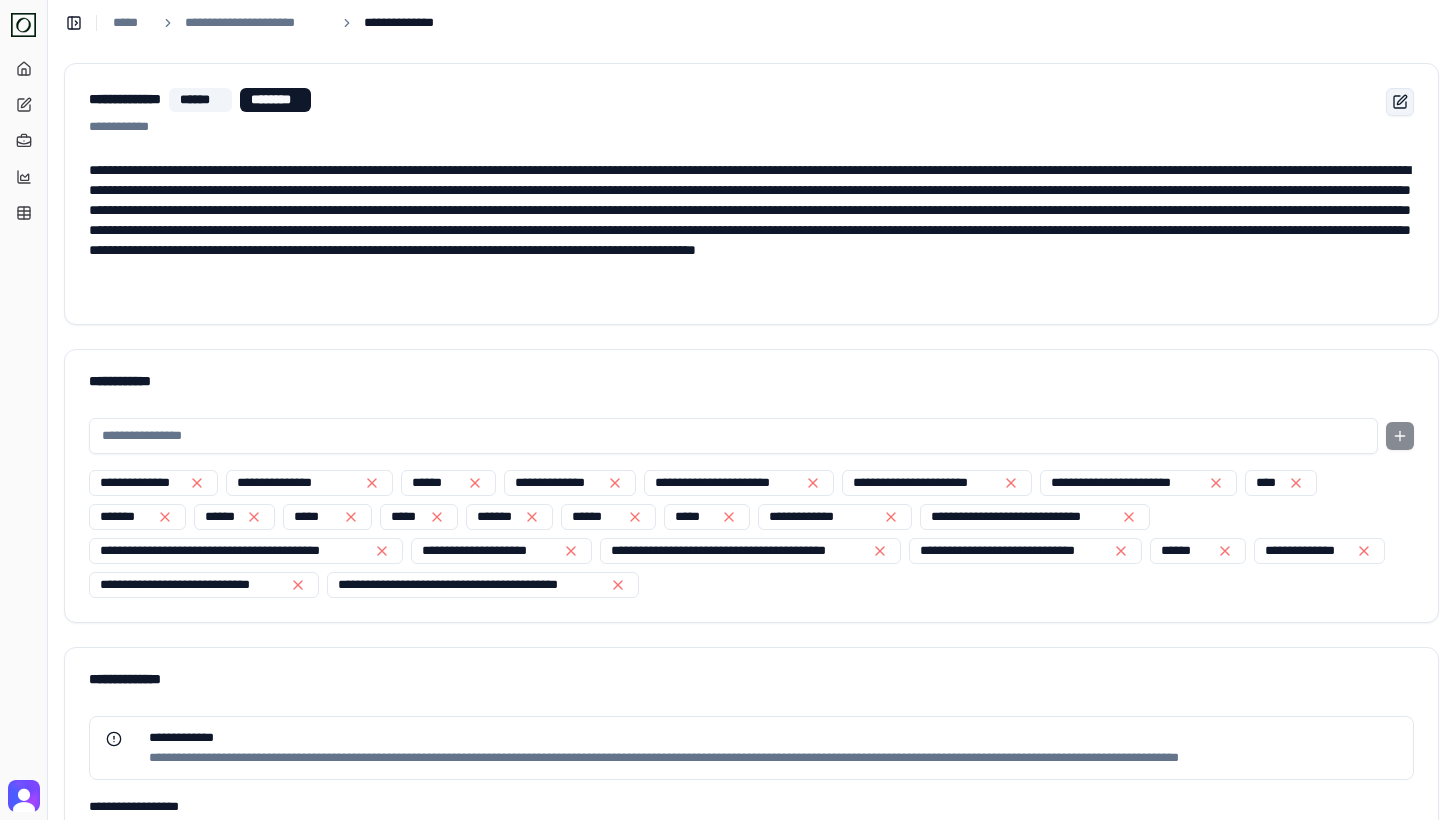 click at bounding box center (1400, 102) 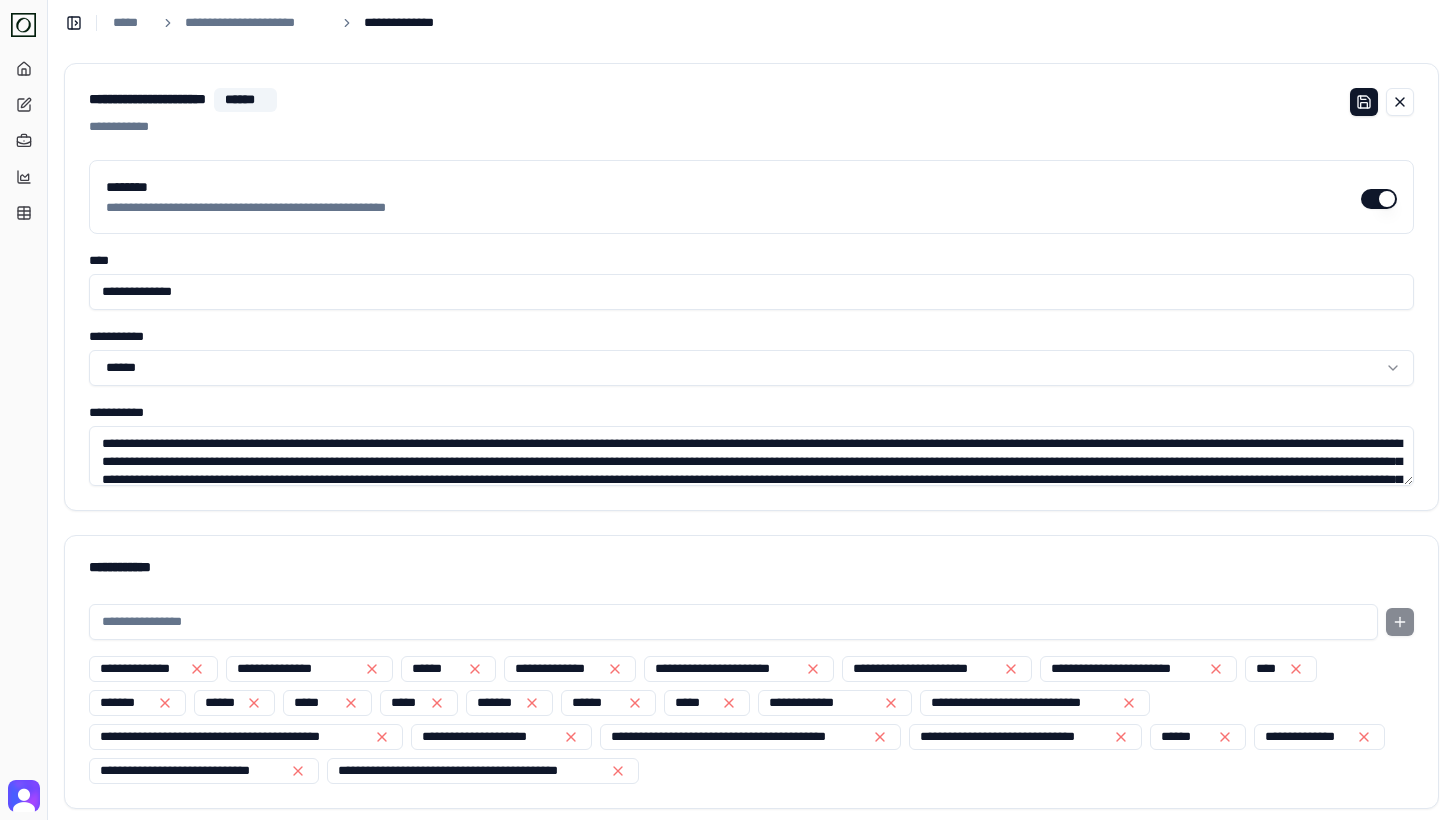 drag, startPoint x: 108, startPoint y: 296, endPoint x: 74, endPoint y: 296, distance: 34 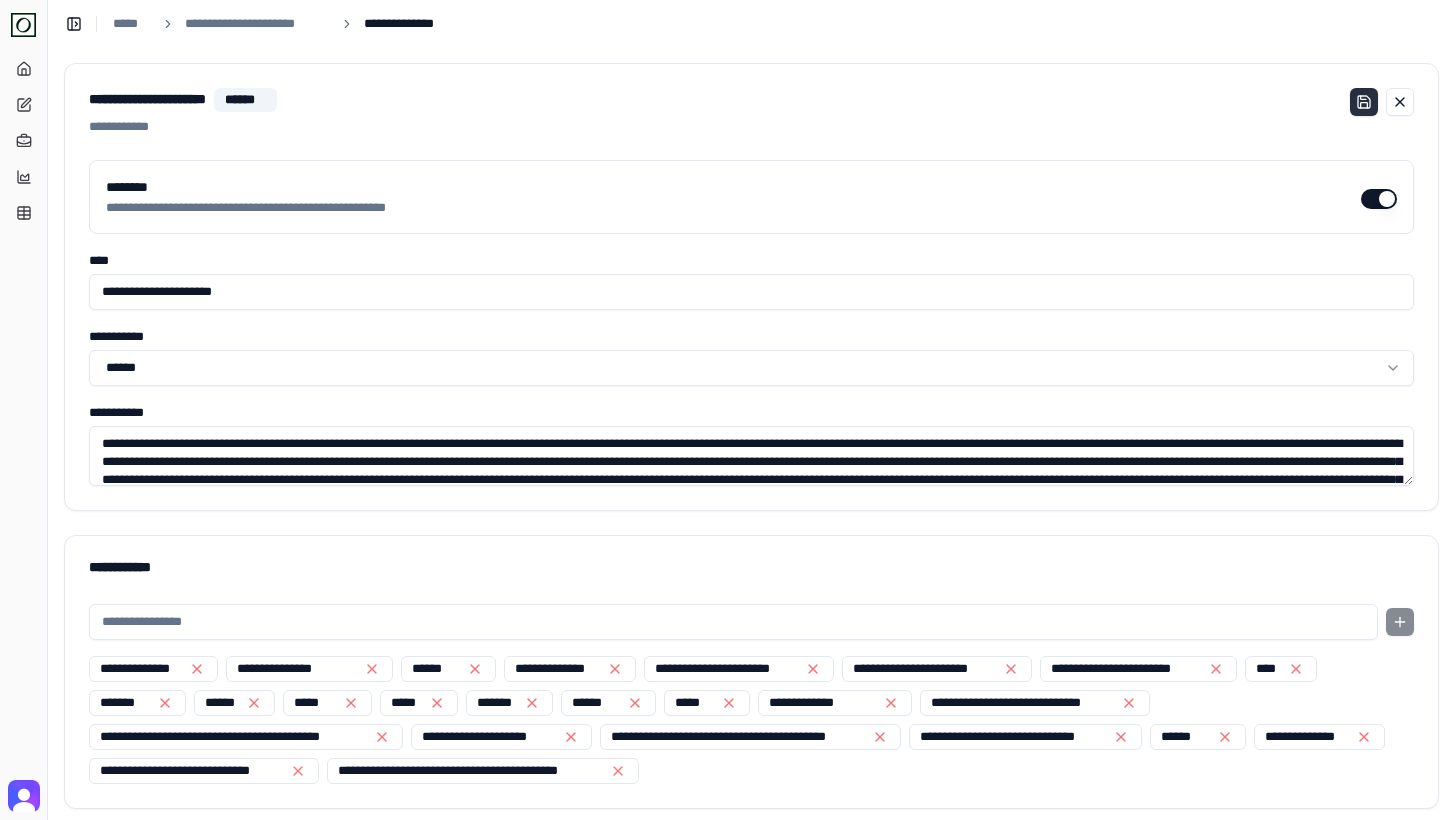 type on "**********" 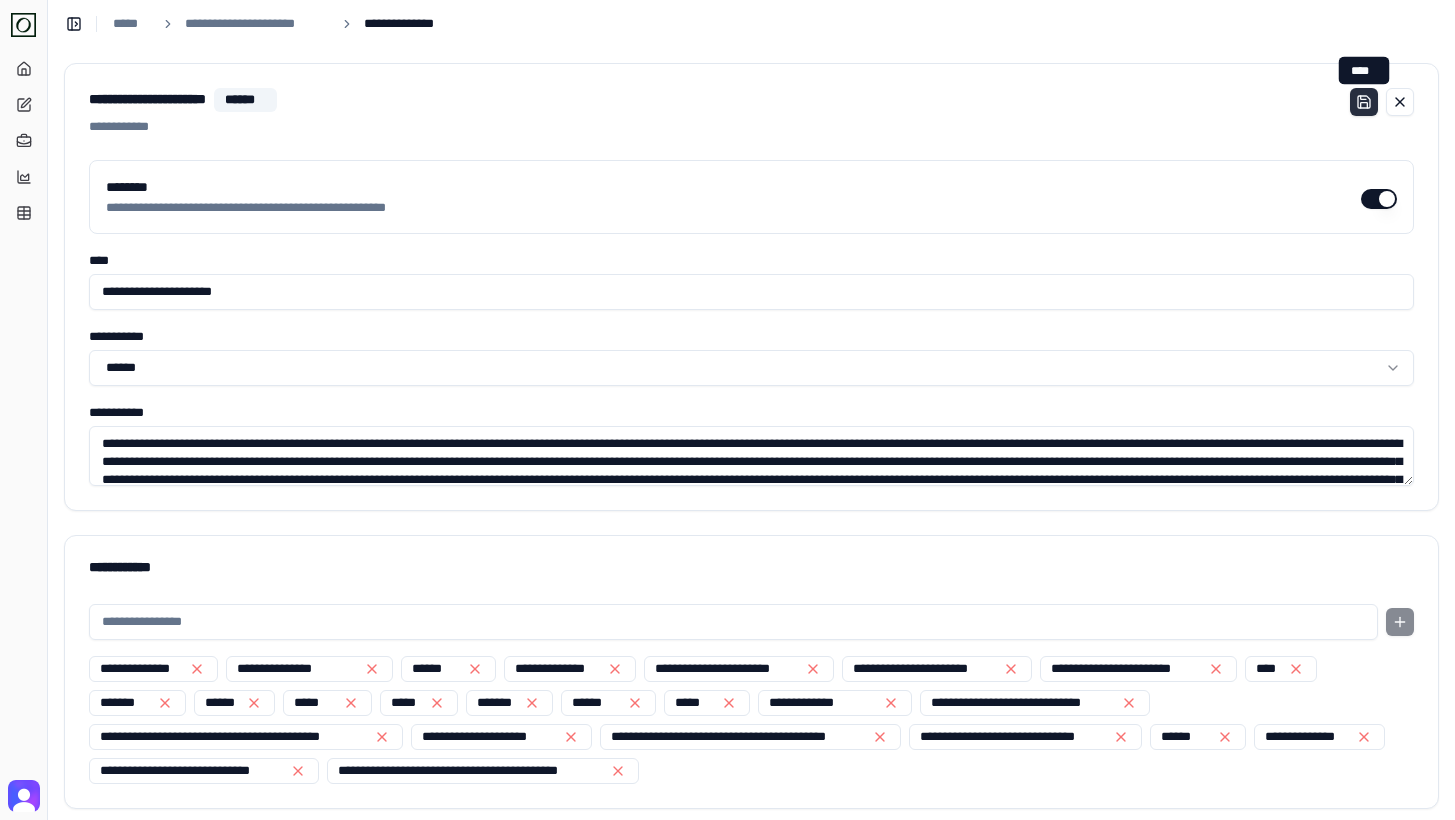 click at bounding box center (1364, 102) 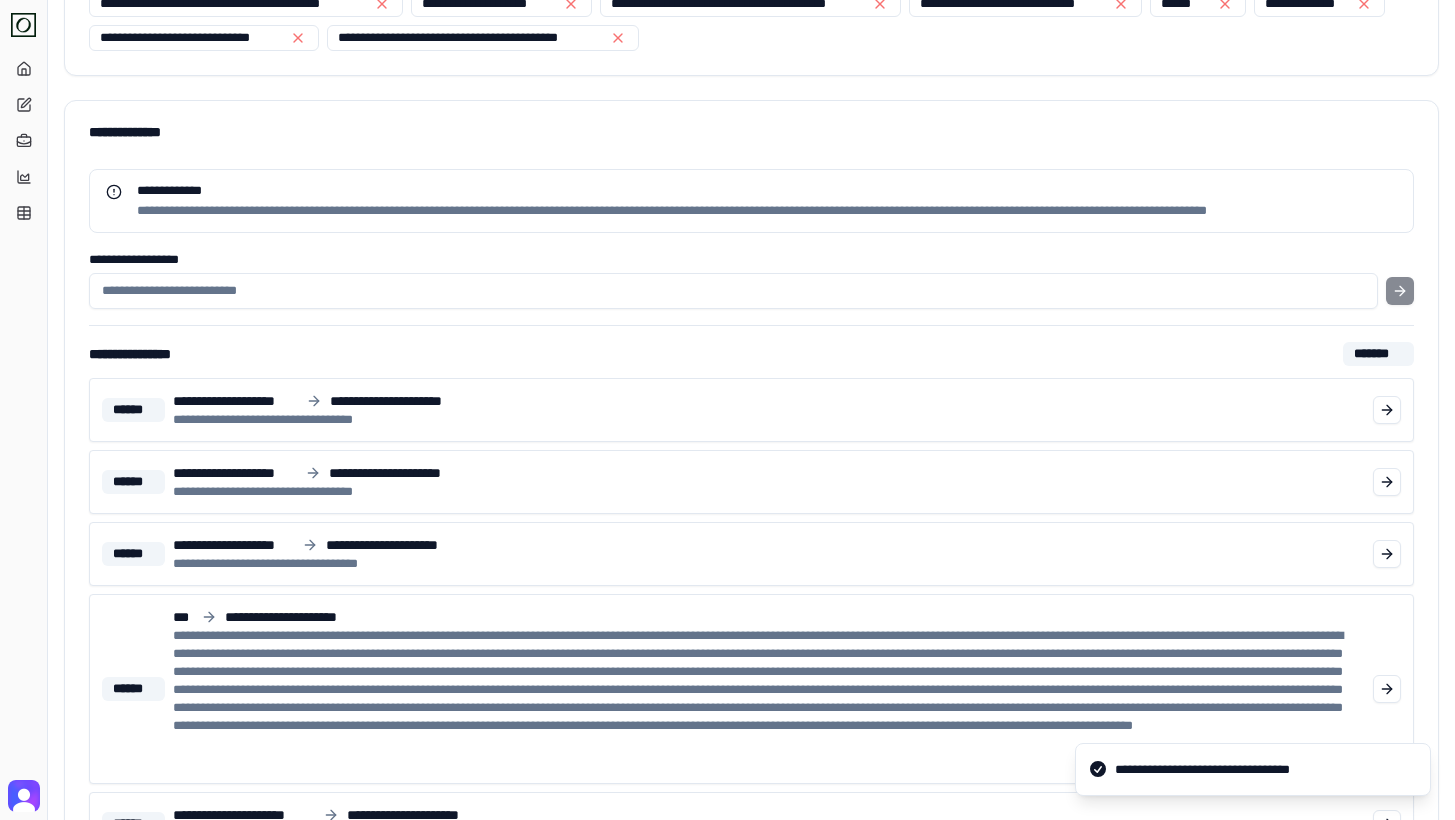 scroll, scrollTop: 0, scrollLeft: 0, axis: both 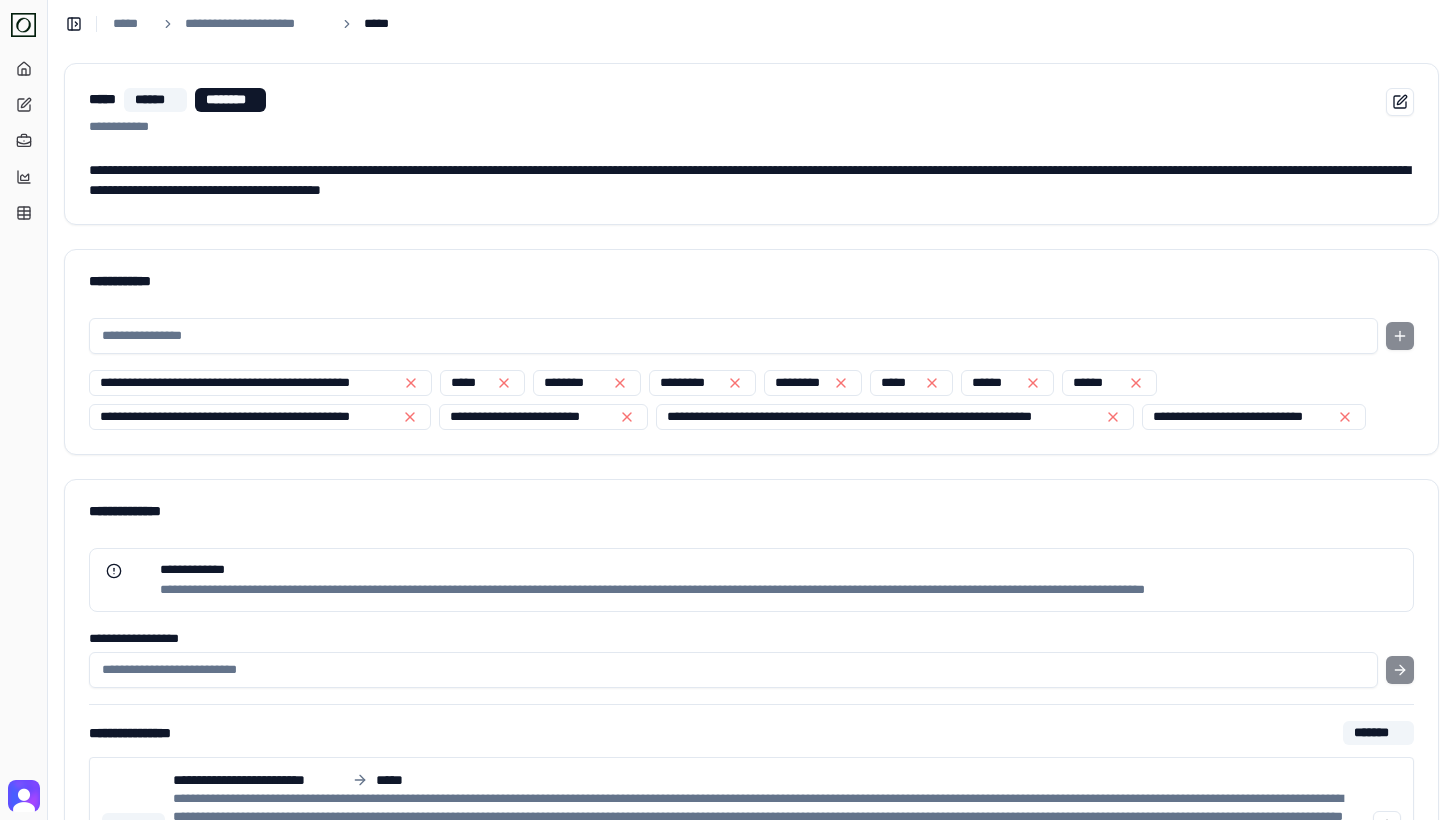 click on "**********" at bounding box center [233, 24] 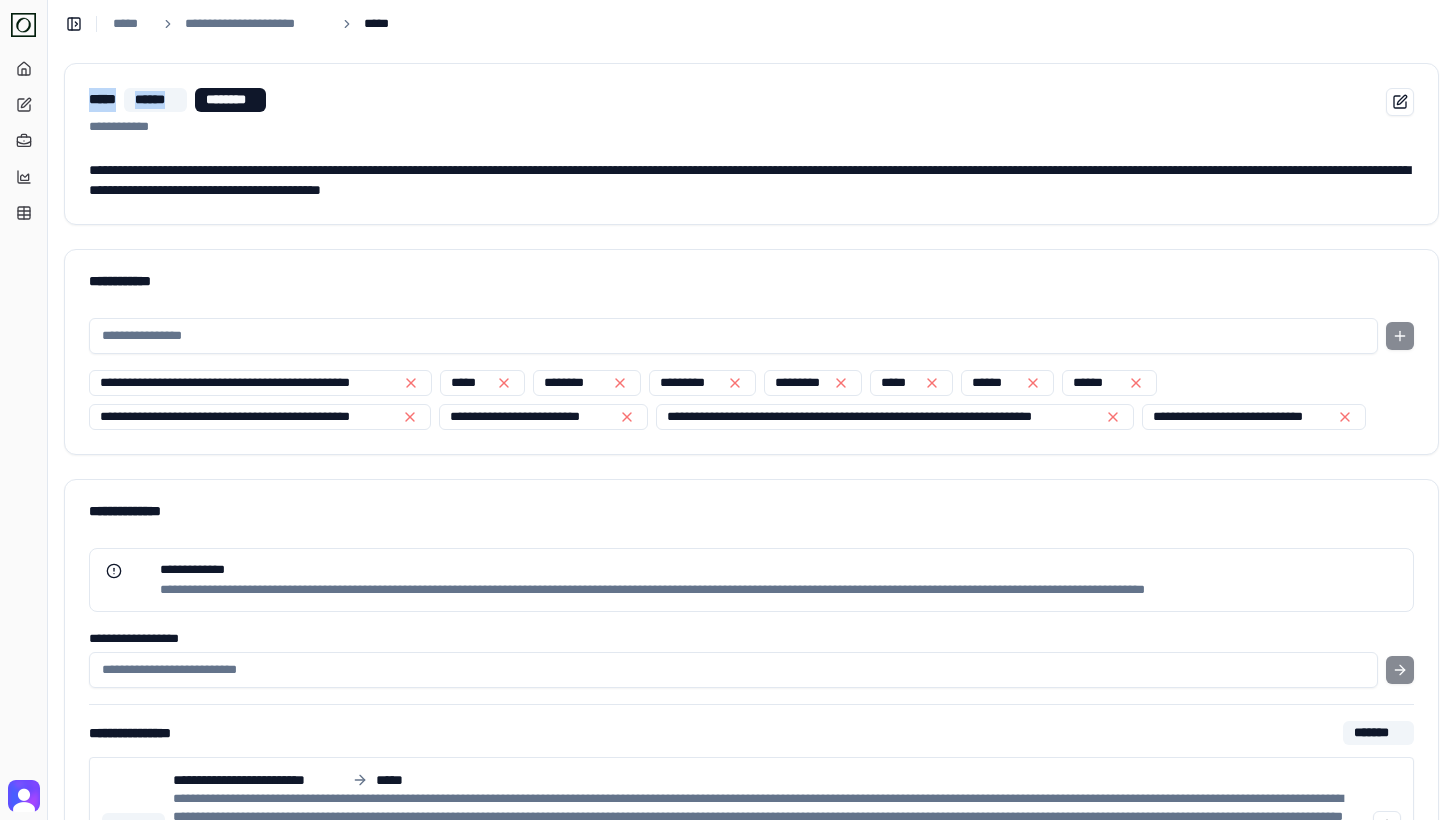 click on "*****" at bounding box center (102, 99) 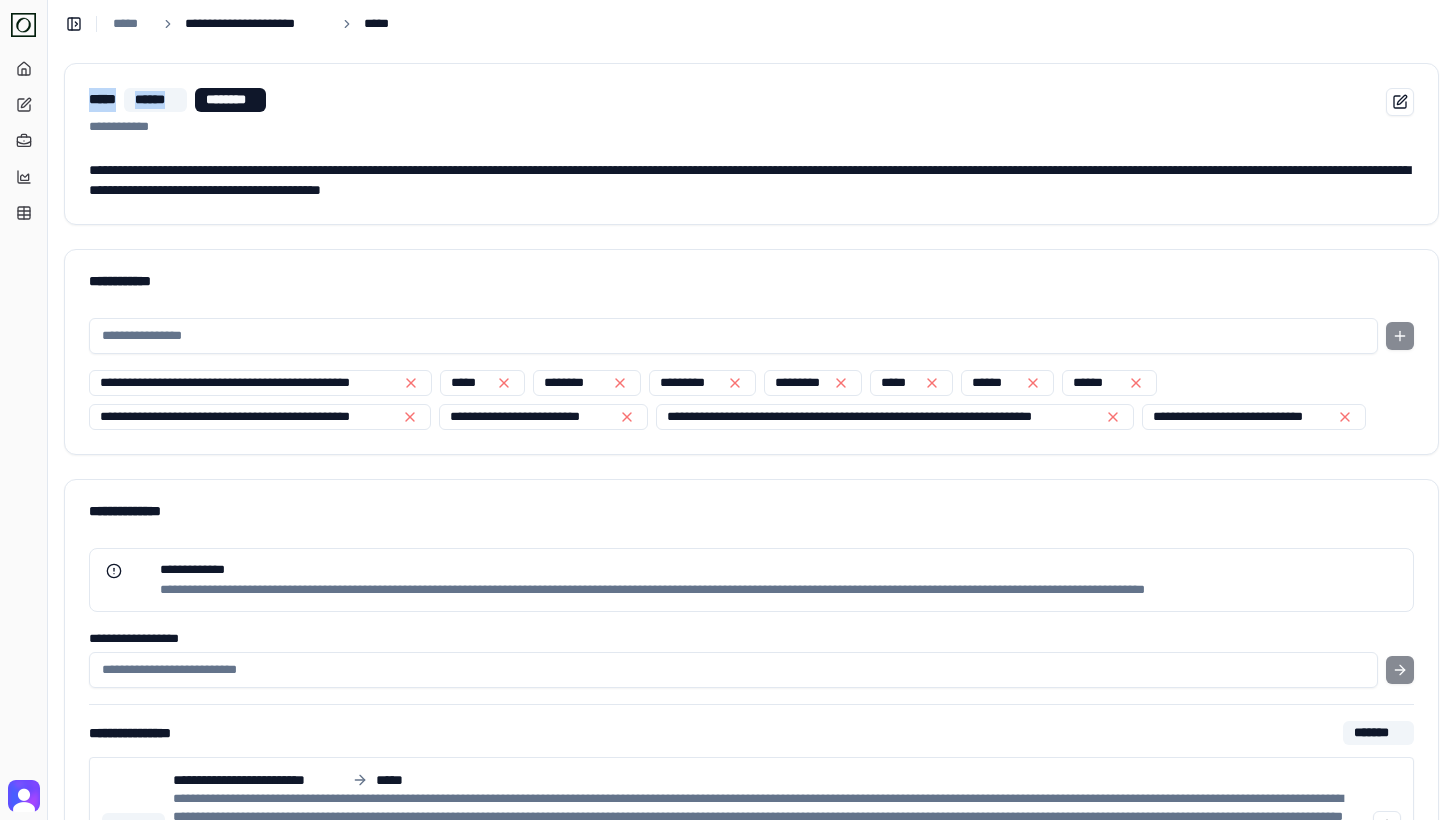 click on "**********" at bounding box center [257, 24] 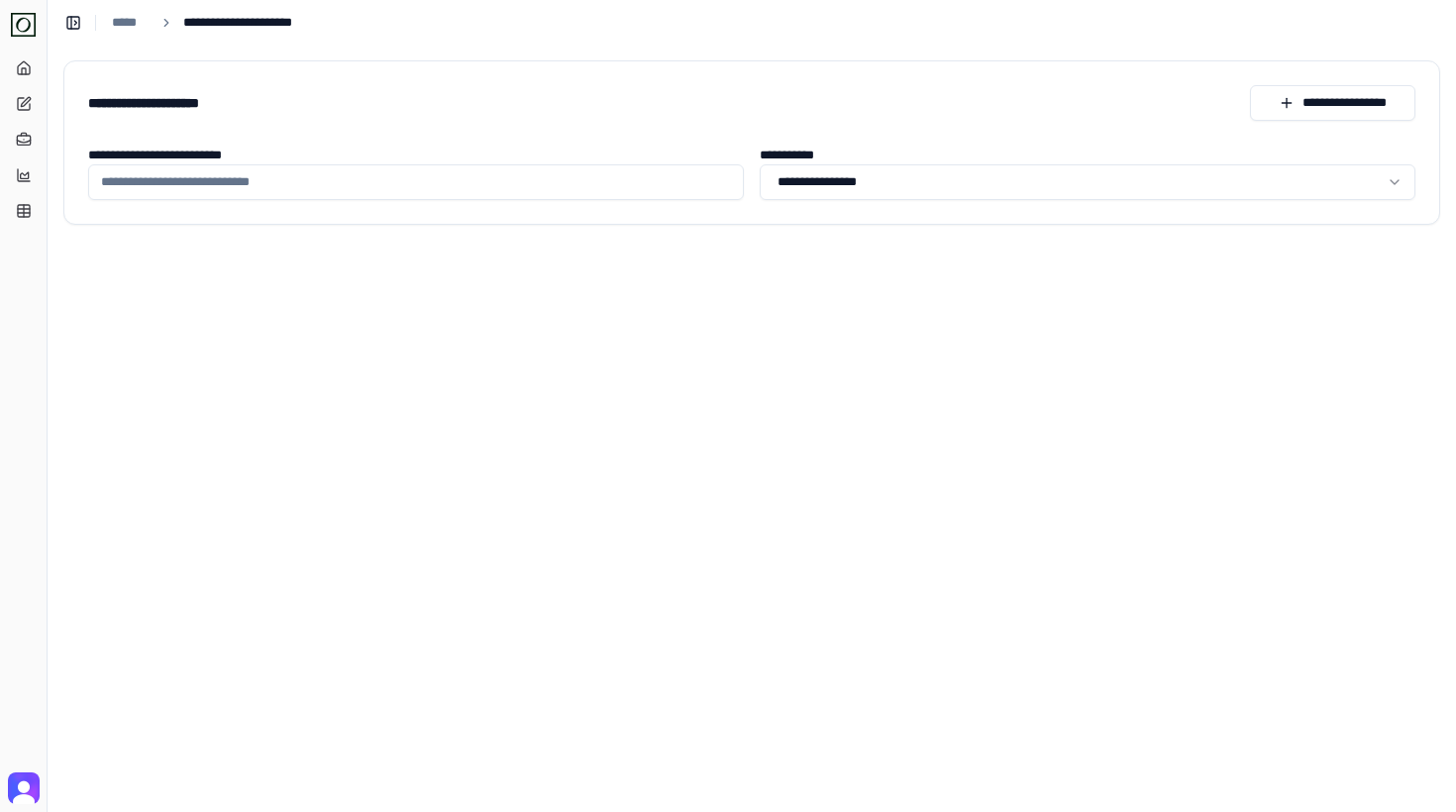 click on "**********" at bounding box center [416, 182] 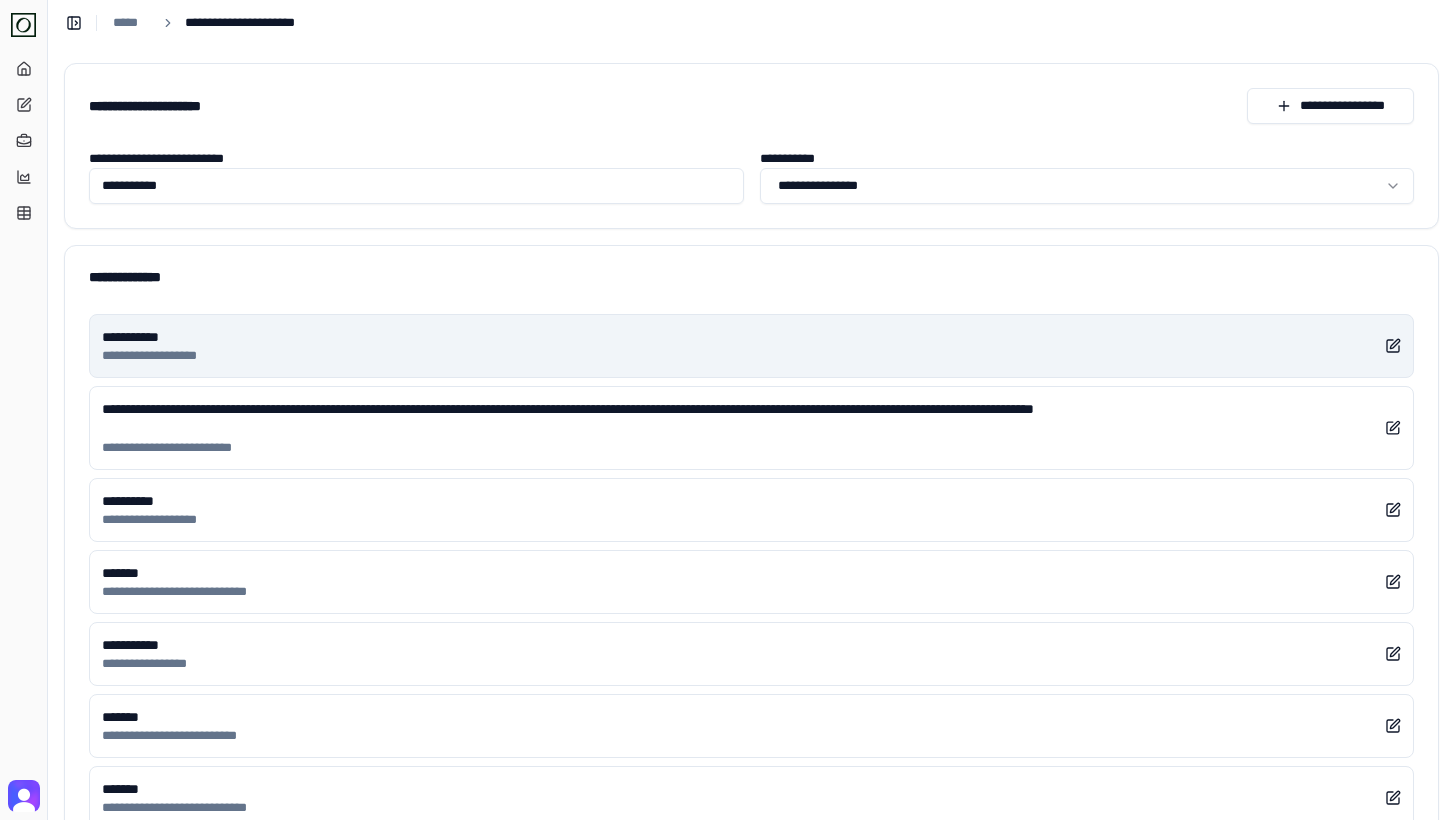 type on "**********" 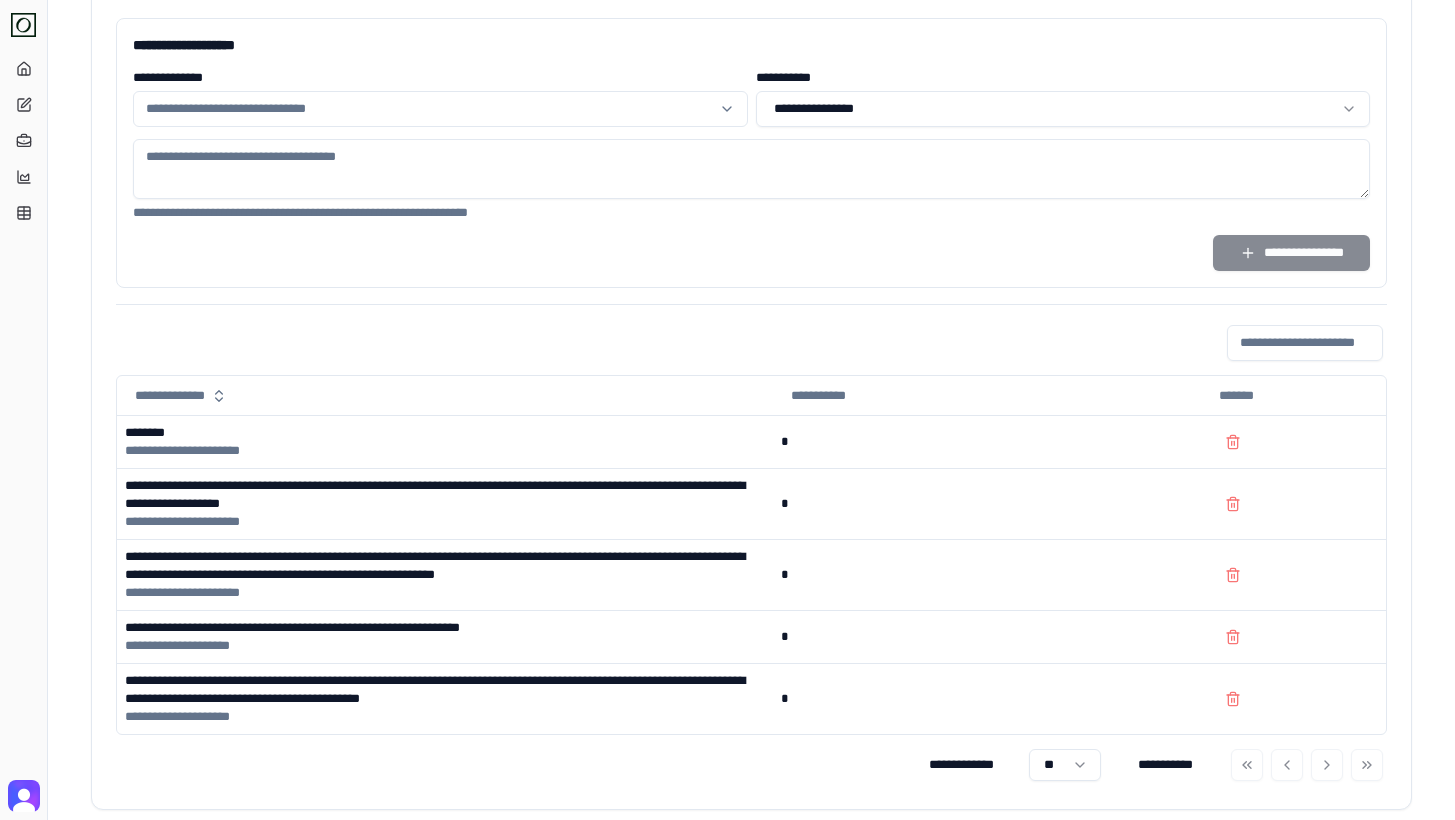 scroll, scrollTop: 1019, scrollLeft: 0, axis: vertical 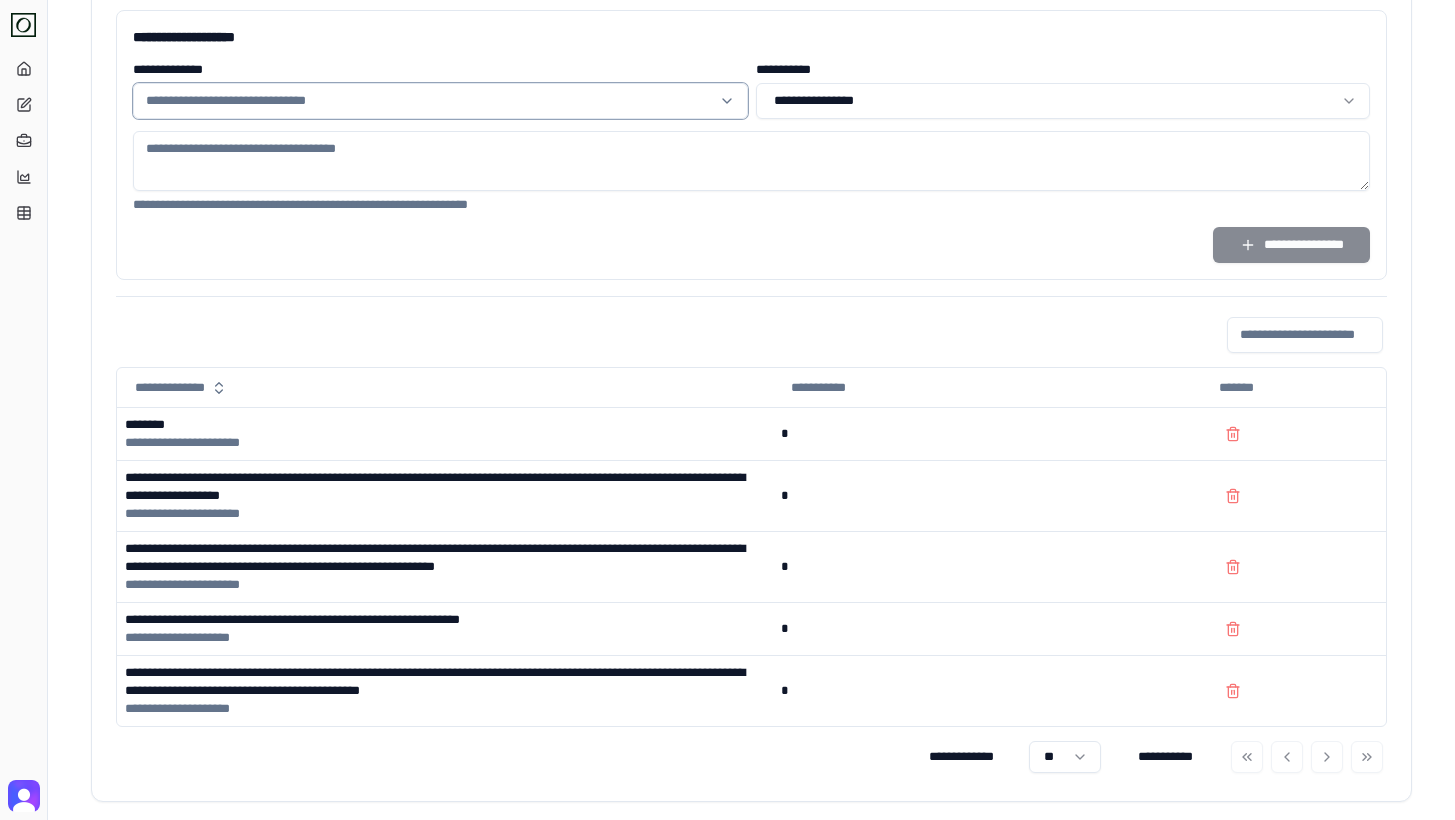 click at bounding box center [428, 101] 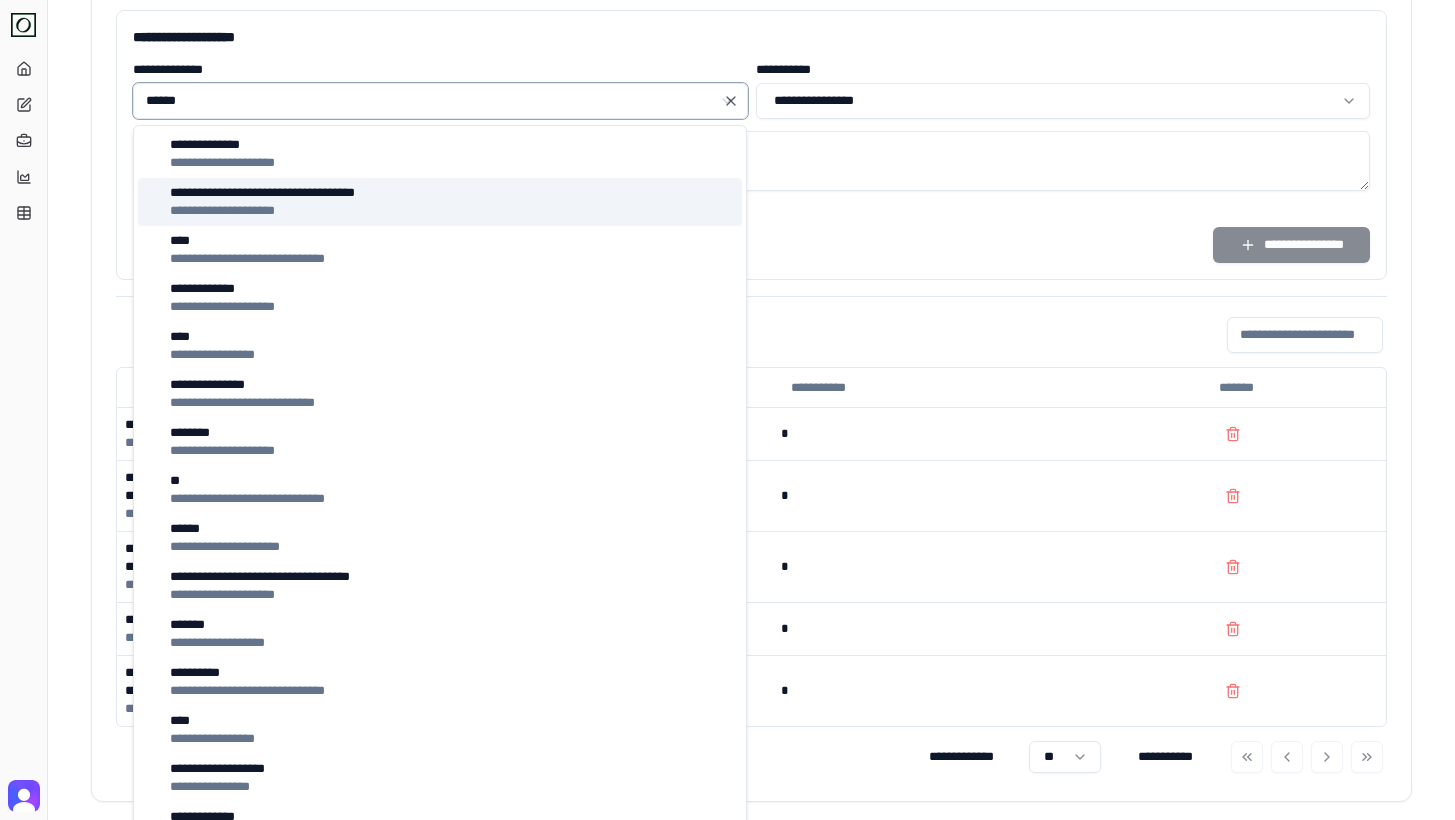 click on "**********" at bounding box center [283, 193] 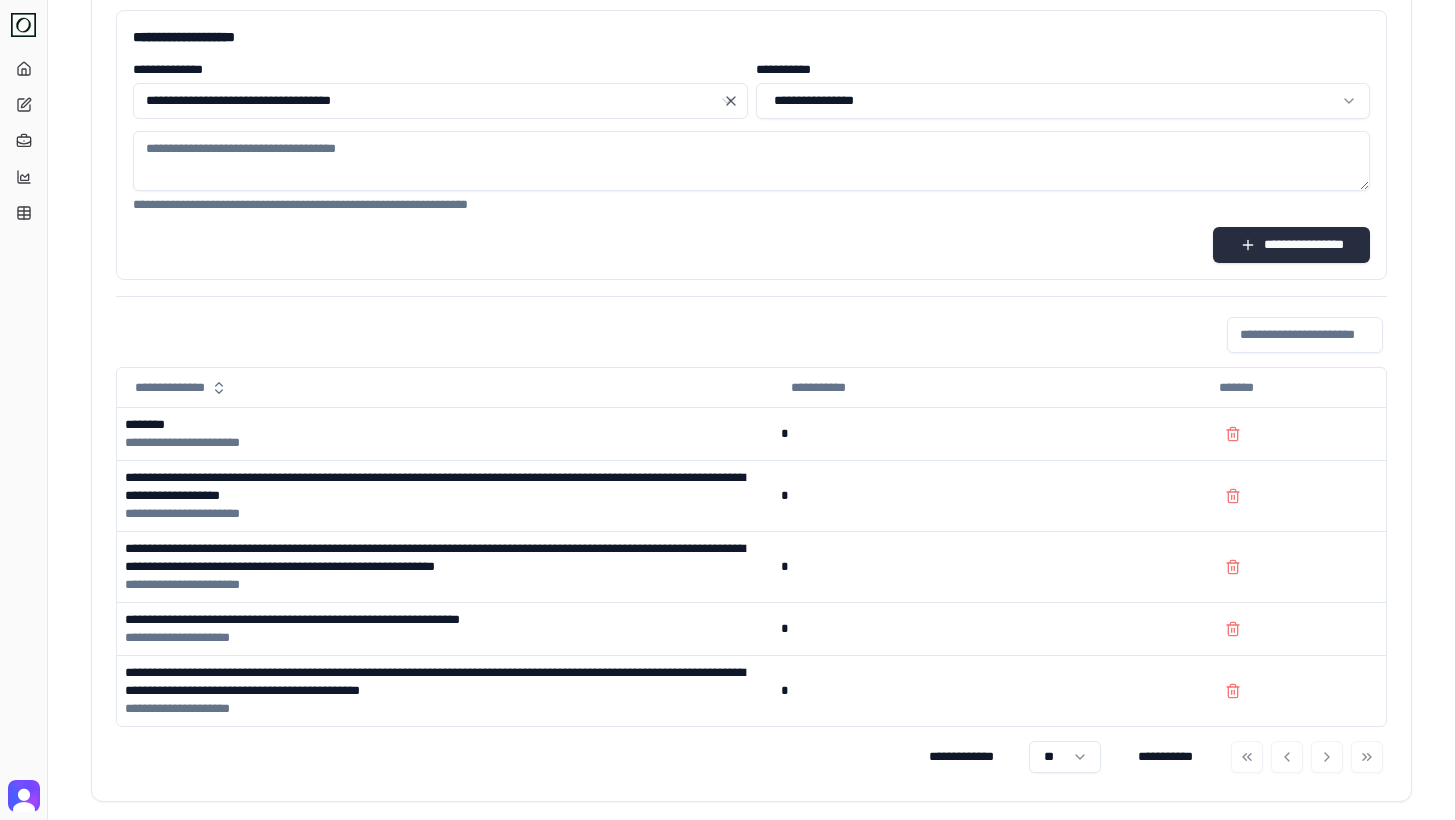 click on "**********" at bounding box center (1291, 245) 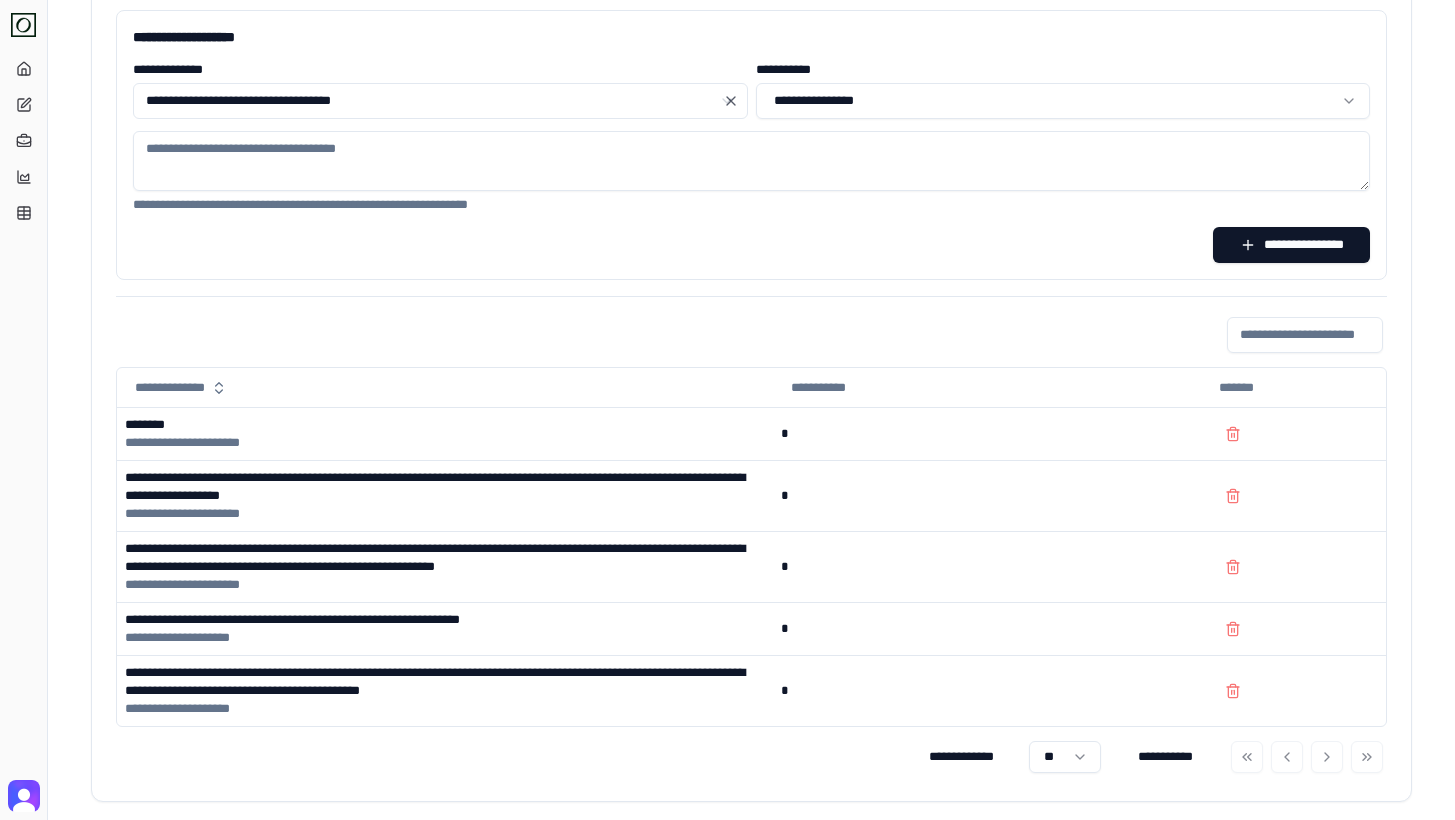 type 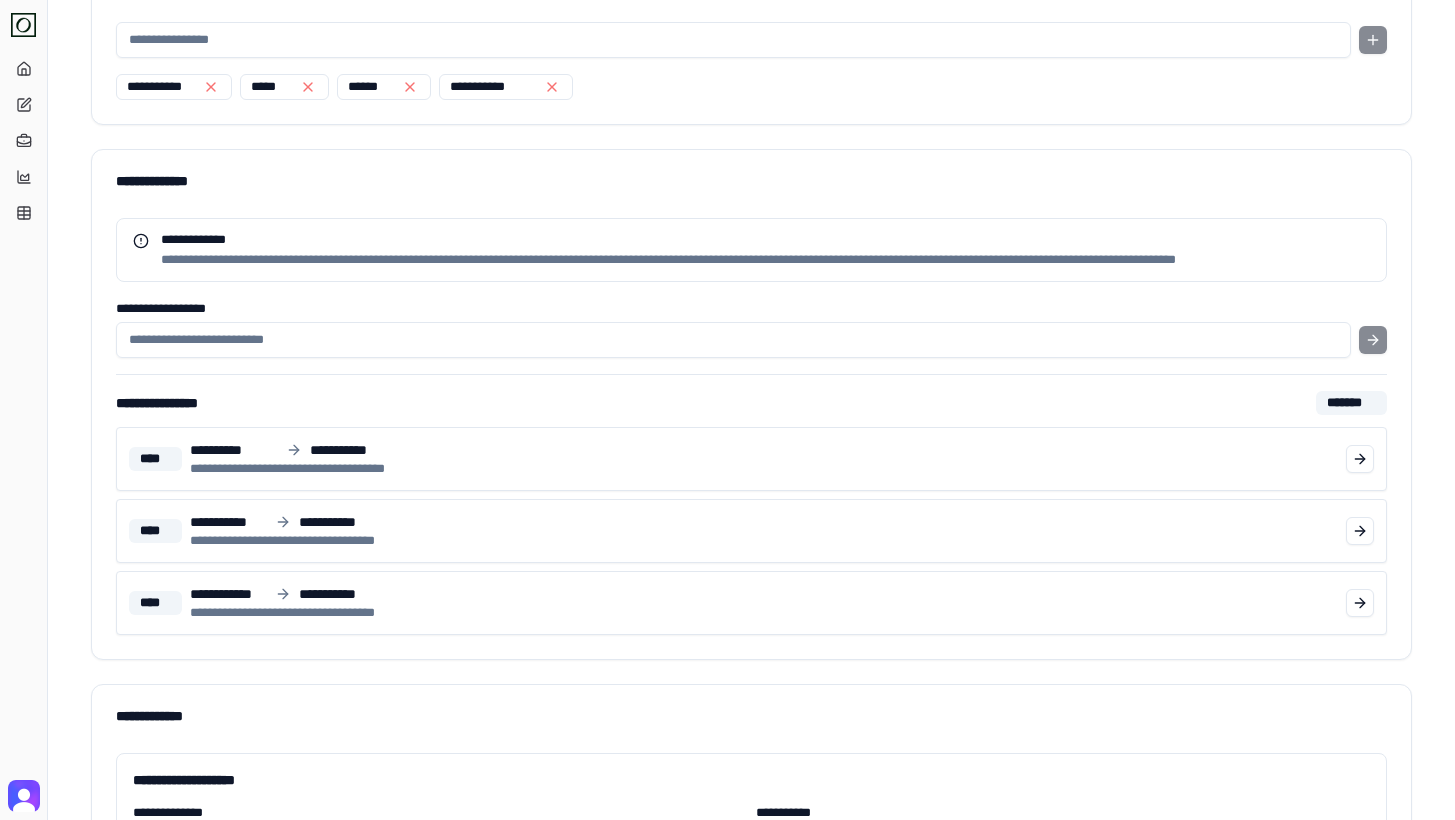scroll, scrollTop: 0, scrollLeft: 0, axis: both 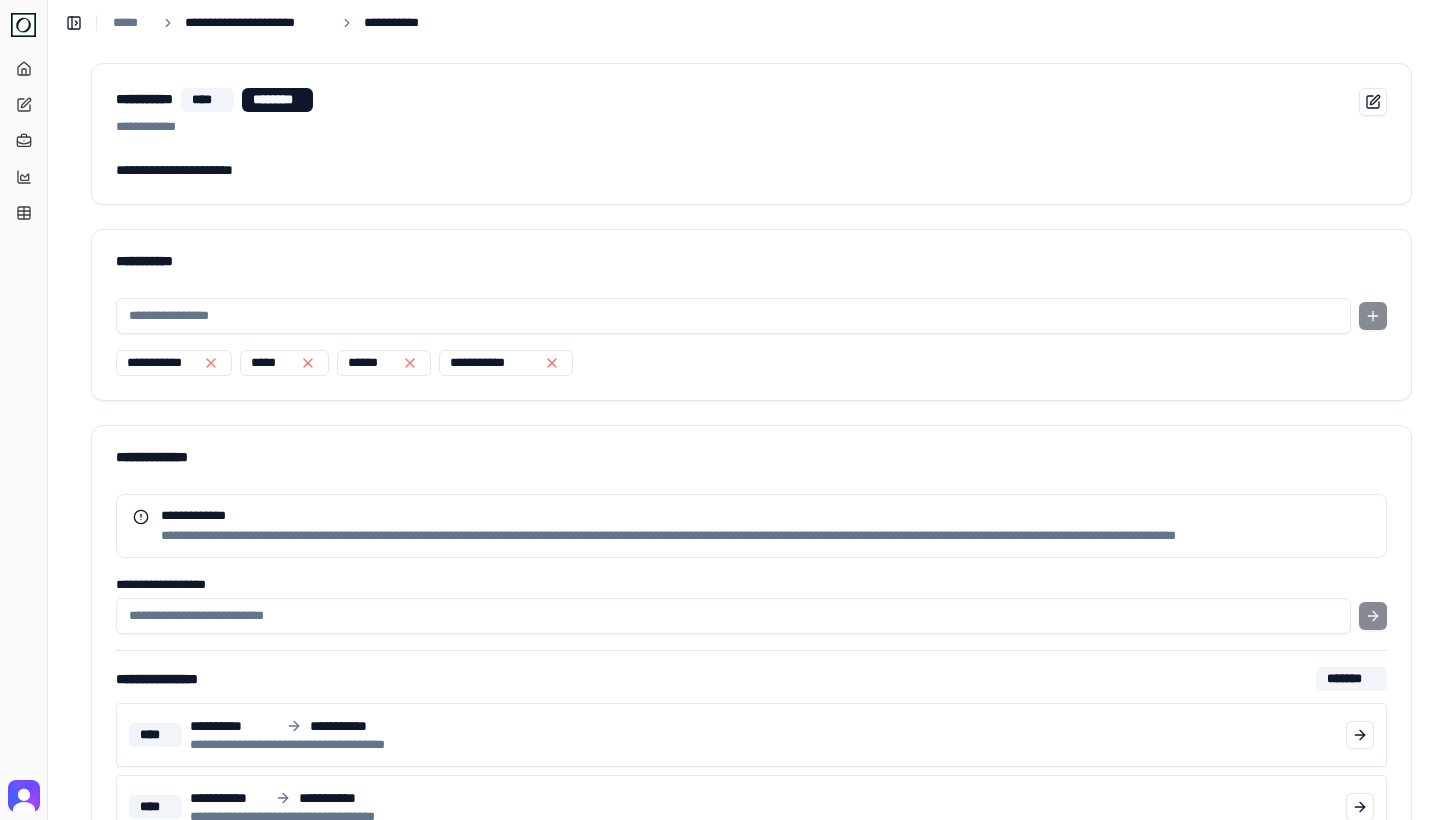 click on "**********" at bounding box center (257, 23) 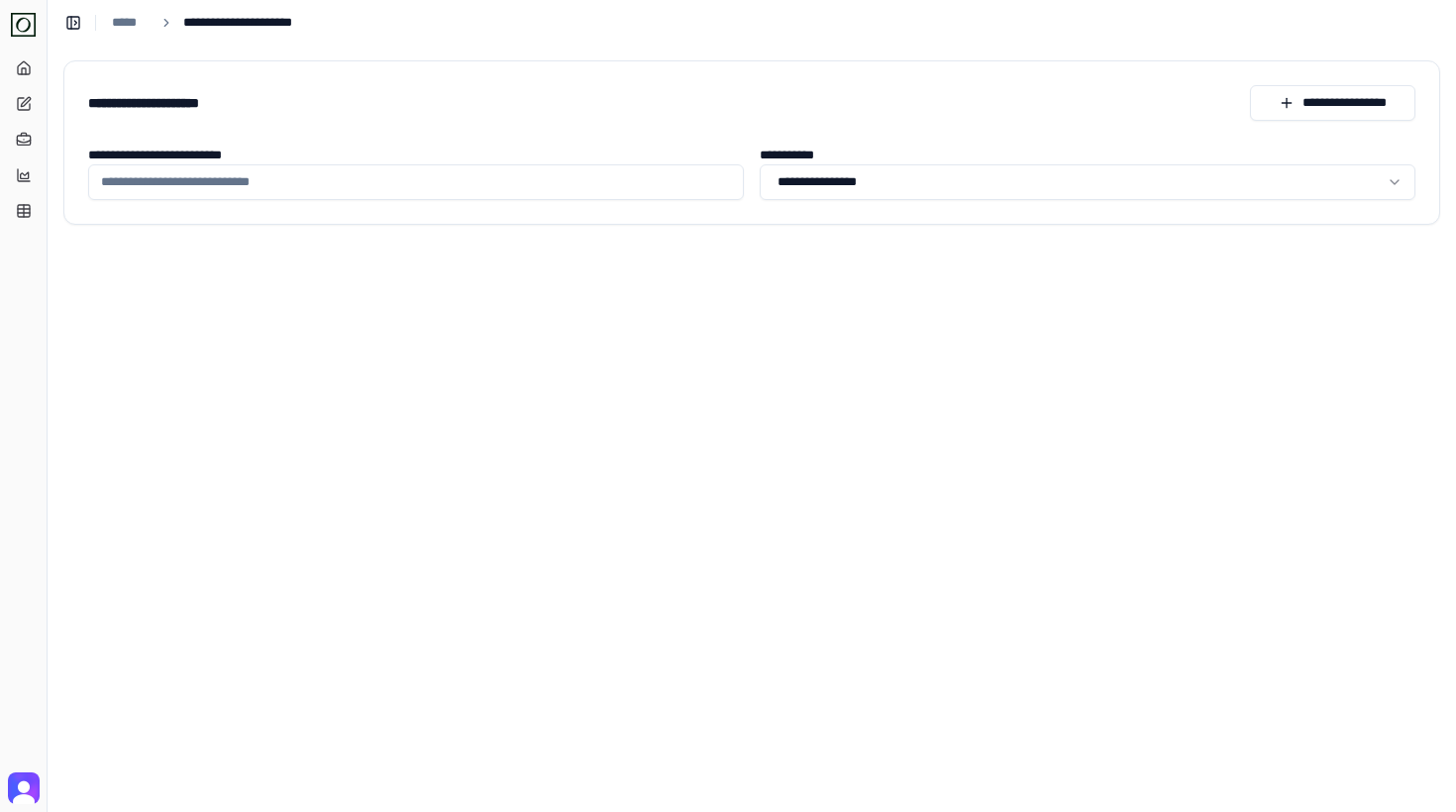 click on "**********" at bounding box center [416, 182] 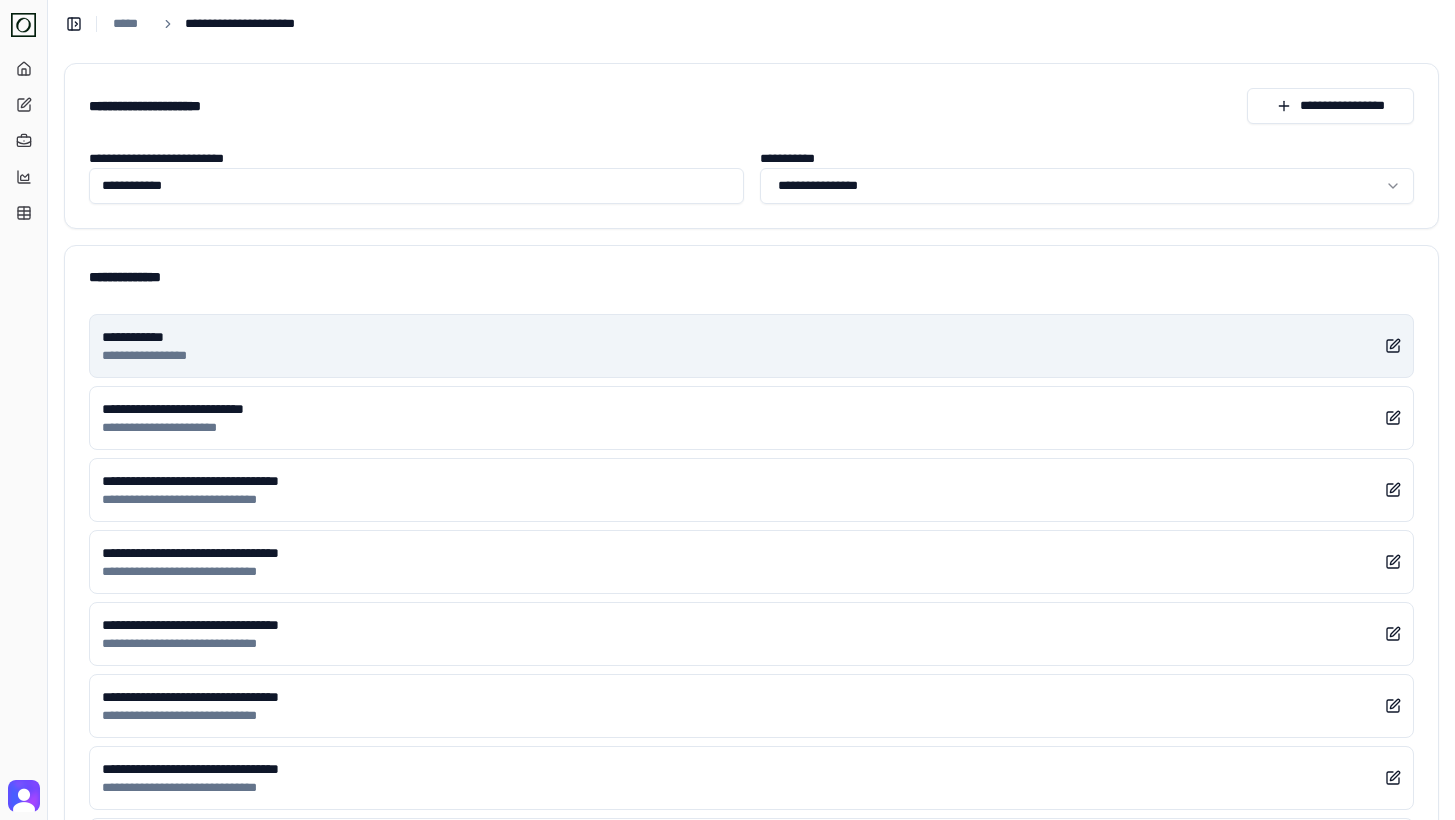 type on "**********" 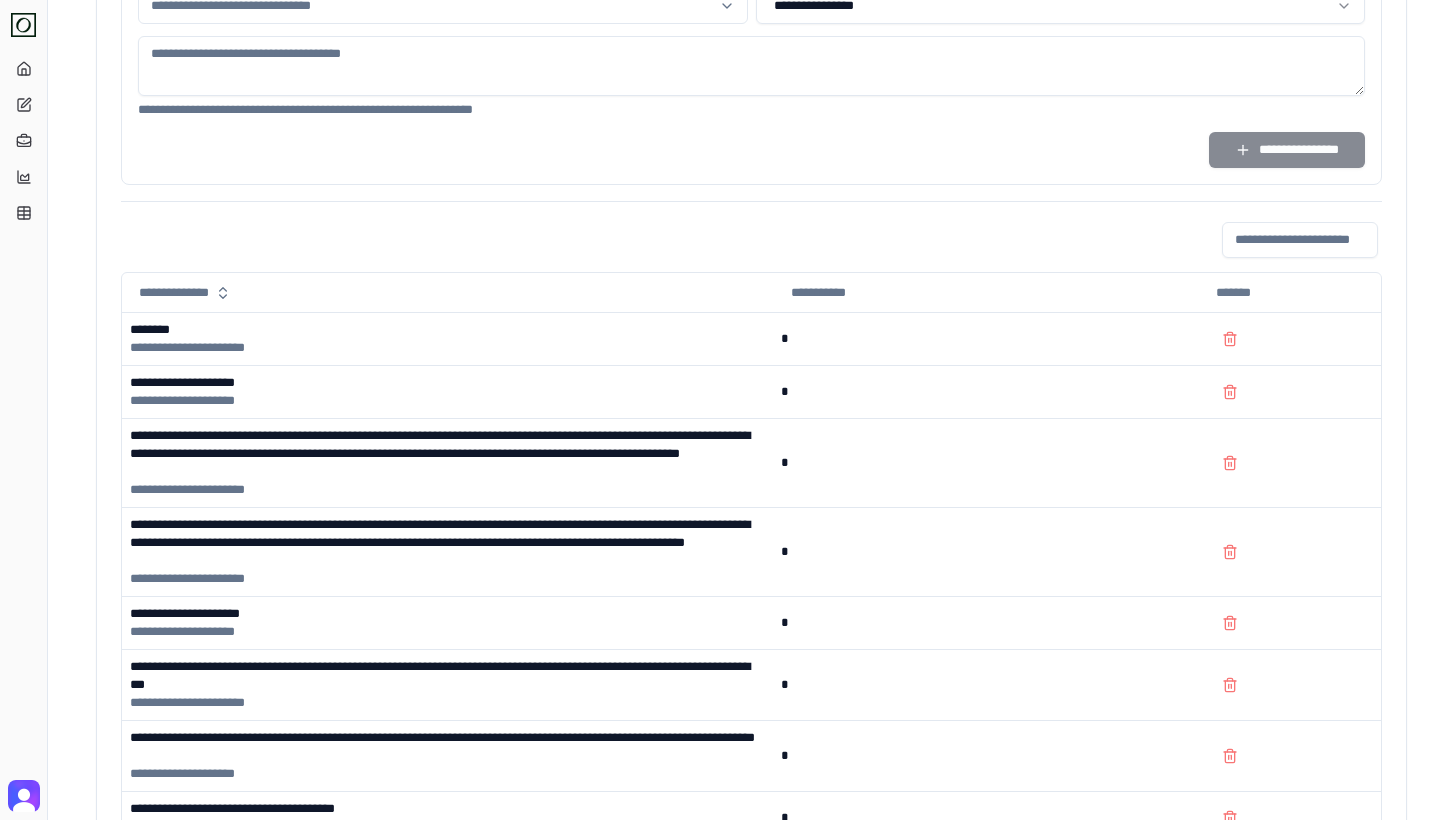 scroll, scrollTop: 1356, scrollLeft: 0, axis: vertical 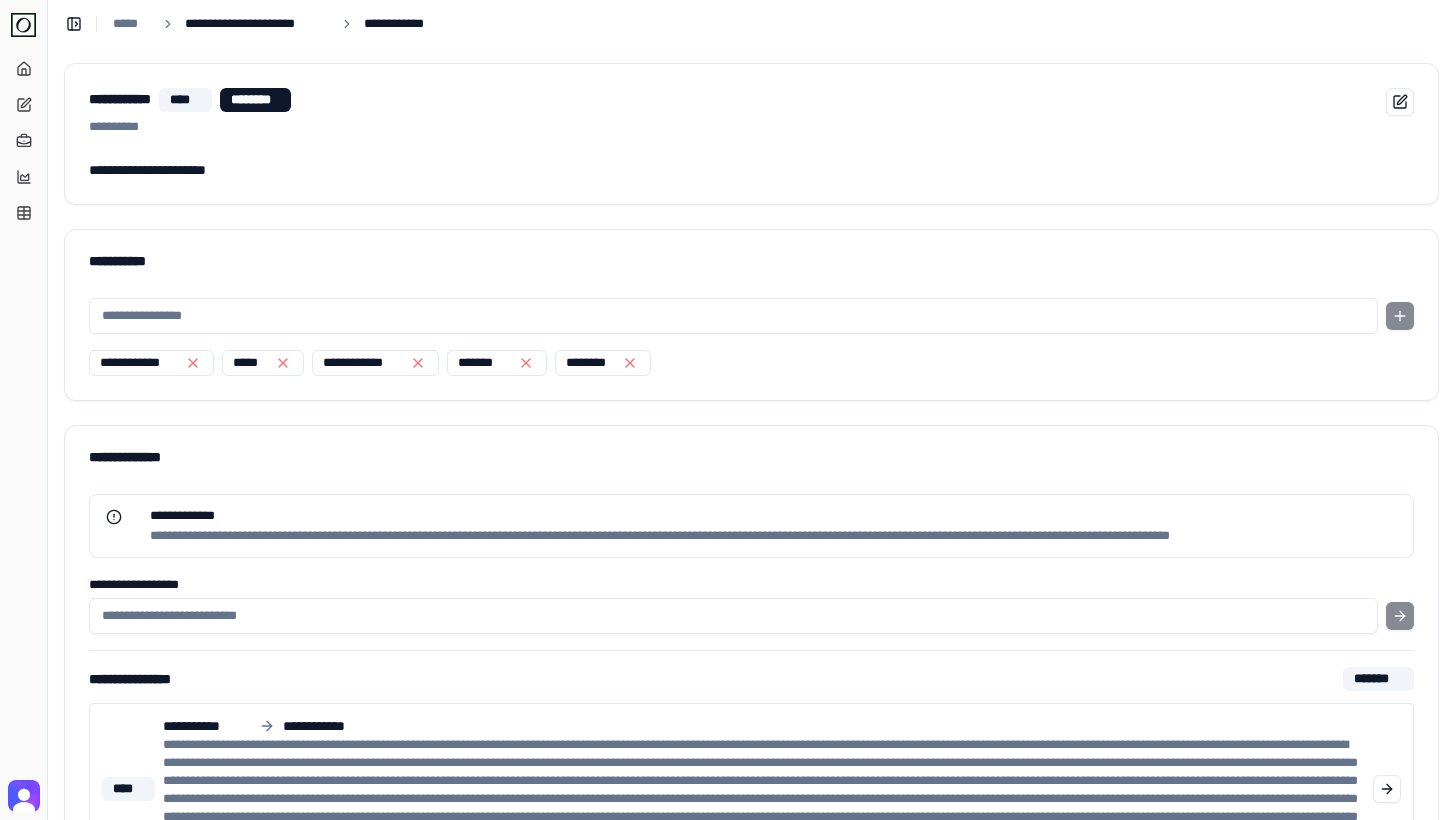 click on "**********" at bounding box center [257, 24] 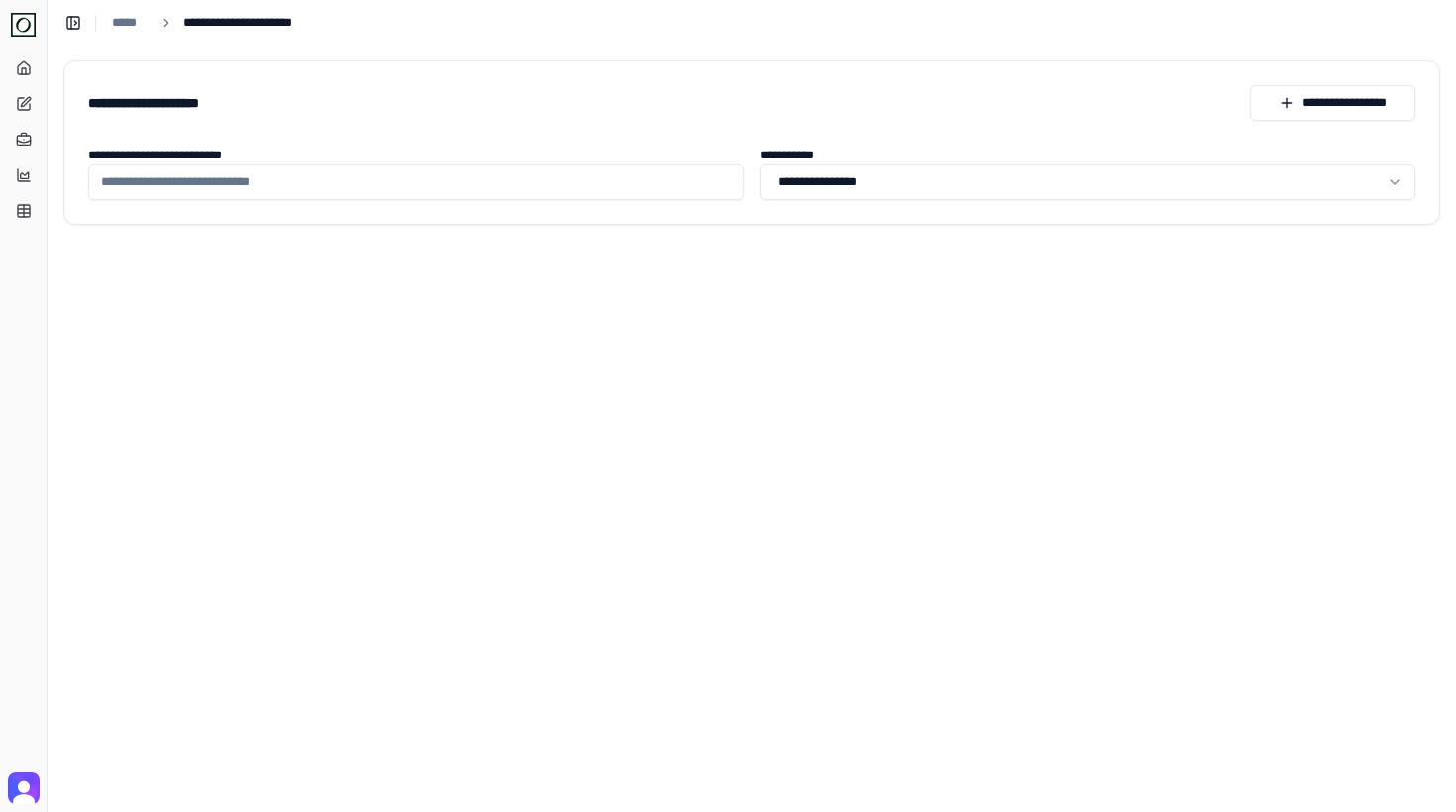 click on "**********" at bounding box center (416, 182) 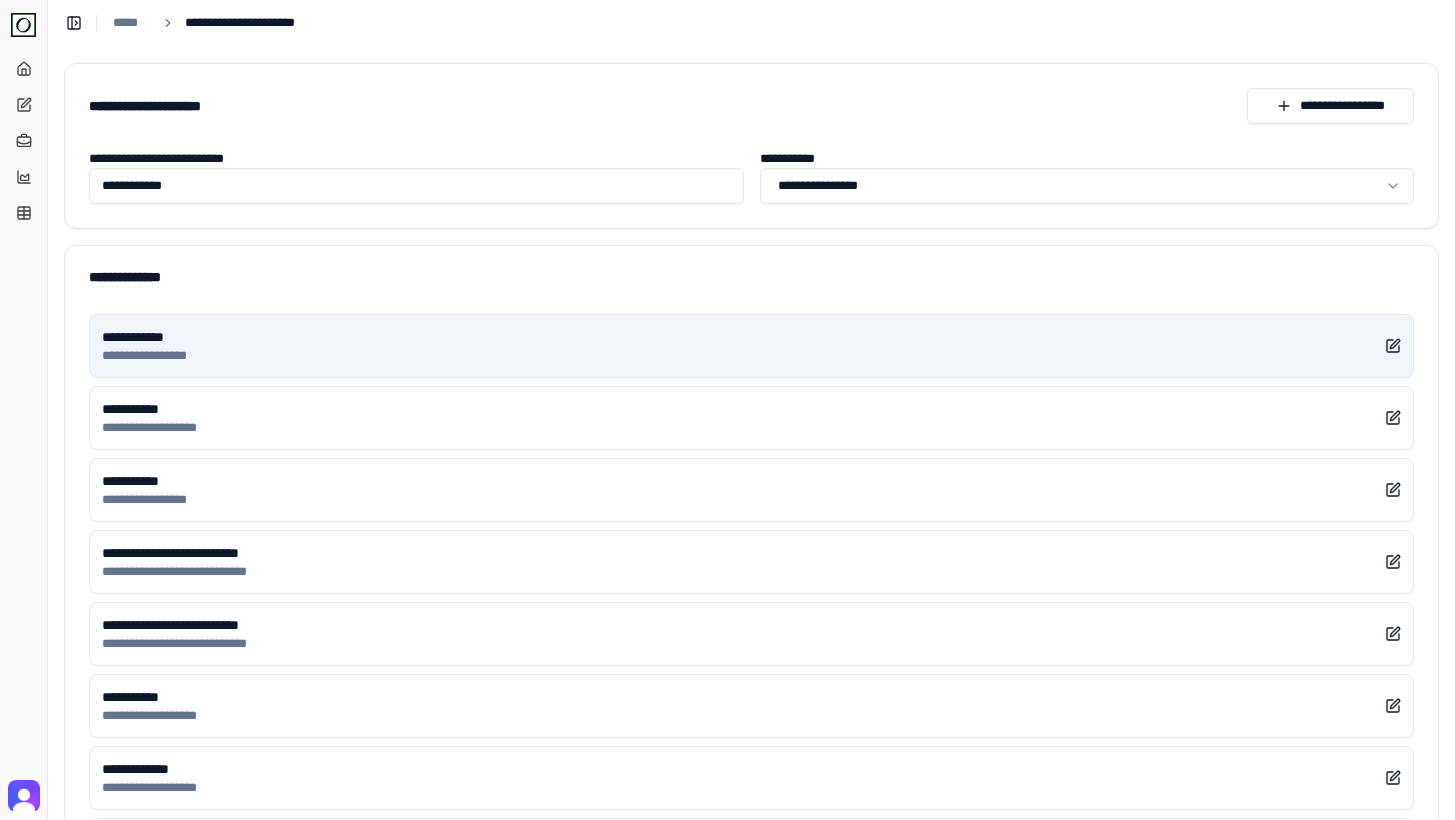 type on "**********" 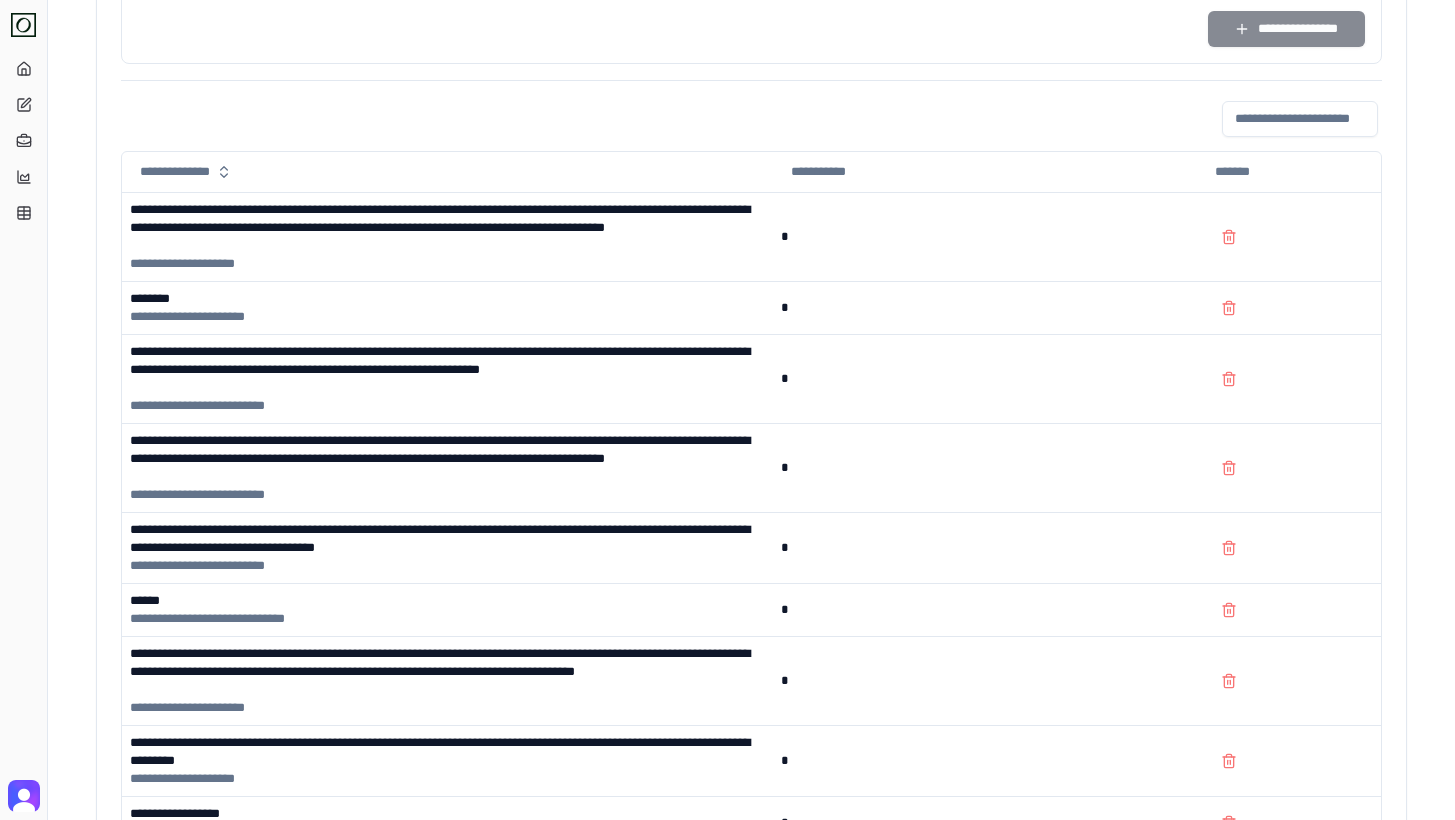 scroll, scrollTop: 1804, scrollLeft: 0, axis: vertical 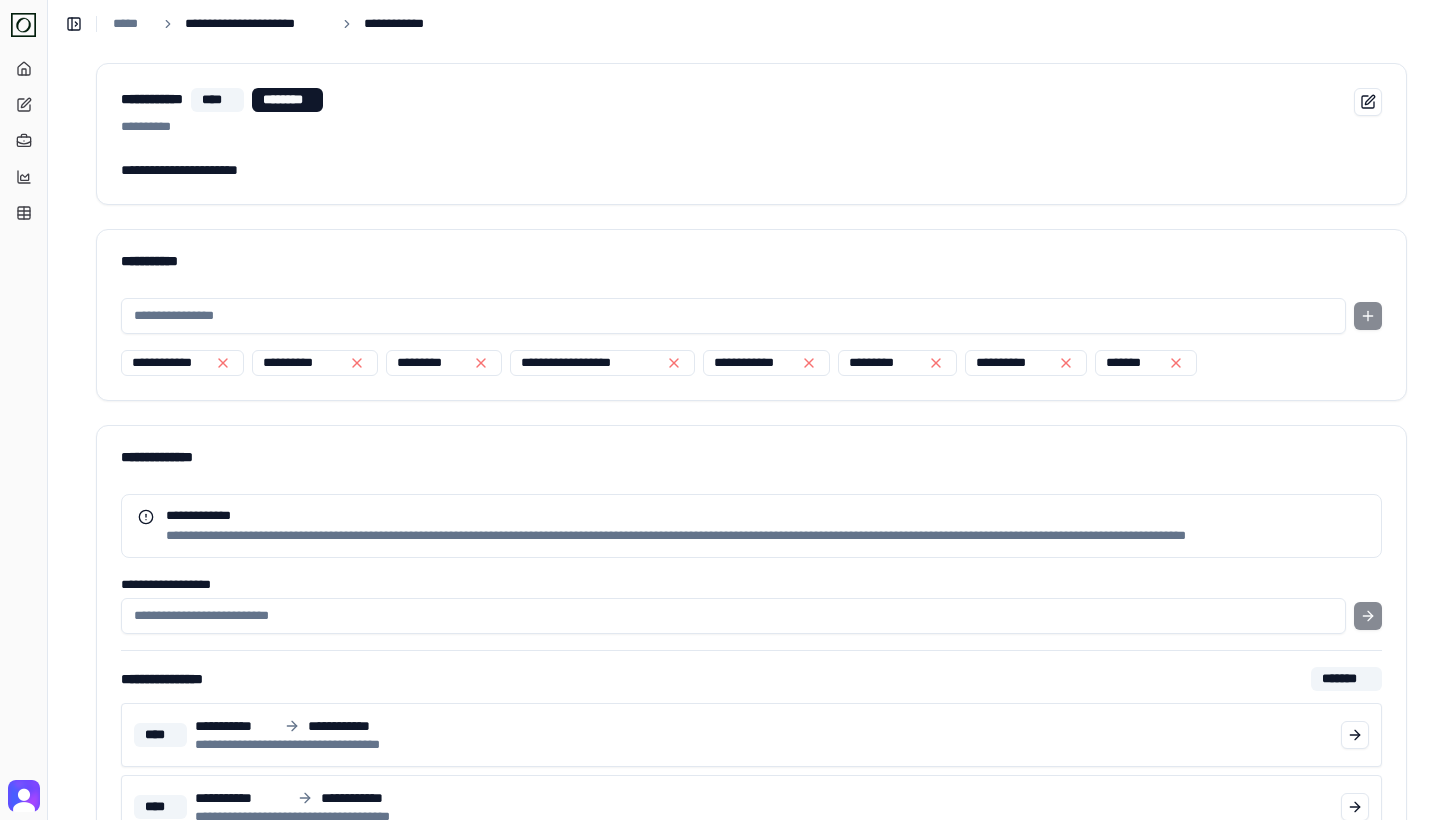 click on "**********" at bounding box center (257, 24) 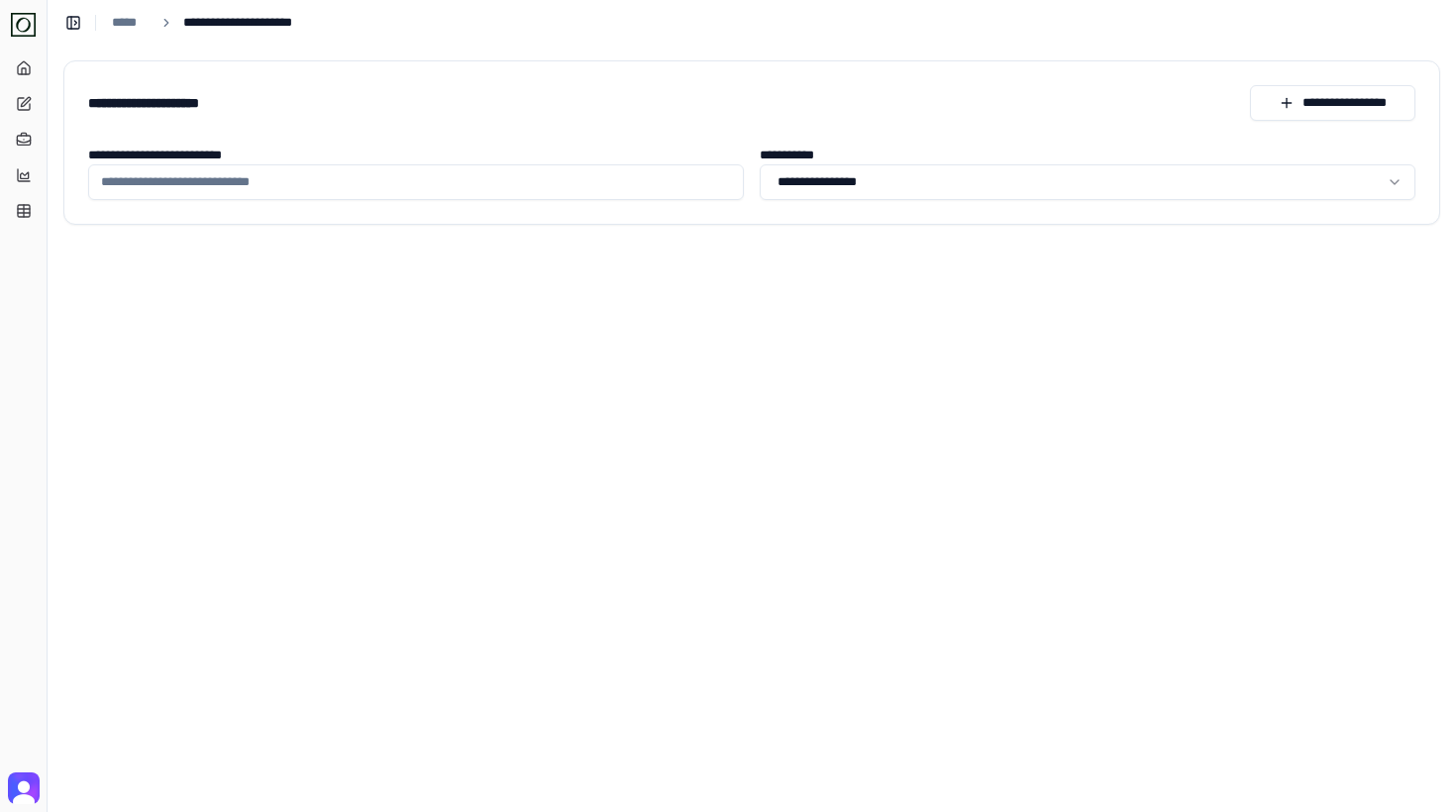 click on "**********" at bounding box center [416, 182] 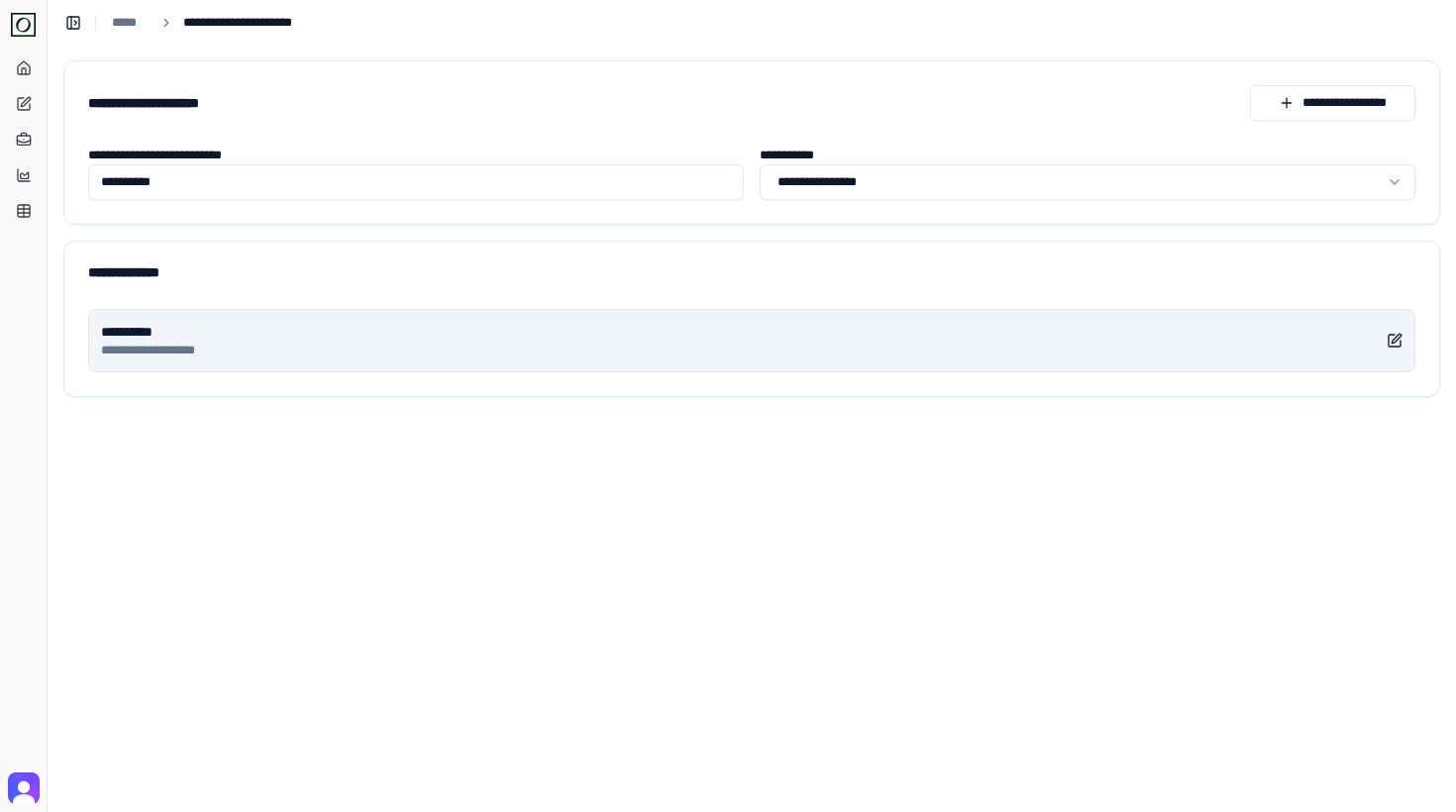 type on "**********" 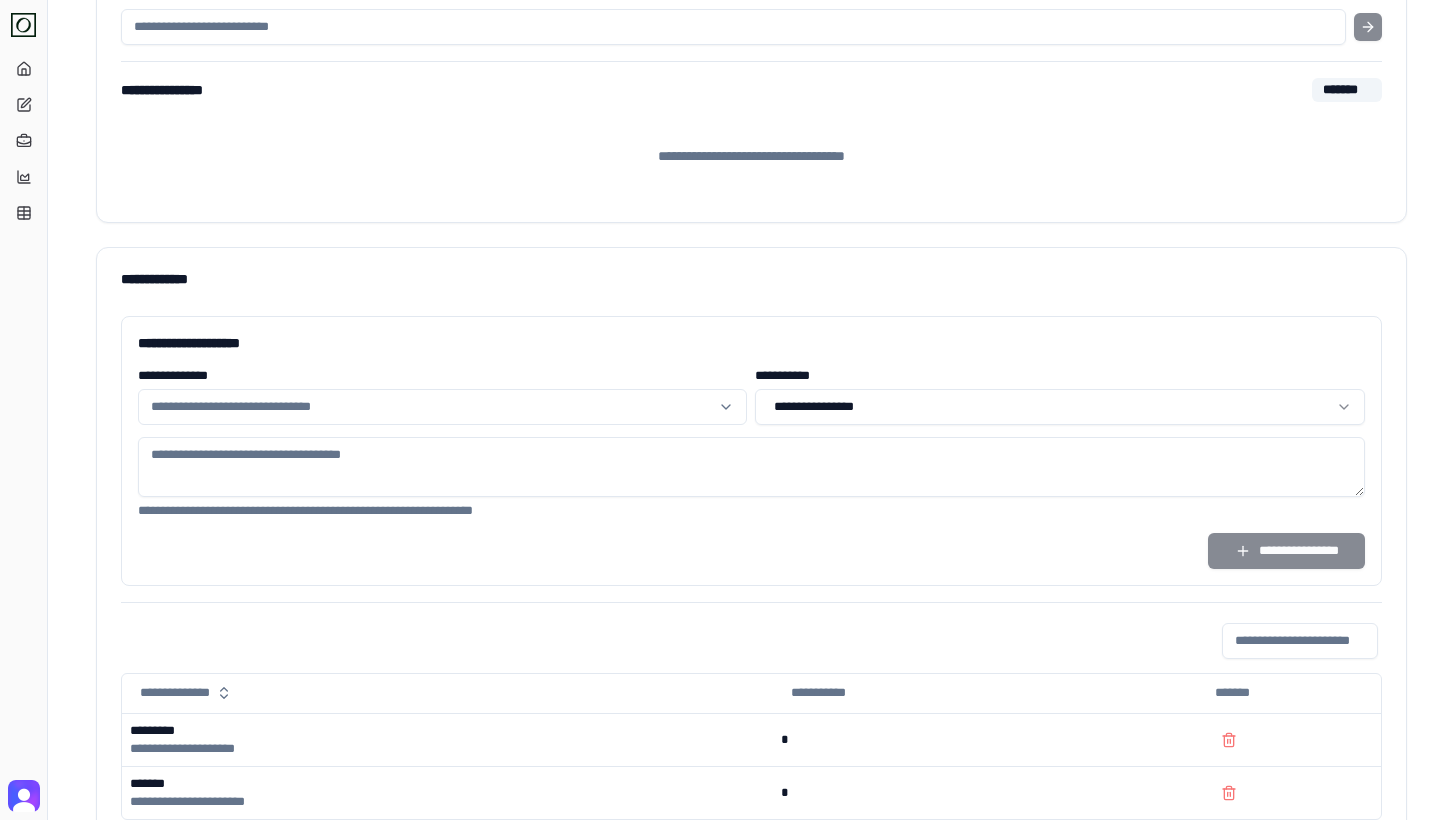 scroll, scrollTop: 682, scrollLeft: 0, axis: vertical 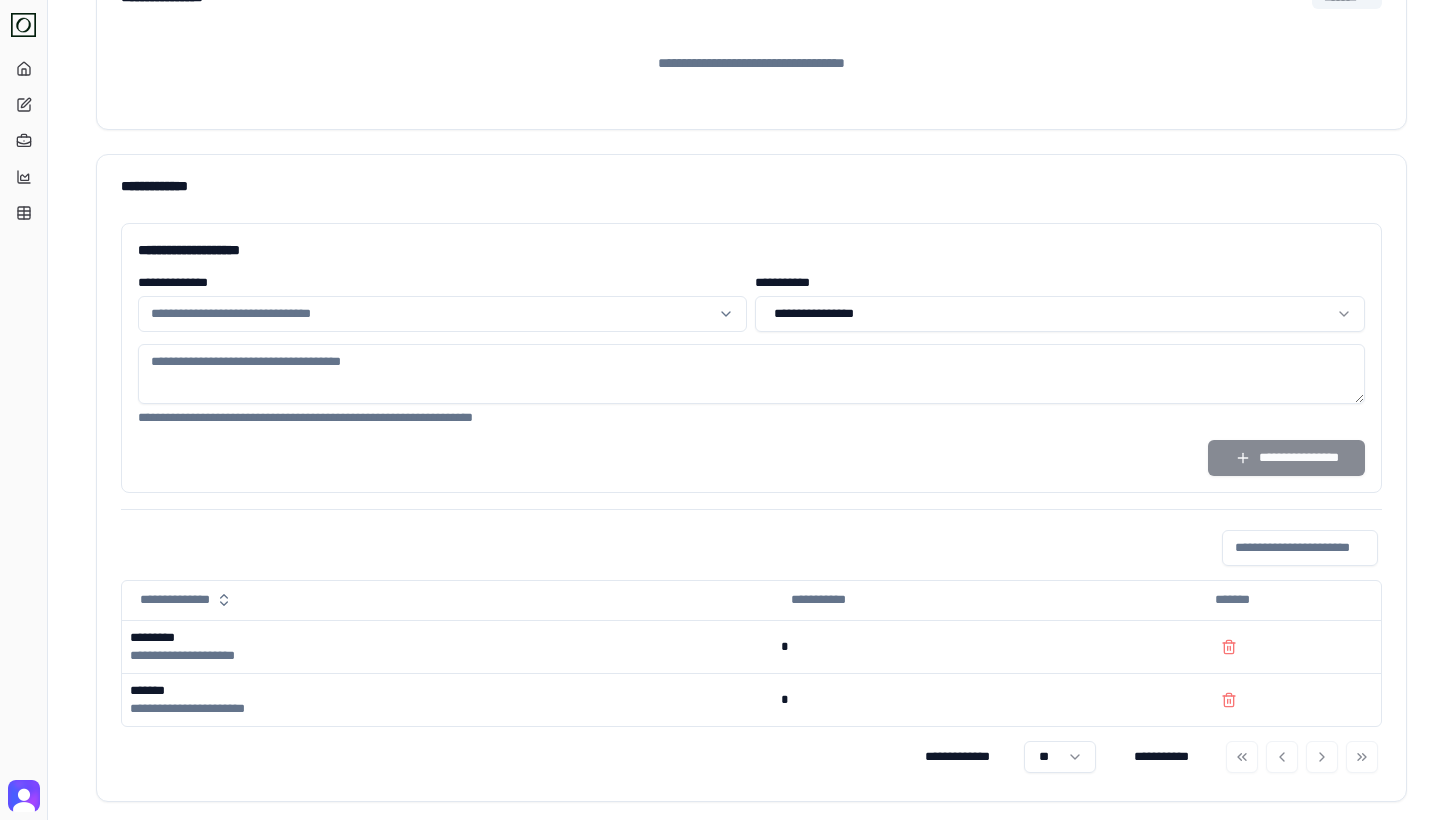 click at bounding box center [431, 314] 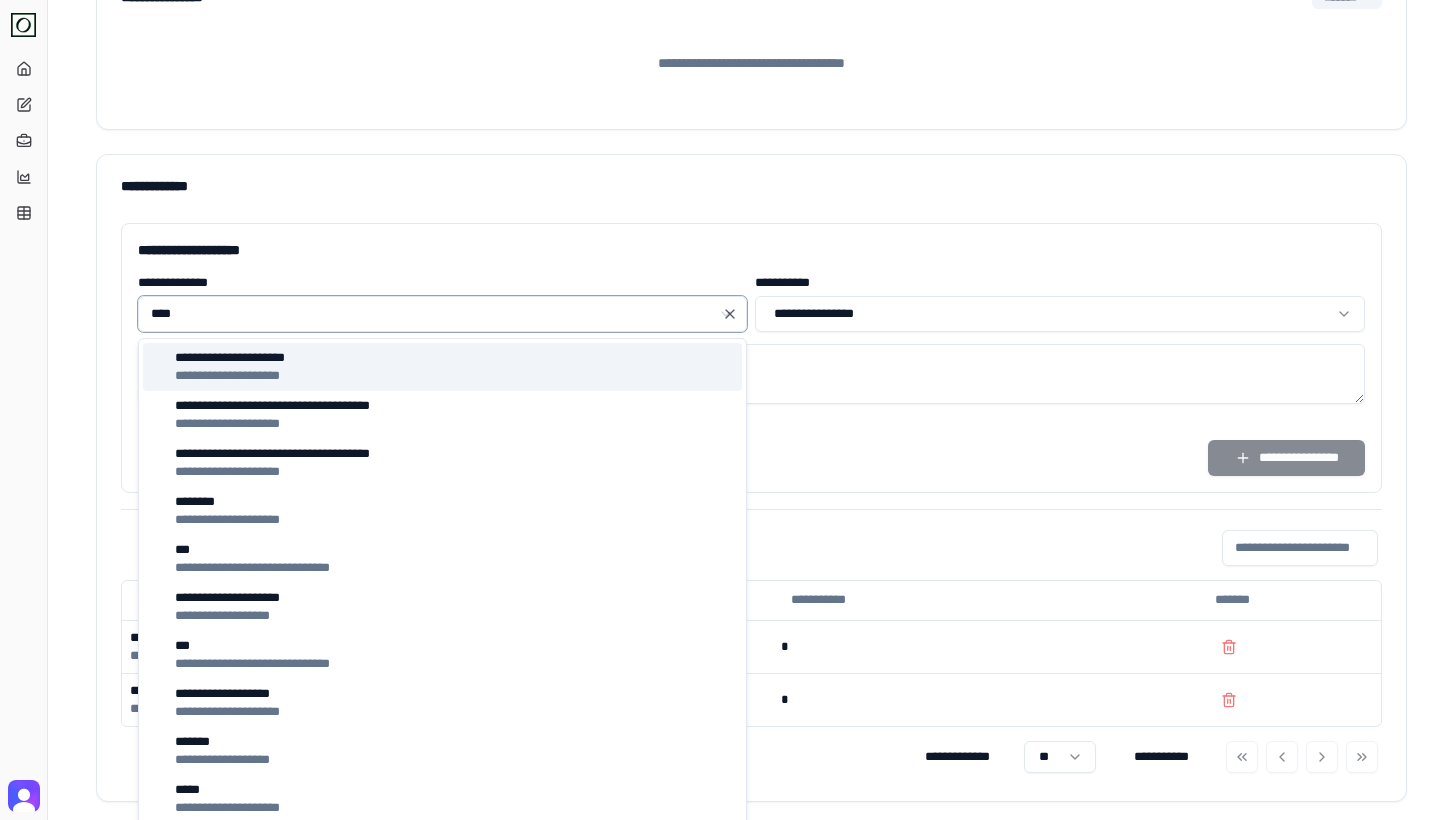 click on "**********" at bounding box center [443, 367] 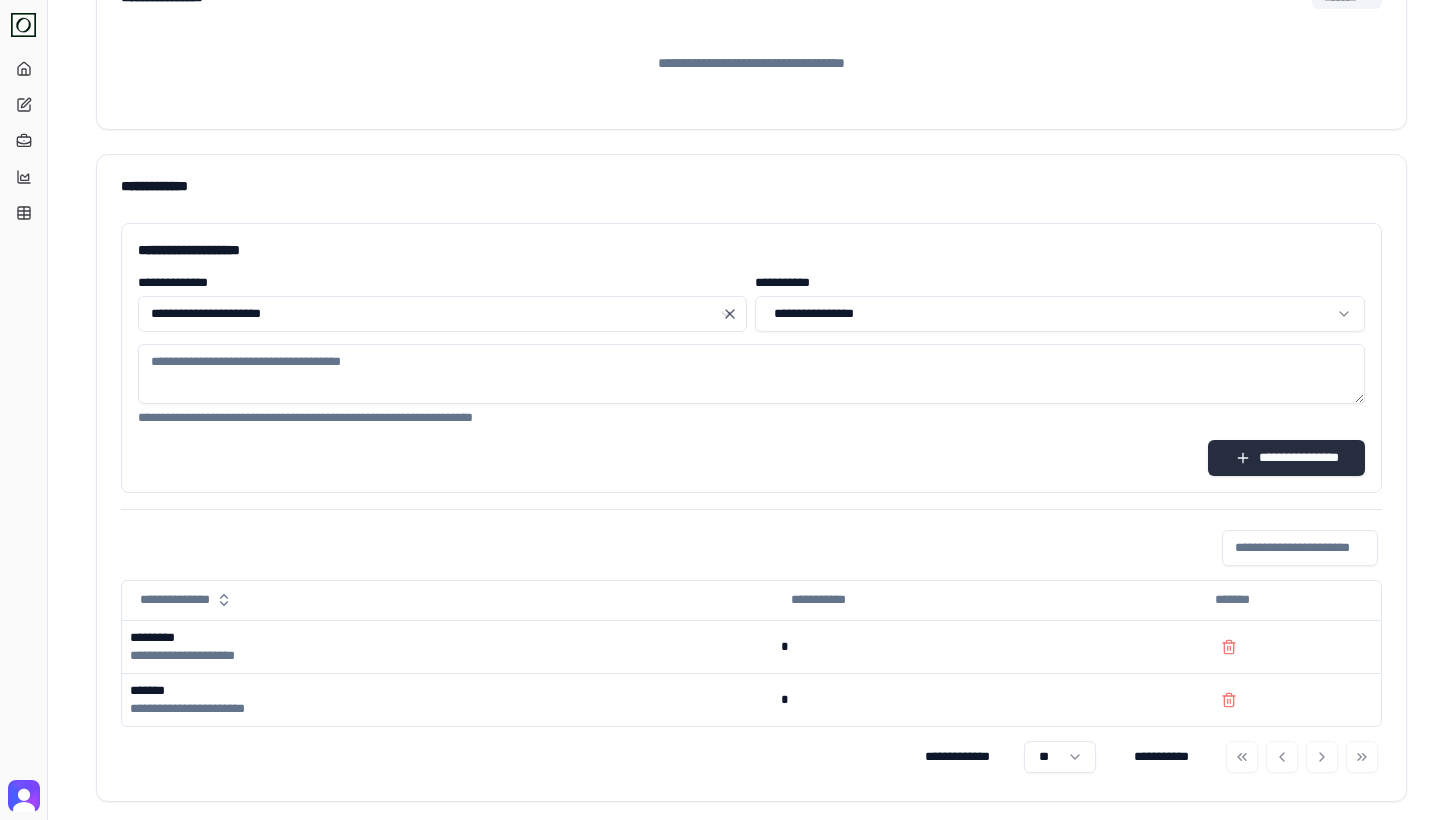 click on "**********" at bounding box center [1286, 458] 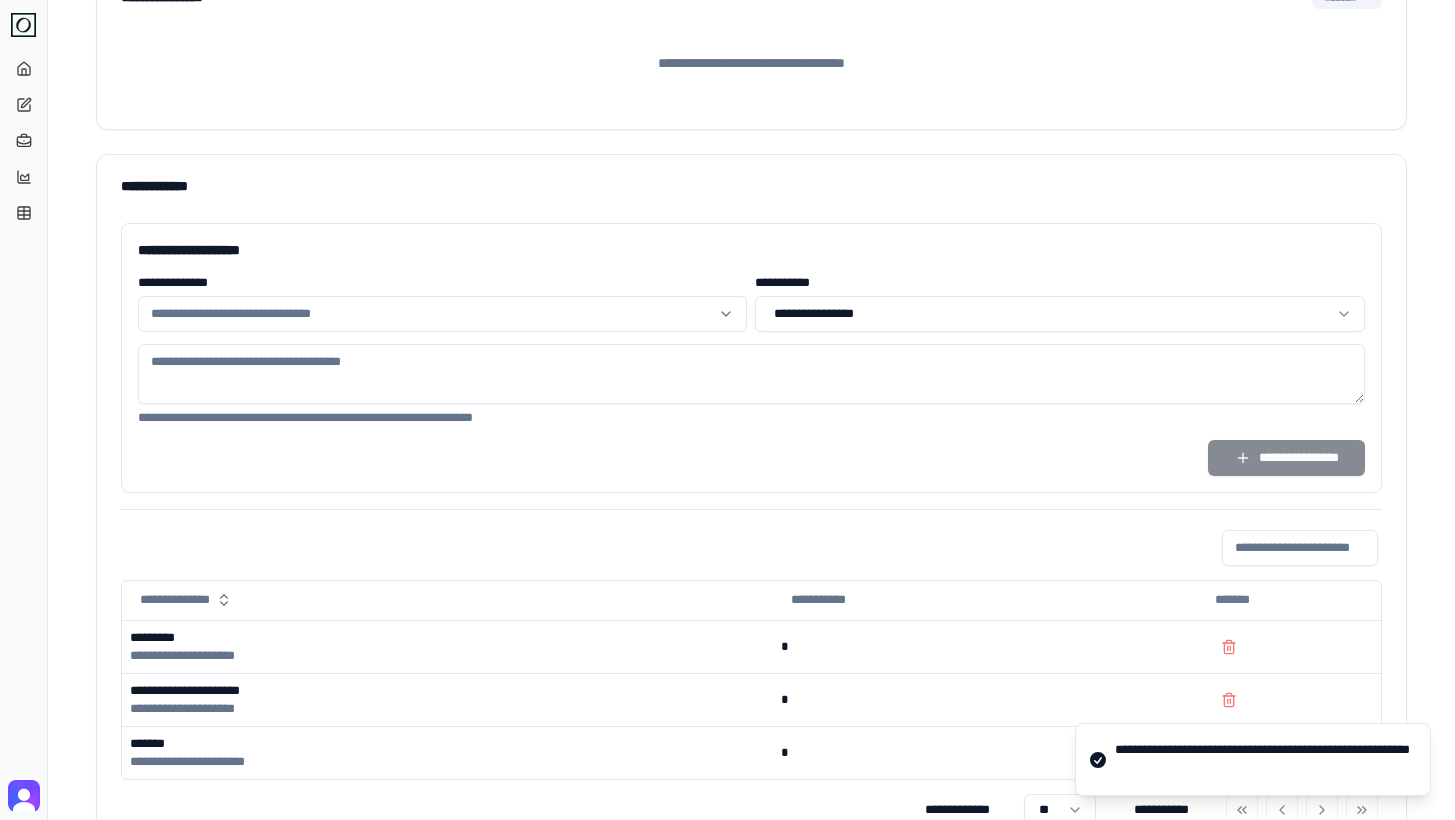 click at bounding box center [431, 314] 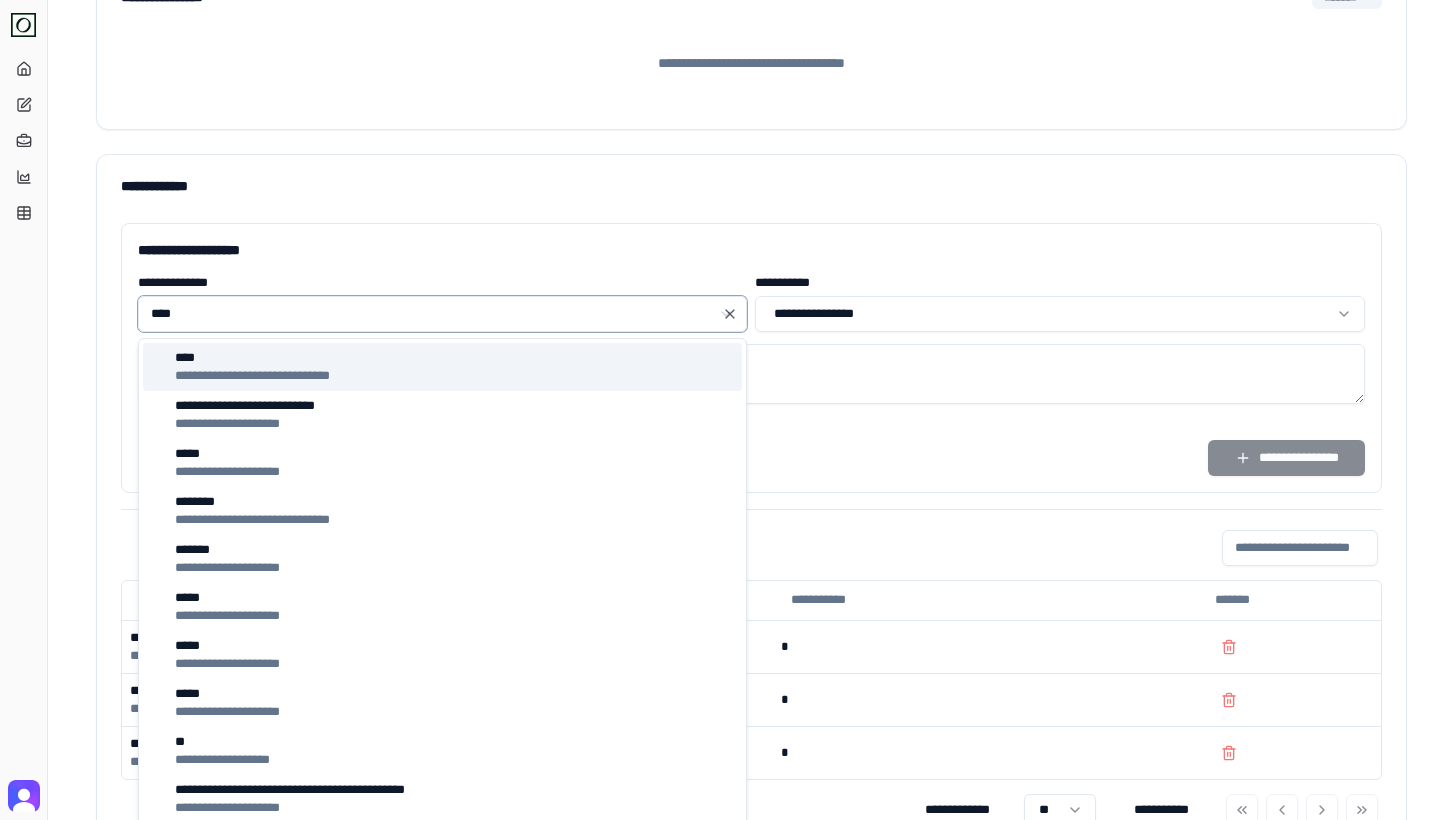 click on "****" at bounding box center [431, 314] 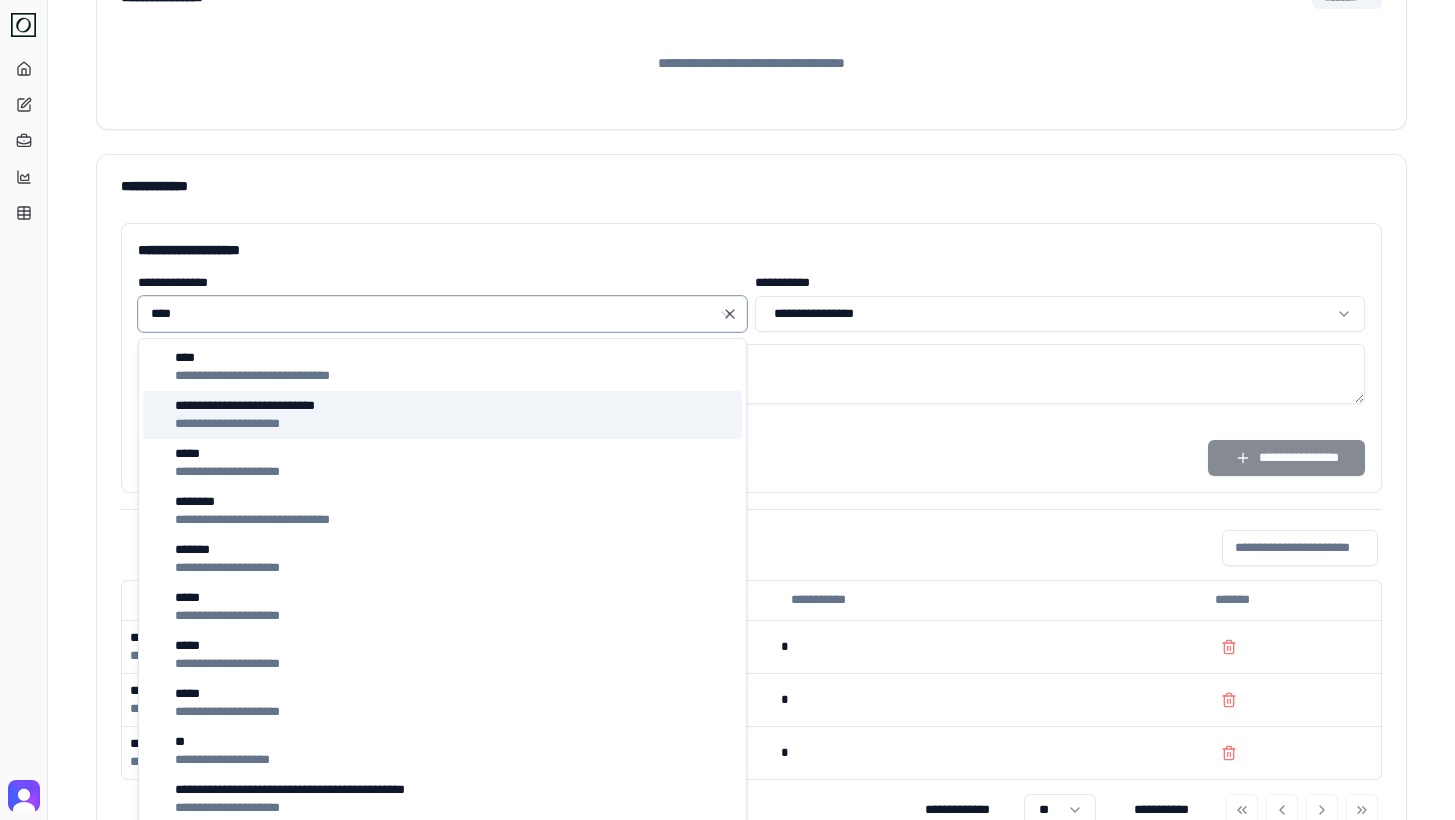 click on "**********" at bounding box center (443, 415) 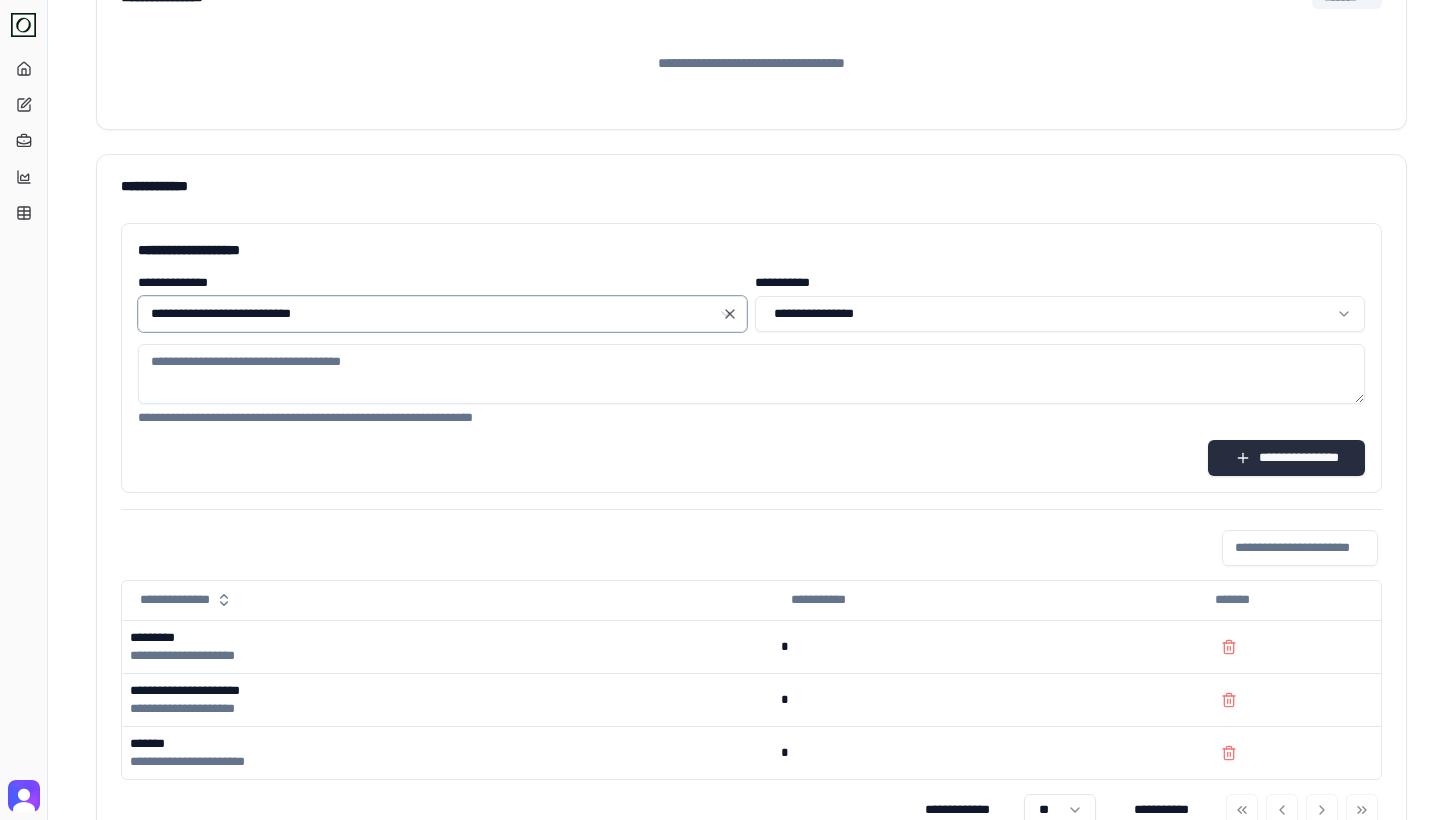 click on "**********" at bounding box center (1286, 458) 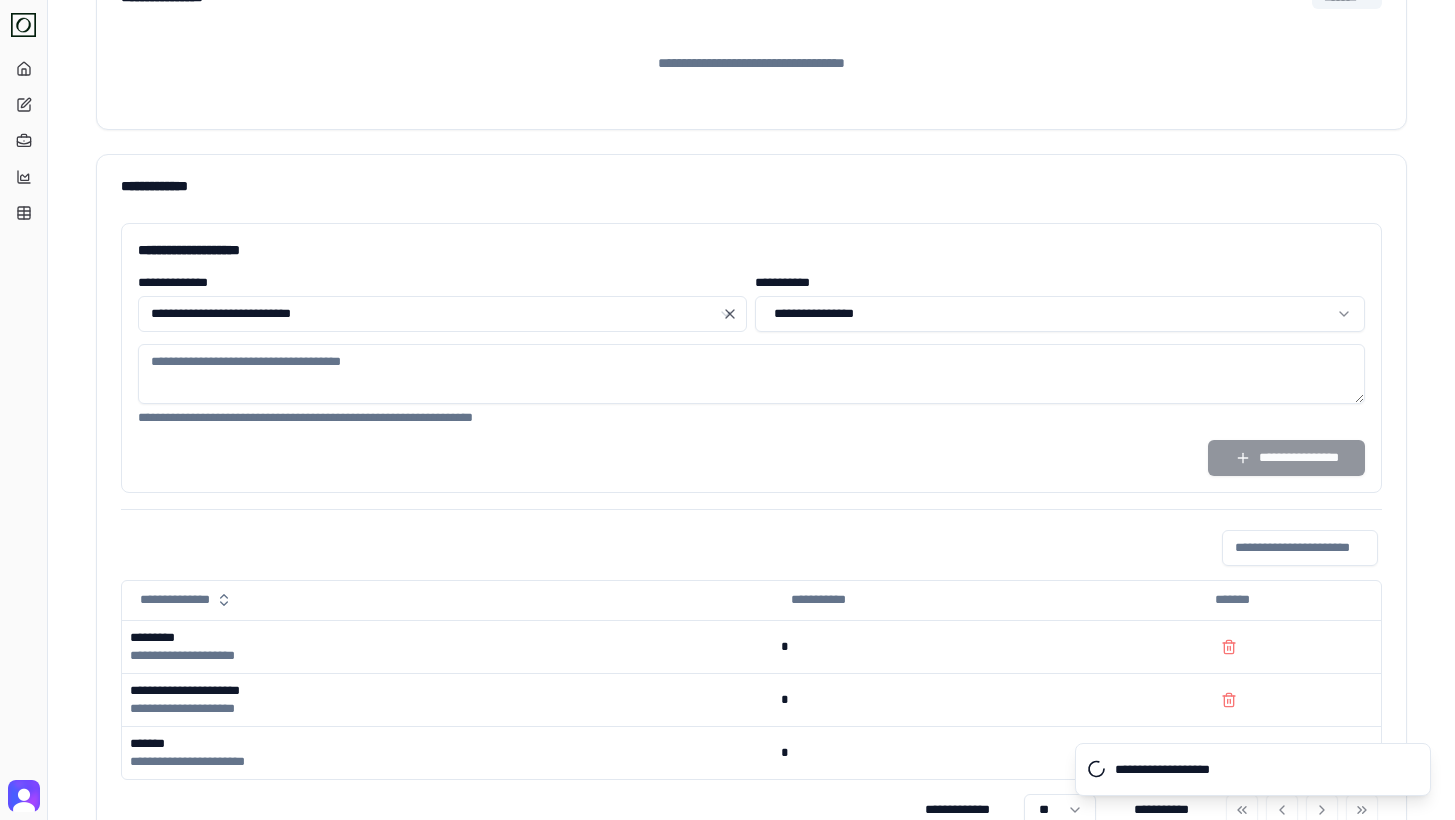 type 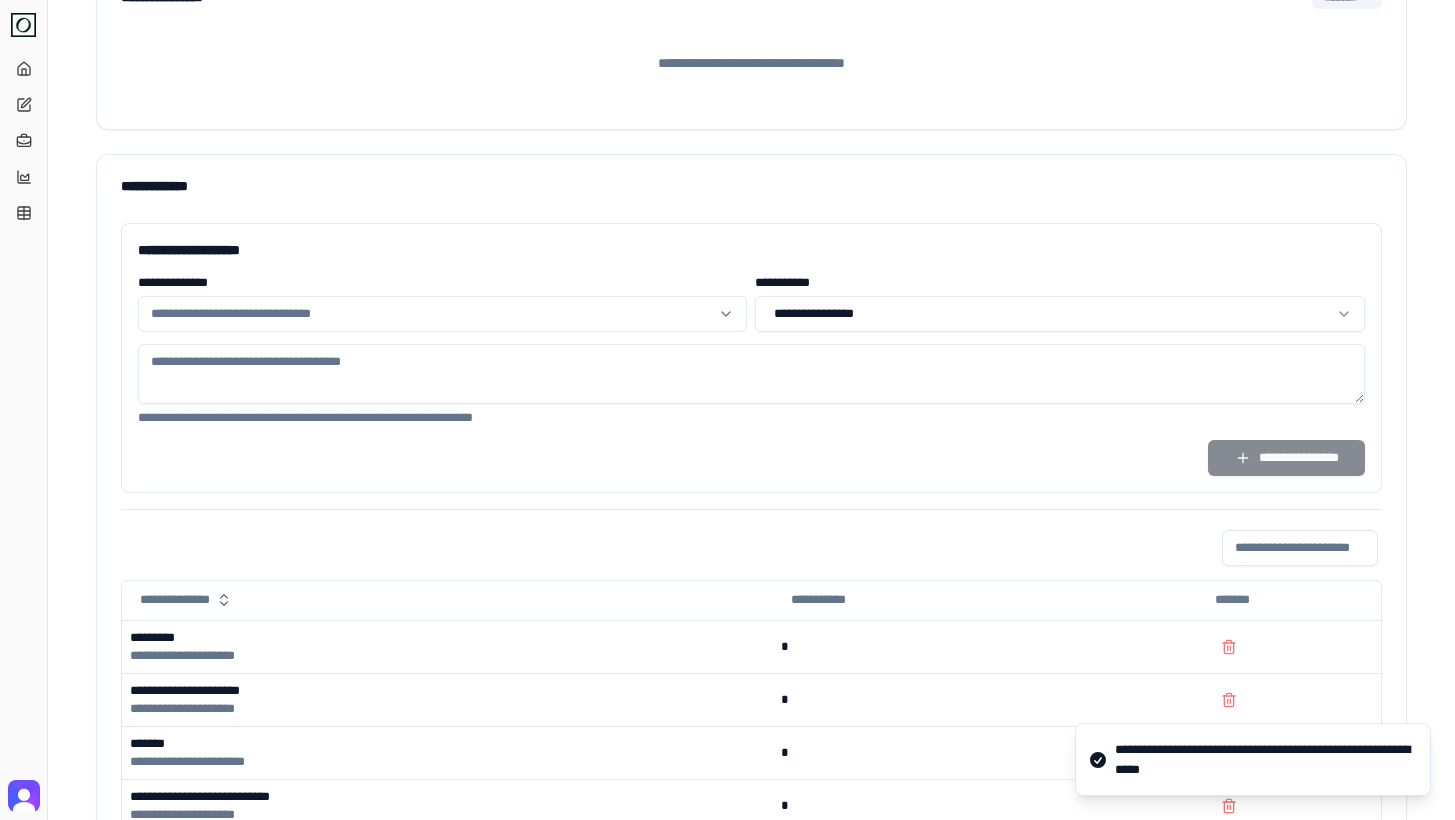 scroll, scrollTop: 788, scrollLeft: 0, axis: vertical 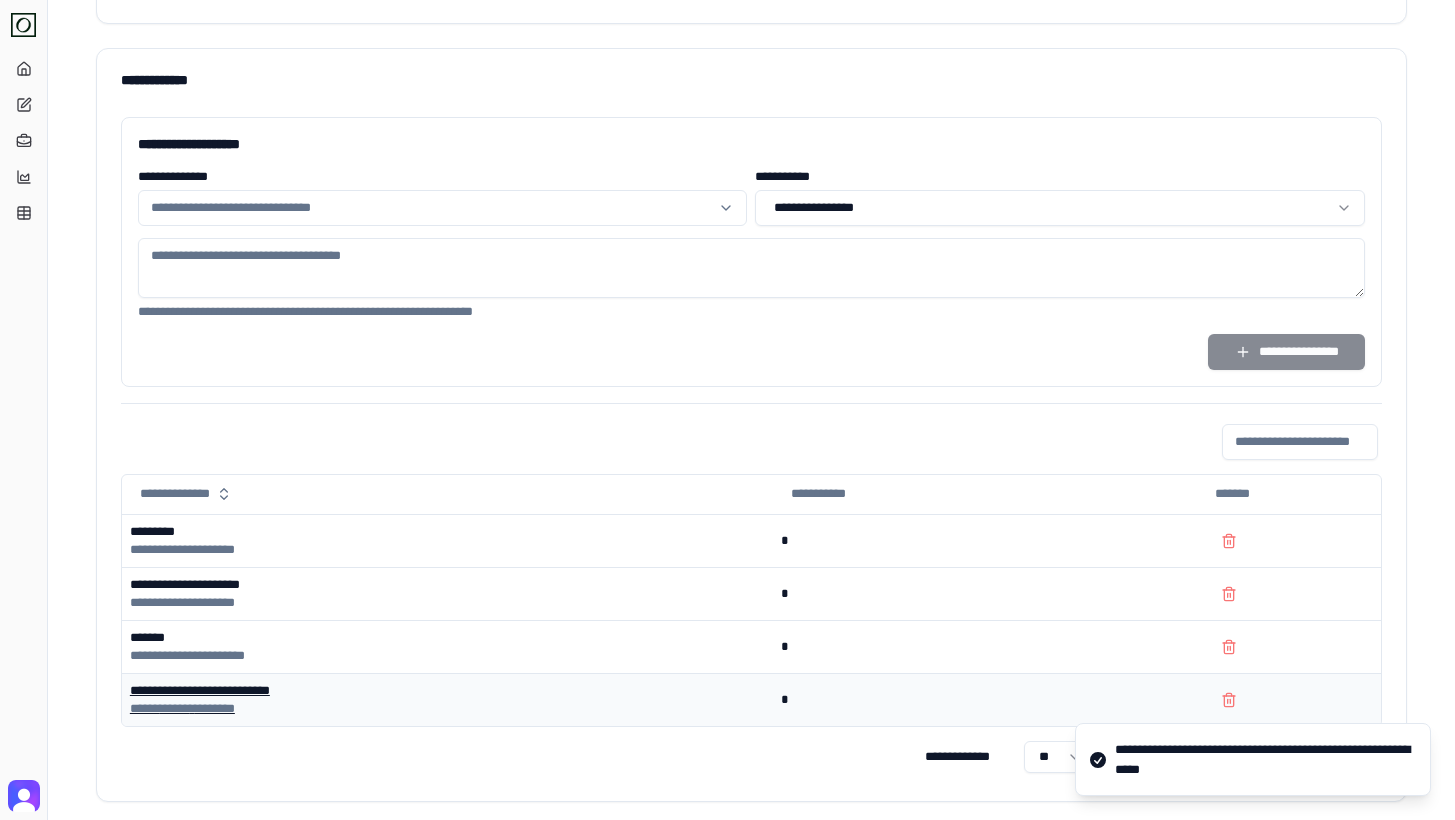 click on "**********" at bounding box center (447, 691) 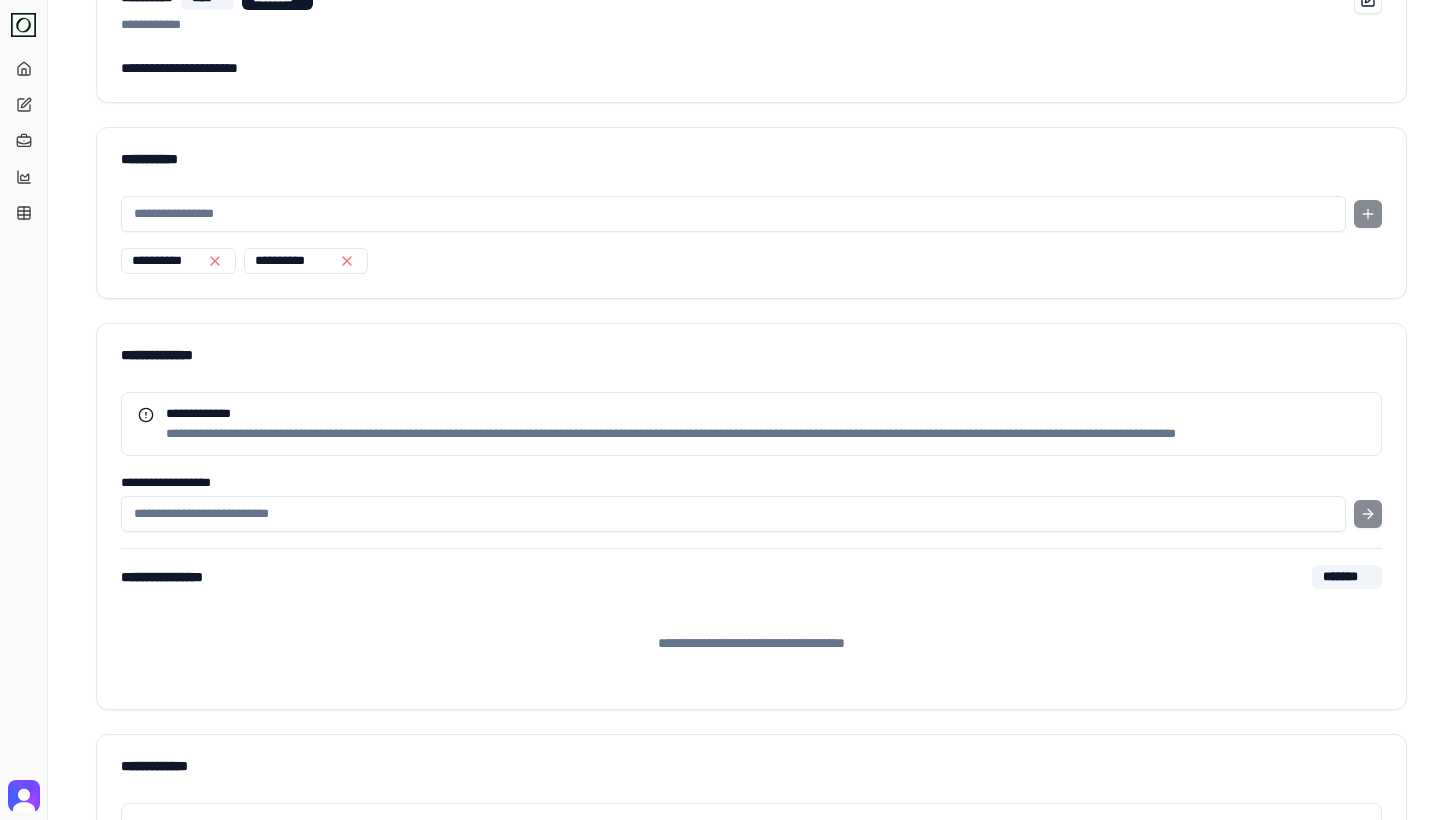 scroll, scrollTop: 0, scrollLeft: 0, axis: both 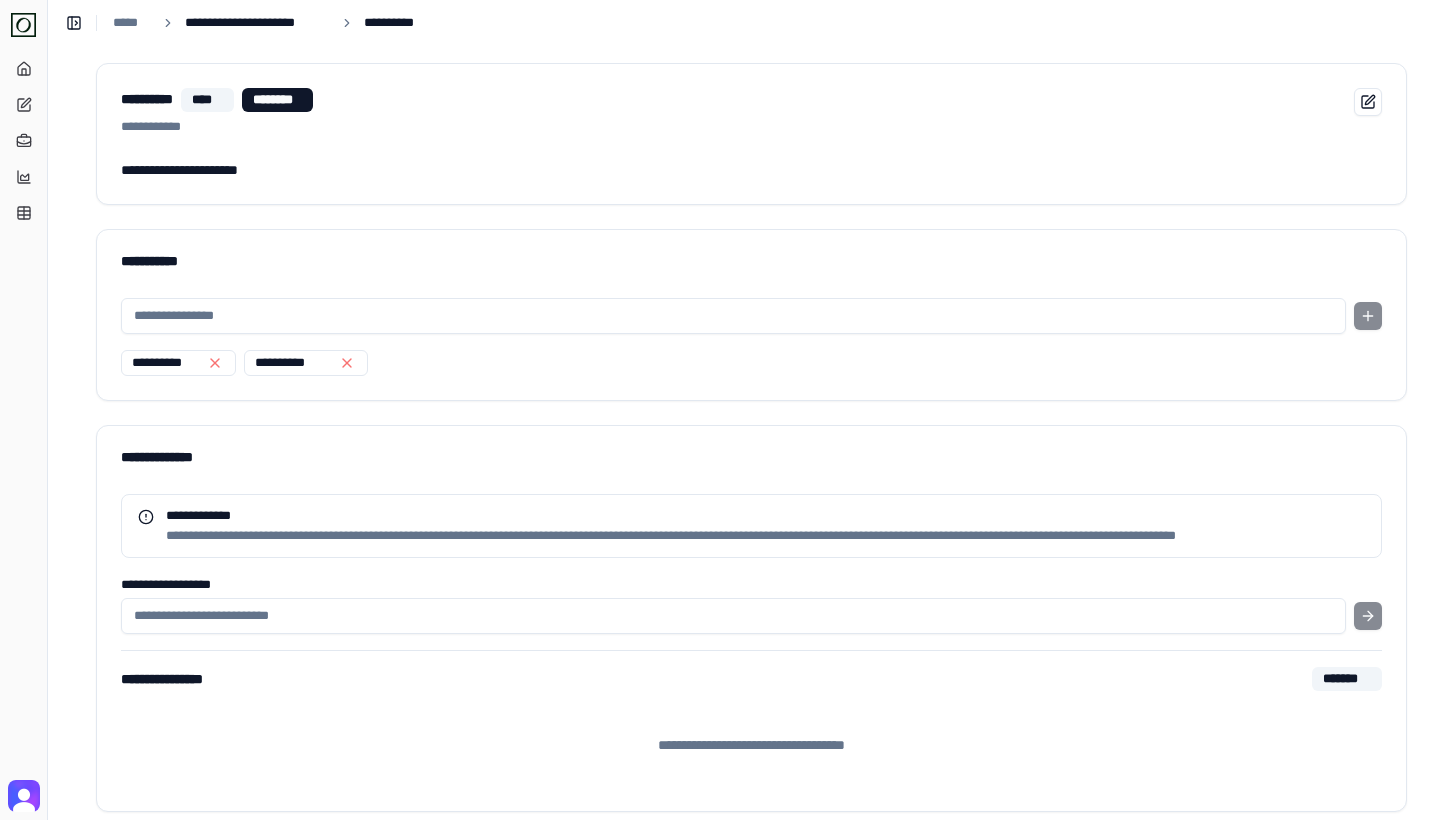 click on "**********" at bounding box center (257, 23) 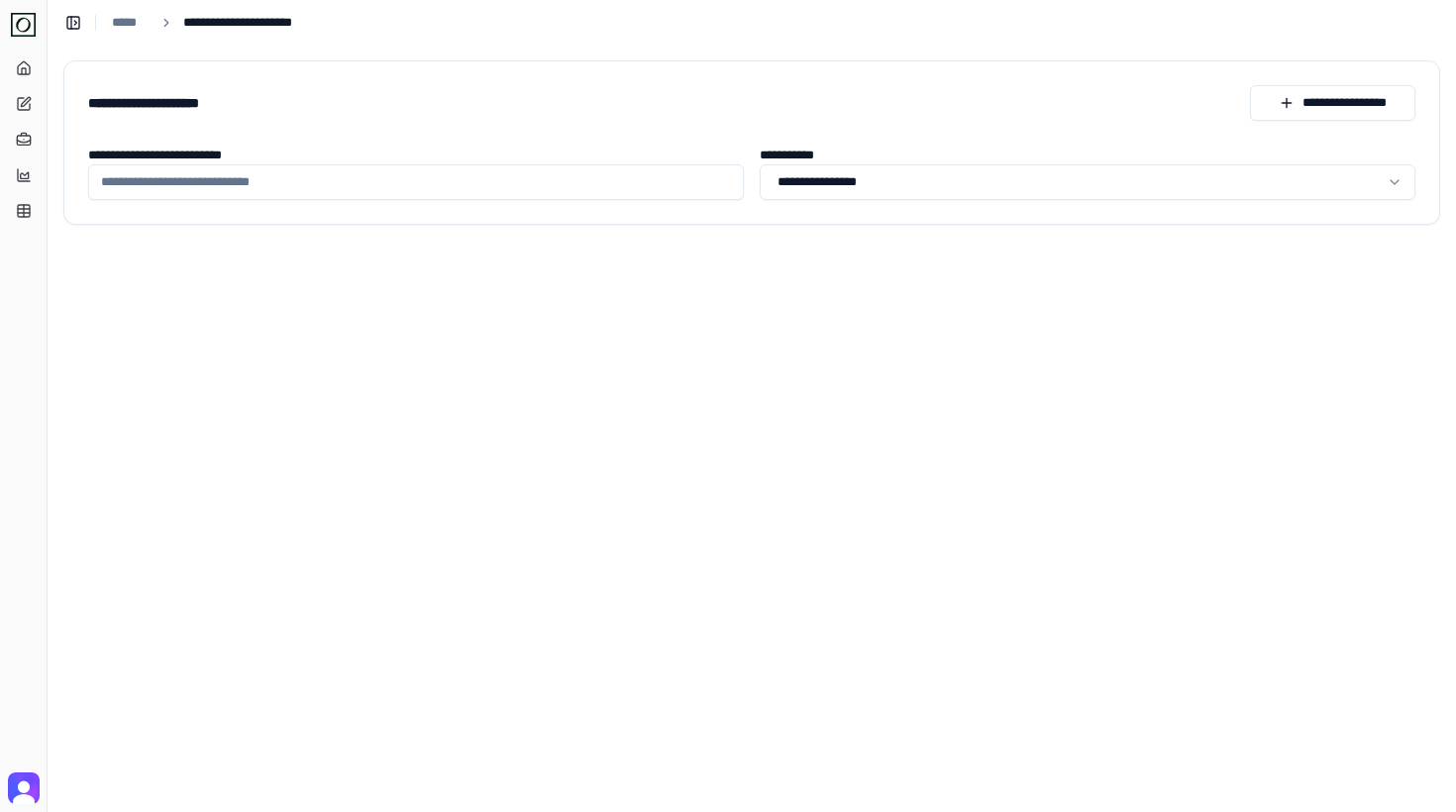 click on "**********" at bounding box center [752, 143] 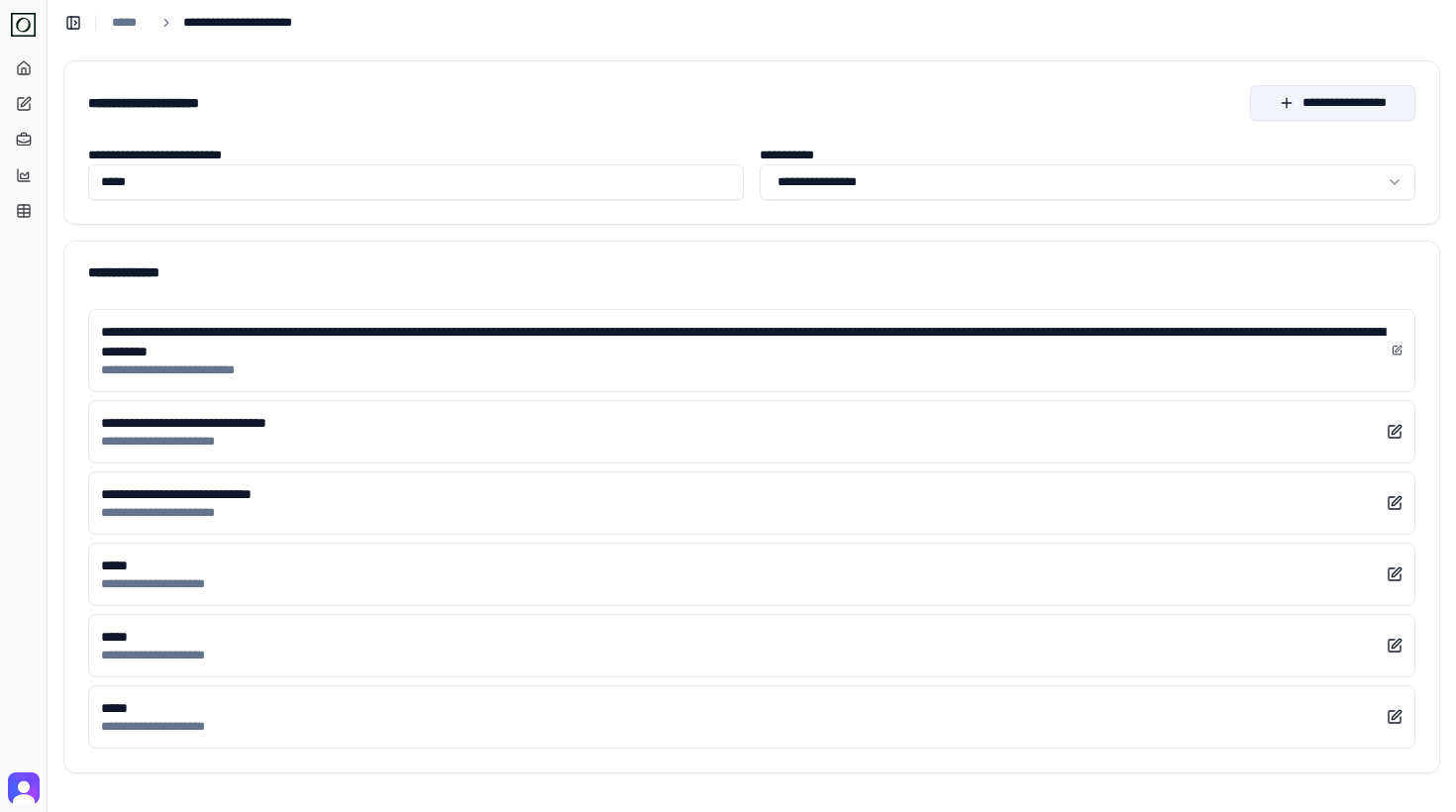 type on "*****" 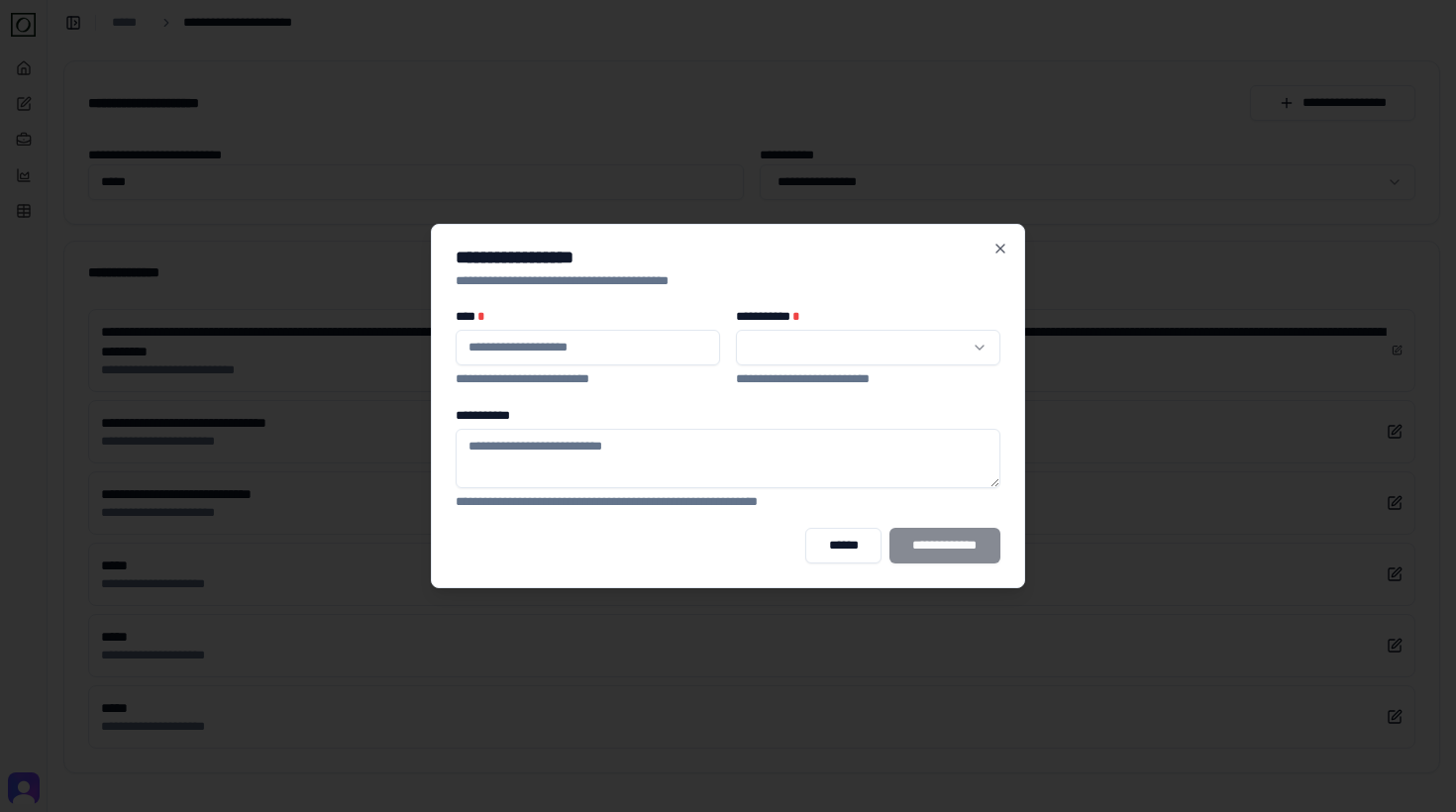 type on "*****" 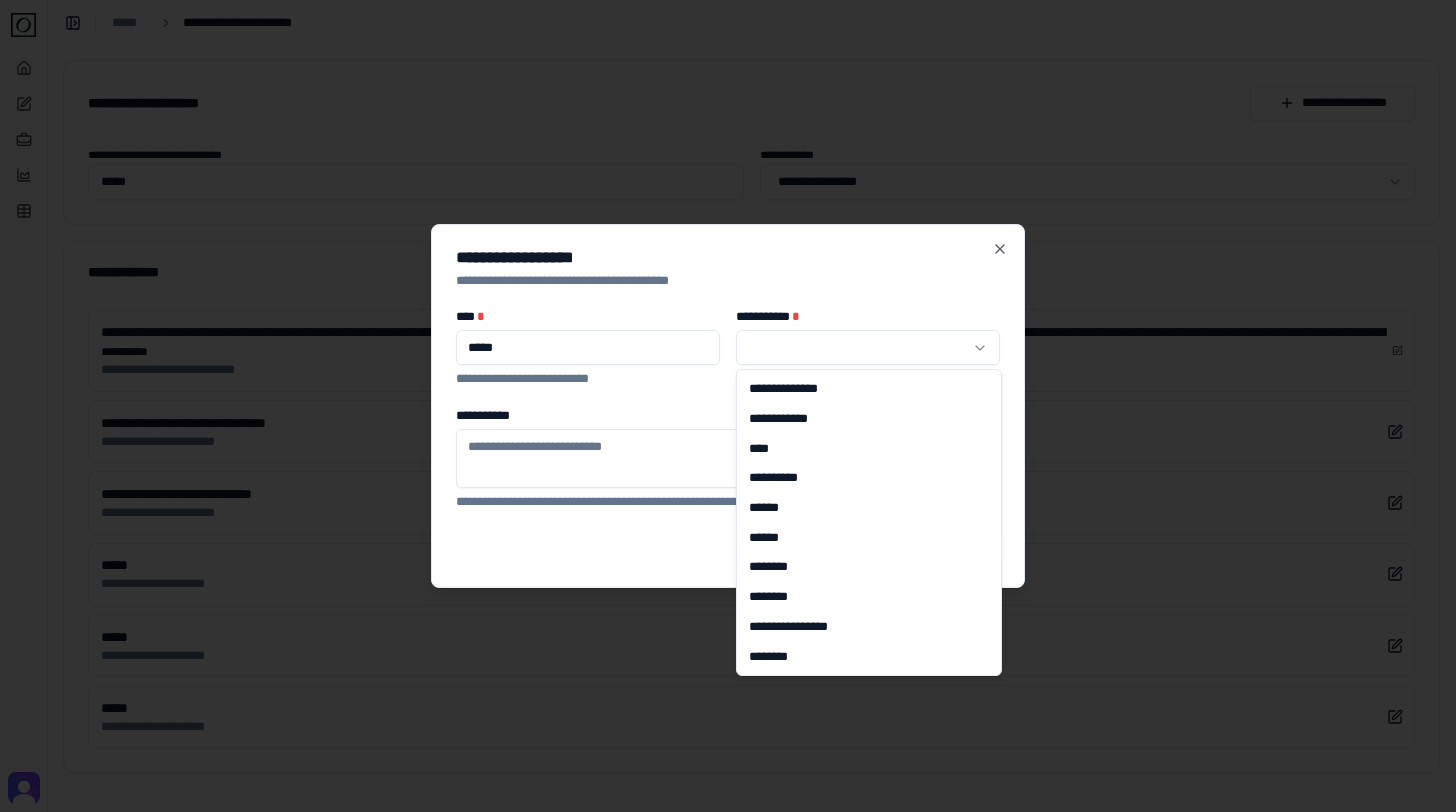 click on "**********" at bounding box center (728, 406) 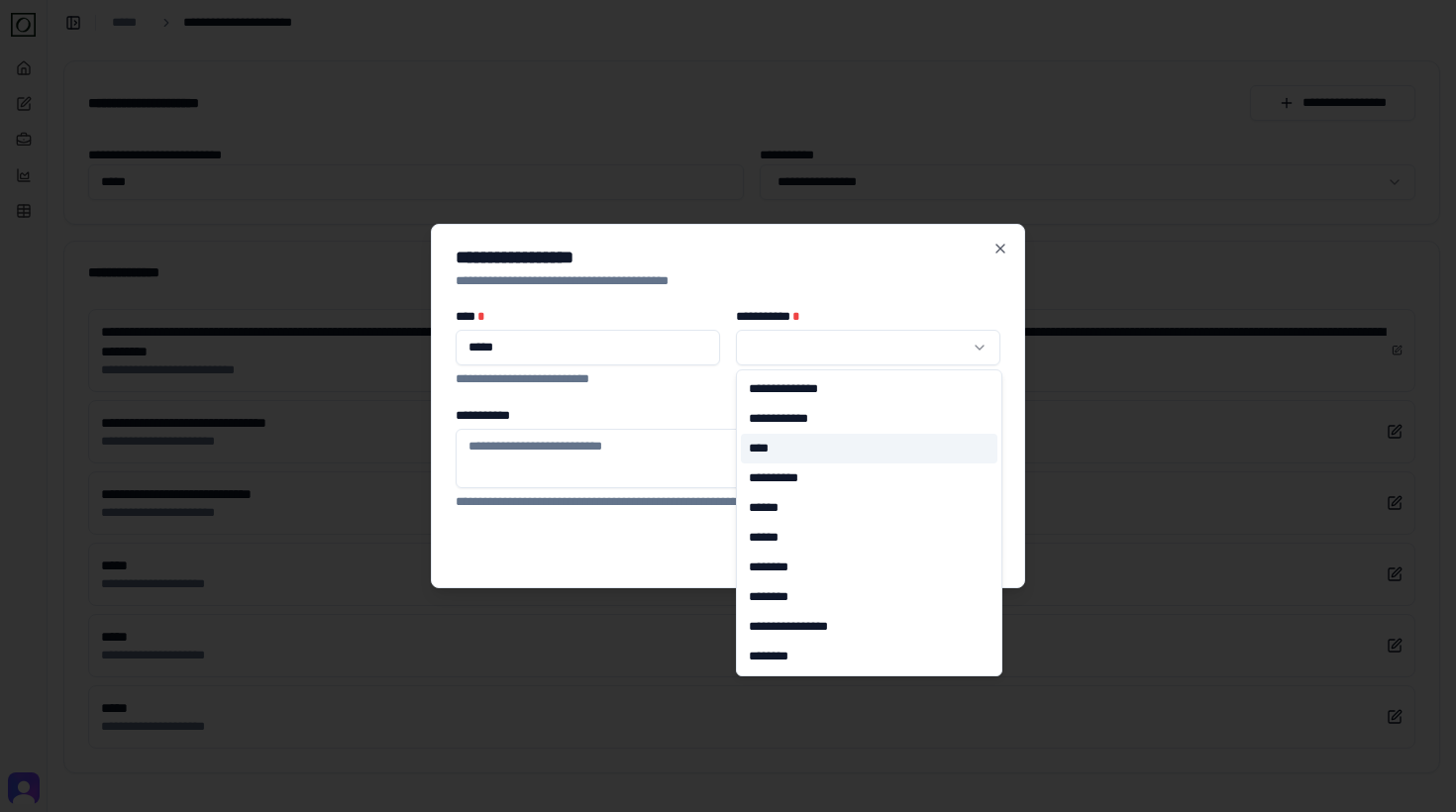 select on "*" 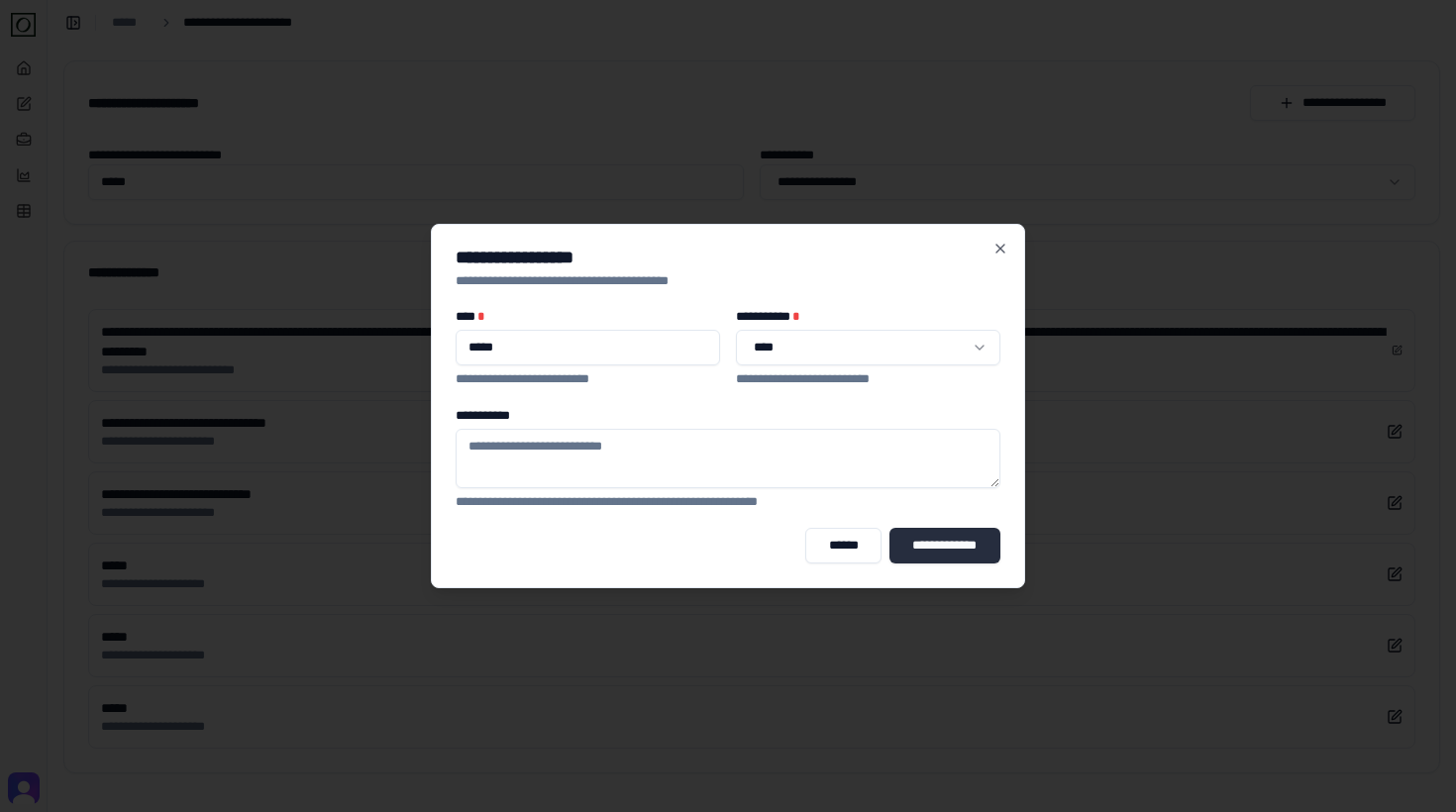 click on "**********" at bounding box center (945, 546) 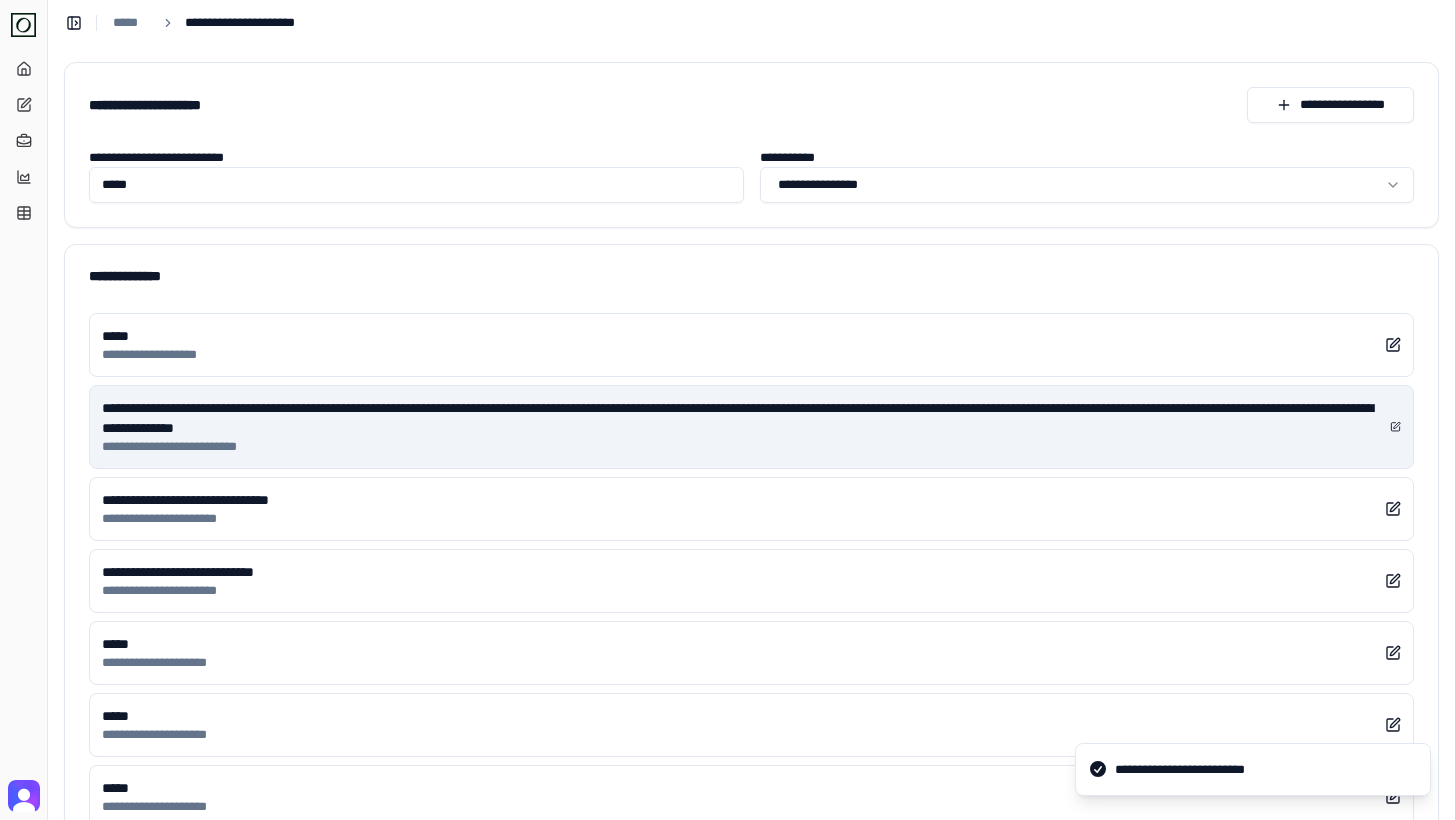 click on "***** **** ***** ********" at bounding box center [751, 345] 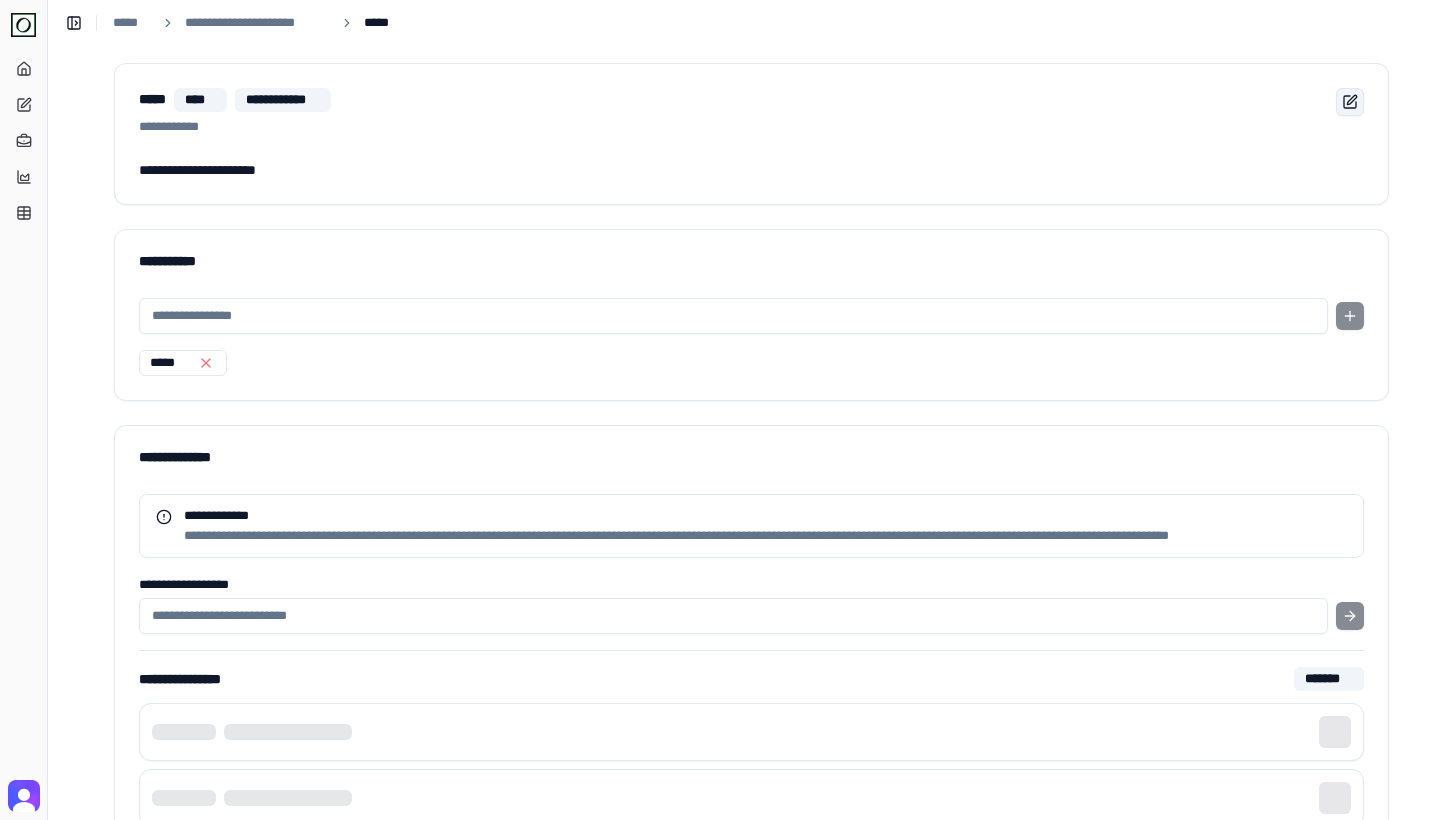 click at bounding box center (1350, 102) 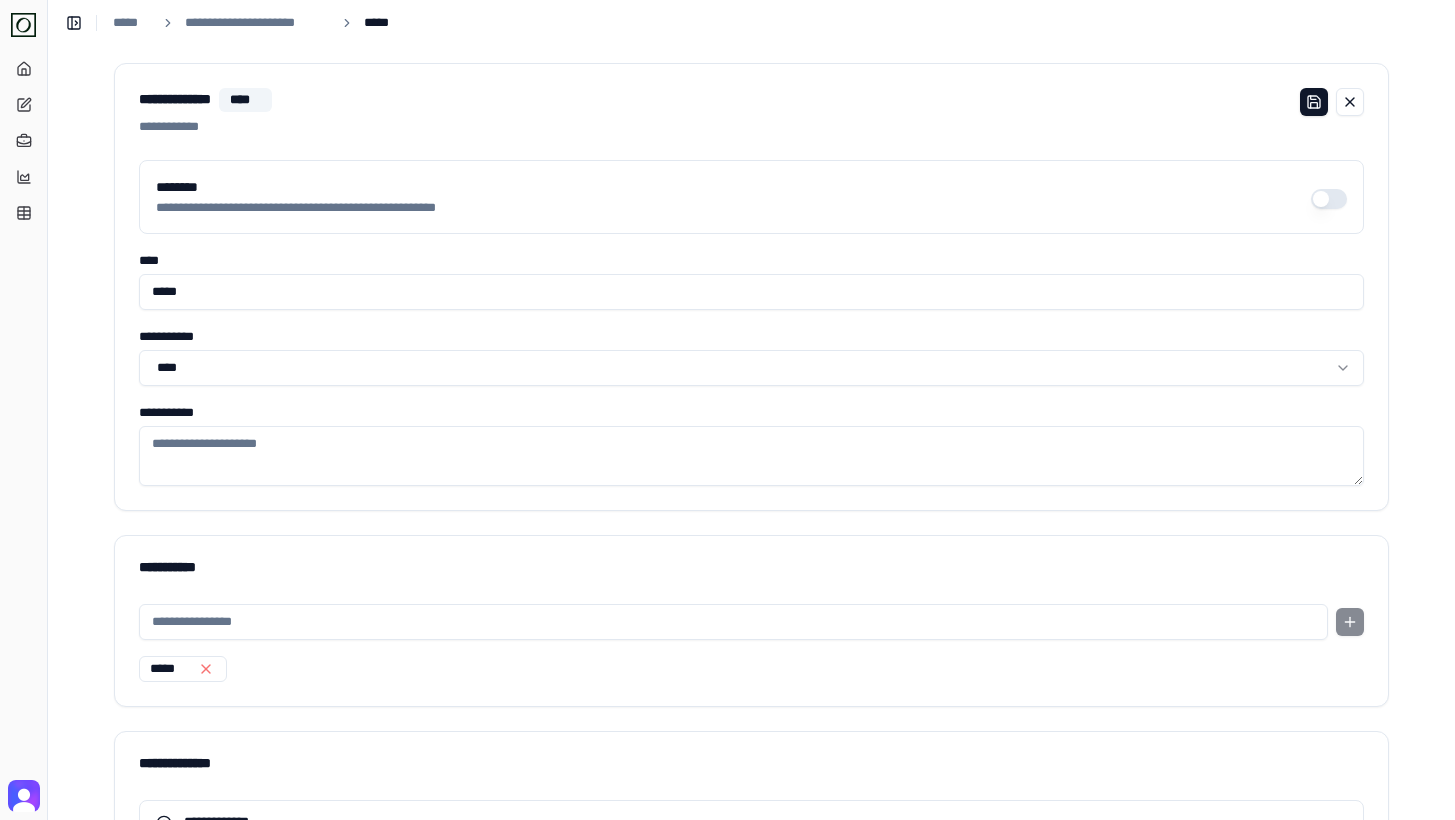 click on "********" at bounding box center [1329, 199] 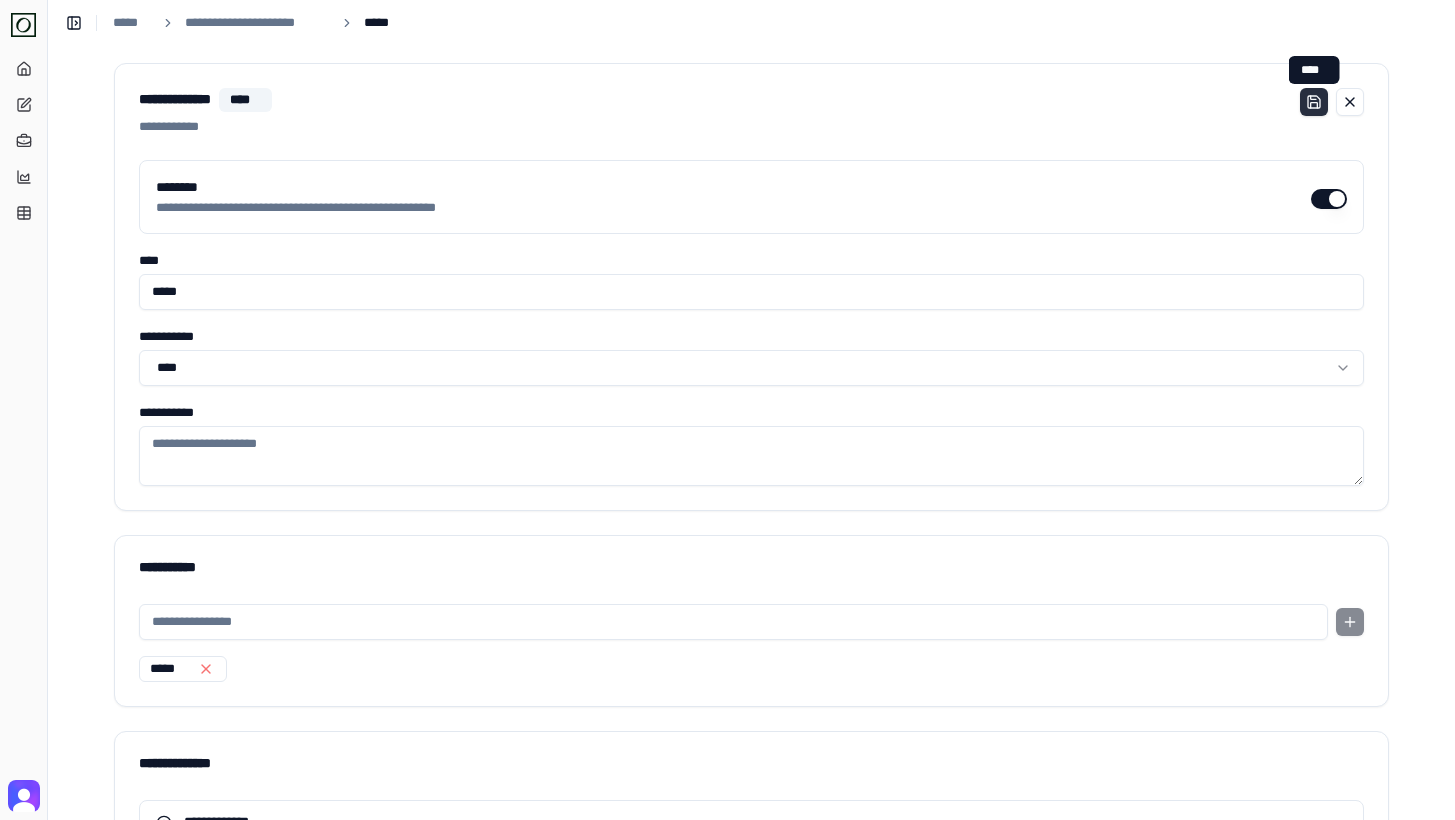 click at bounding box center [1314, 102] 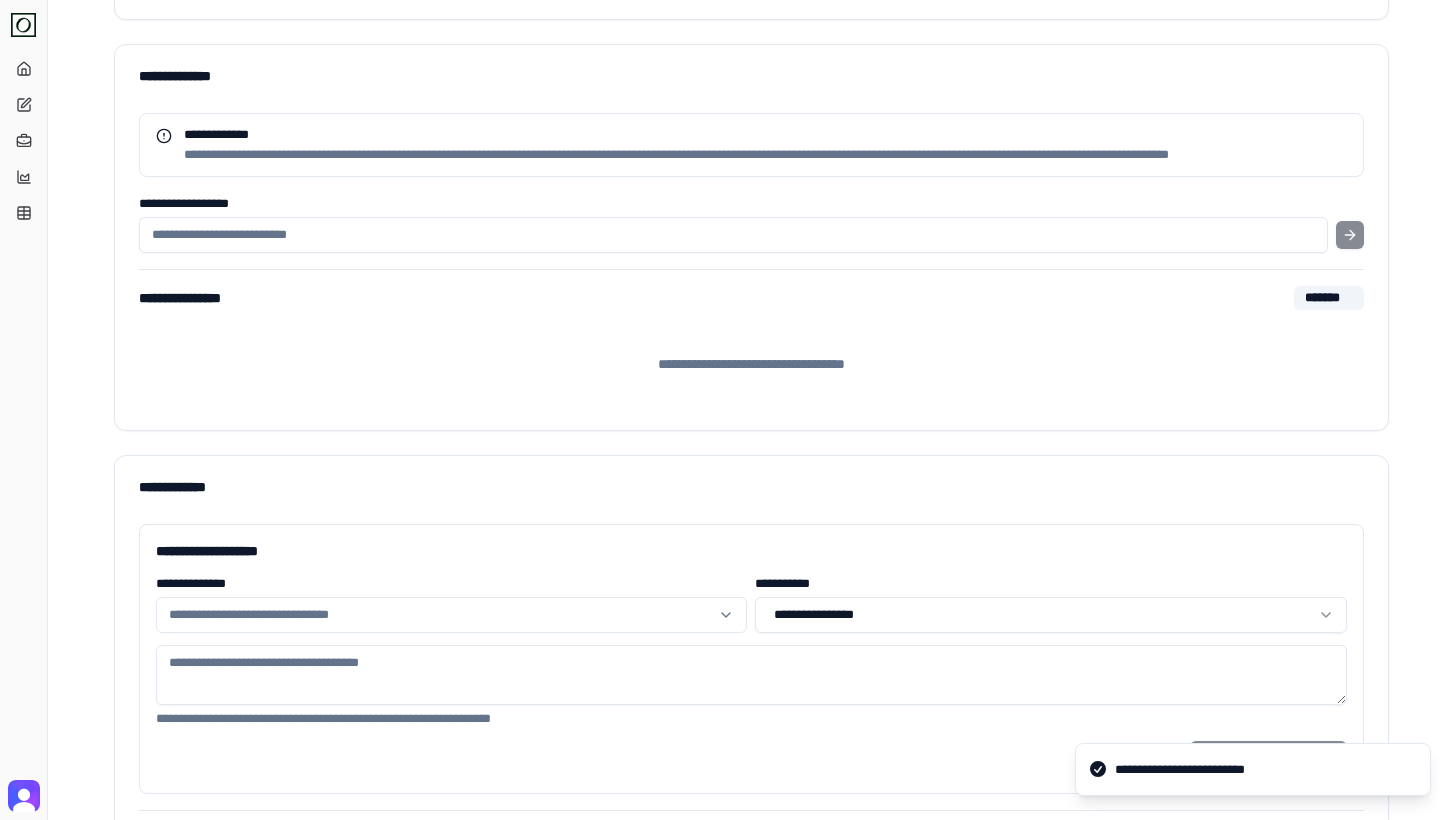 scroll, scrollTop: 572, scrollLeft: 0, axis: vertical 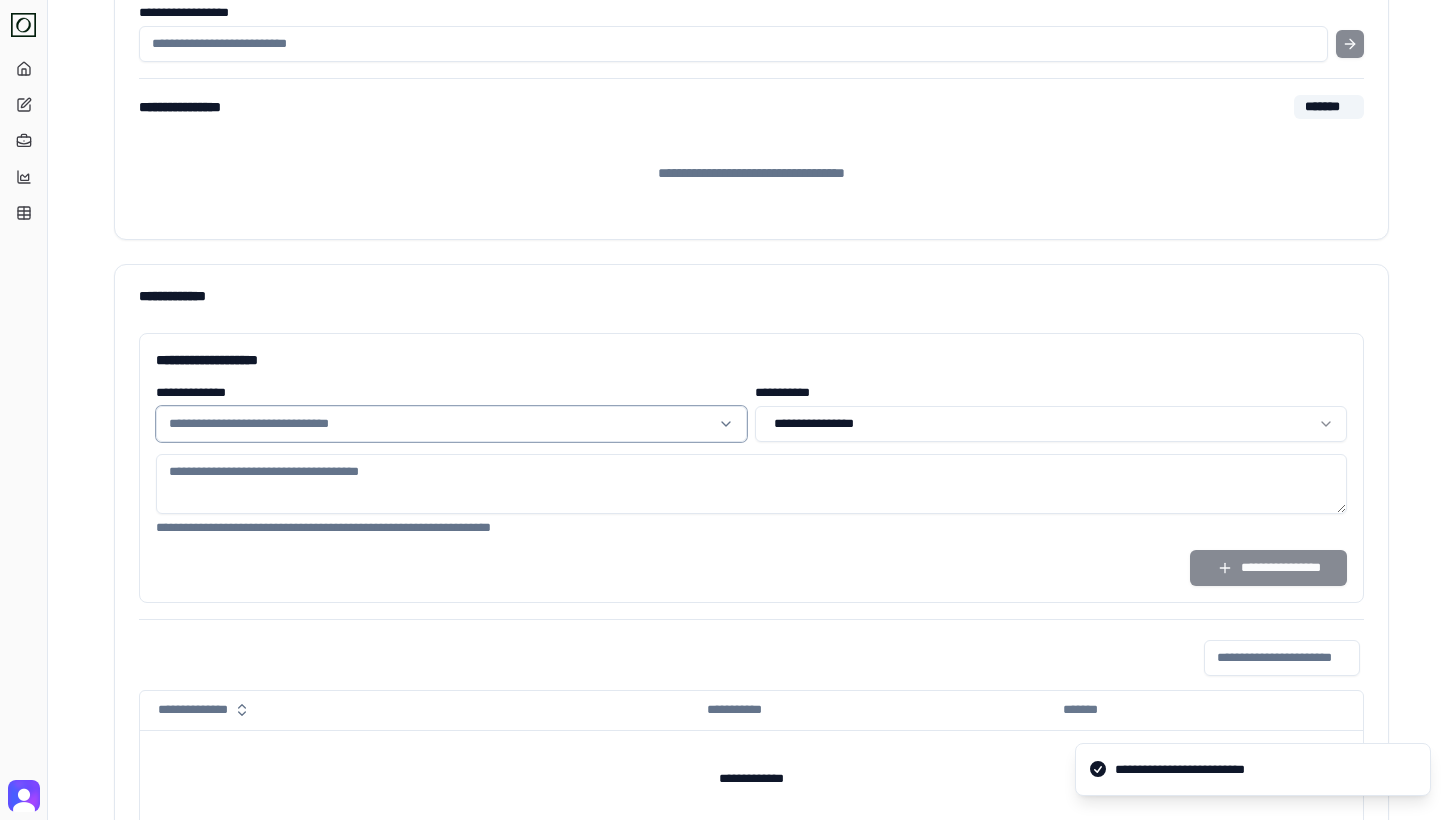click at bounding box center (440, 424) 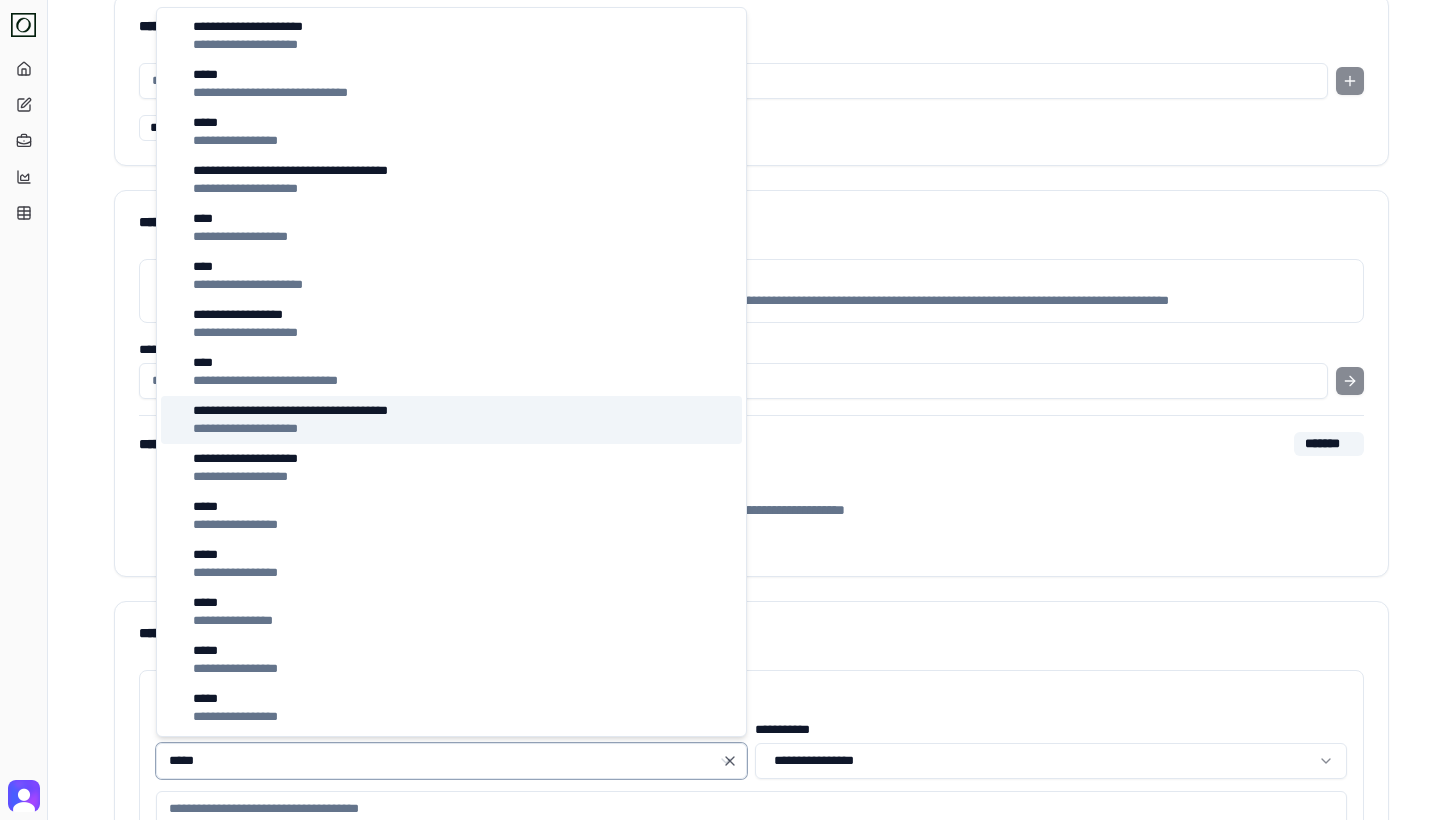 scroll, scrollTop: 212, scrollLeft: 0, axis: vertical 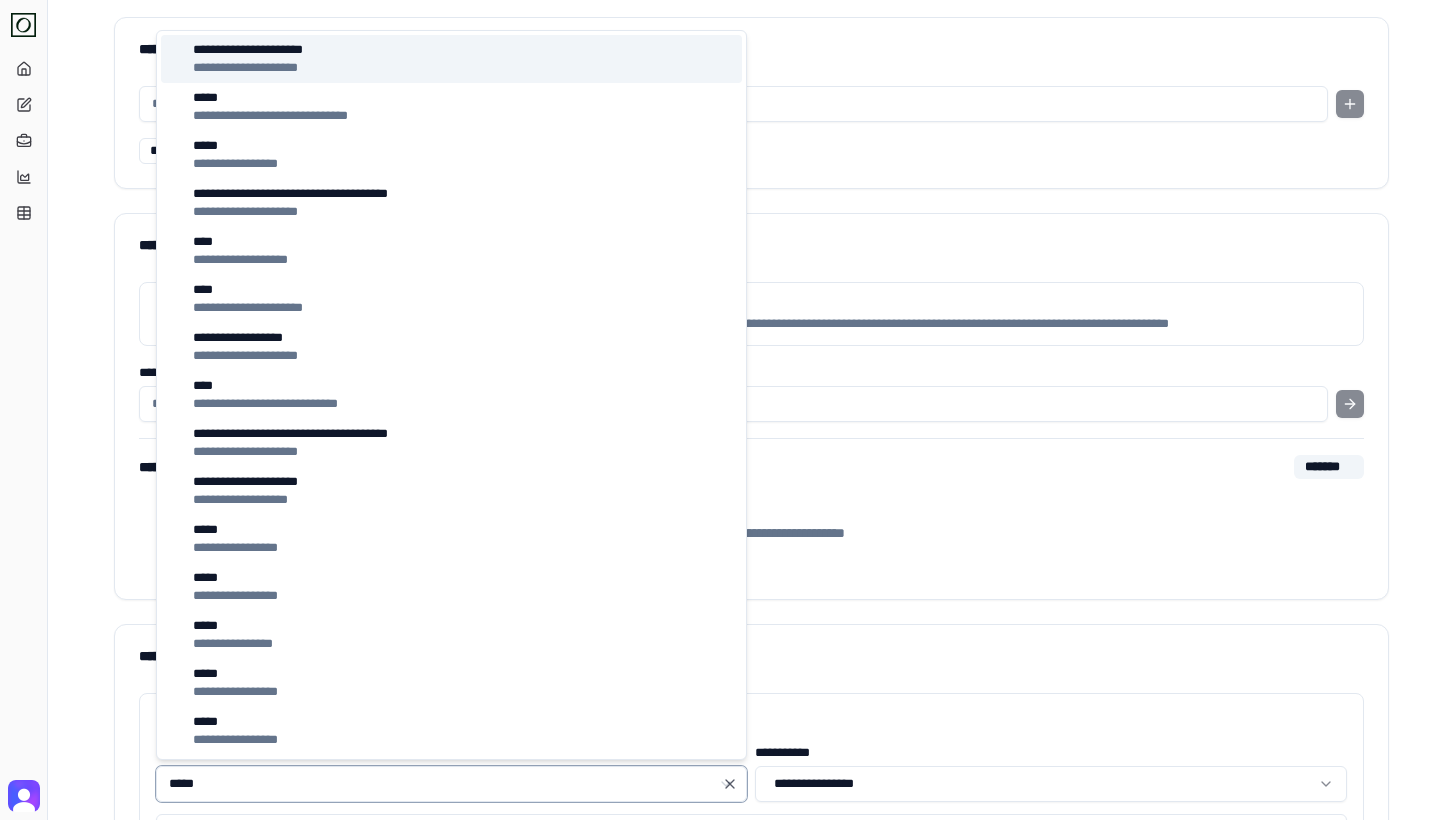 click on "**********" at bounding box center [452, 59] 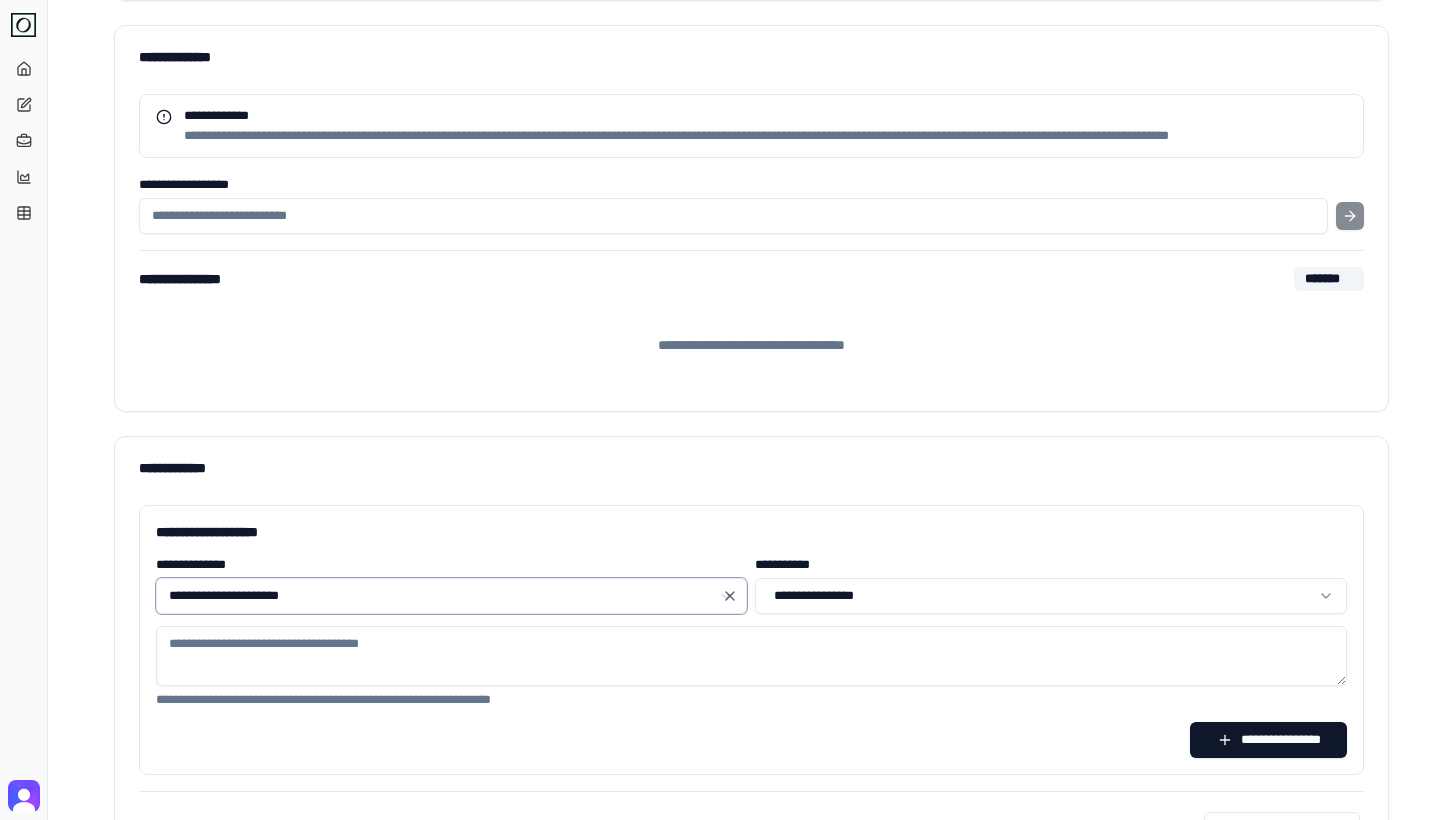 scroll, scrollTop: 527, scrollLeft: 0, axis: vertical 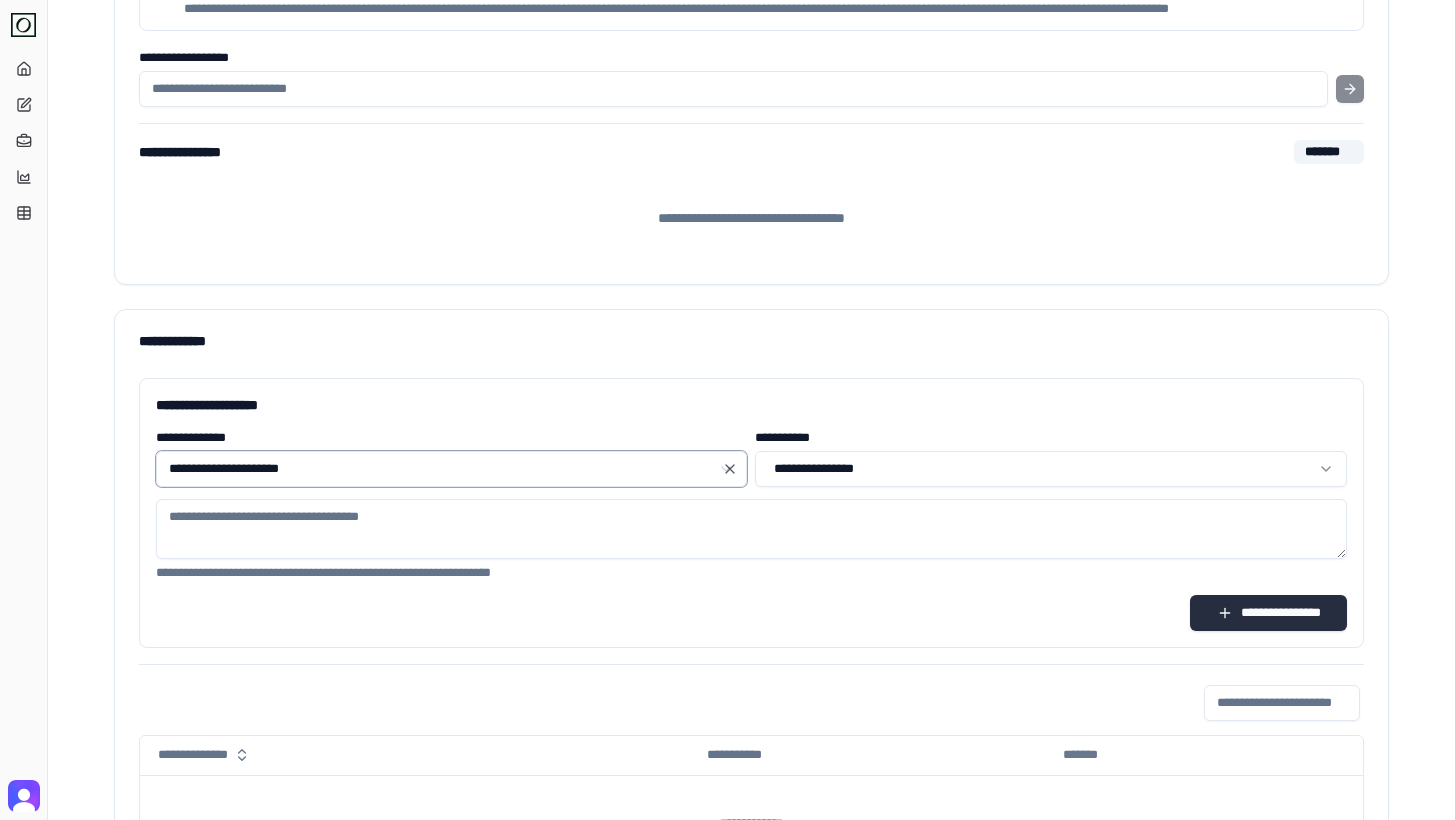 click on "**********" at bounding box center [1268, 613] 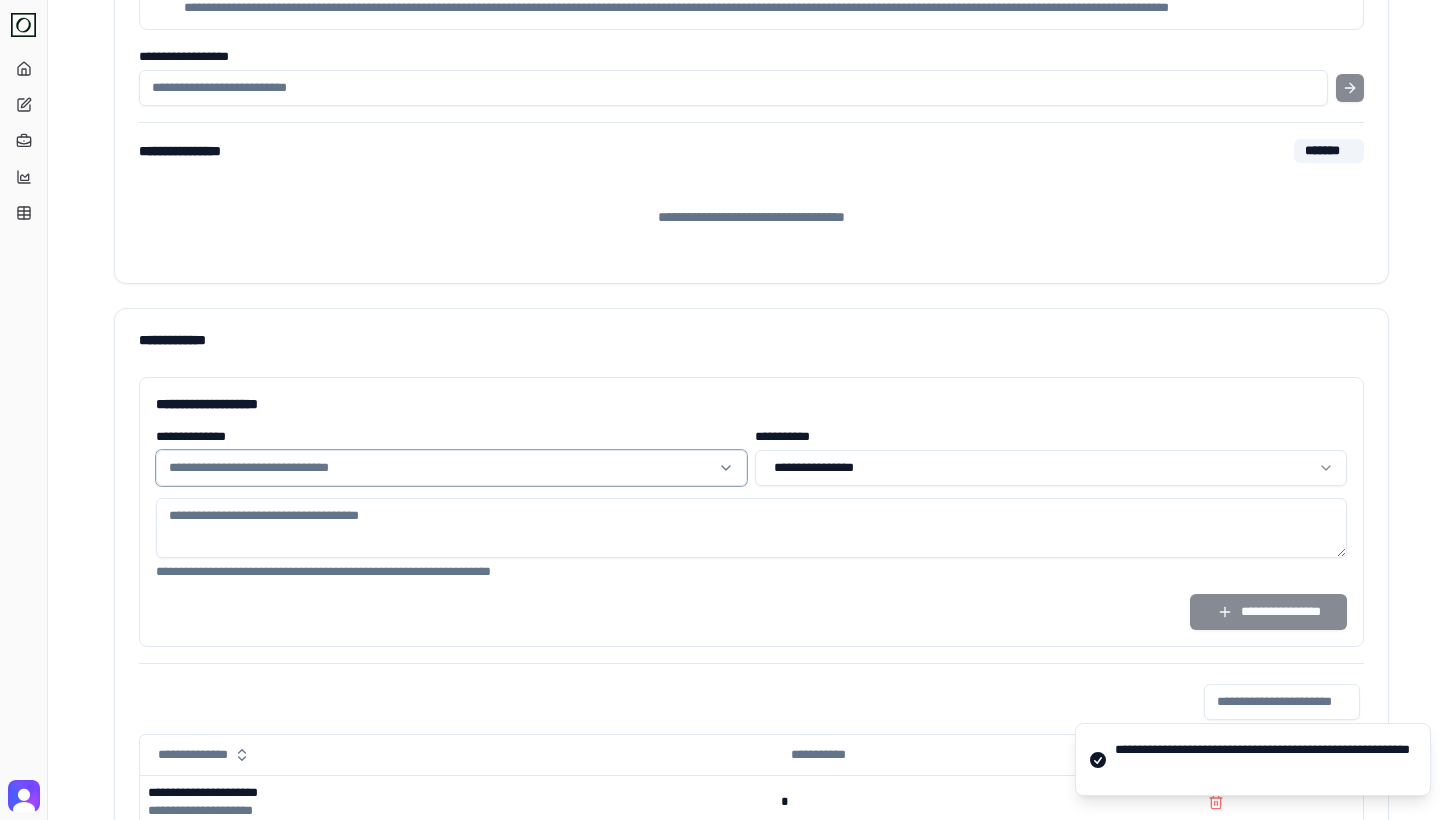 click at bounding box center (440, 468) 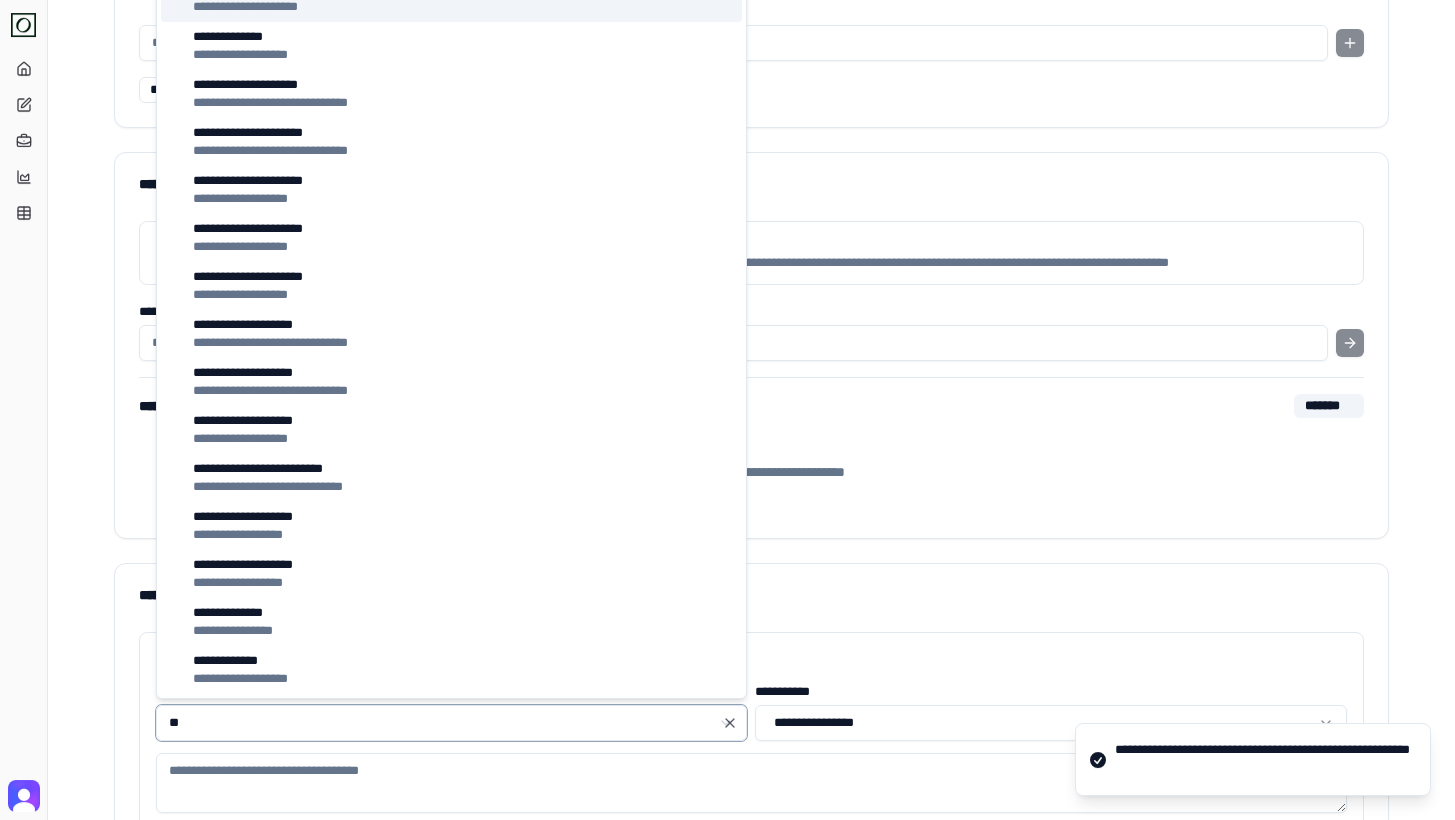 scroll, scrollTop: 246, scrollLeft: 0, axis: vertical 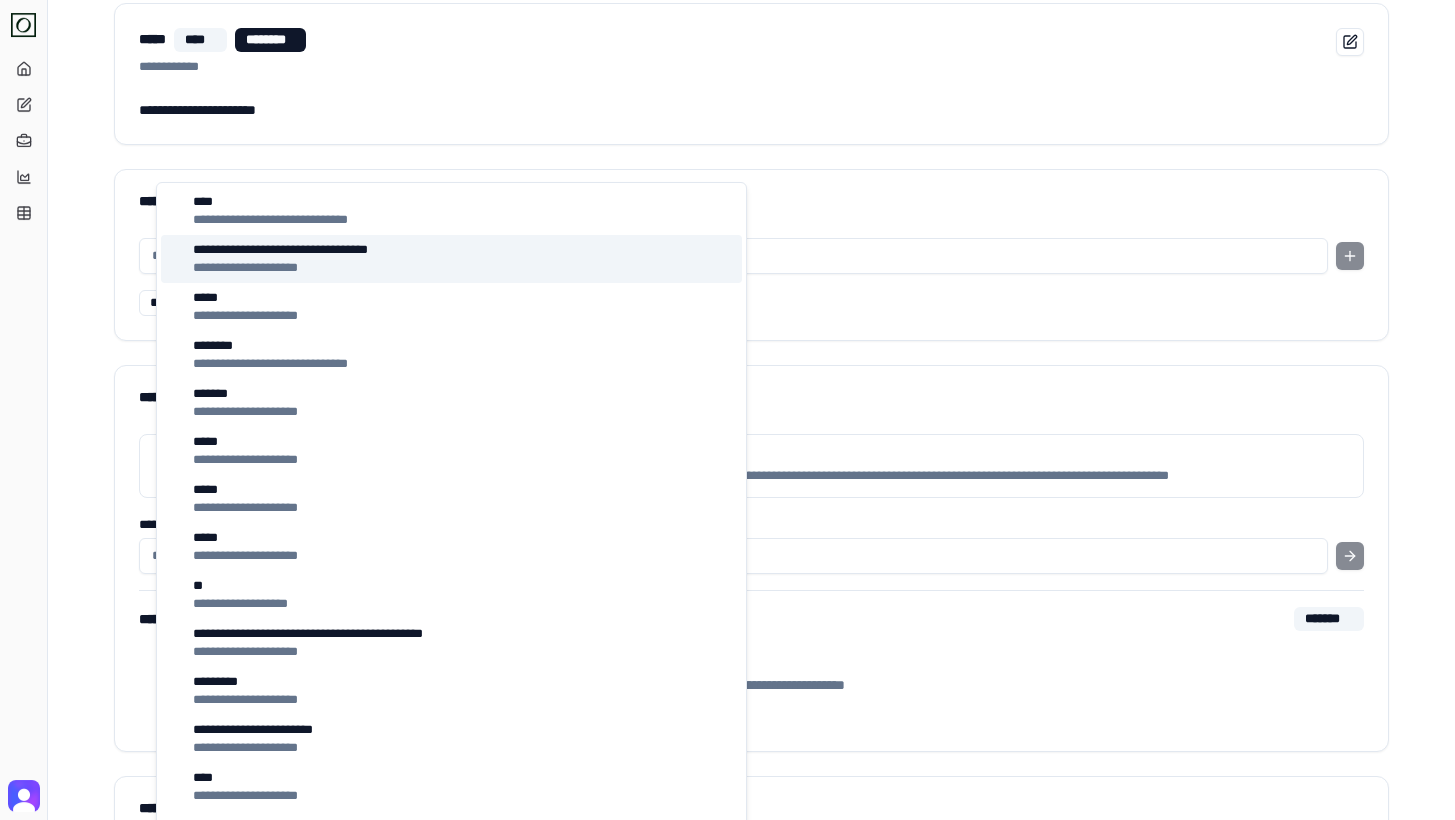 click on "**********" at bounding box center (452, 259) 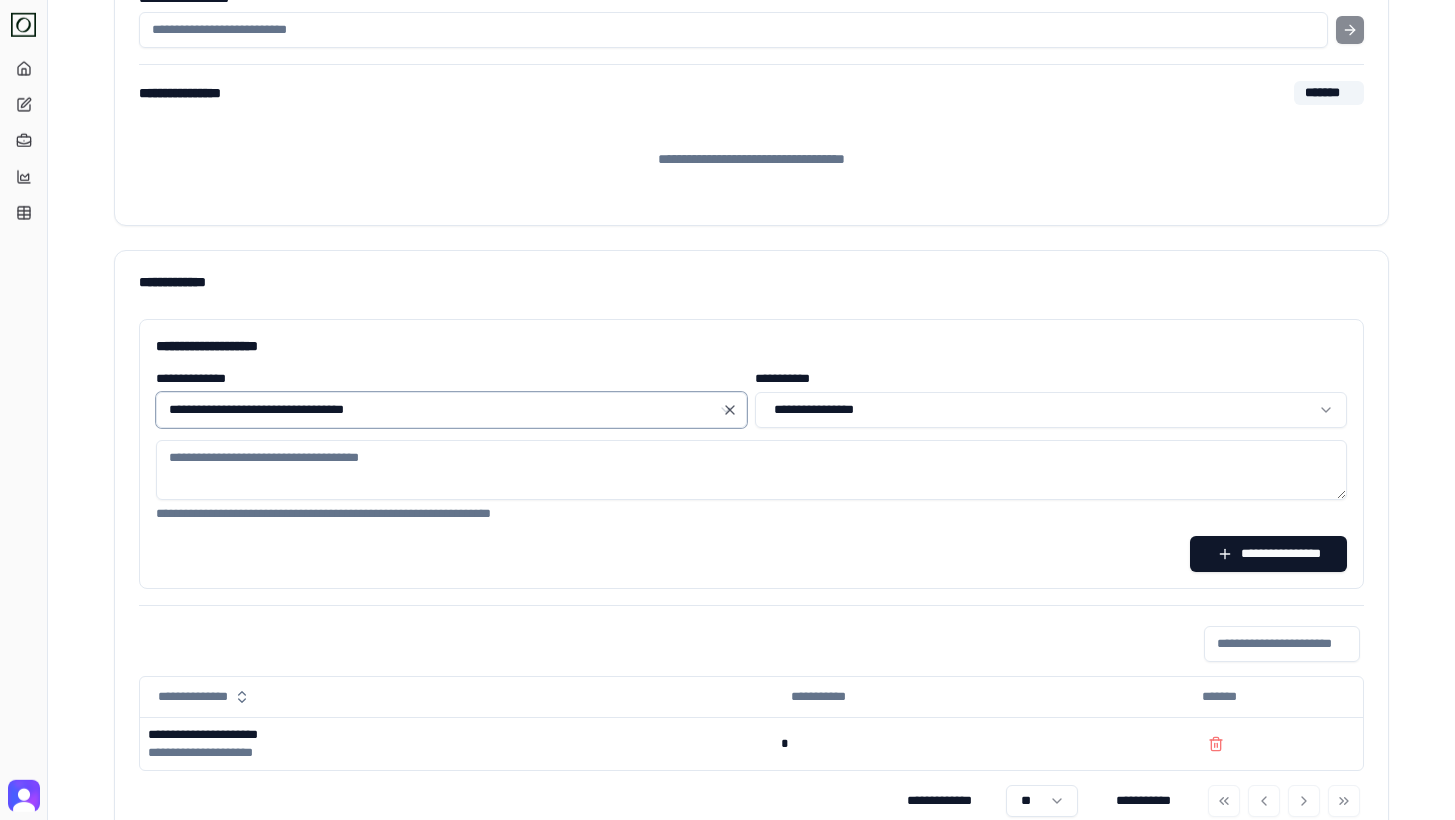 scroll, scrollTop: 629, scrollLeft: 0, axis: vertical 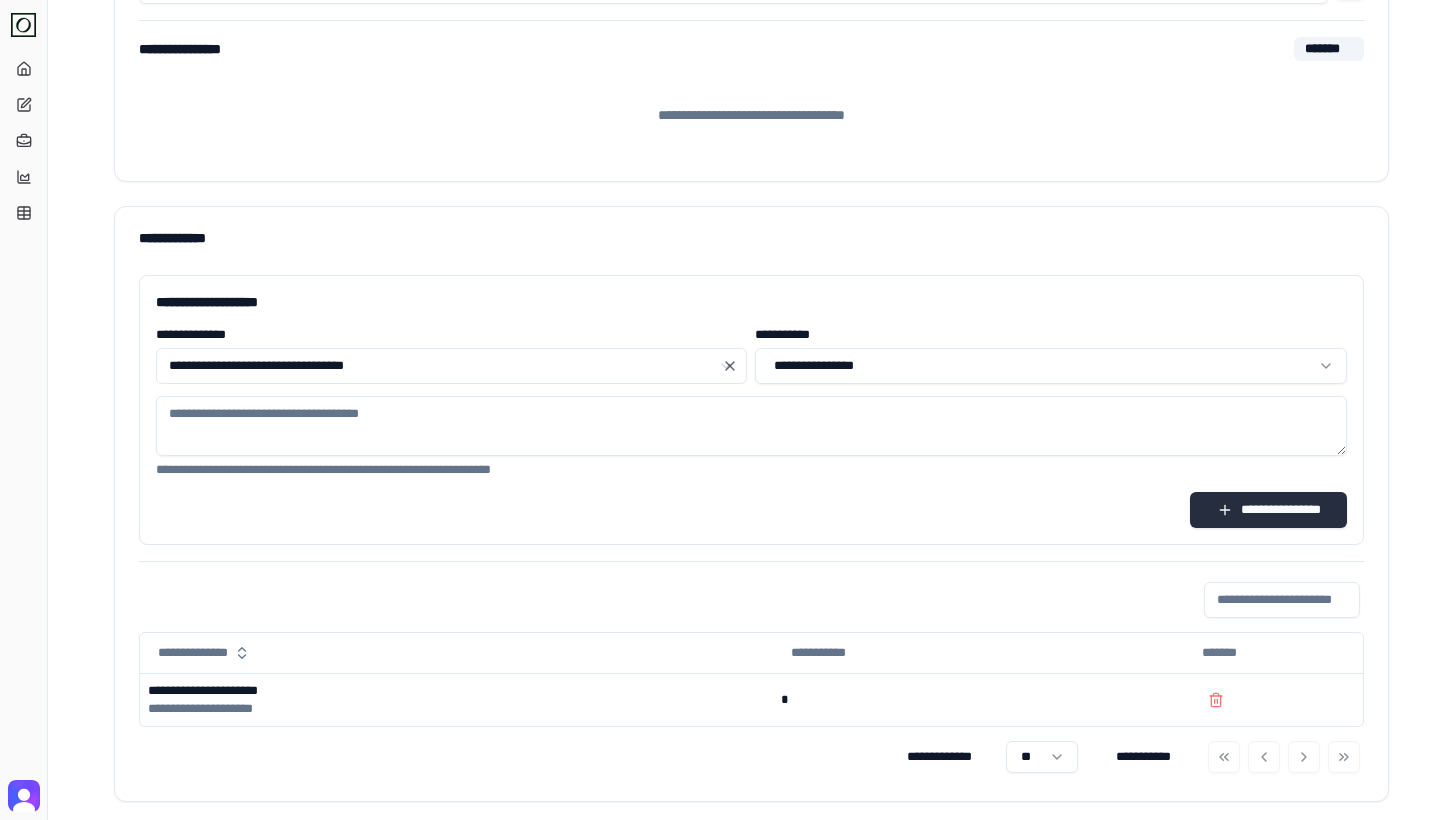 click on "**********" at bounding box center [1268, 510] 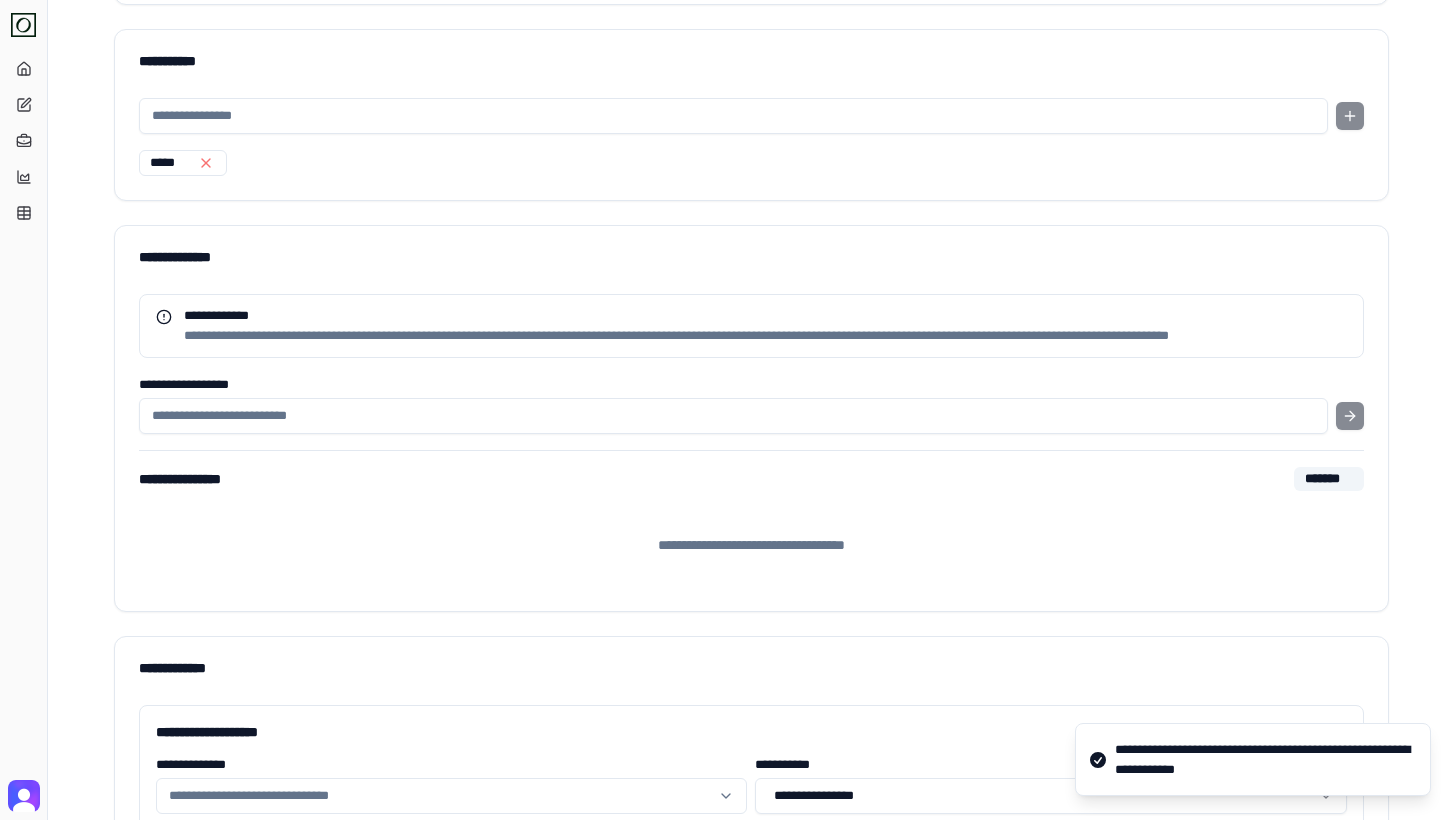scroll, scrollTop: 0, scrollLeft: 0, axis: both 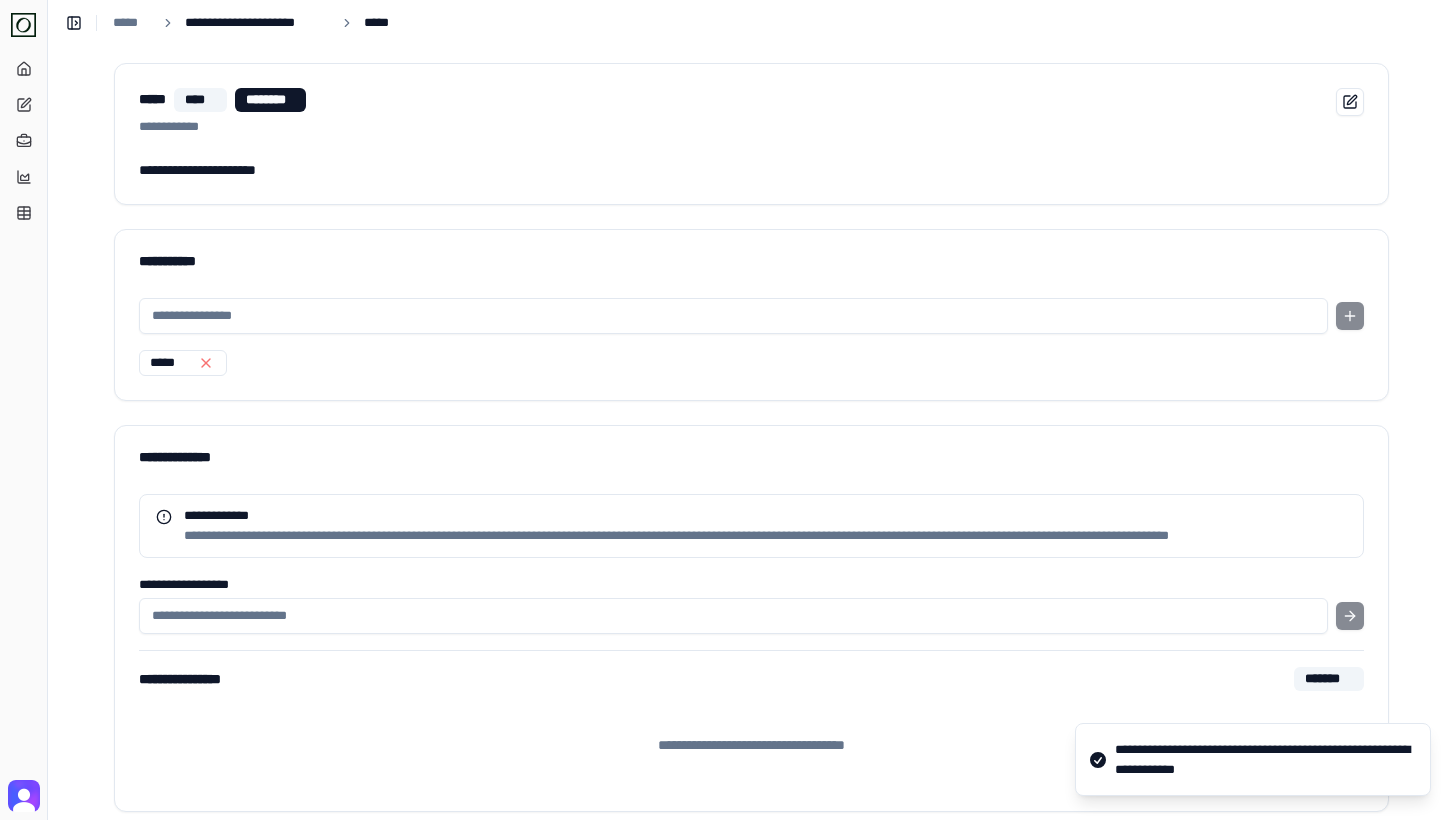 click on "**********" at bounding box center (257, 23) 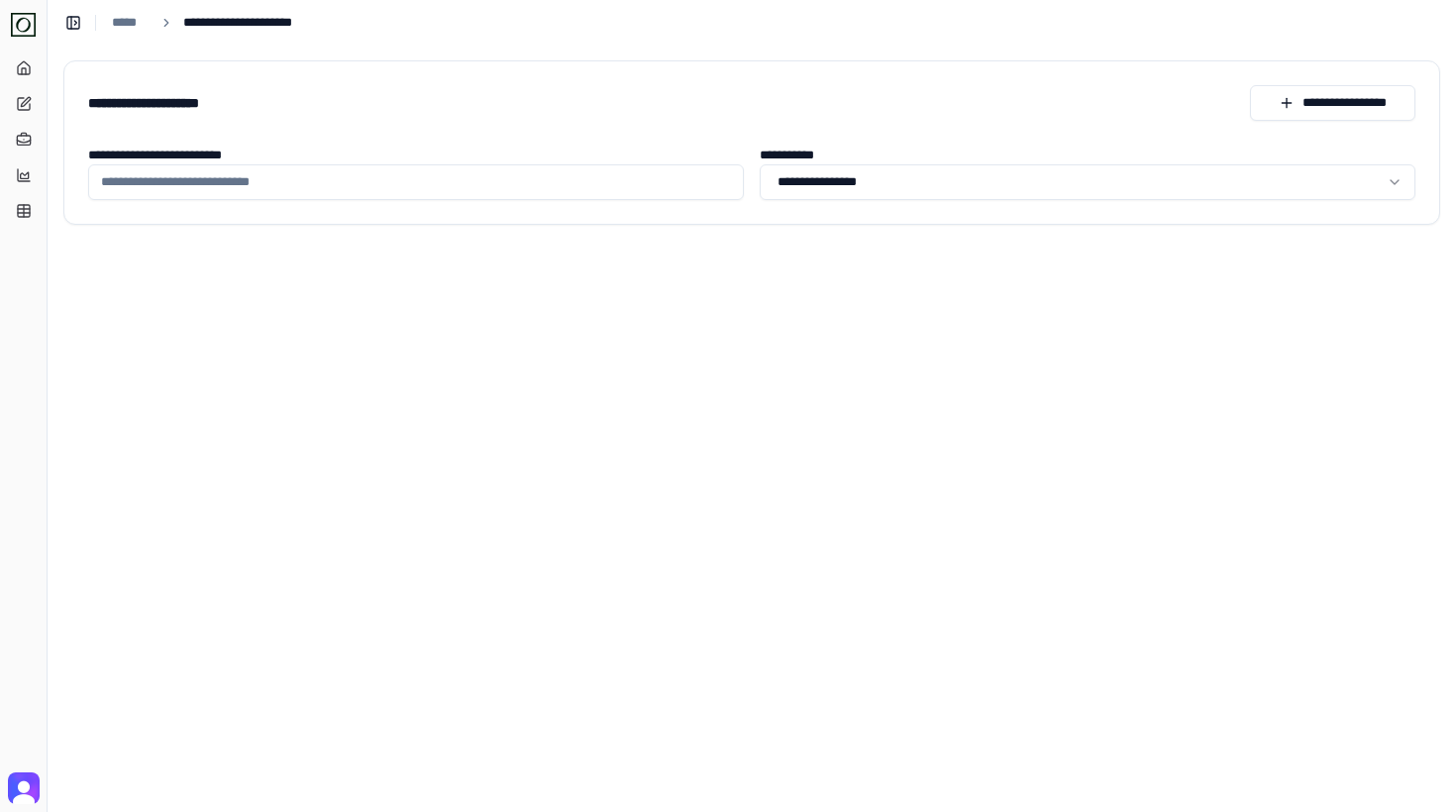 click on "**********" at bounding box center (416, 182) 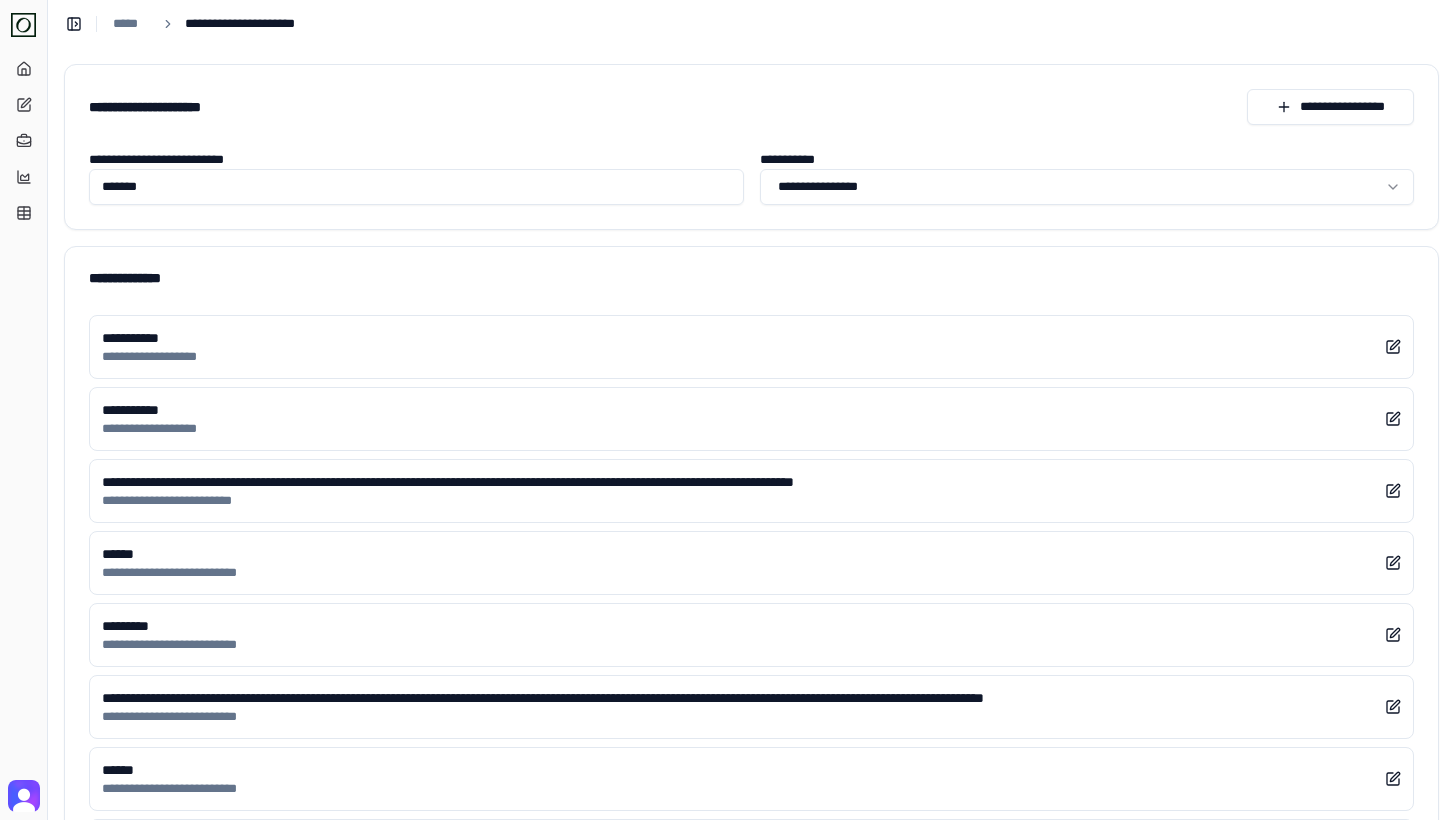 click on "*******" at bounding box center [416, 187] 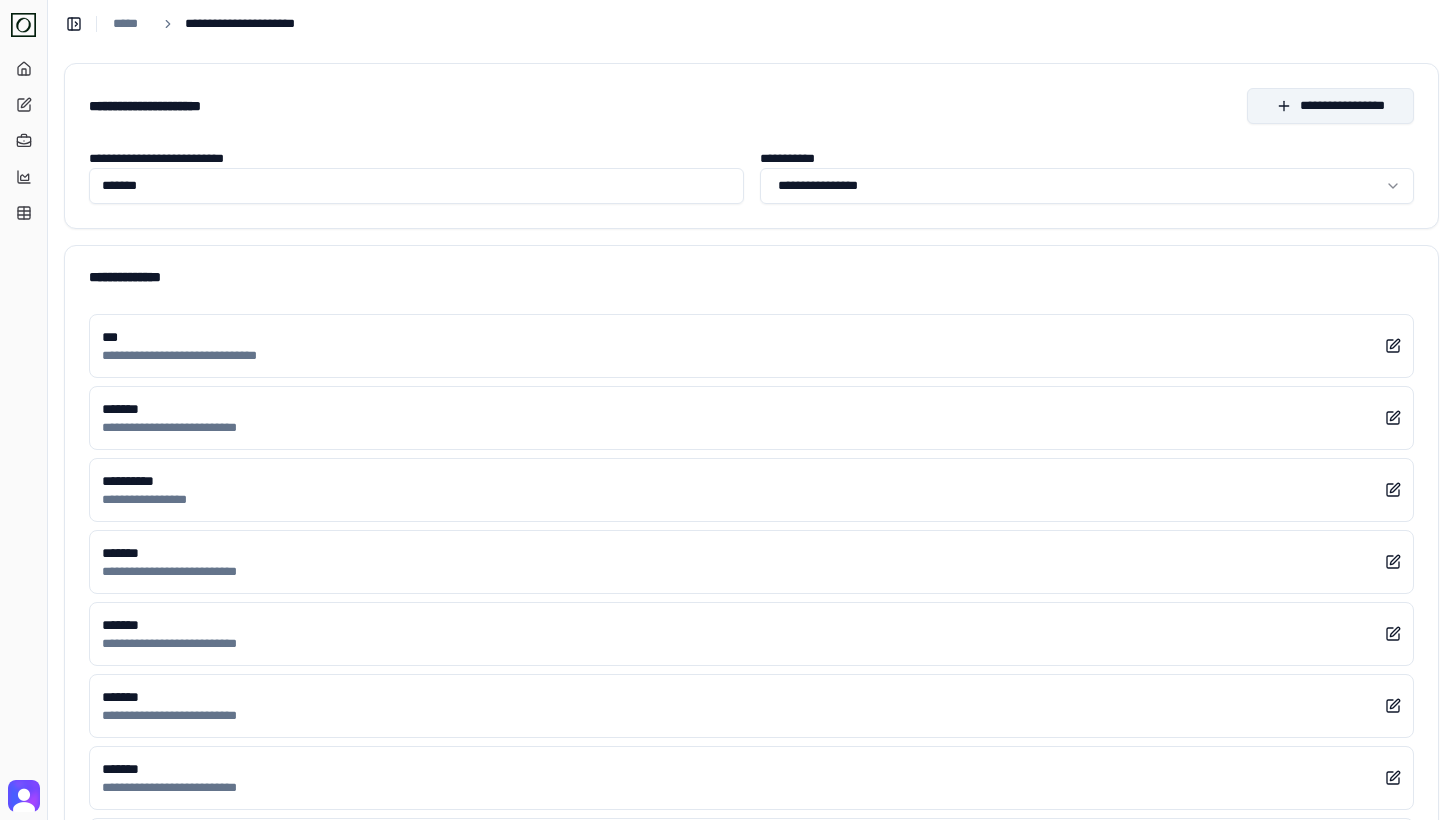 type on "*******" 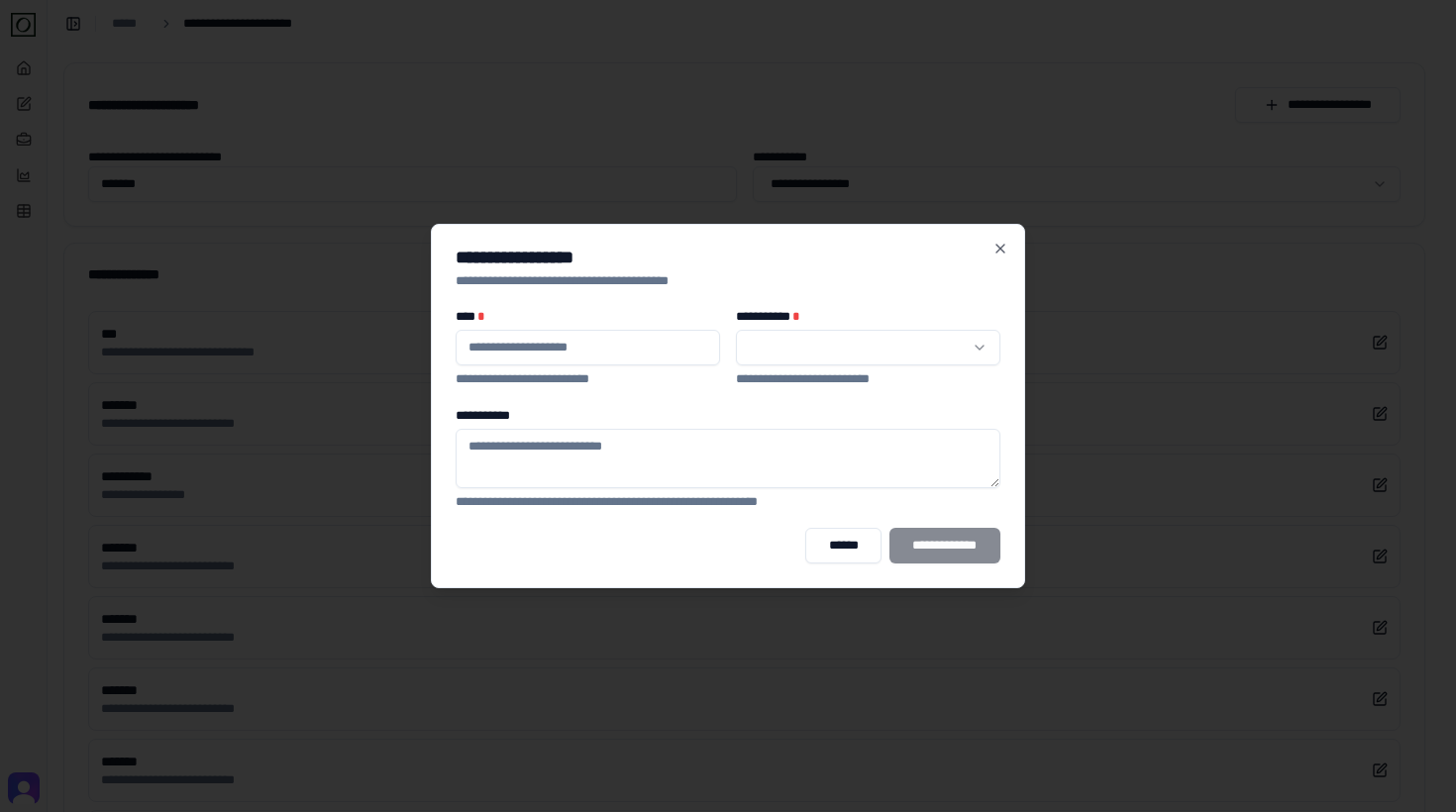 paste on "*******" 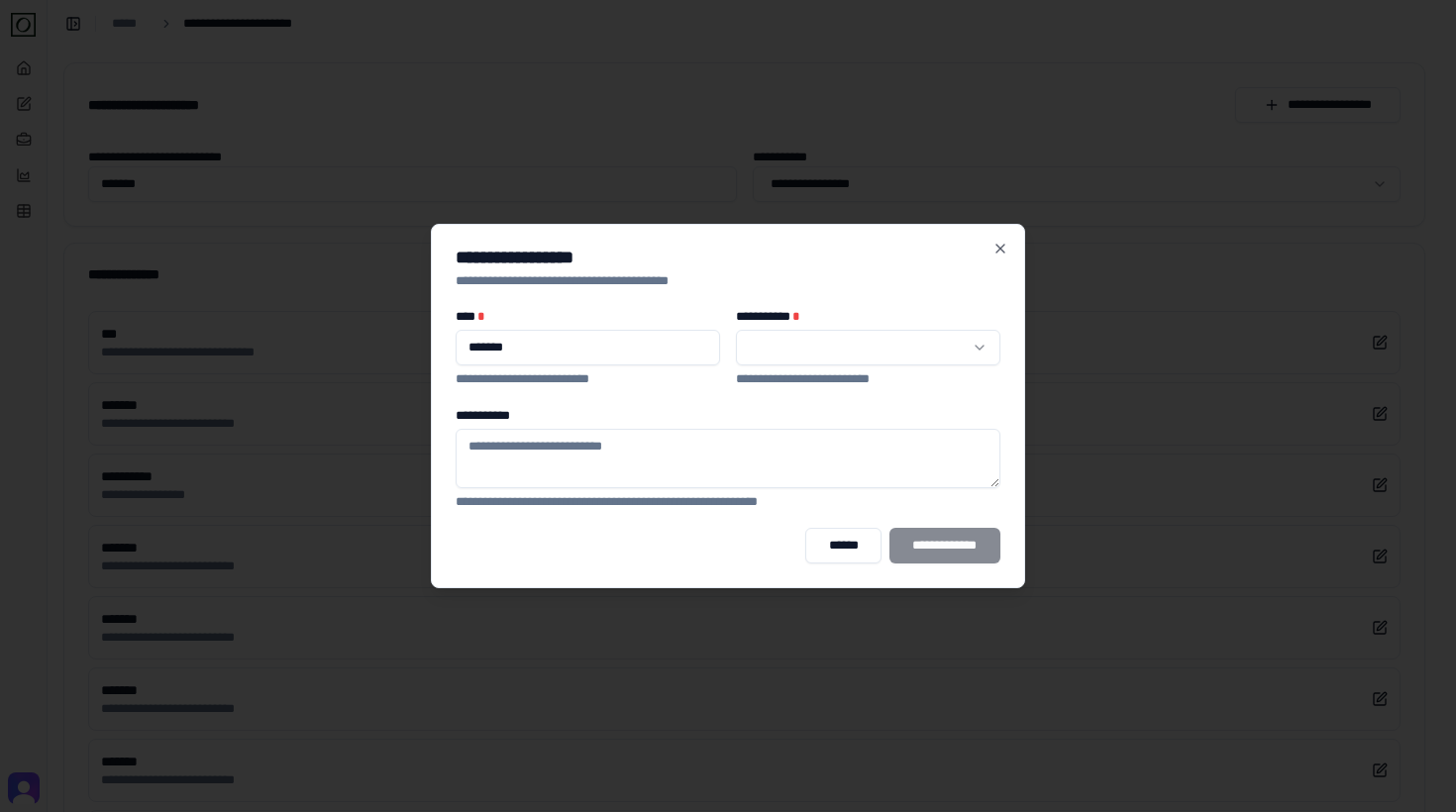 click on "**********" at bounding box center (720, 1677) 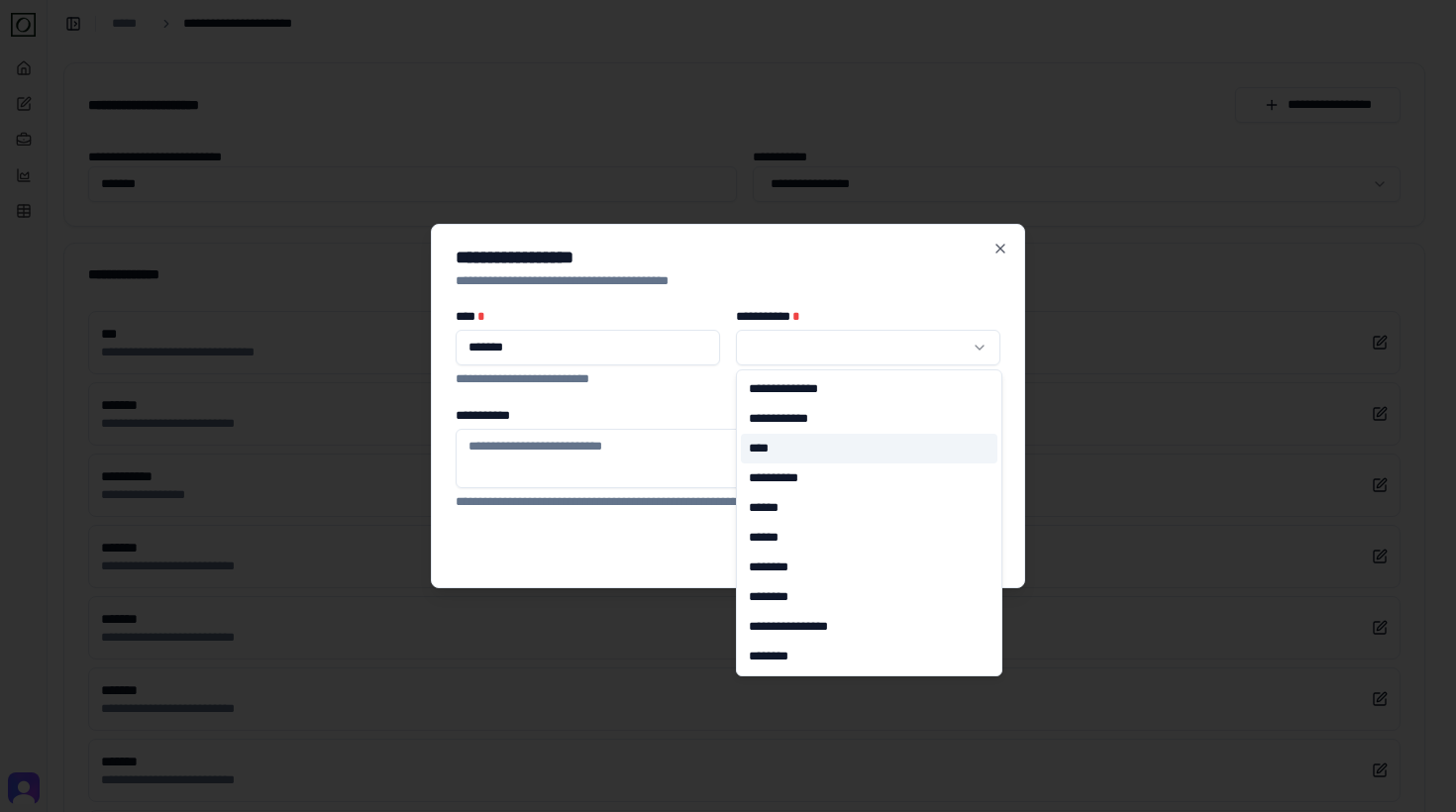 select on "*" 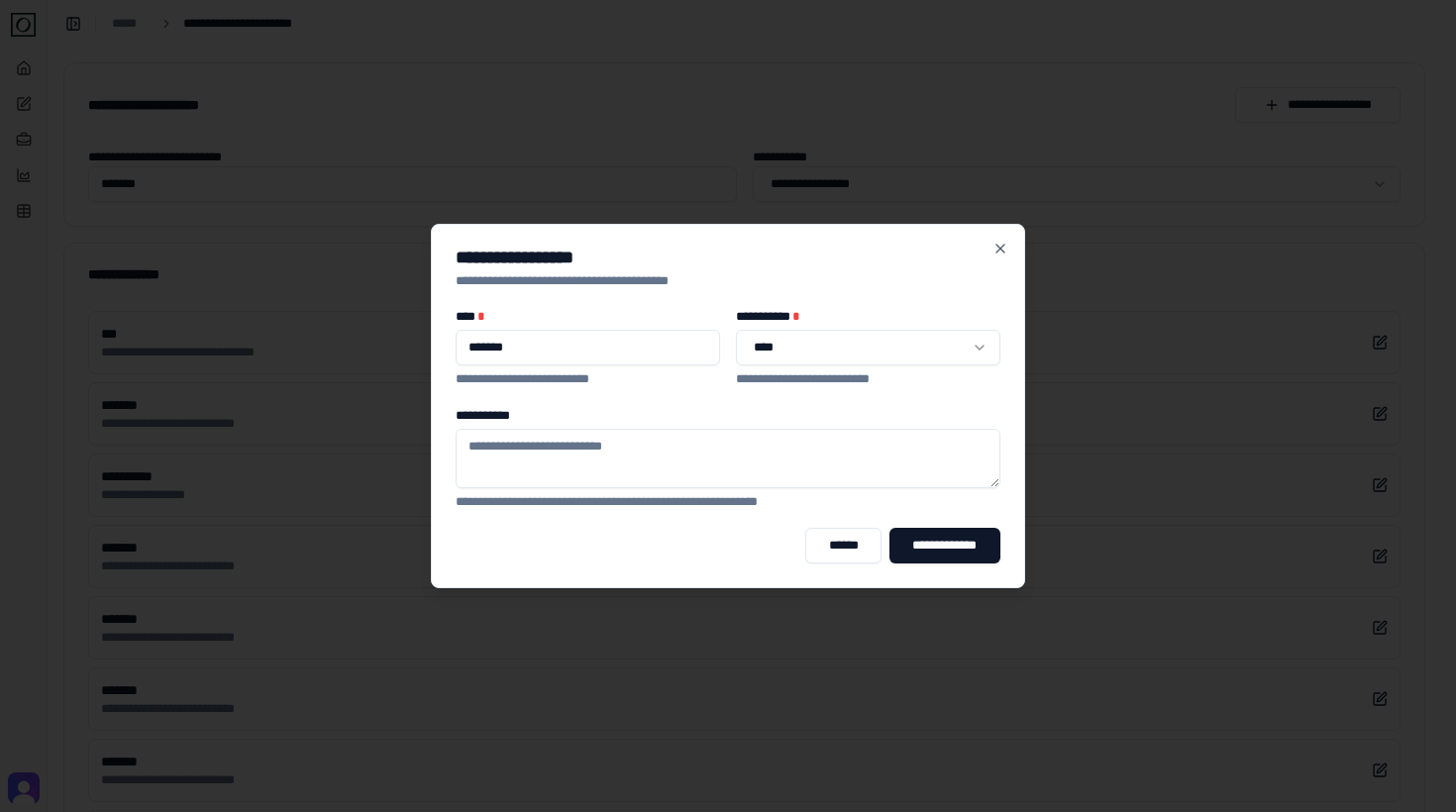 click on "**********" at bounding box center [728, 435] 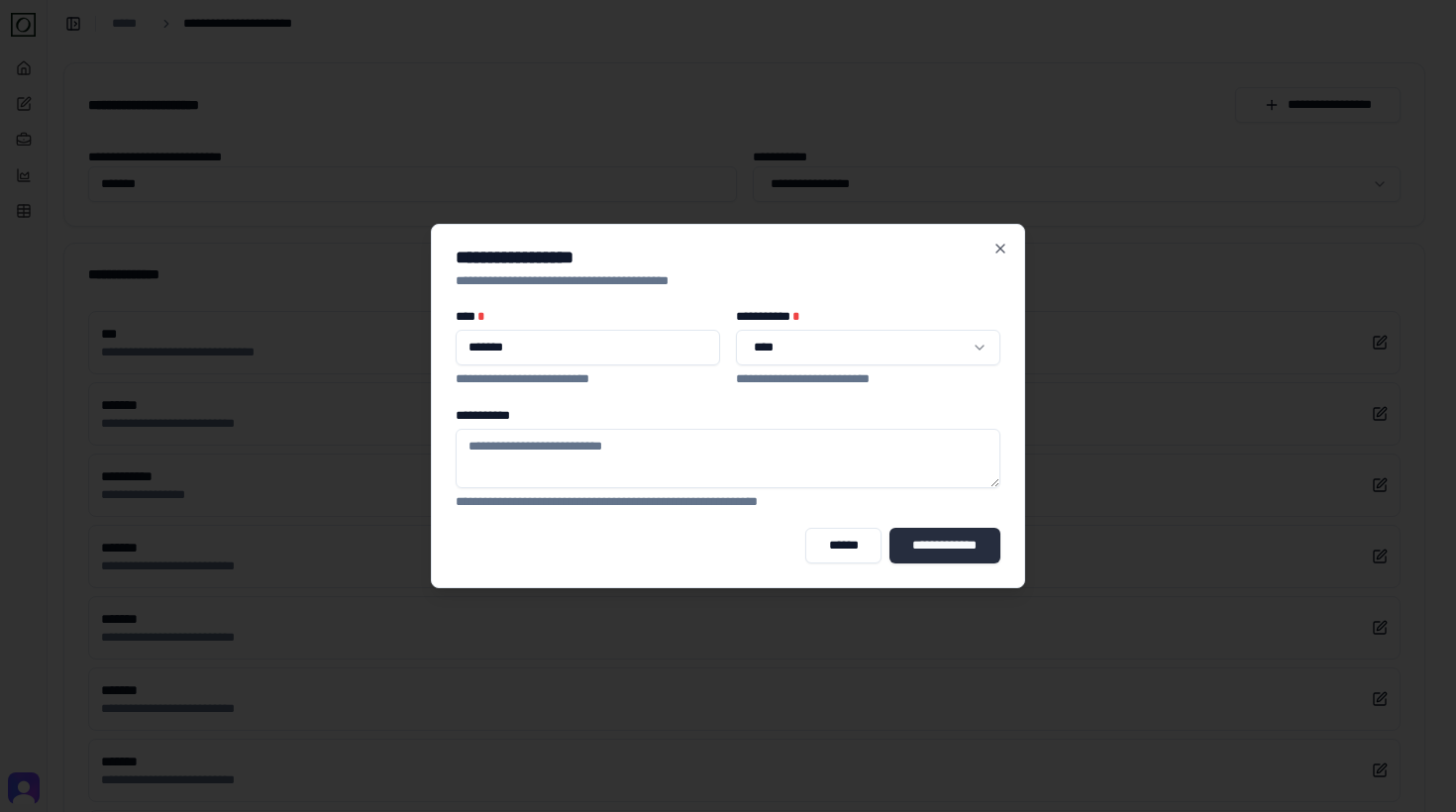 click on "**********" at bounding box center (945, 546) 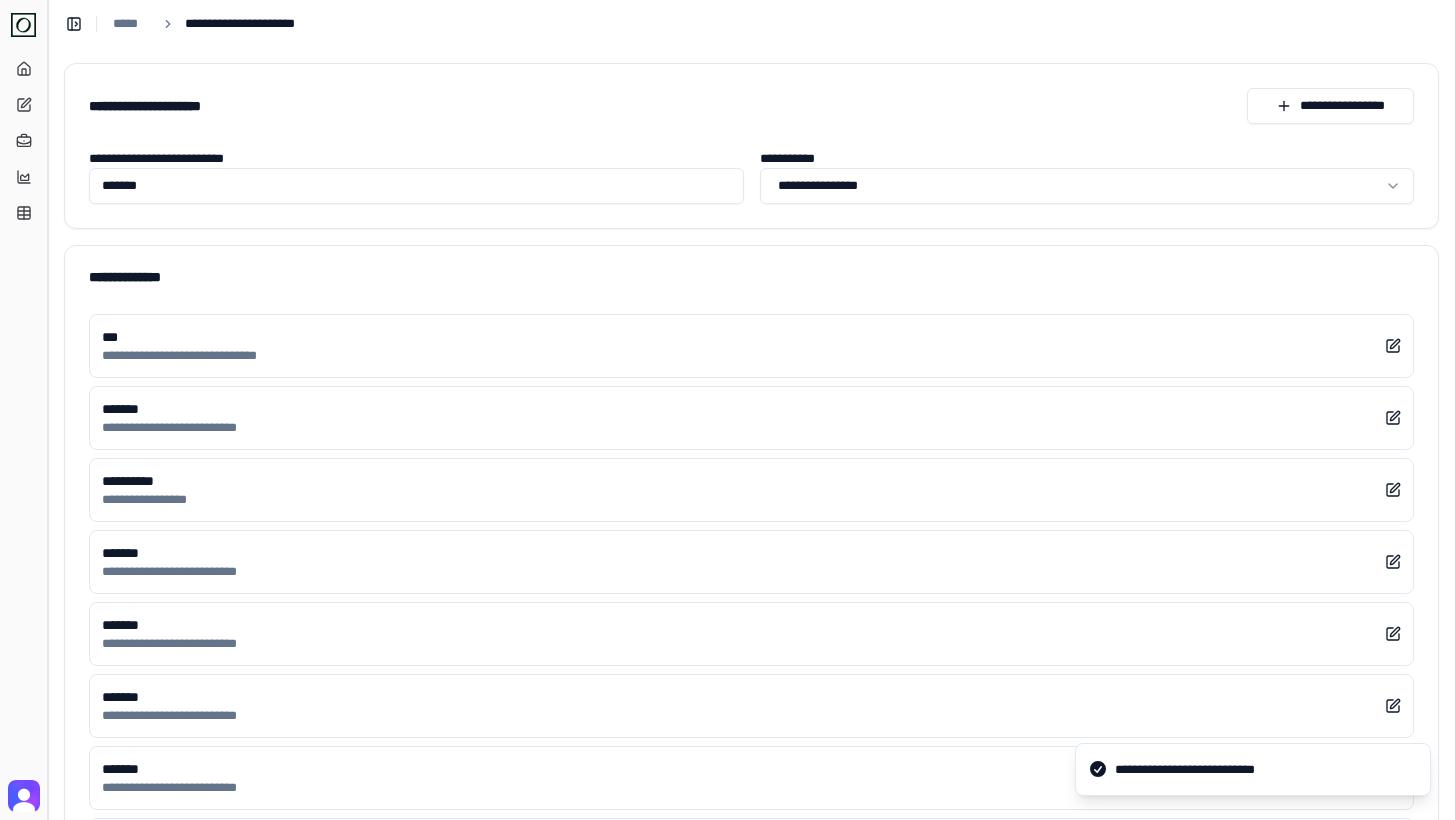 drag, startPoint x: 337, startPoint y: 191, endPoint x: 48, endPoint y: 187, distance: 289.02768 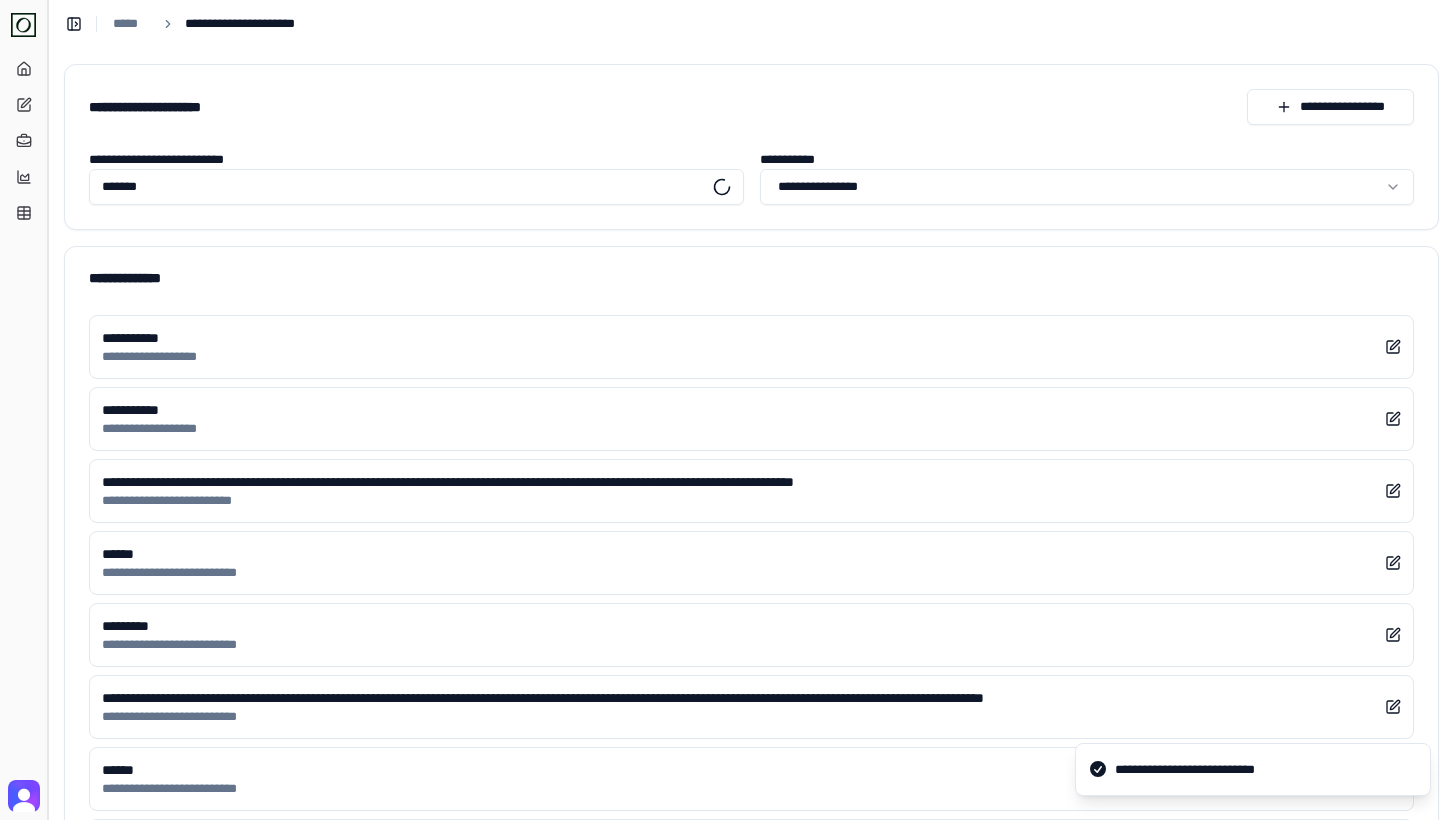 type on "*******" 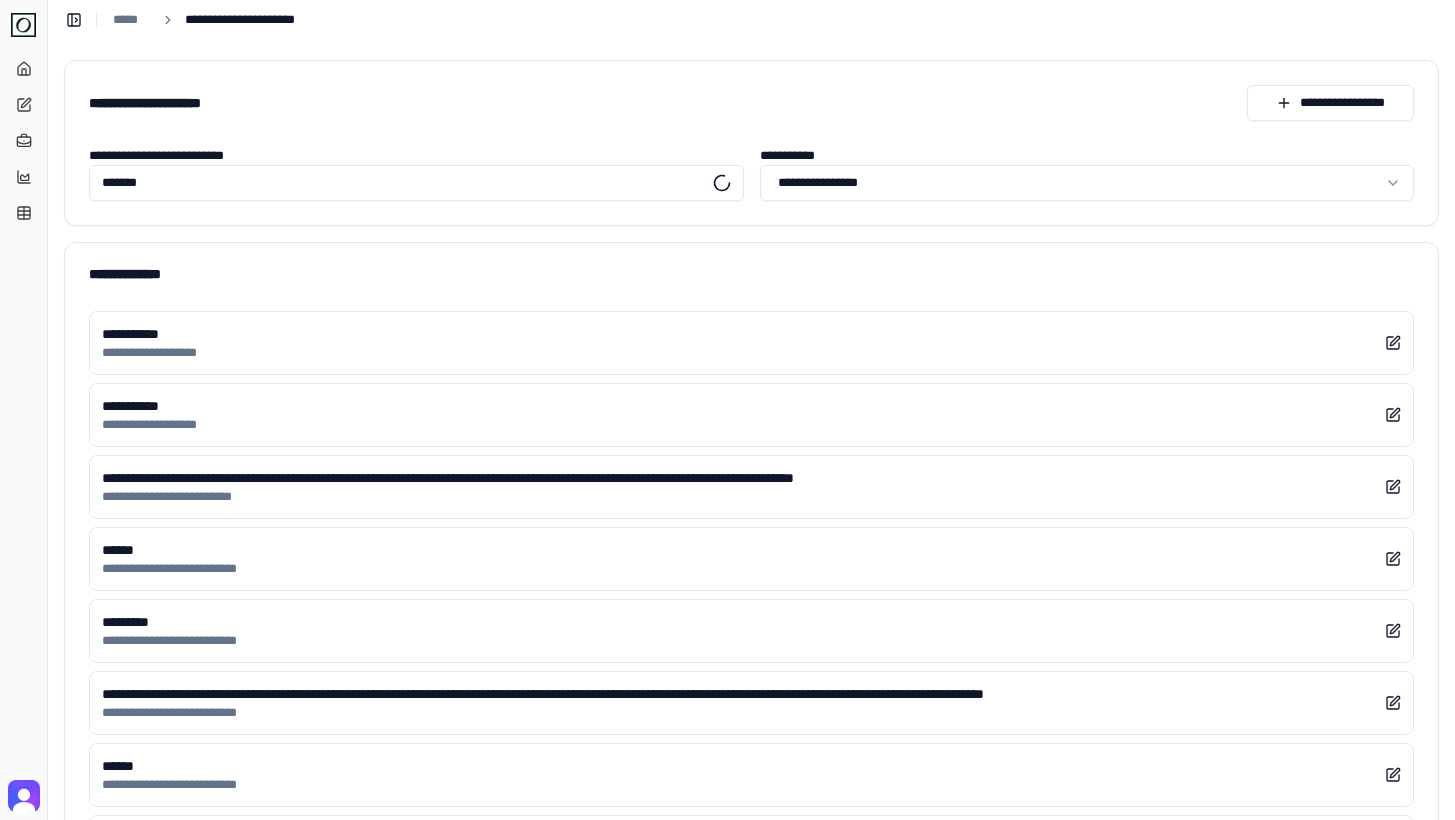 scroll, scrollTop: 0, scrollLeft: 0, axis: both 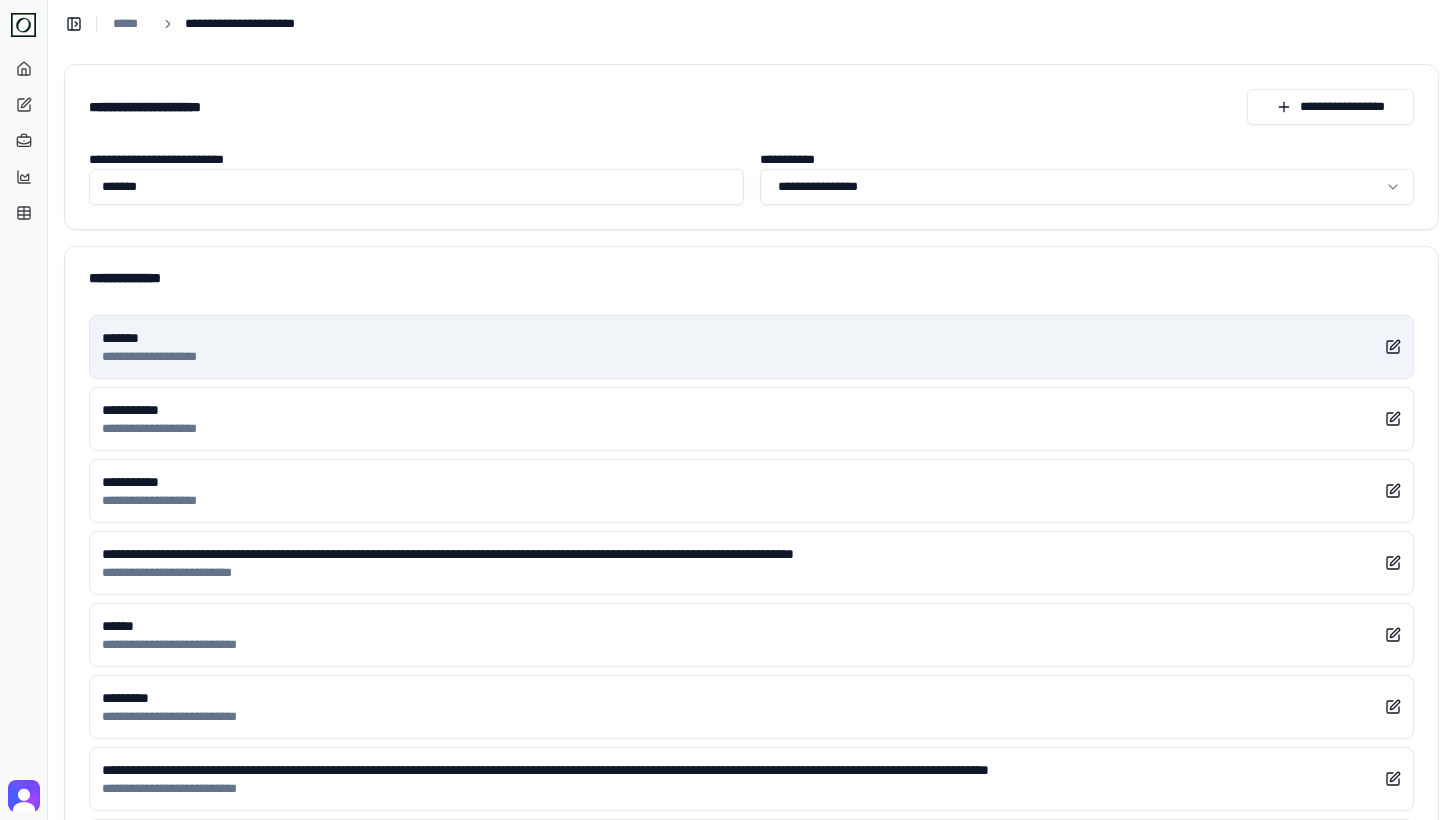 click on "**** ***** ********" at bounding box center (162, 357) 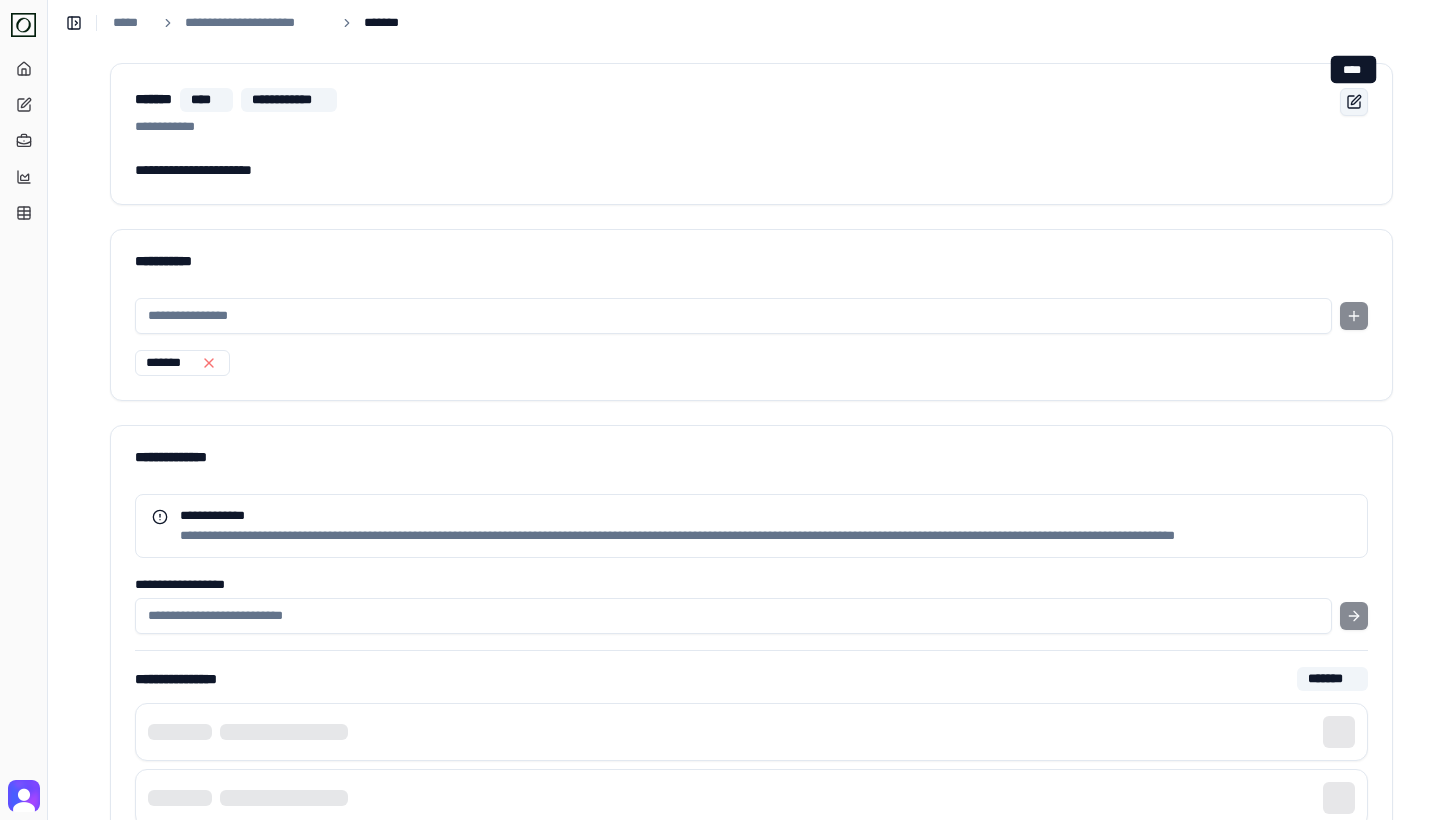 click at bounding box center (1354, 102) 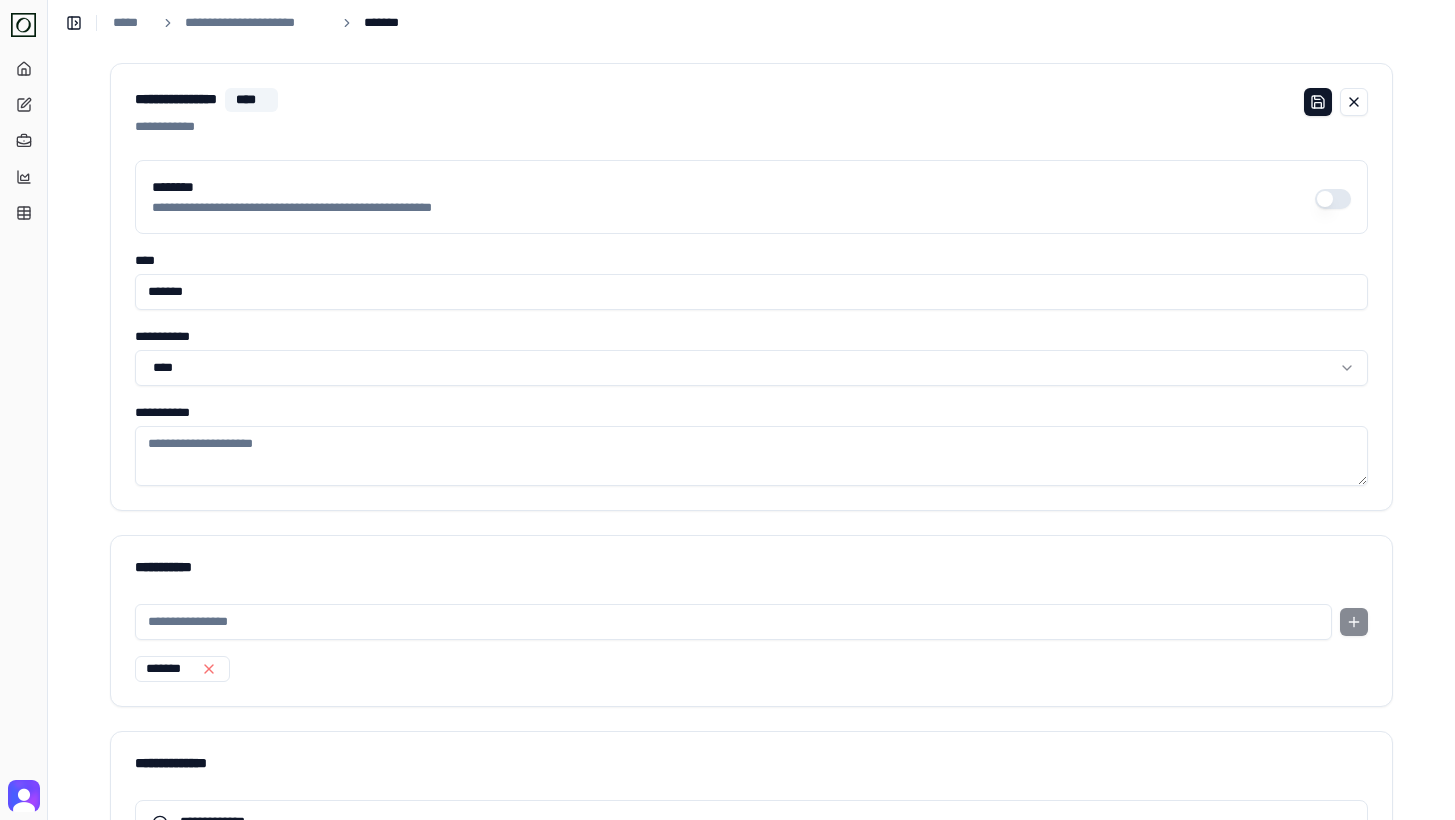 click on "**********" at bounding box center [751, 197] 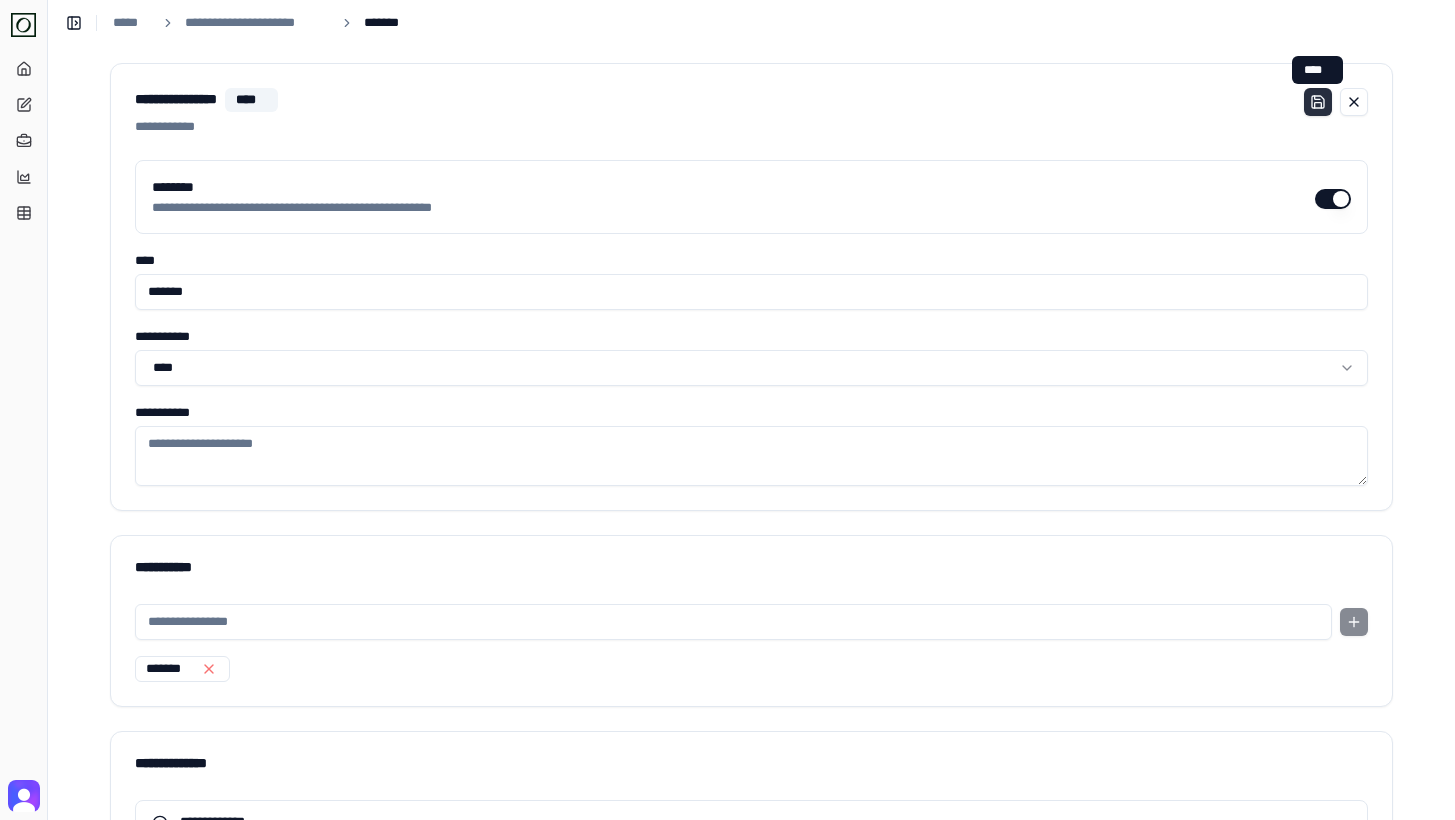 click at bounding box center (1318, 102) 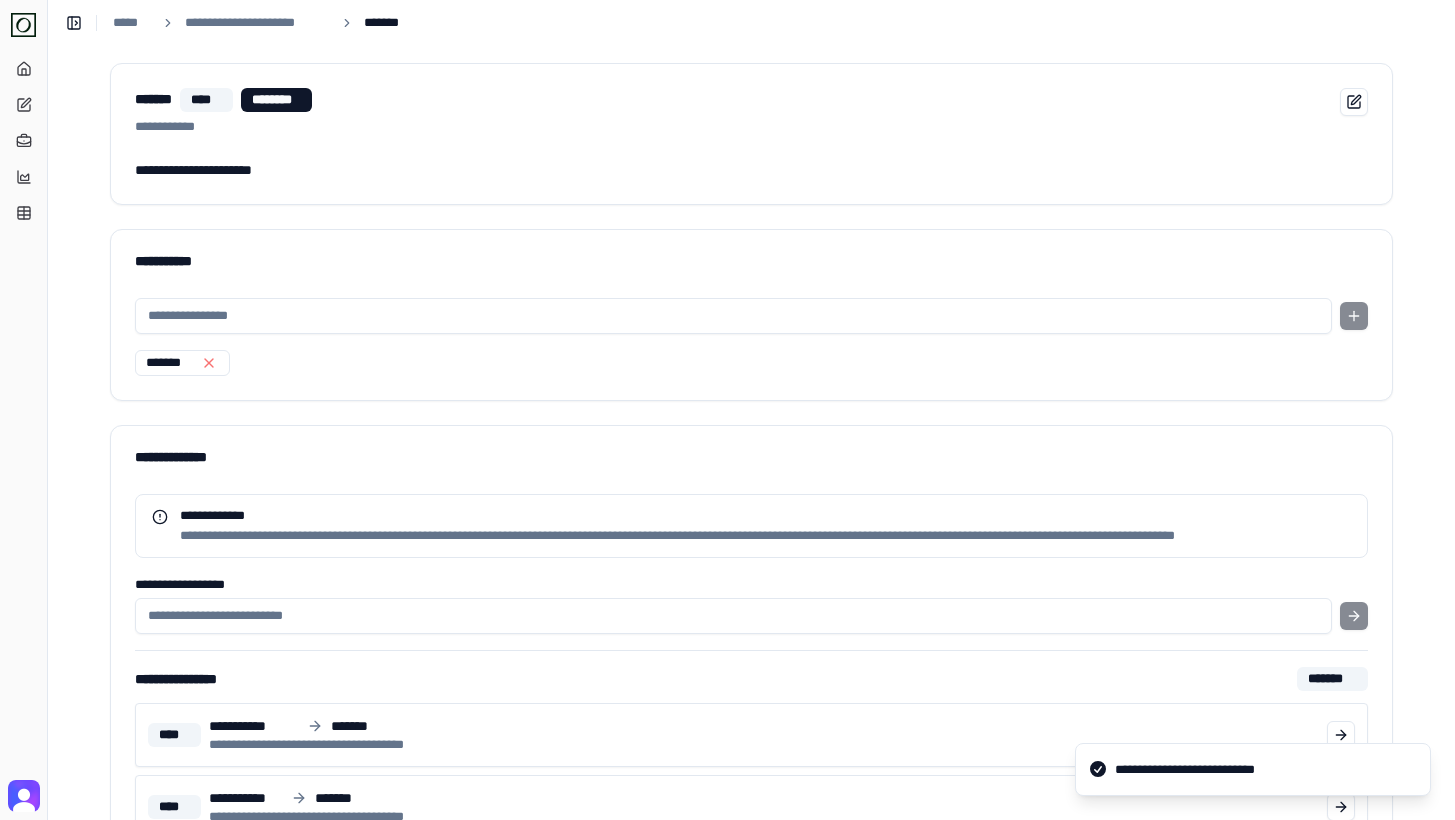 click at bounding box center [733, 316] 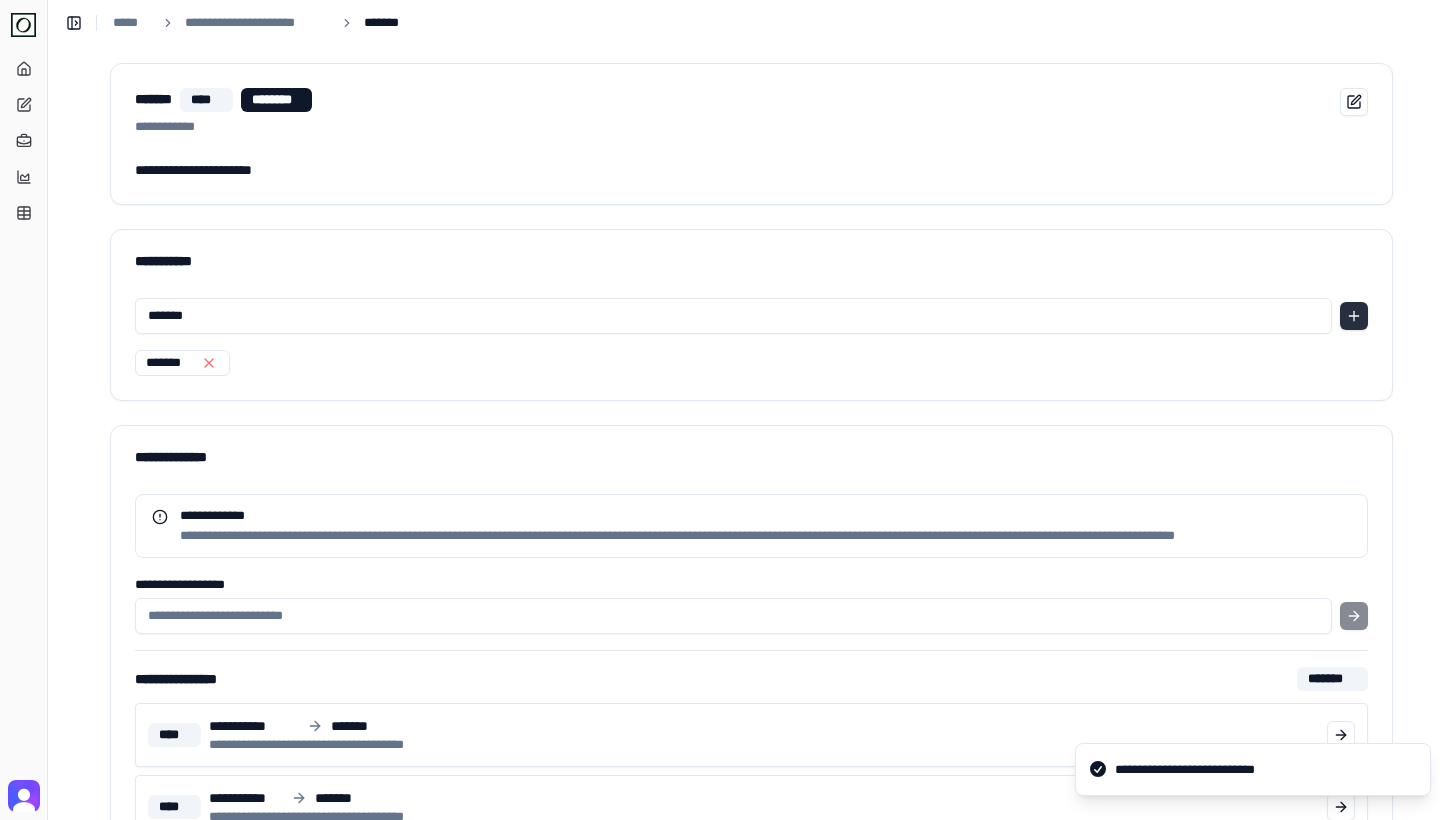 type on "*******" 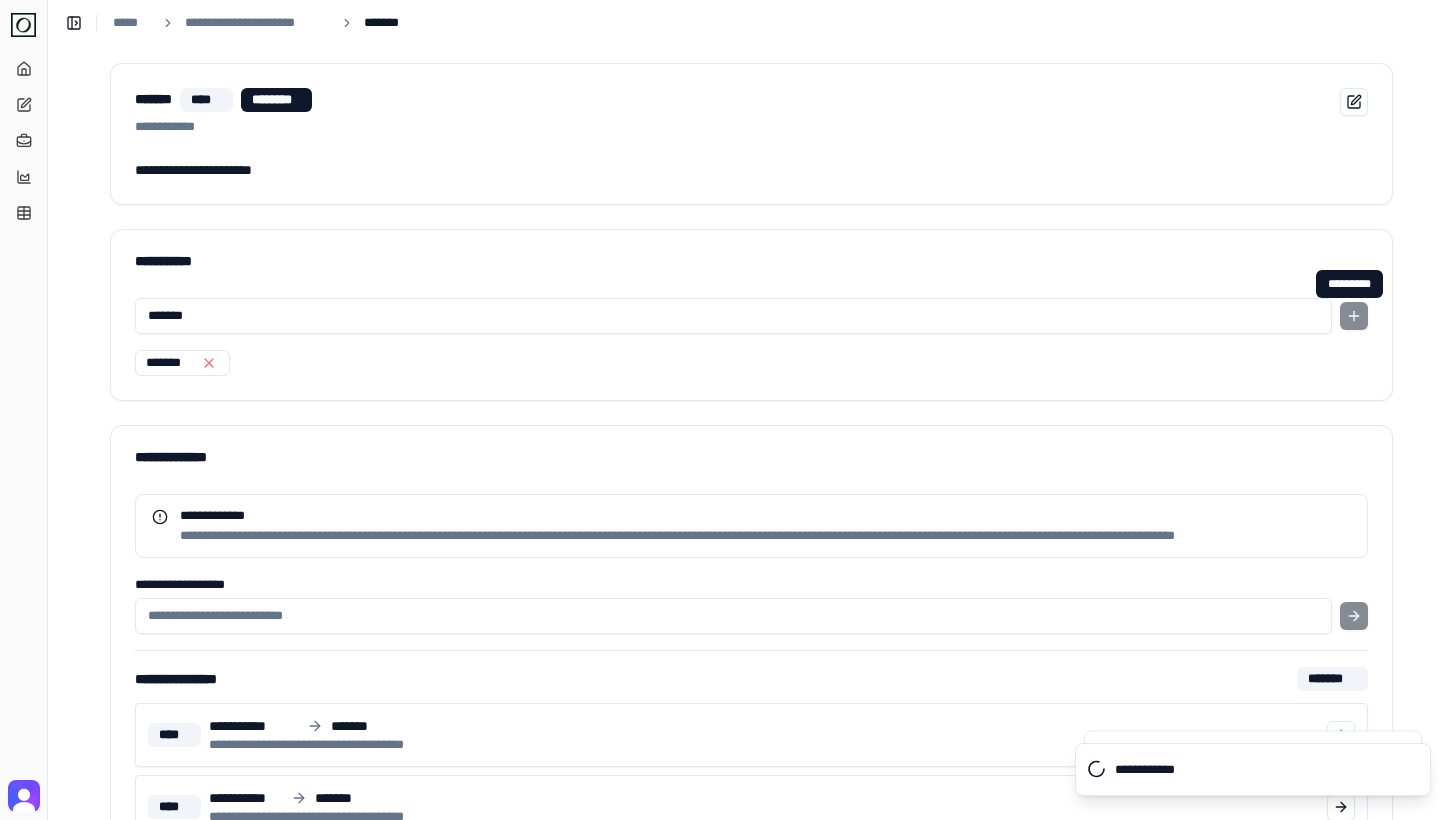 type 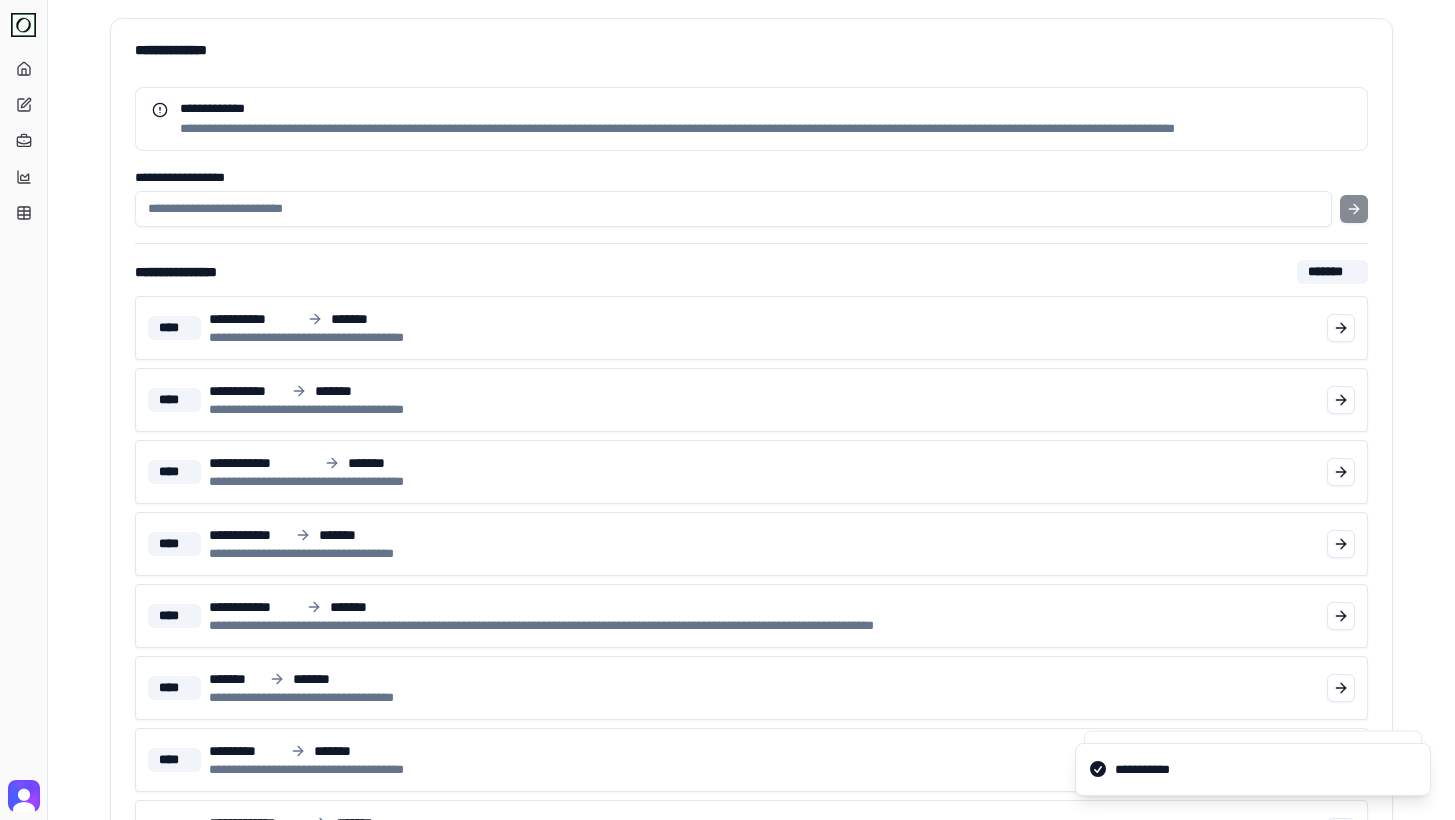 scroll, scrollTop: 468, scrollLeft: 0, axis: vertical 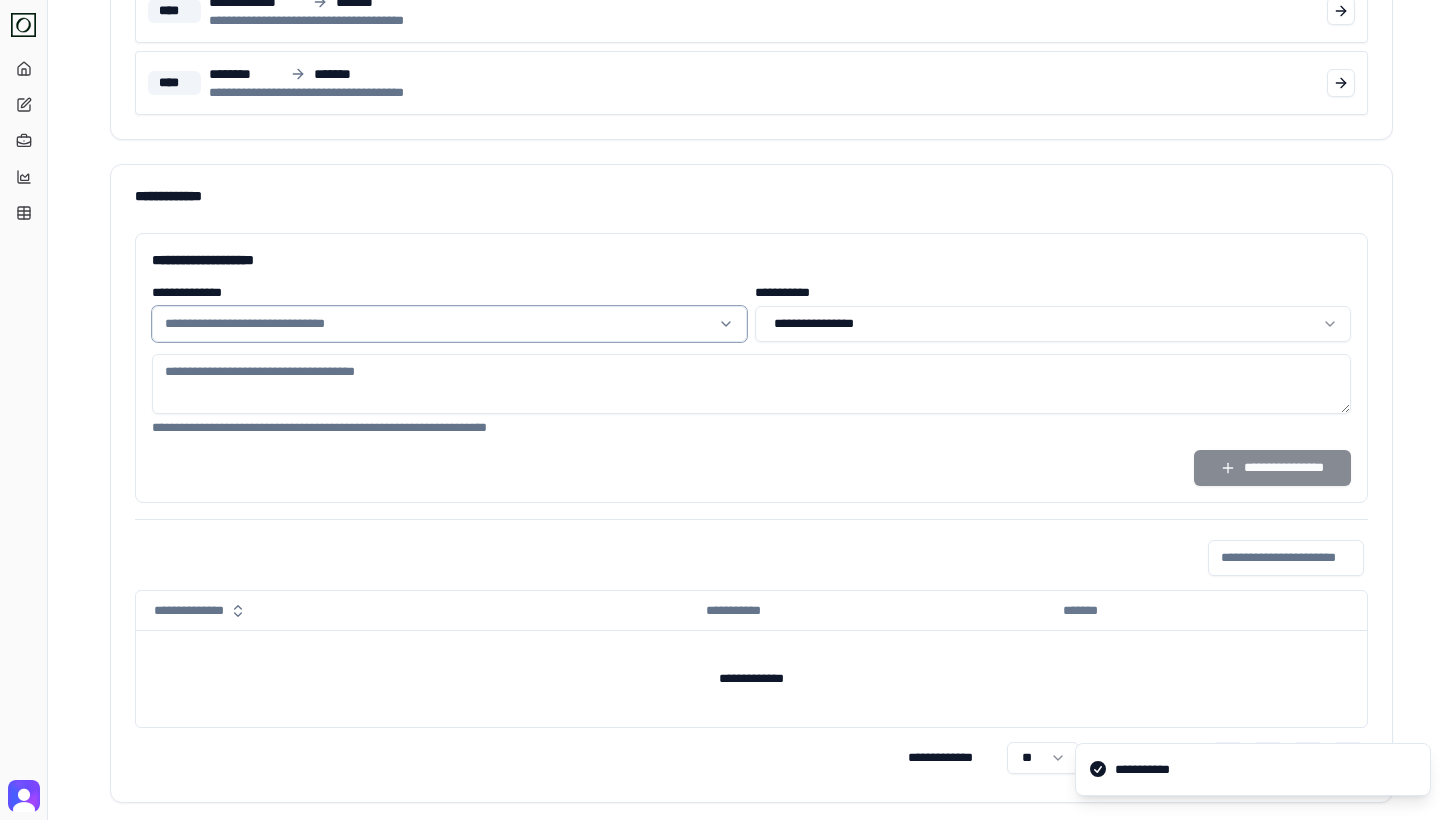 click at bounding box center (437, 324) 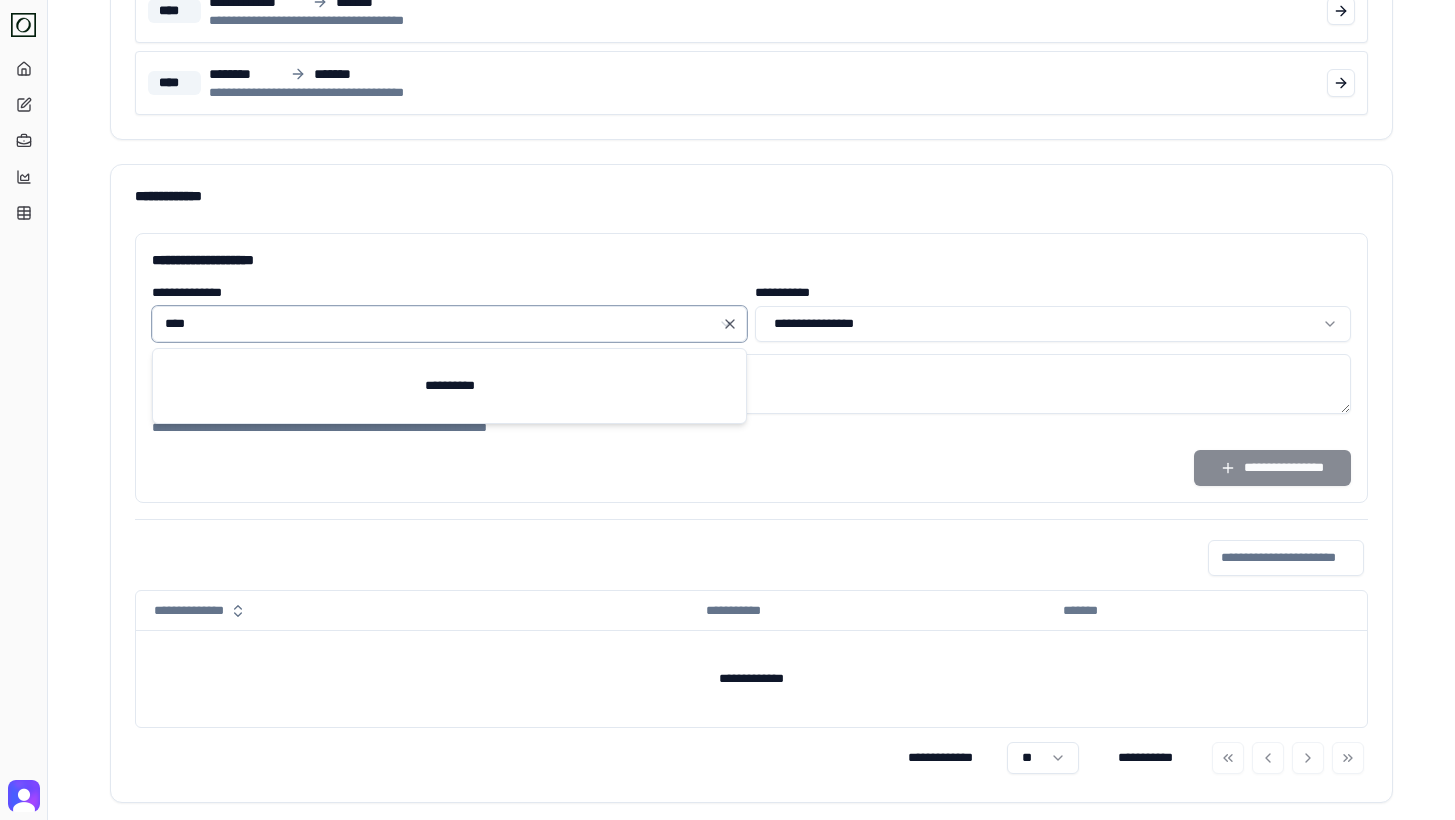 type on "*****" 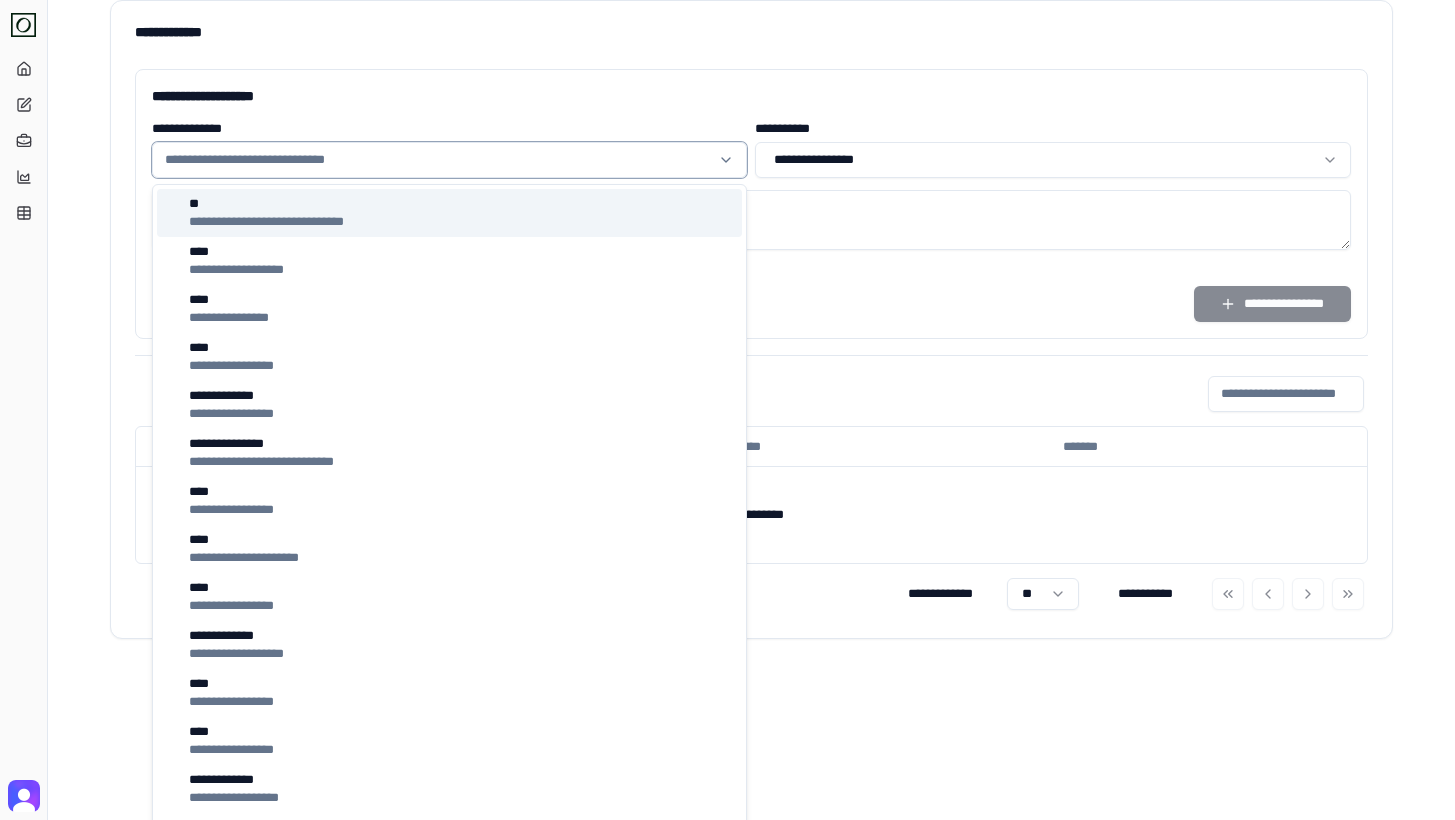 scroll, scrollTop: 1325, scrollLeft: 0, axis: vertical 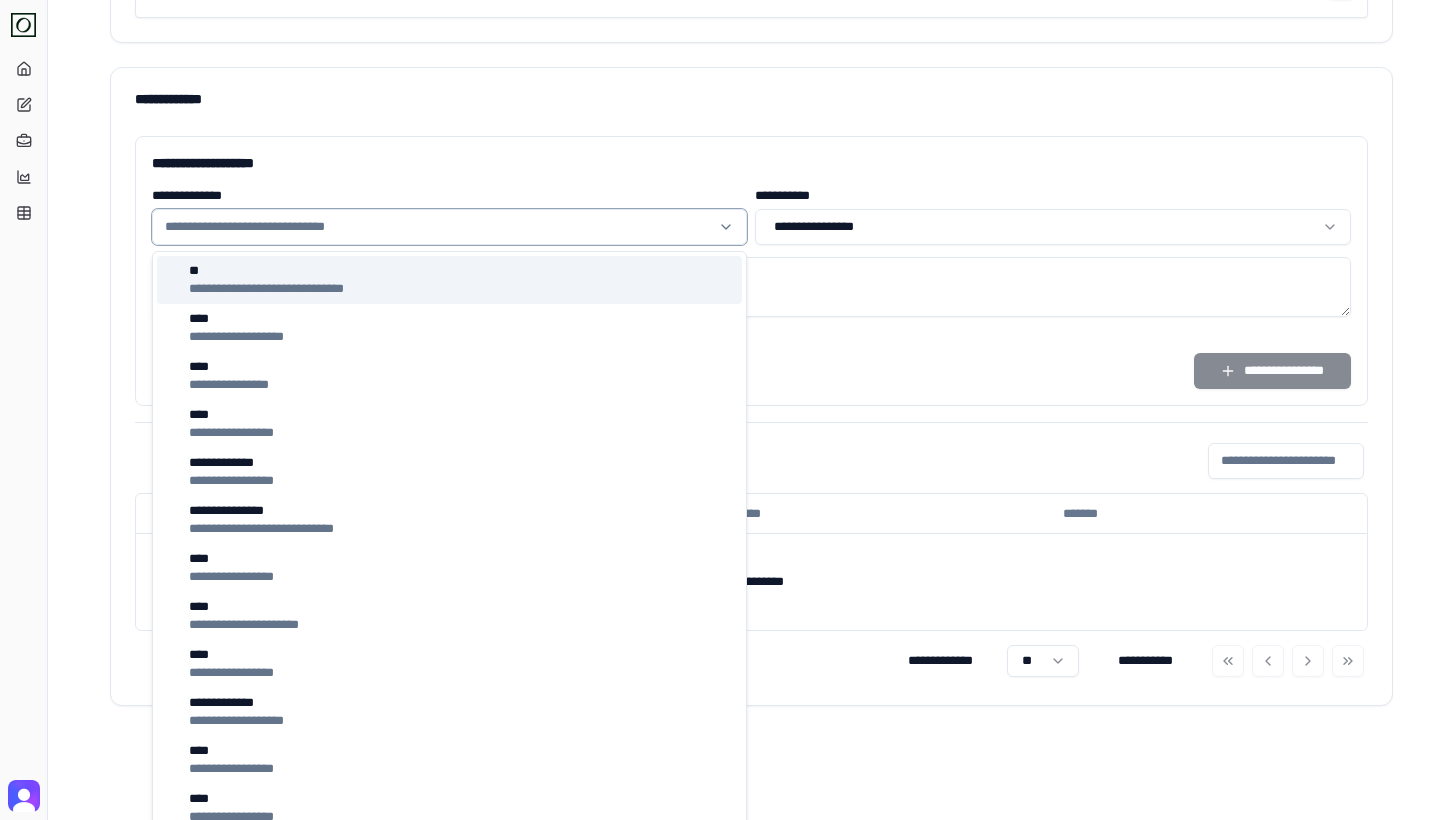 click at bounding box center [437, 227] 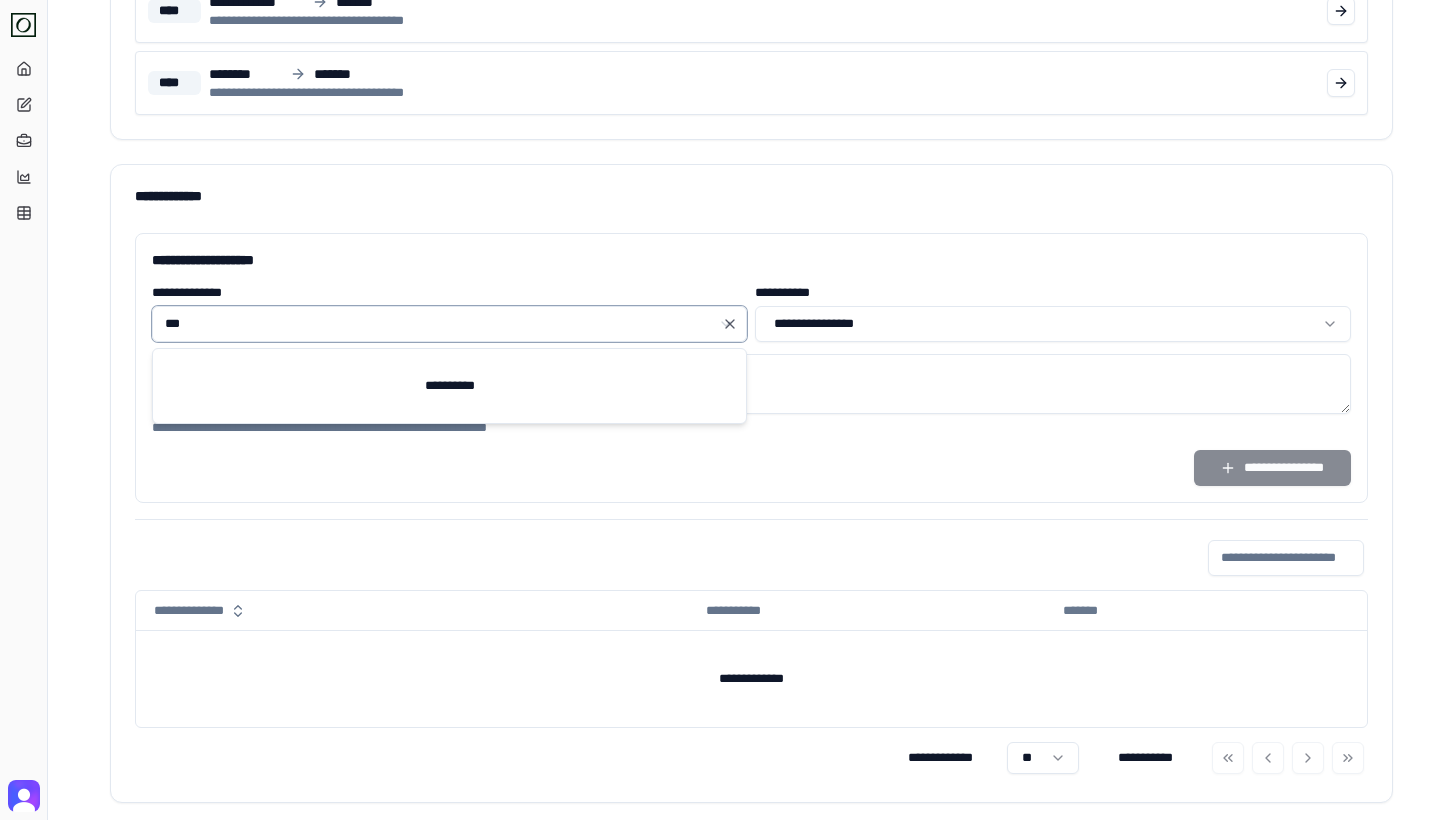scroll, scrollTop: 1228, scrollLeft: 0, axis: vertical 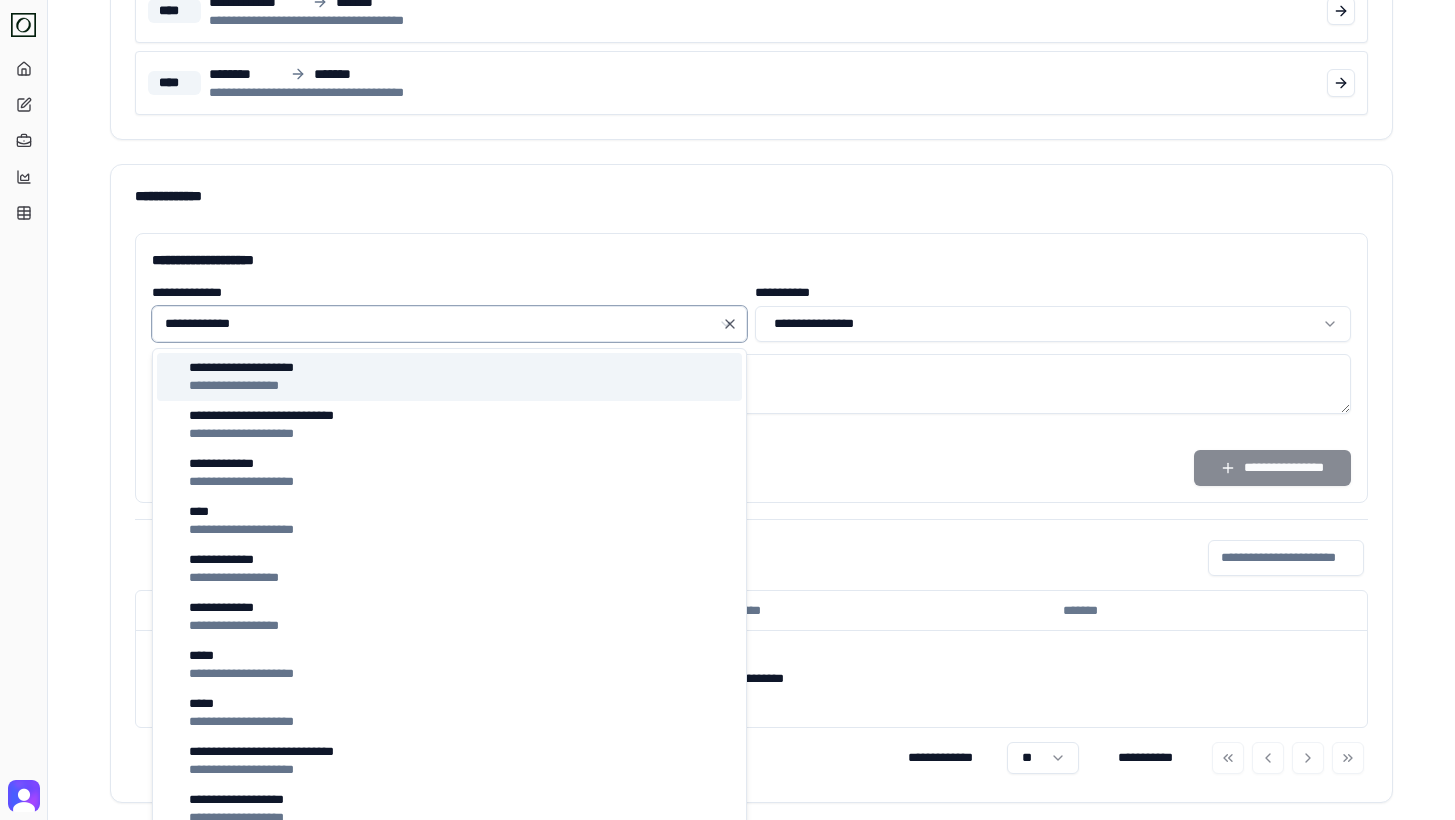 click on "**********" at bounding box center [449, 377] 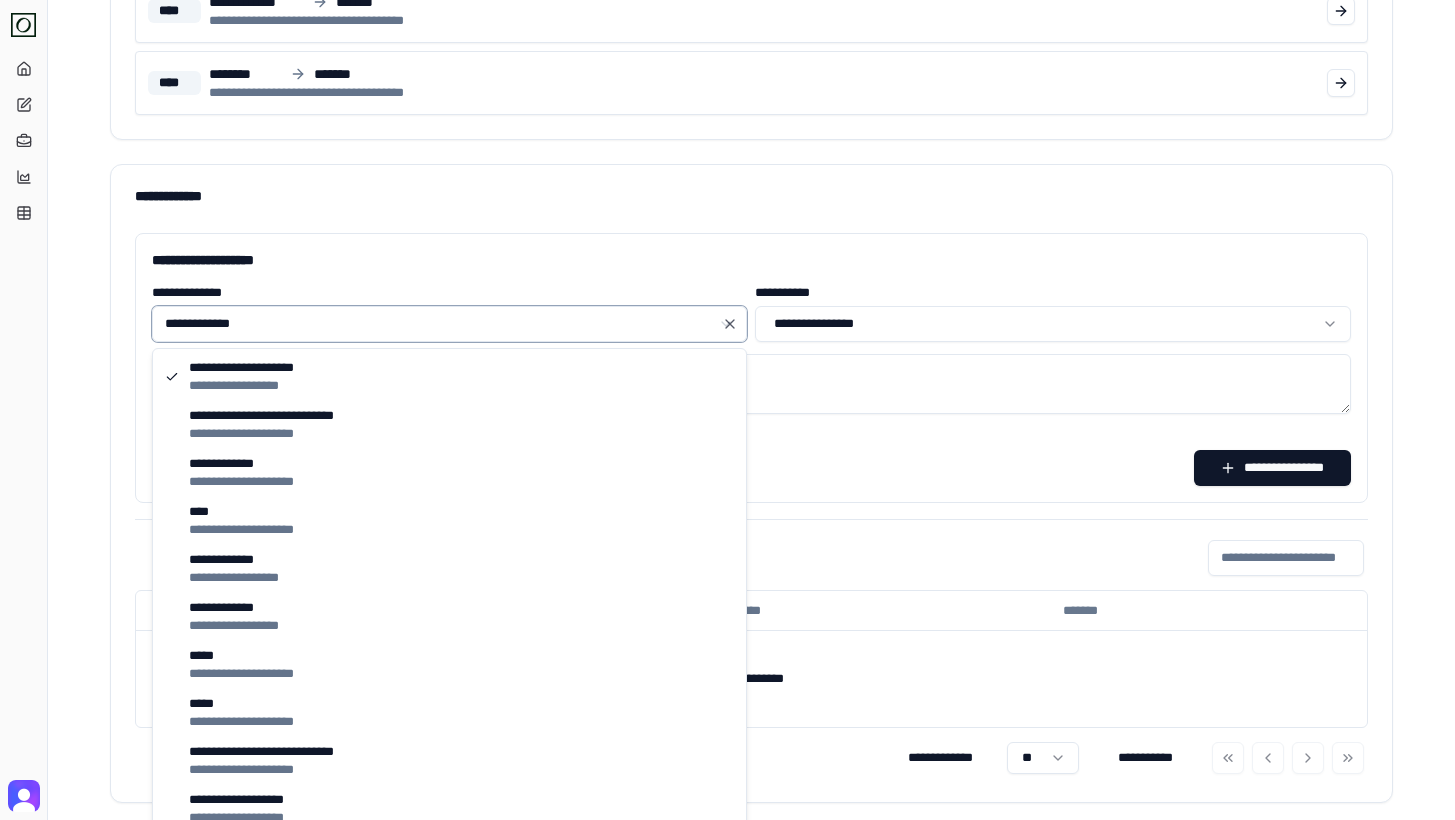 type on "**********" 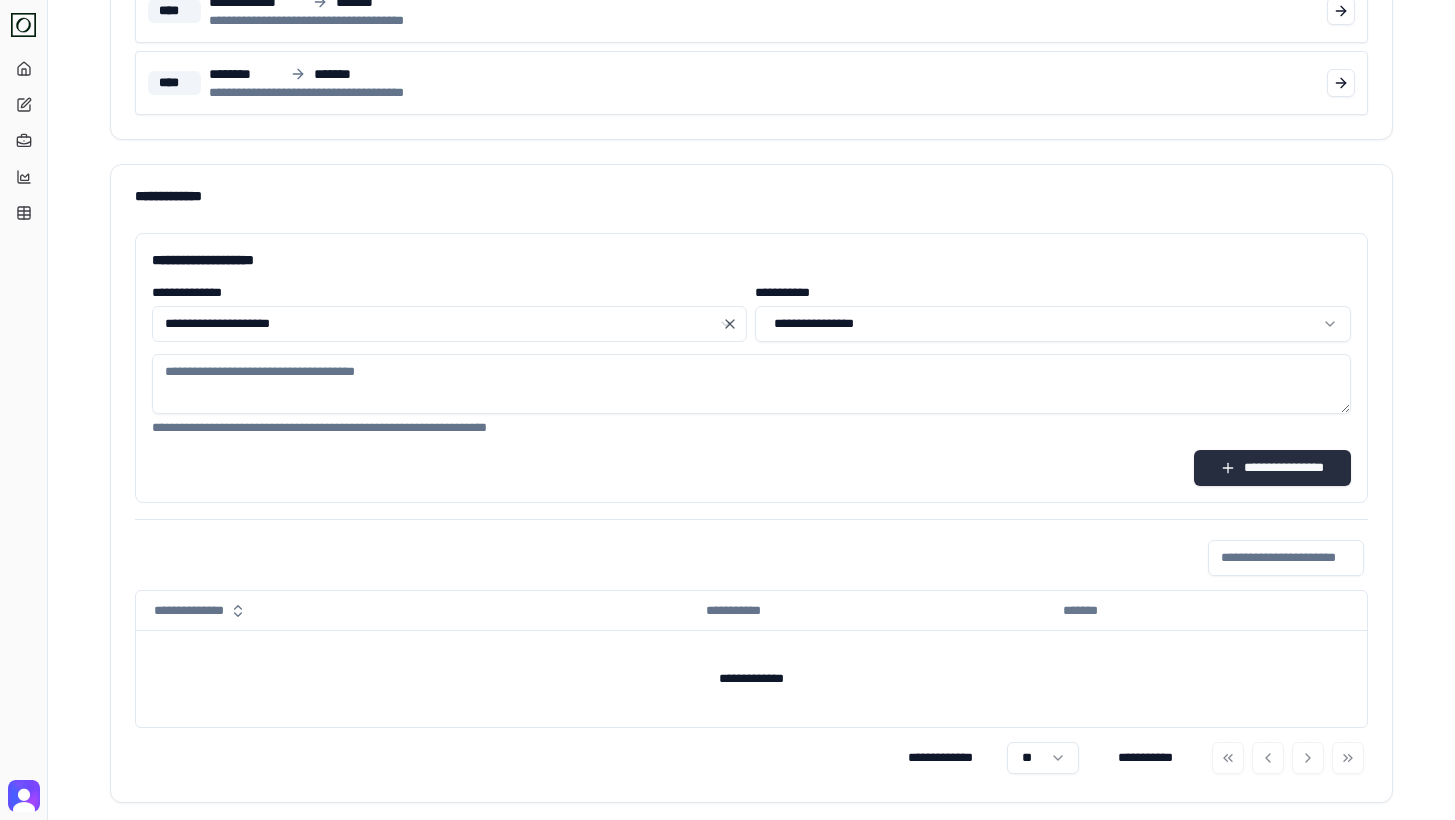 click on "**********" at bounding box center (1272, 468) 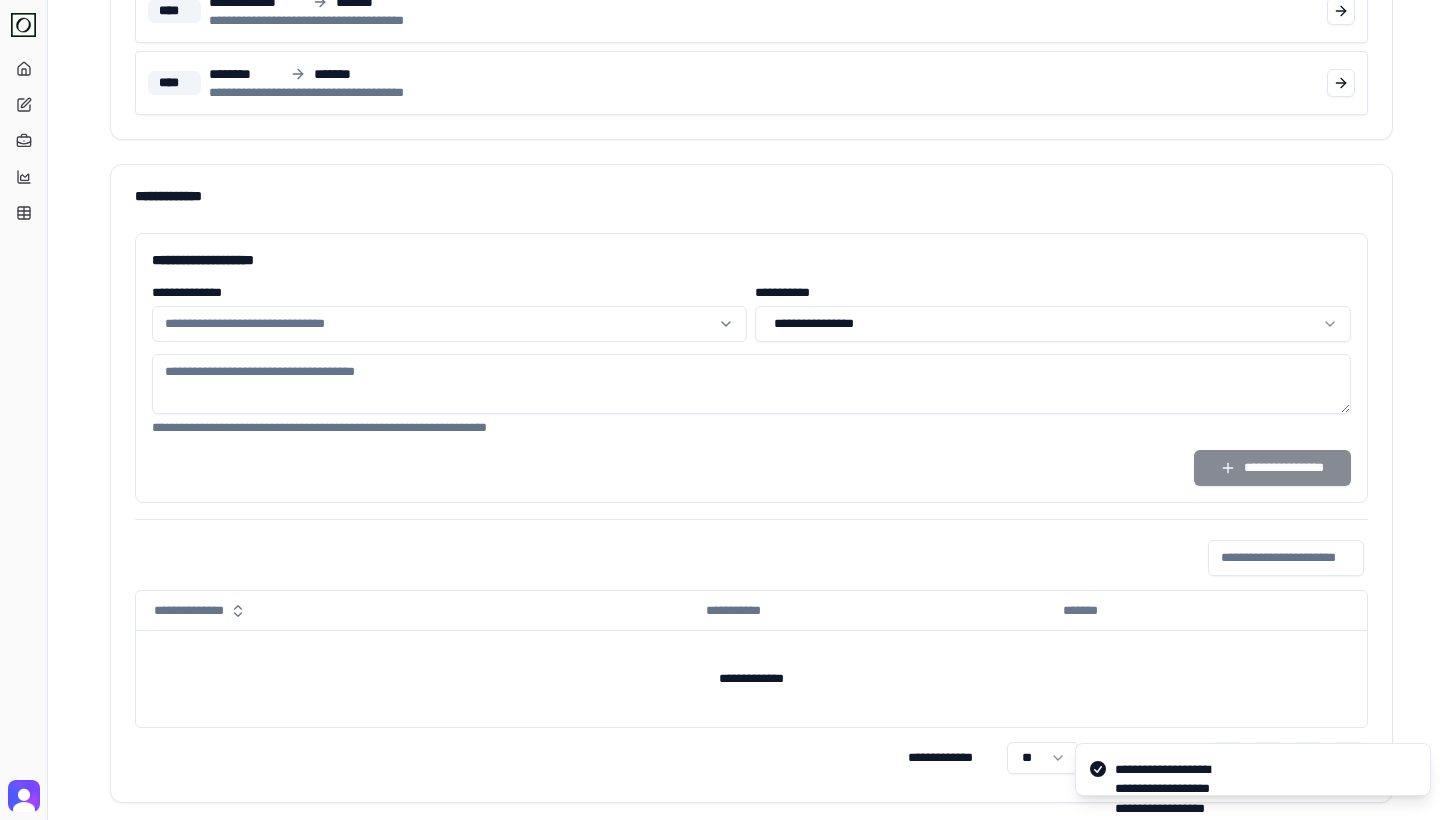 scroll, scrollTop: 1185, scrollLeft: 0, axis: vertical 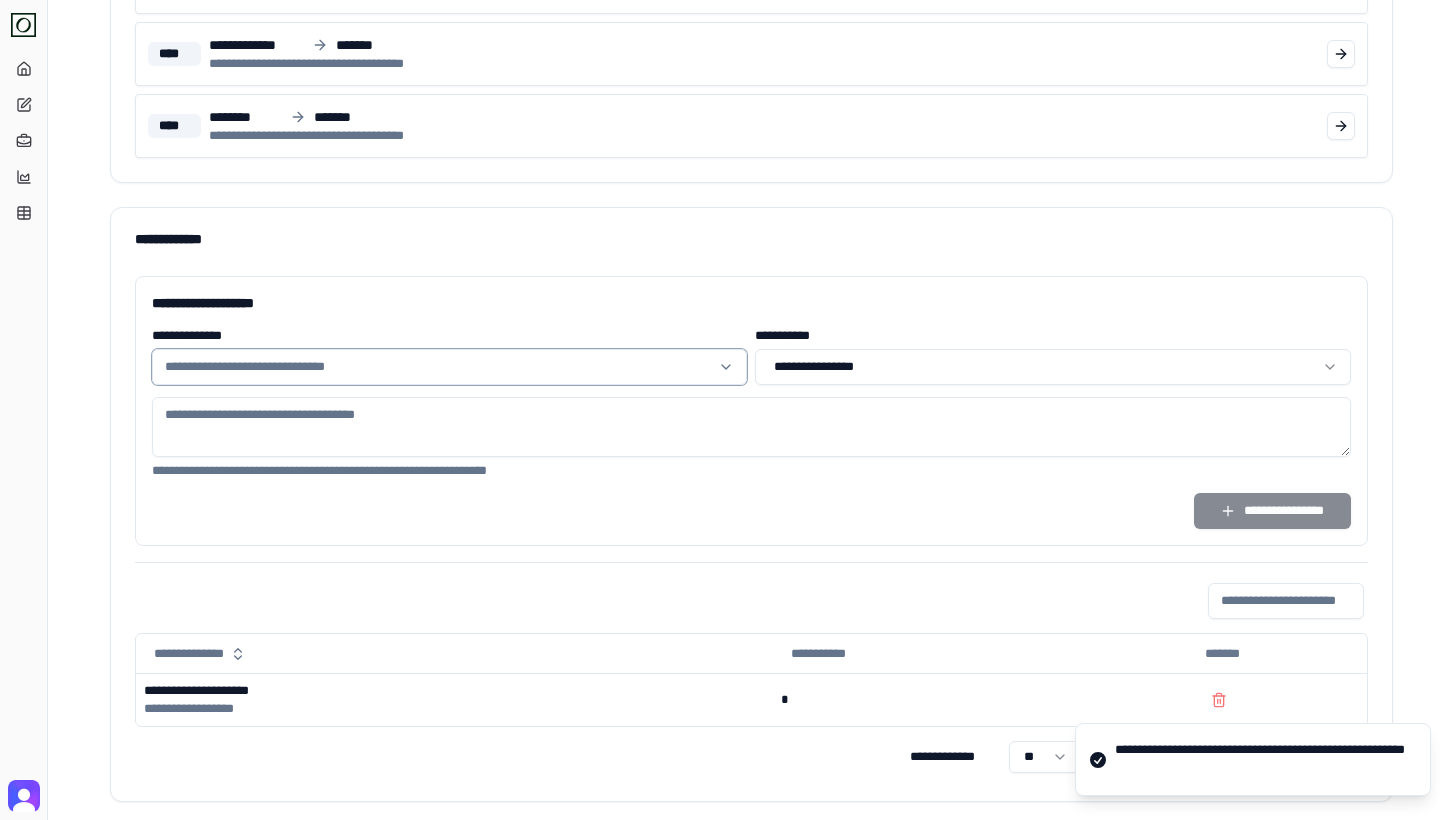 click at bounding box center (437, 367) 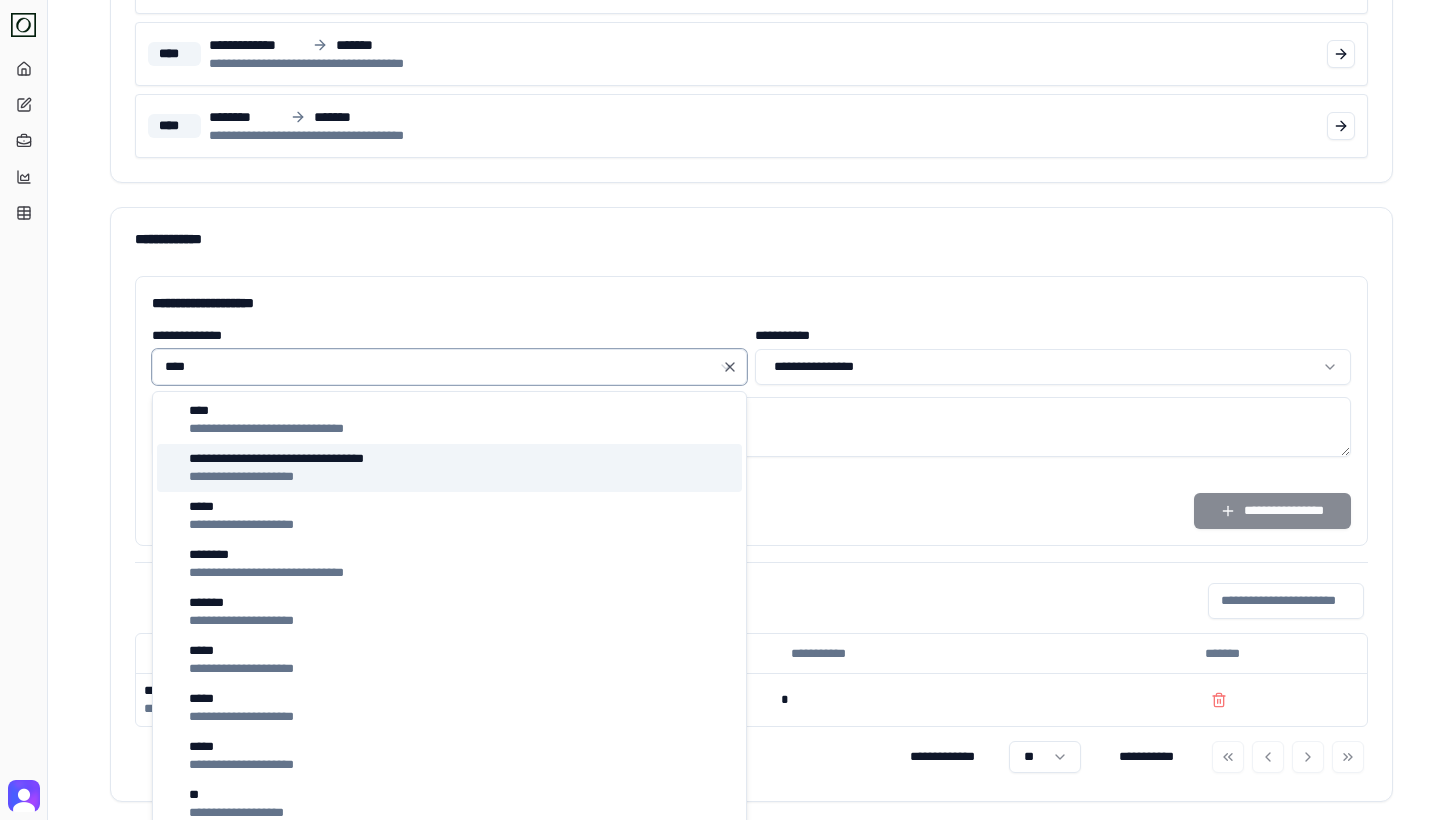 click on "**********" at bounding box center (449, 468) 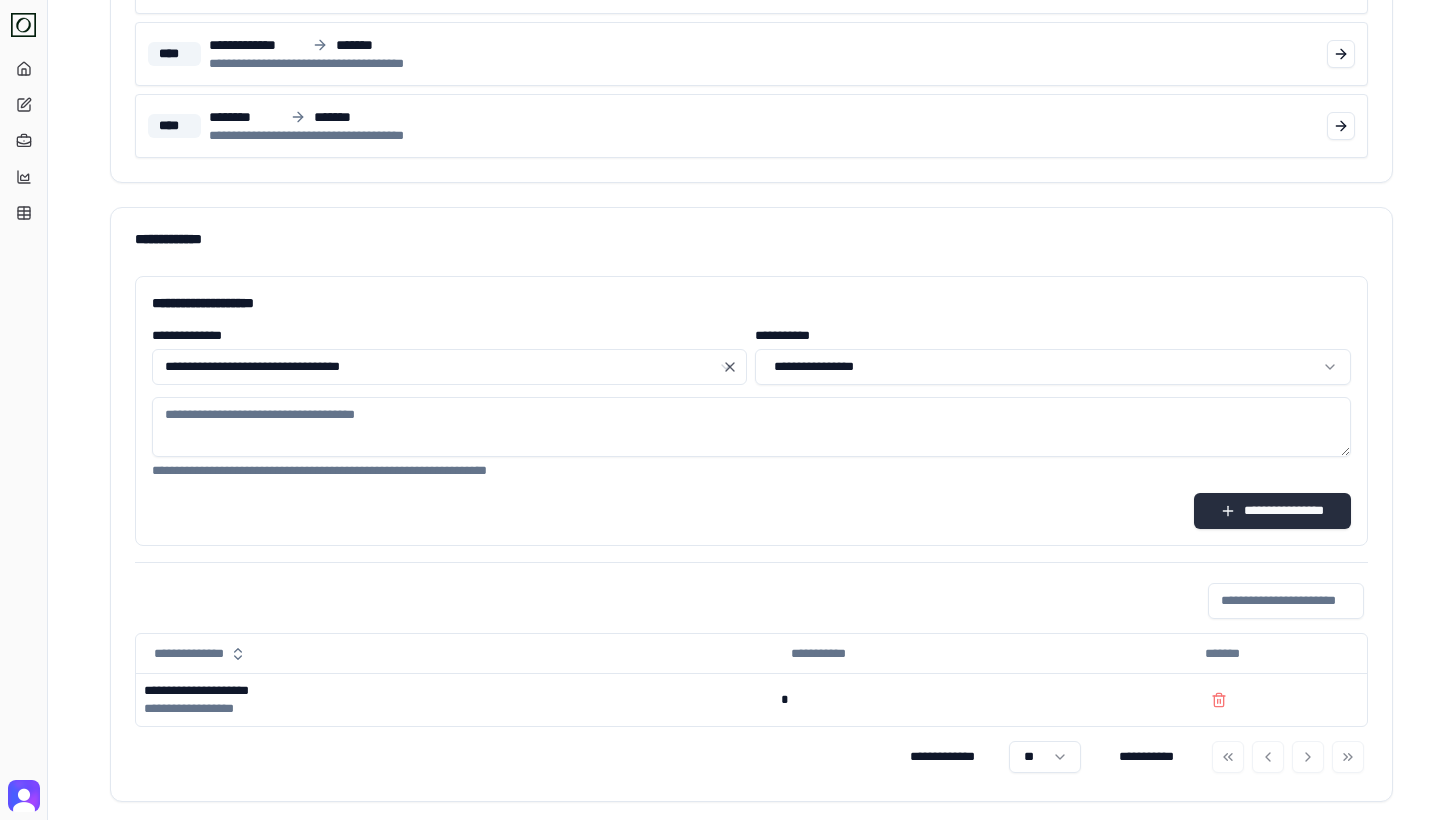 click on "**********" at bounding box center (1272, 511) 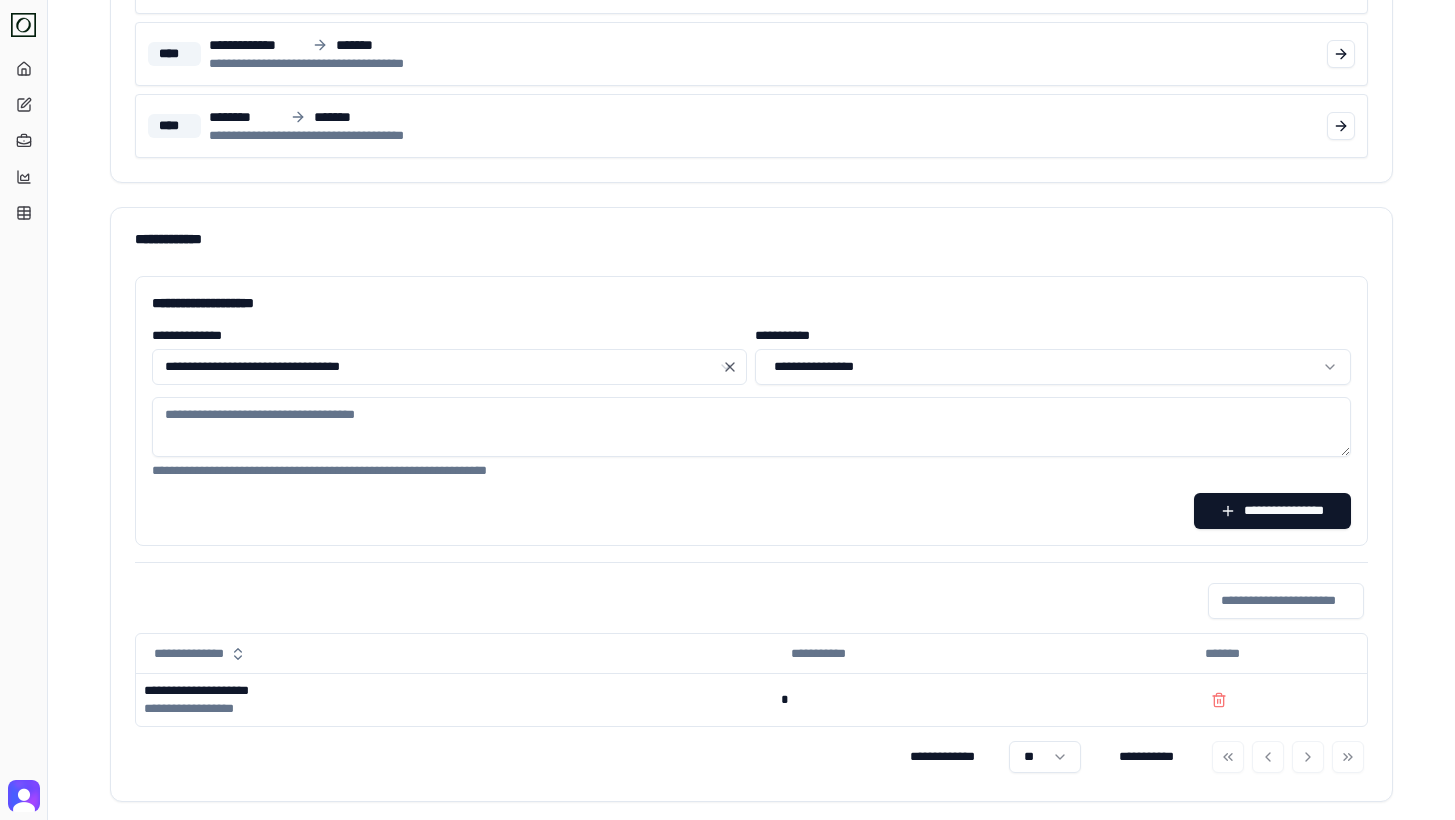 type 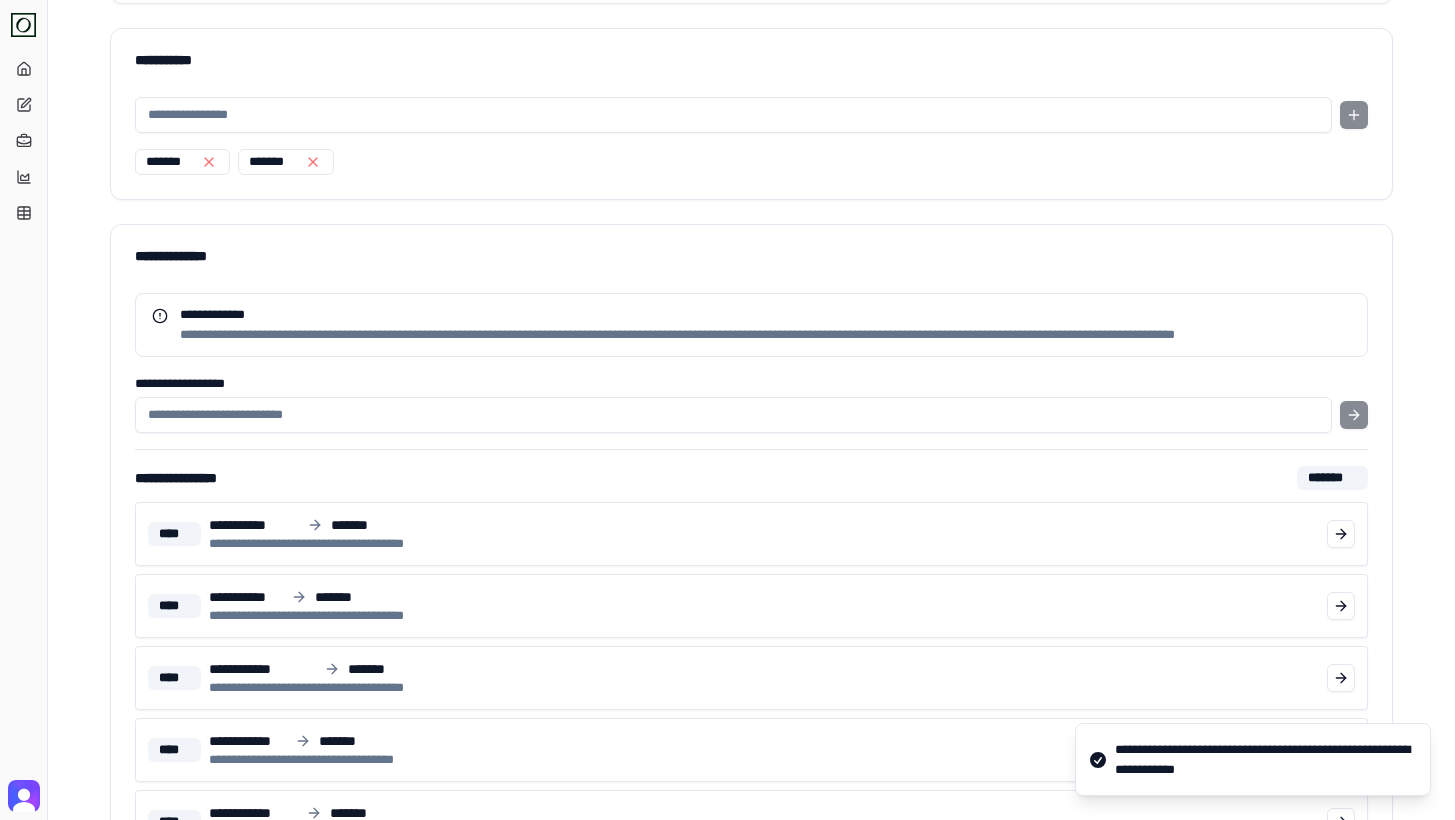 scroll, scrollTop: 0, scrollLeft: 0, axis: both 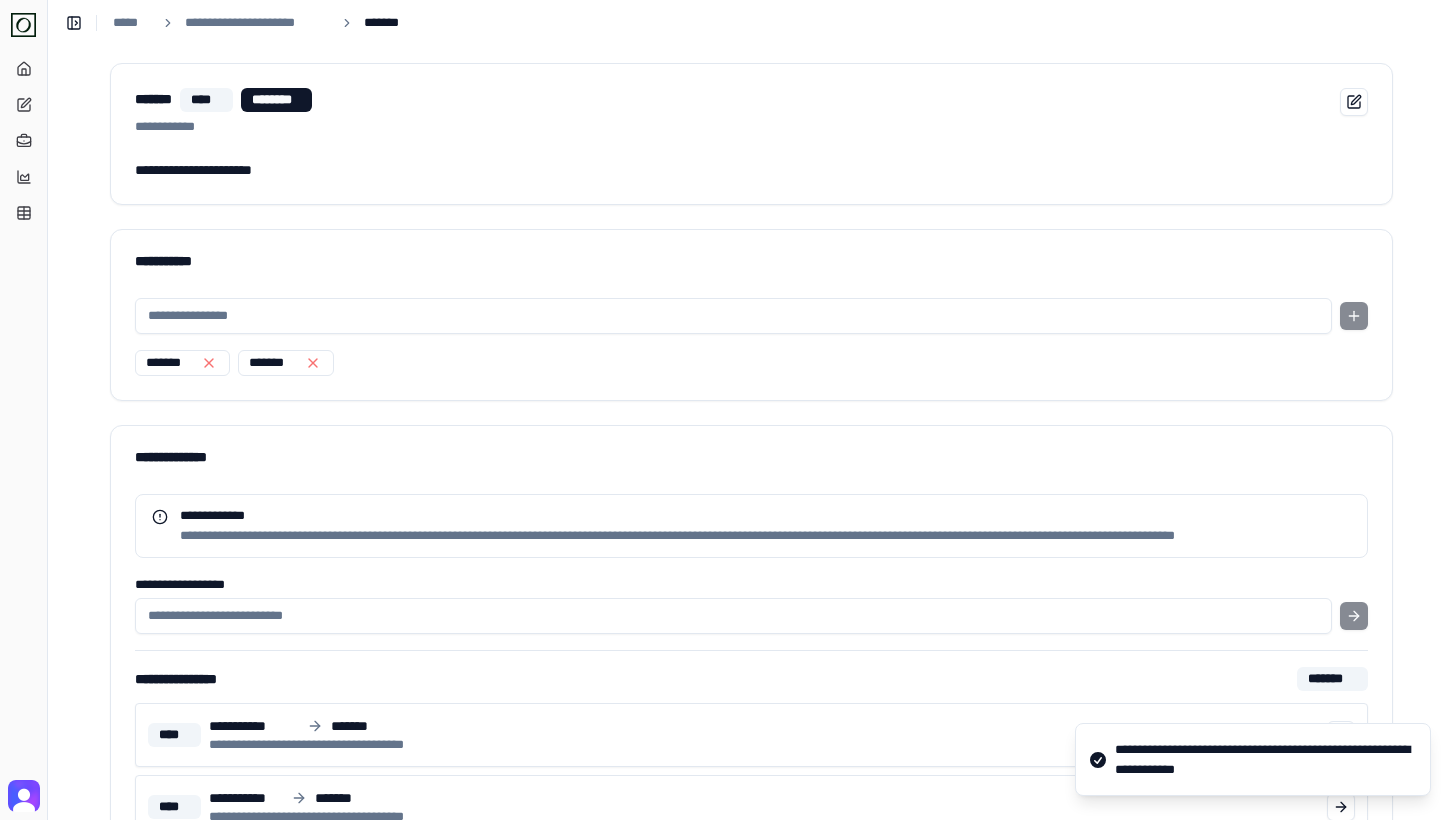 click on "**********" at bounding box center (238, 23) 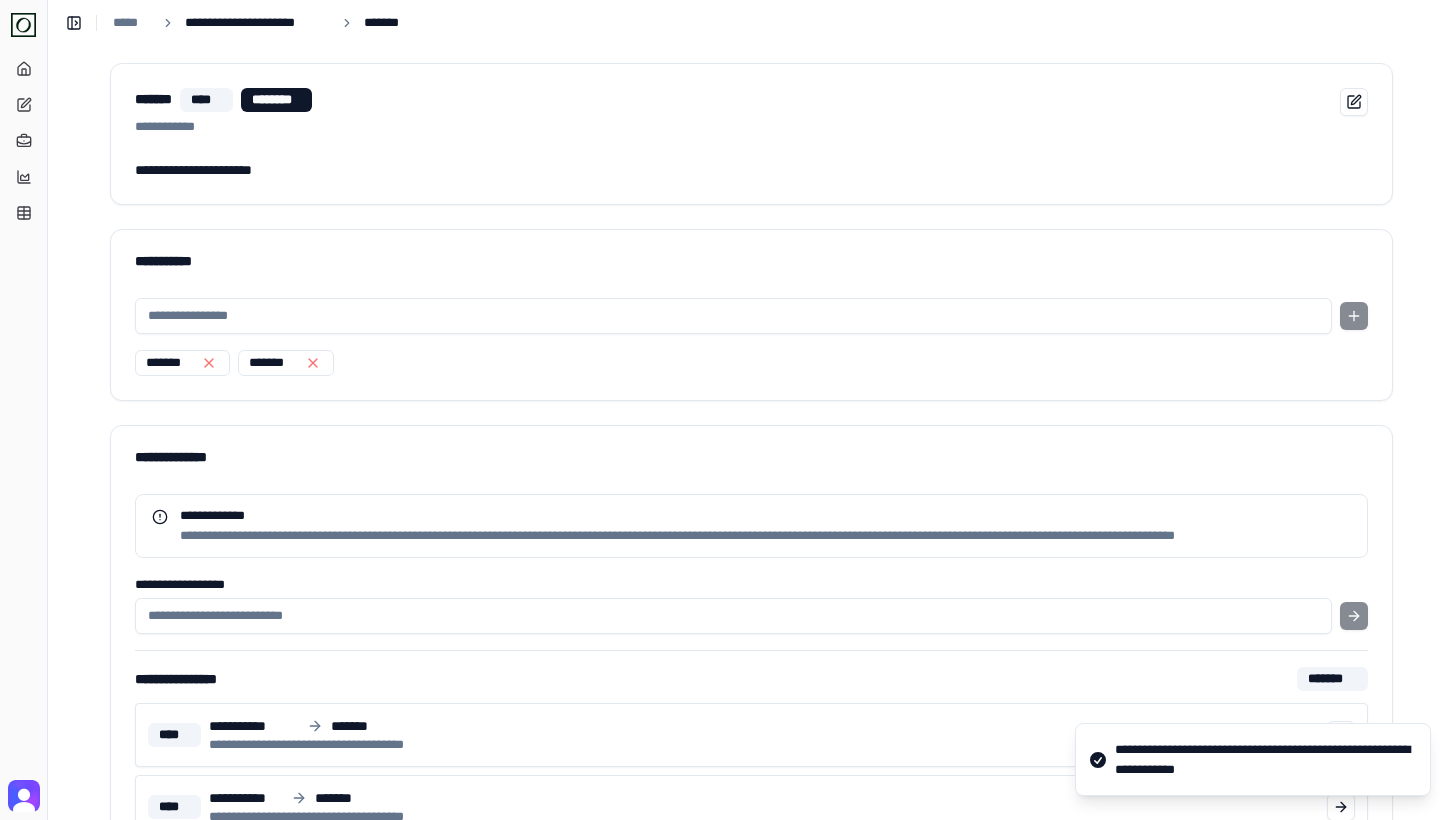 click on "**********" at bounding box center [257, 23] 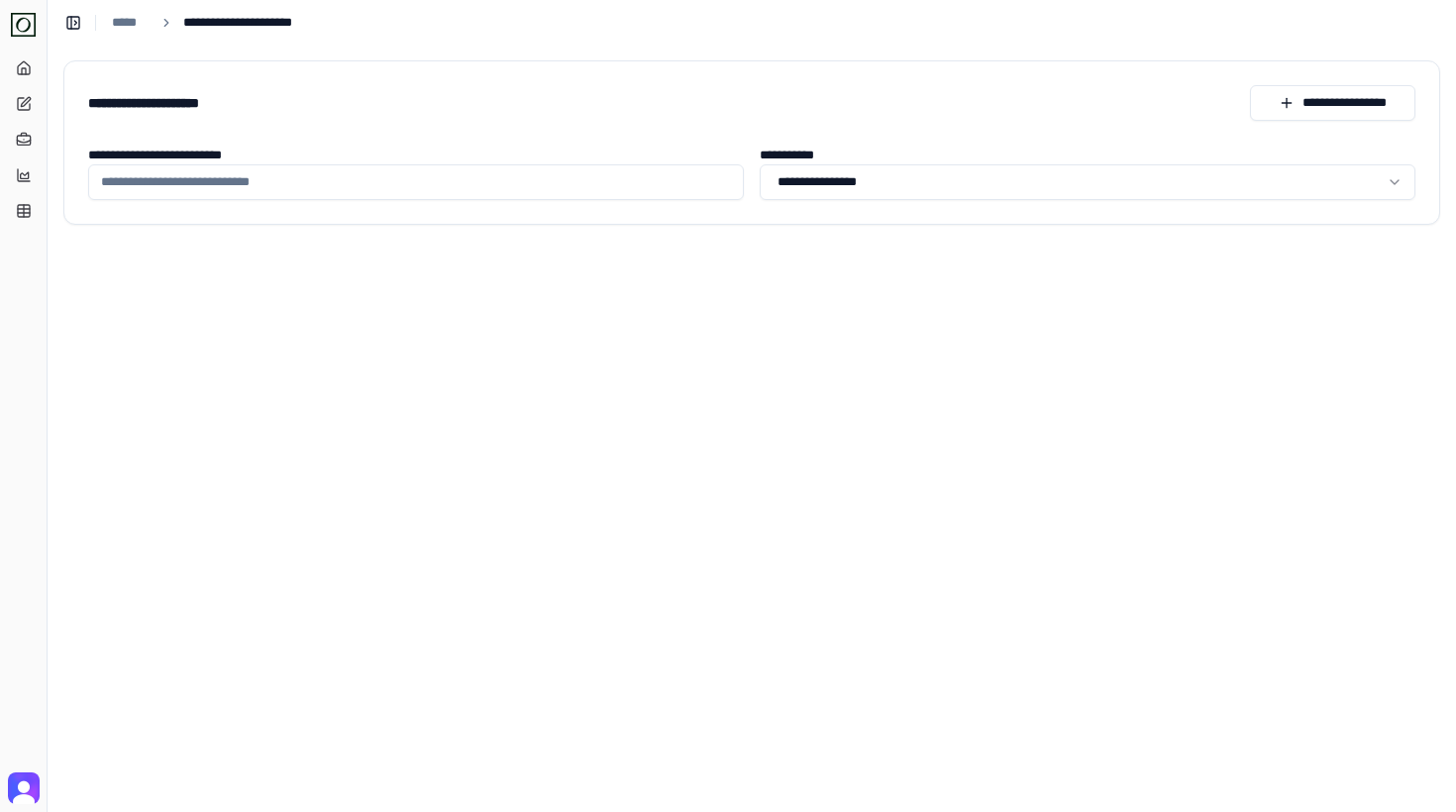 click on "**********" at bounding box center [416, 182] 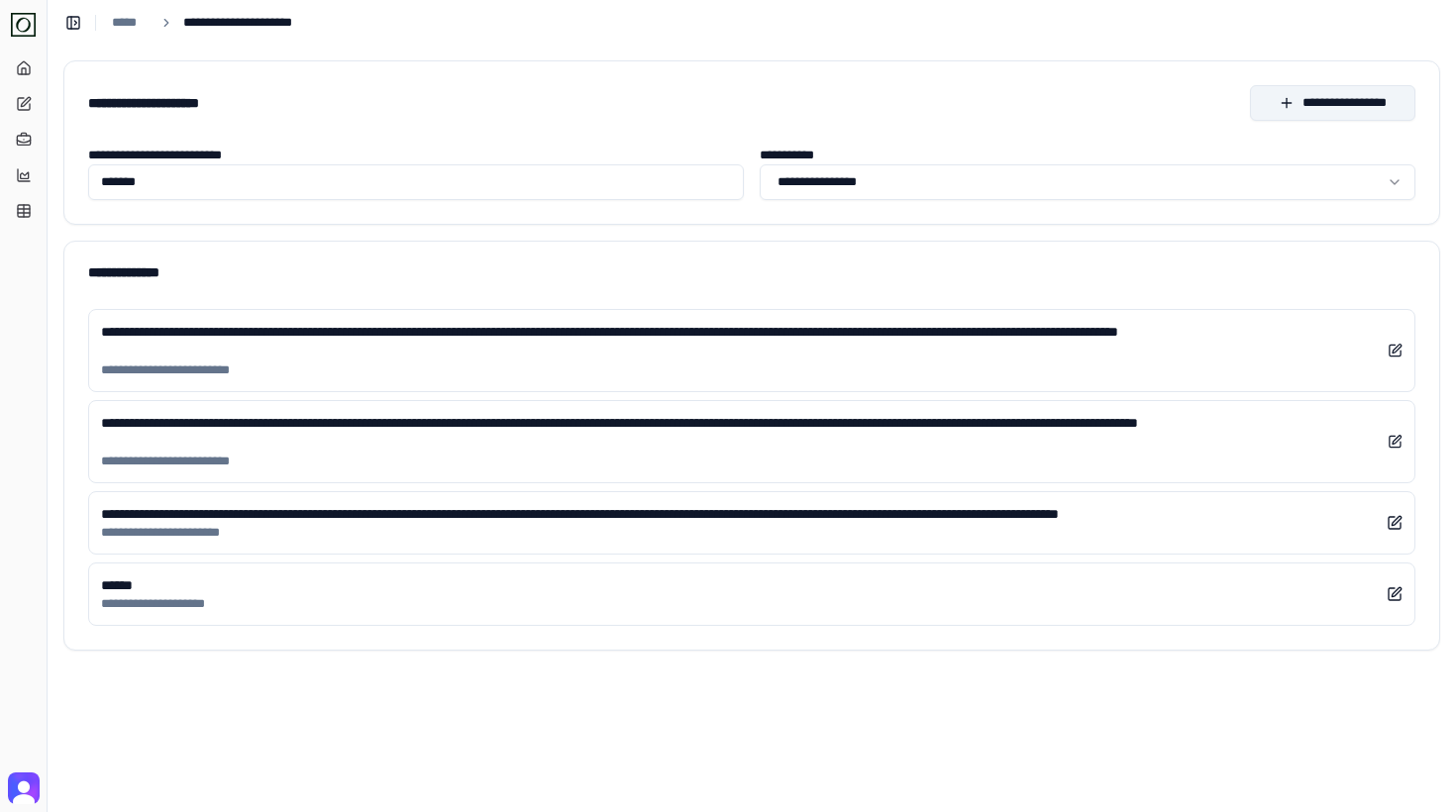 type on "*******" 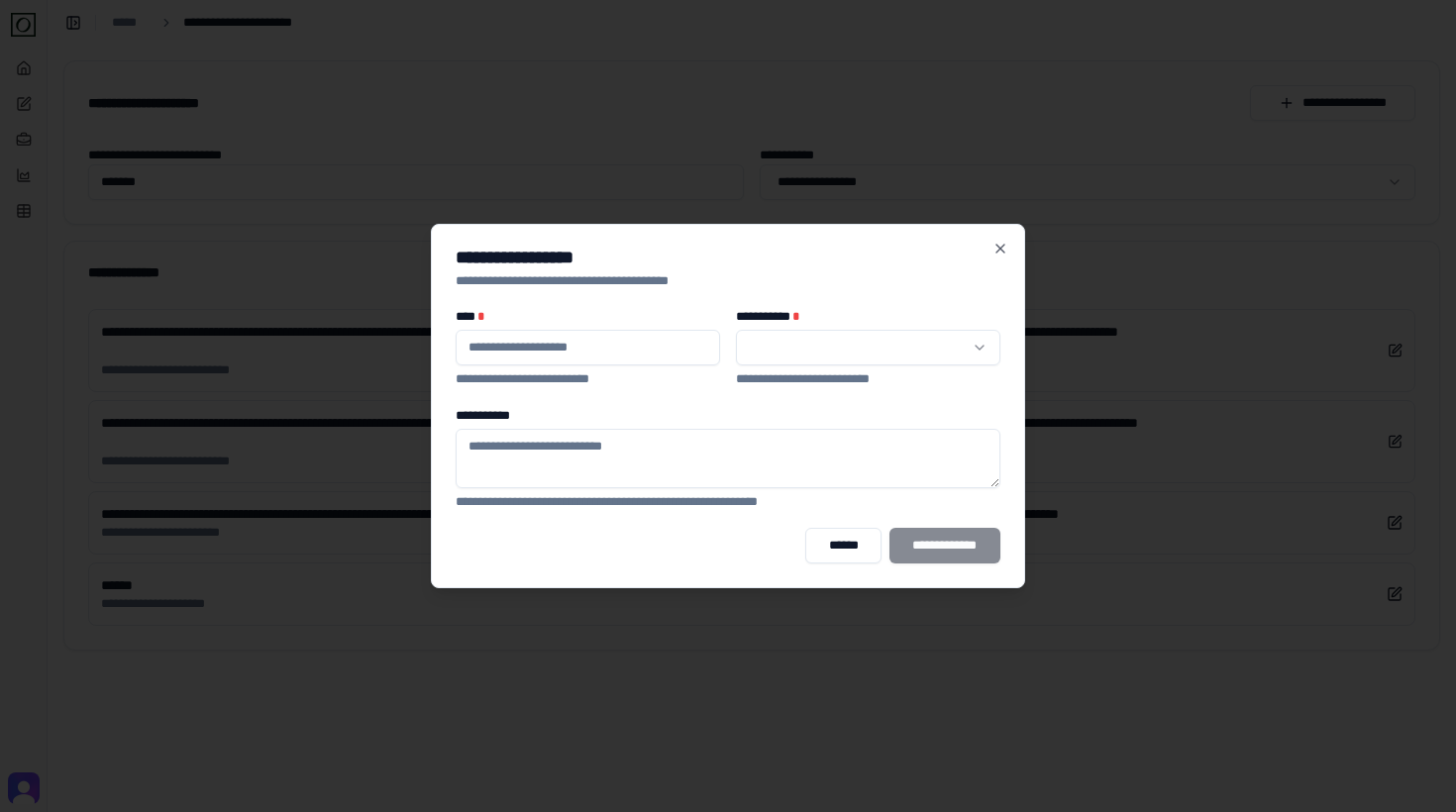 type on "*******" 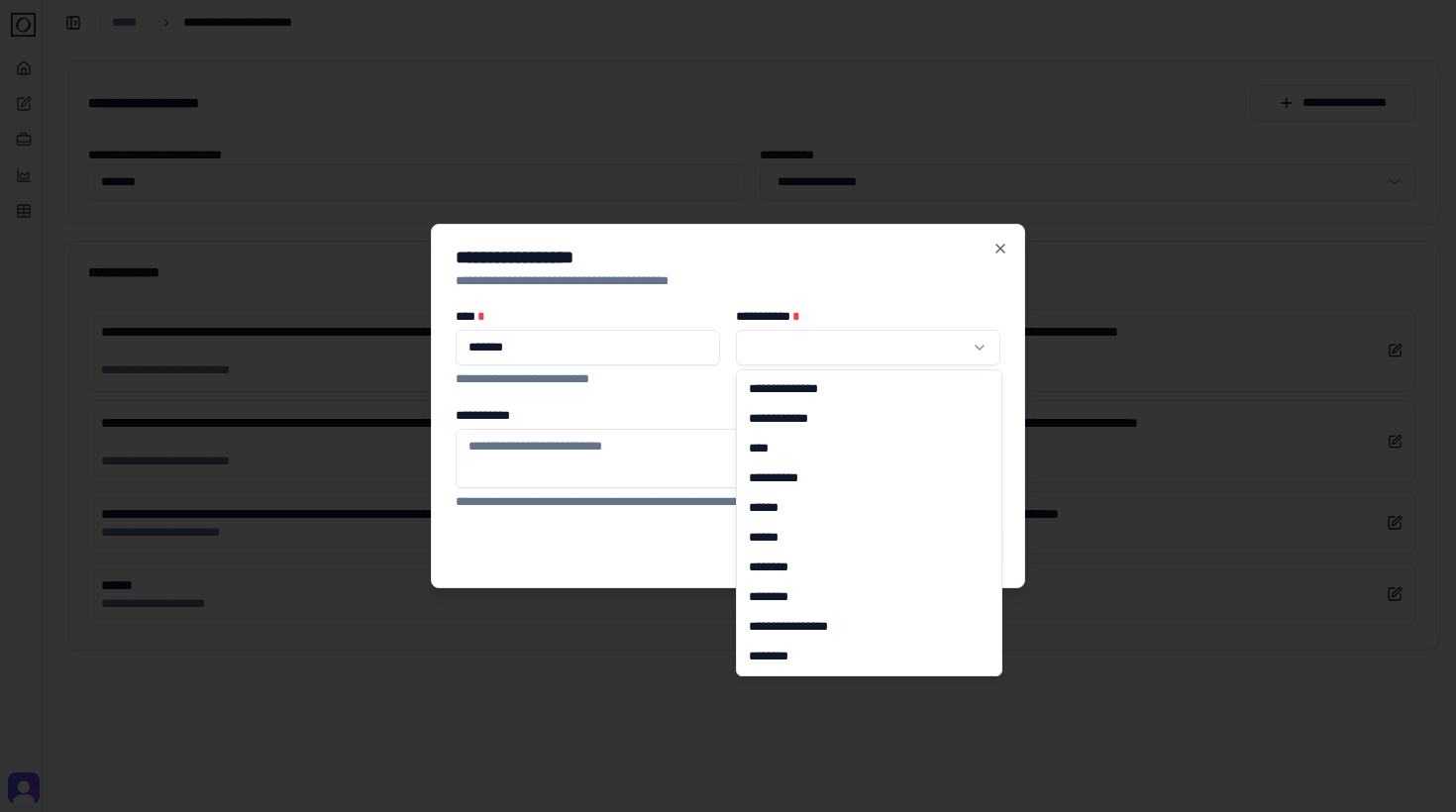 click on "**********" at bounding box center [728, 406] 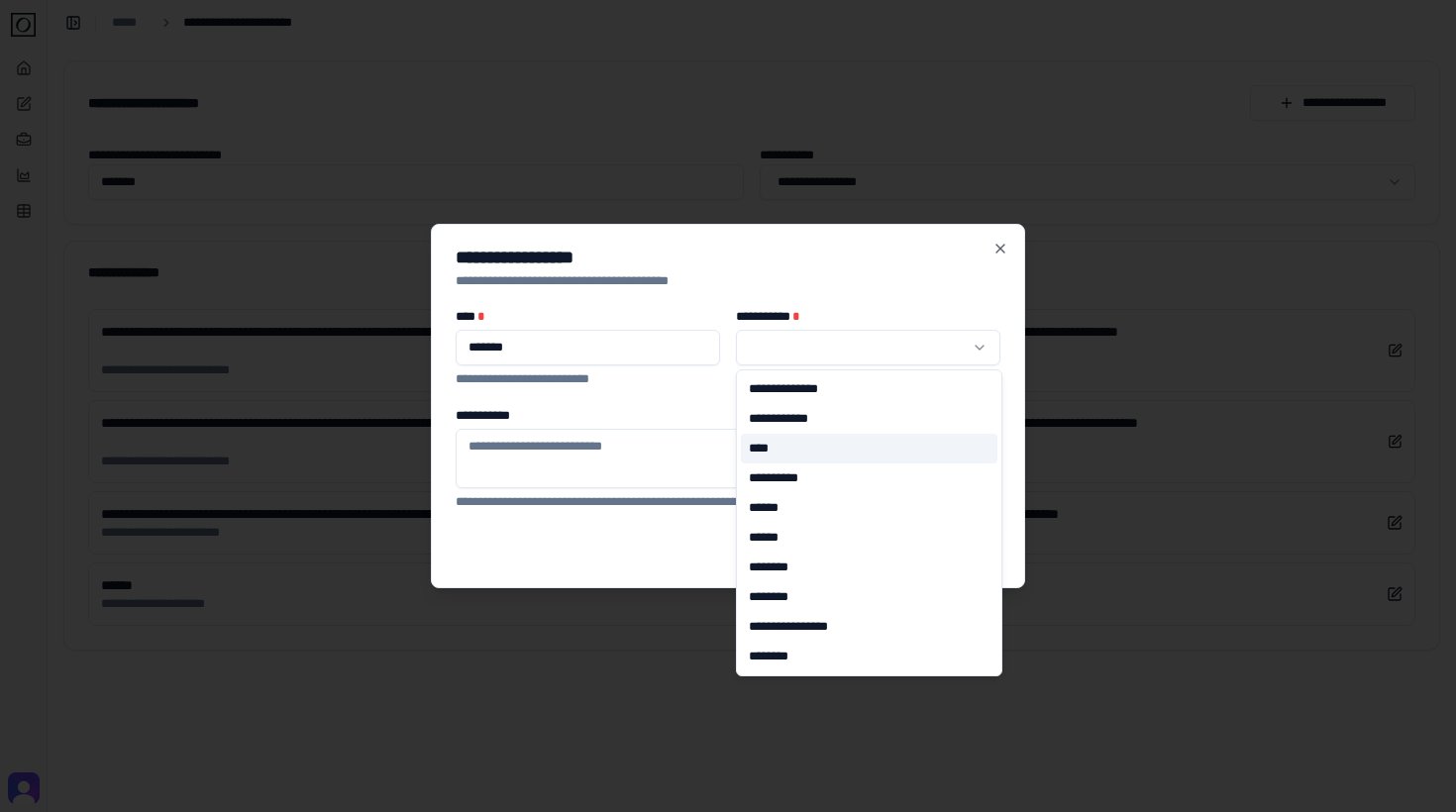 select on "*" 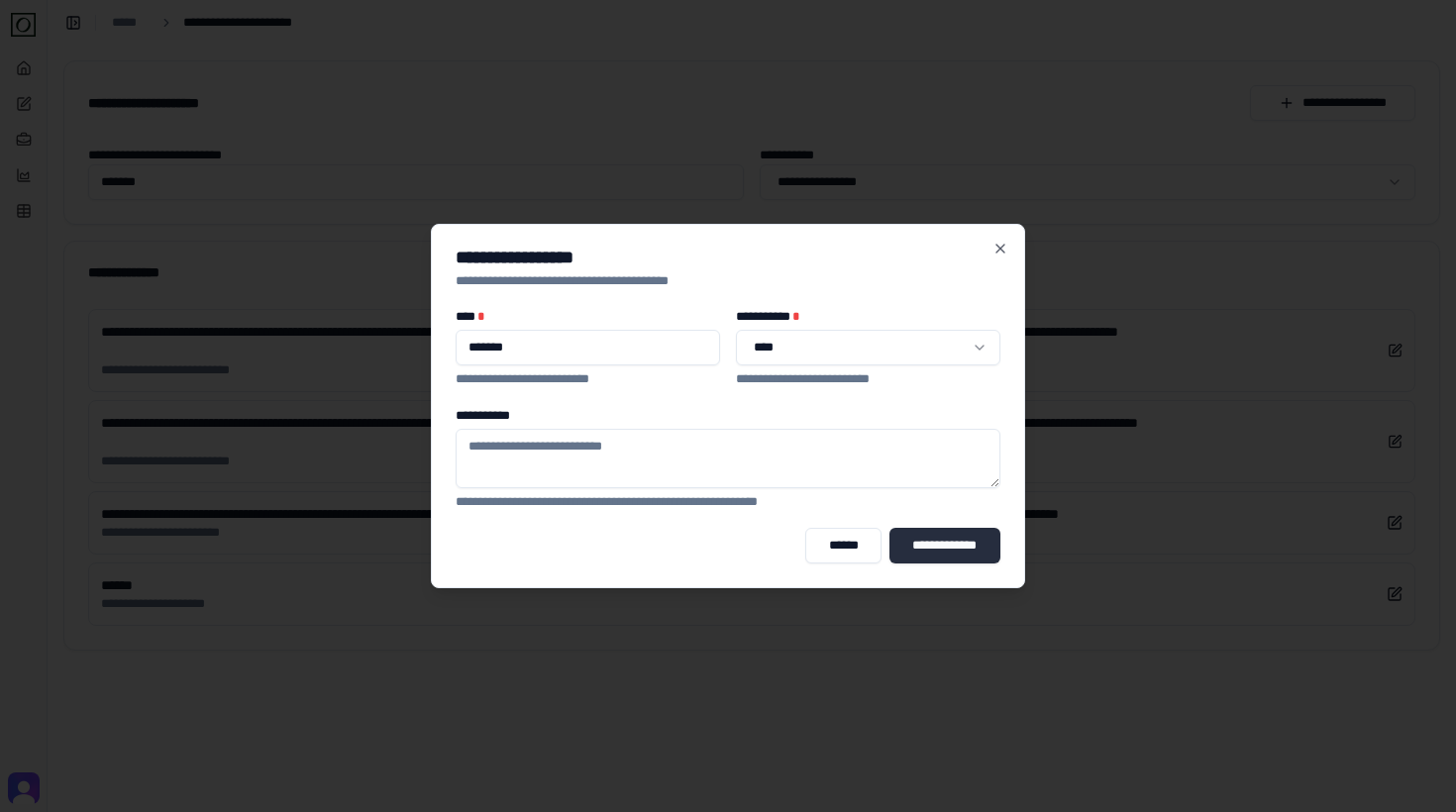 click on "**********" at bounding box center (945, 546) 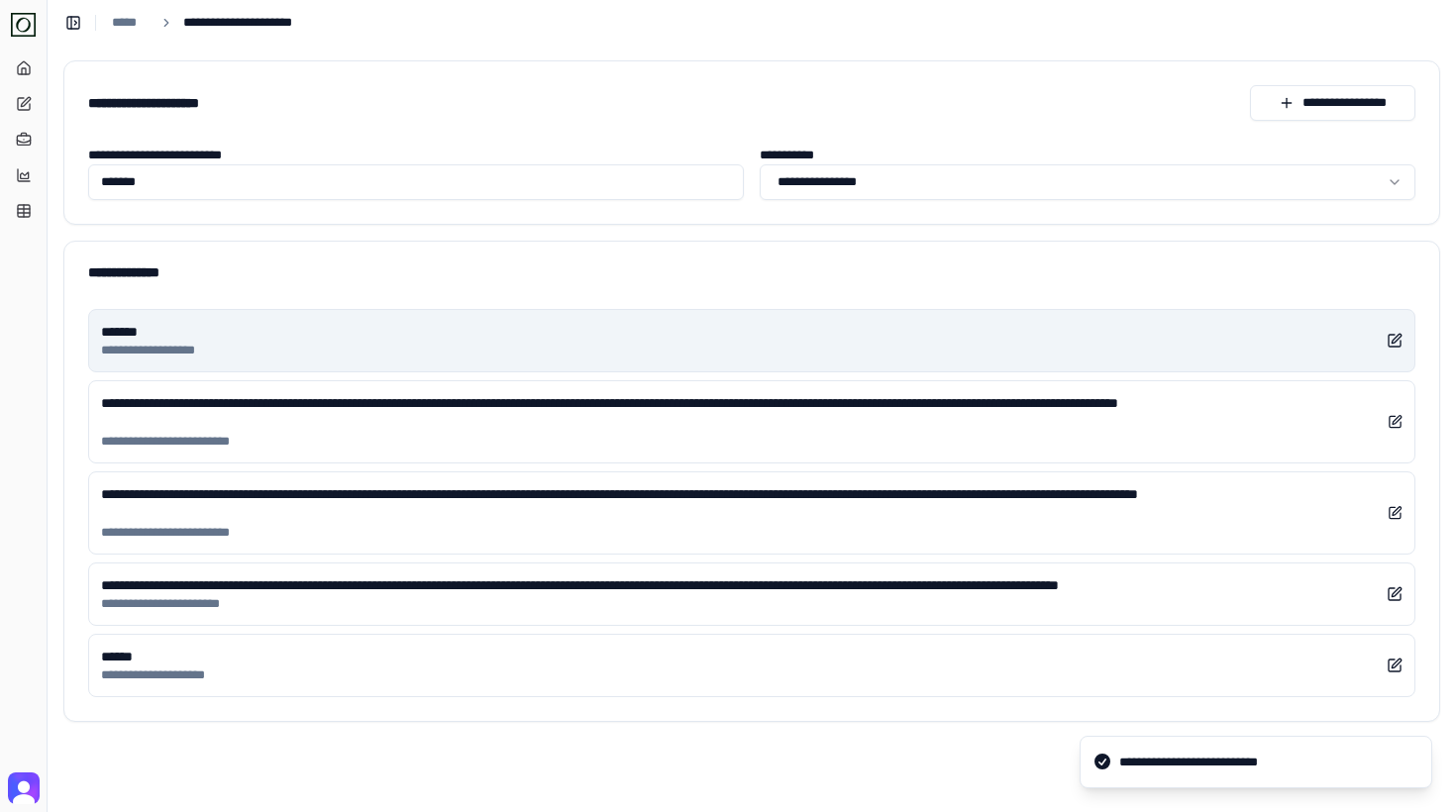 click on "******* **** ***** ********" at bounding box center (752, 341) 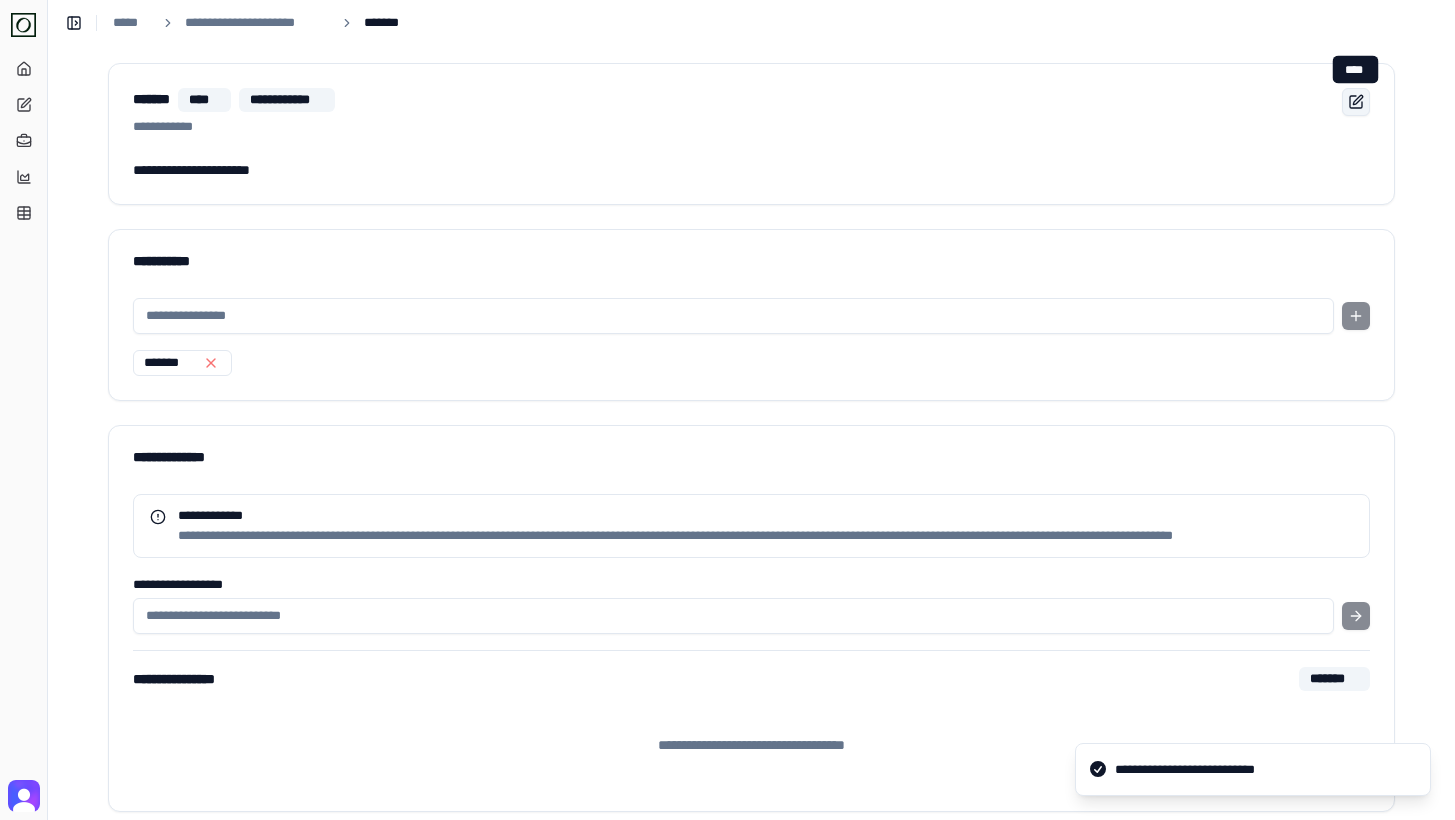 click at bounding box center (1356, 102) 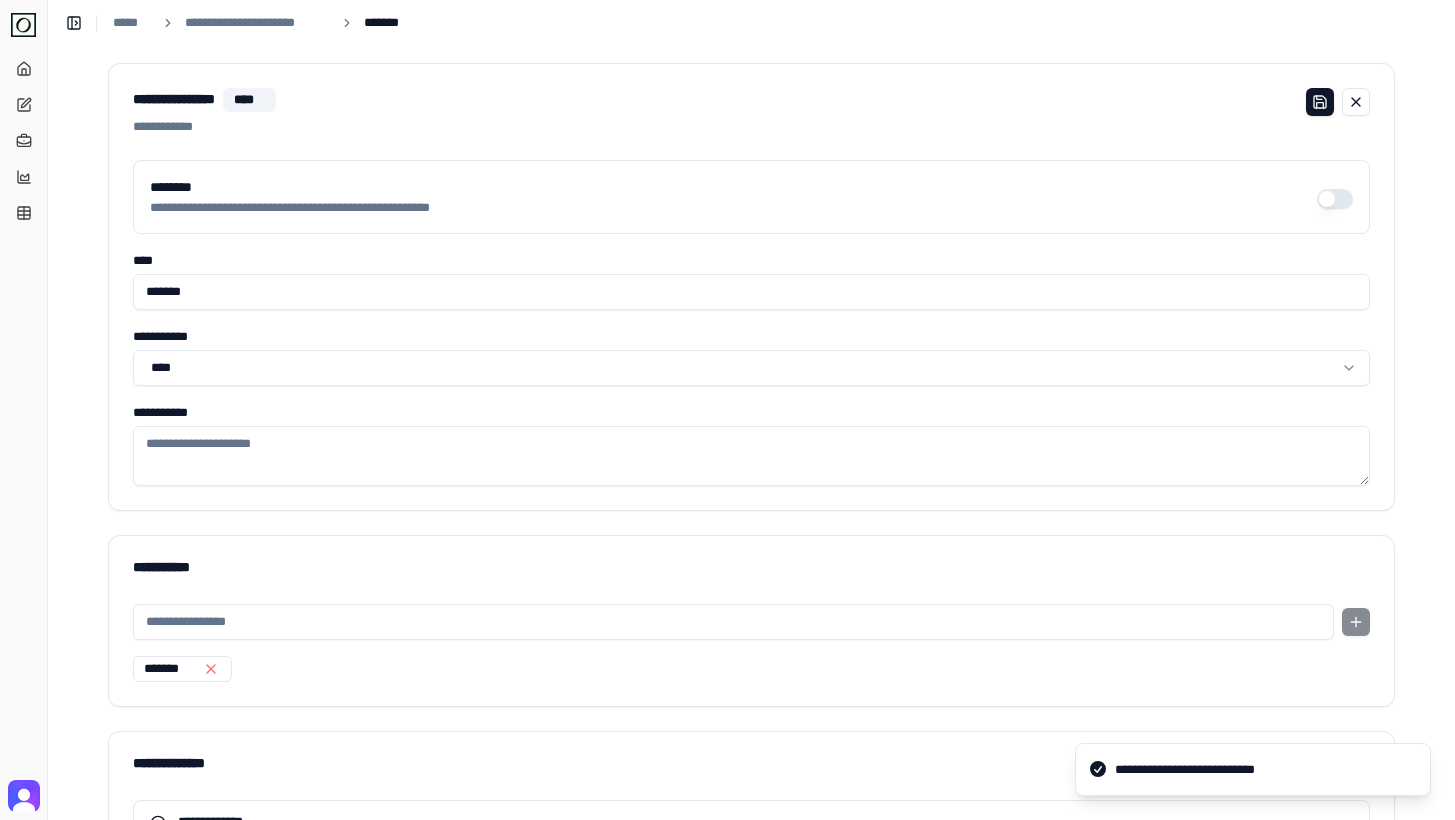 click on "********" at bounding box center (1335, 199) 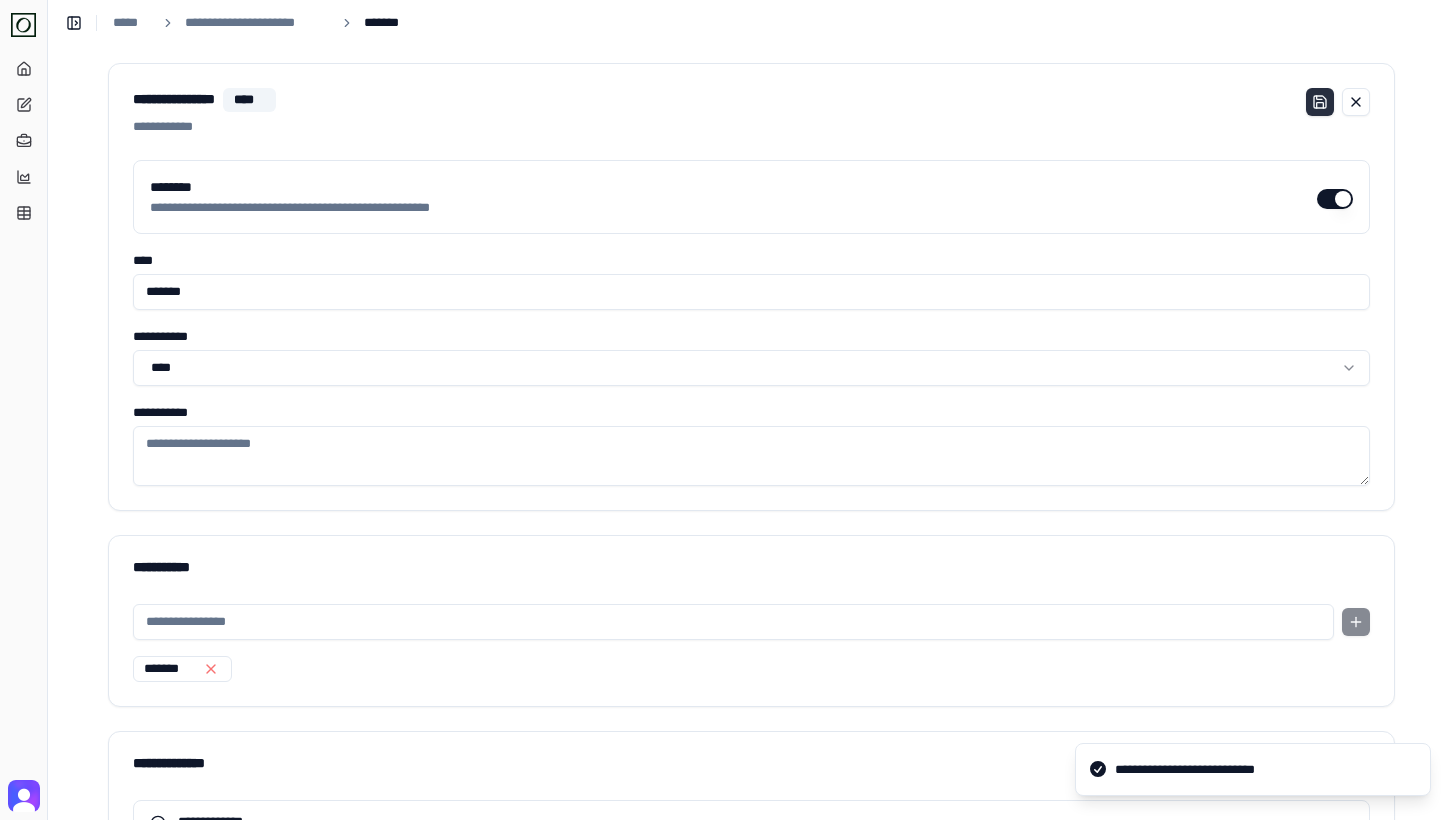click at bounding box center [1320, 102] 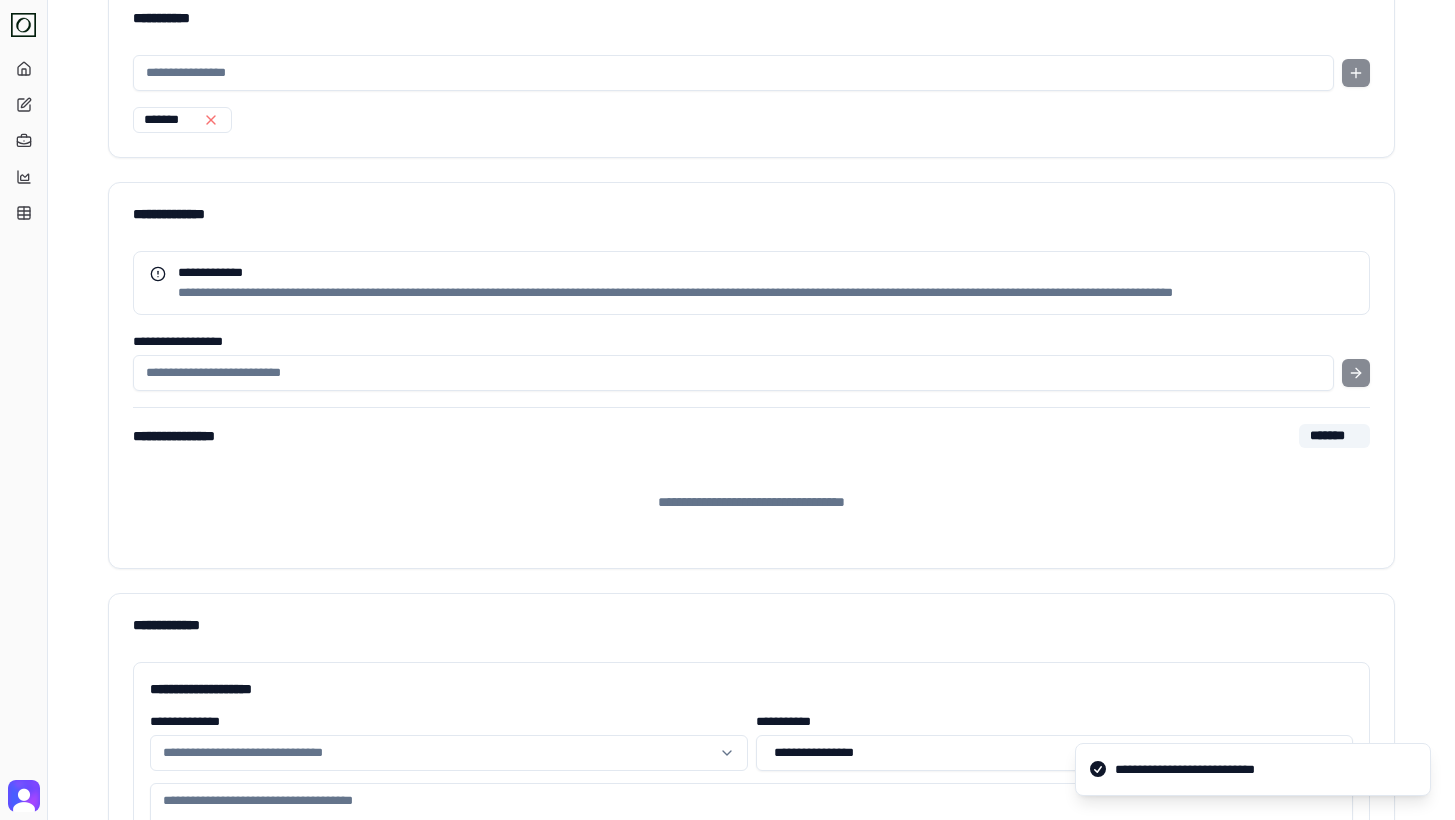 scroll, scrollTop: 628, scrollLeft: 0, axis: vertical 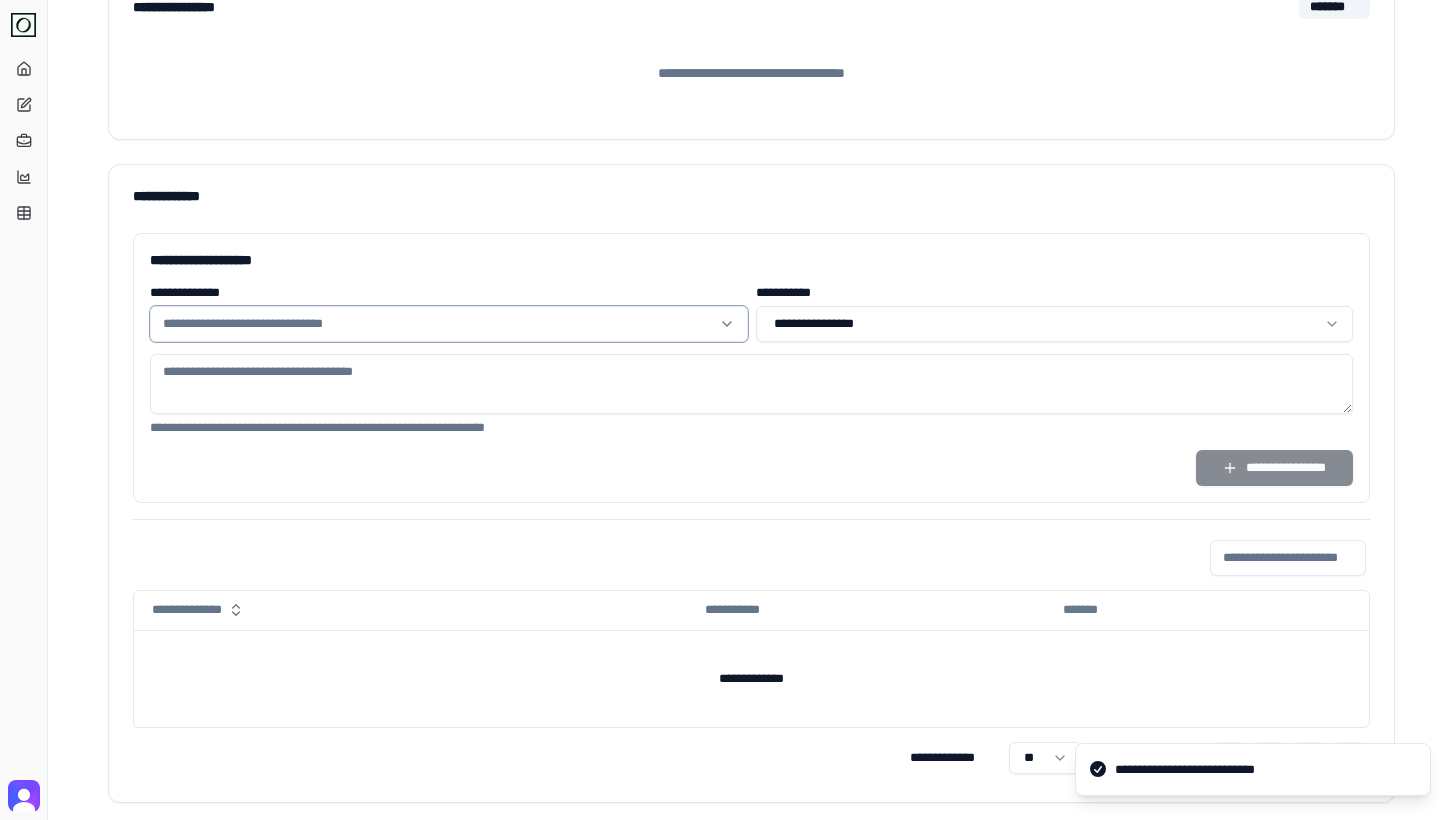 click at bounding box center [436, 324] 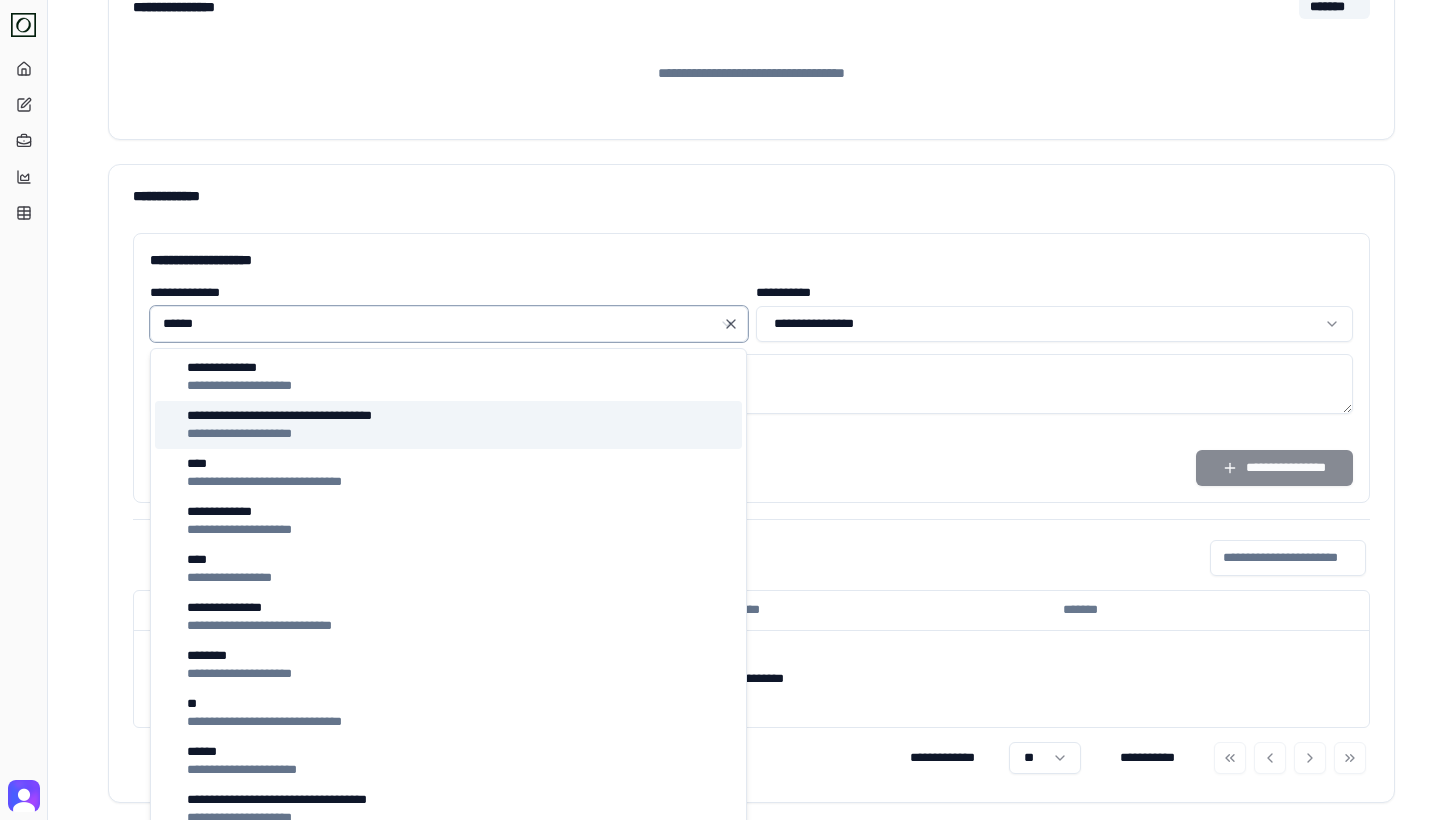 click on "**********" at bounding box center [448, 425] 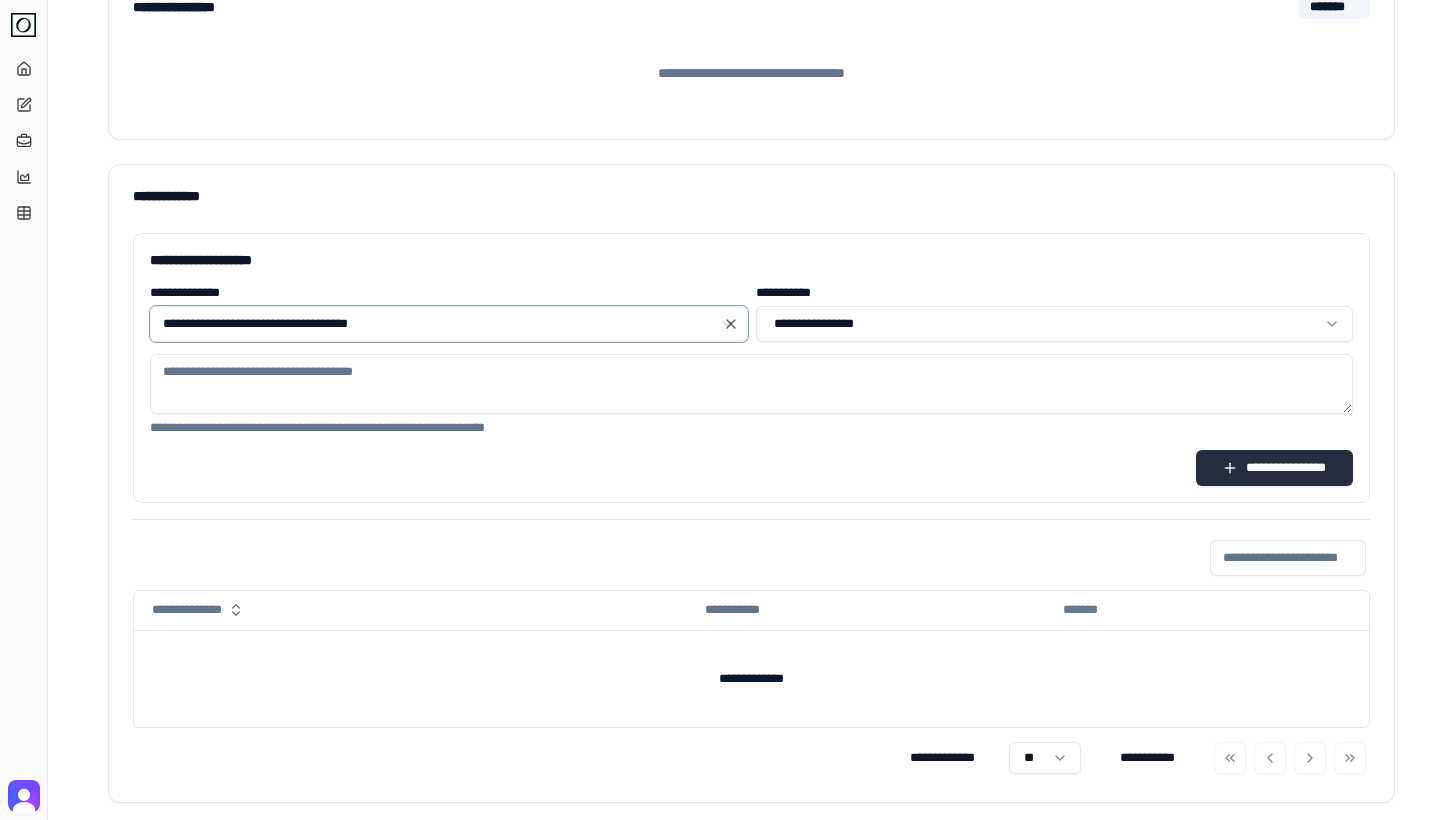 click on "**********" at bounding box center [1274, 468] 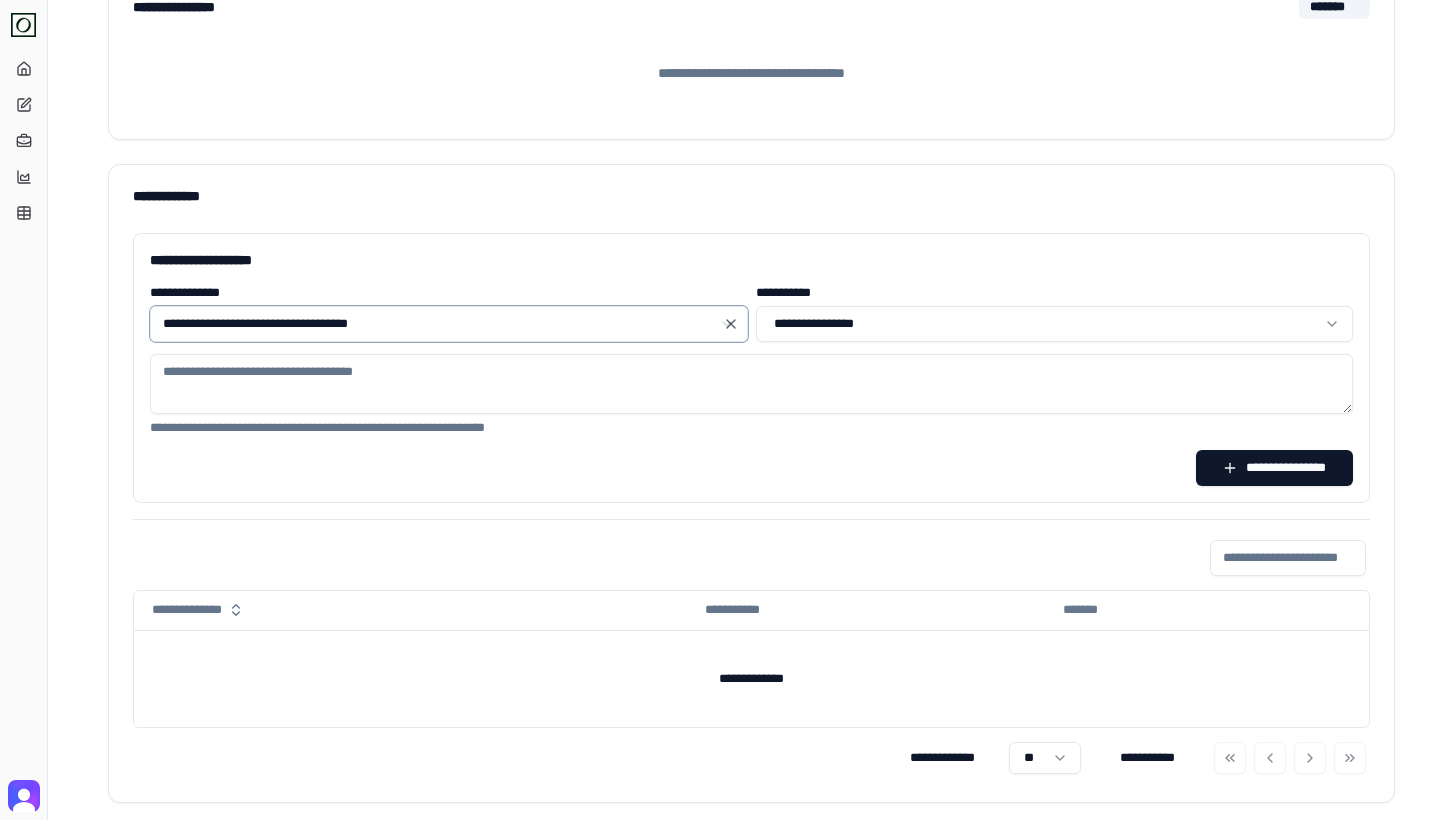 type 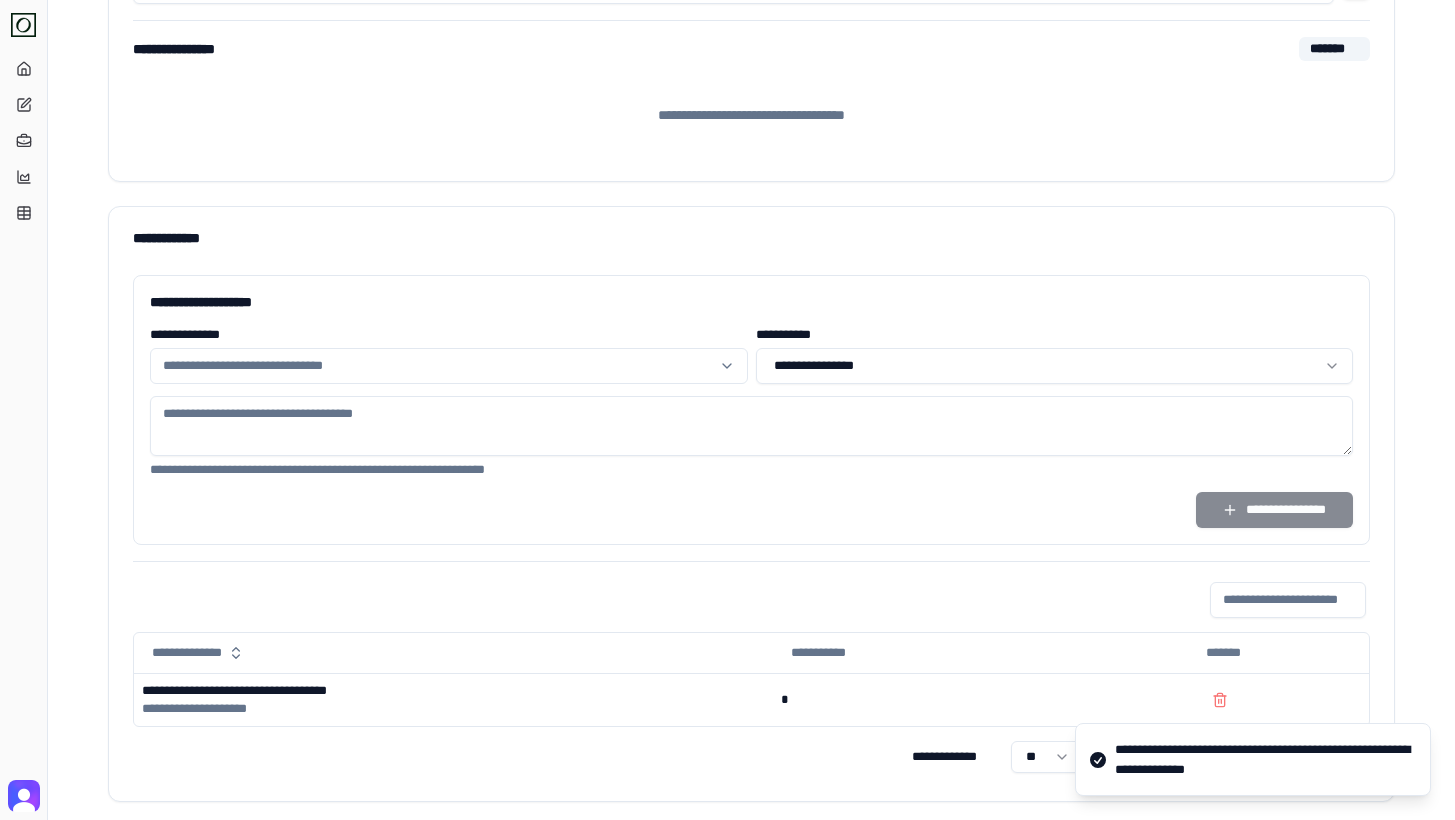 scroll, scrollTop: 0, scrollLeft: 0, axis: both 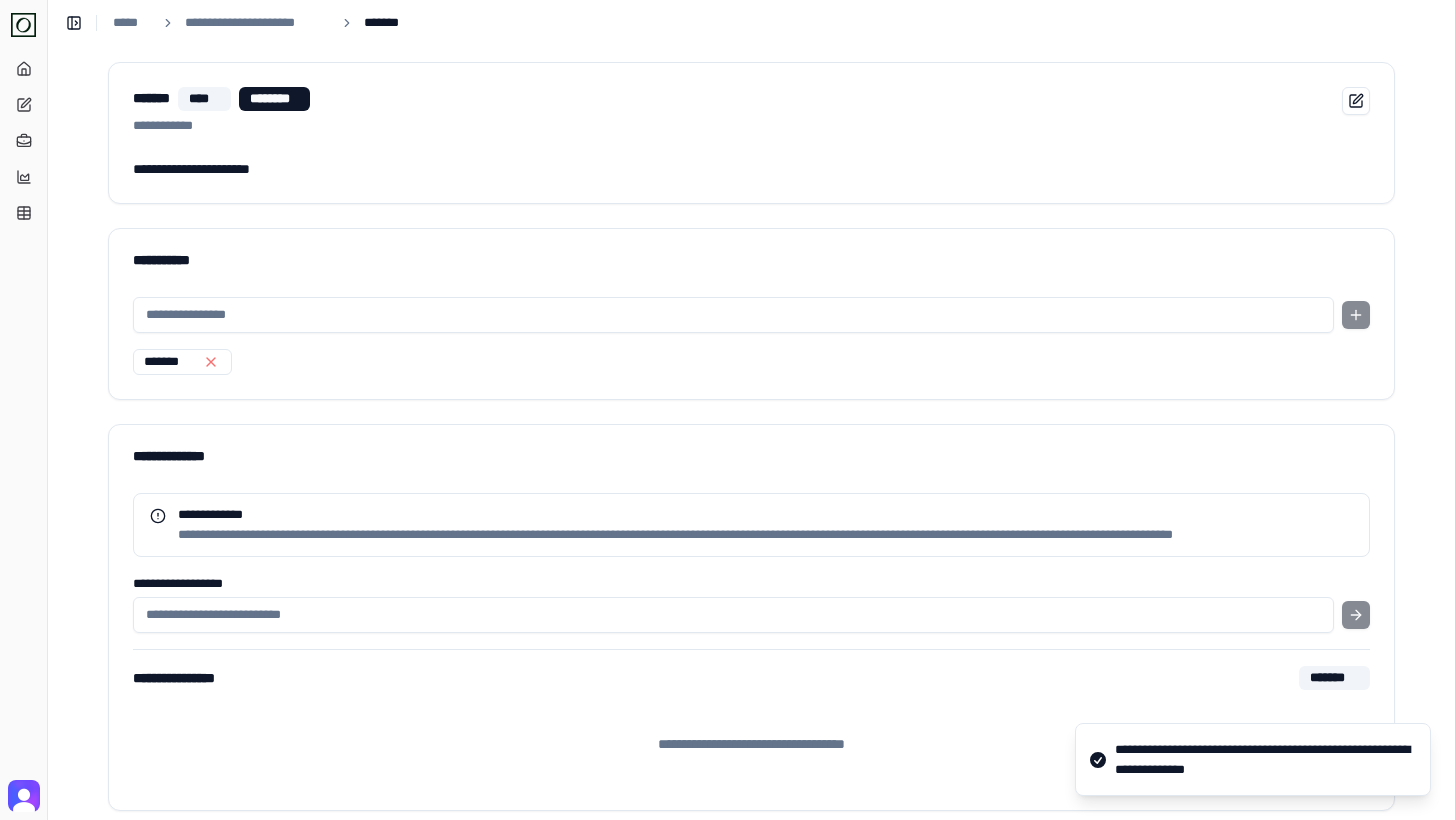click at bounding box center (733, 315) 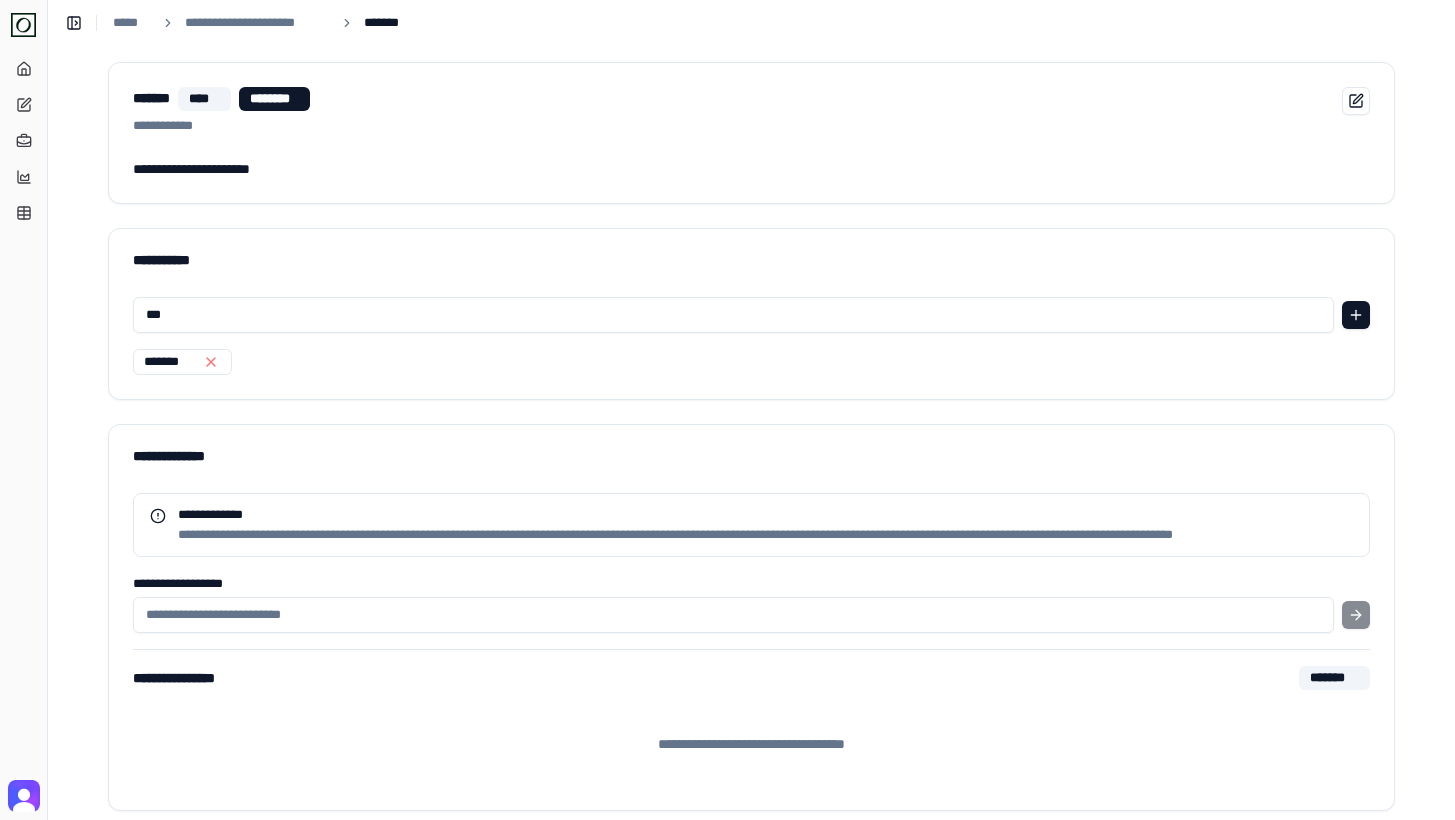 type on "***" 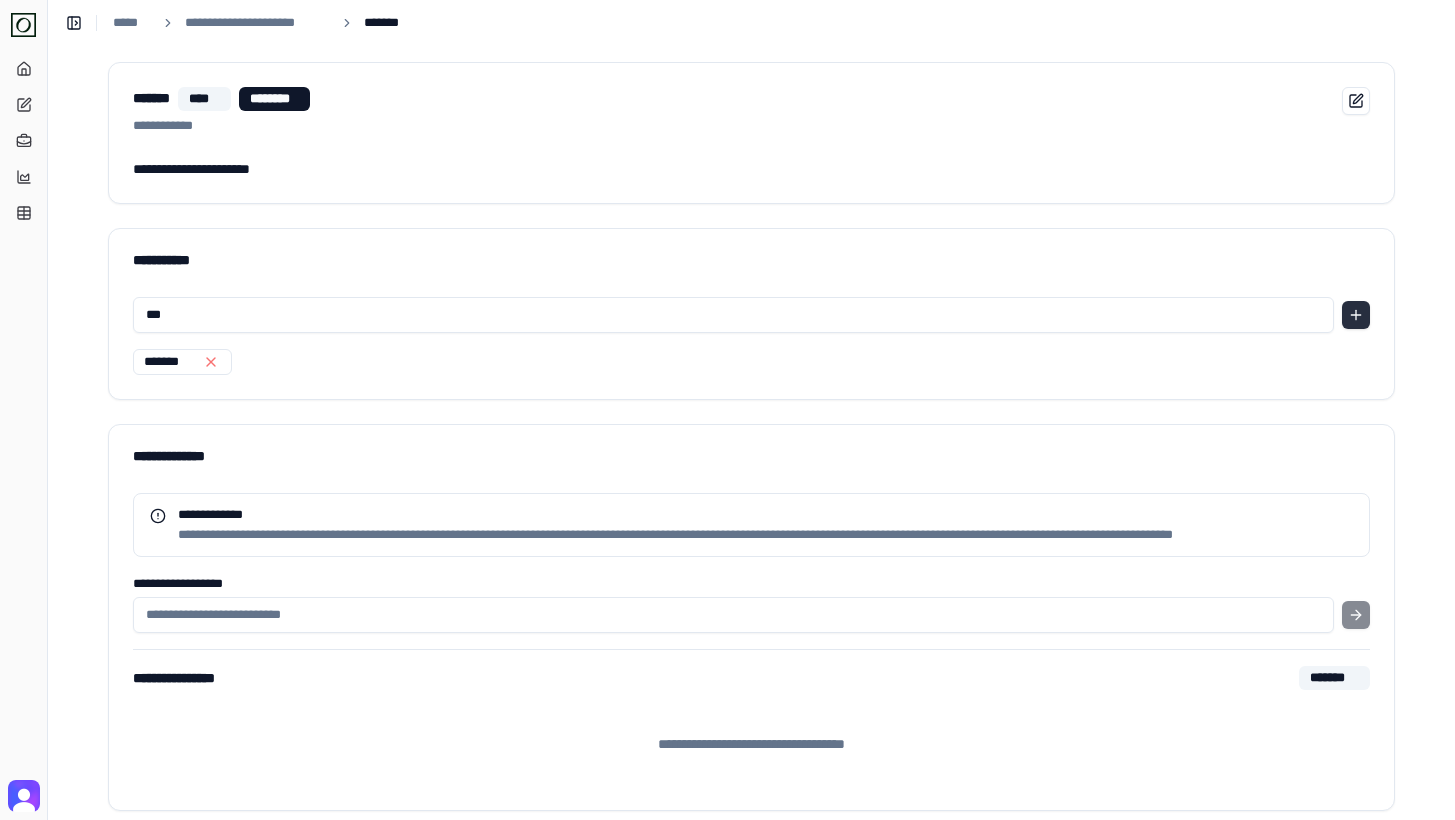 click at bounding box center [1356, 315] 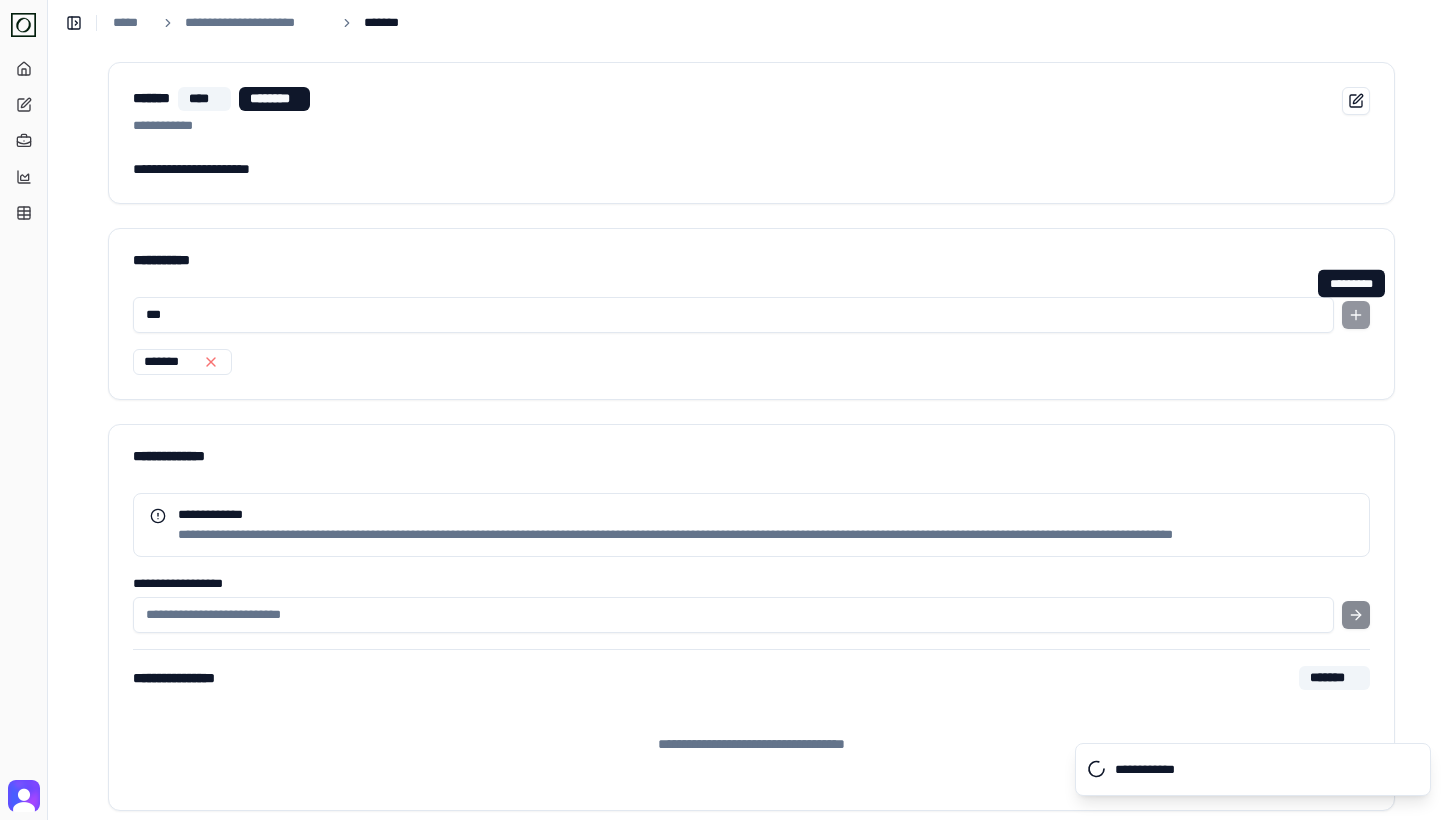 type 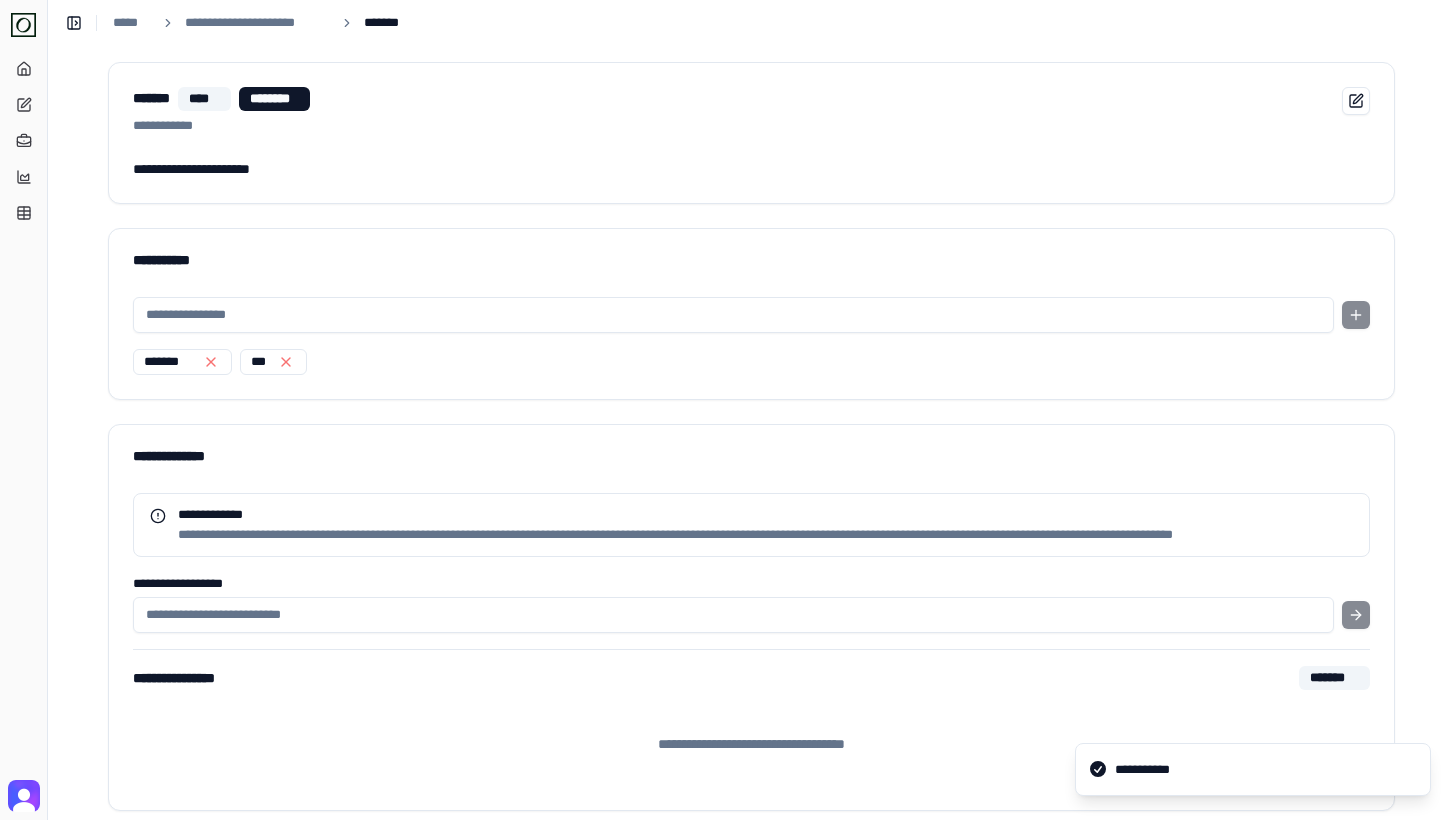 click on "**********" at bounding box center (240, 23) 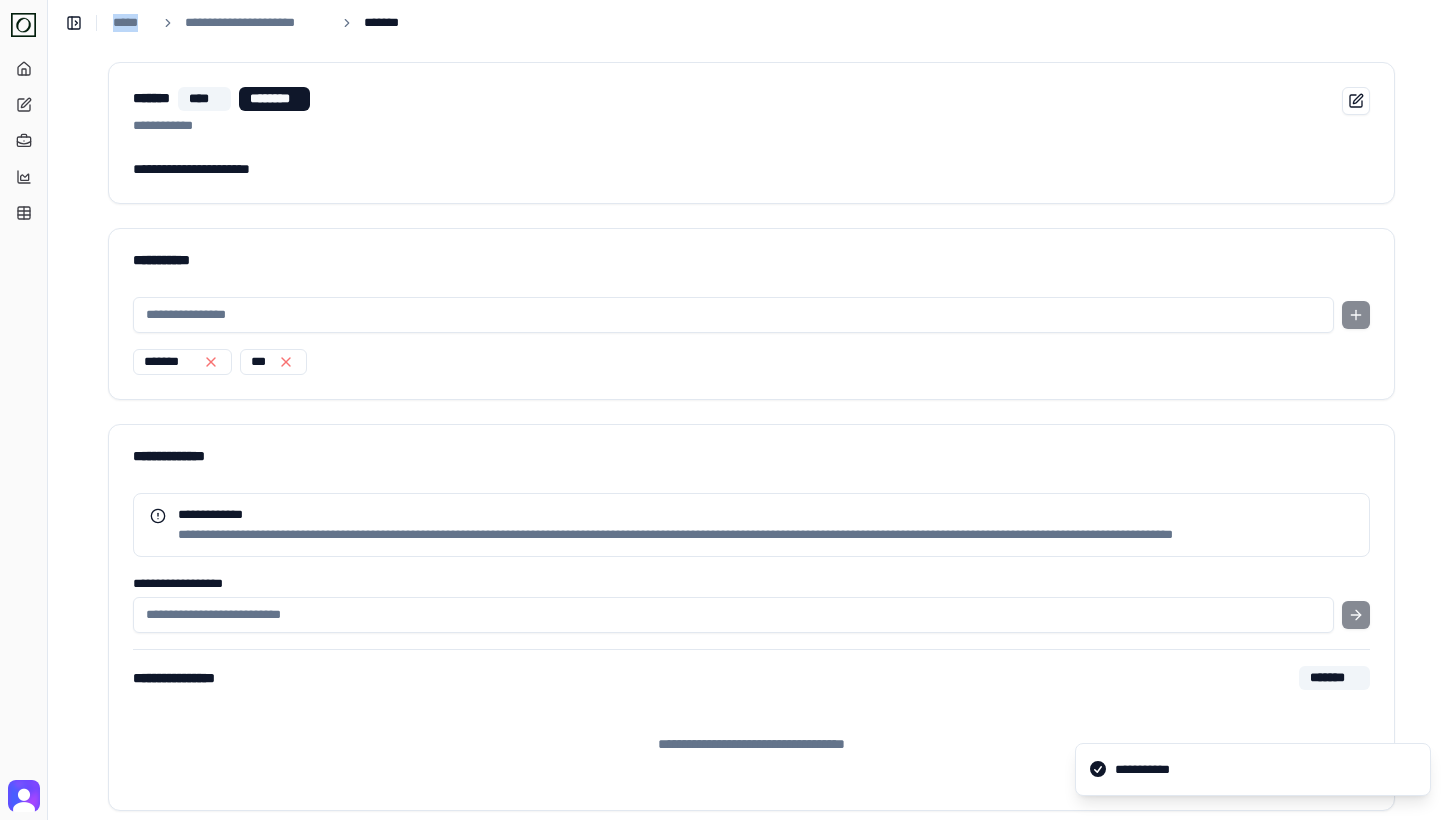click on "**********" at bounding box center (240, 23) 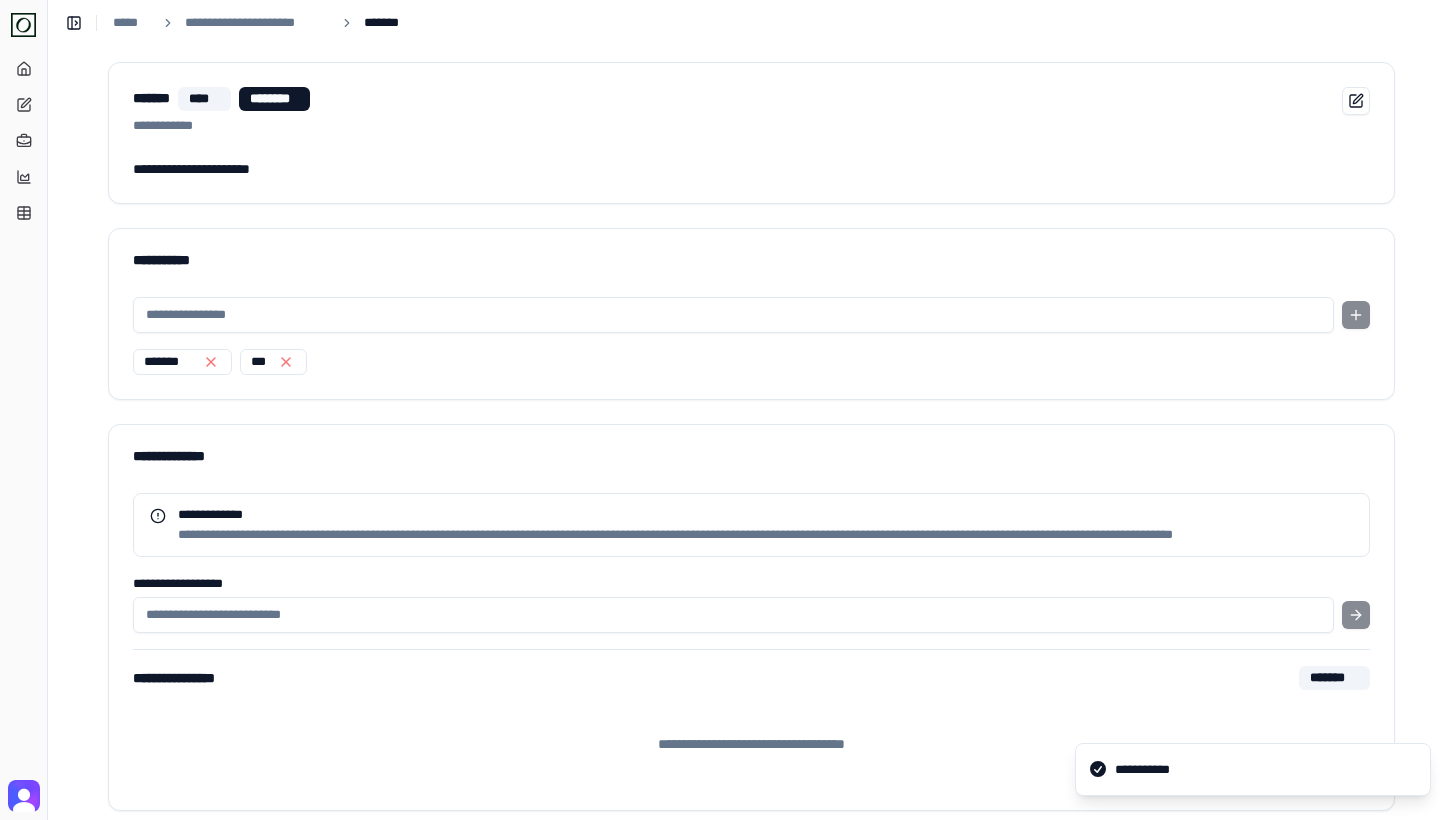 click on "**********" at bounding box center [240, 23] 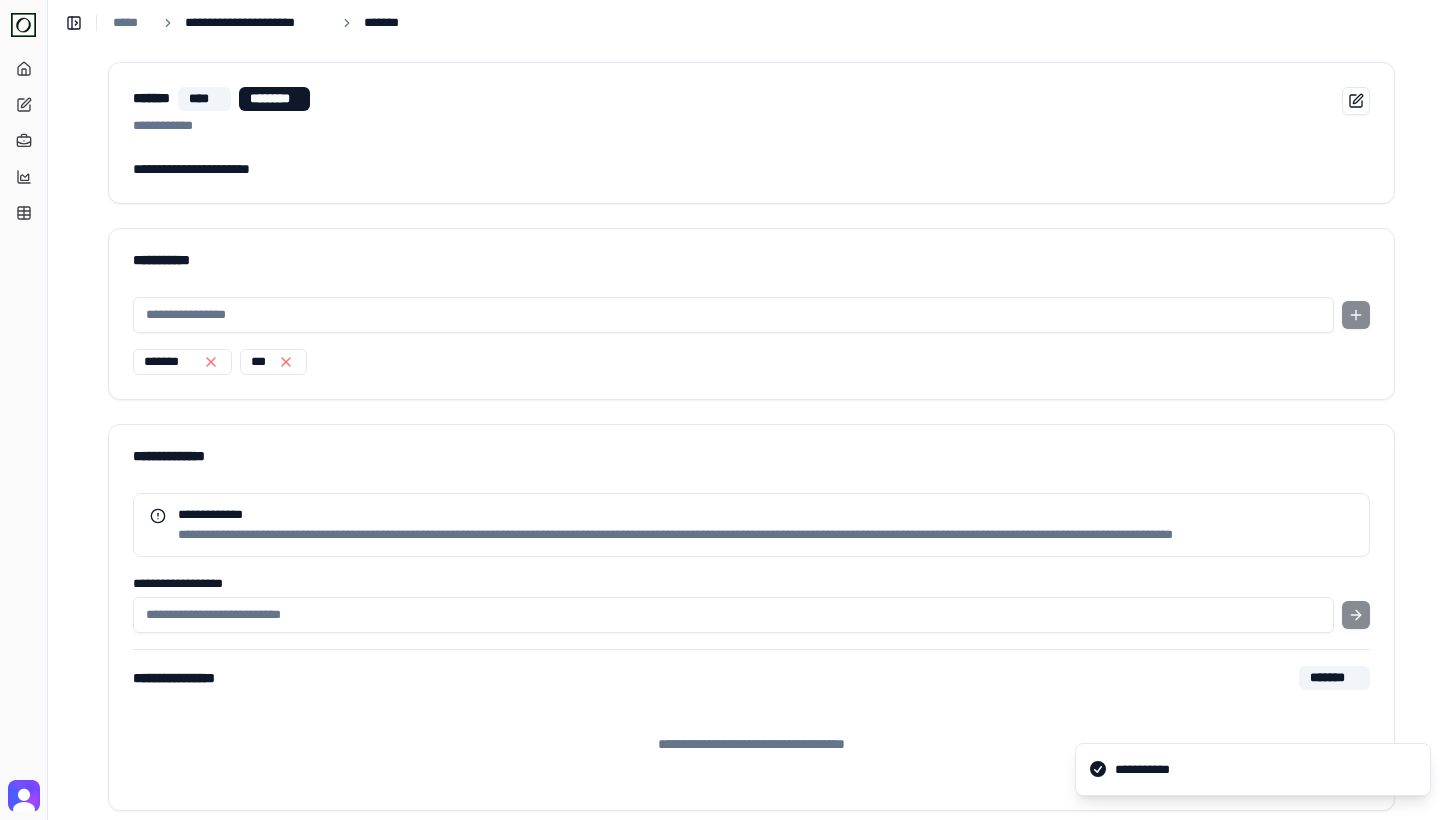 click on "**********" at bounding box center [257, 23] 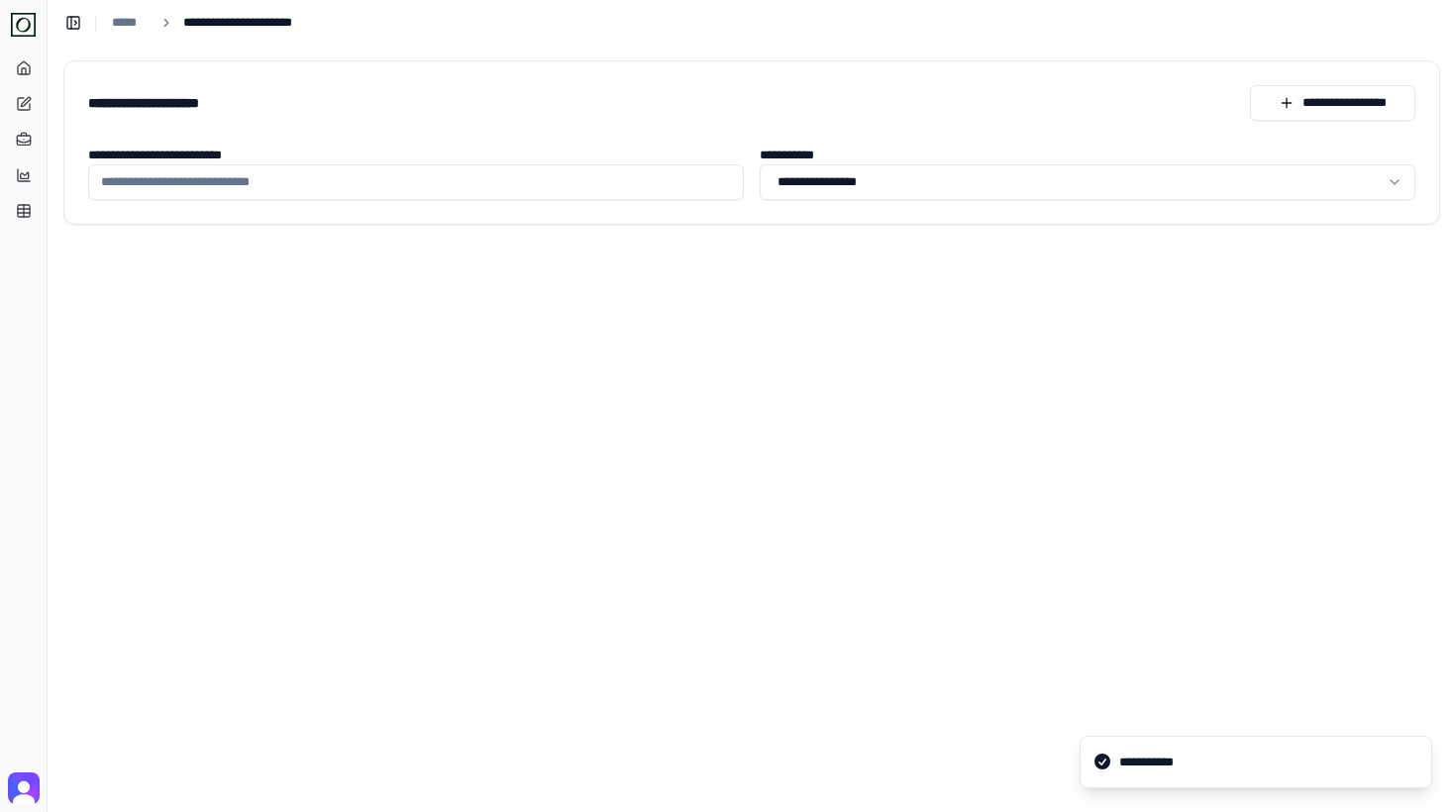 click on "**********" at bounding box center (416, 182) 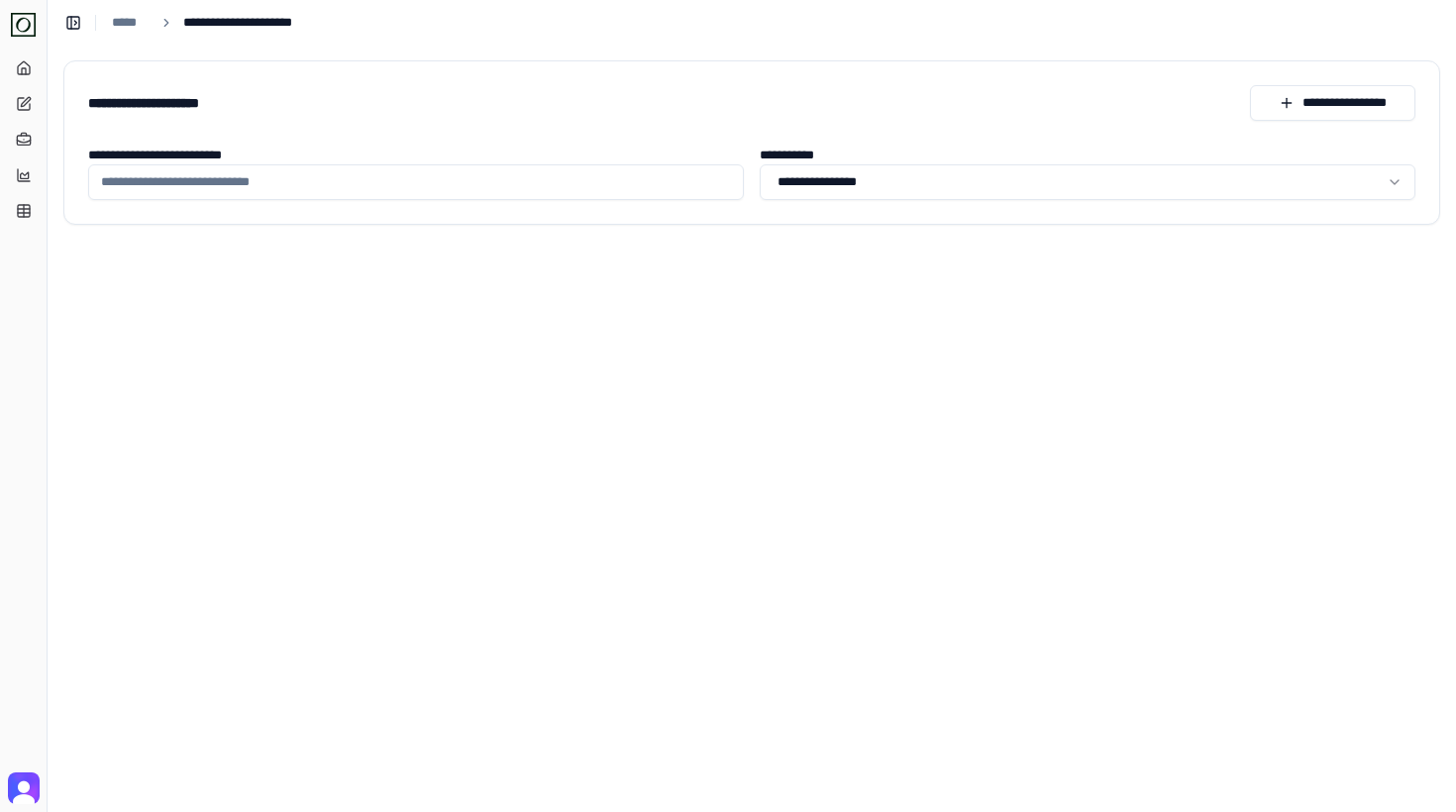 paste on "******" 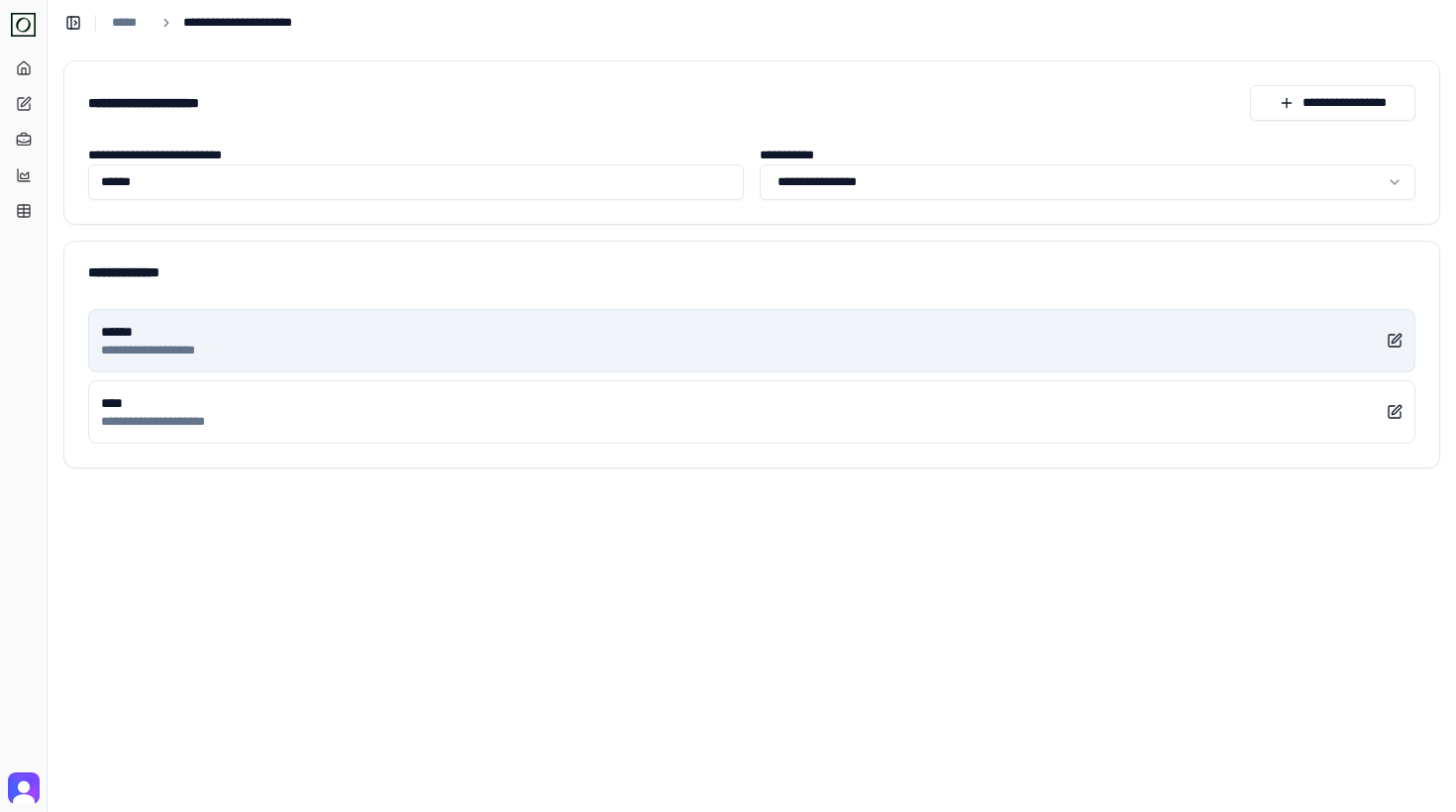 type on "******" 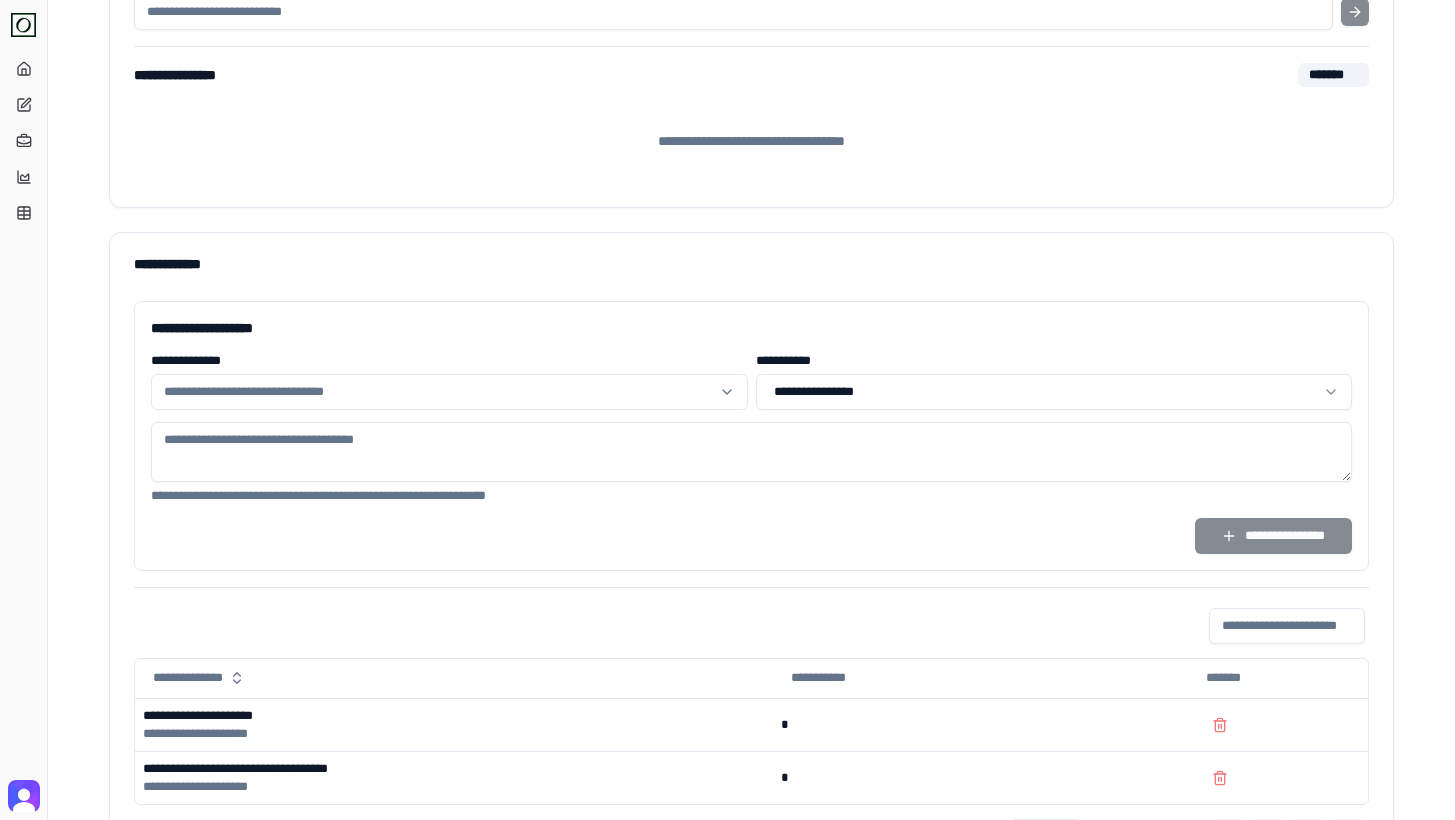 scroll, scrollTop: 682, scrollLeft: 0, axis: vertical 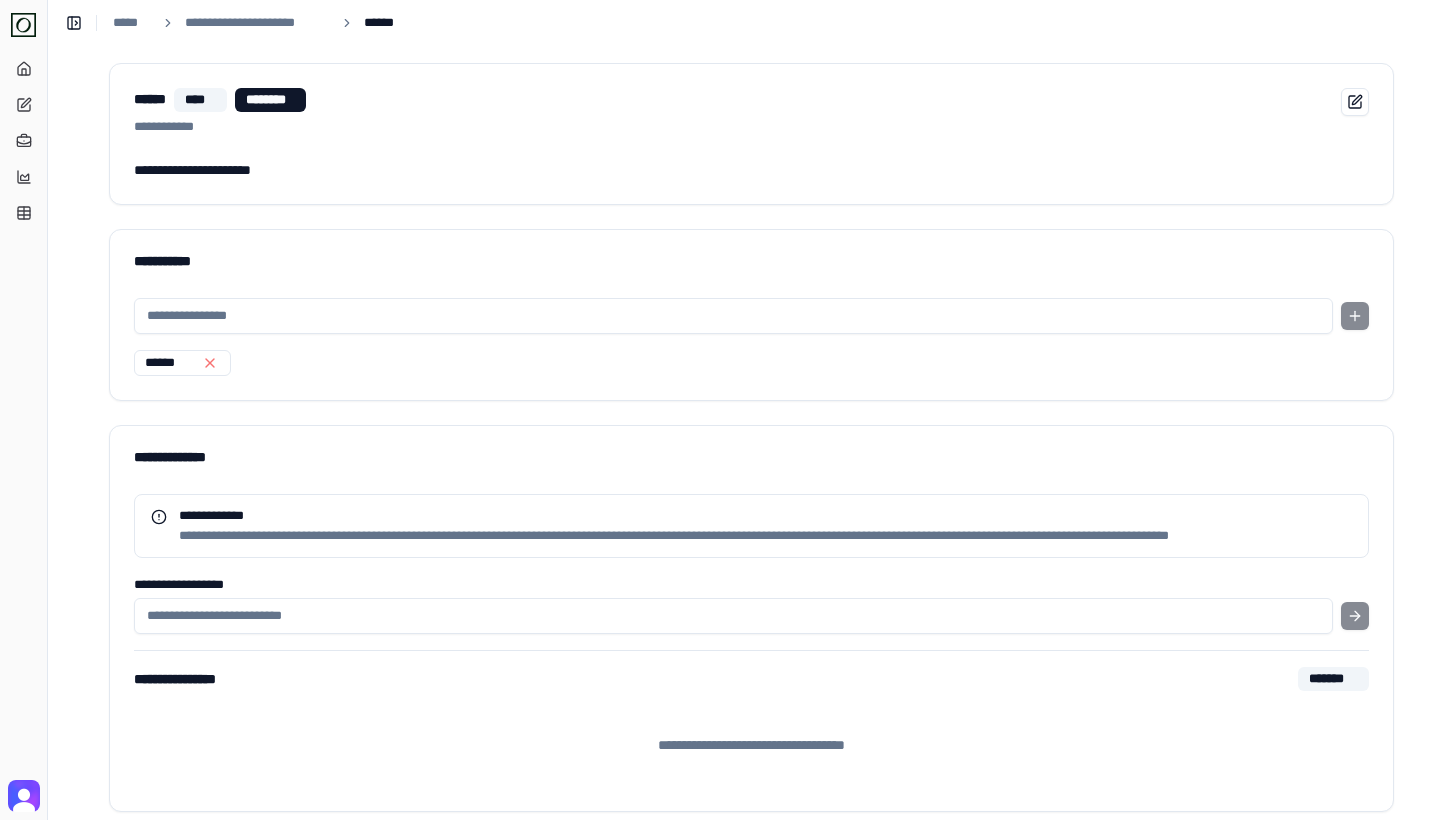 click on "**********" at bounding box center (239, 23) 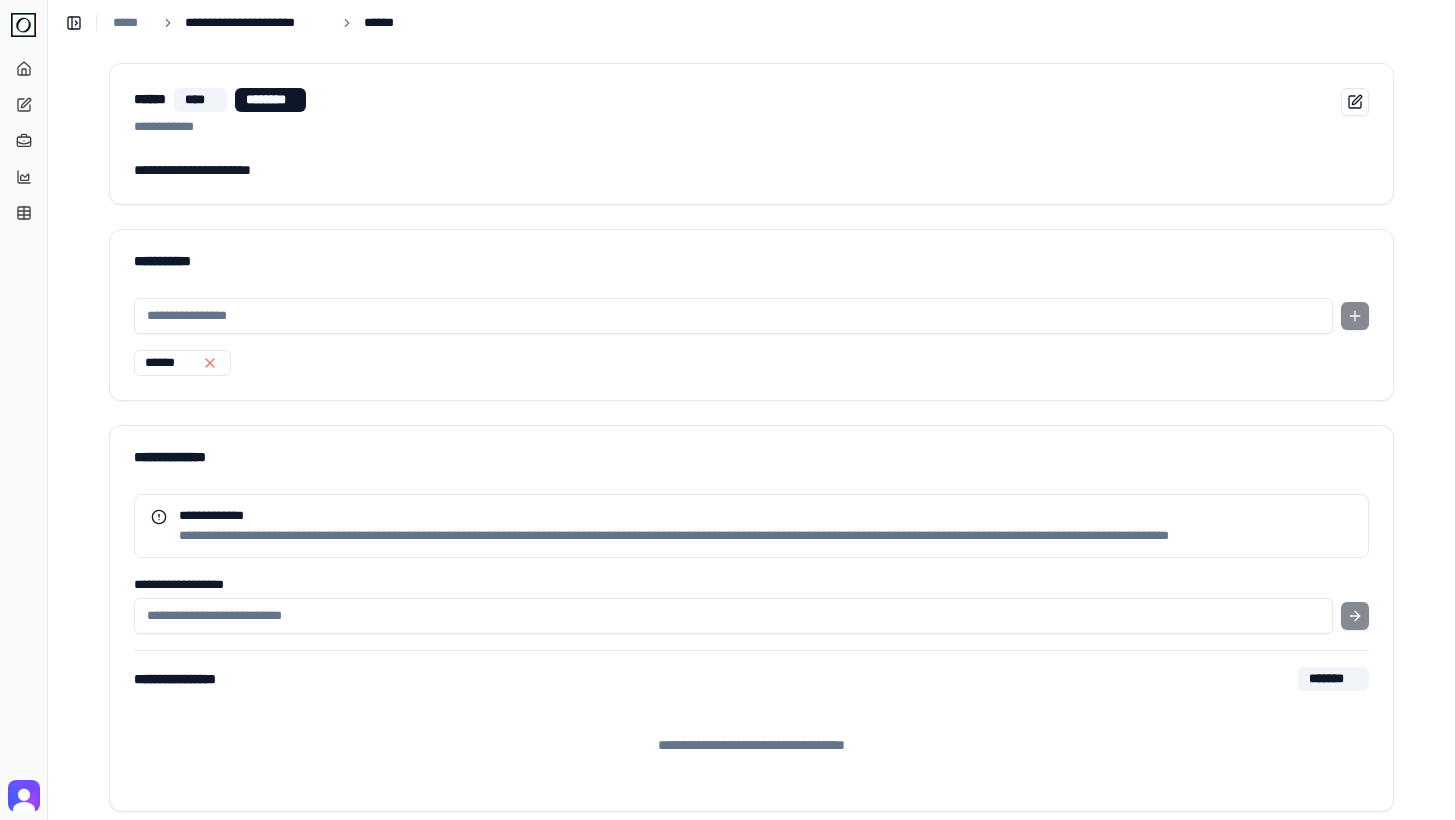click on "**********" at bounding box center (257, 23) 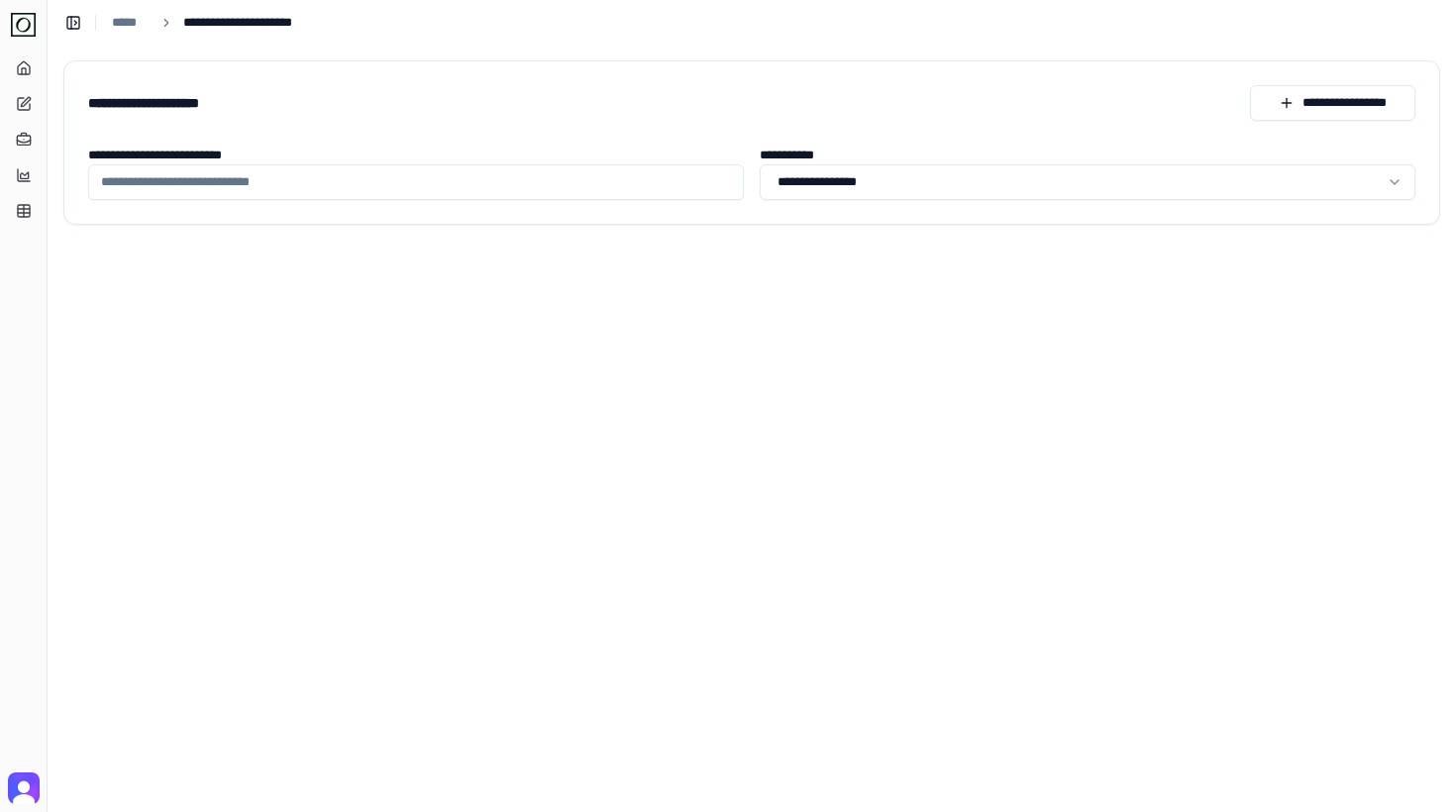 click on "**********" at bounding box center (416, 182) 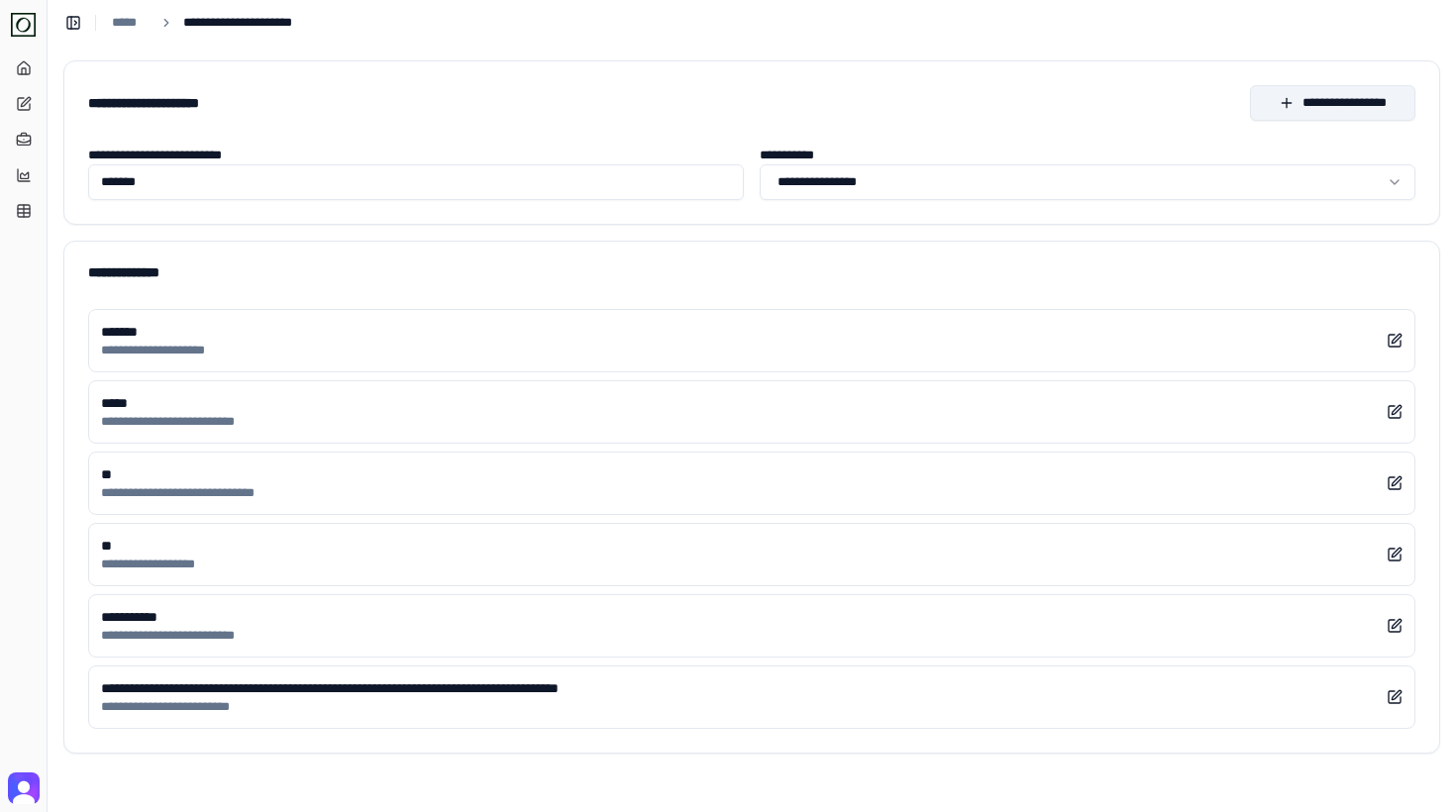 type on "*******" 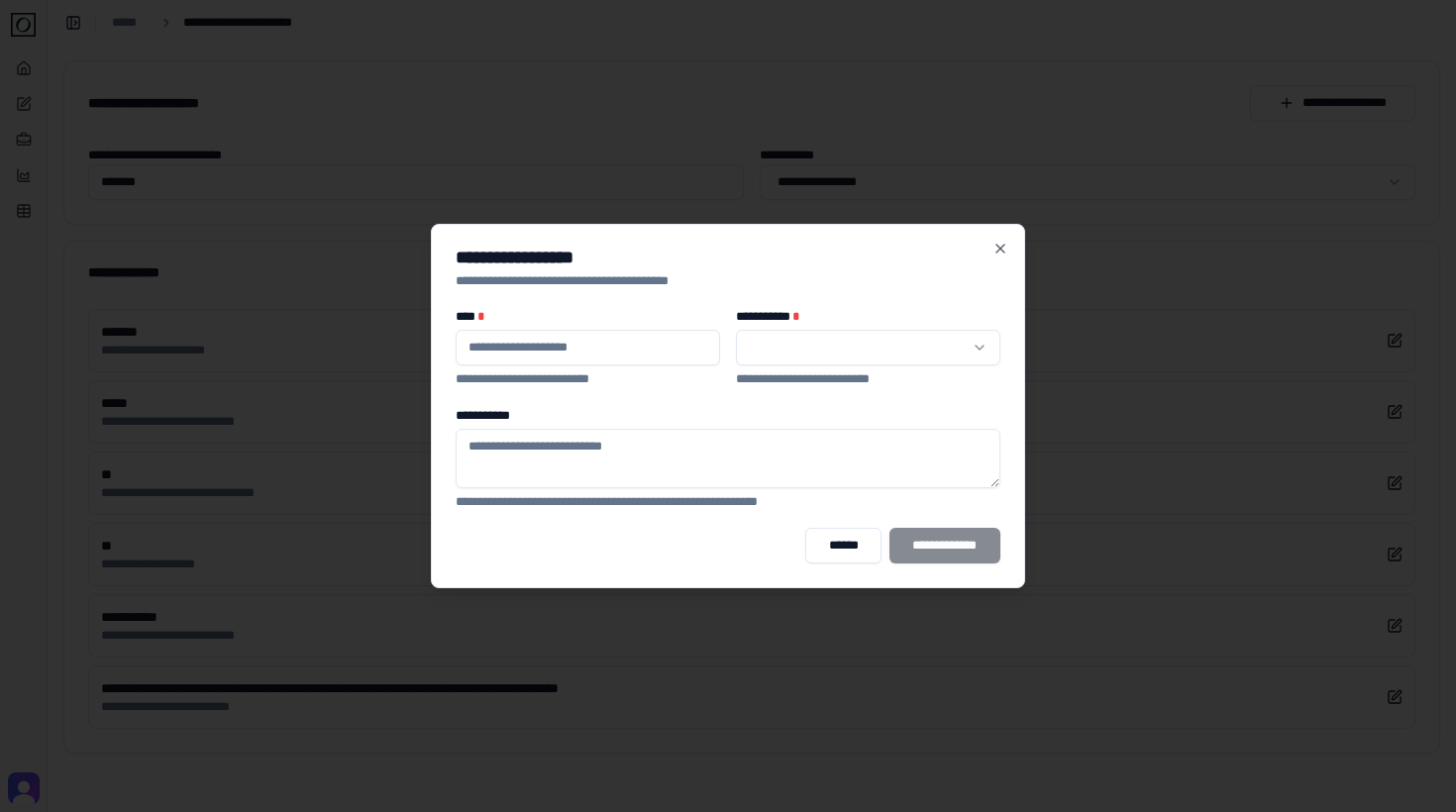 type on "*******" 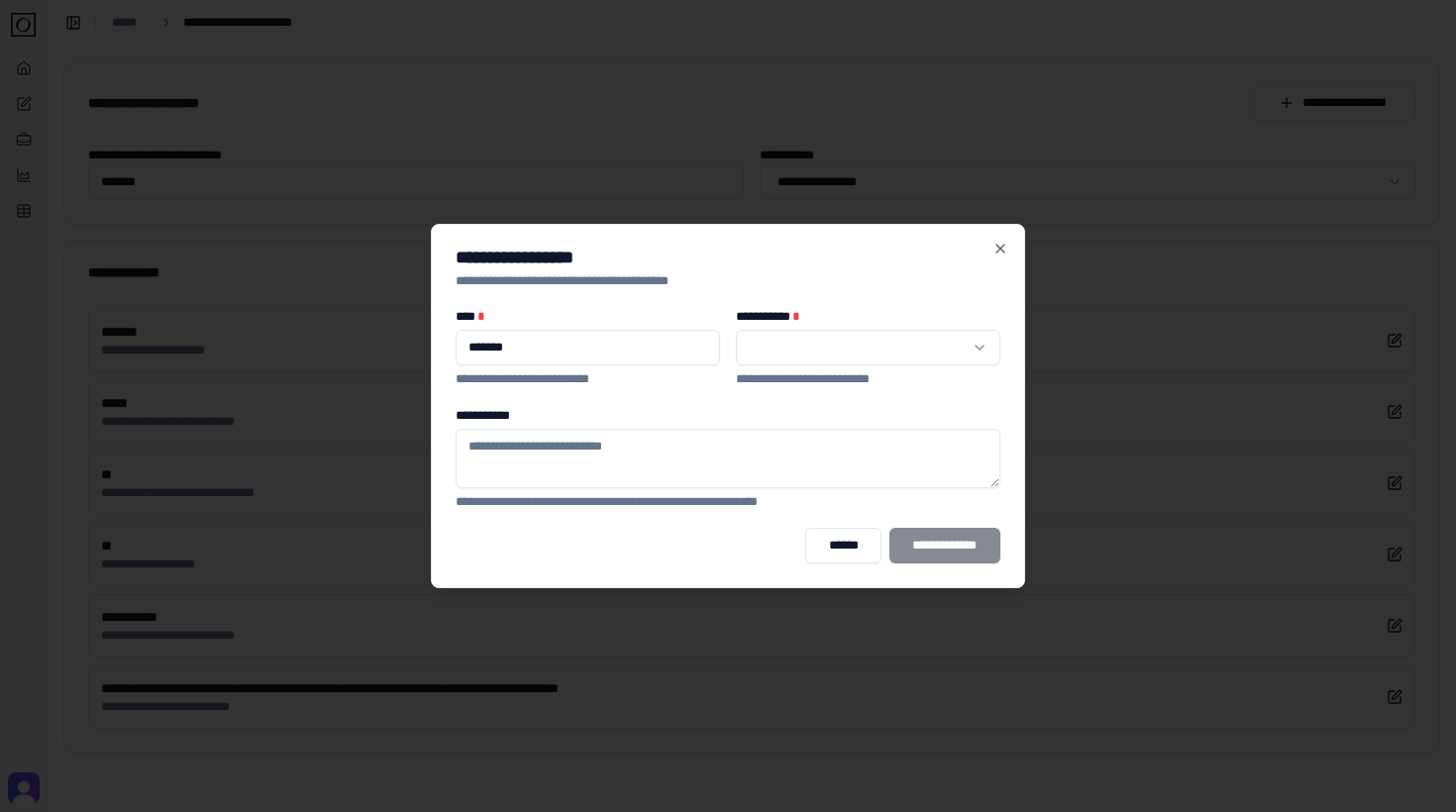 click on "**********" at bounding box center (868, 379) 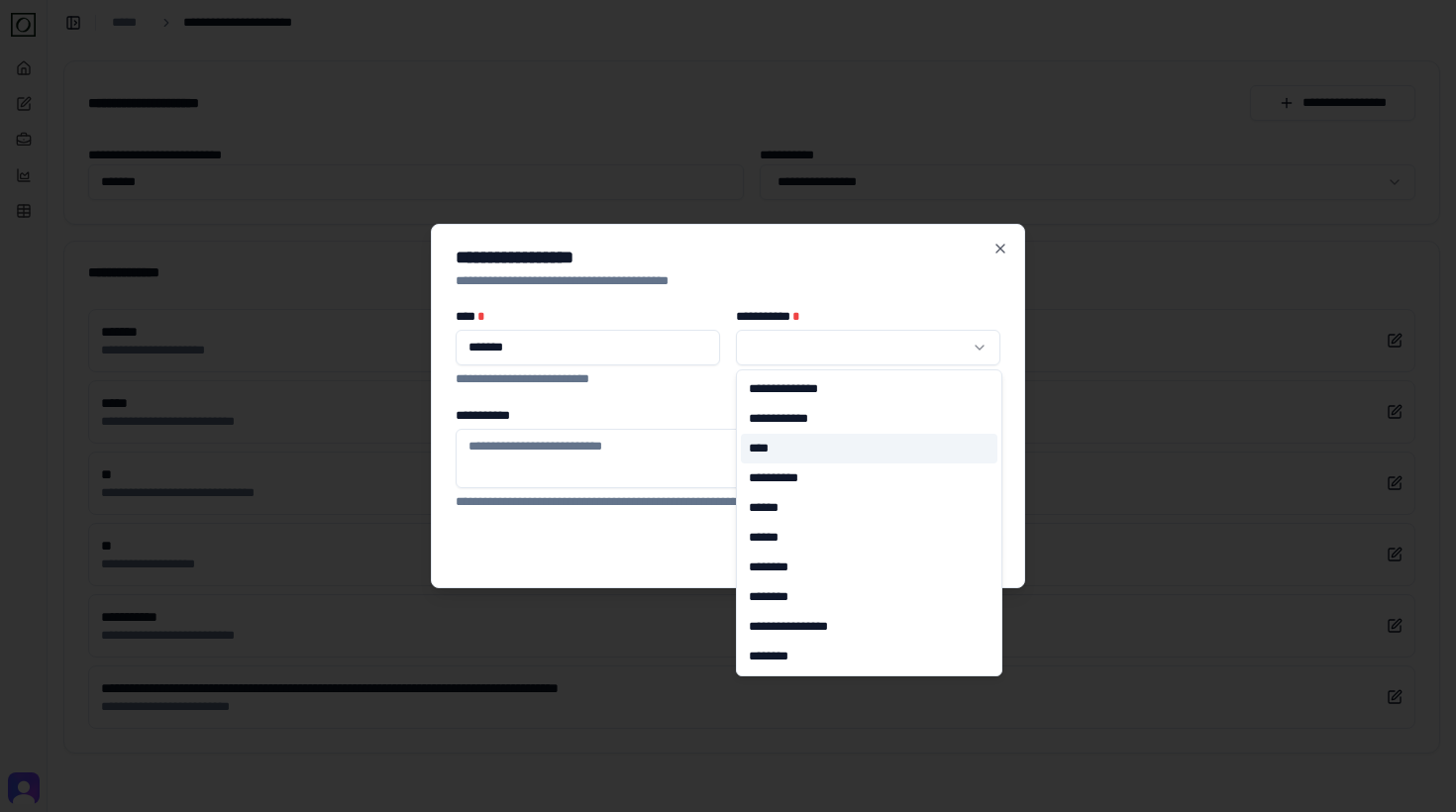 select on "*" 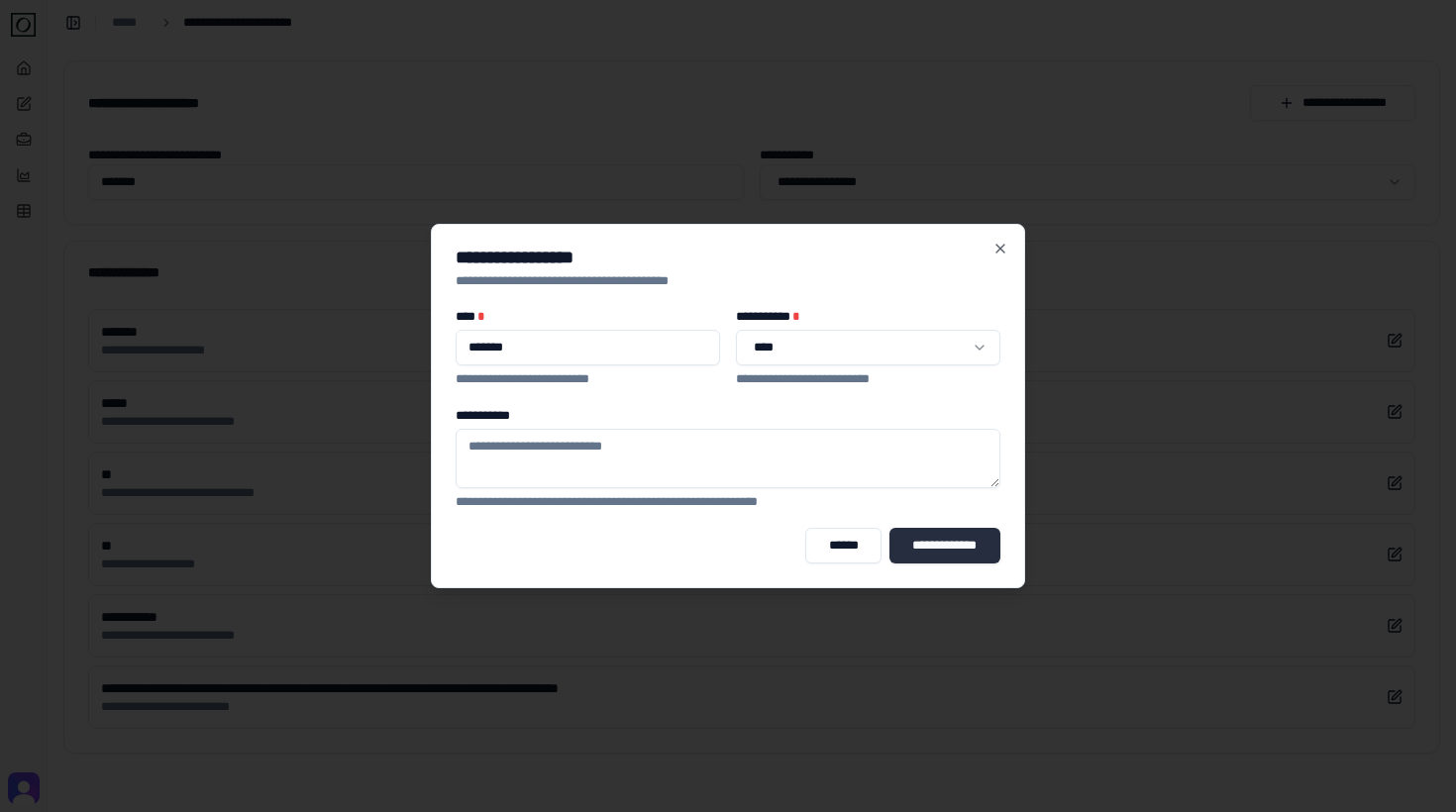 click on "**********" at bounding box center (945, 546) 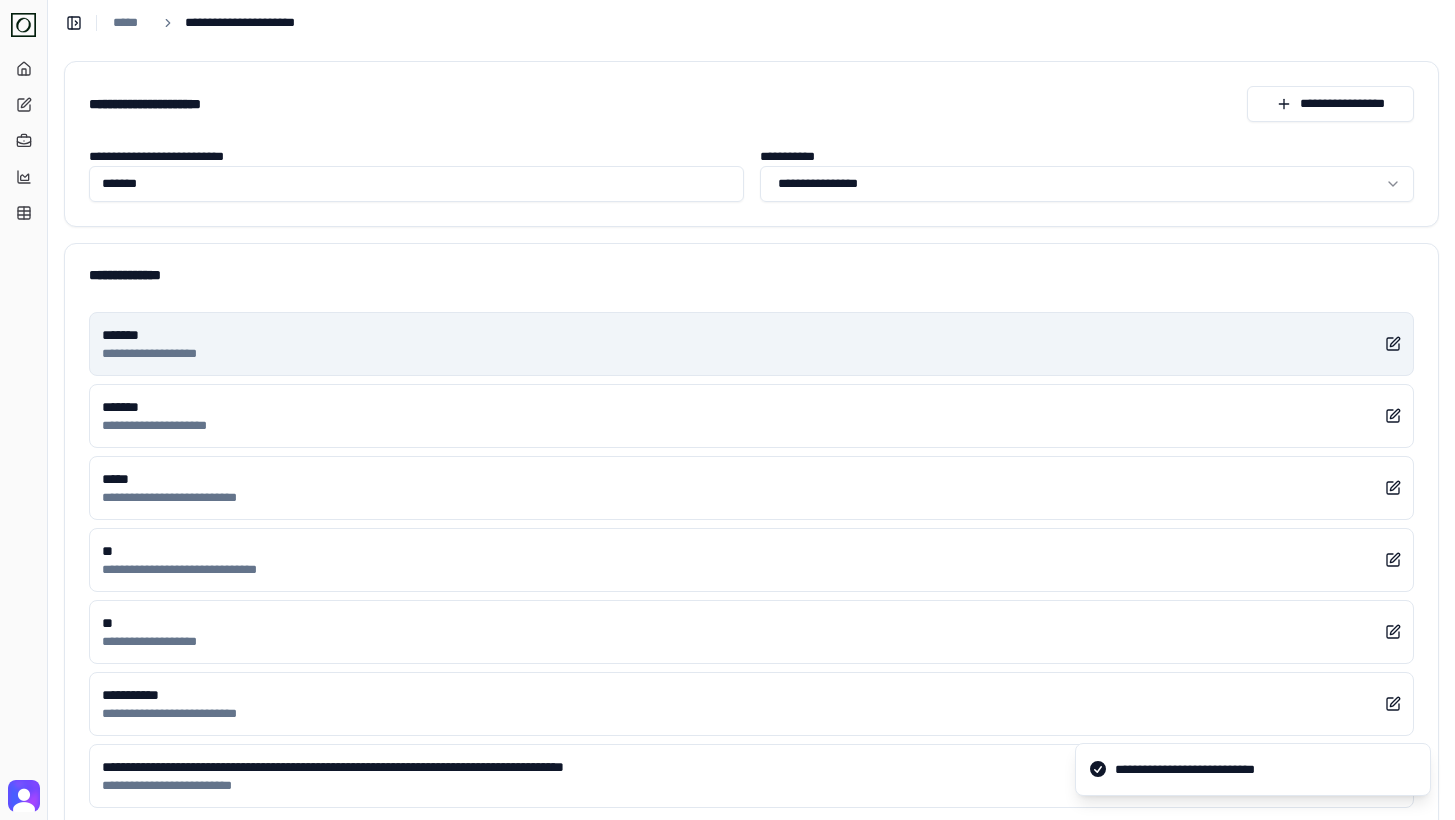 click on "******* **** ***** ********" at bounding box center (751, 344) 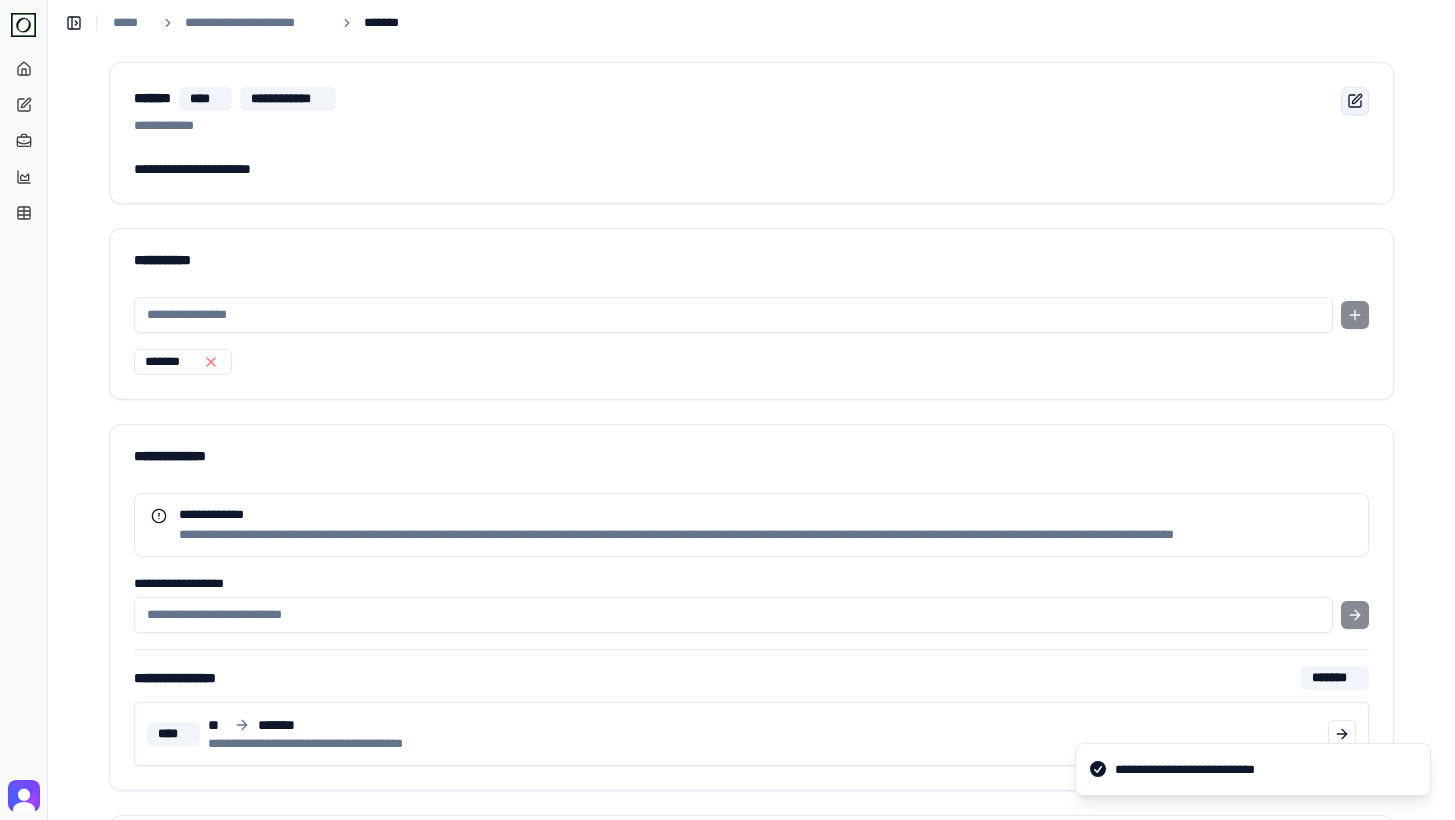 click at bounding box center [1355, 101] 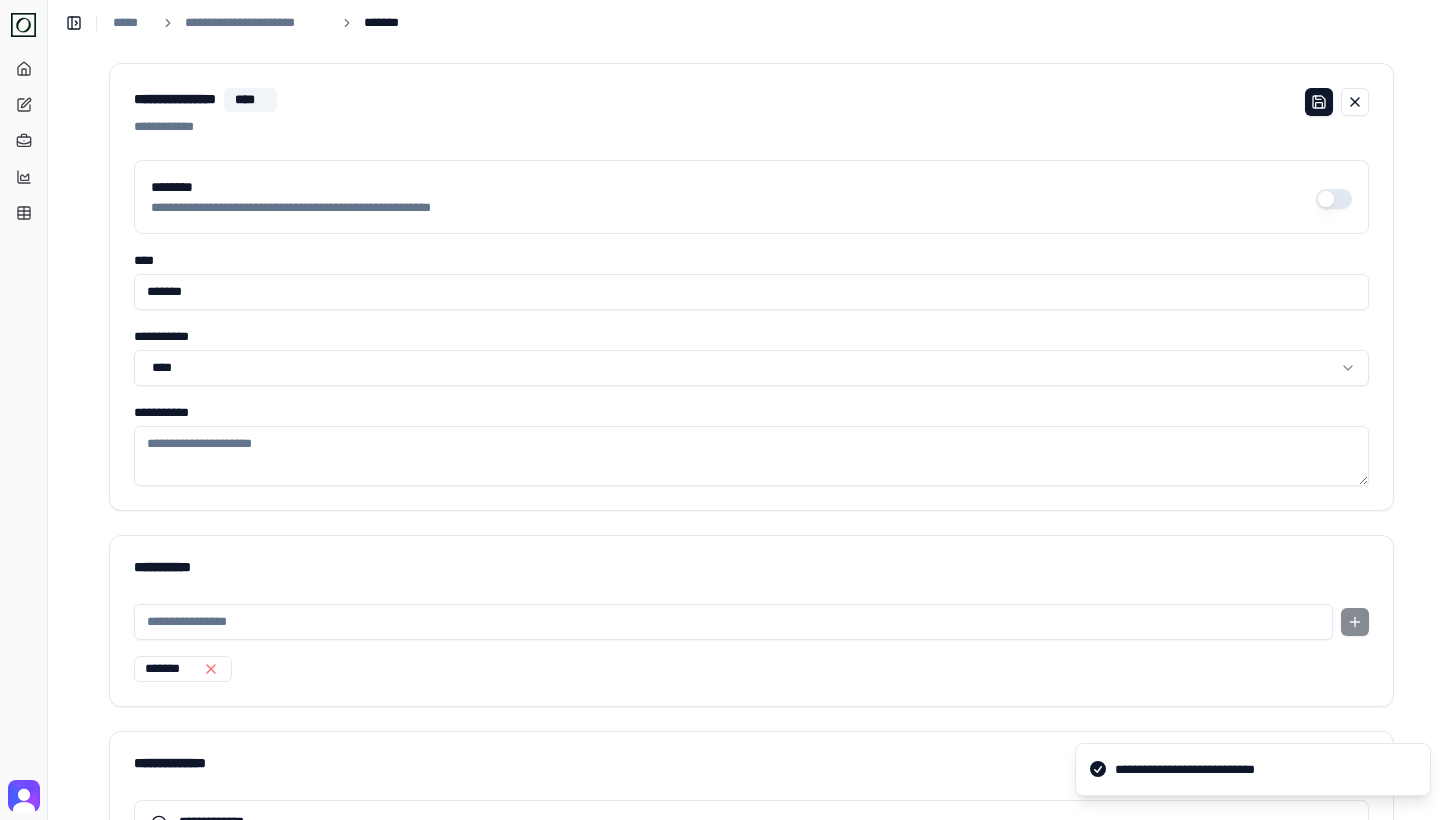 click on "********" at bounding box center [1334, 199] 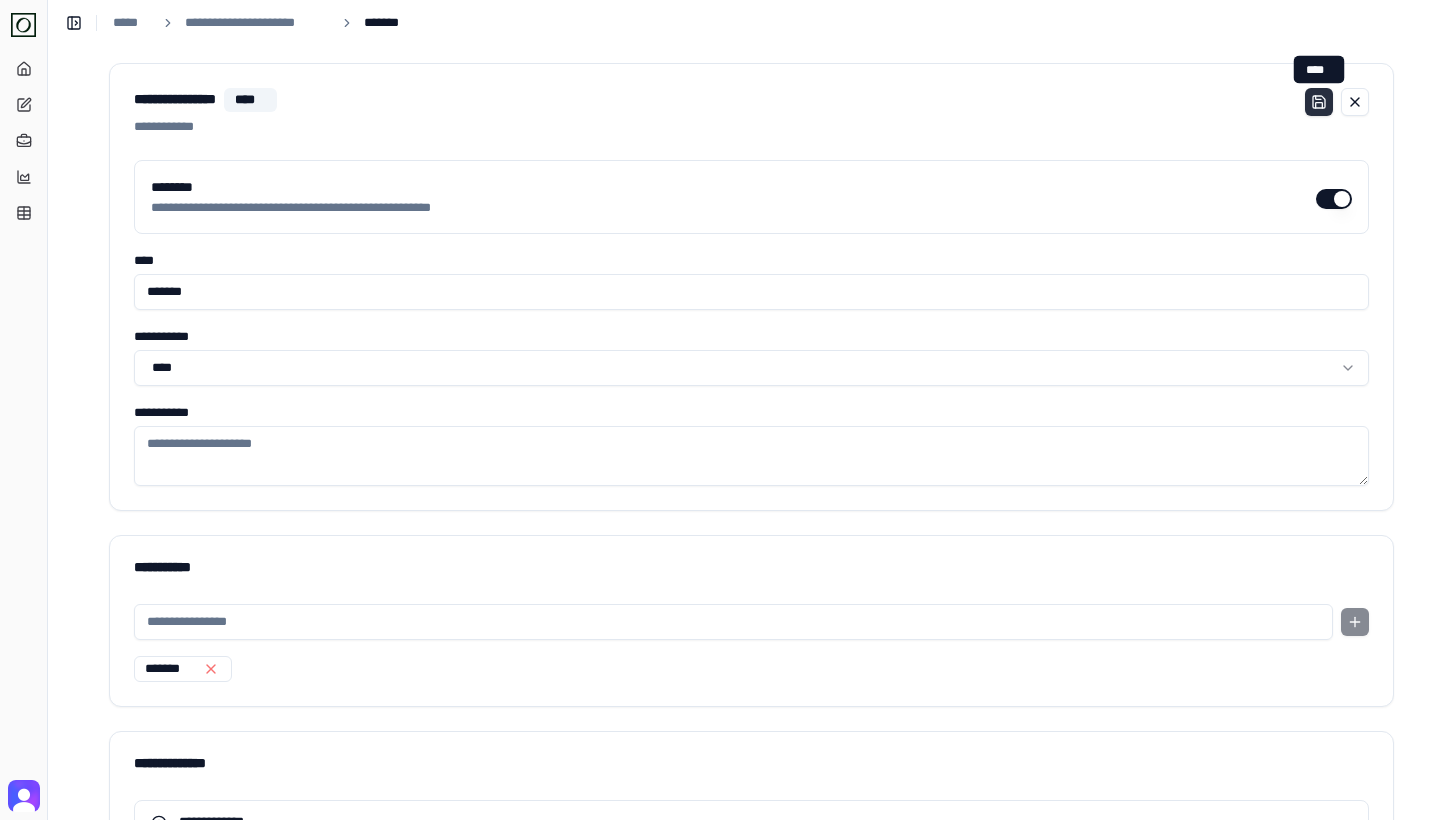 click at bounding box center (1319, 102) 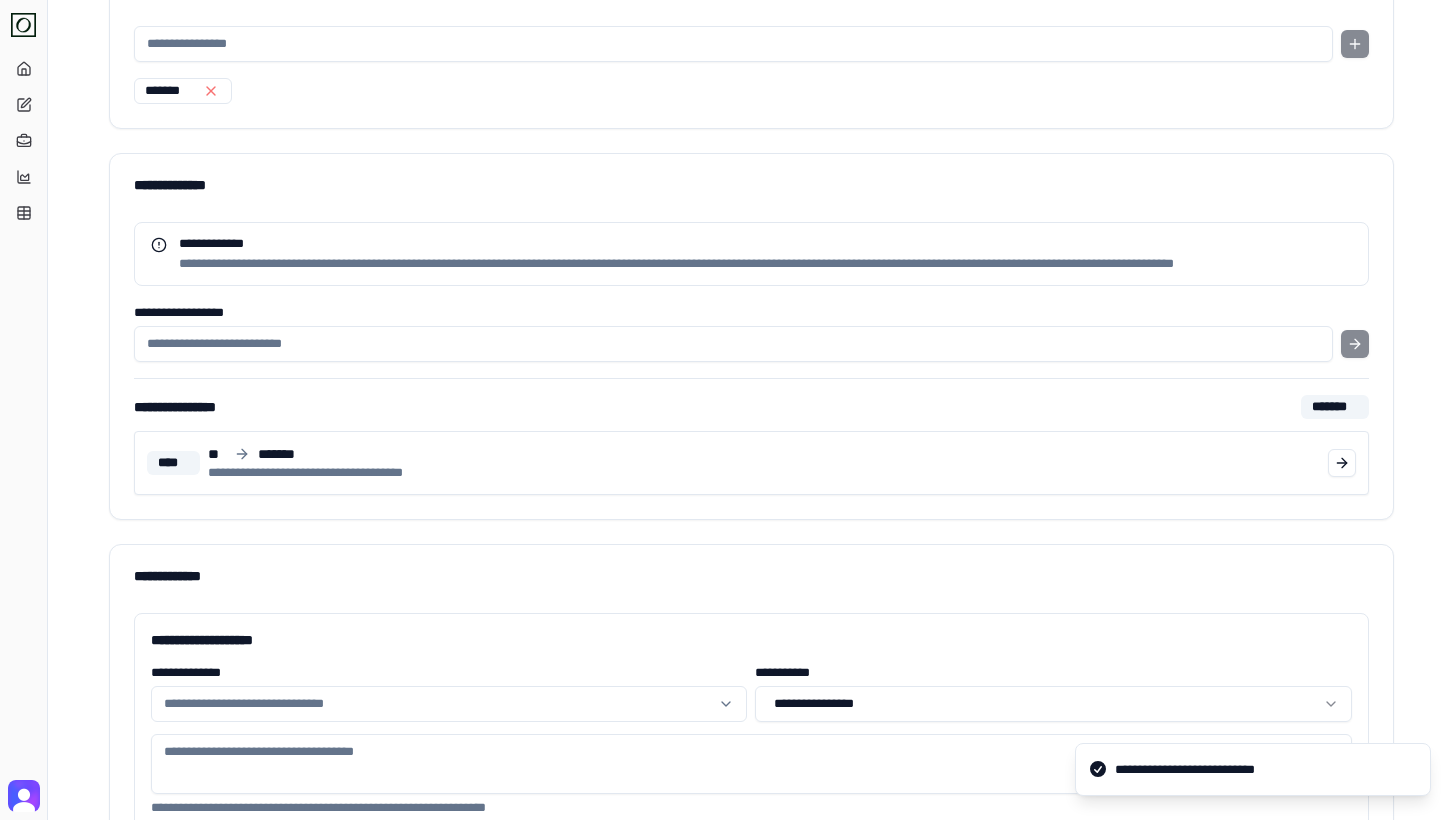 scroll, scrollTop: 473, scrollLeft: 0, axis: vertical 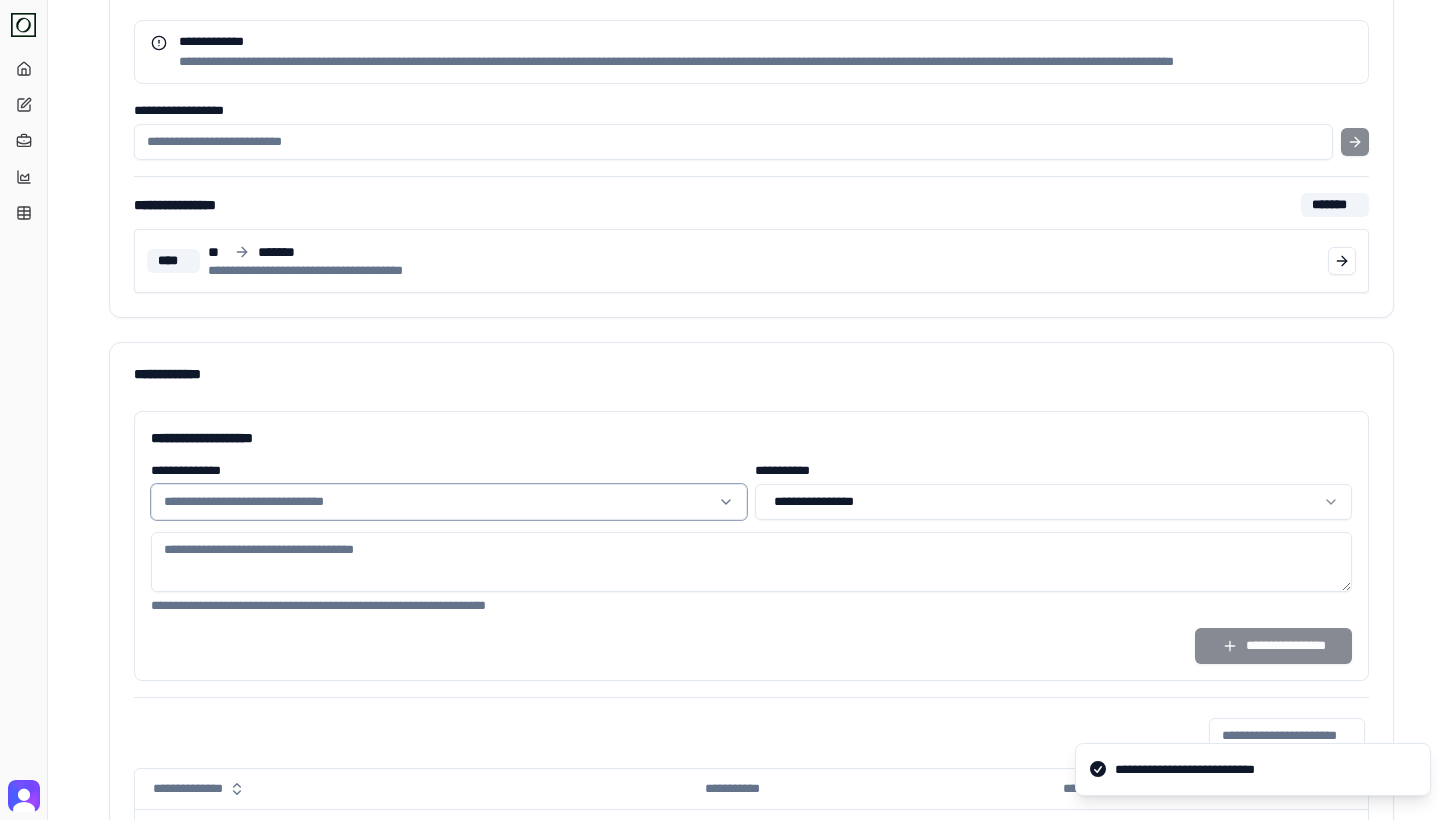 click at bounding box center (437, 502) 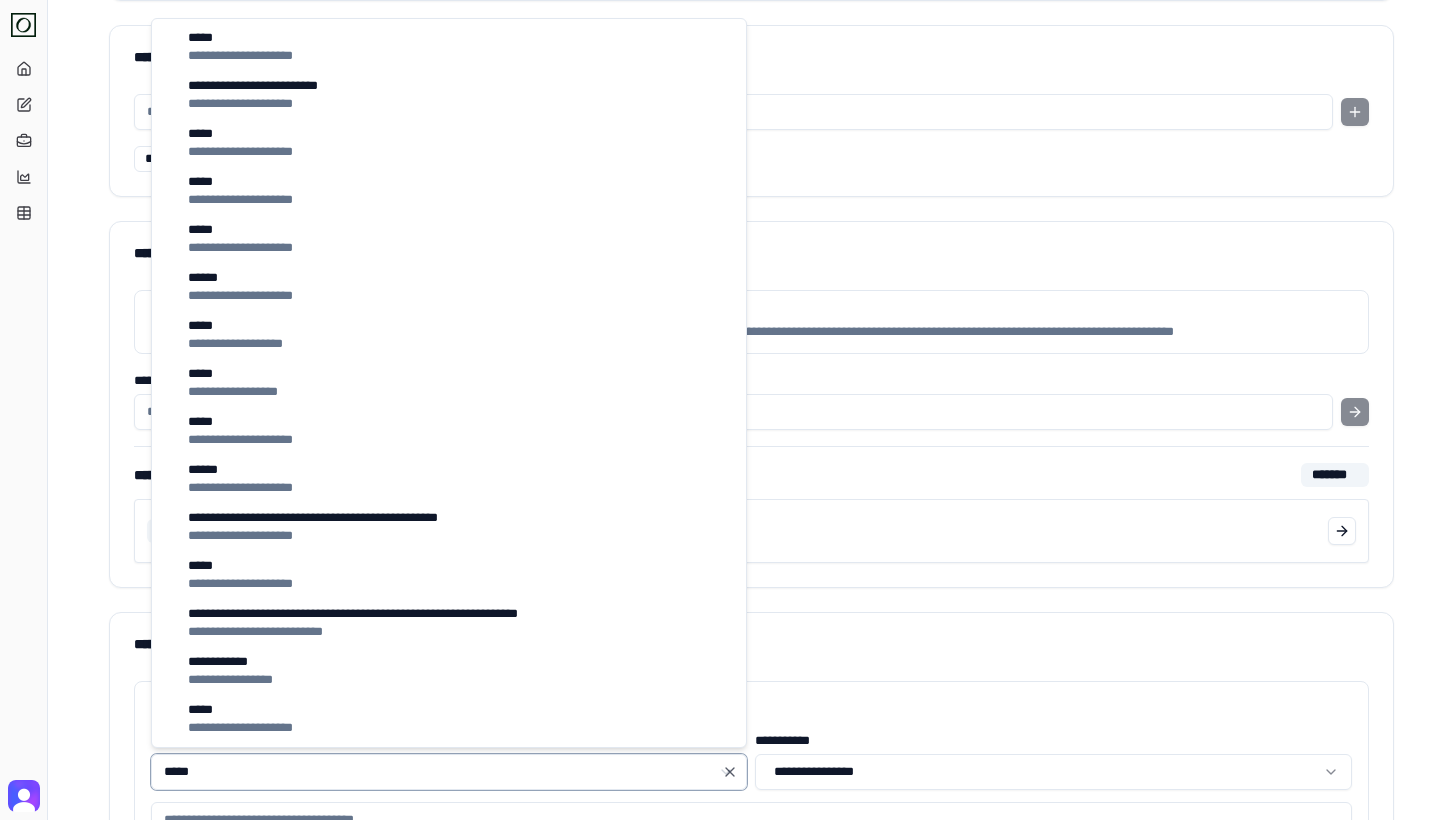 scroll, scrollTop: 129, scrollLeft: 0, axis: vertical 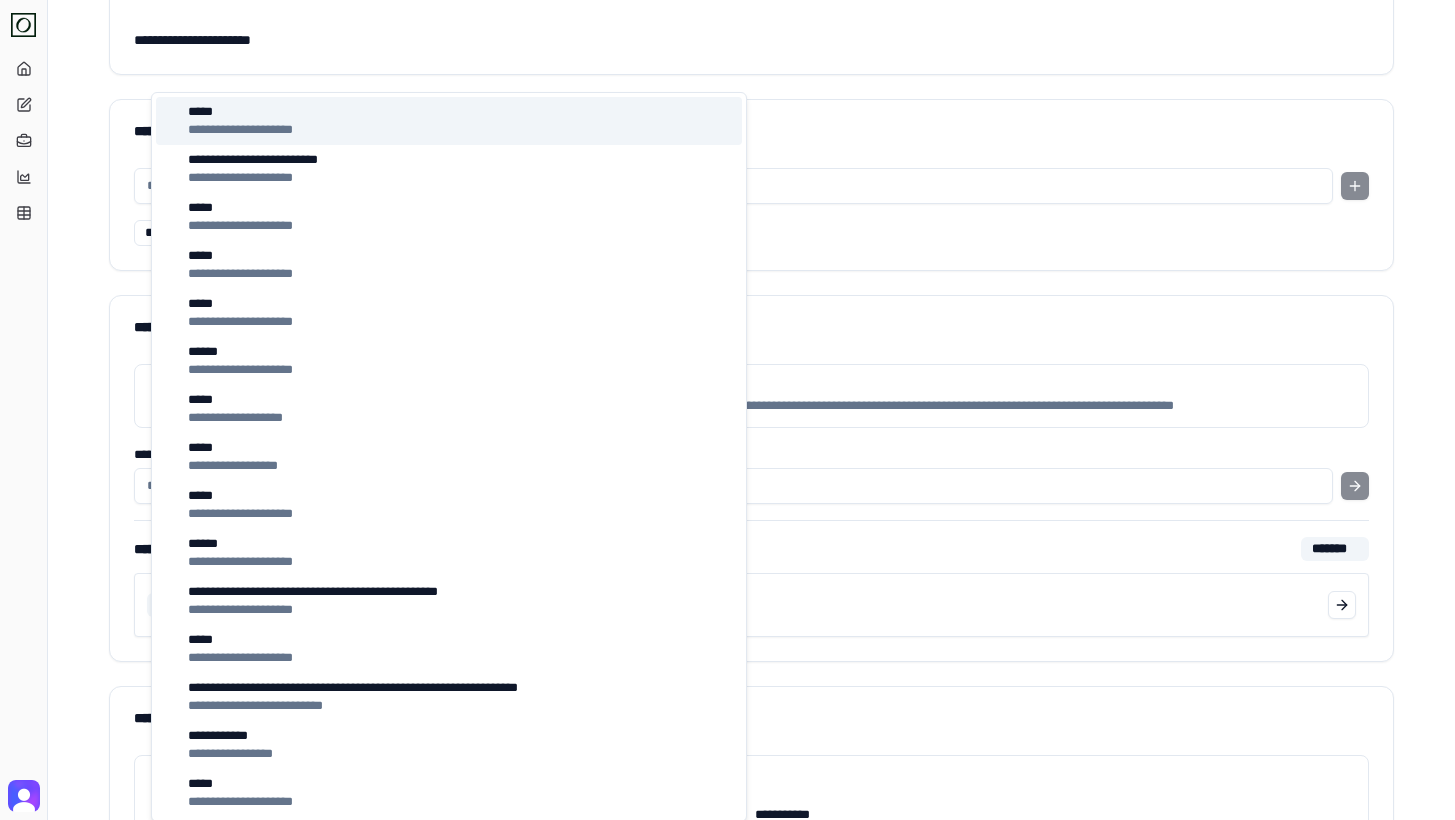 click on "***** ****** ***** ********" at bounding box center (449, 121) 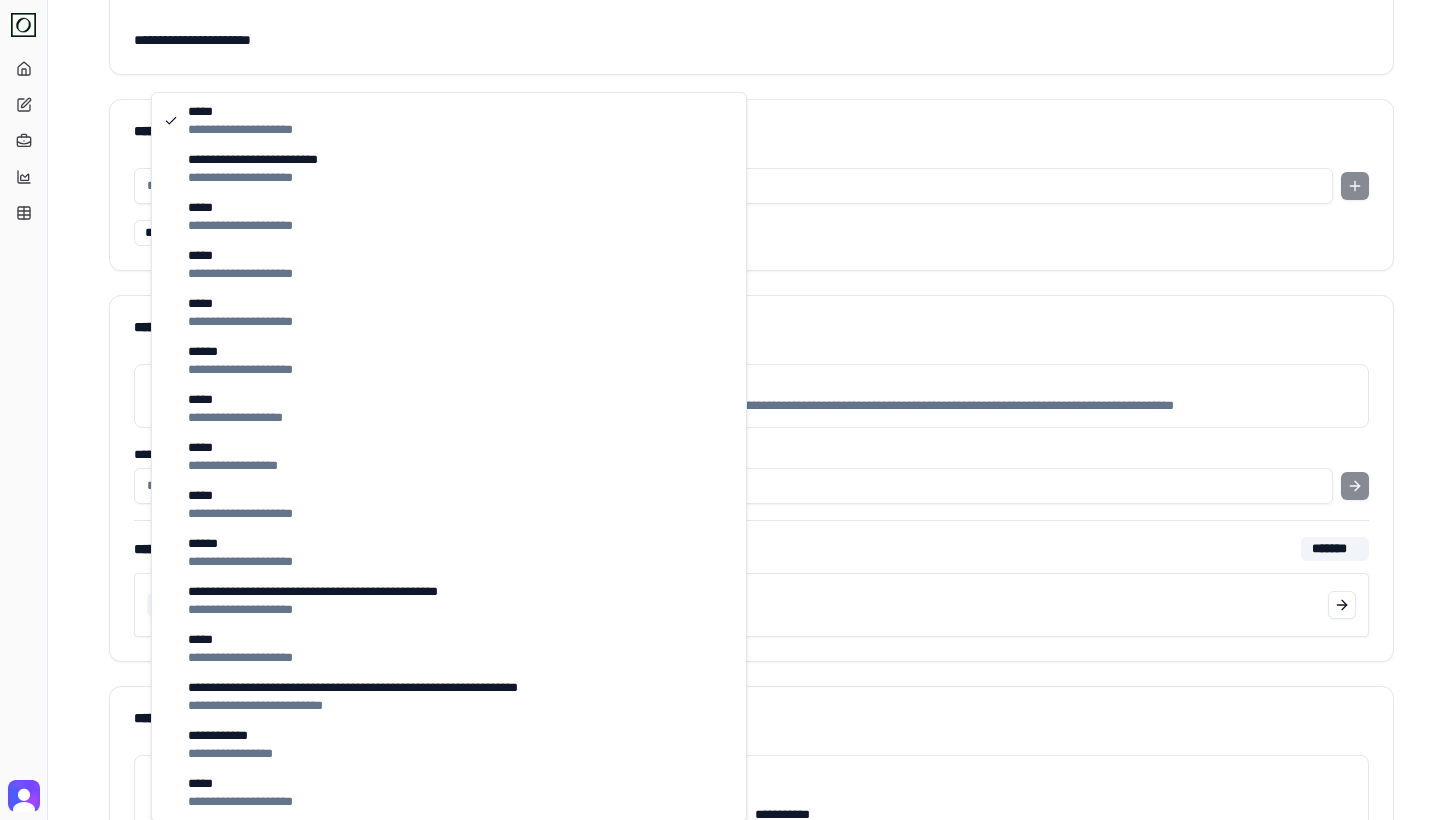 type on "*****" 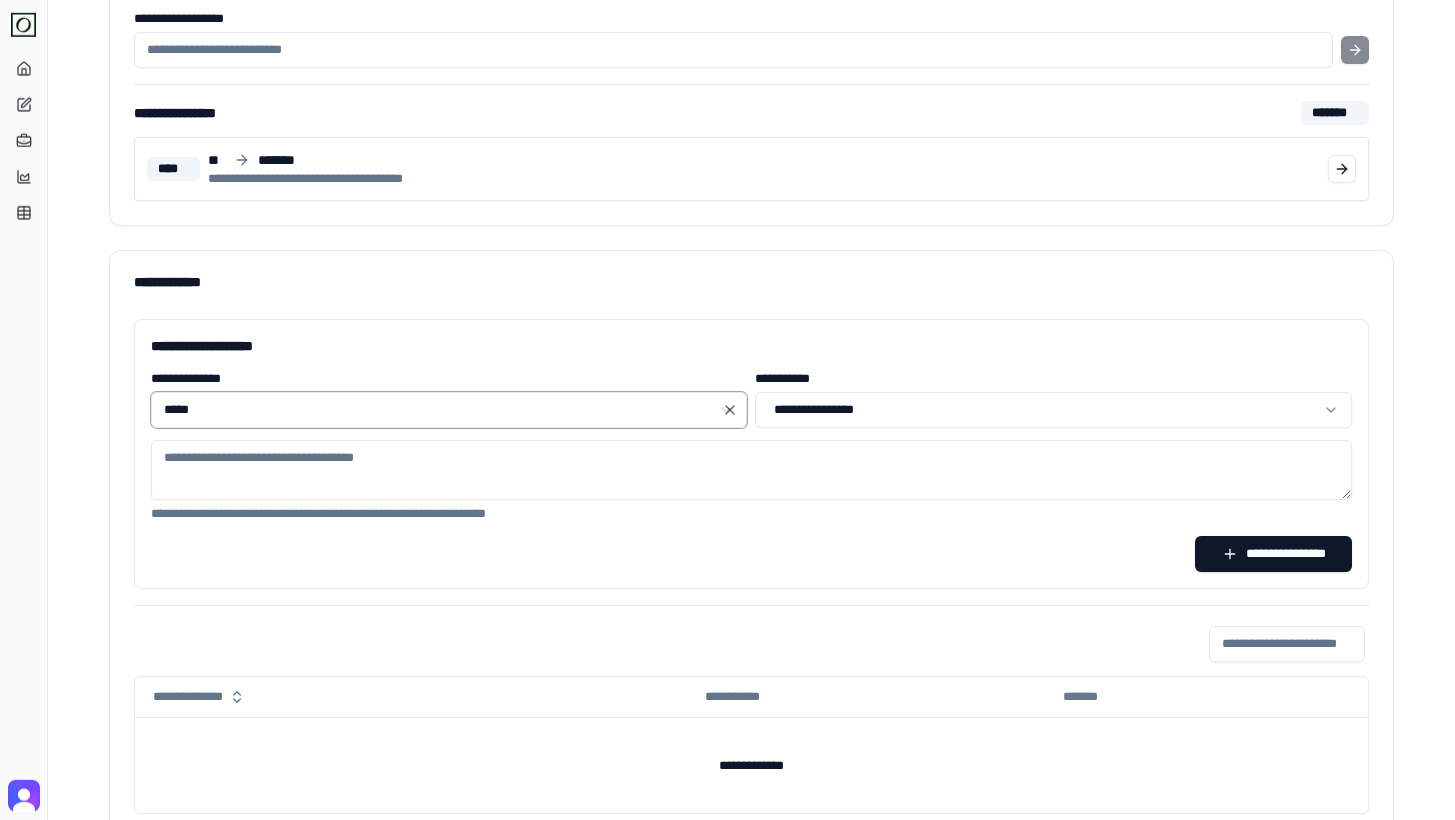 scroll, scrollTop: 652, scrollLeft: 0, axis: vertical 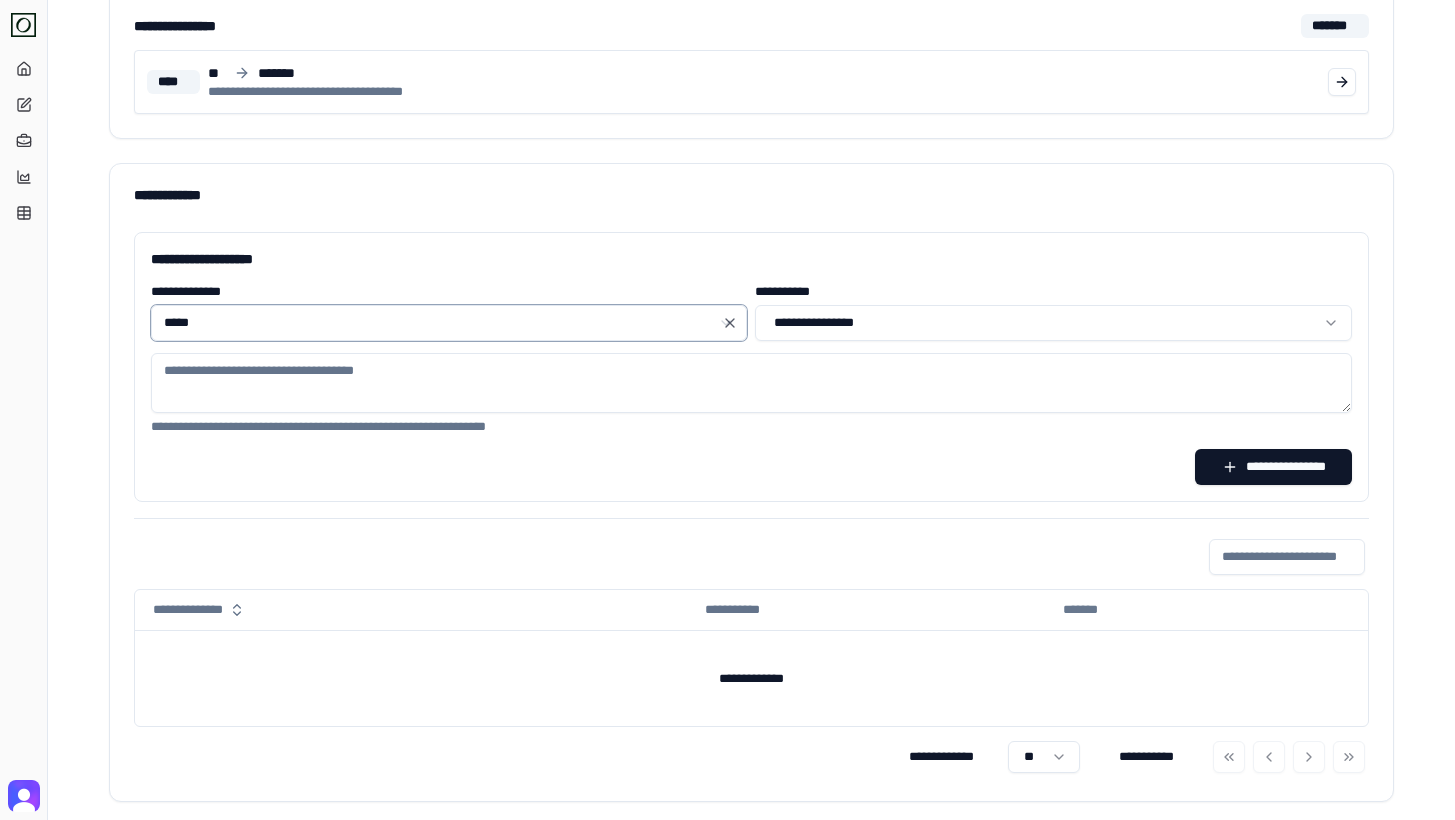 click on "**********" at bounding box center [751, 383] 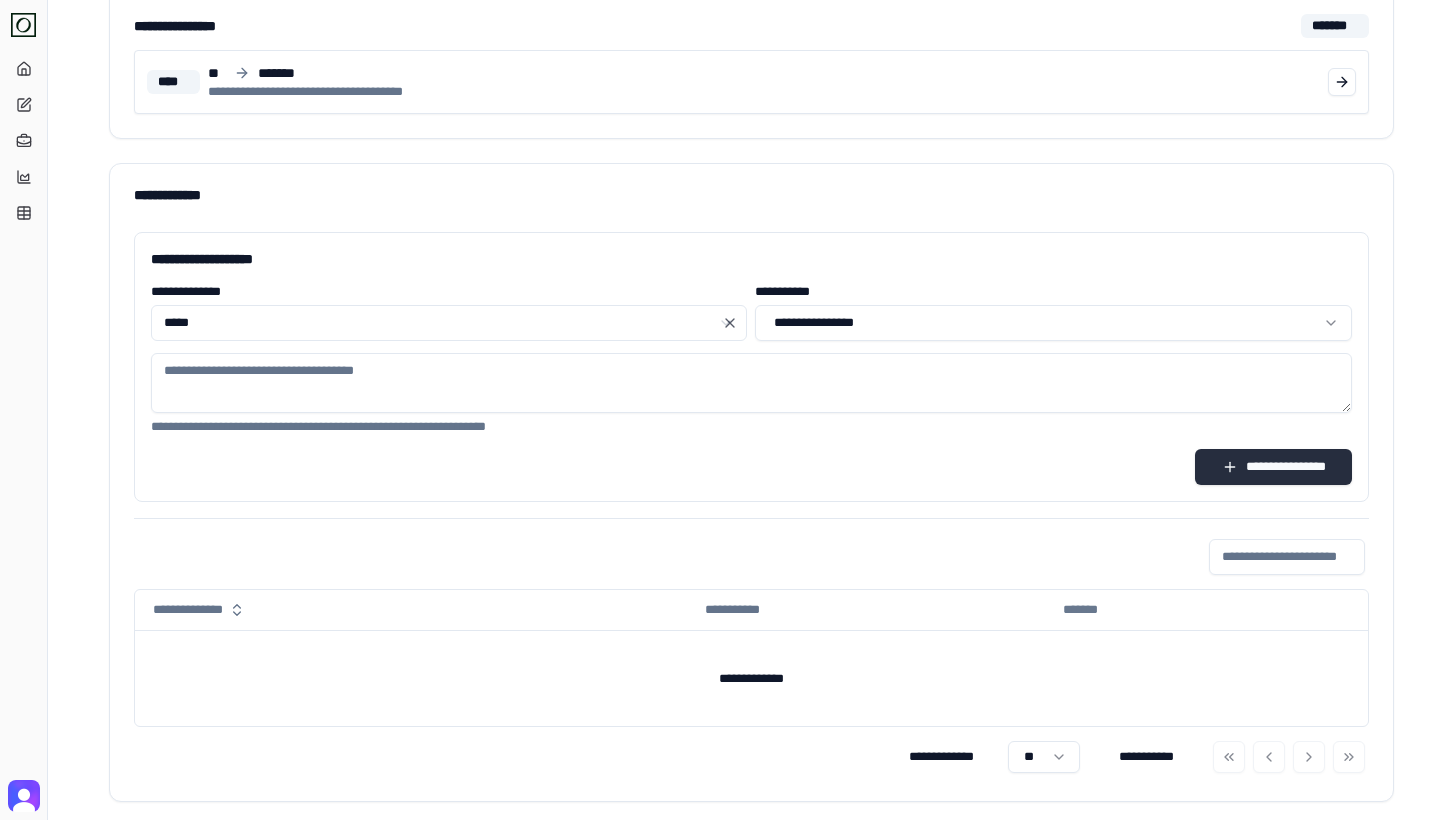 click on "**********" at bounding box center [1273, 467] 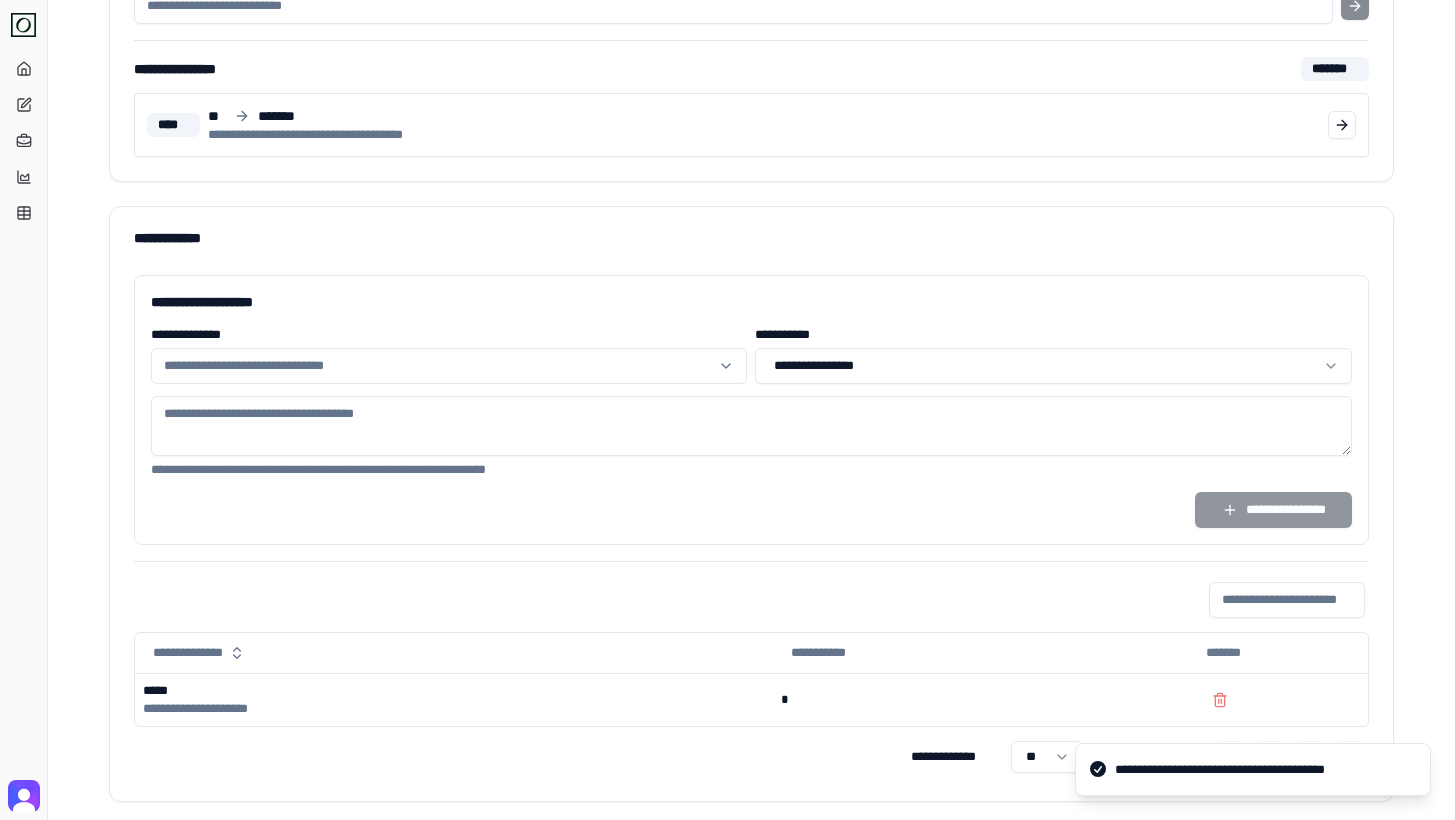 scroll, scrollTop: 609, scrollLeft: 0, axis: vertical 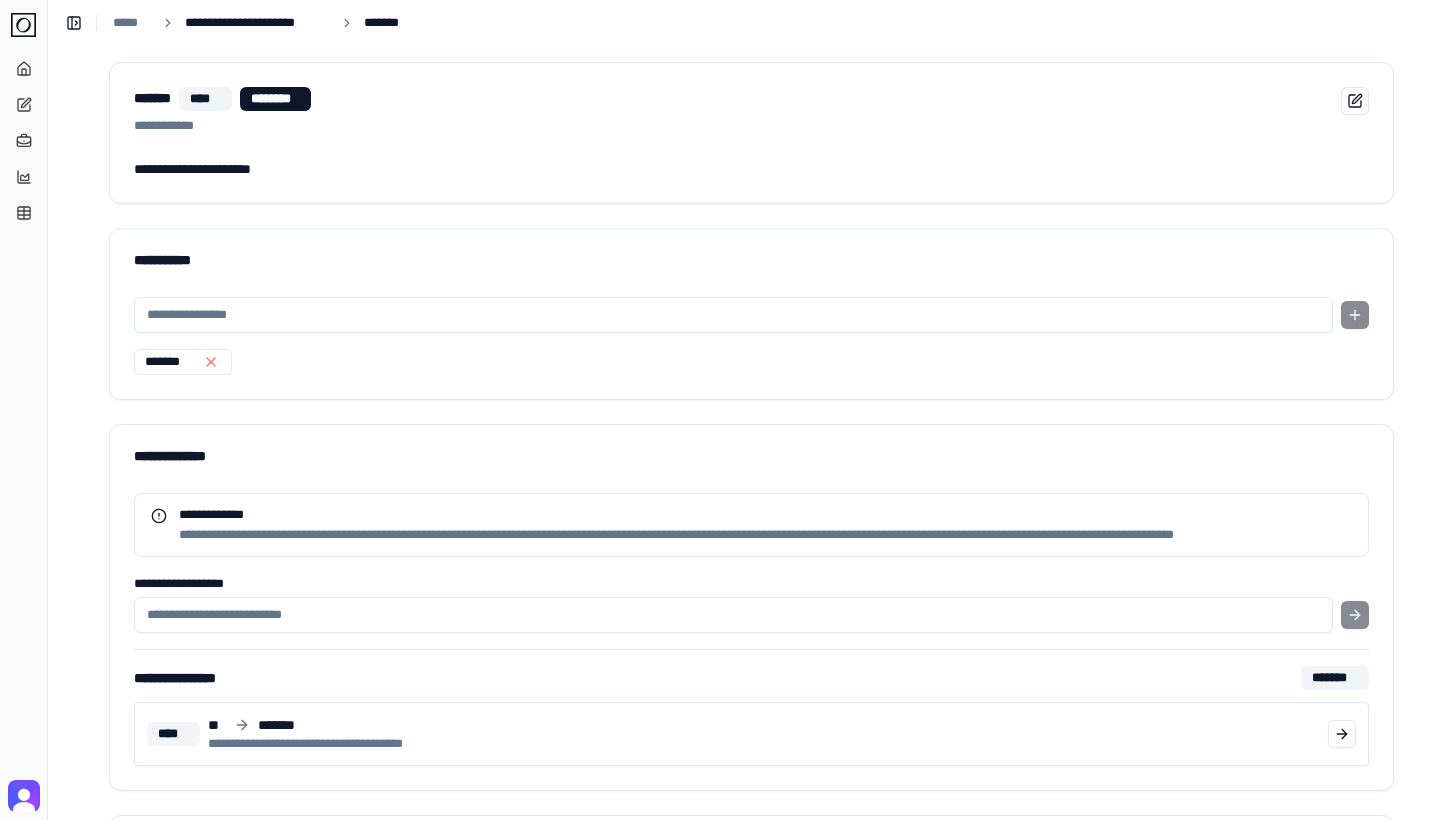 click on "**********" at bounding box center [257, 23] 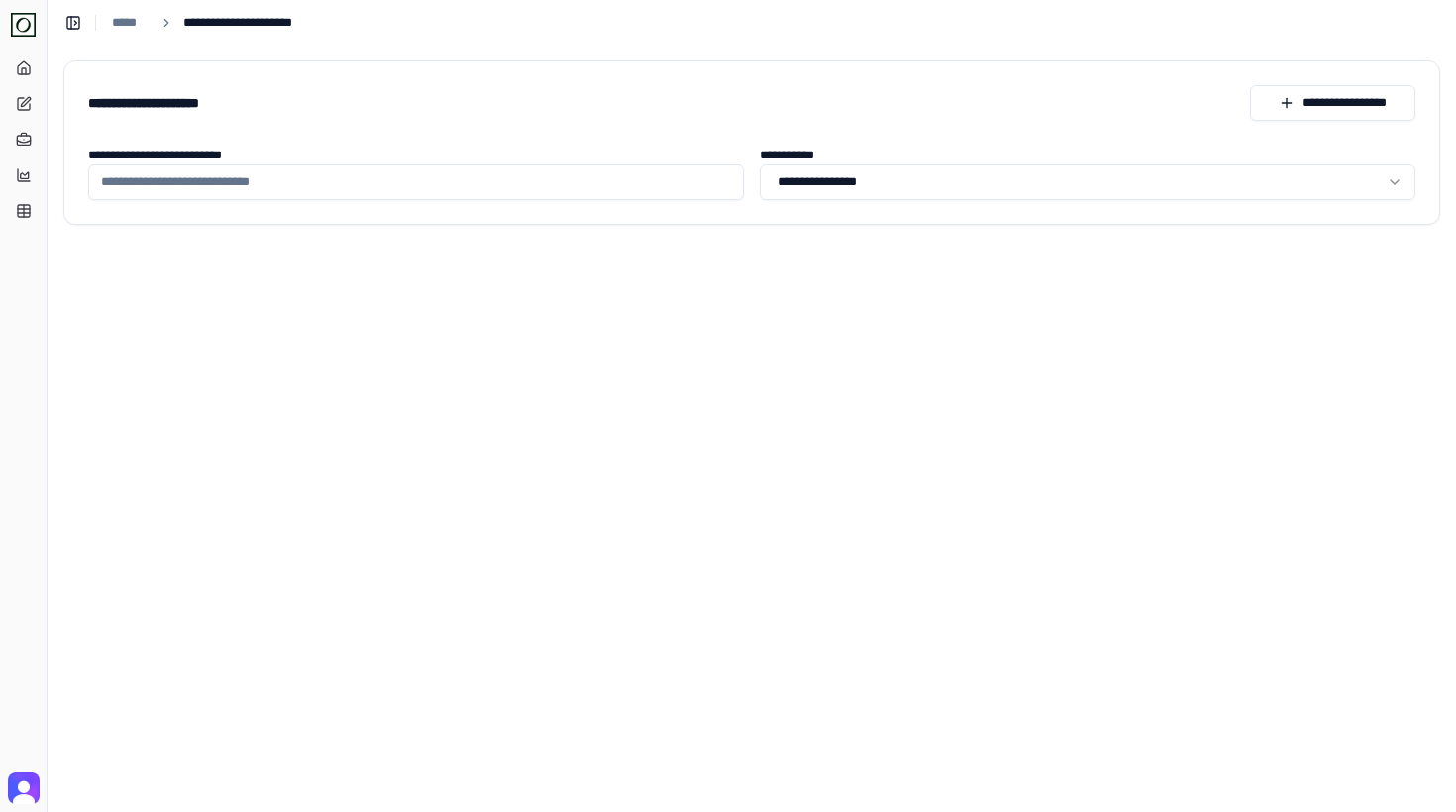 click on "**********" at bounding box center [416, 182] 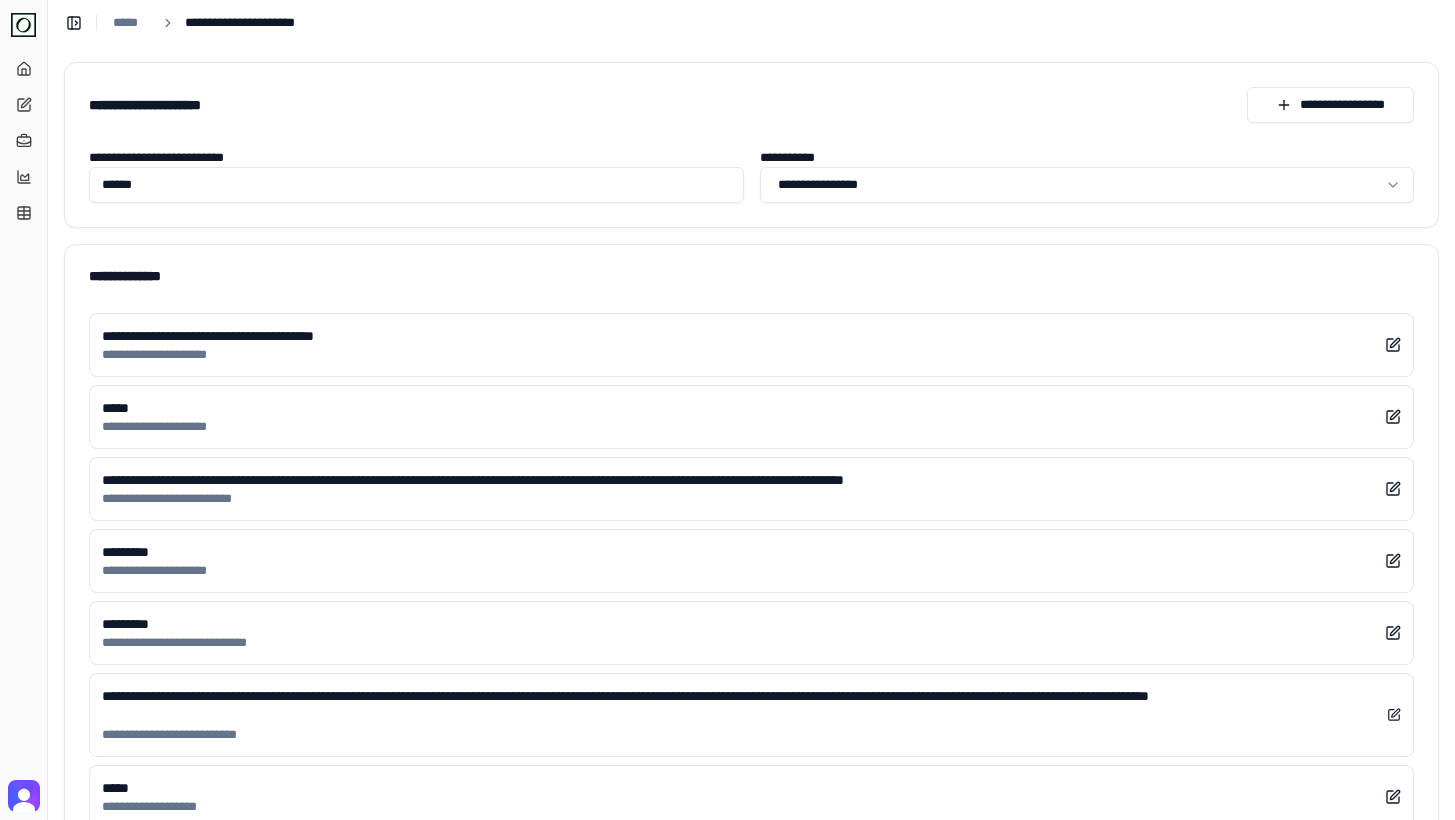 type on "******" 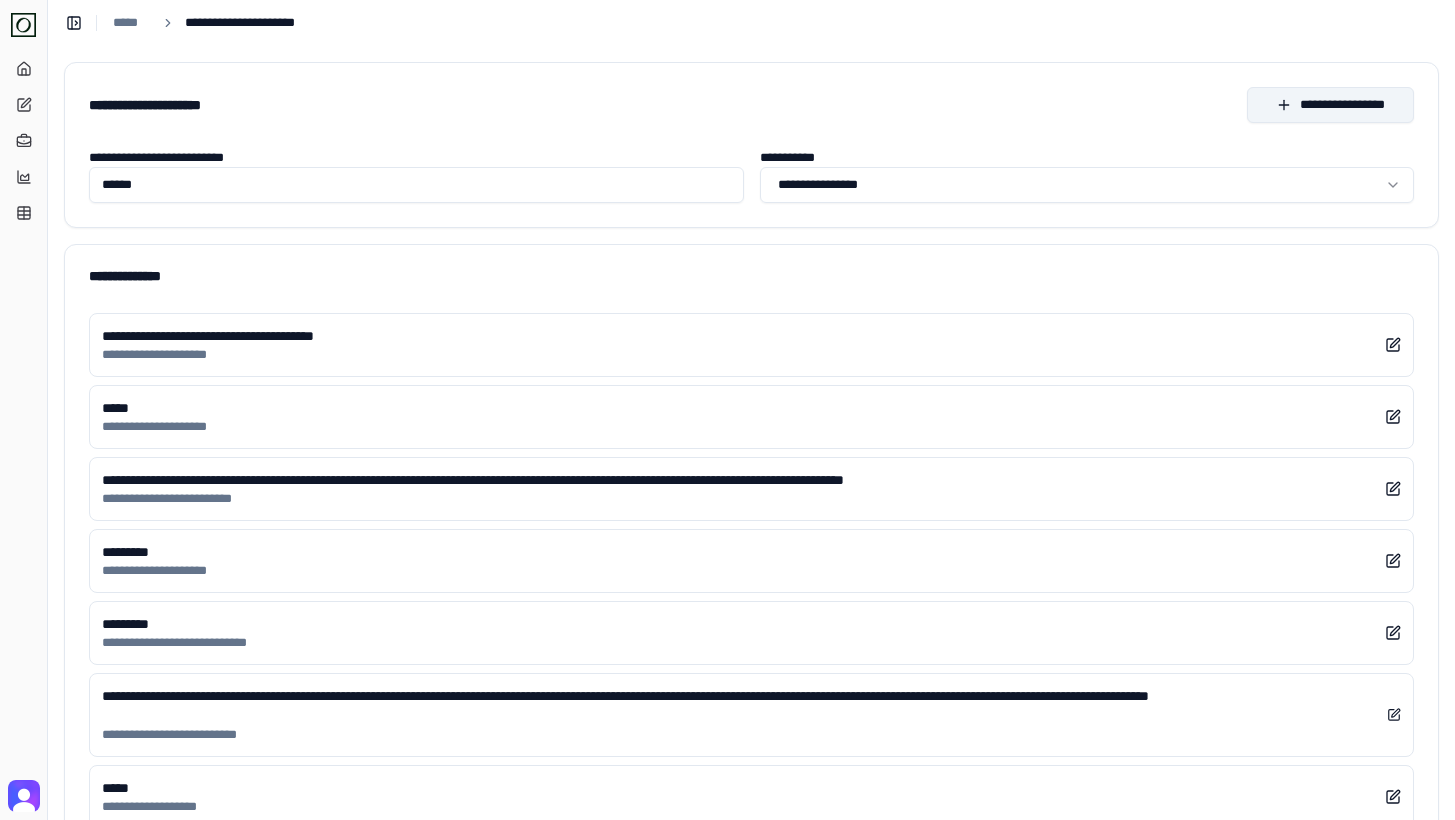 click on "**********" at bounding box center (1330, 105) 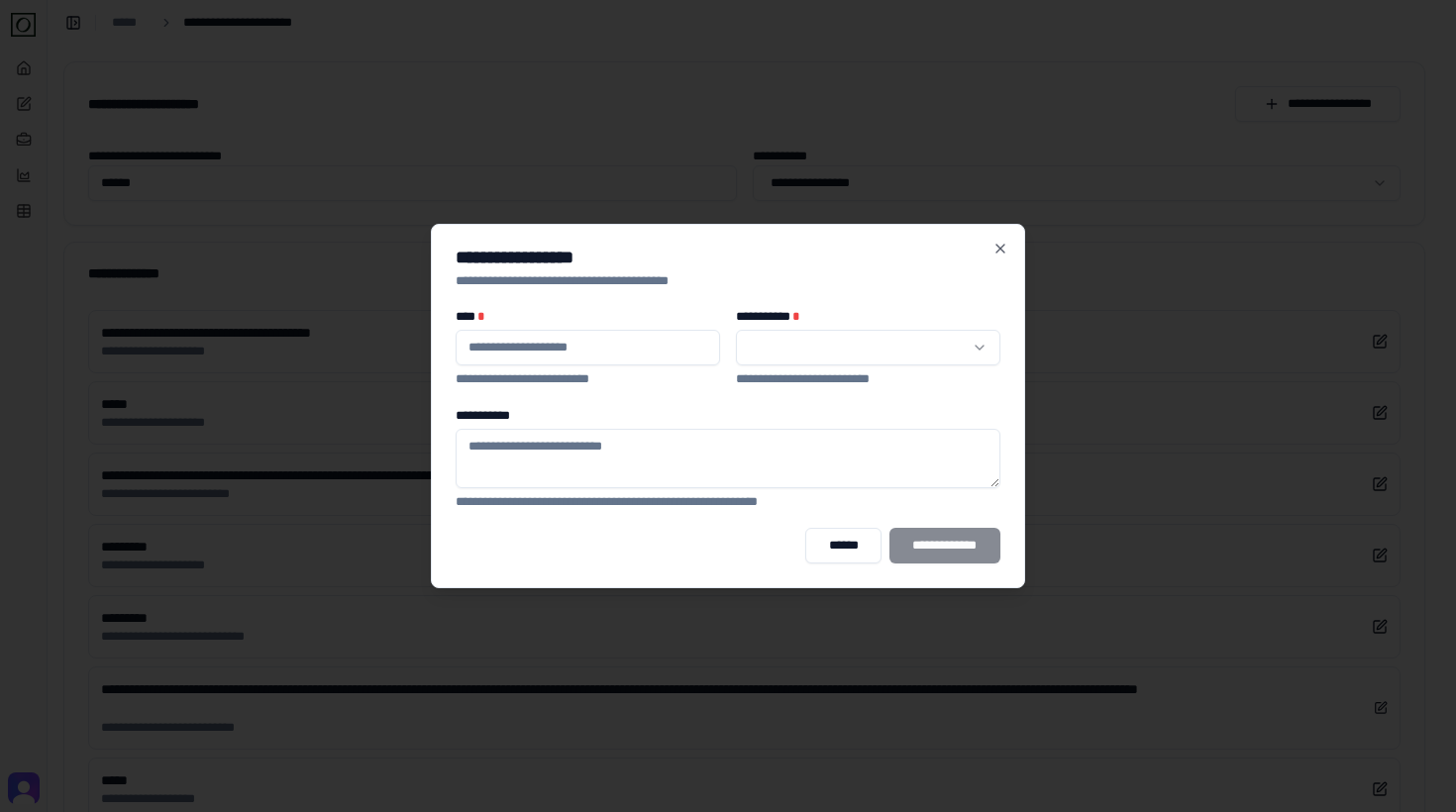 type on "******" 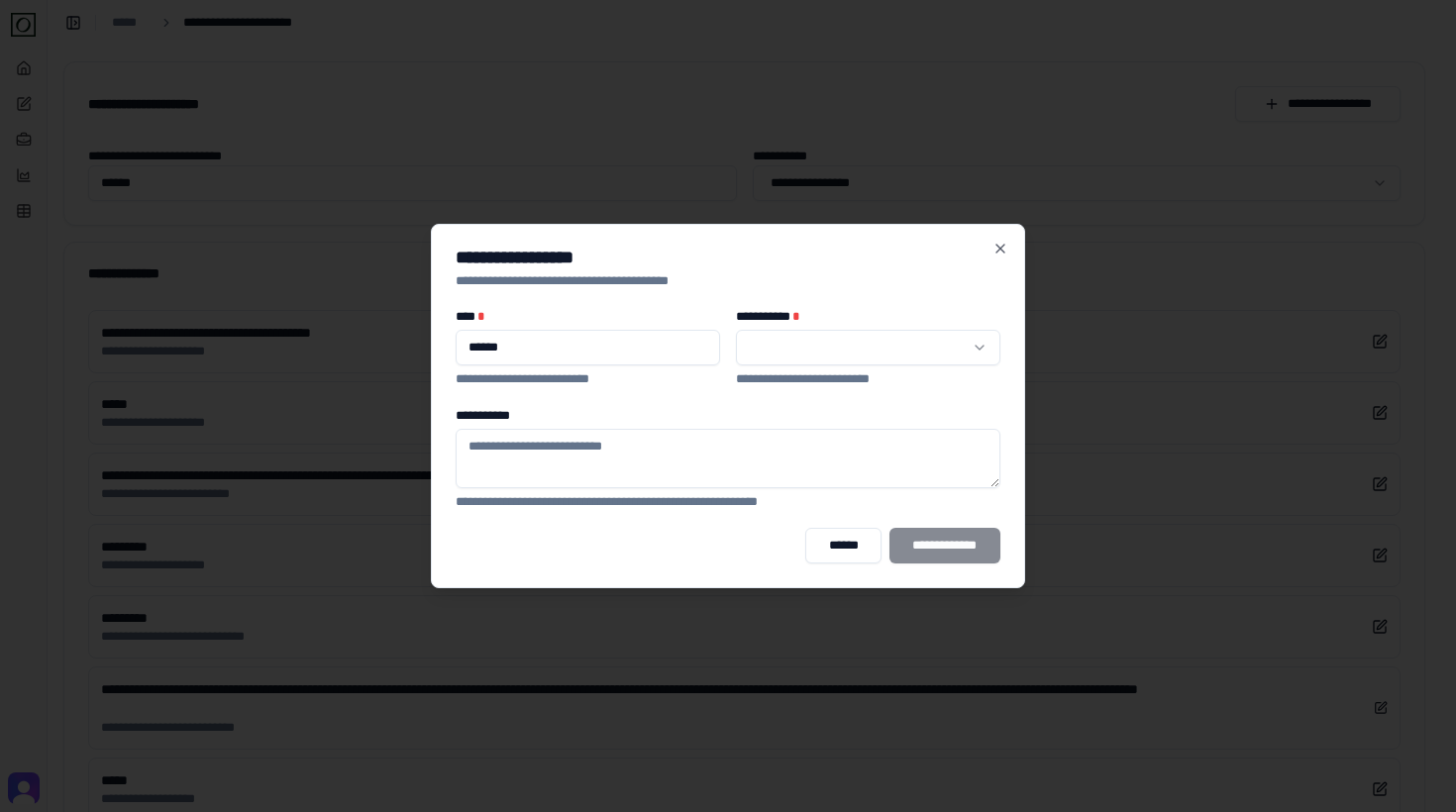 click on "**********" at bounding box center [720, 432] 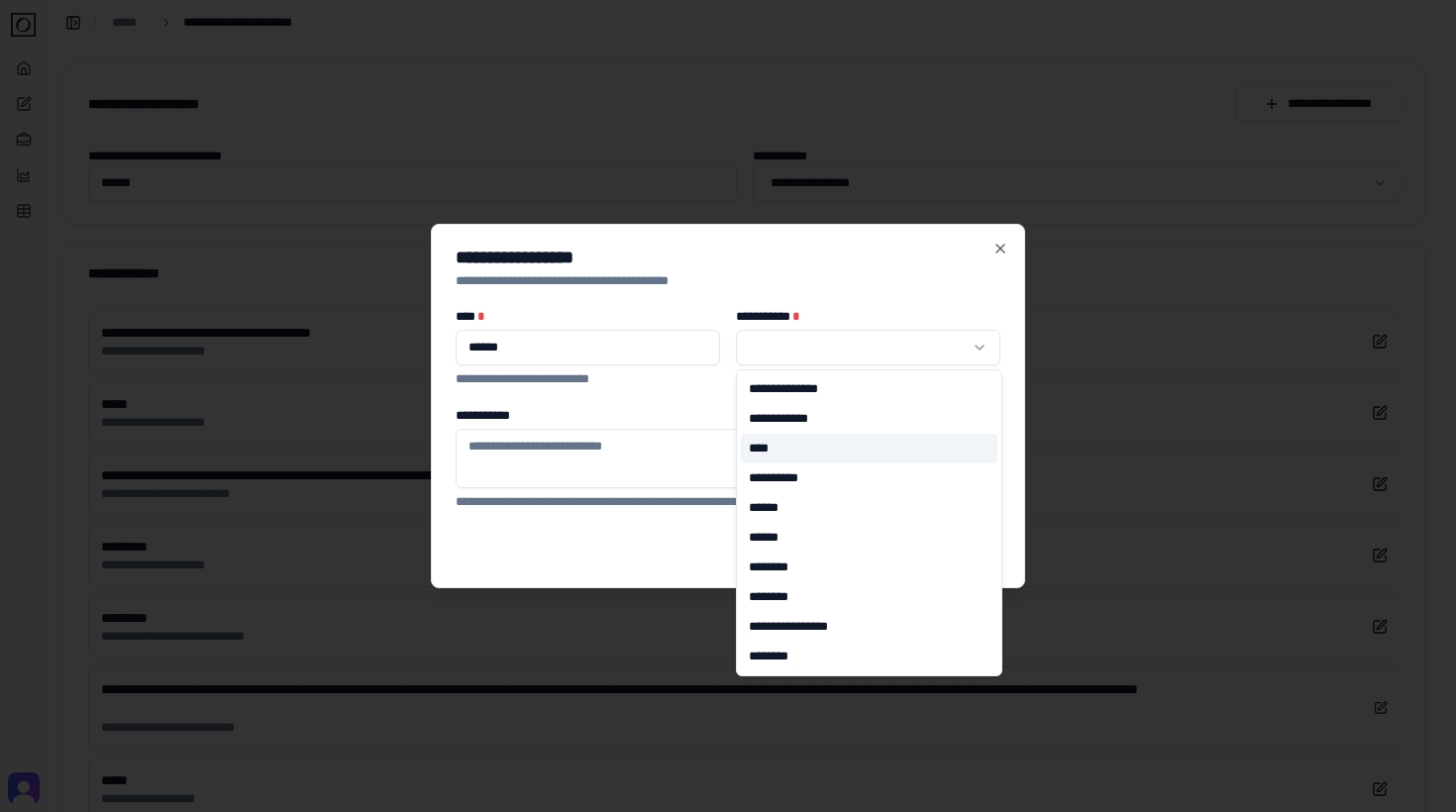 select on "*" 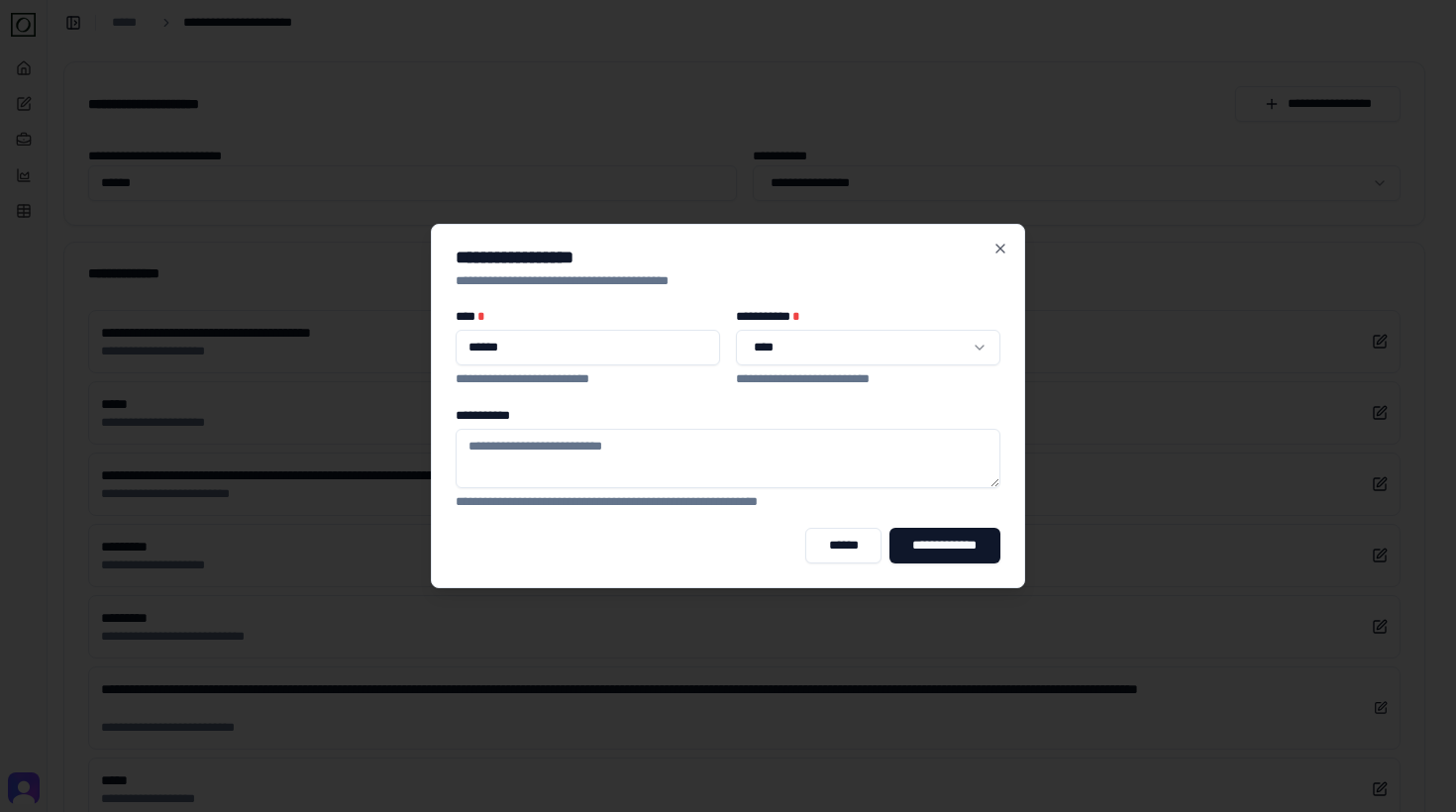 click on "**********" at bounding box center (728, 458) 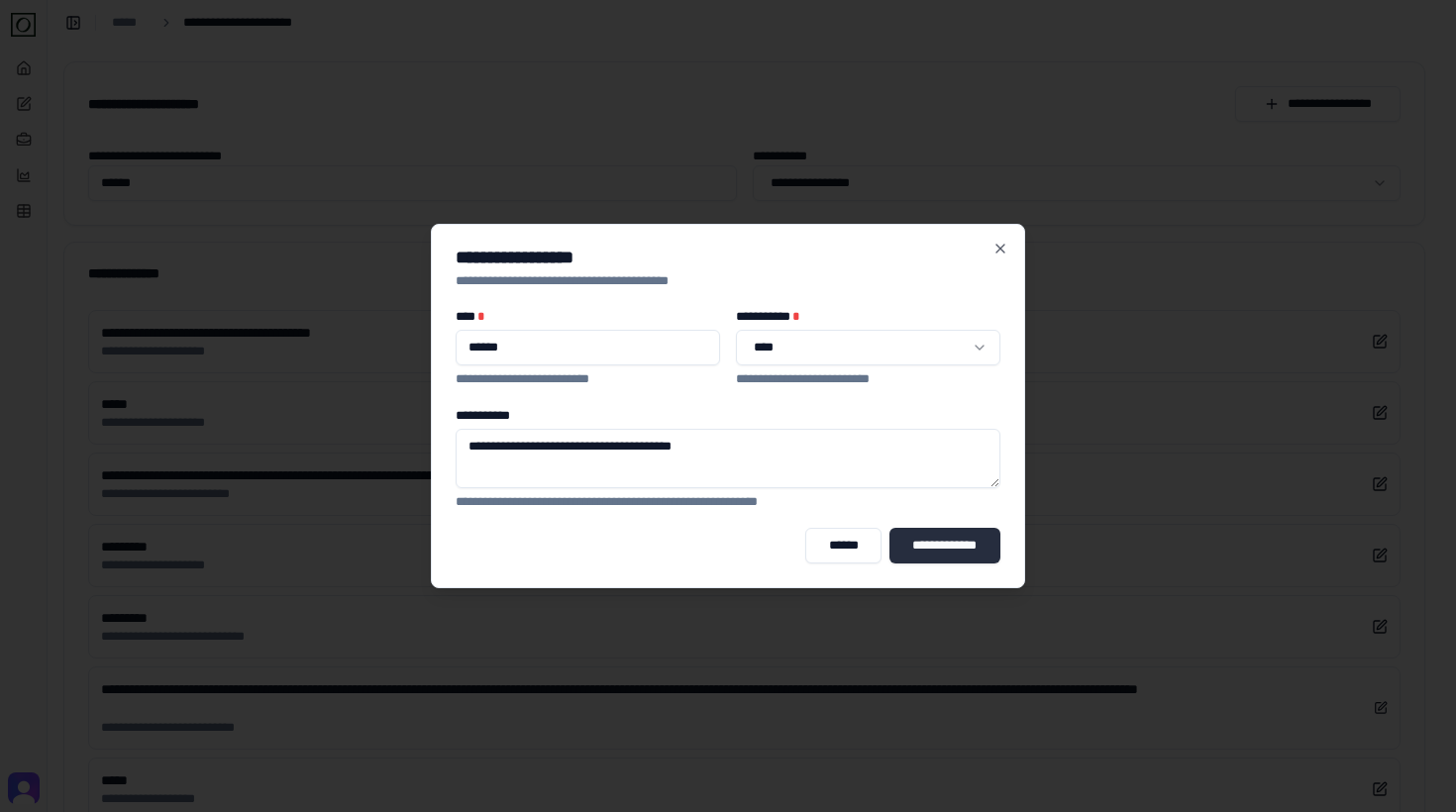 type on "**********" 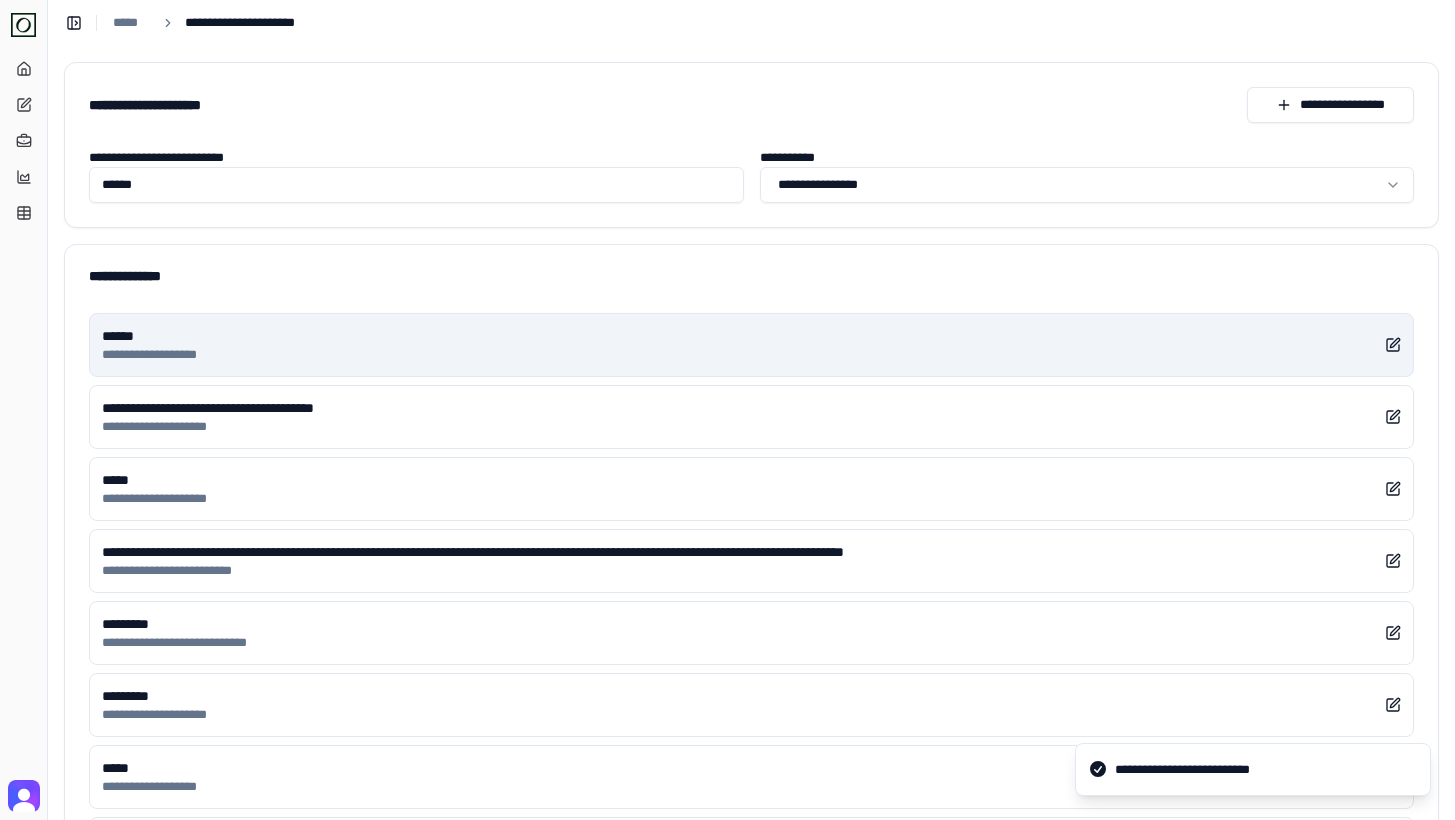 click on "****** **** ***** ********" at bounding box center [751, 345] 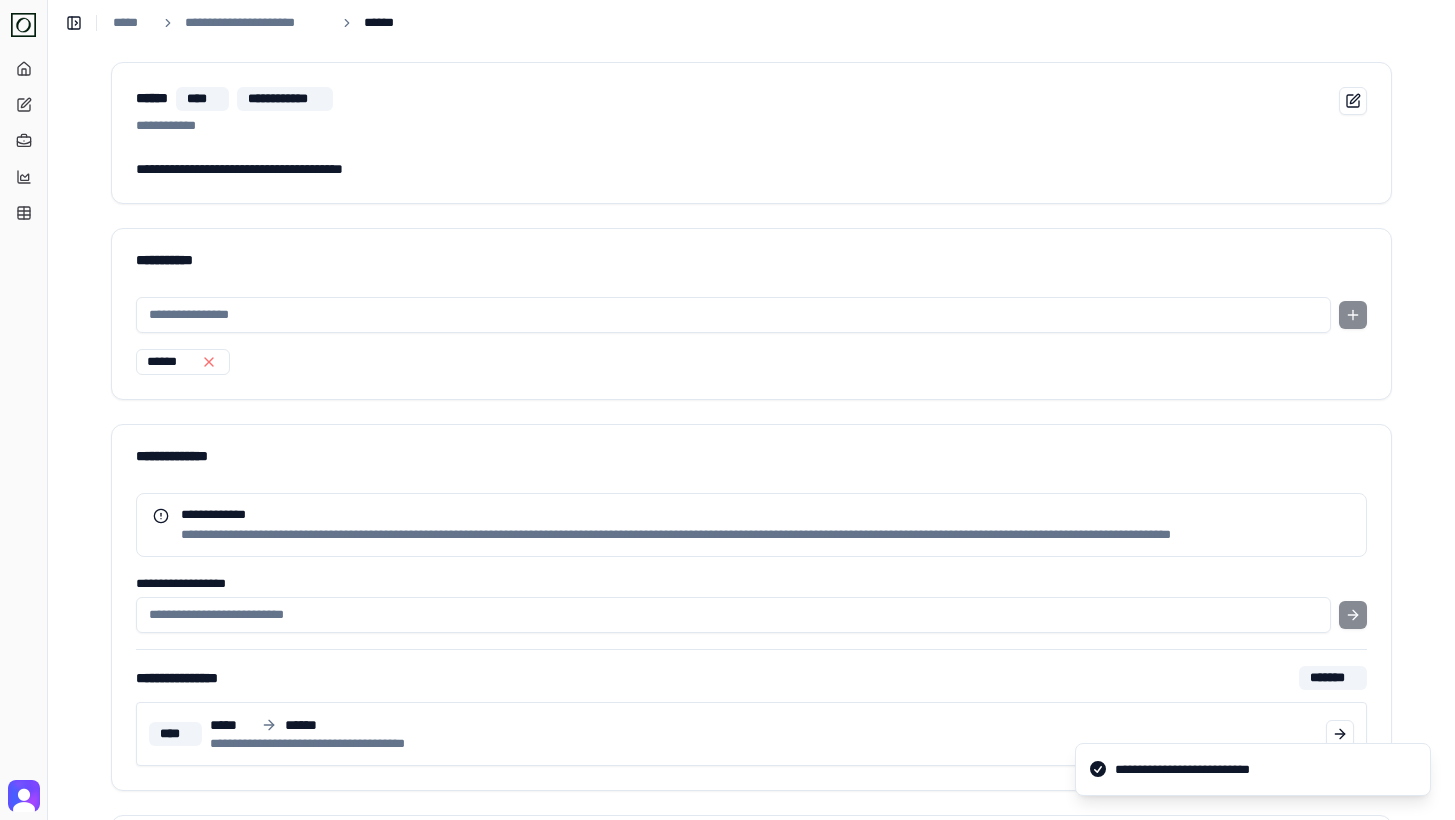 click on "**********" at bounding box center (751, 111) 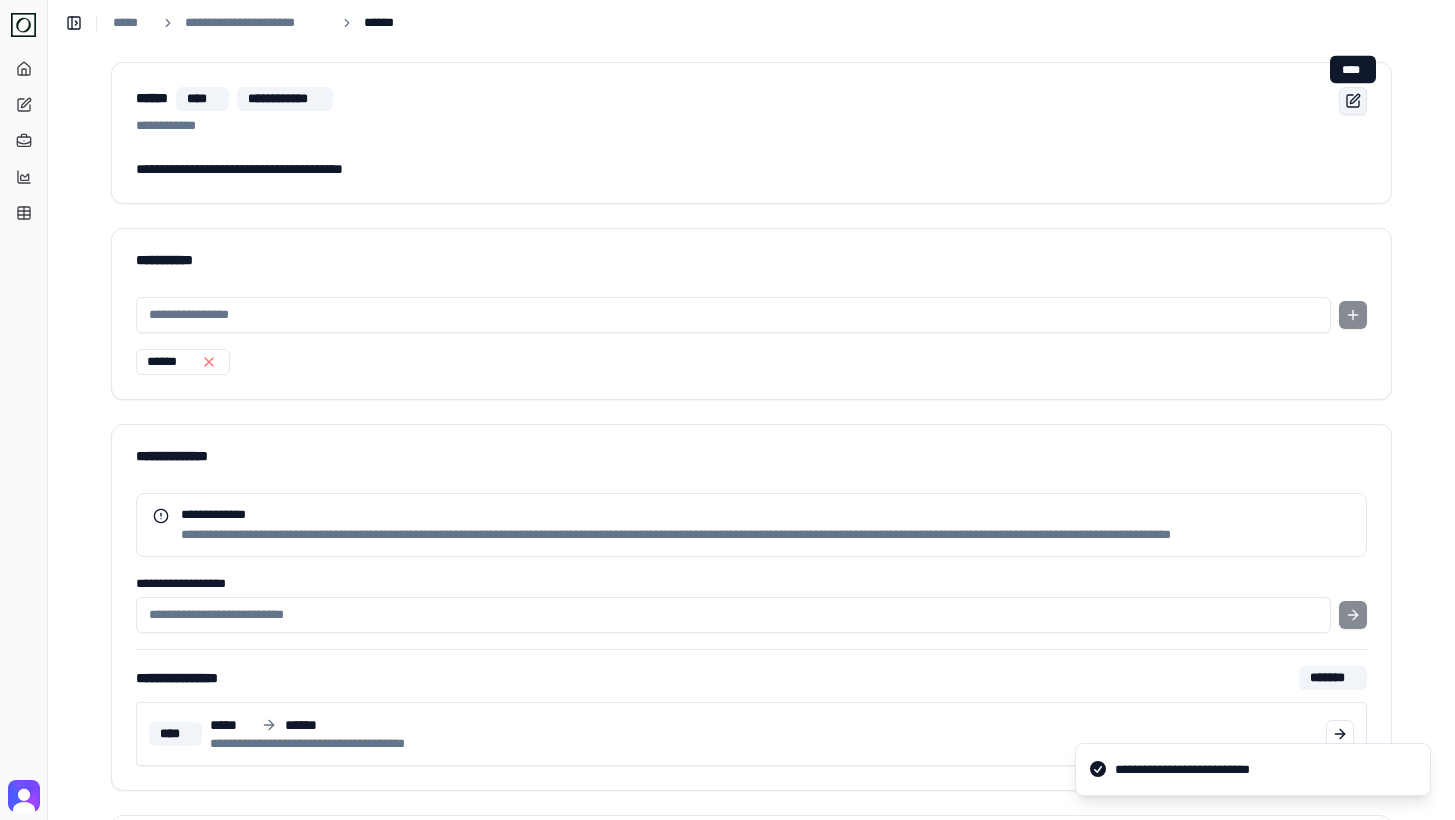 click at bounding box center (1353, 101) 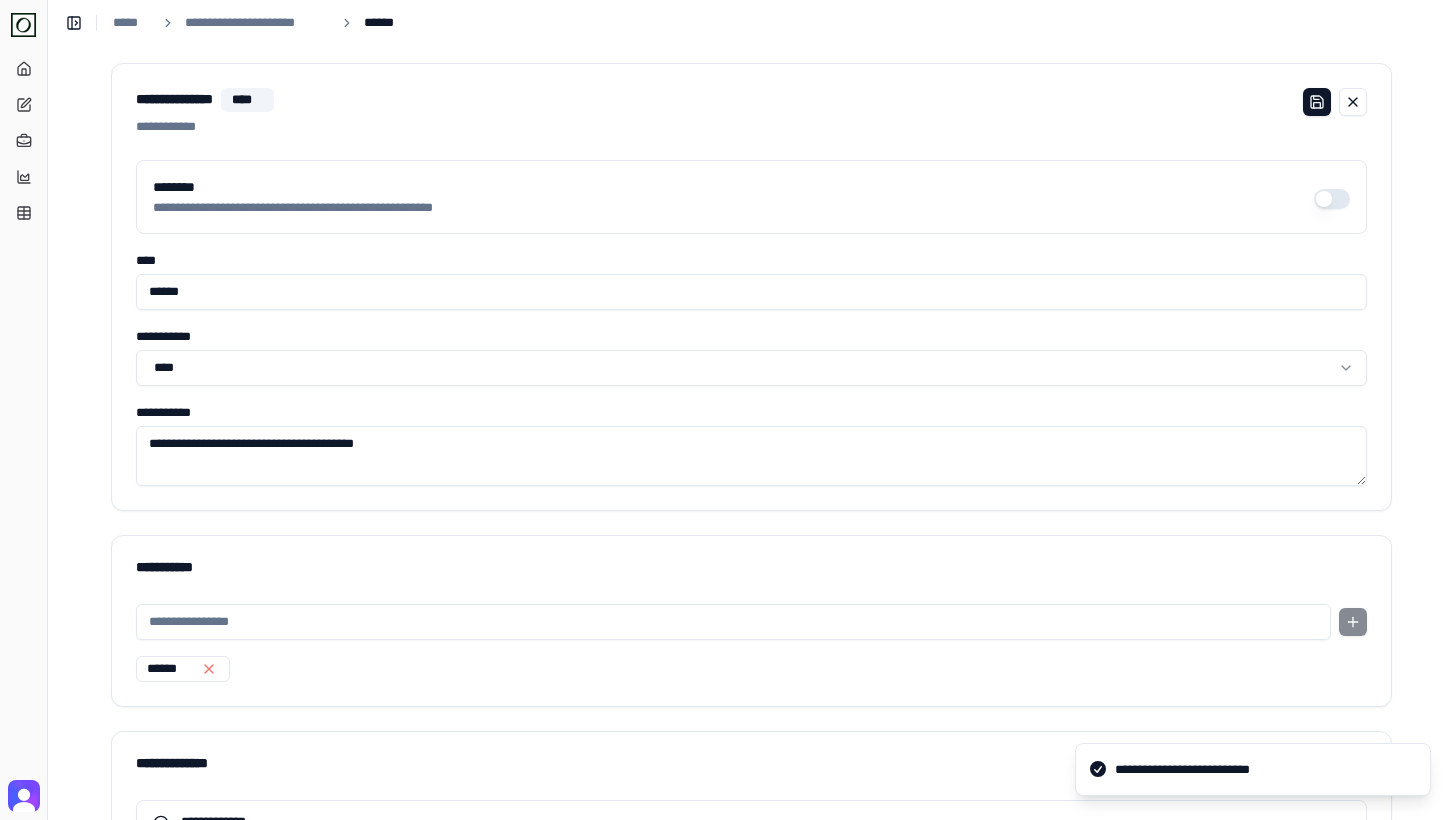 click on "********" at bounding box center (1332, 199) 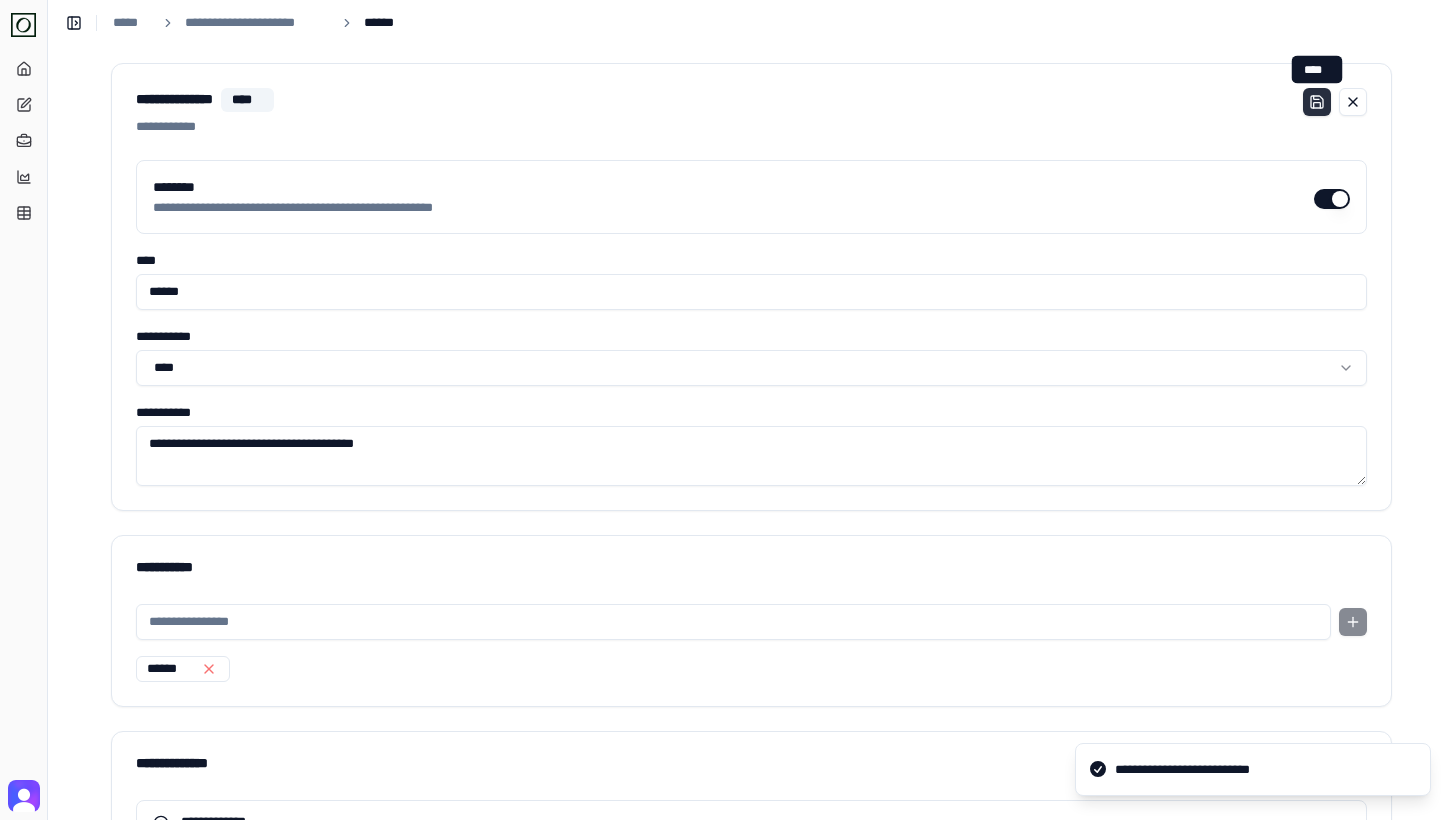 click at bounding box center [1317, 102] 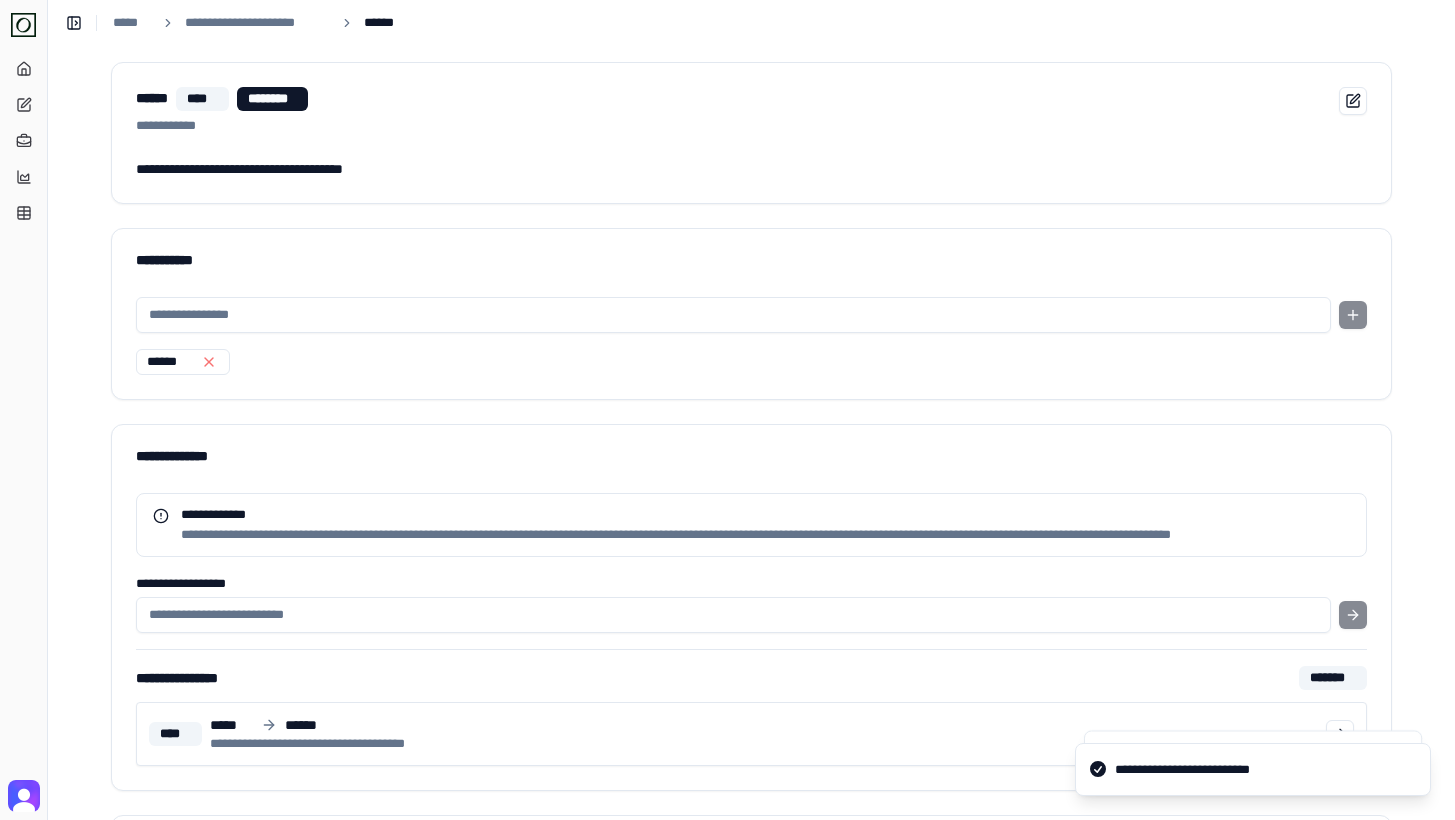 scroll, scrollTop: 652, scrollLeft: 0, axis: vertical 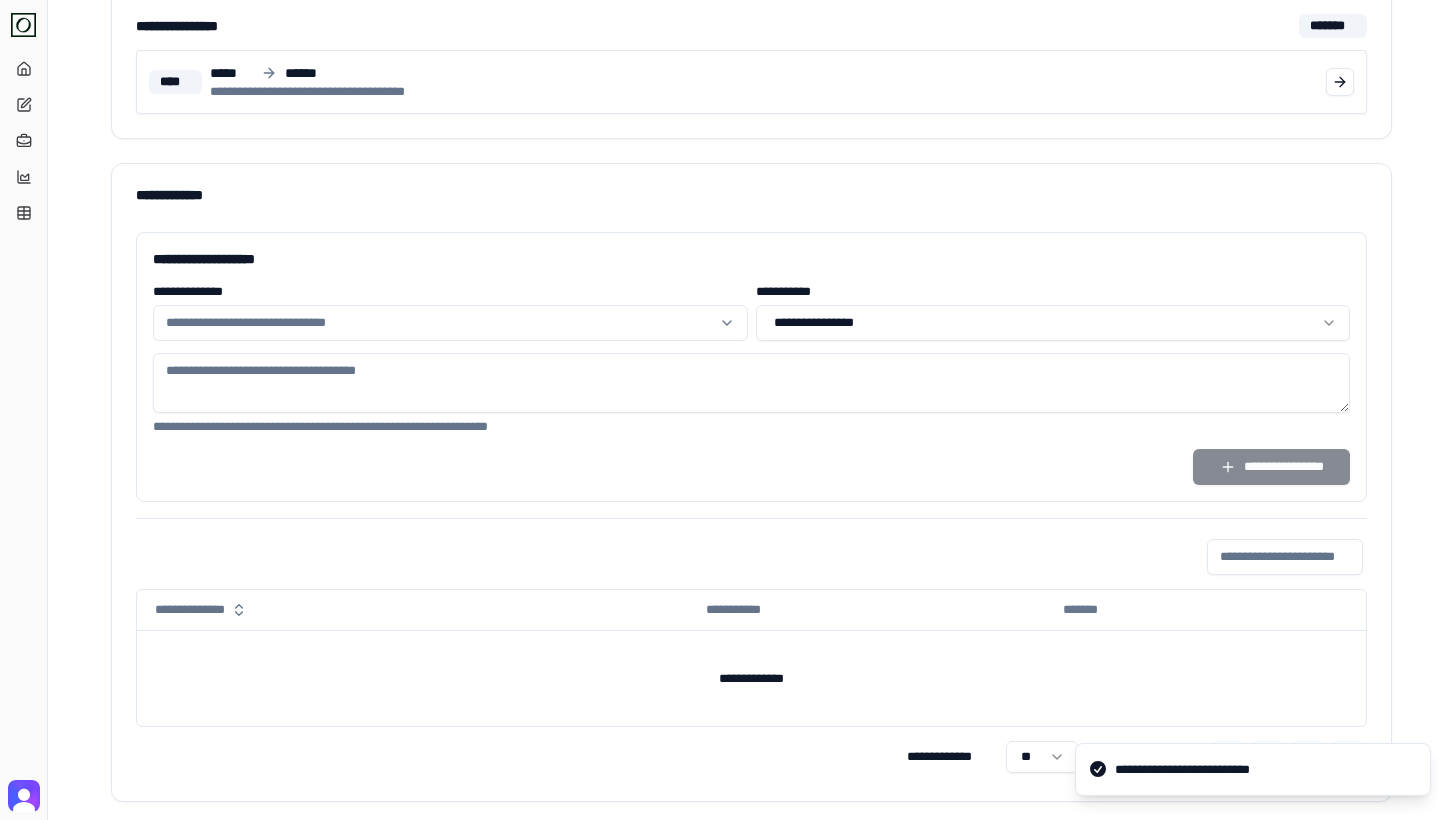 click at bounding box center (438, 323) 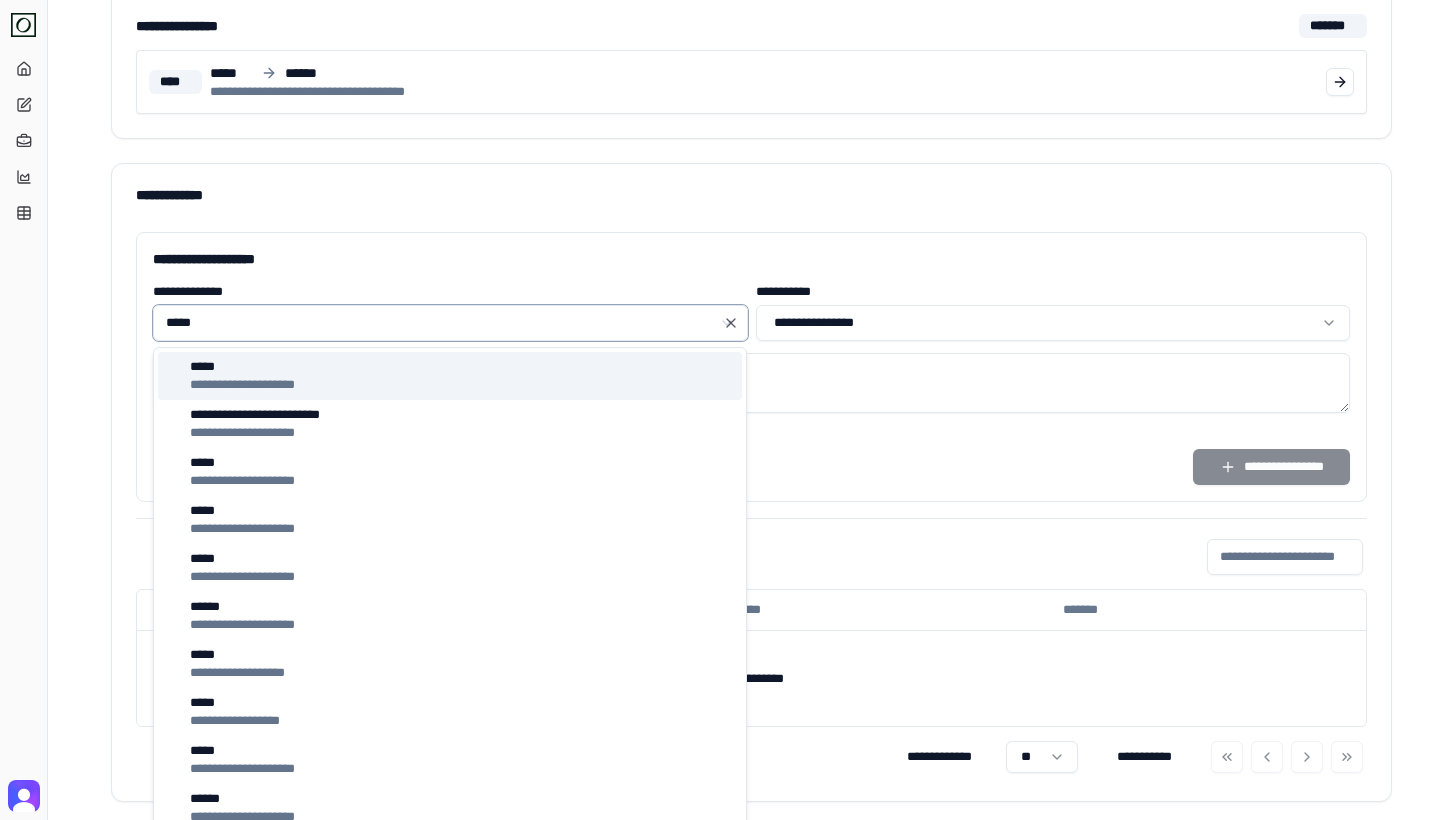 click on "***** ****** ***** ********" at bounding box center [450, 376] 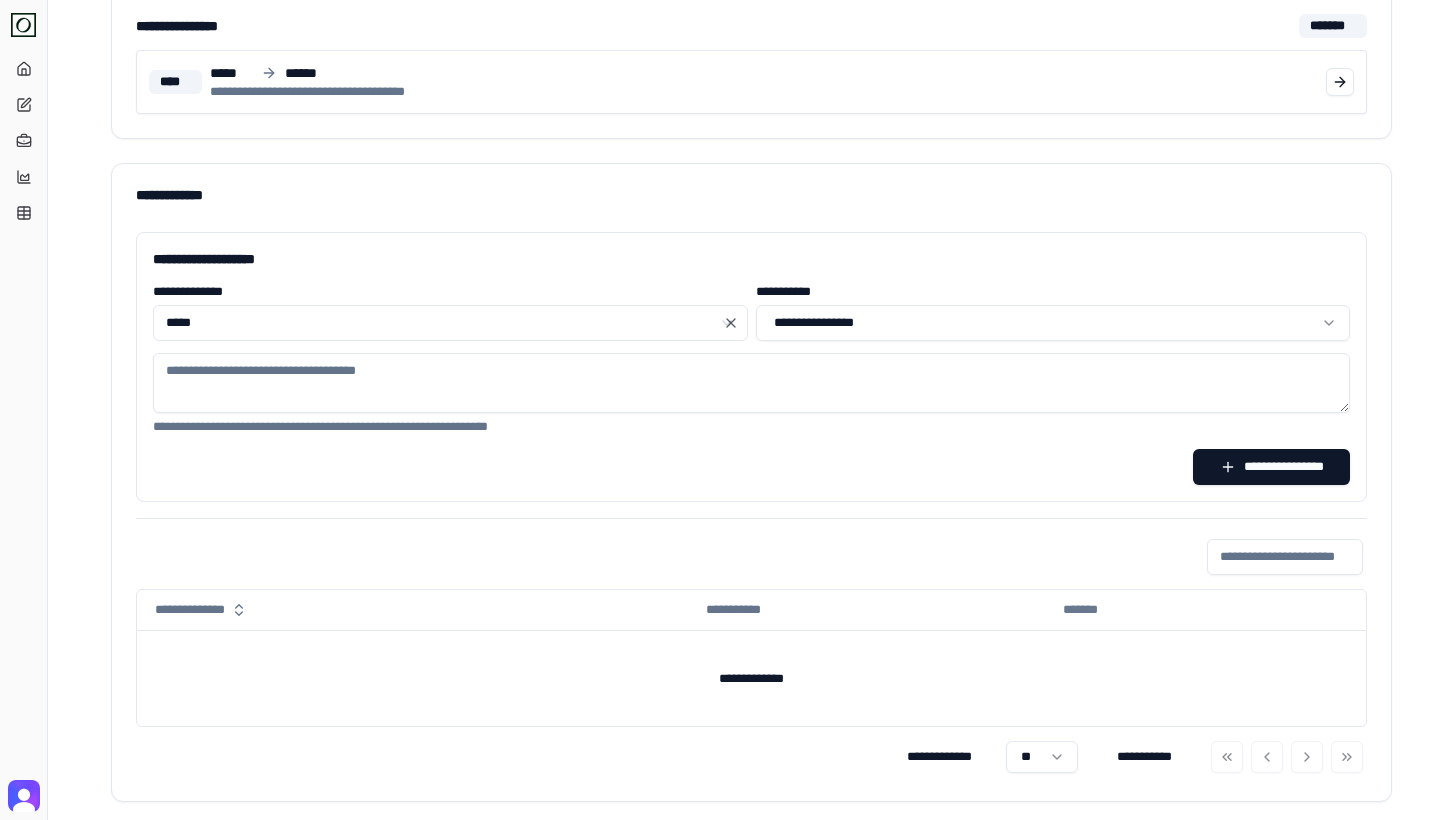 click on "**********" at bounding box center (751, 367) 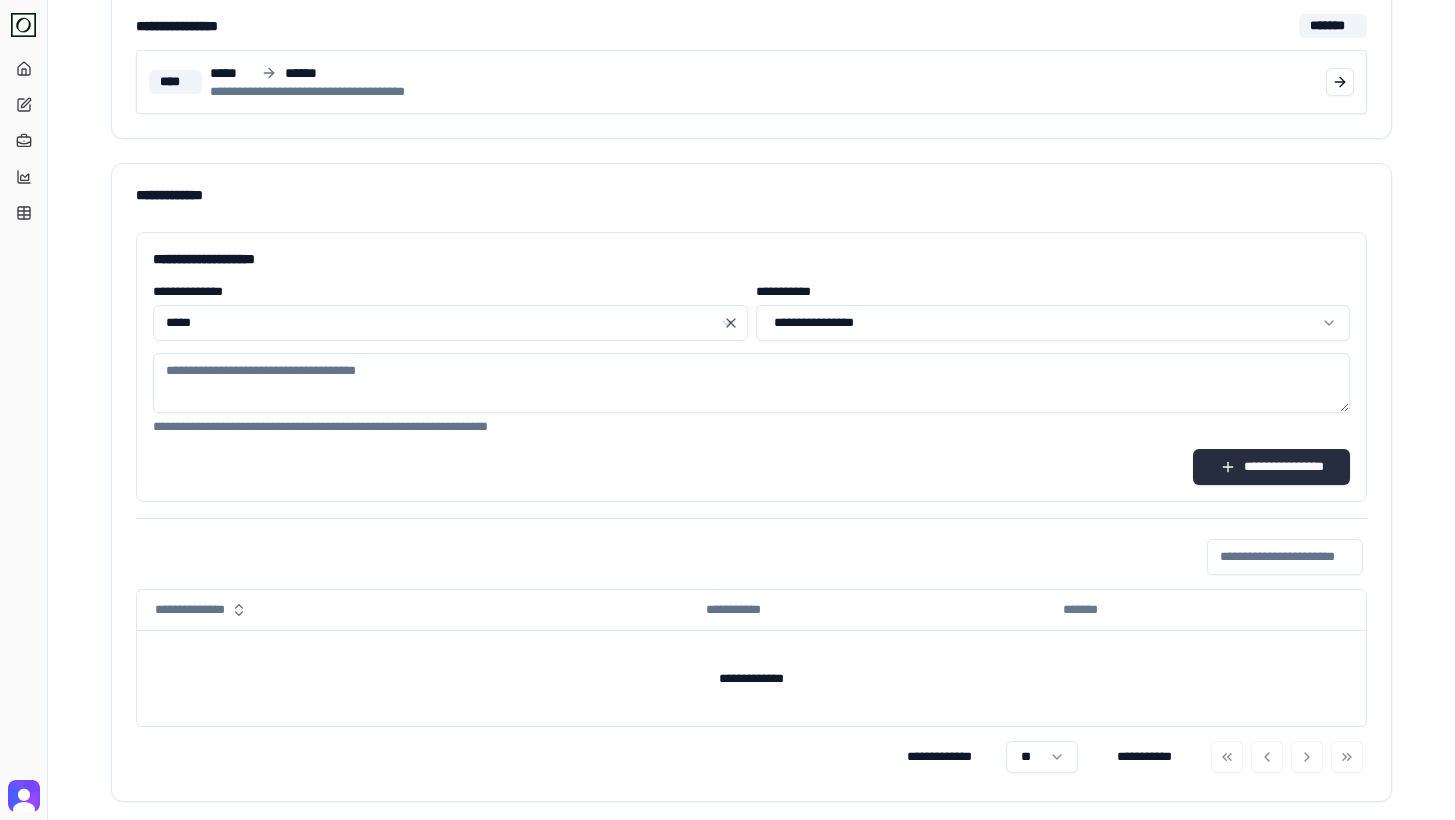 click on "**********" at bounding box center (1271, 467) 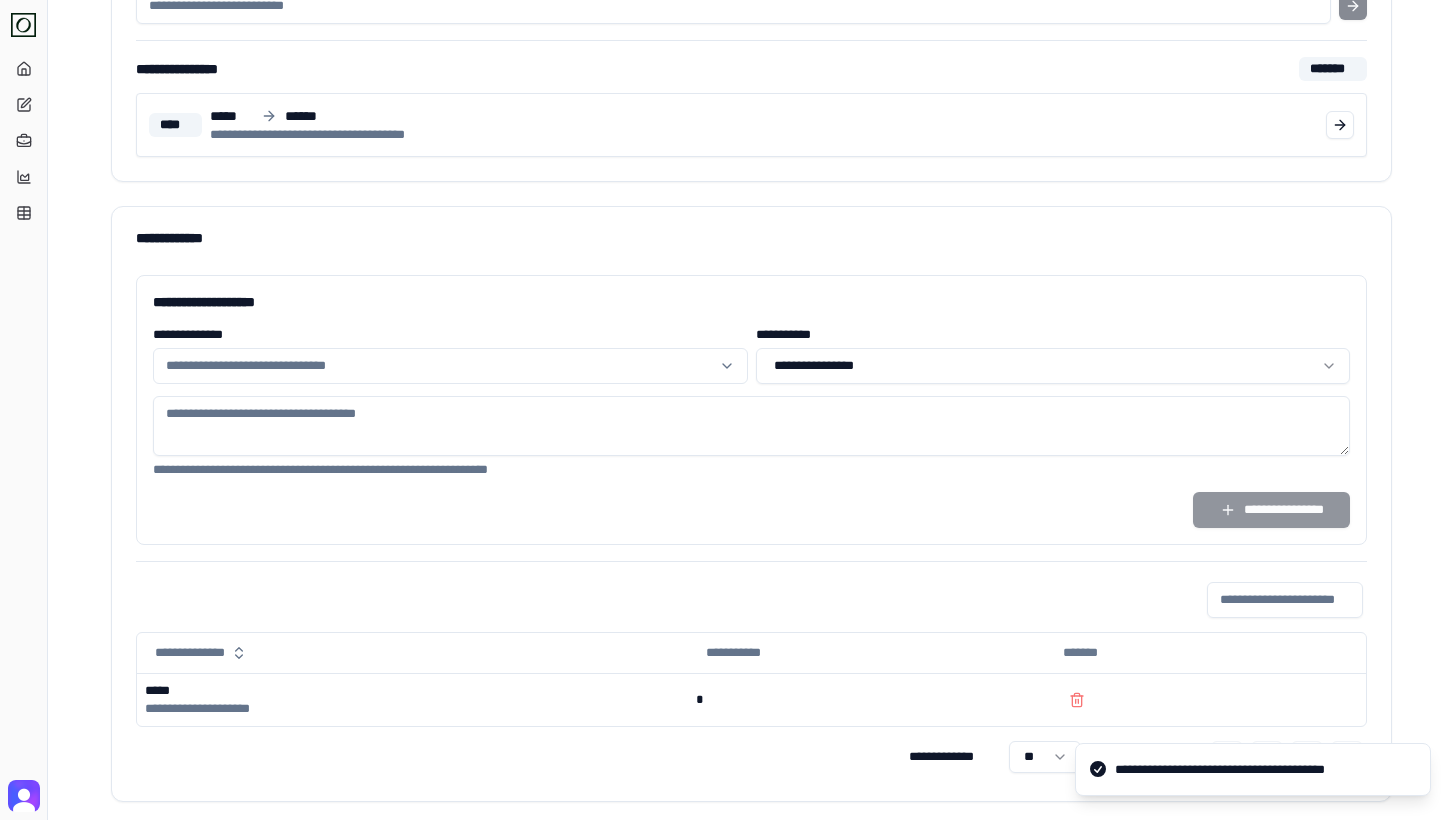 scroll, scrollTop: 609, scrollLeft: 0, axis: vertical 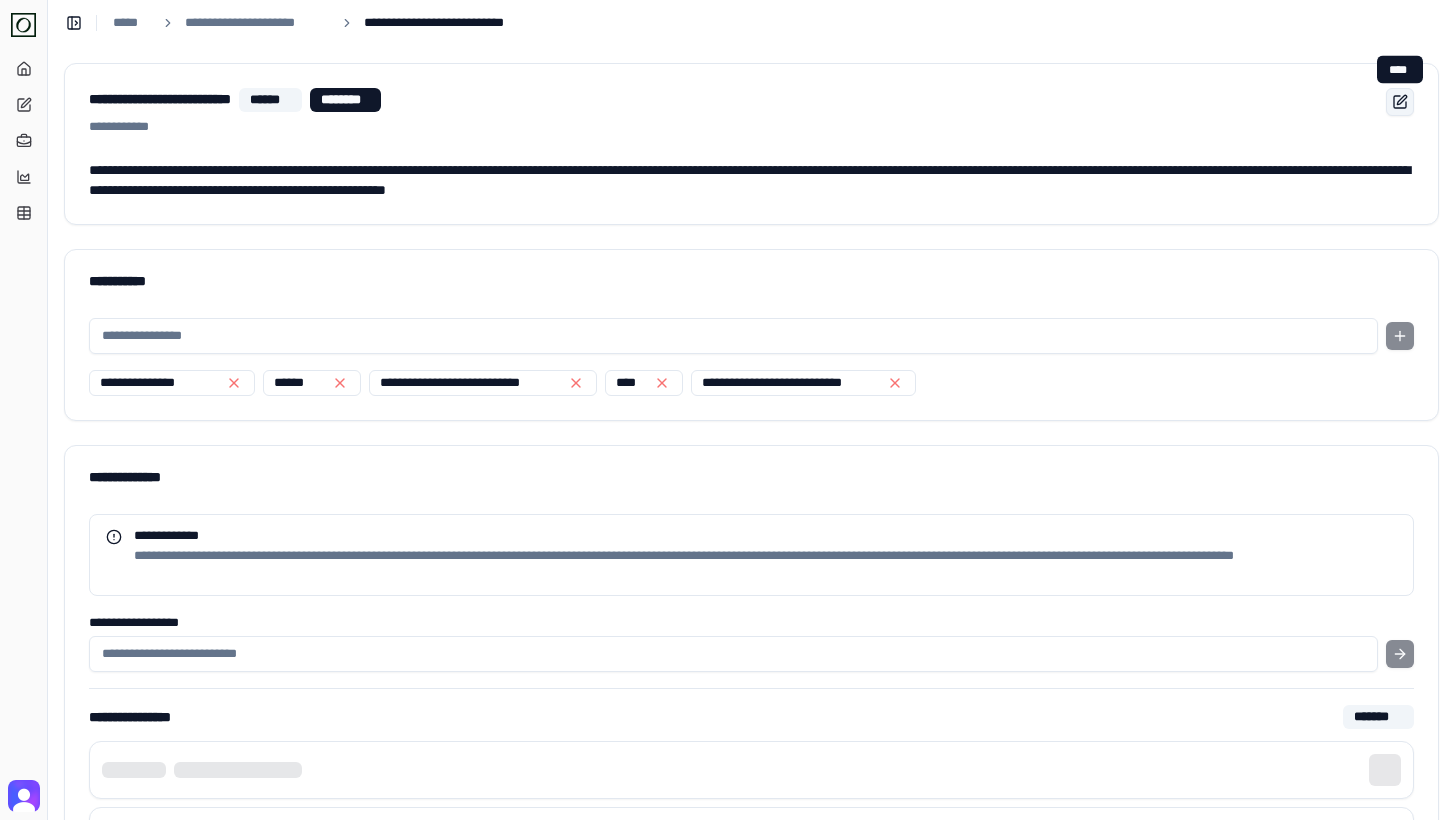 click at bounding box center (1400, 102) 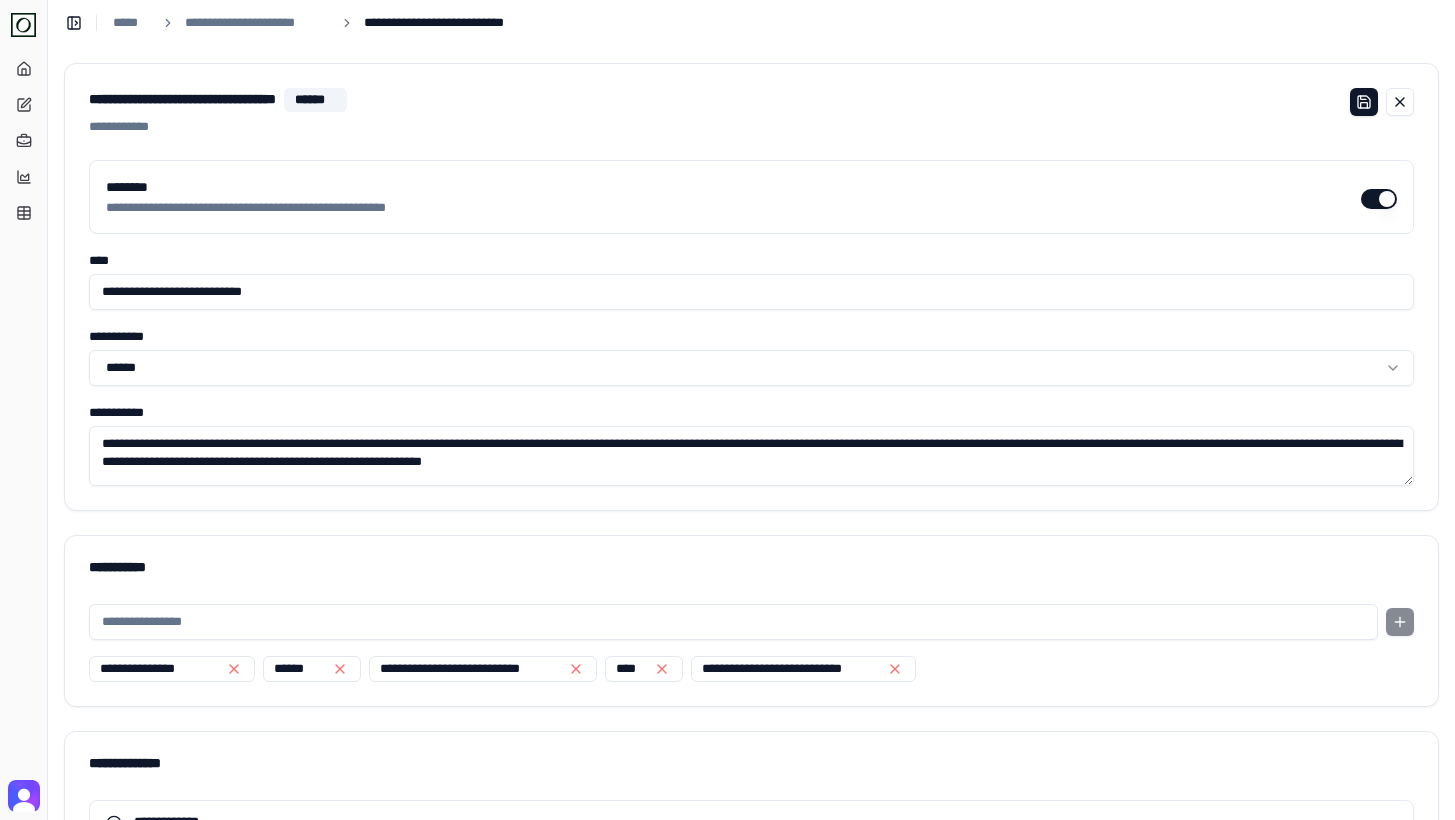 click on "**********" at bounding box center [751, 292] 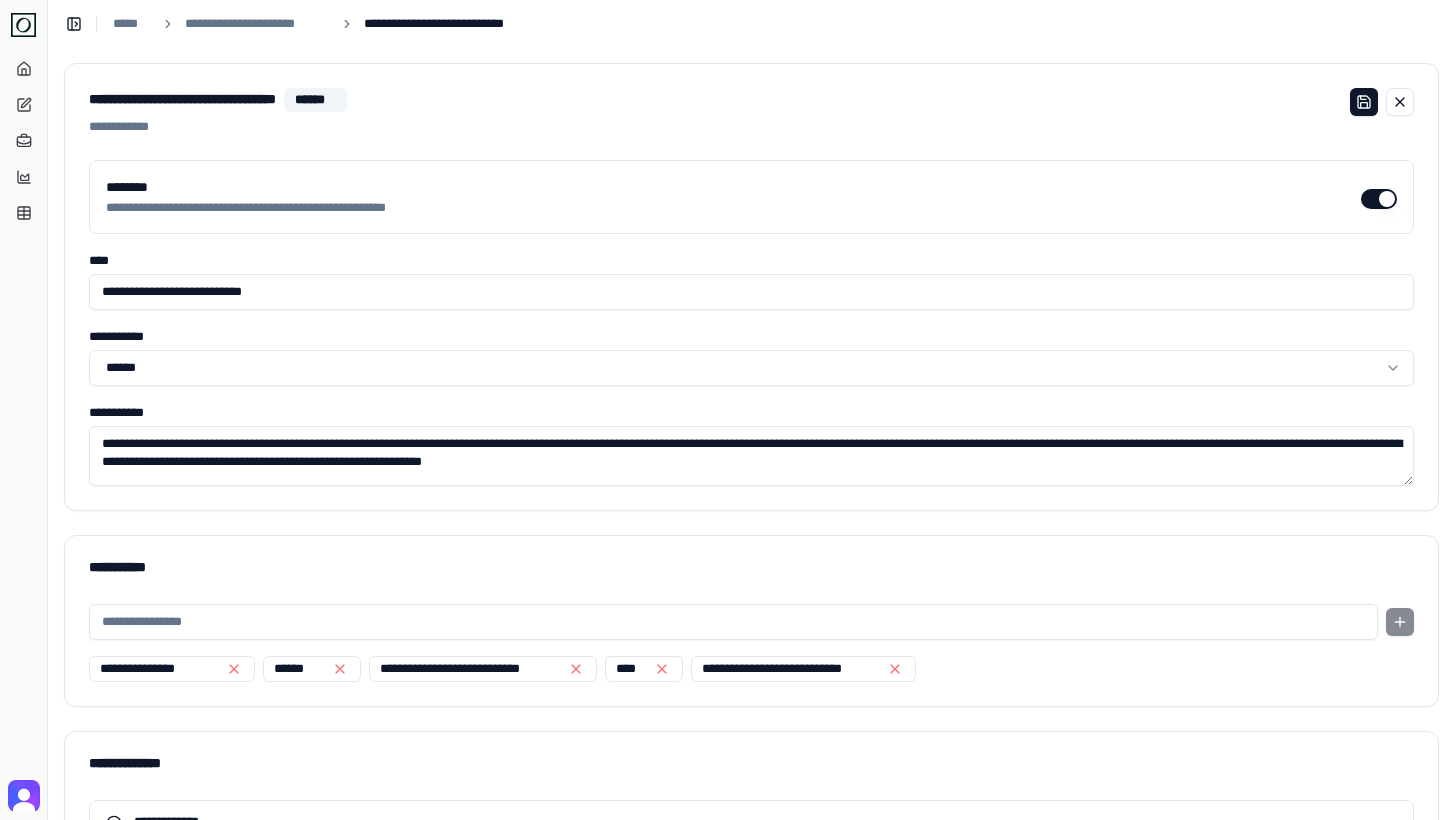 click on "**********" at bounding box center [751, 292] 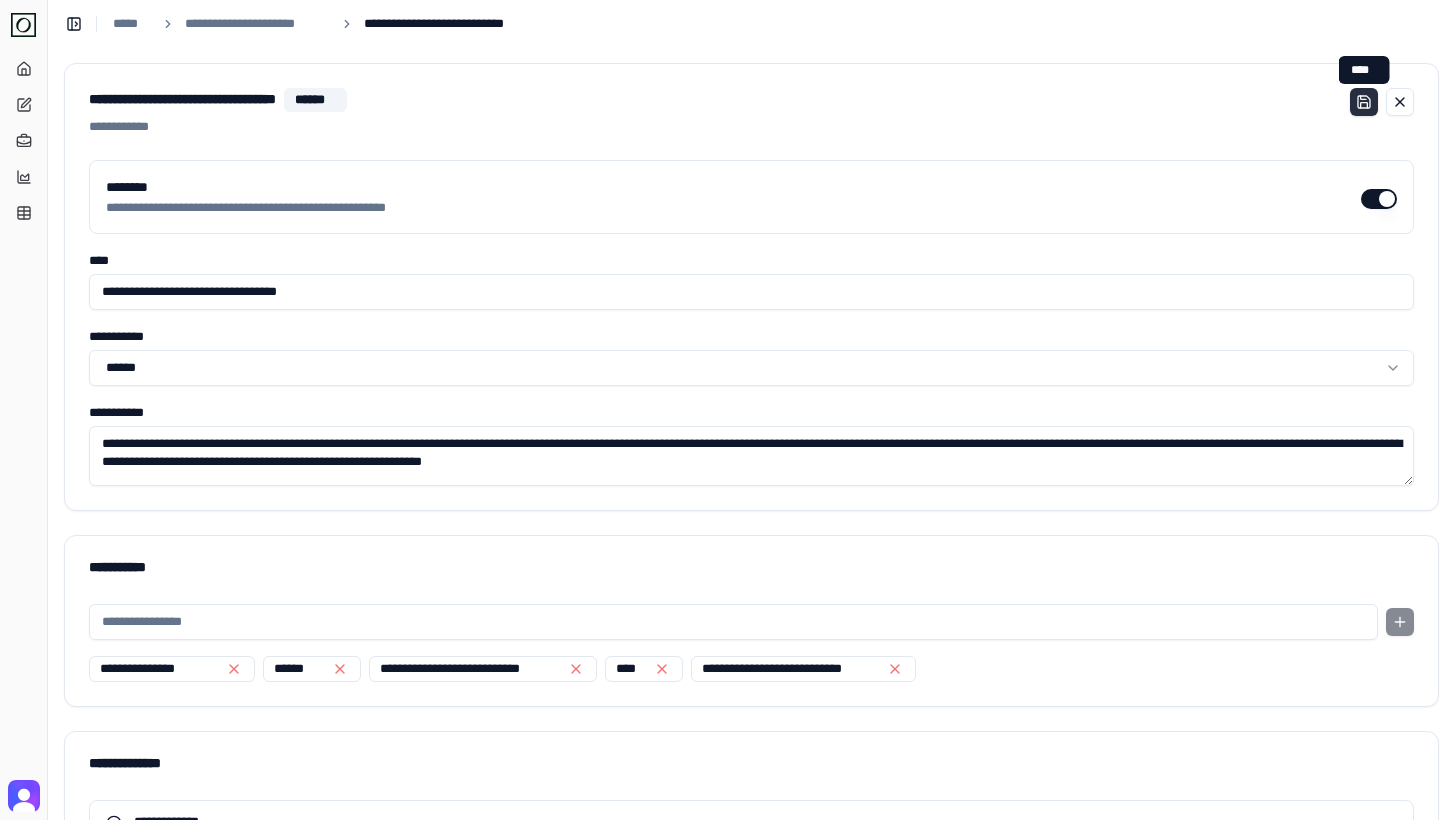 type on "**********" 